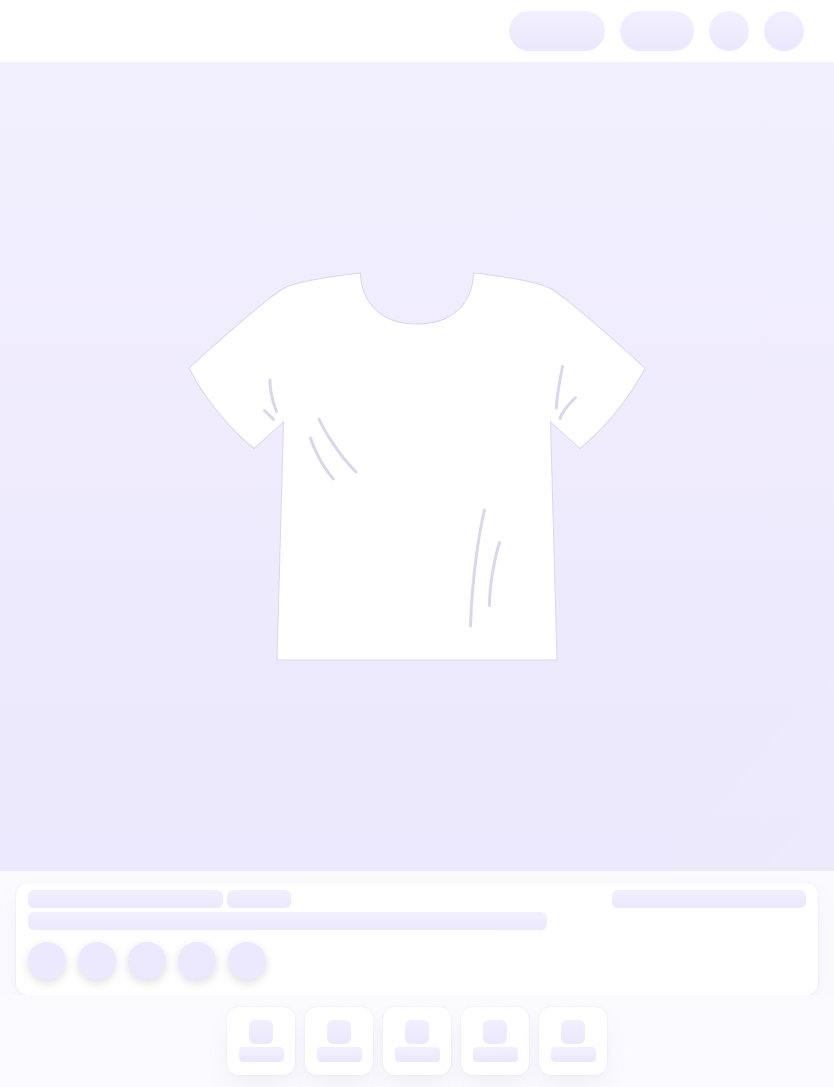 scroll, scrollTop: 0, scrollLeft: 0, axis: both 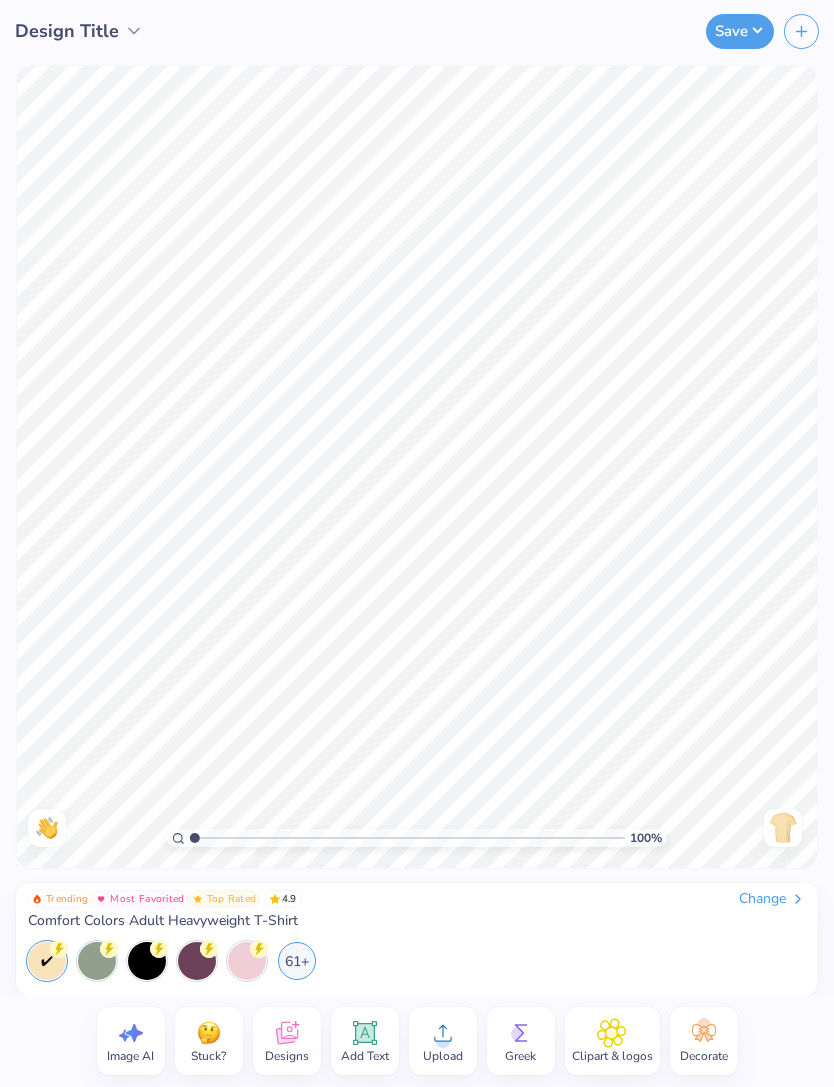 click on "61+" at bounding box center [297, 961] 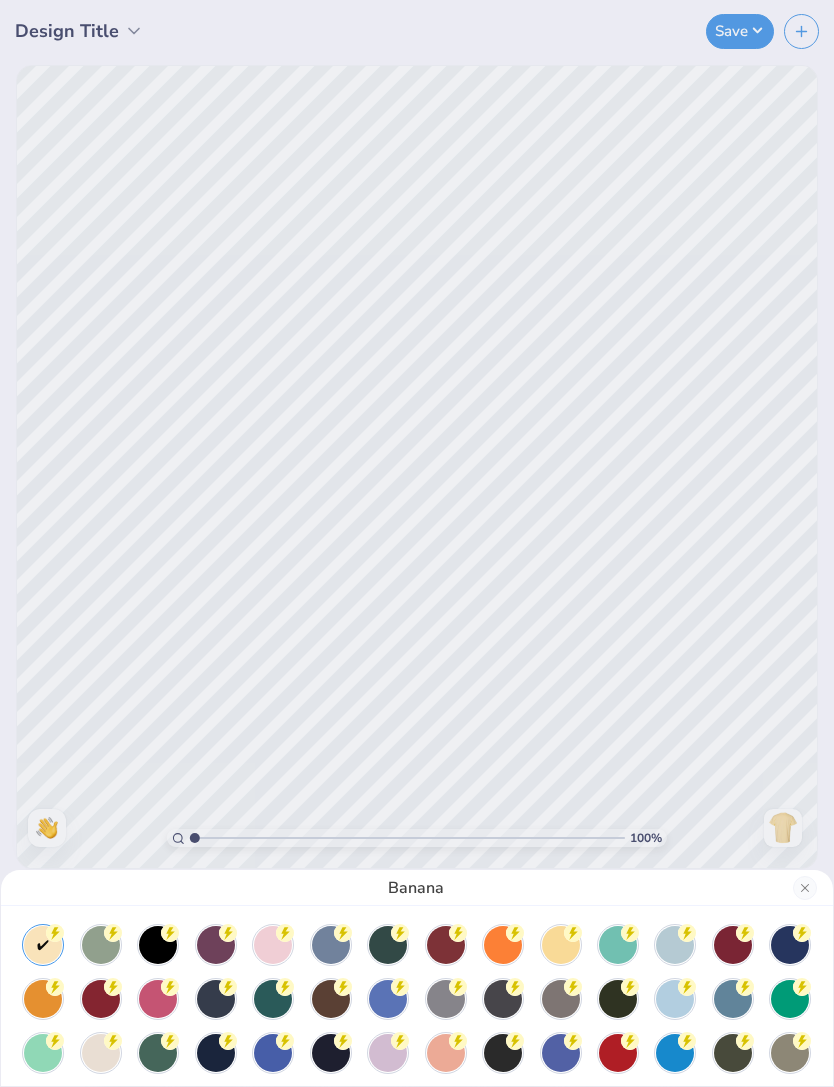 click at bounding box center (331, 1053) 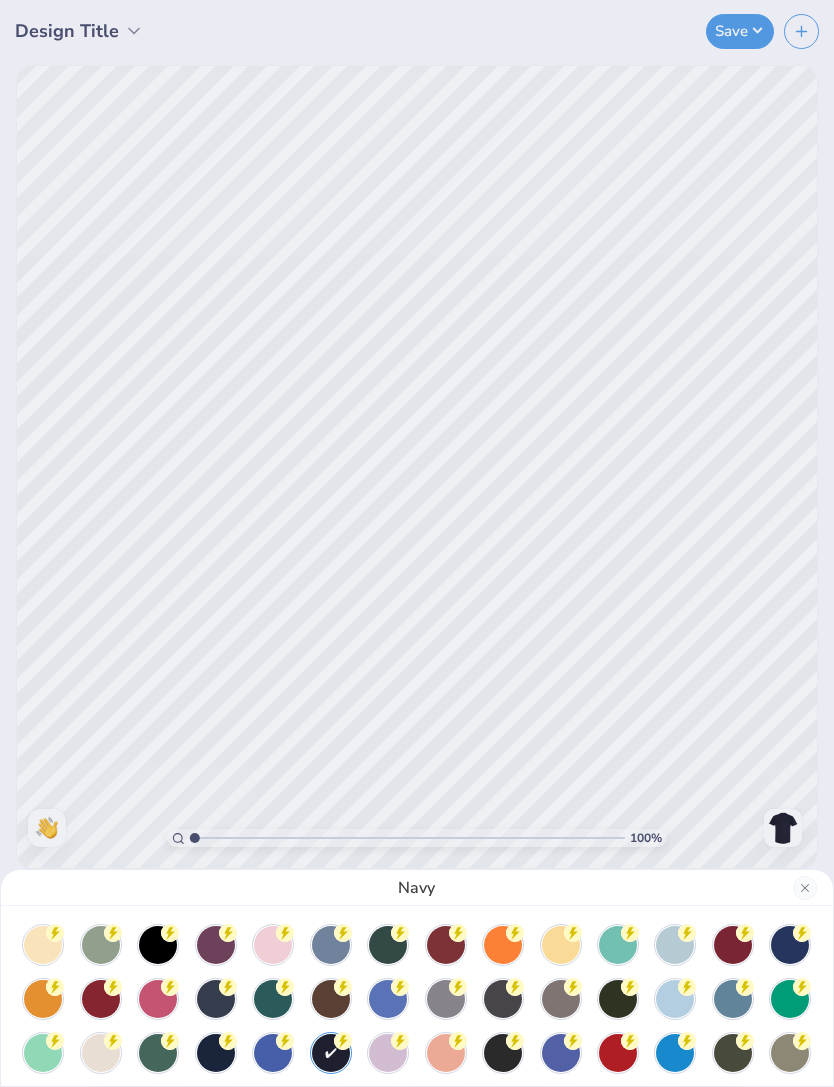 click at bounding box center (216, 1053) 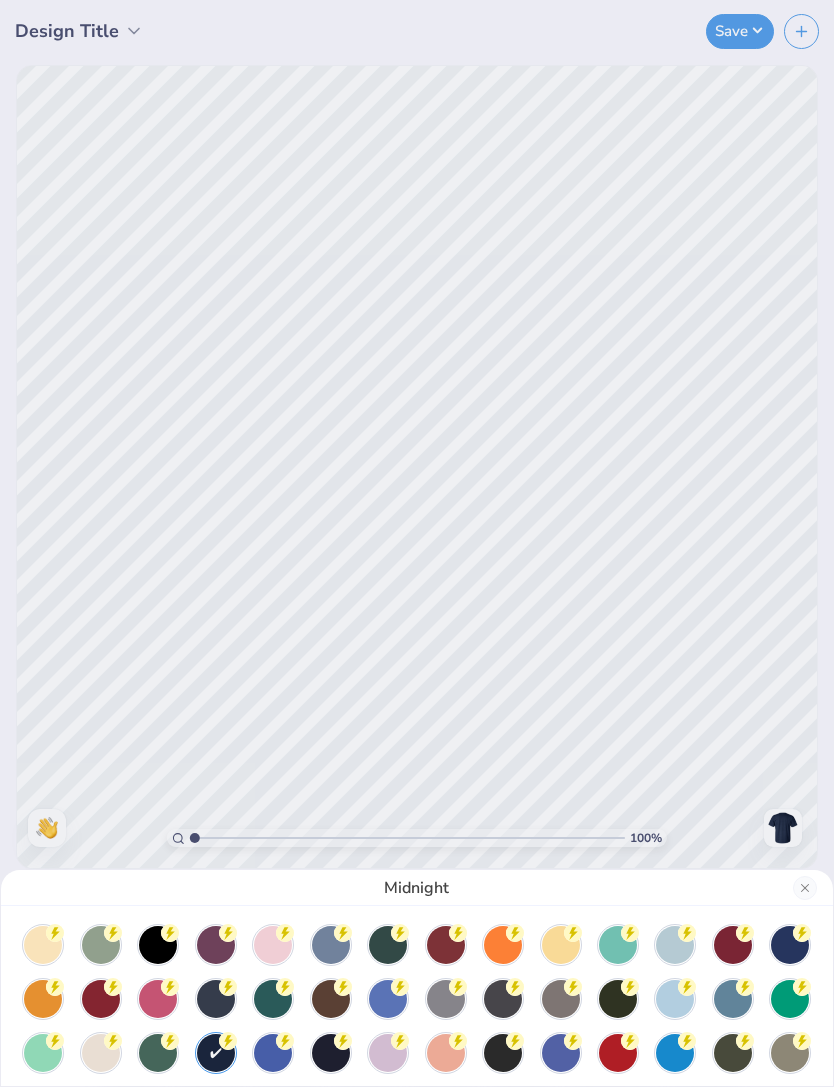 click at bounding box center (331, 1053) 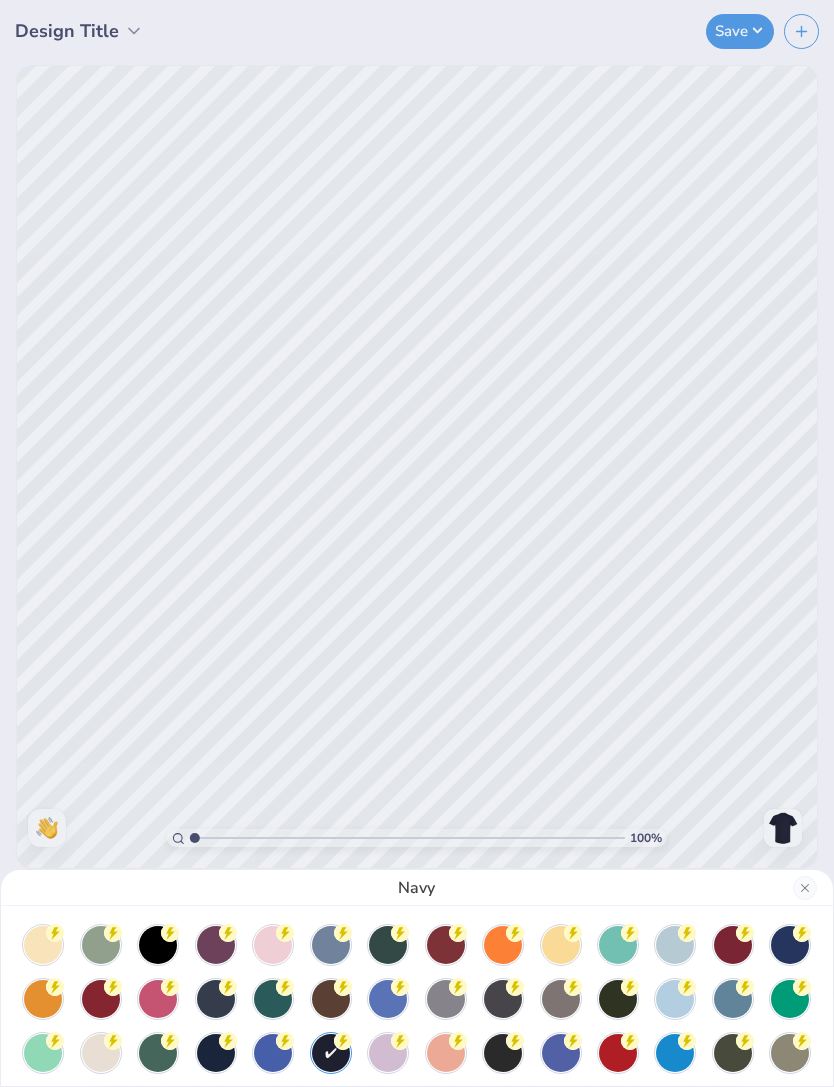 click on "Navy" at bounding box center (417, 543) 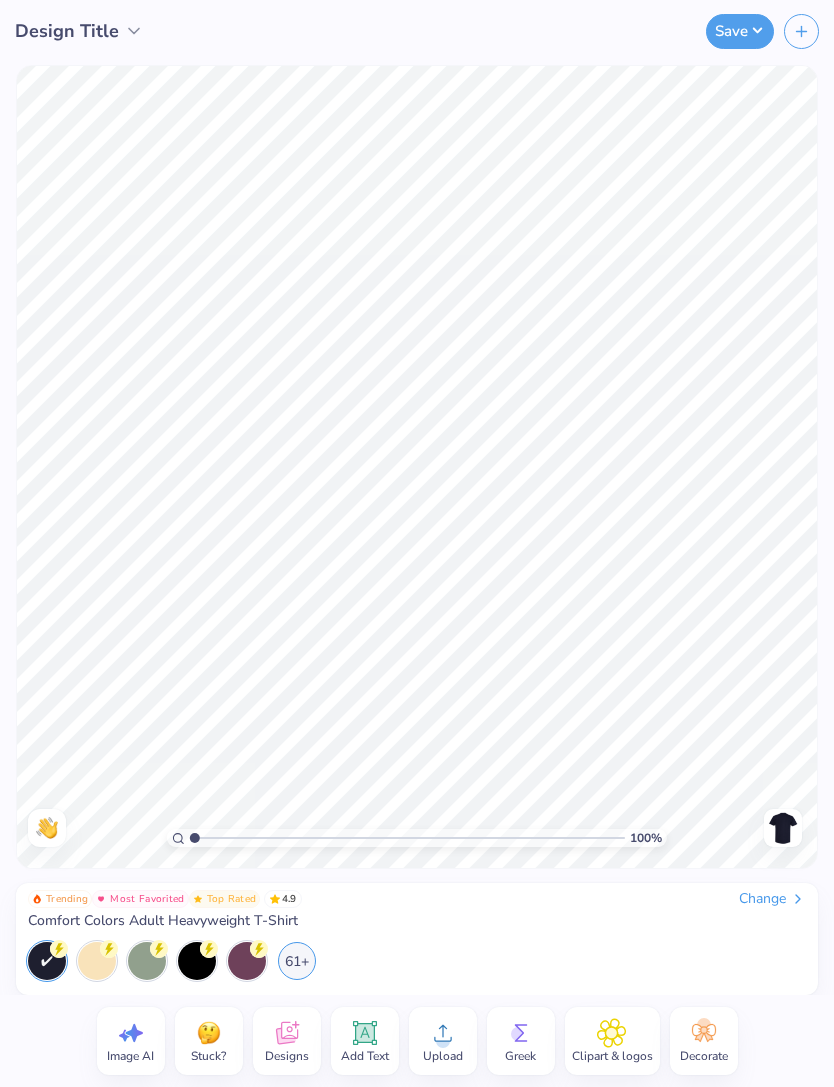 click on "Change" at bounding box center [772, 899] 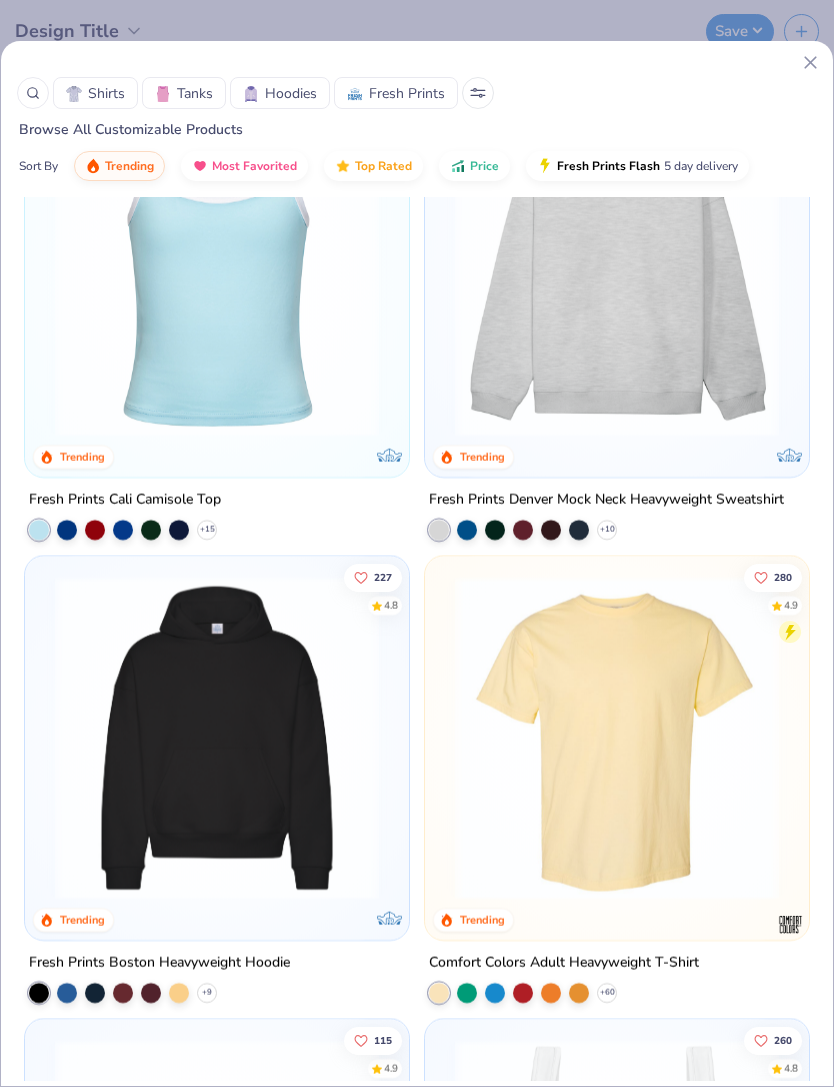 scroll, scrollTop: 117, scrollLeft: 0, axis: vertical 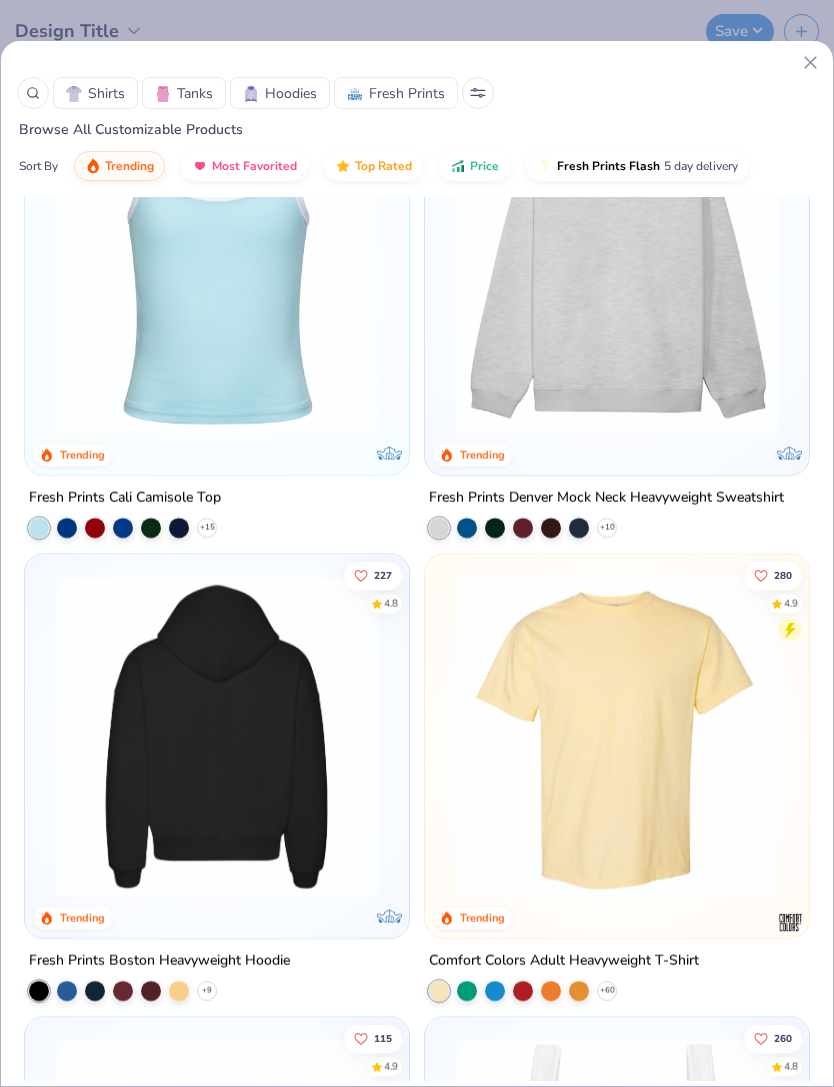 click at bounding box center [217, 736] 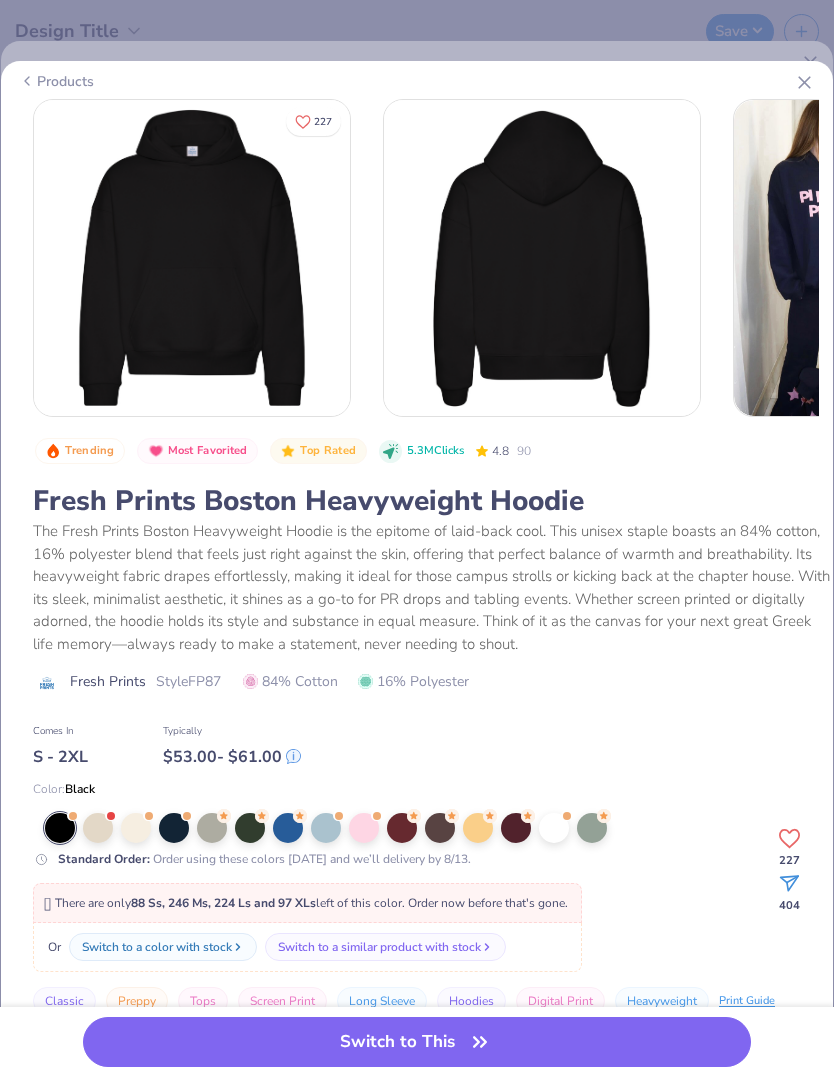 click at bounding box center [174, 828] 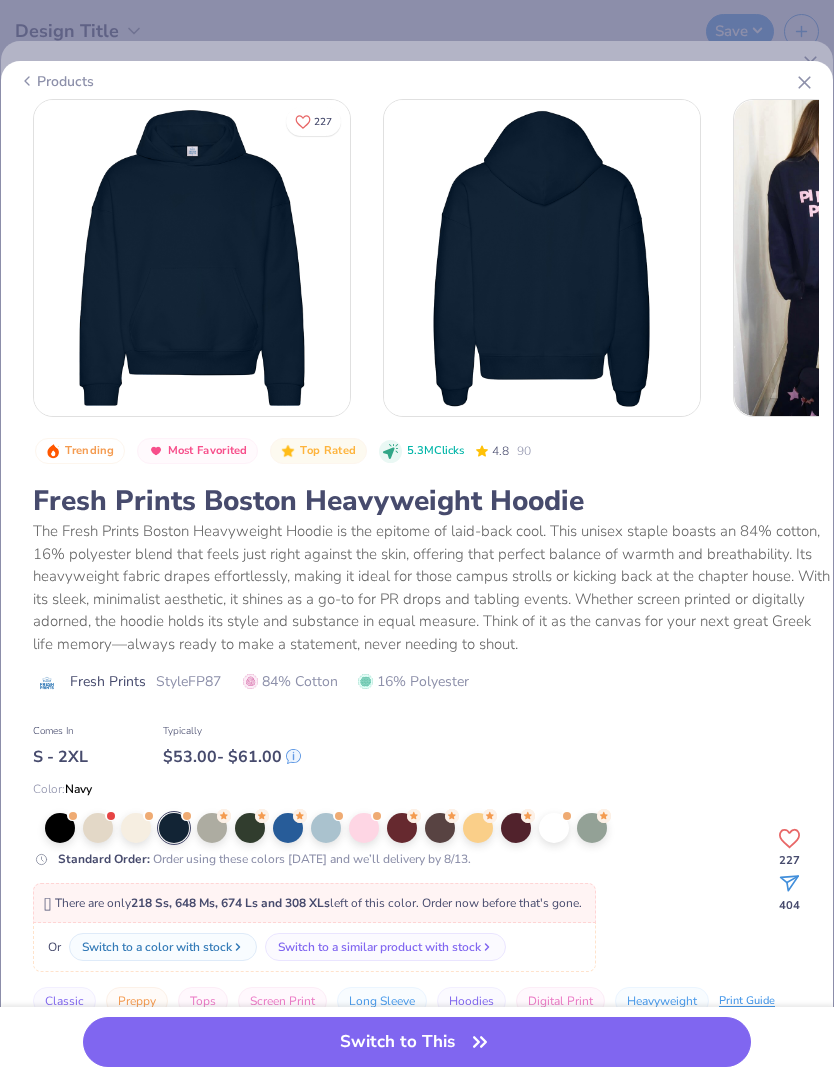 scroll, scrollTop: 0, scrollLeft: 0, axis: both 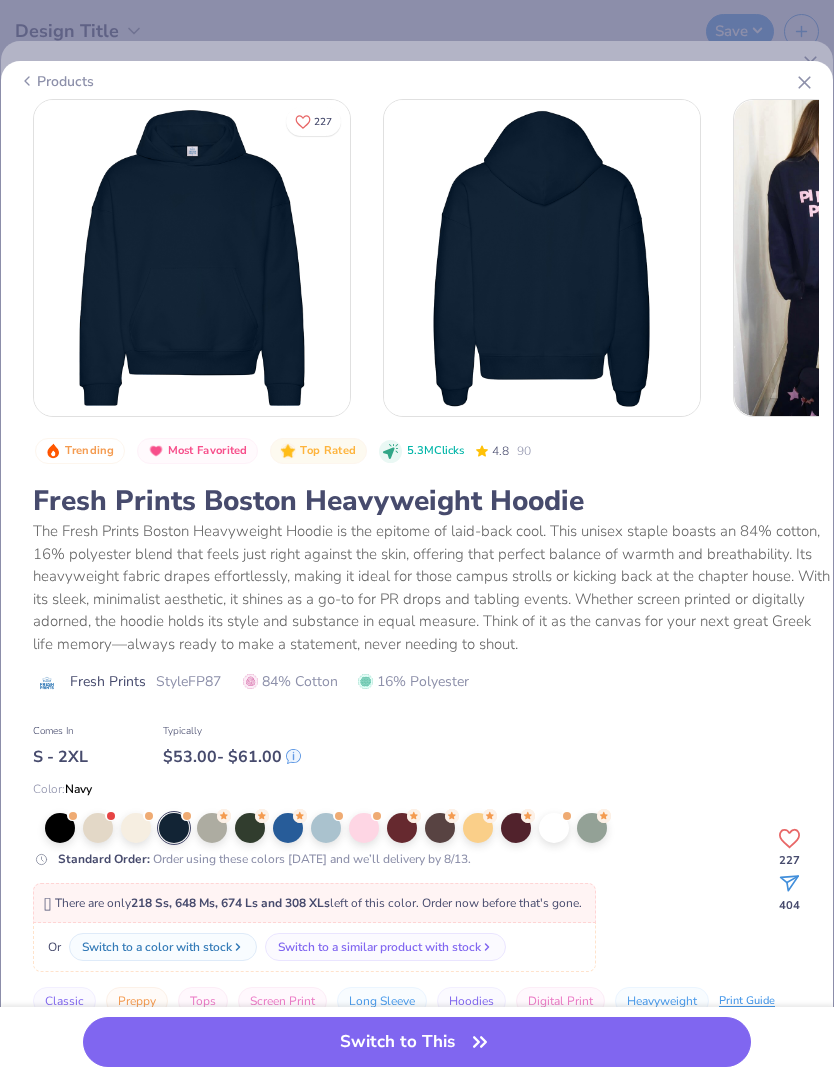 click on "Switch to This" at bounding box center (416, 1042) 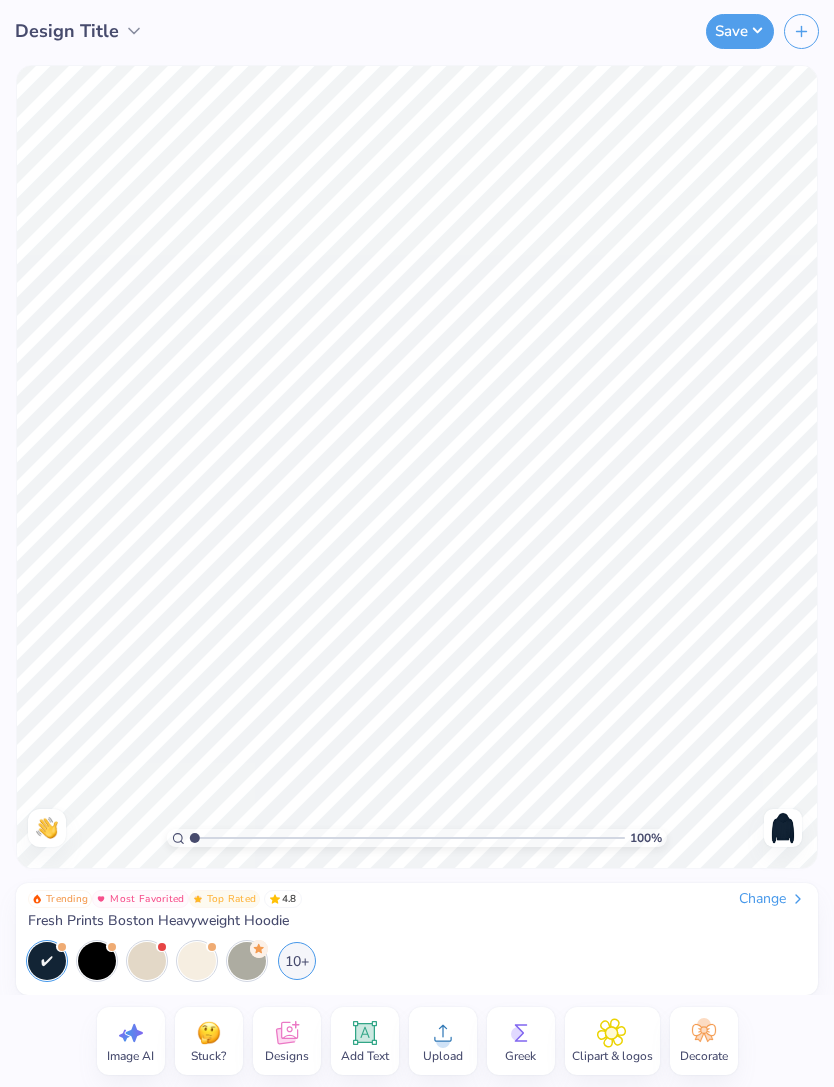 click 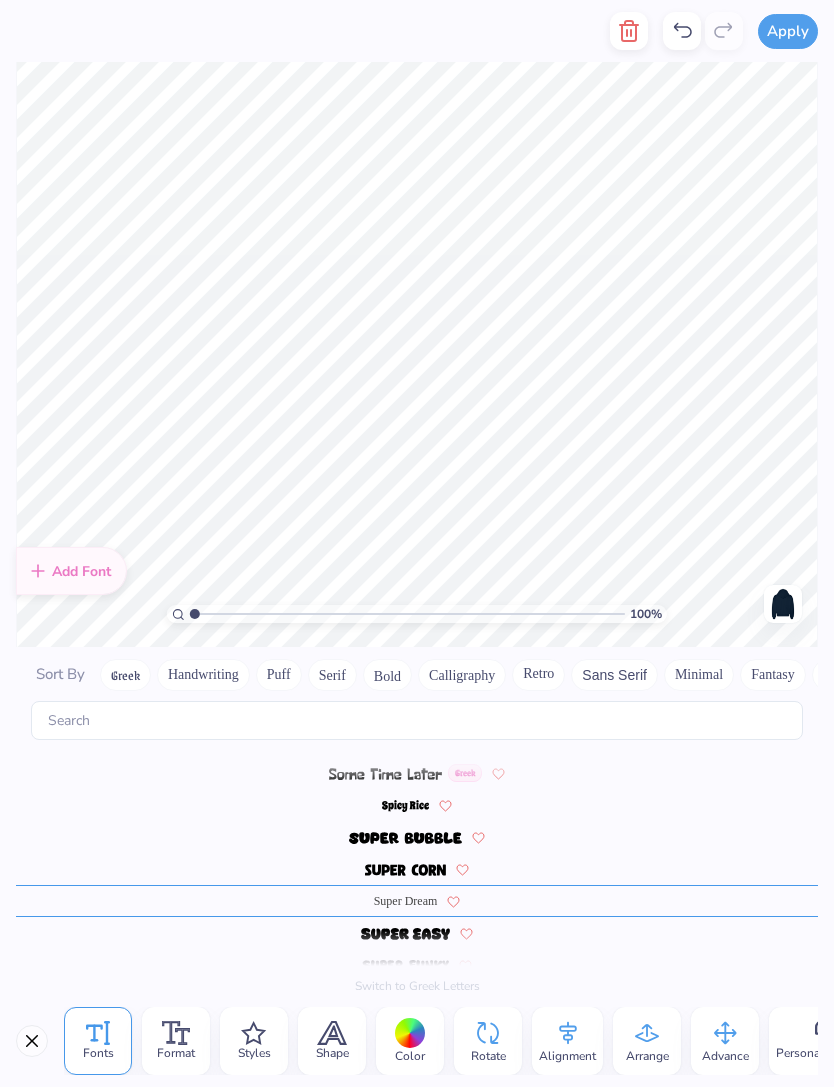 scroll, scrollTop: 8720, scrollLeft: 0, axis: vertical 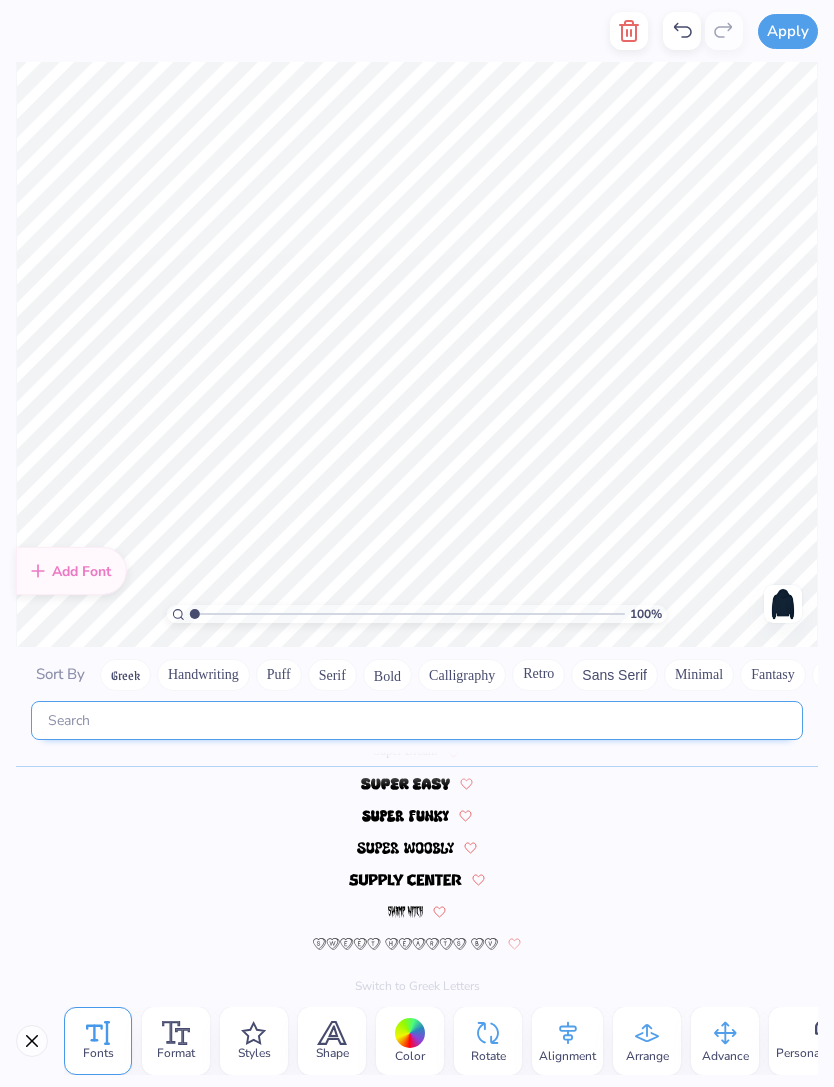 click at bounding box center (417, 720) 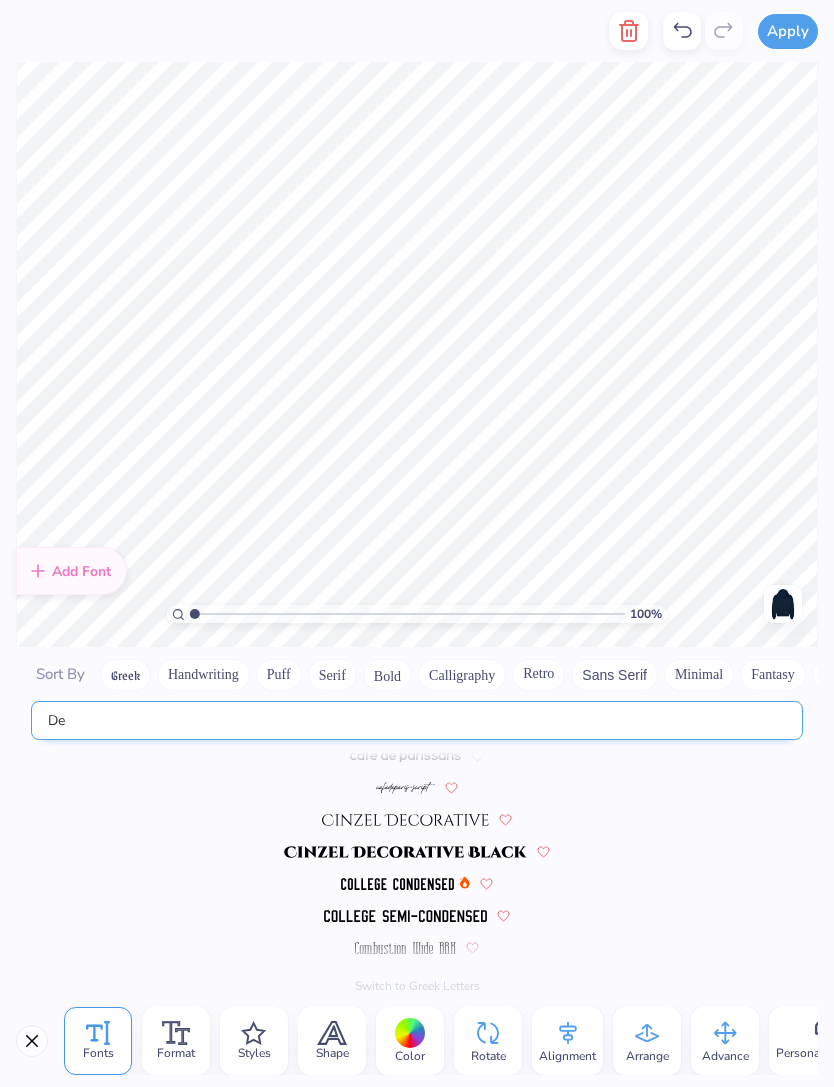 scroll, scrollTop: 0, scrollLeft: 0, axis: both 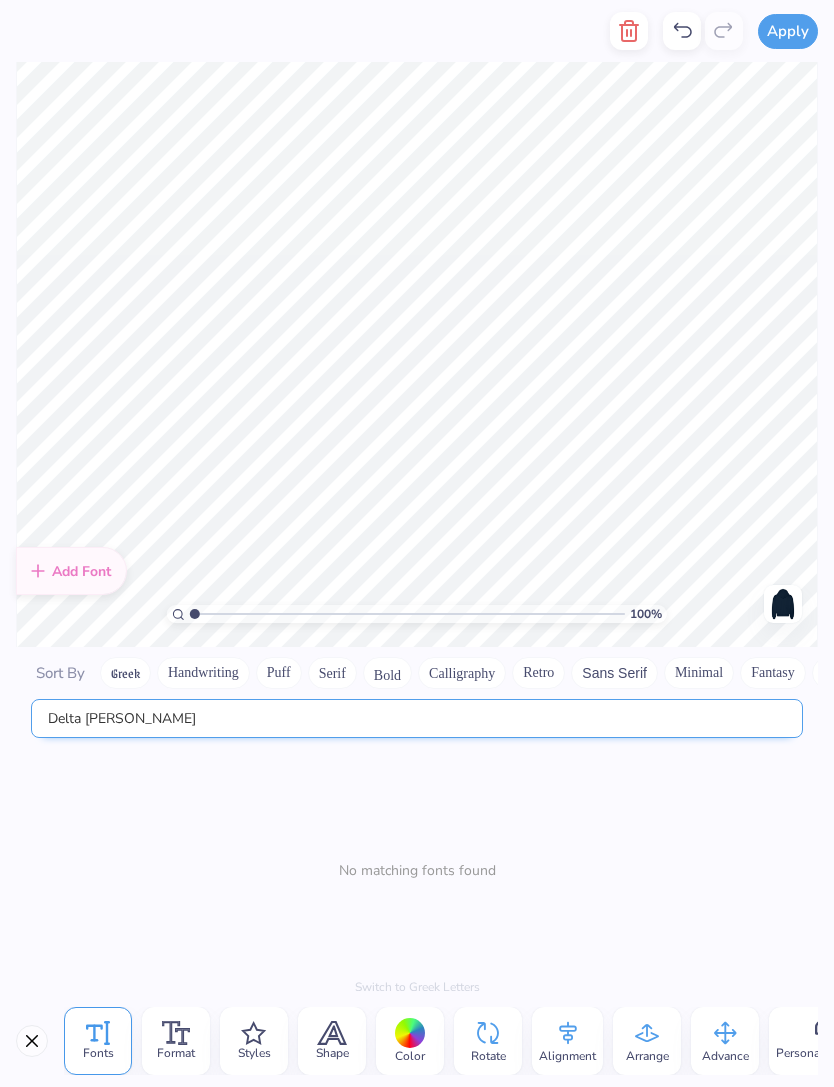 type on "Delta Gamma" 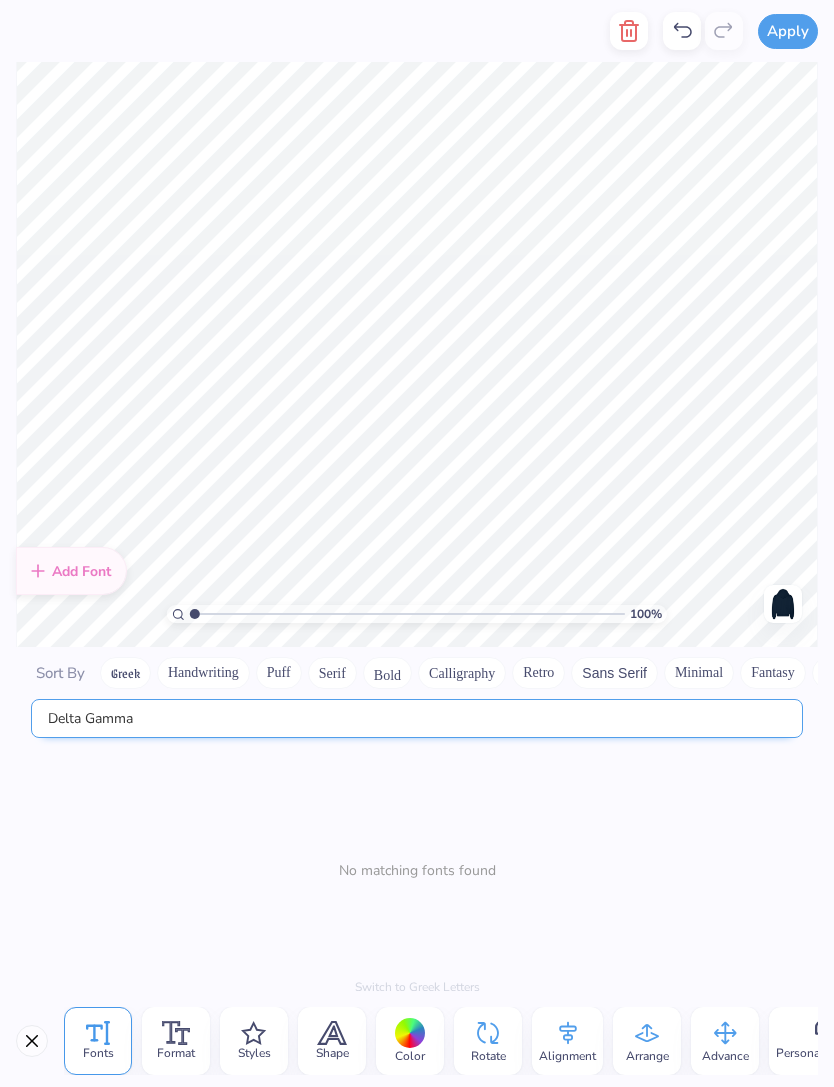click on "Delta Gamma" at bounding box center (417, 718) 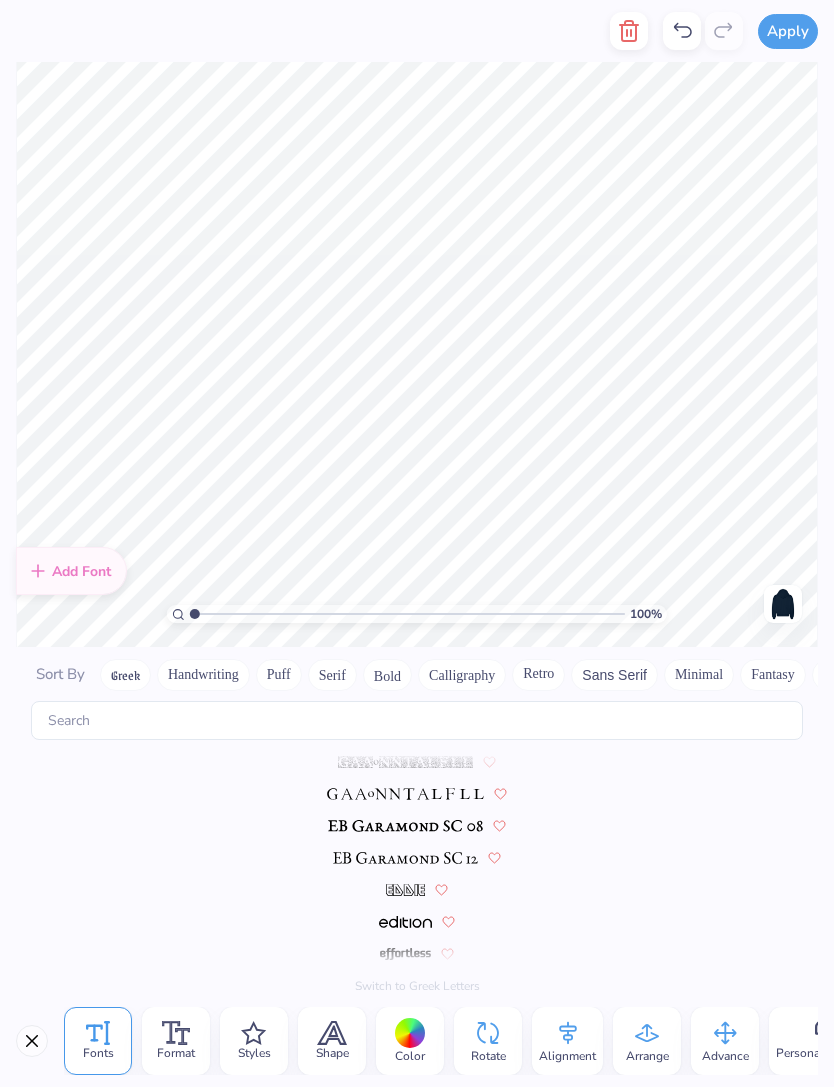 scroll, scrollTop: 8602, scrollLeft: 0, axis: vertical 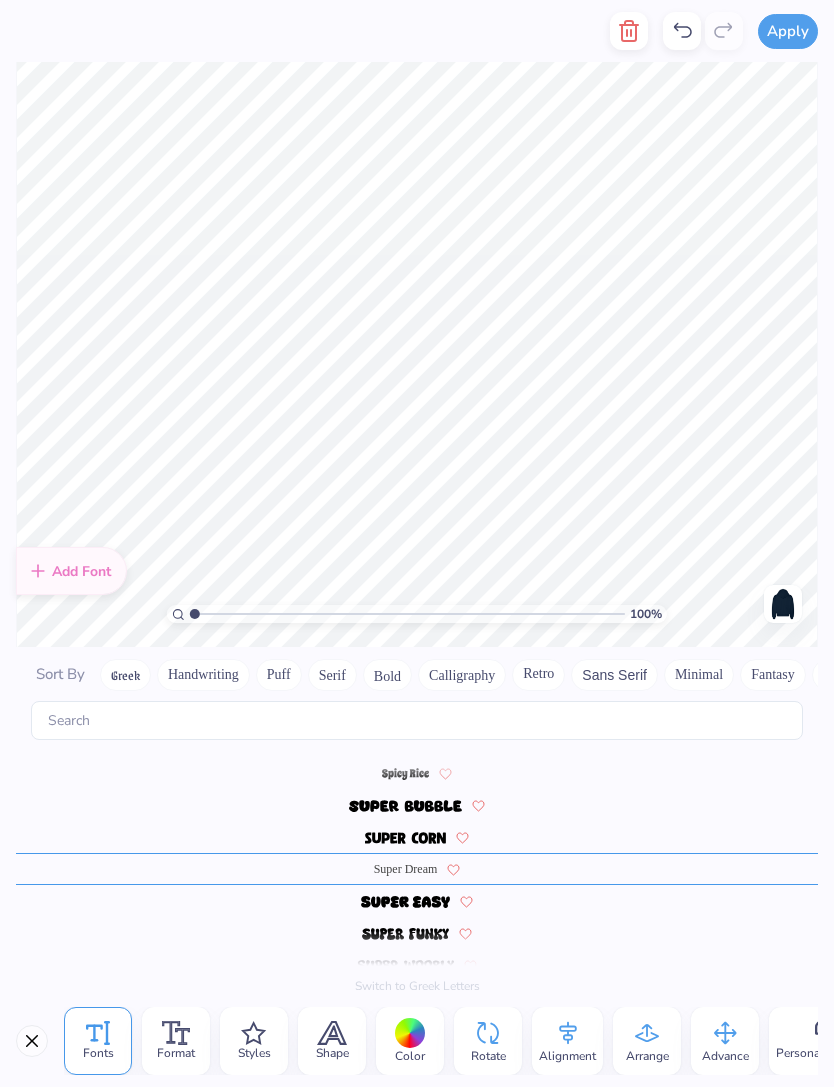 type on "Delta Gamma" 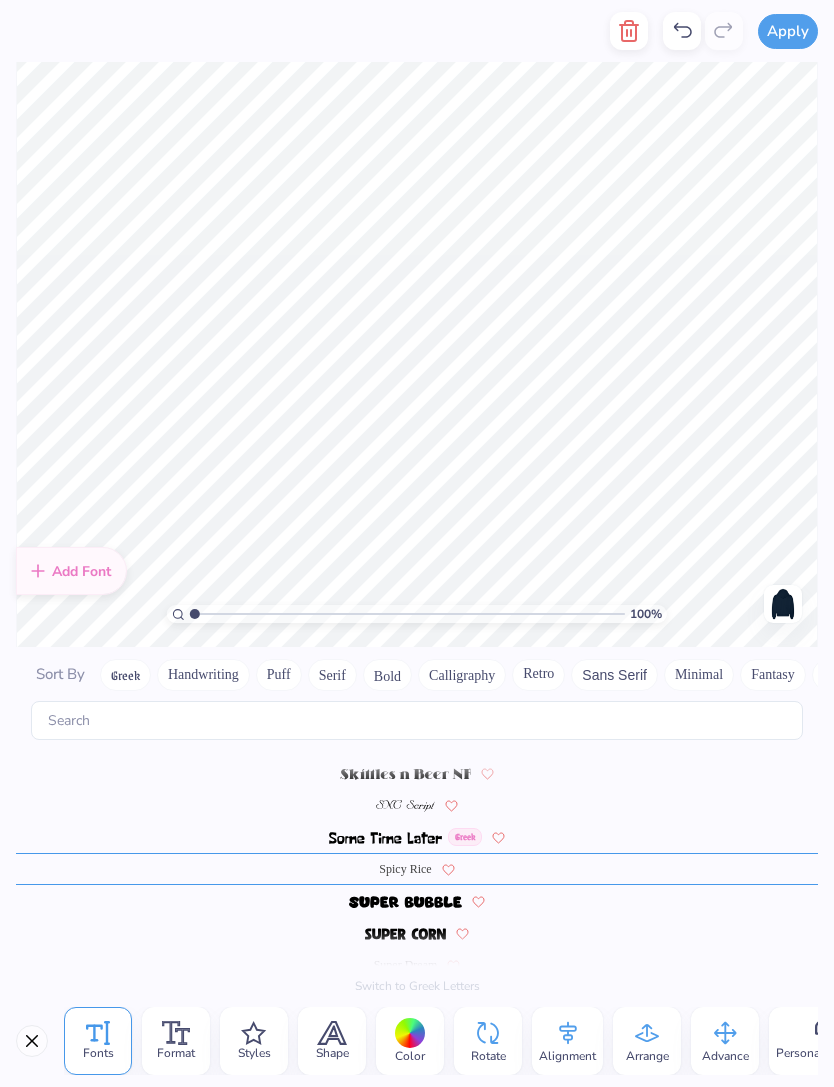 click at bounding box center [406, 934] 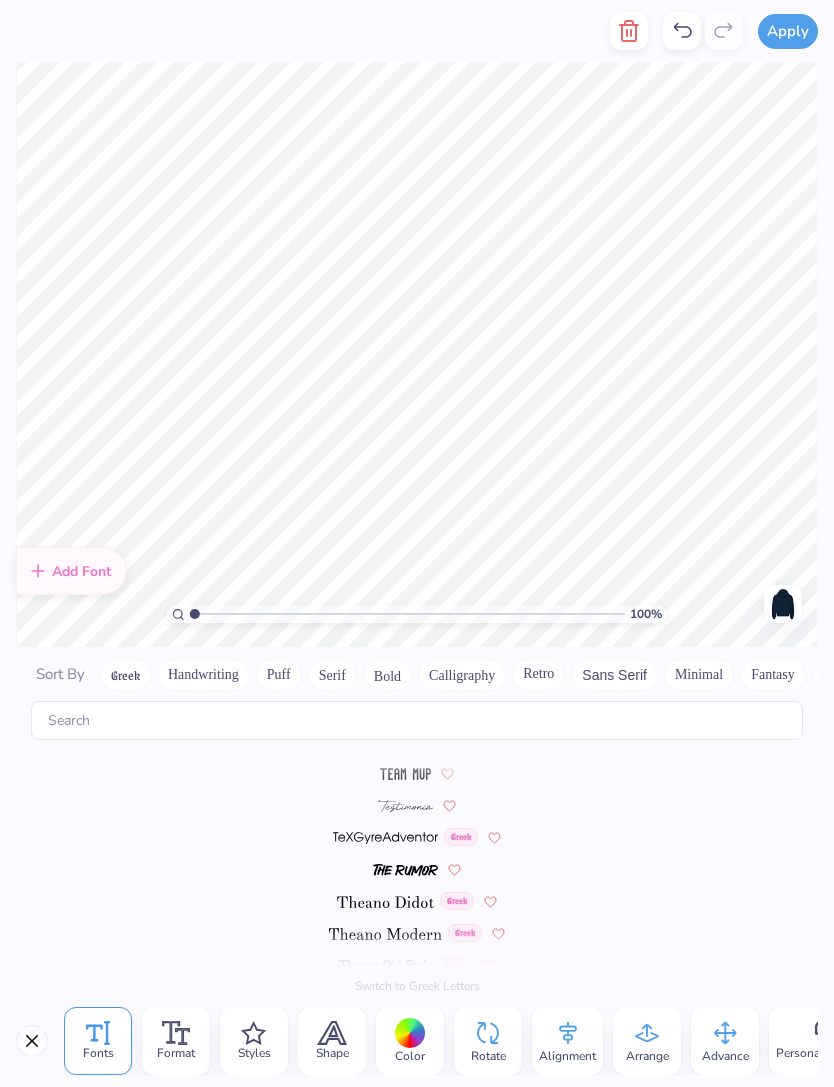 click at bounding box center [405, 806] 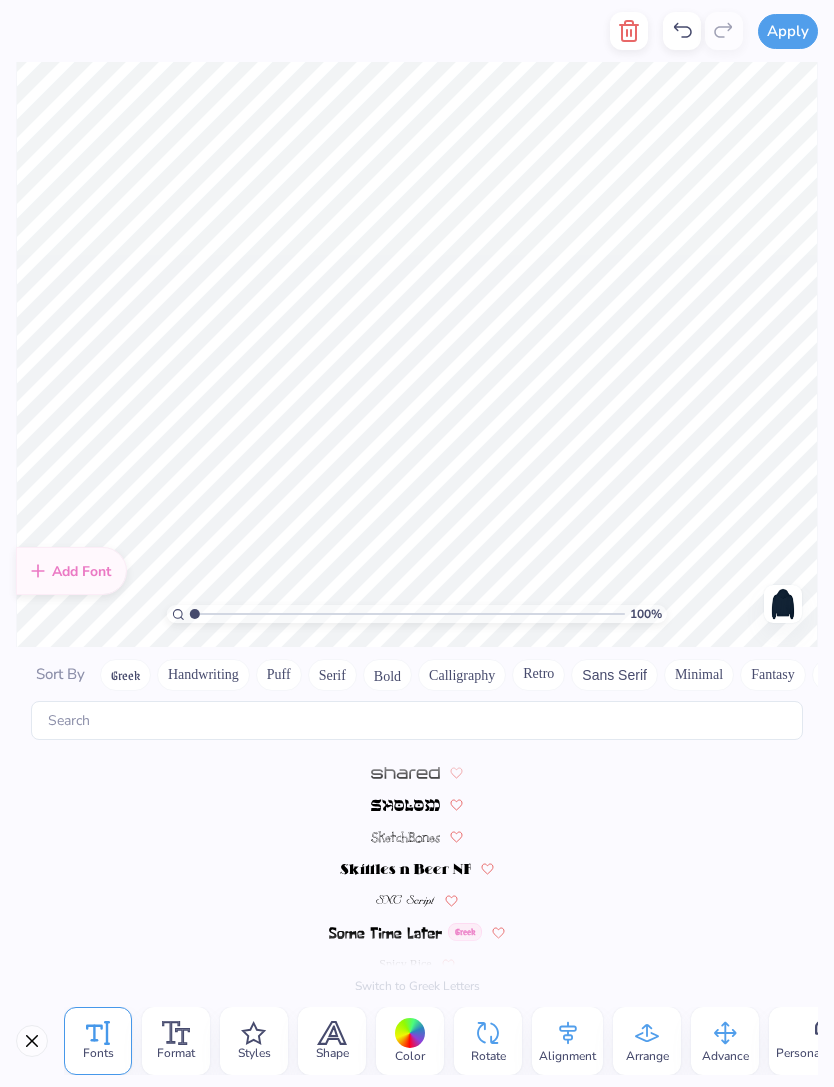 scroll, scrollTop: 8410, scrollLeft: 0, axis: vertical 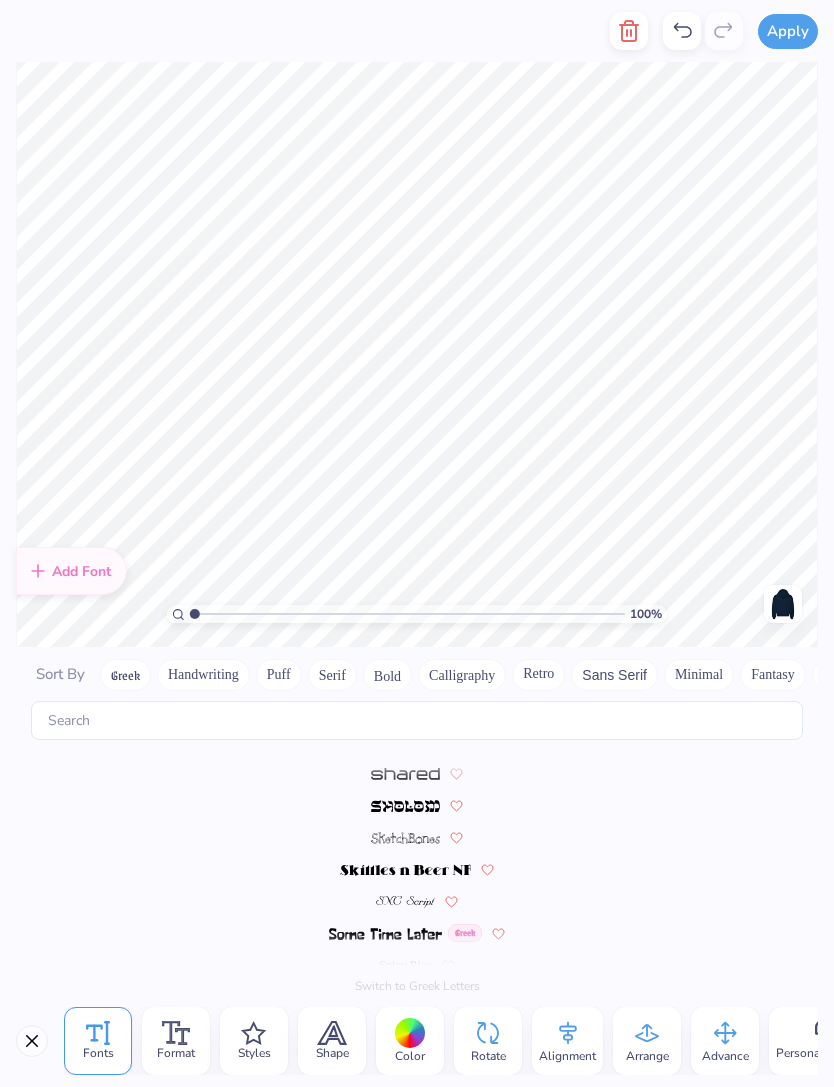 click at bounding box center (406, 902) 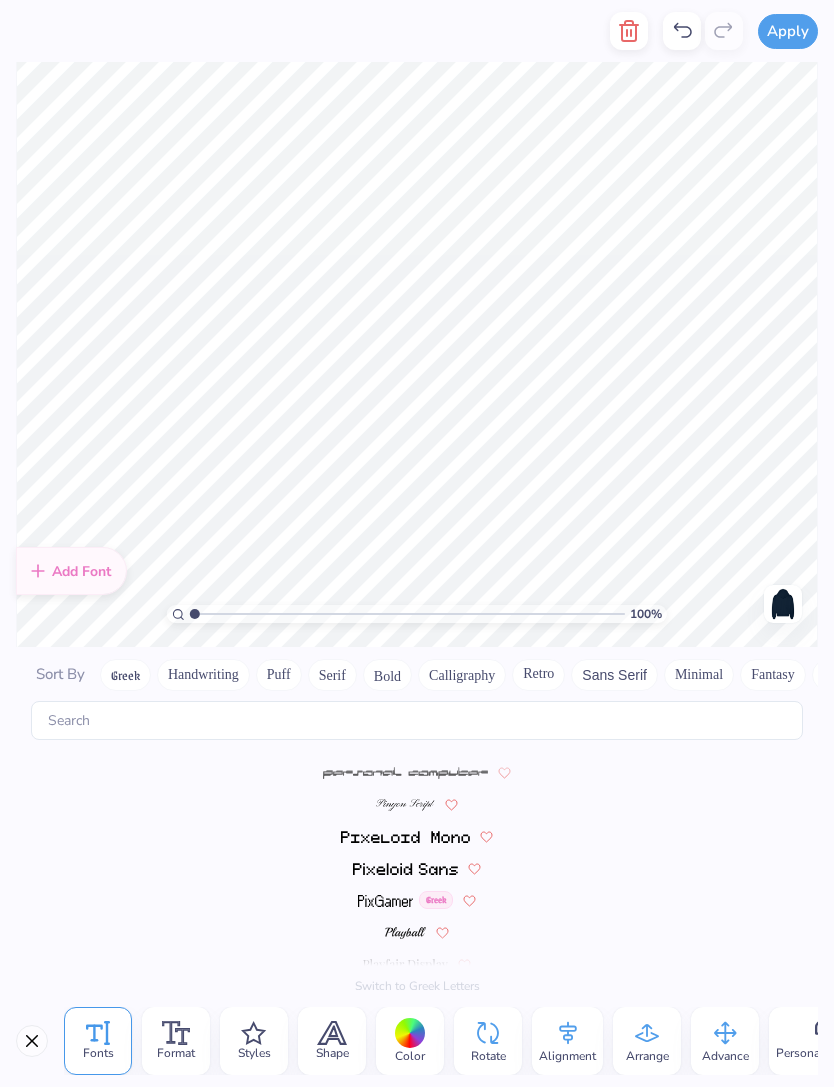 scroll, scrollTop: 7354, scrollLeft: 0, axis: vertical 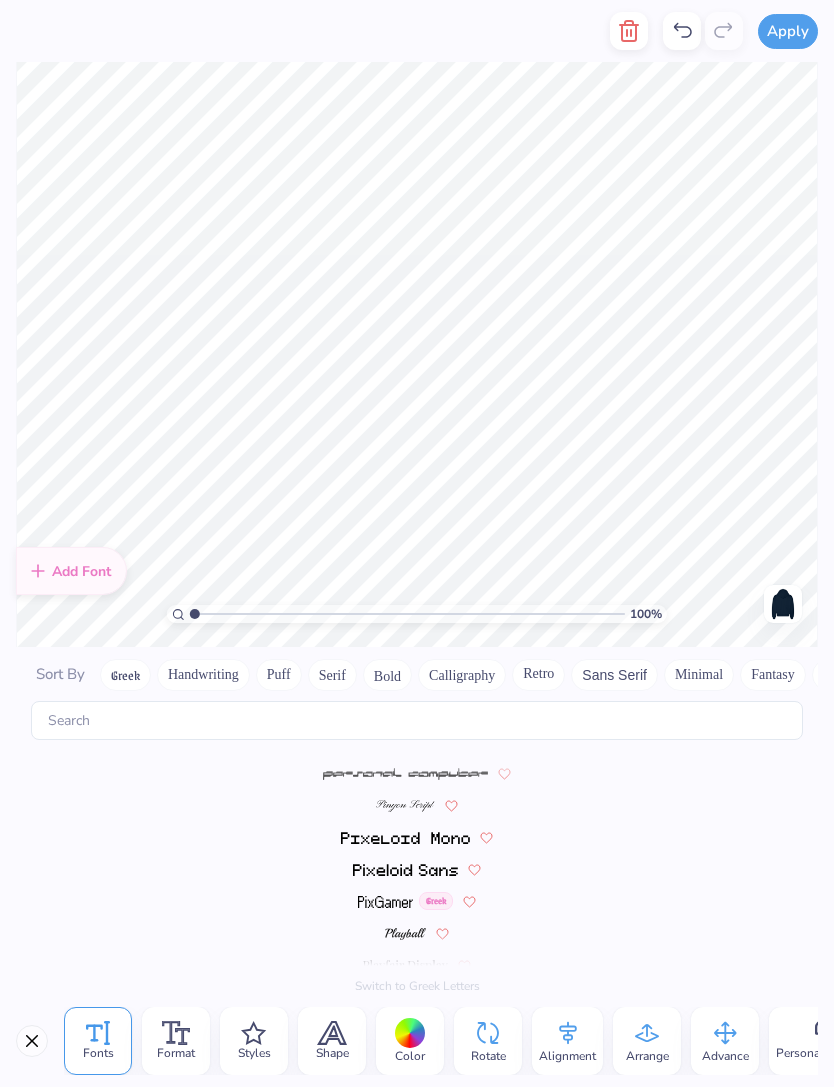 click at bounding box center [405, 934] 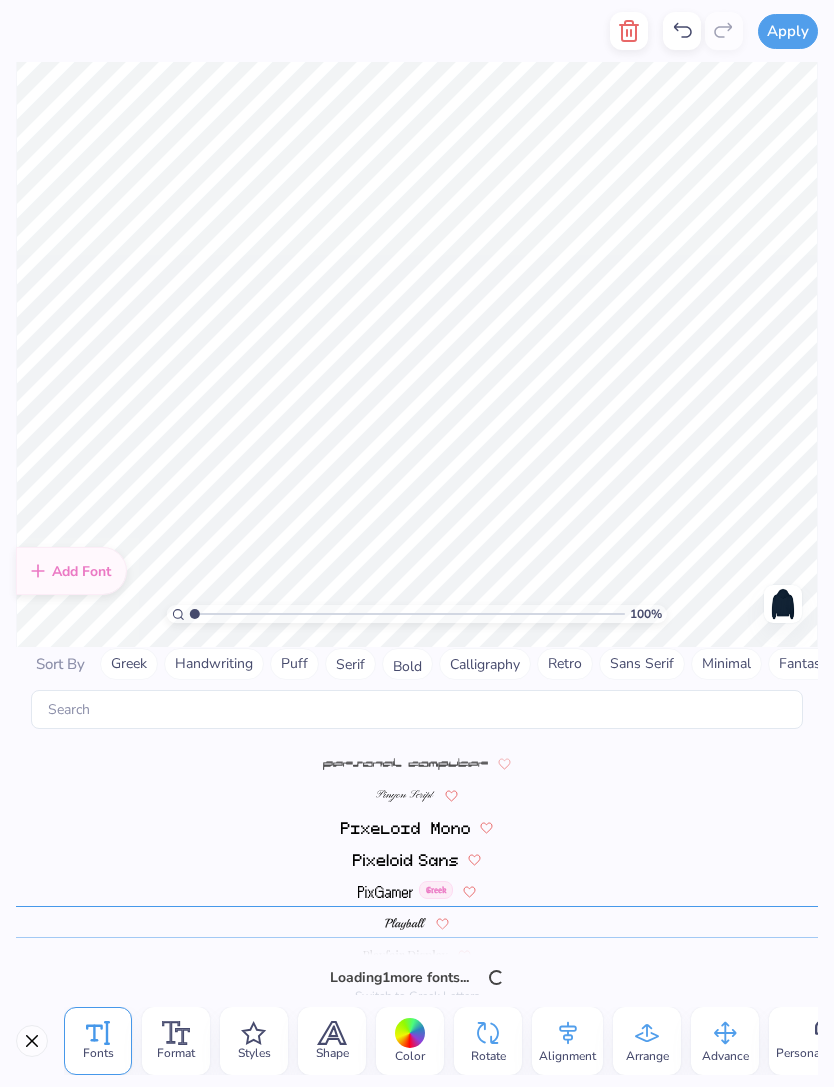 click at bounding box center (405, 796) 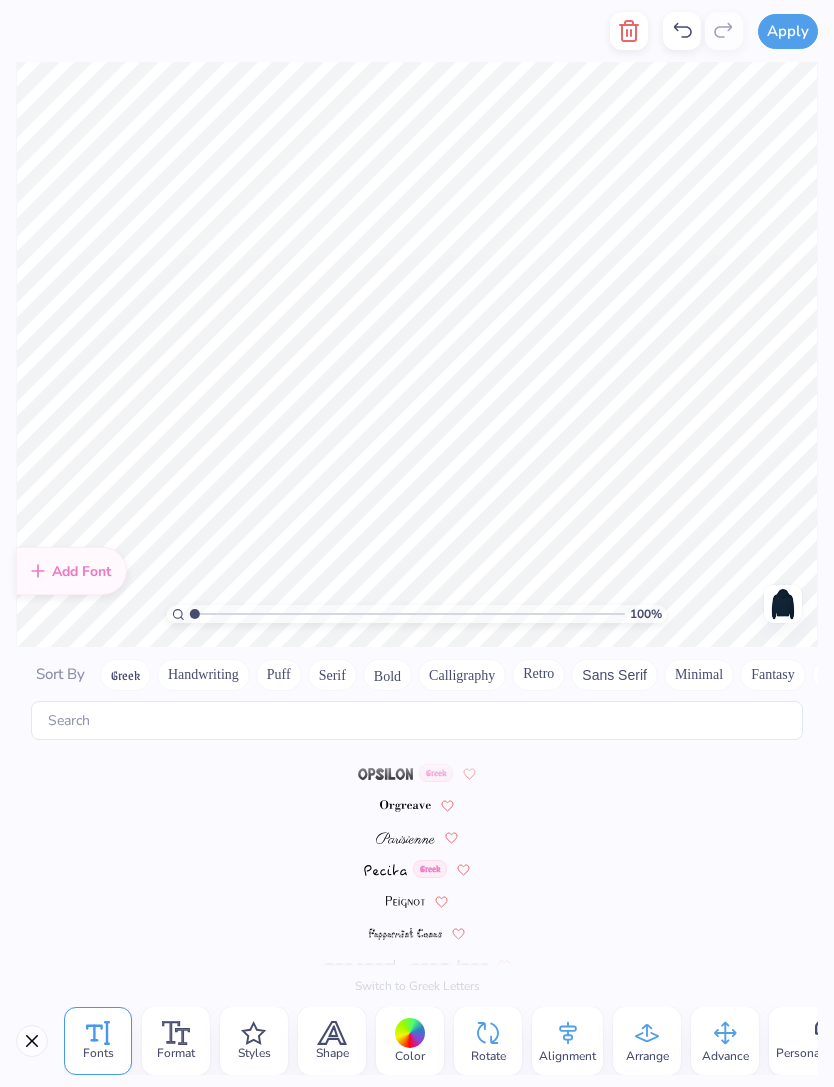 scroll, scrollTop: 7162, scrollLeft: 0, axis: vertical 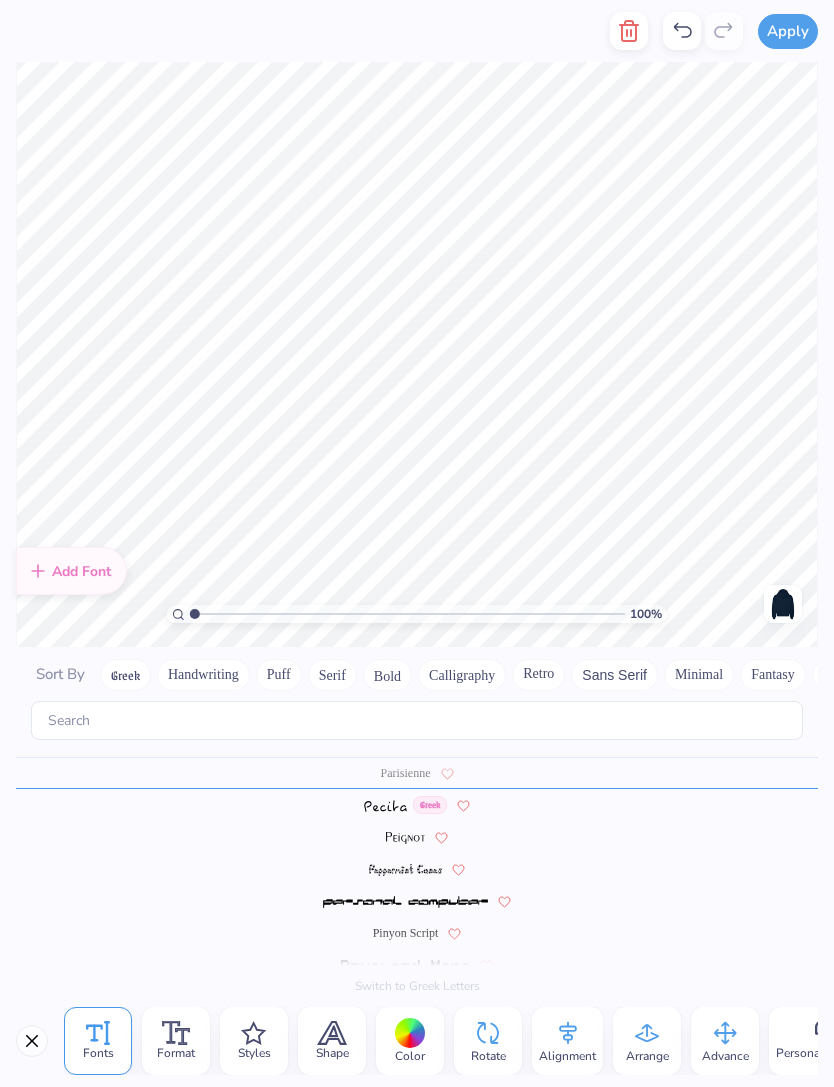 click on "Pinyon Script" at bounding box center (406, 933) 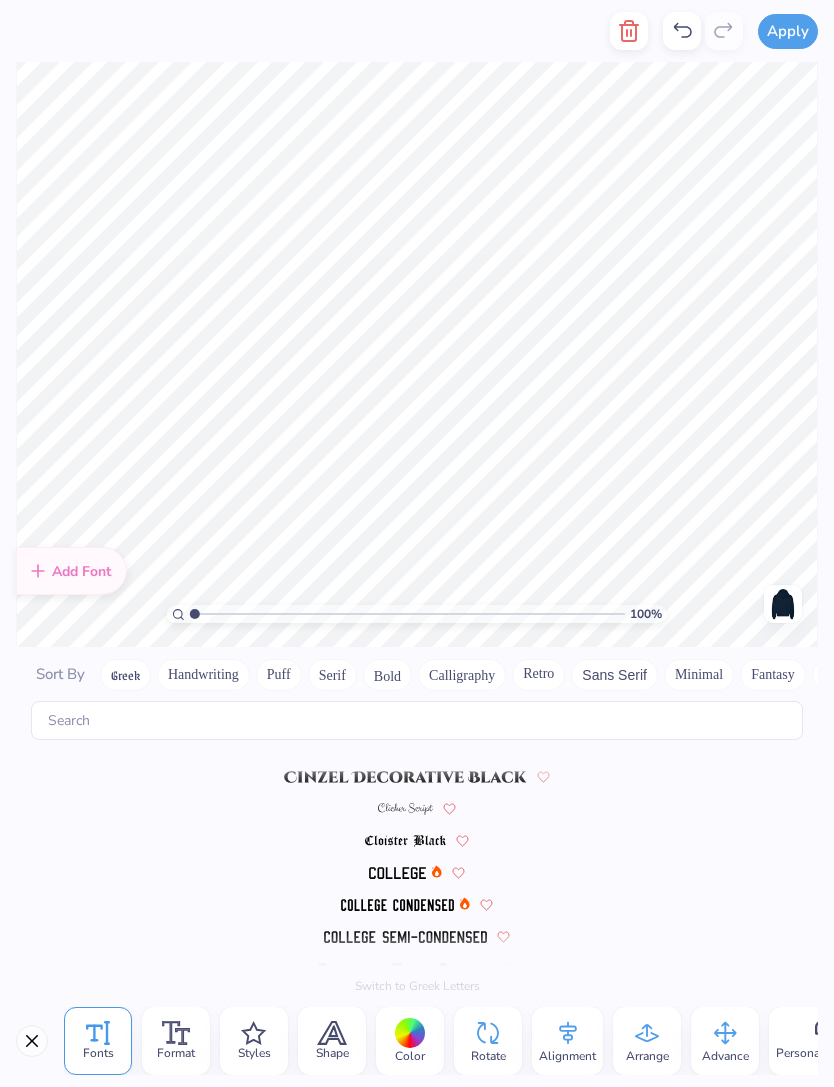 scroll, scrollTop: 2202, scrollLeft: 0, axis: vertical 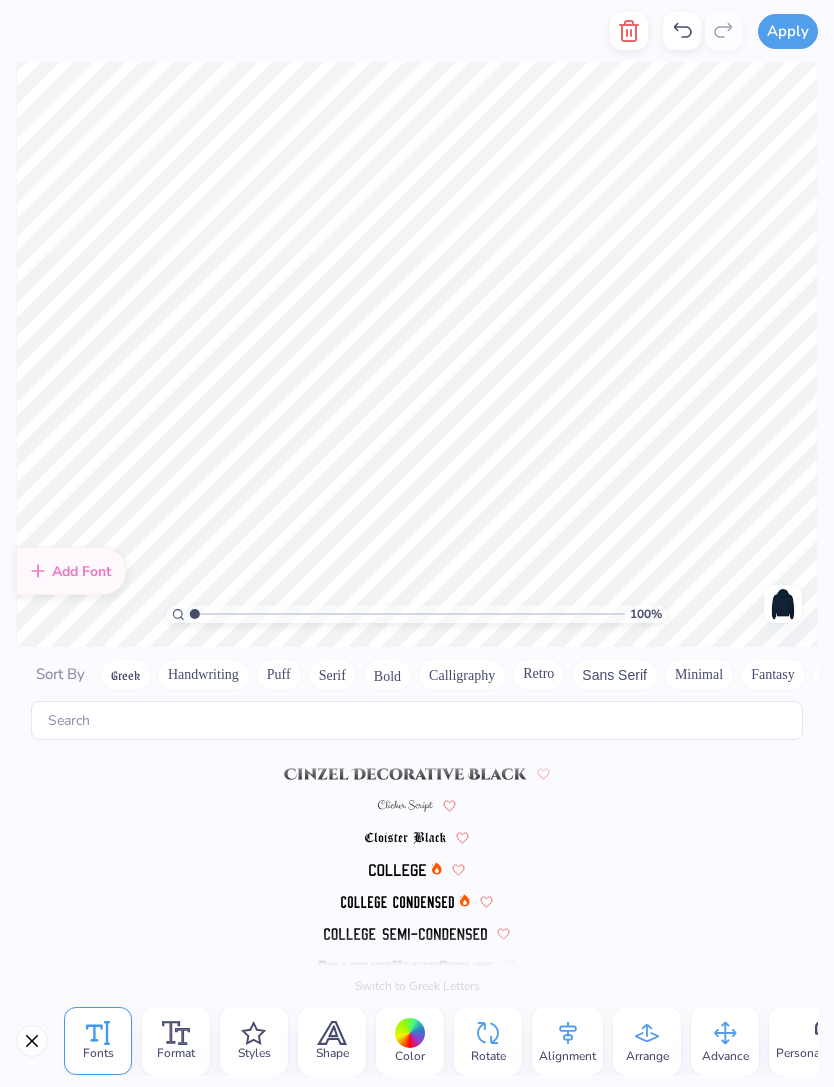 click on "Calligraphy" at bounding box center [462, 675] 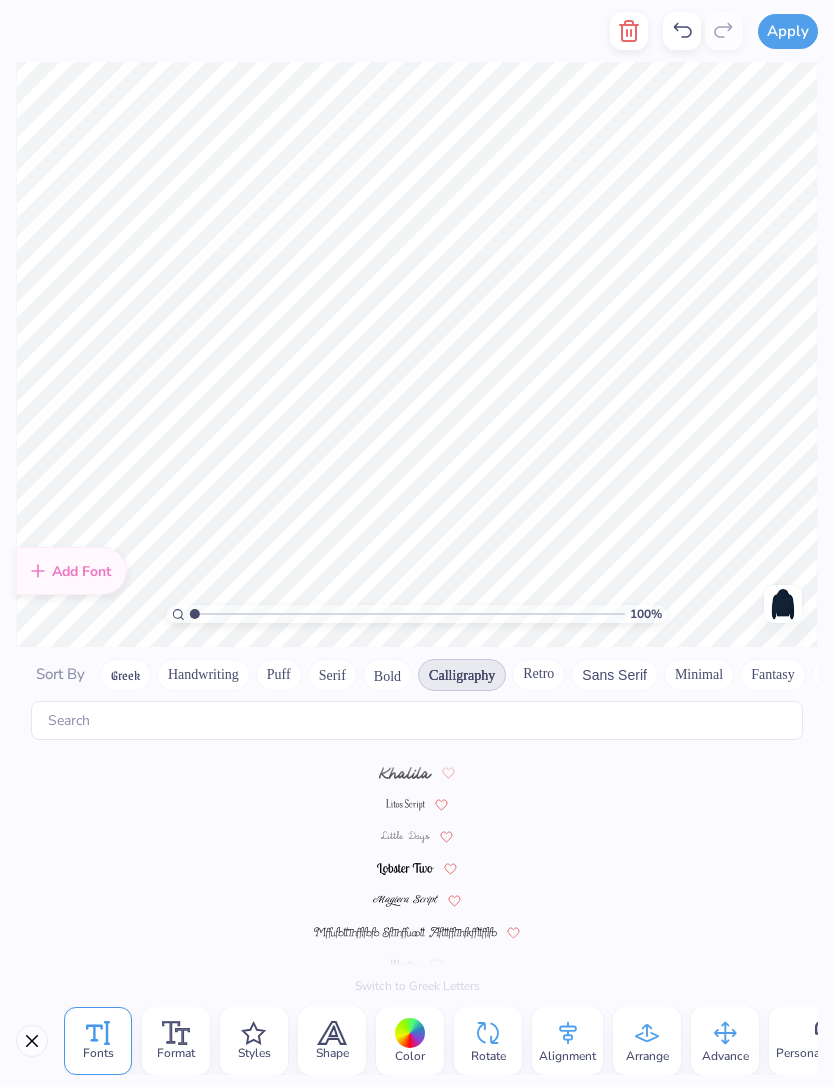 scroll, scrollTop: 474, scrollLeft: 0, axis: vertical 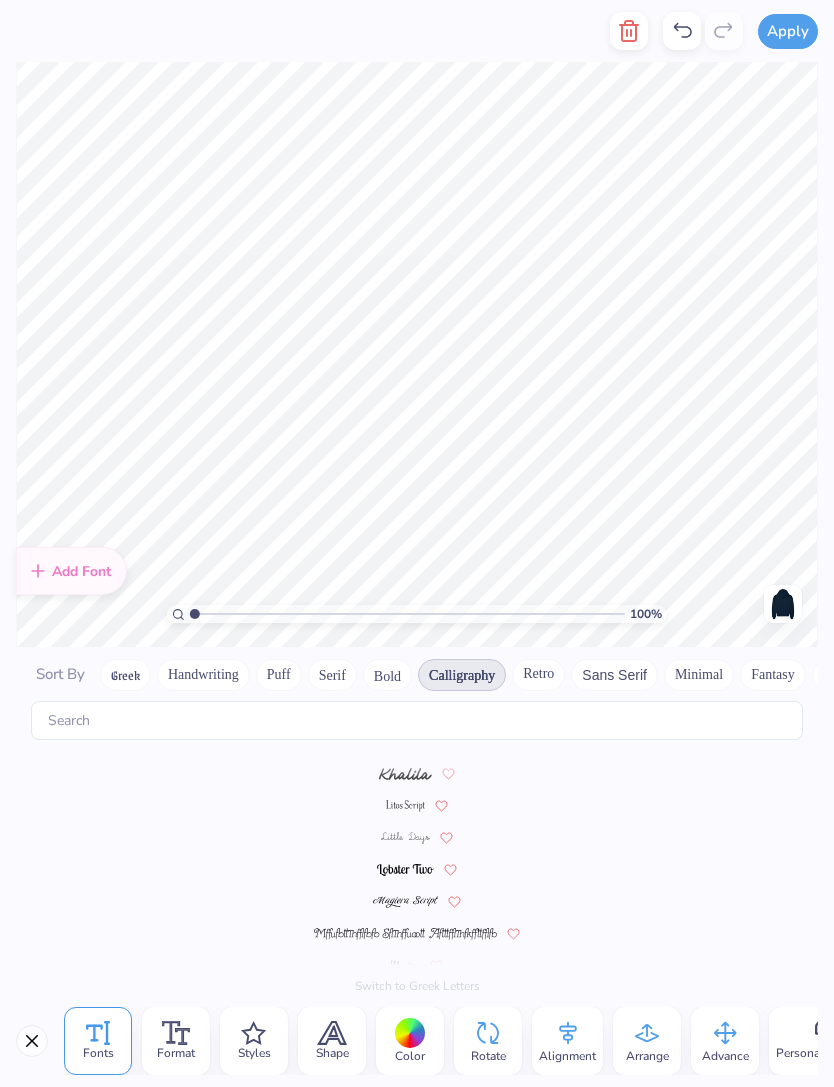 click on "Format" at bounding box center (176, 1053) 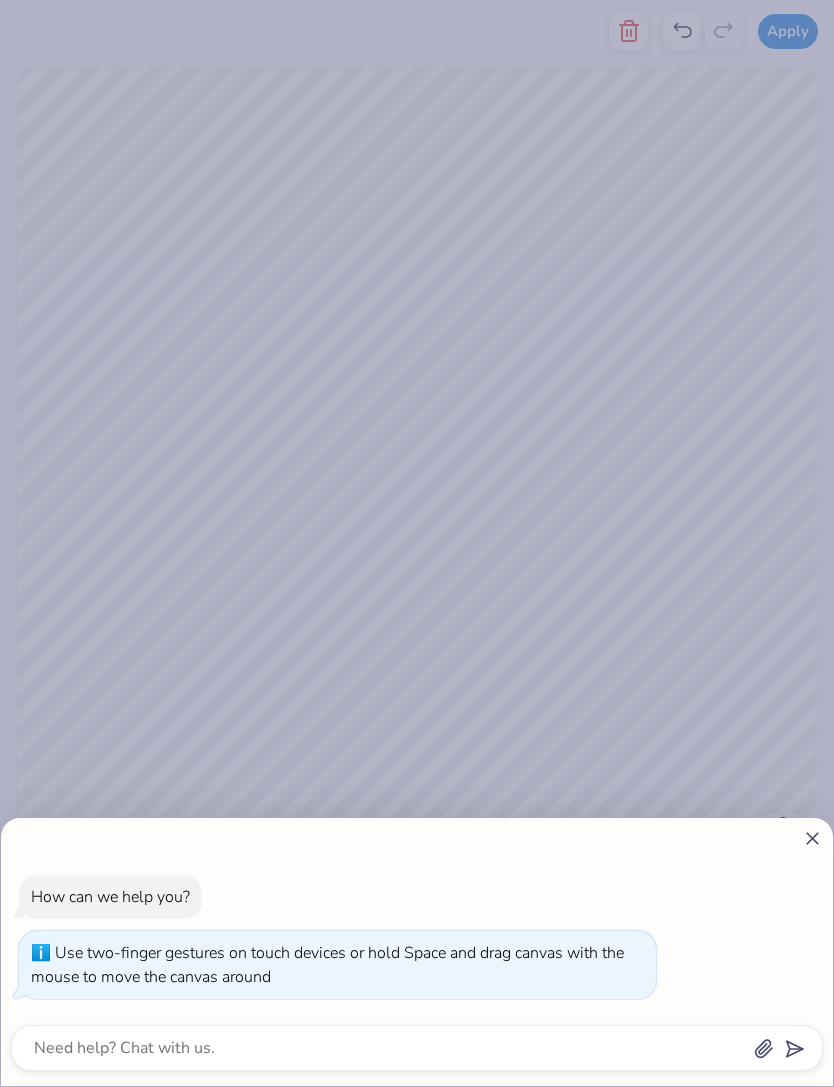 type on "1" 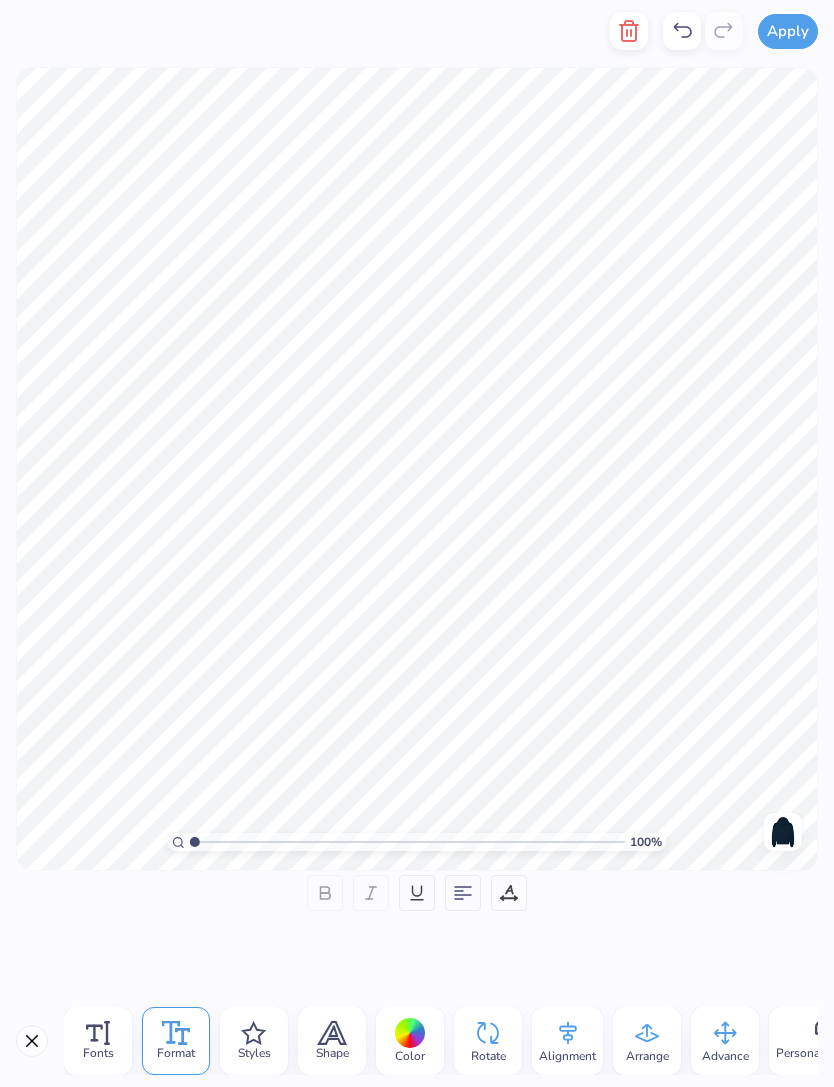 click on "Styles" at bounding box center (254, 1041) 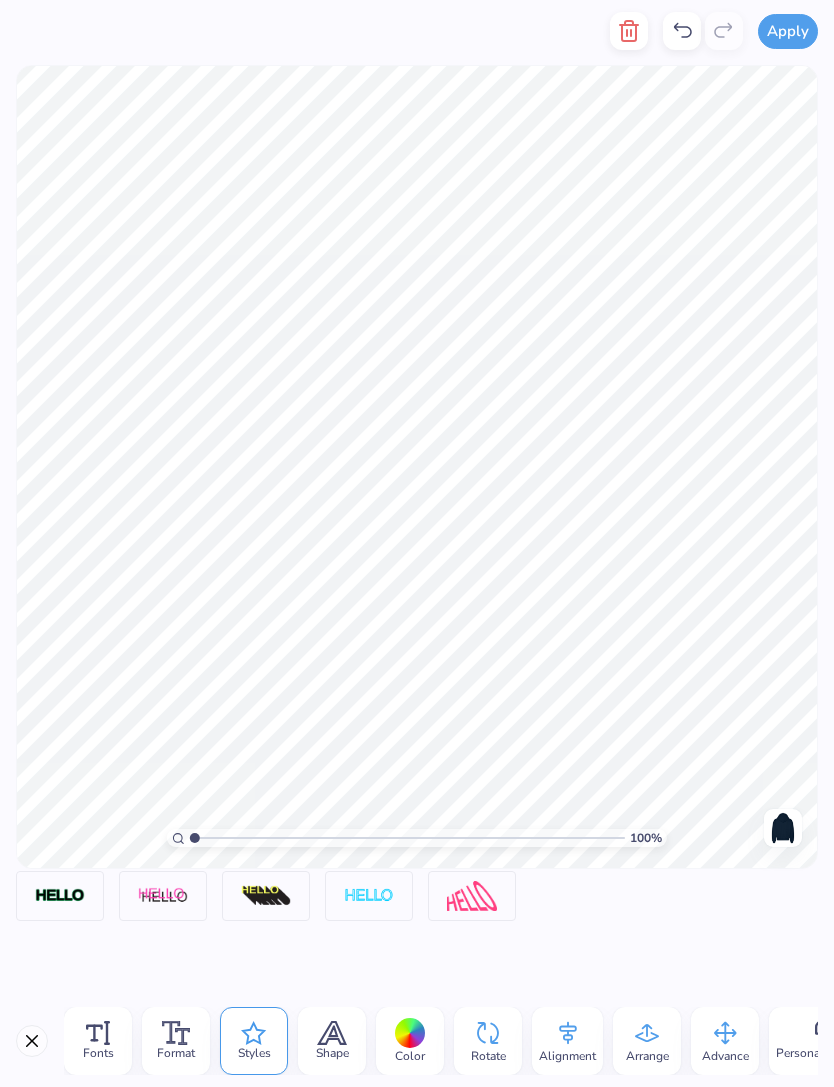 click 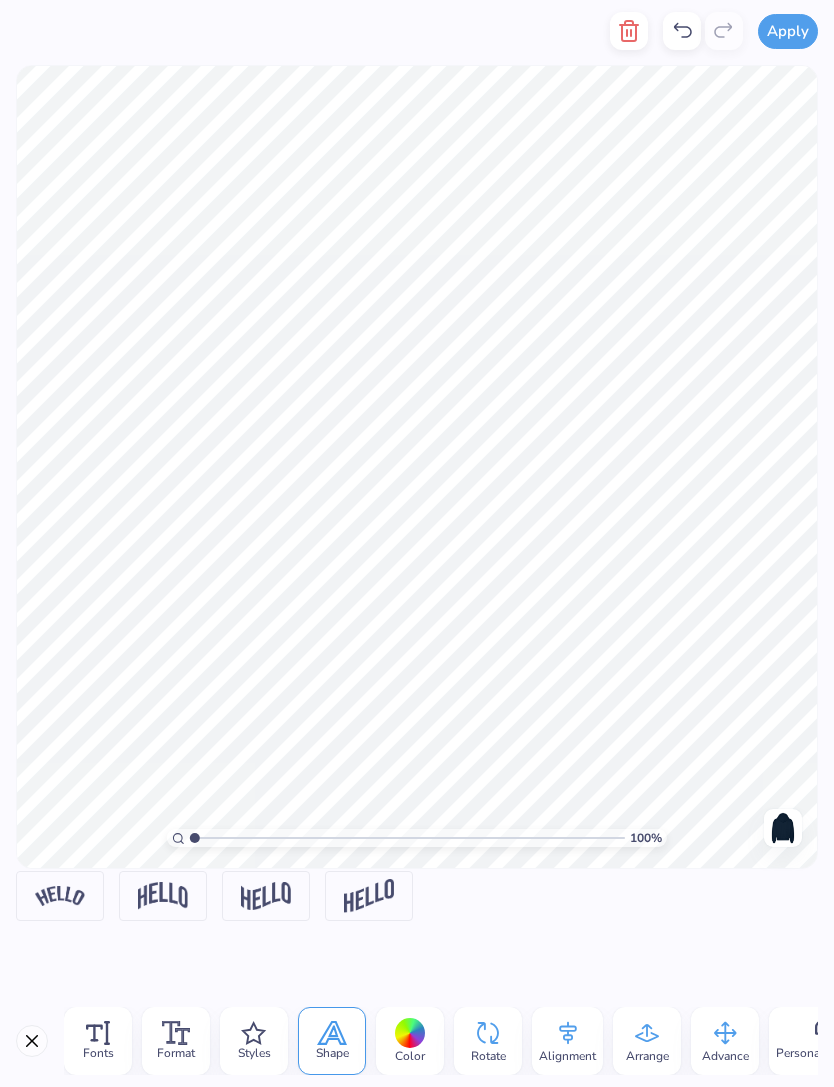 click at bounding box center (60, 895) 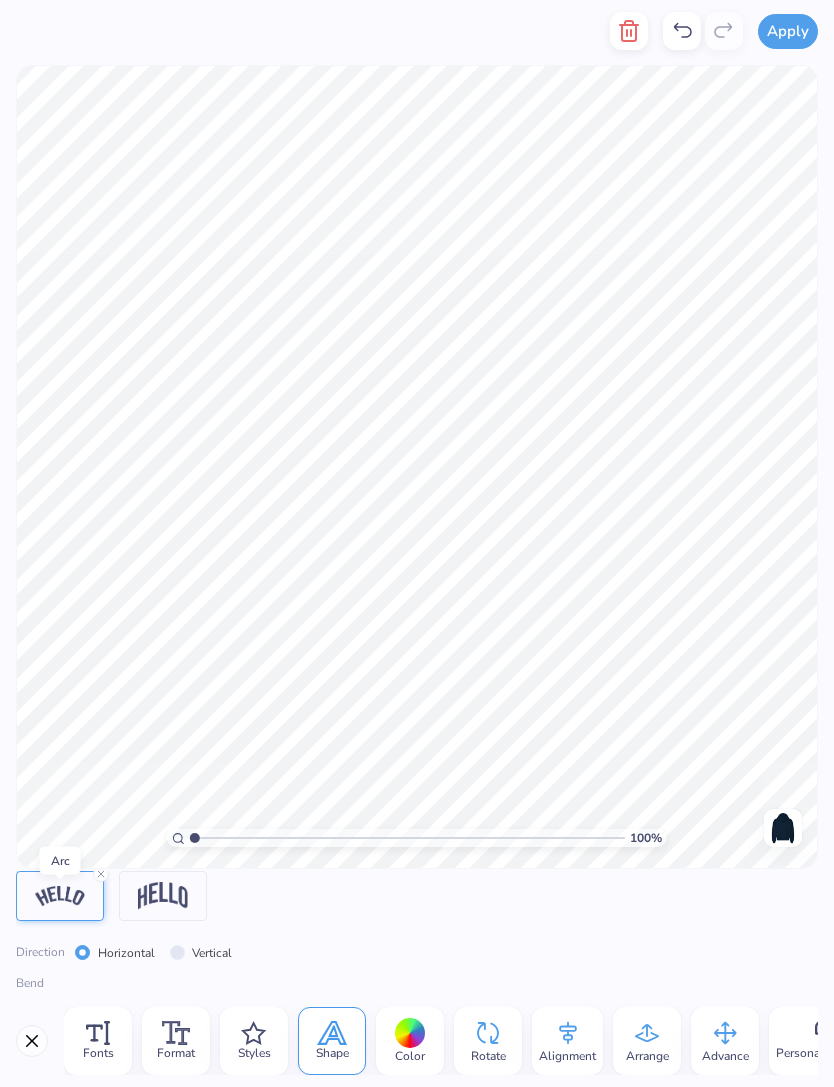 click at bounding box center (163, 895) 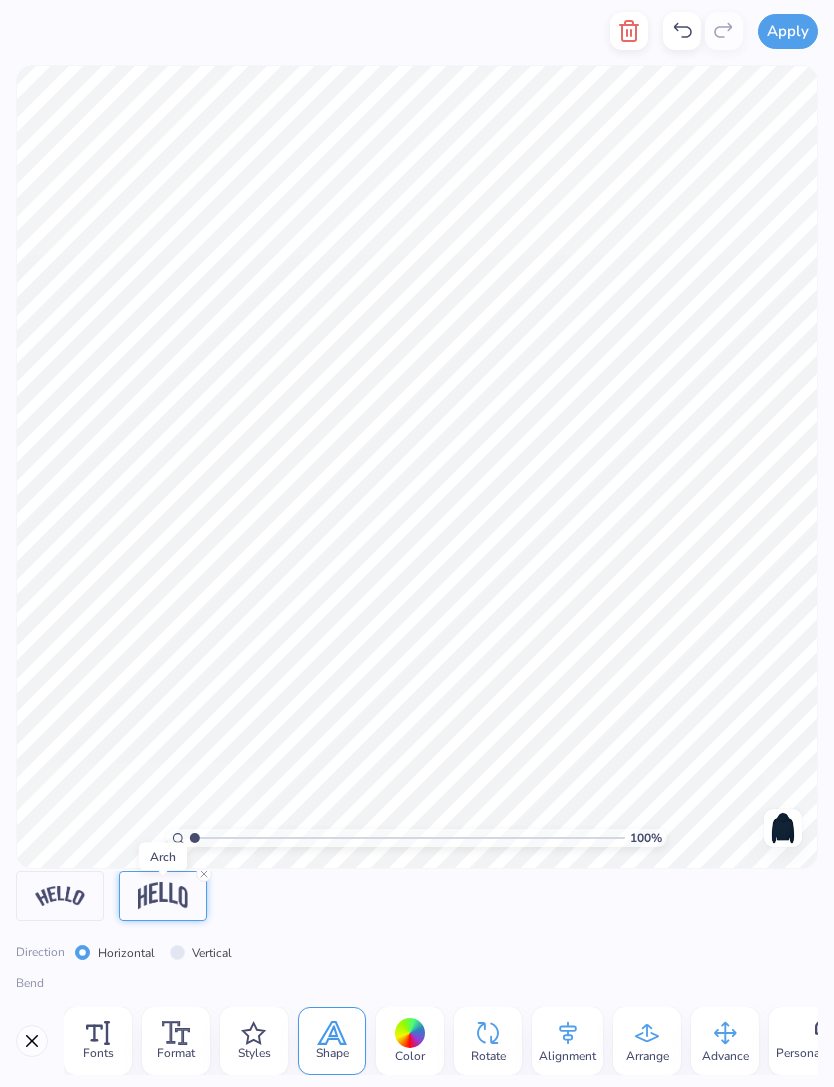 click at bounding box center (60, 895) 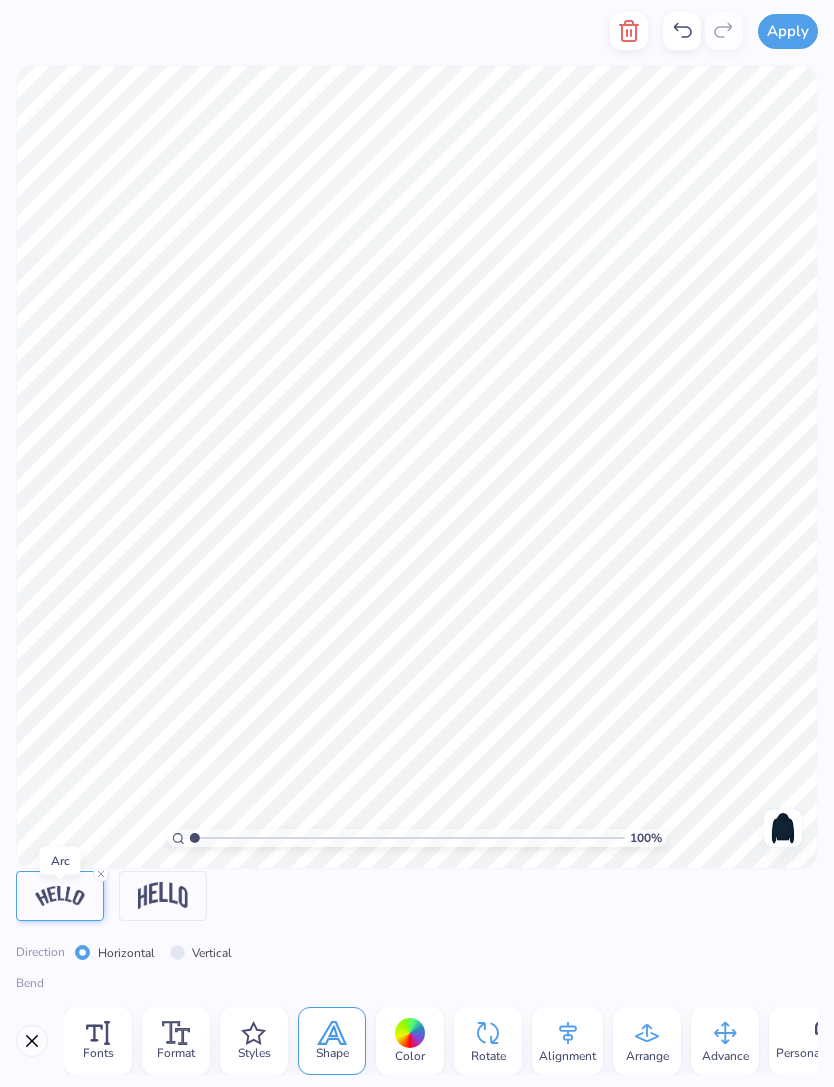 click on "Shape" at bounding box center (332, 1053) 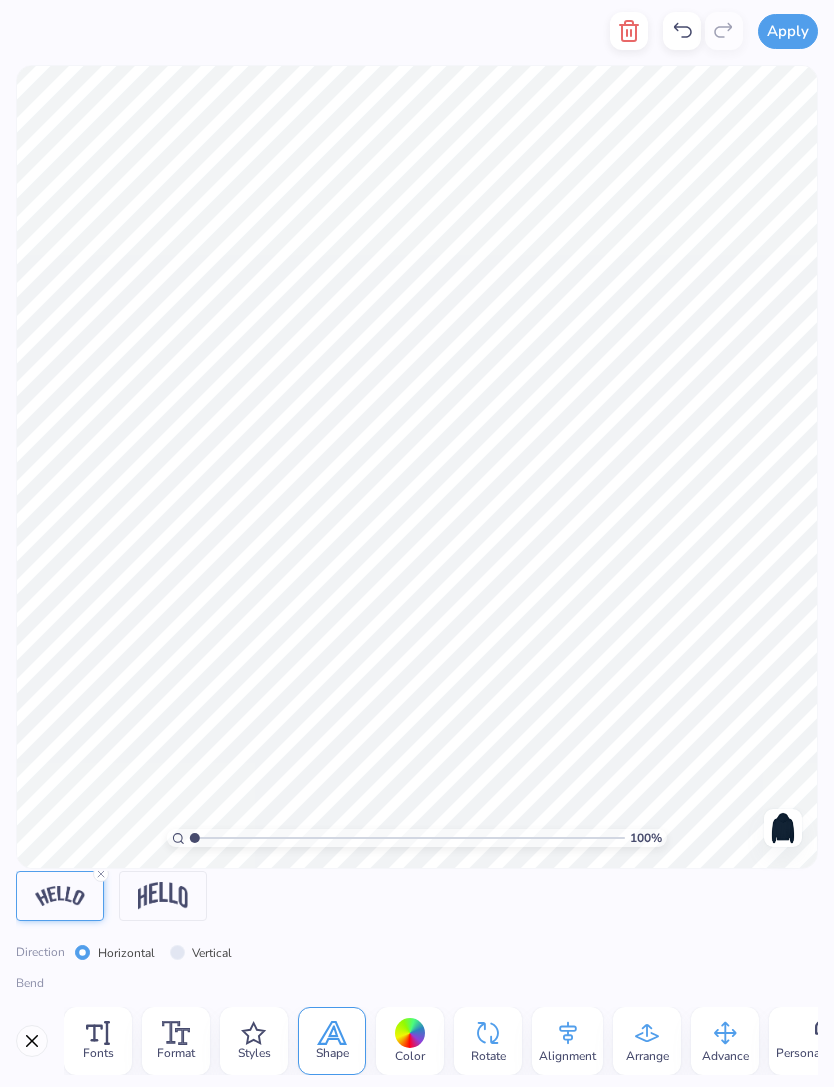 click on "Shape" at bounding box center (332, 1041) 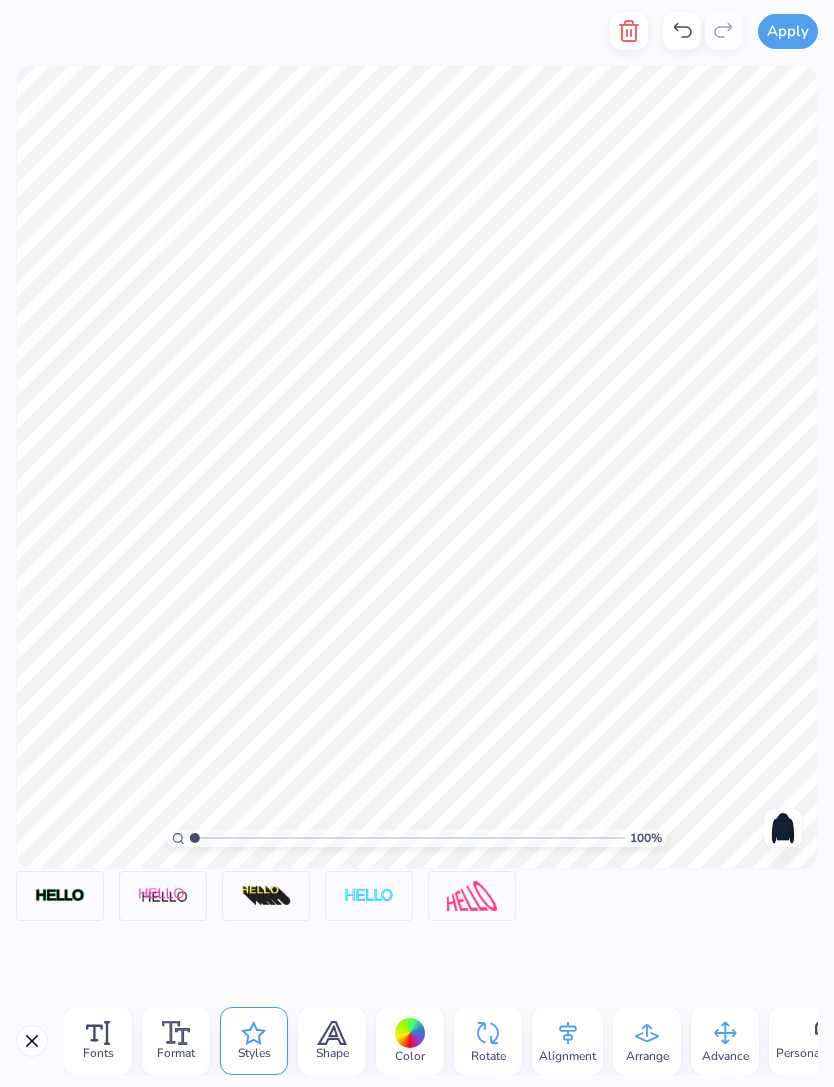 click 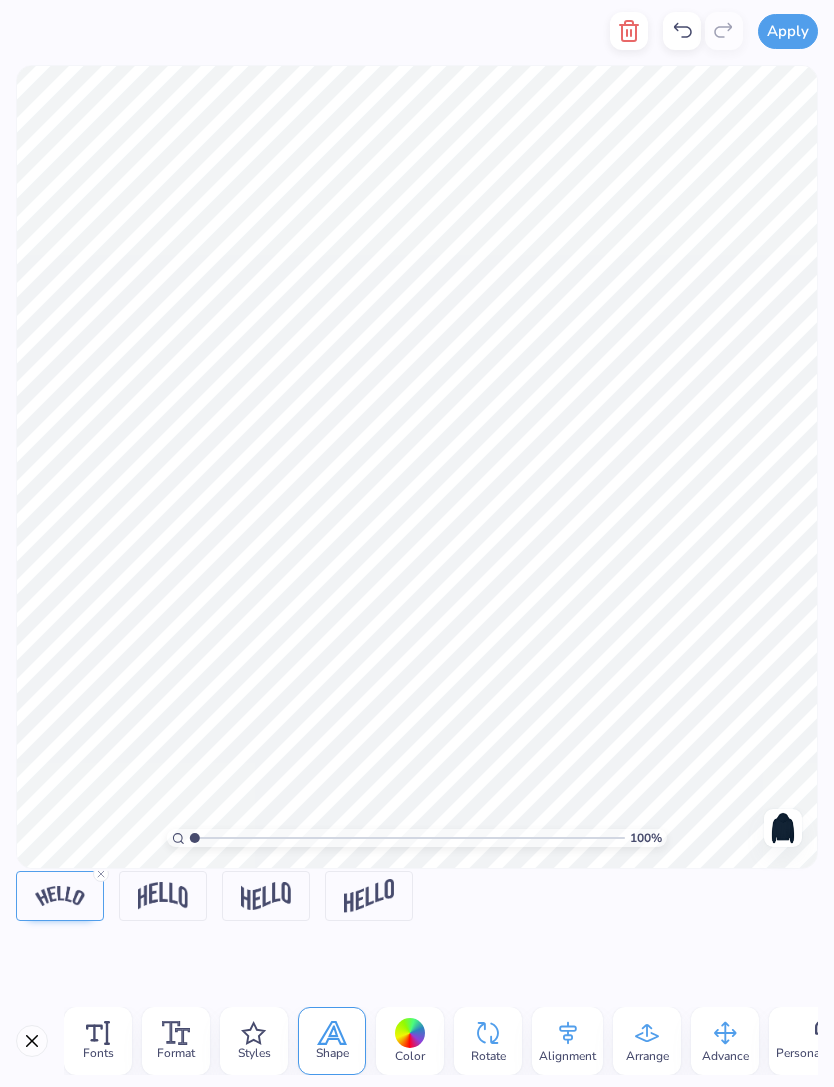 click at bounding box center (163, 895) 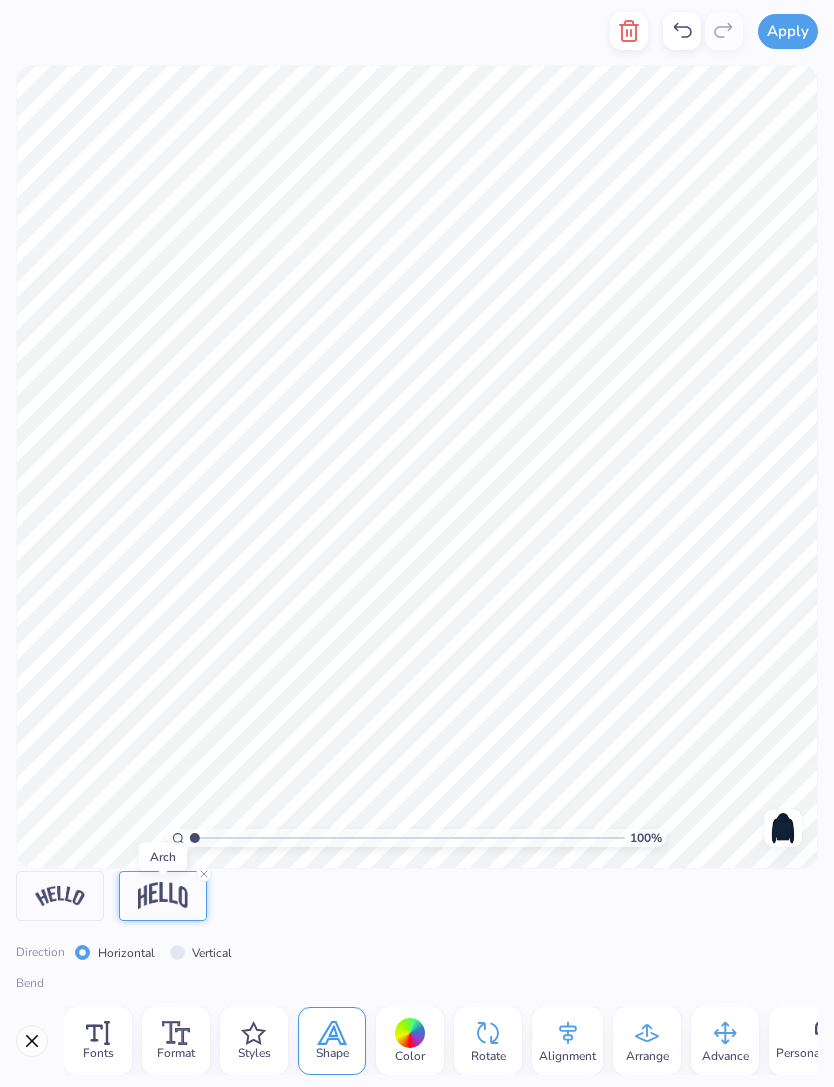 click at bounding box center [60, 895] 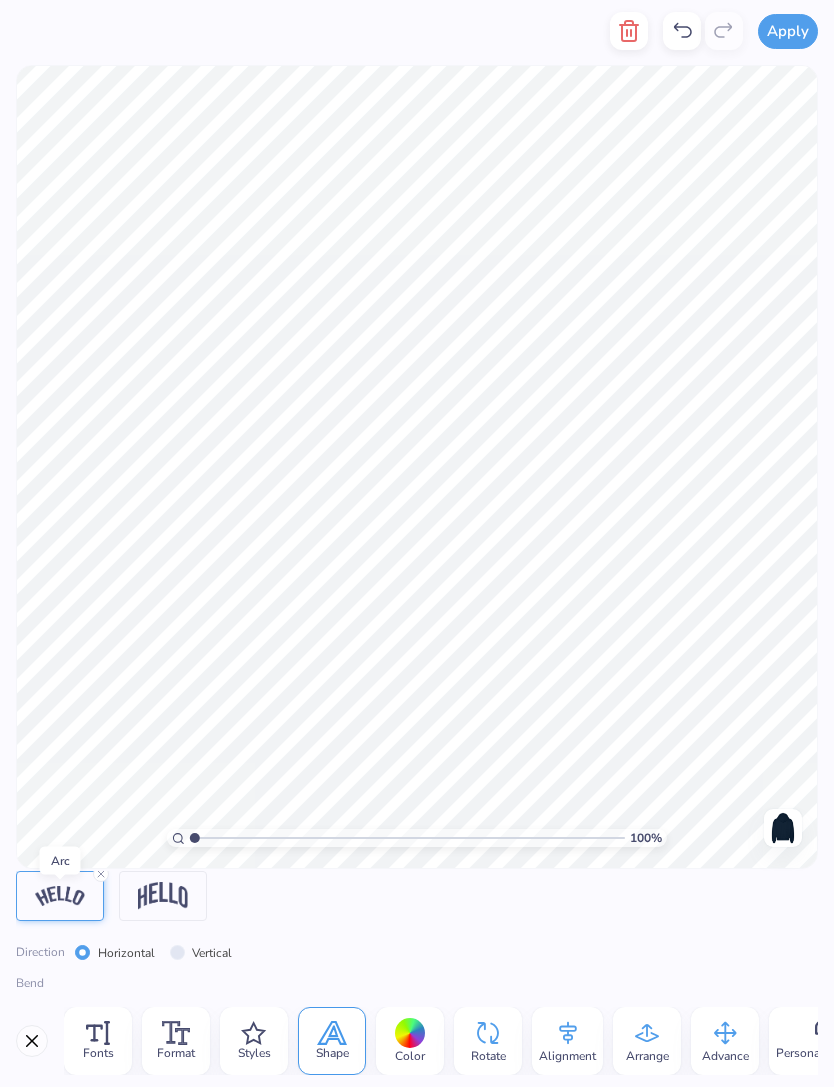 click 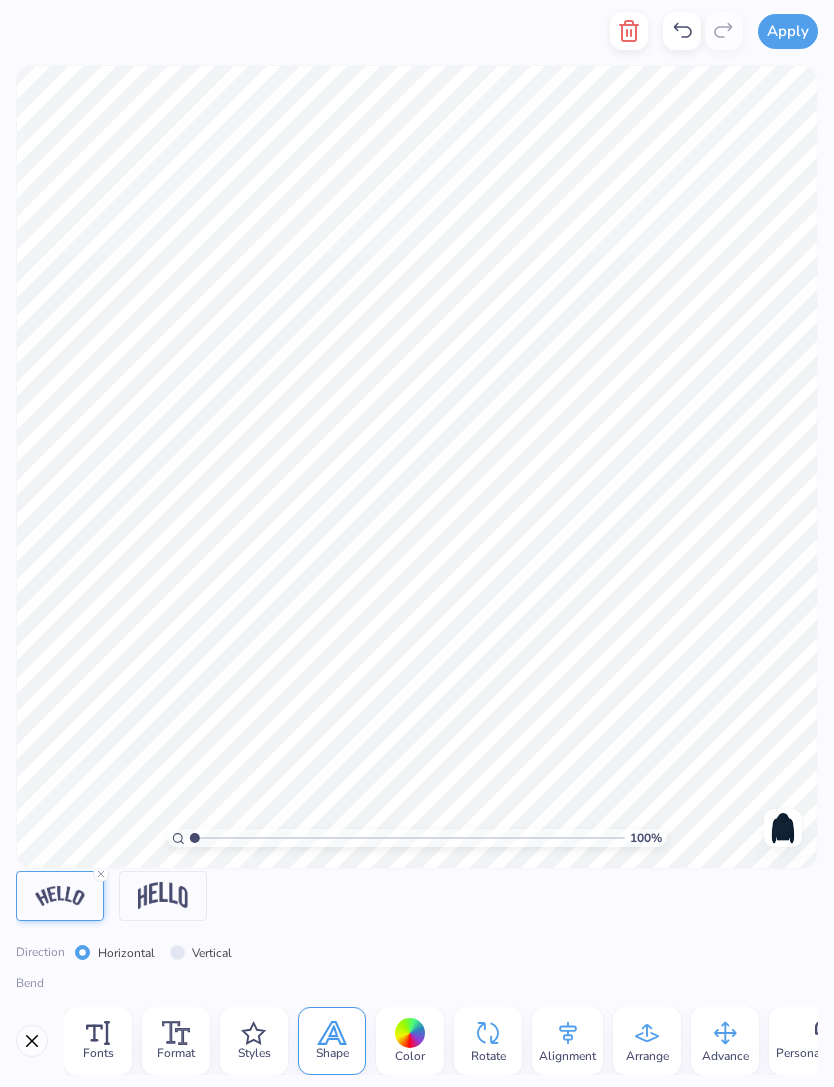 click 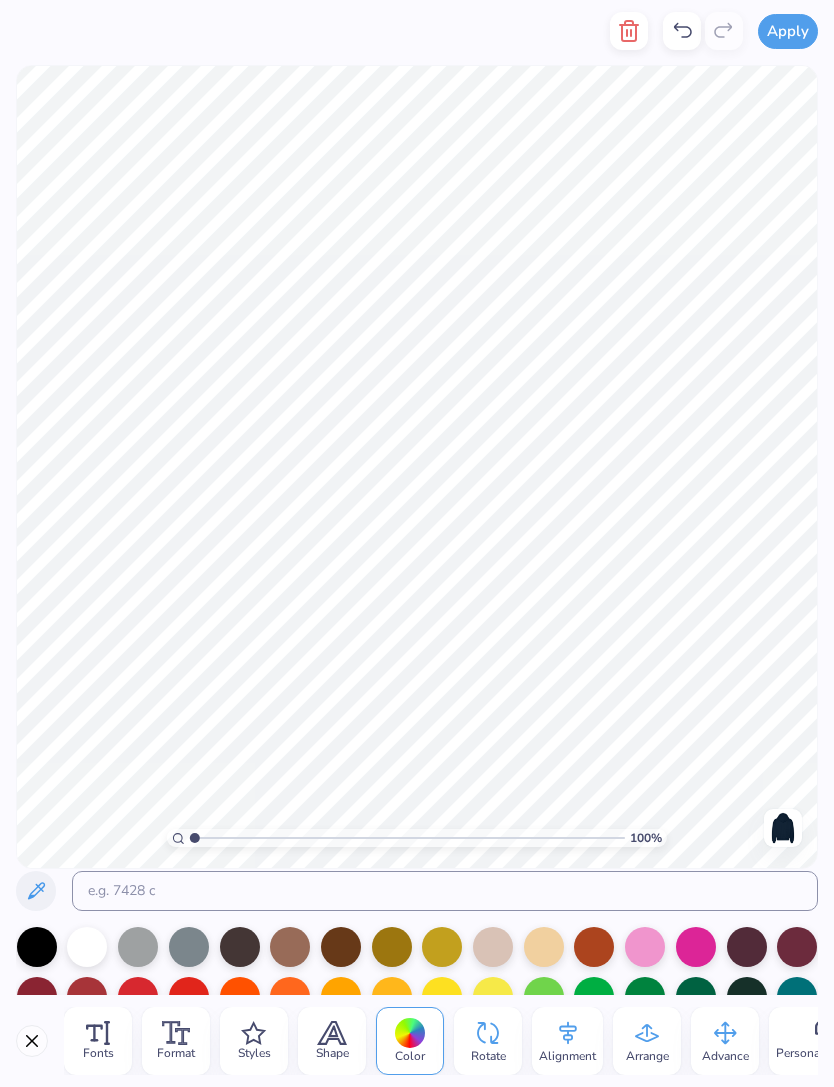 click on "Shape" at bounding box center [332, 1053] 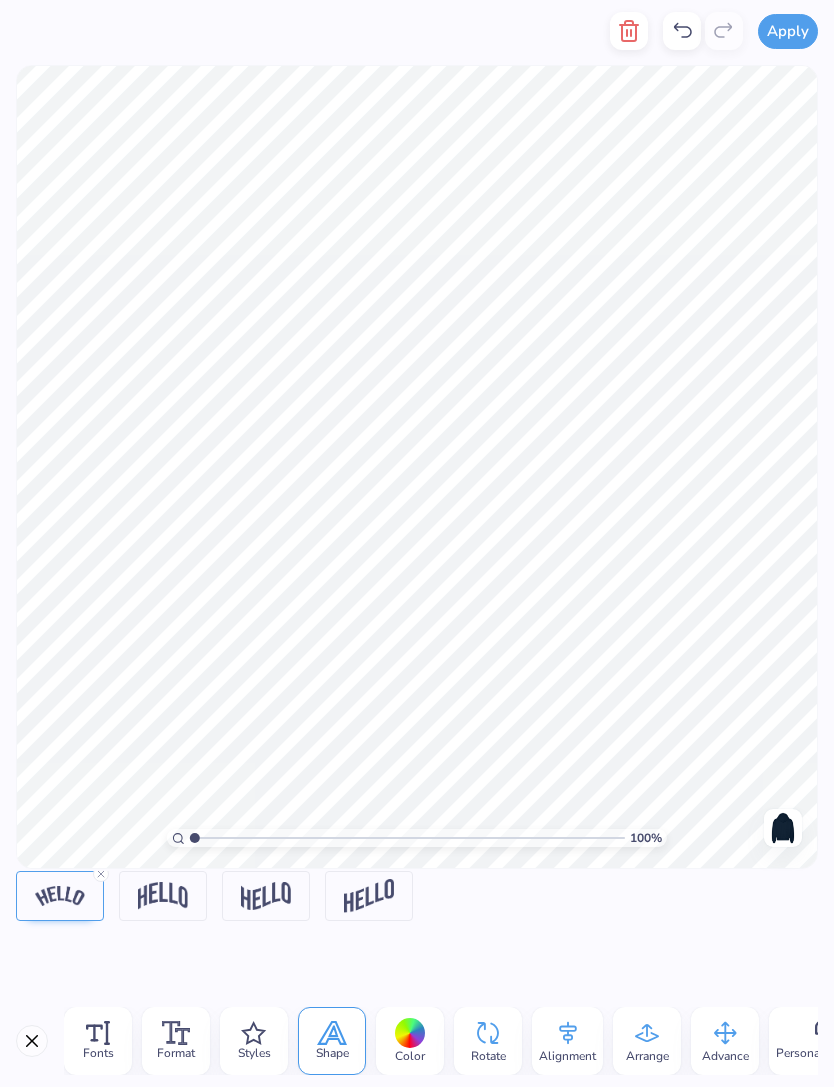 click 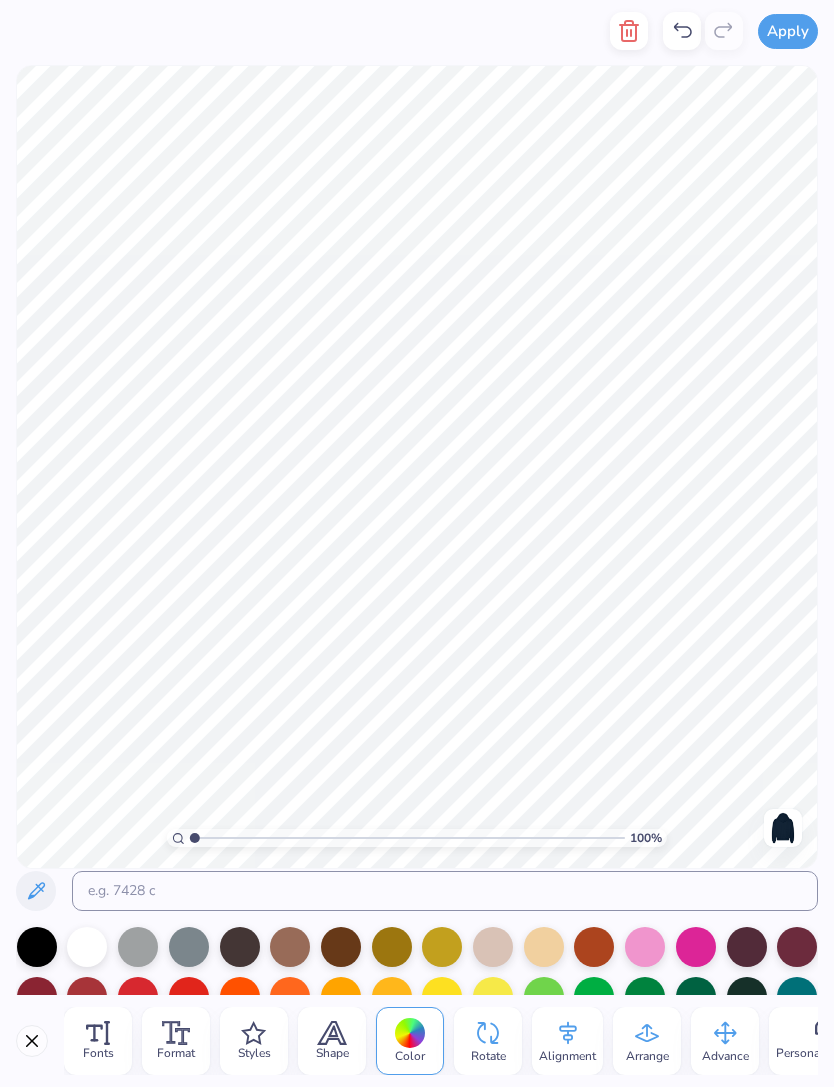 click at bounding box center [594, 997] 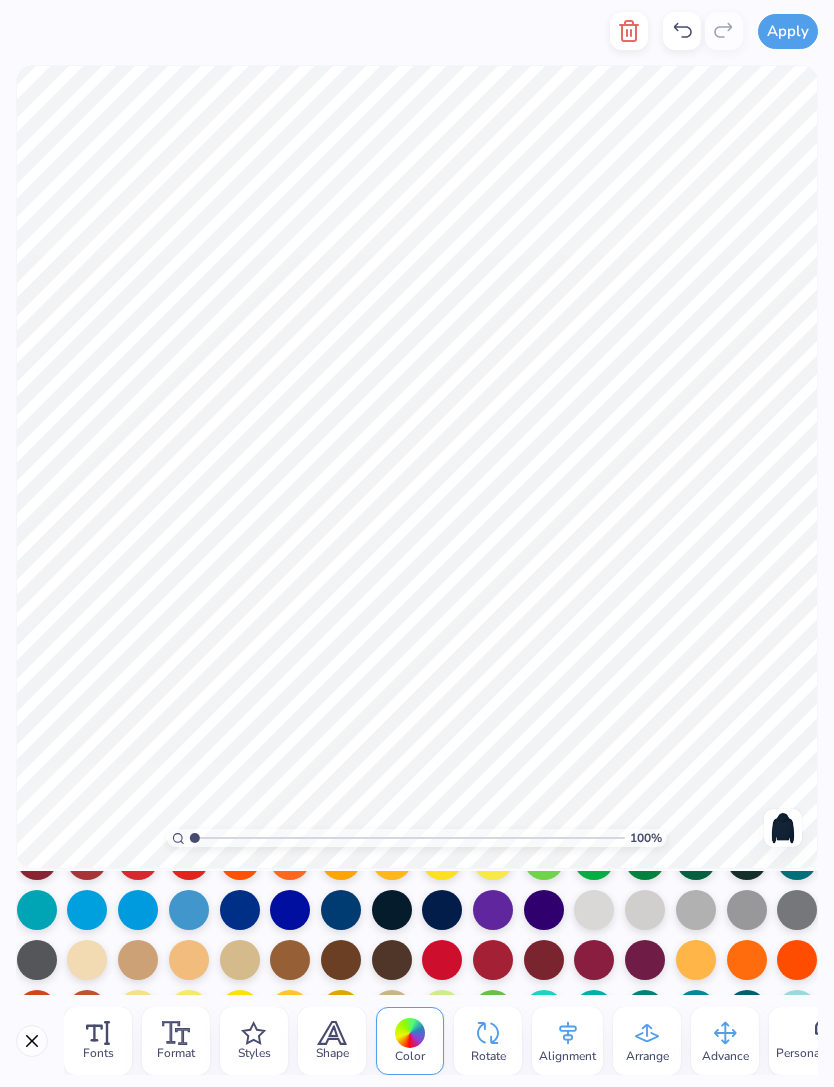 scroll, scrollTop: 137, scrollLeft: 0, axis: vertical 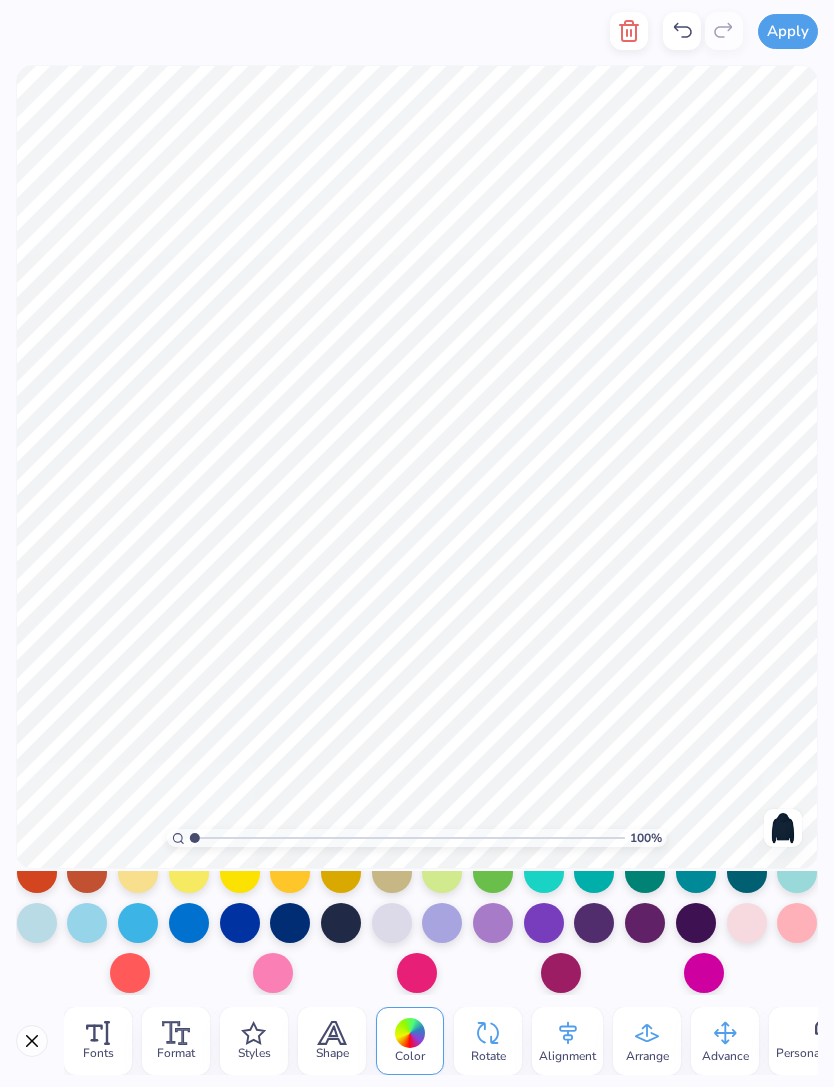 click at bounding box center [392, 923] 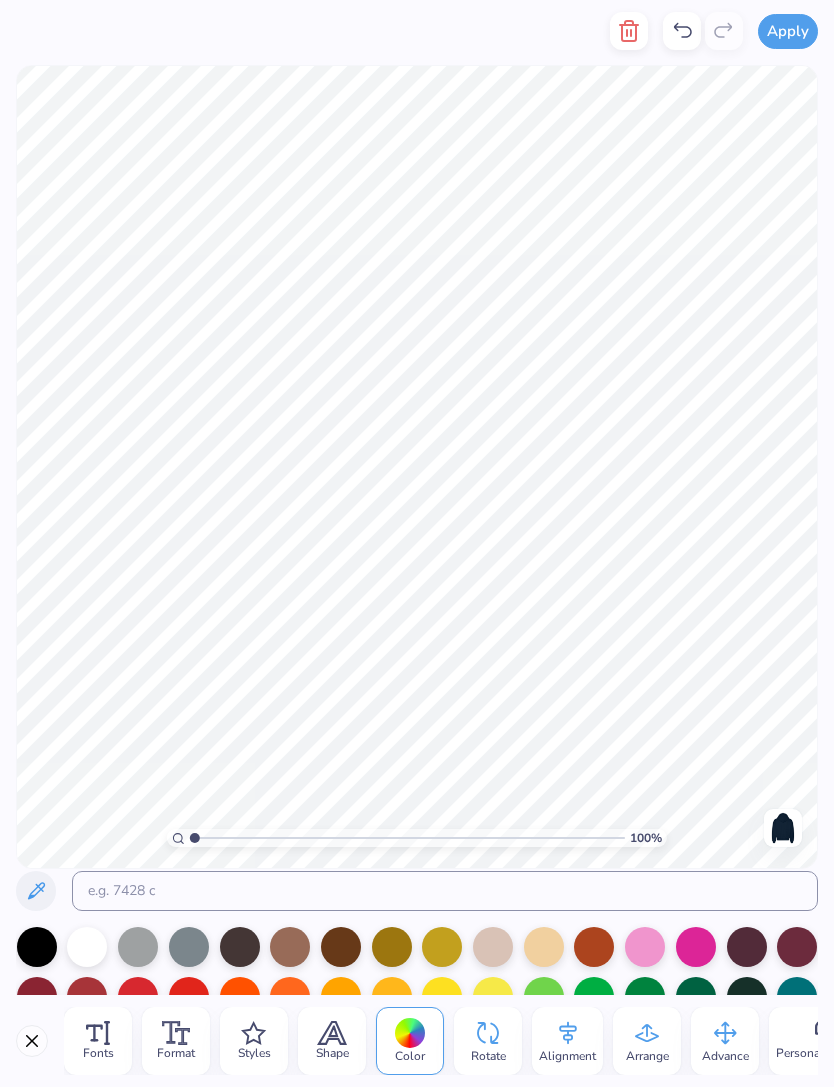 scroll, scrollTop: 0, scrollLeft: 0, axis: both 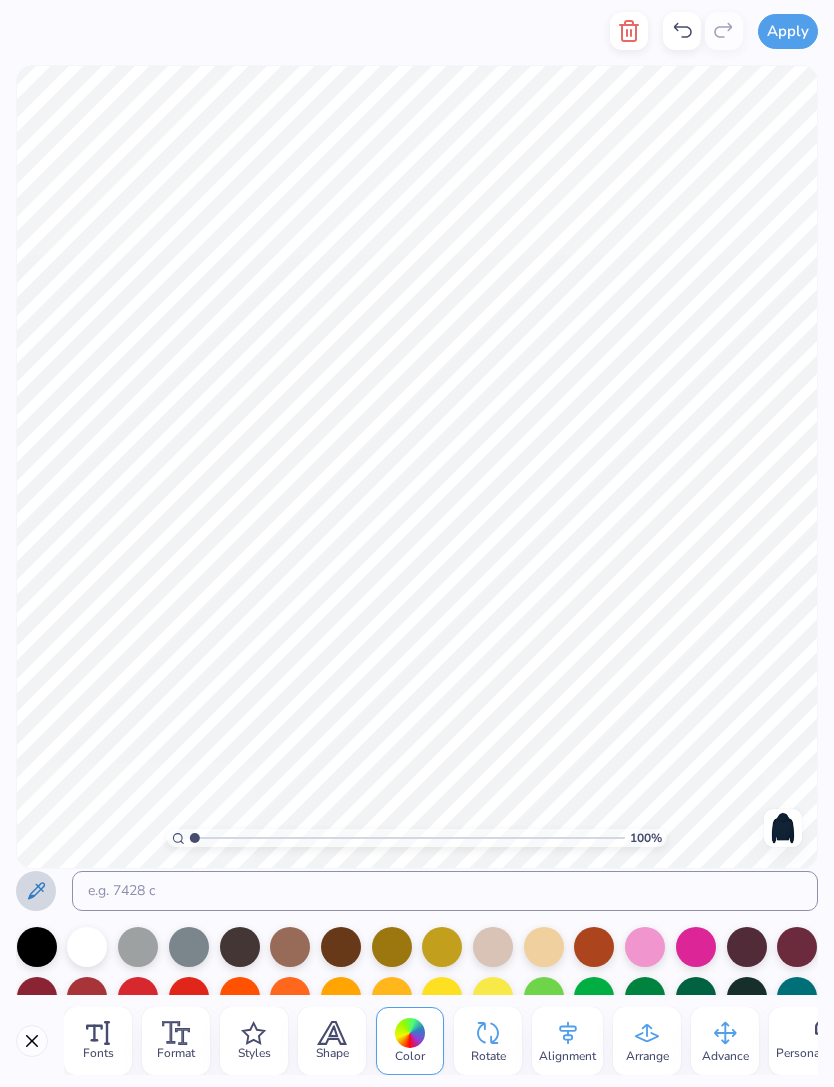 click at bounding box center (36, 891) 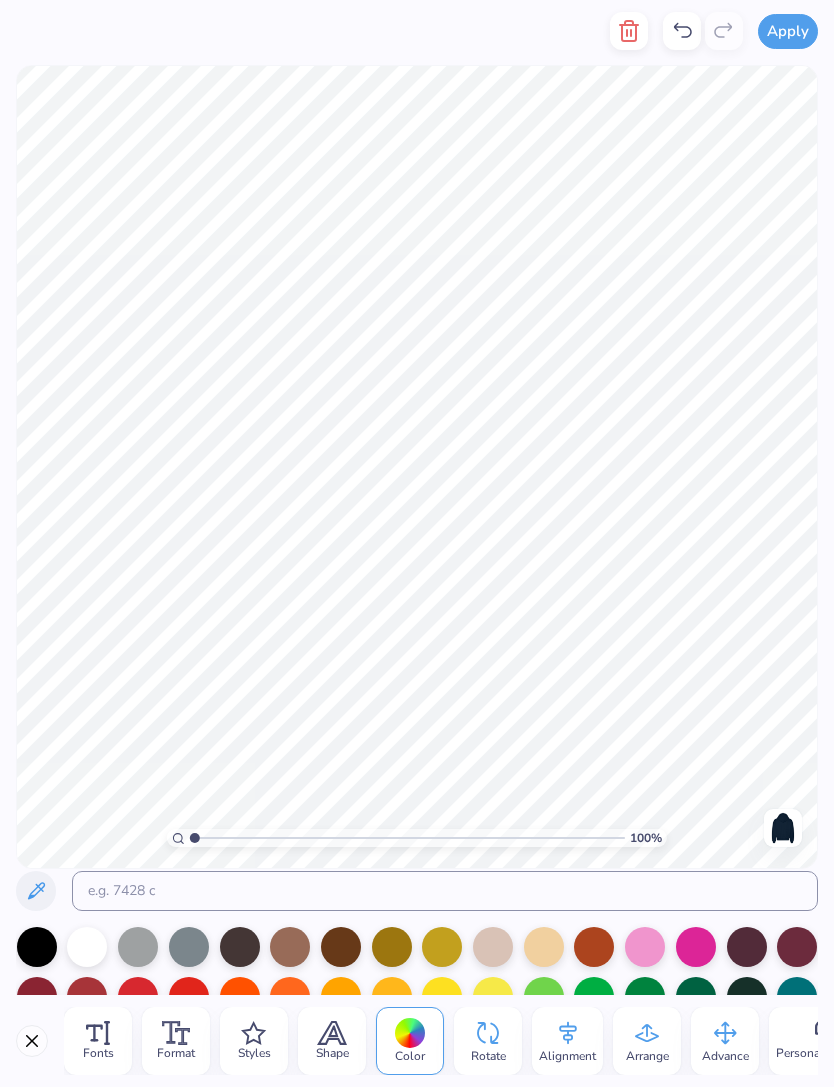 click at bounding box center (36, 891) 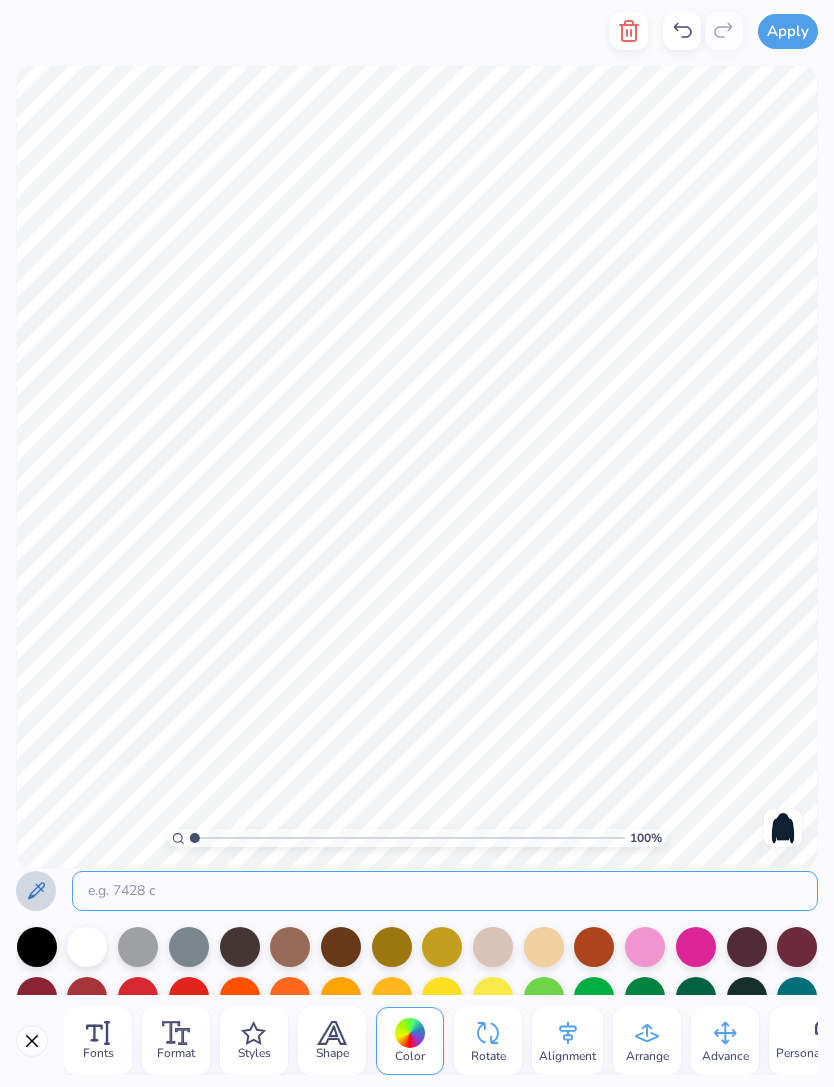 click at bounding box center (445, 891) 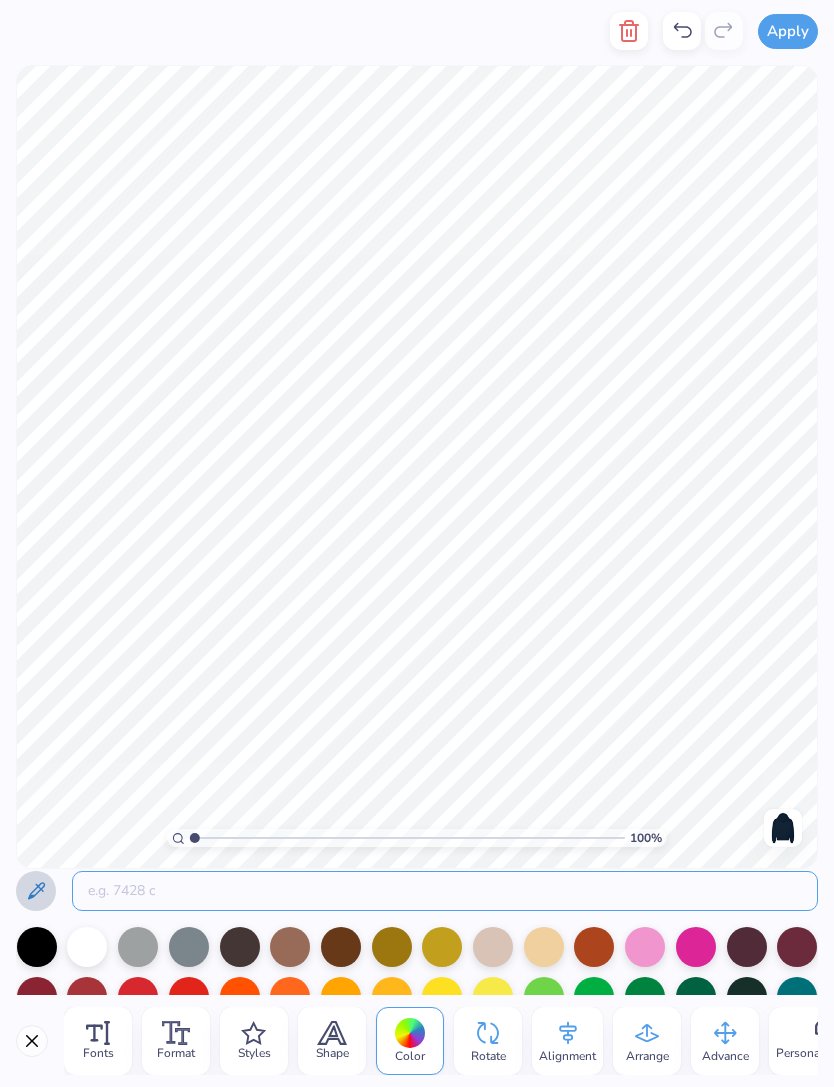 click at bounding box center [445, 891] 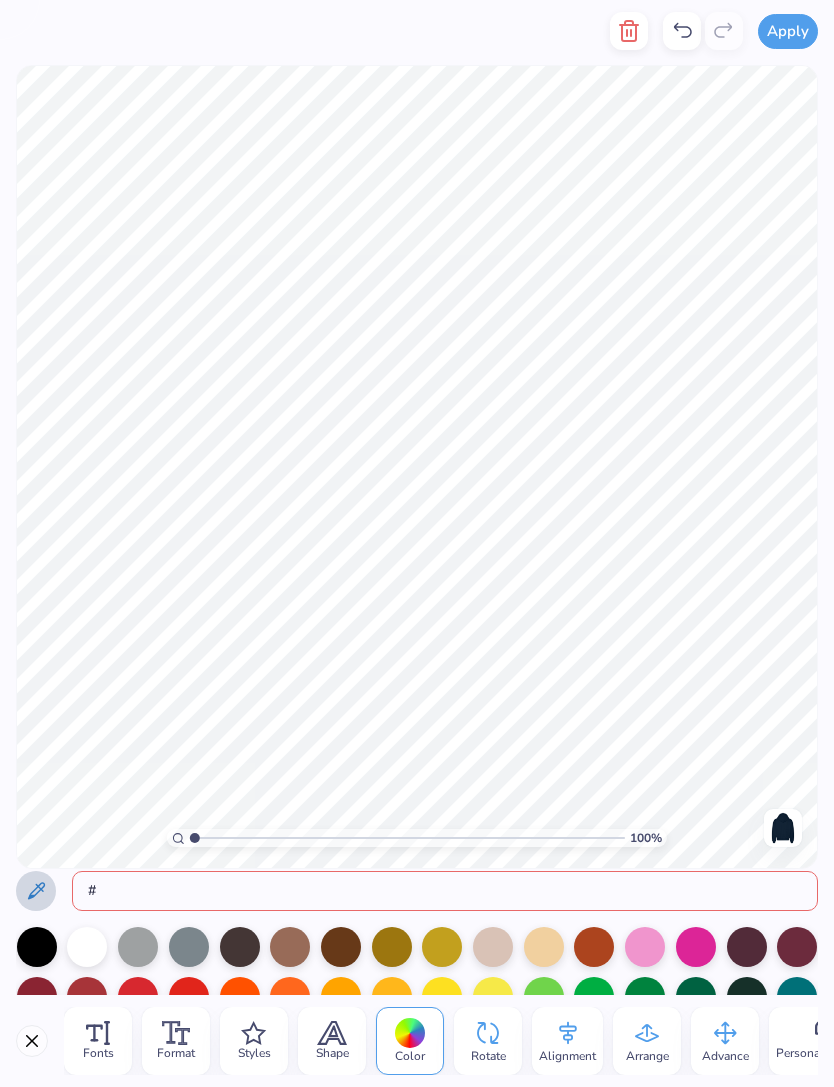 type on "#" 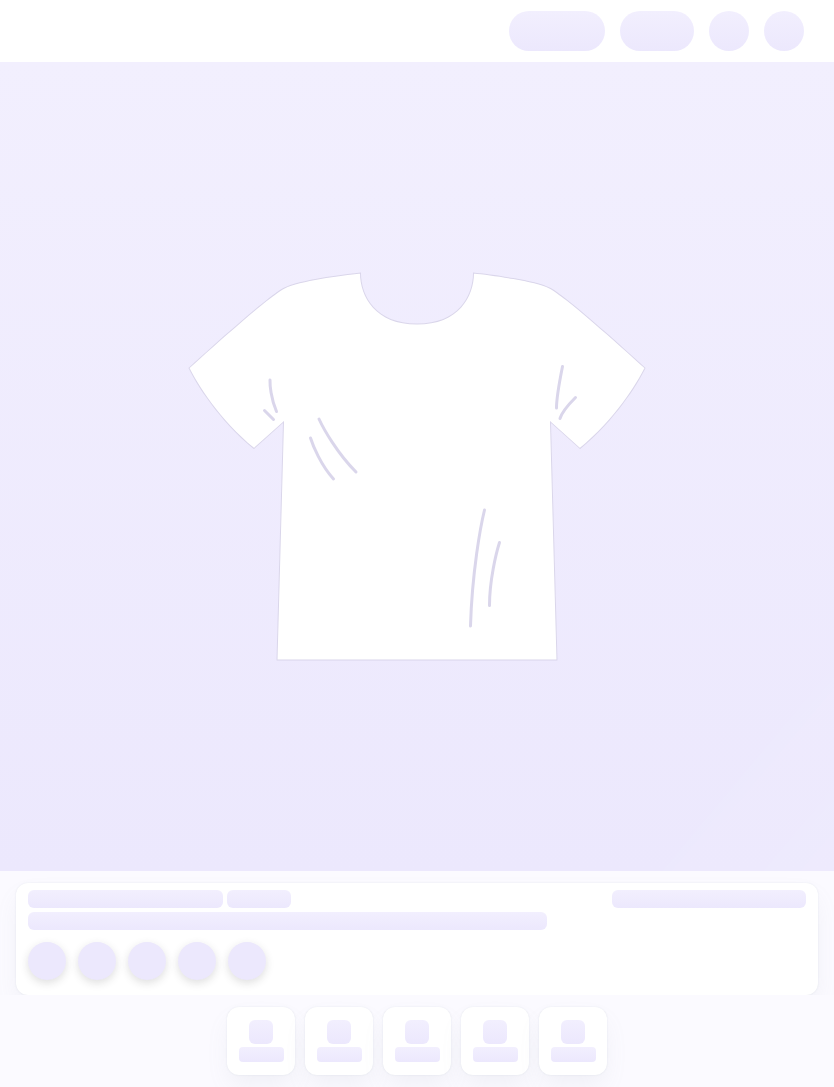 scroll, scrollTop: 0, scrollLeft: 0, axis: both 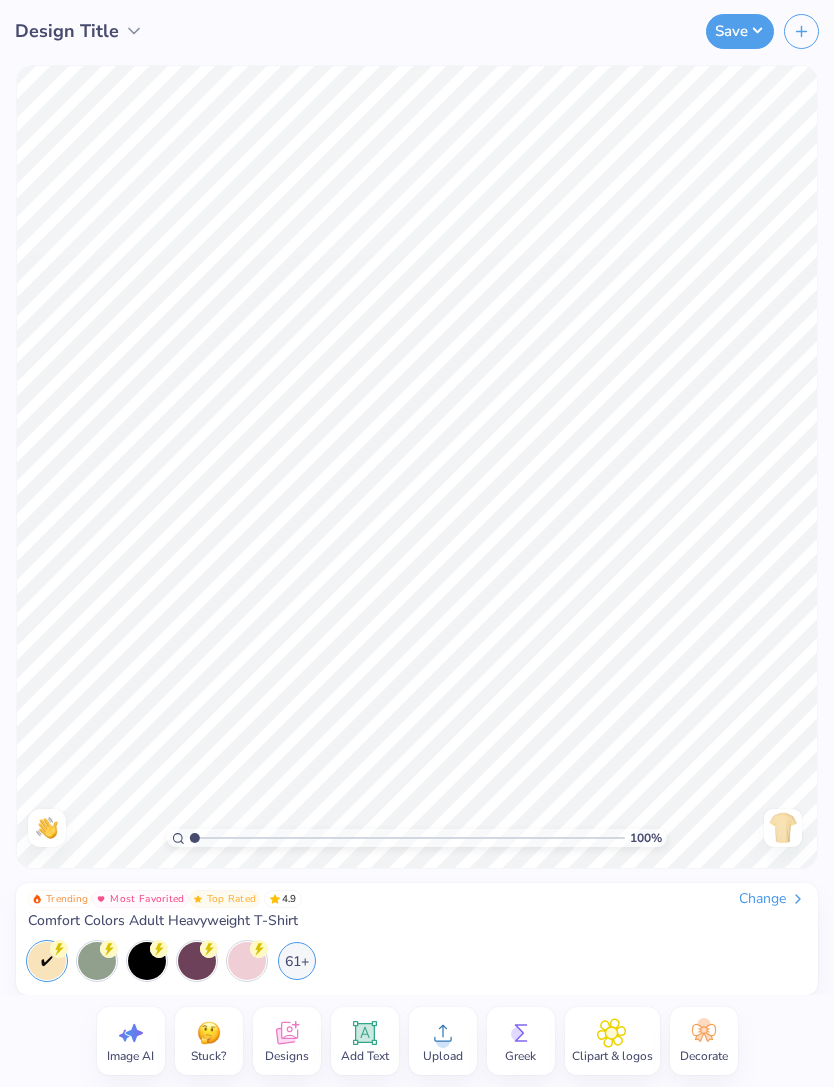 click at bounding box center [783, 828] 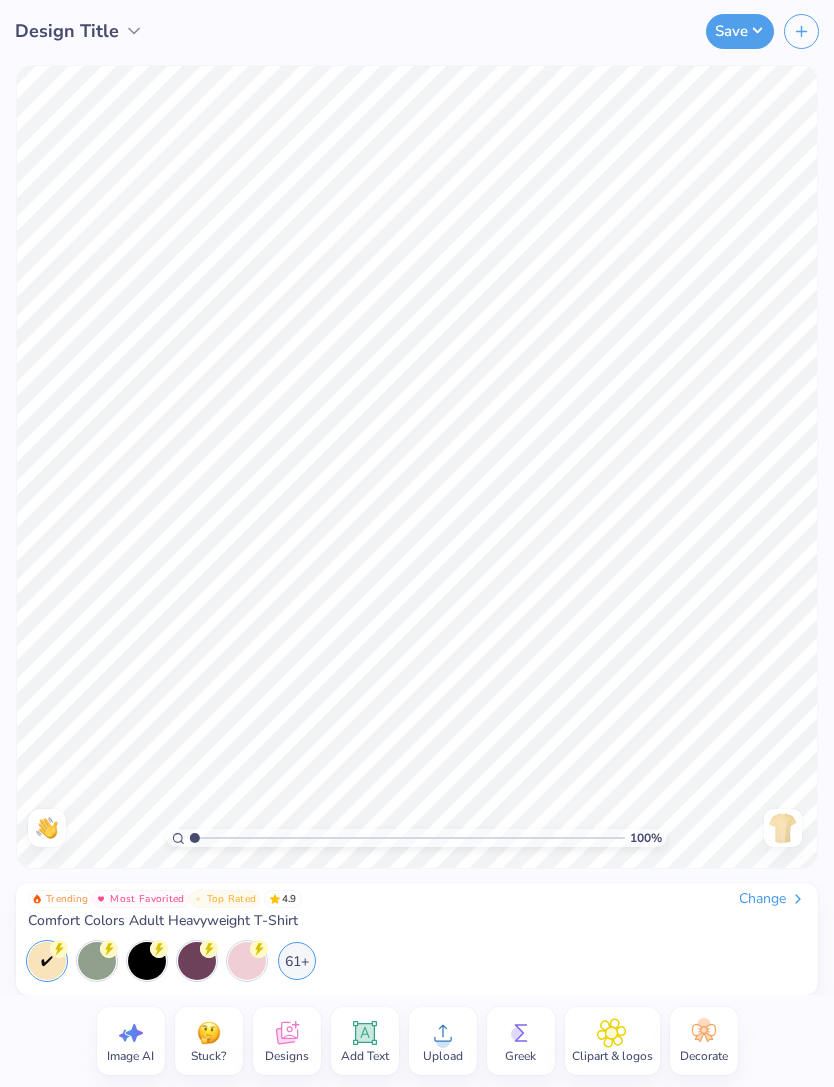 click on "Change" at bounding box center [772, 899] 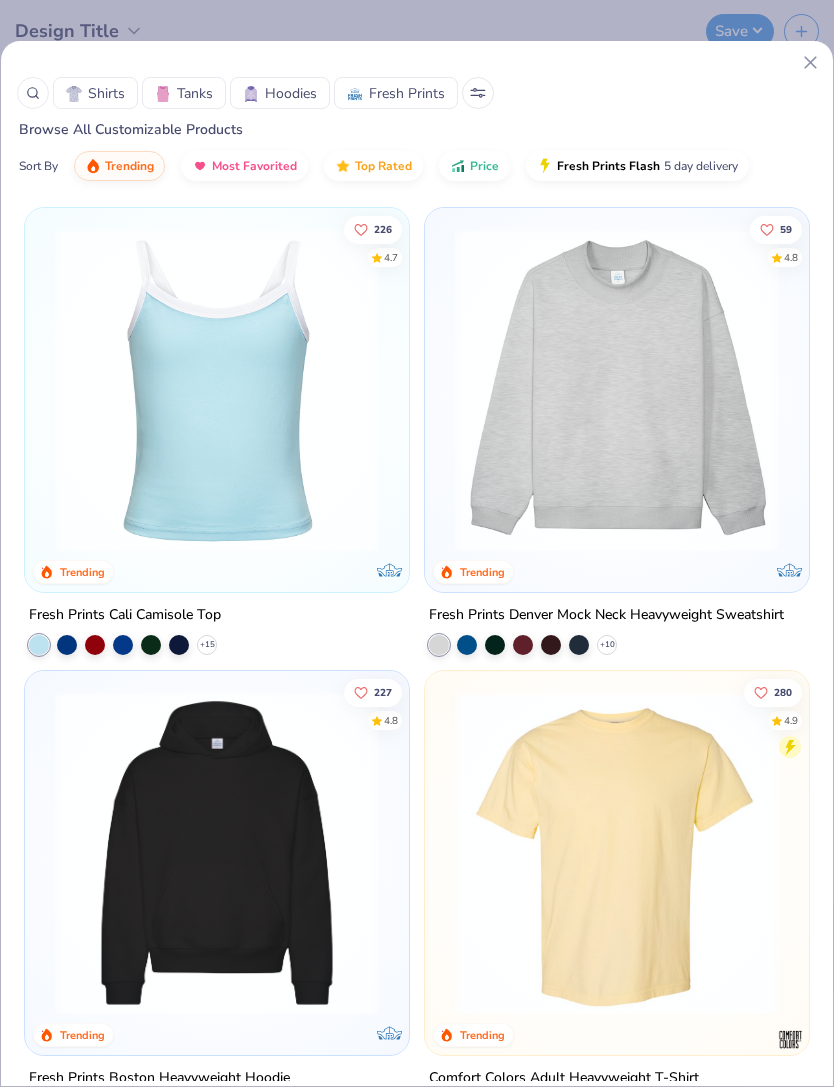 click at bounding box center (217, 853) 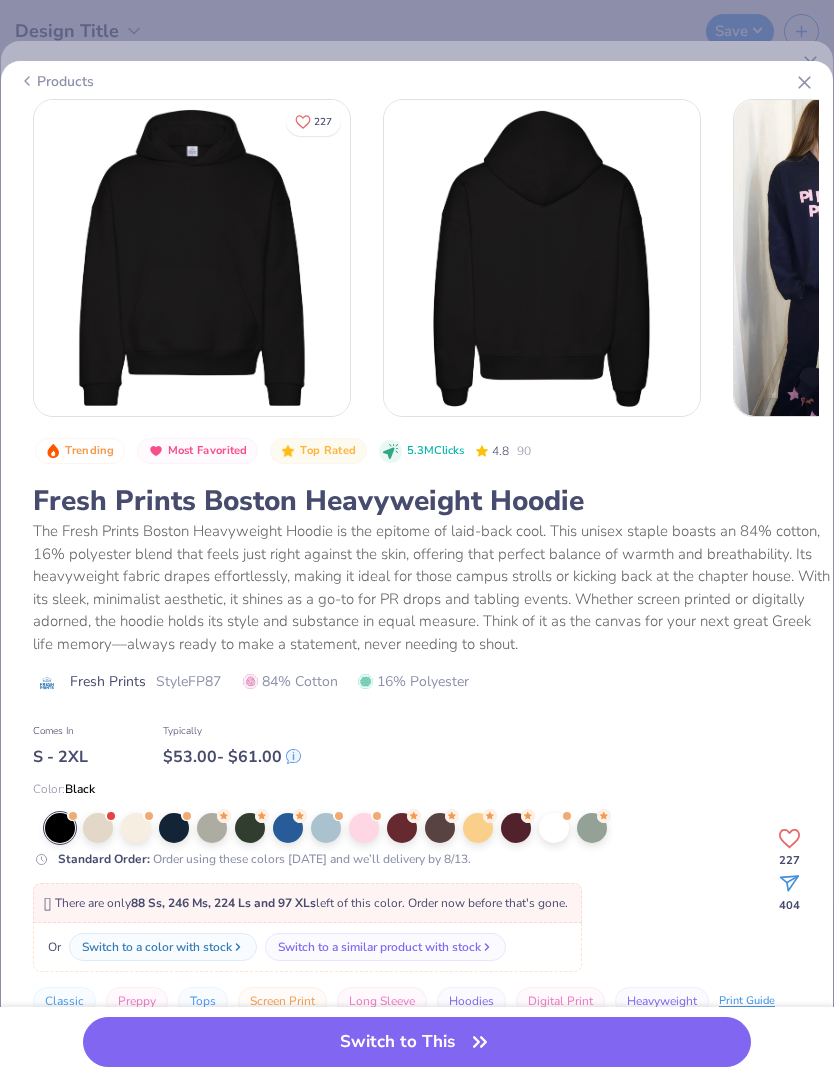 click at bounding box center [174, 828] 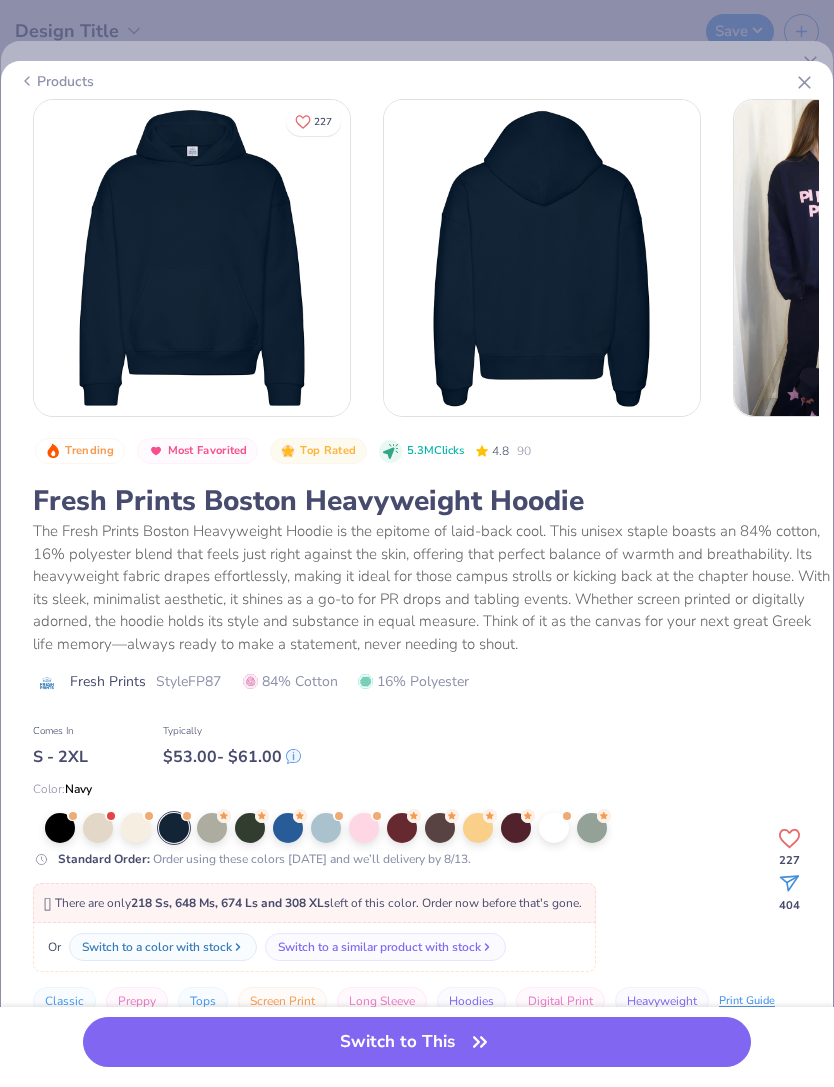 click 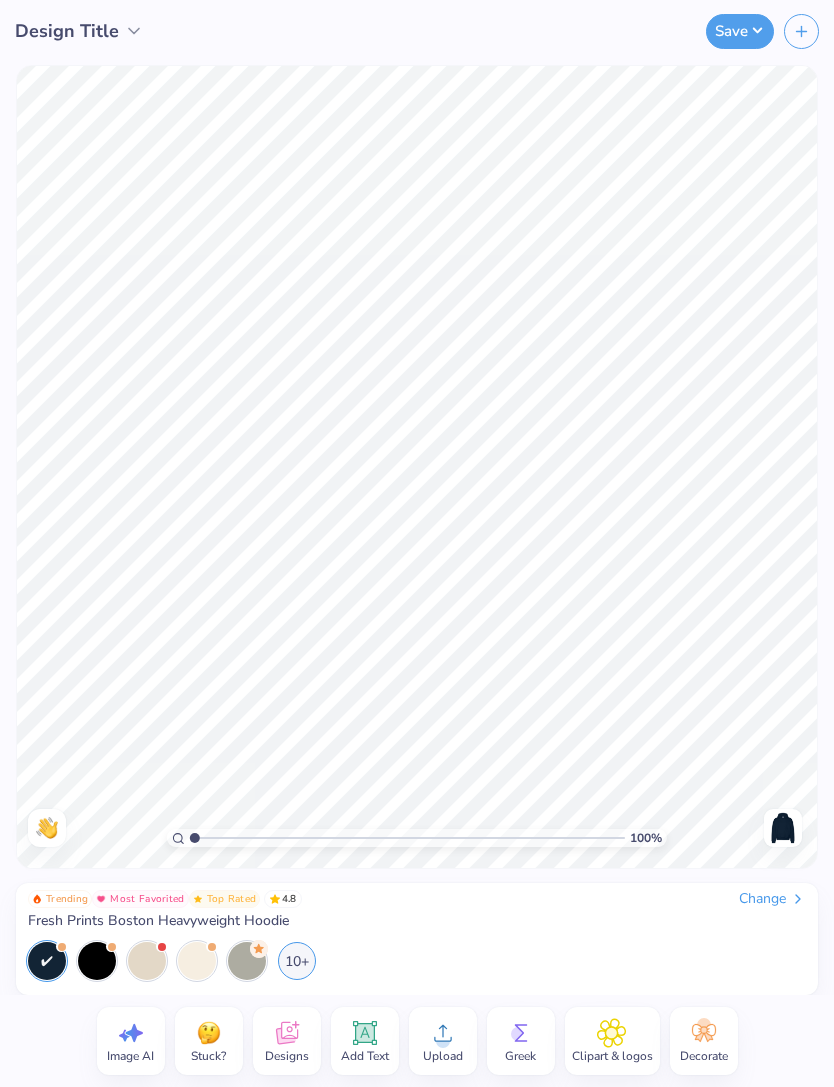 click at bounding box center (783, 828) 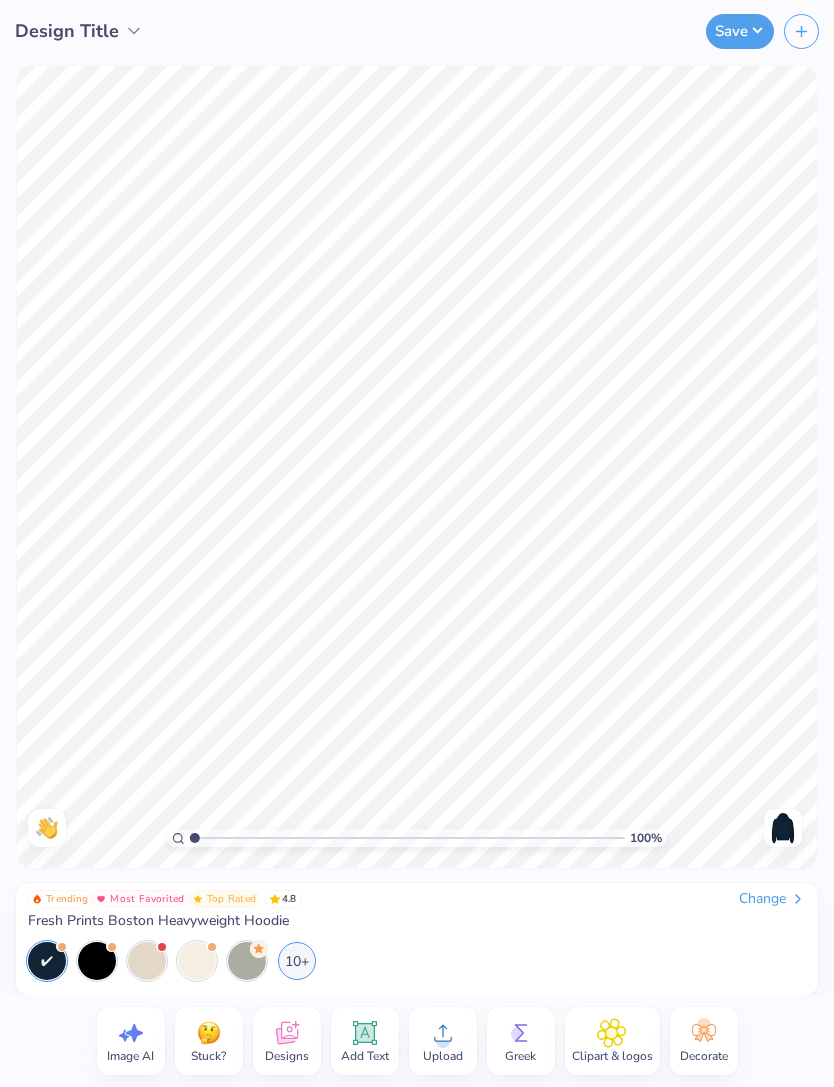 click 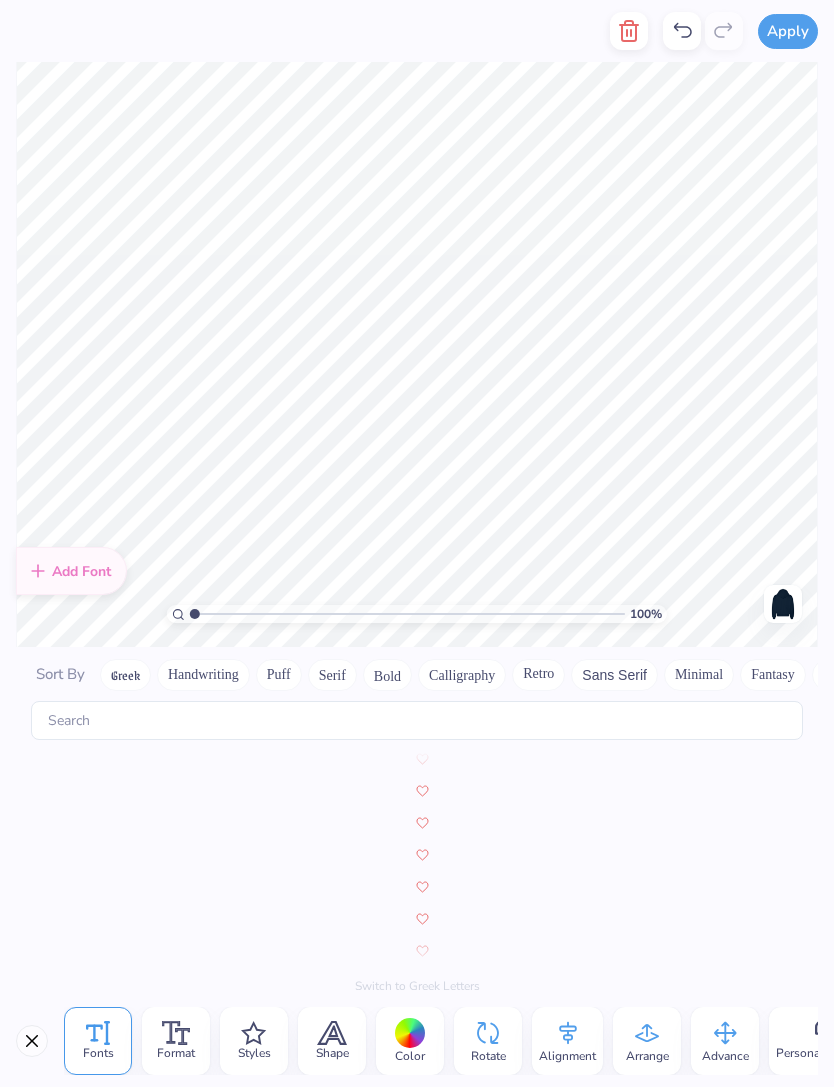 scroll, scrollTop: 8720, scrollLeft: 0, axis: vertical 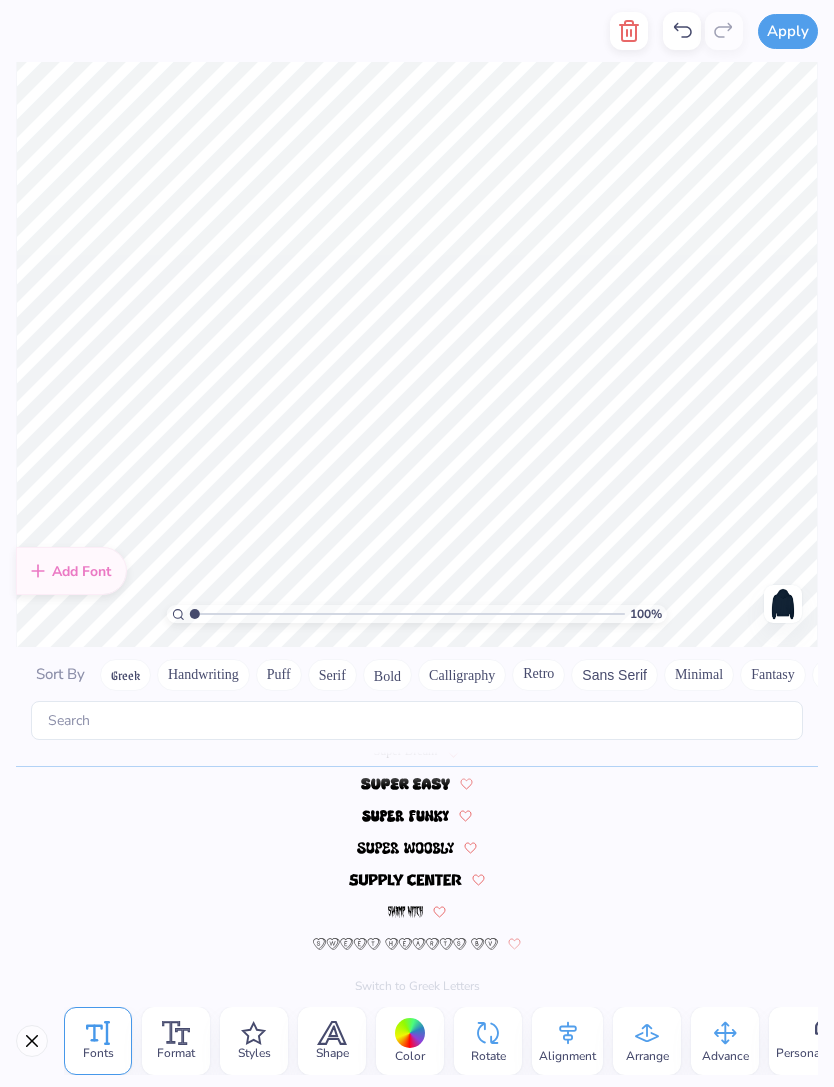 click on "Calligraphy" at bounding box center [462, 675] 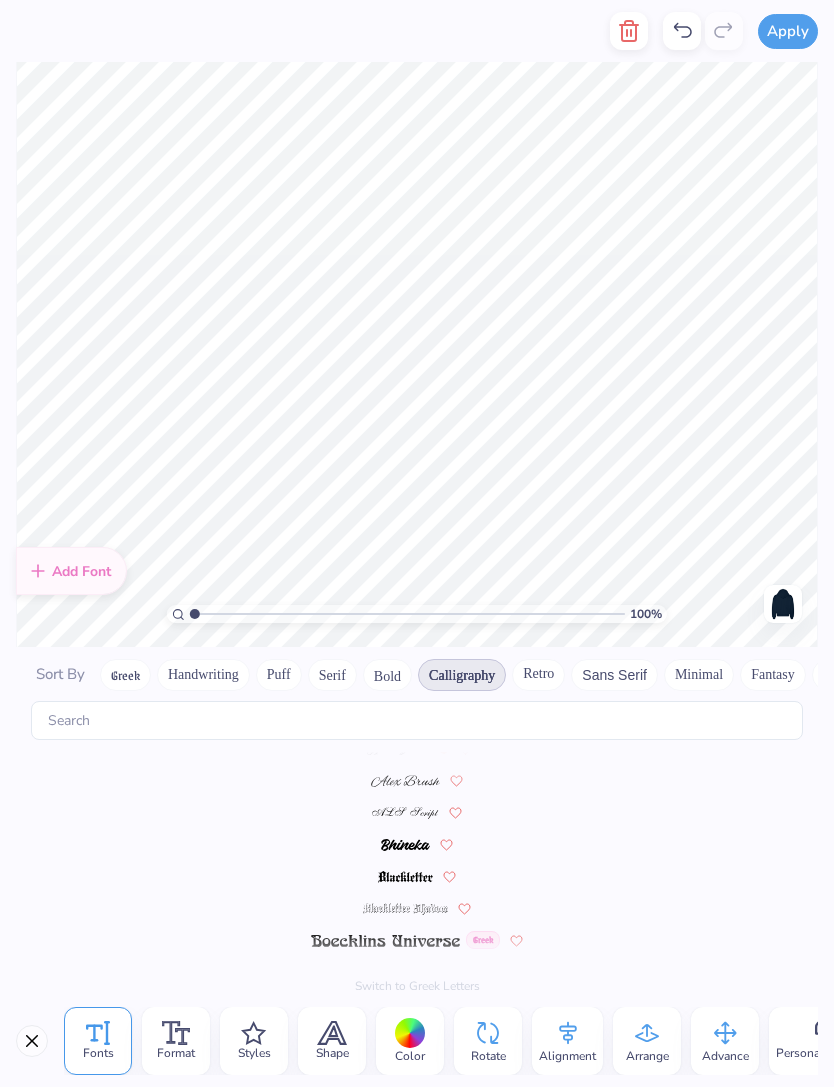 scroll, scrollTop: 0, scrollLeft: 0, axis: both 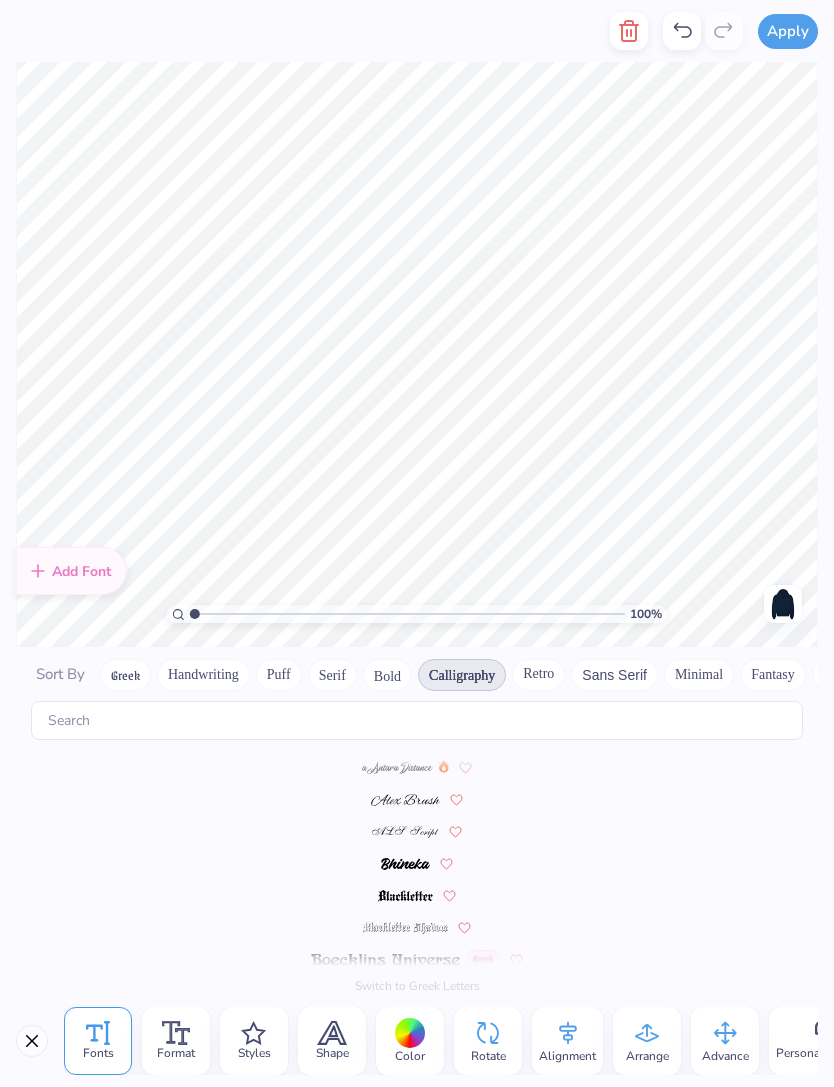 click at bounding box center (406, 832) 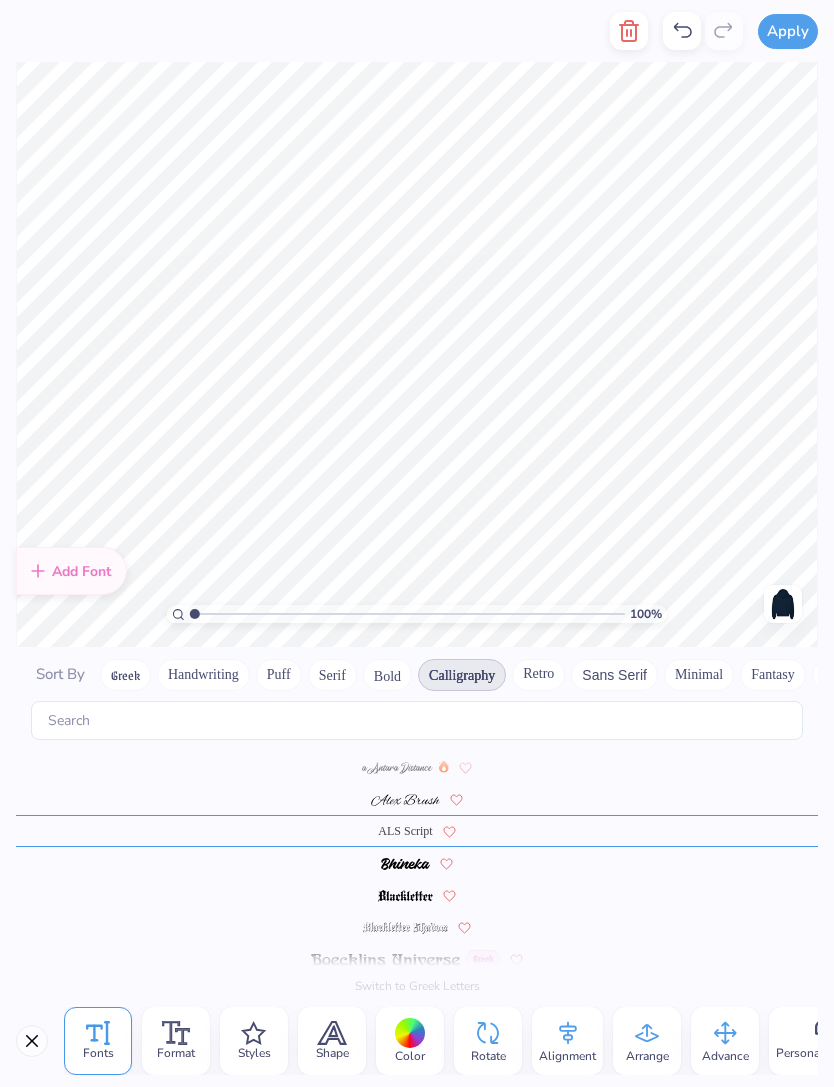 scroll, scrollTop: 0, scrollLeft: 3, axis: horizontal 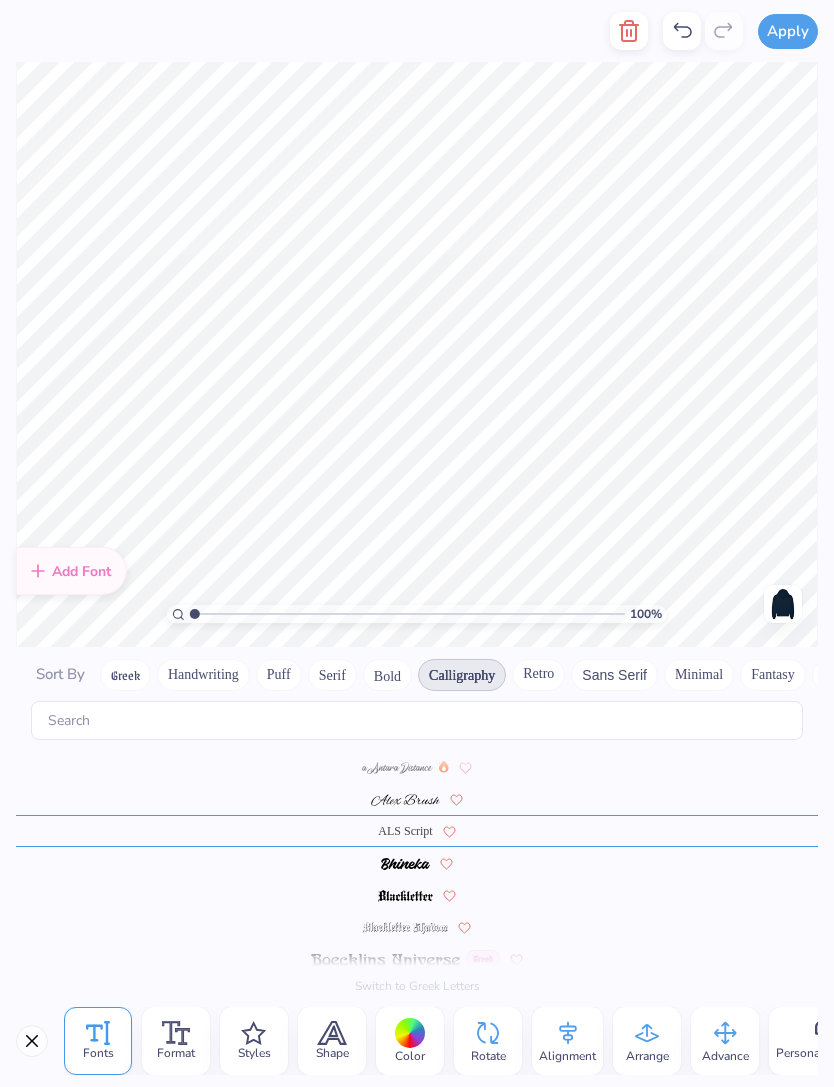 type on "Delta Gamma" 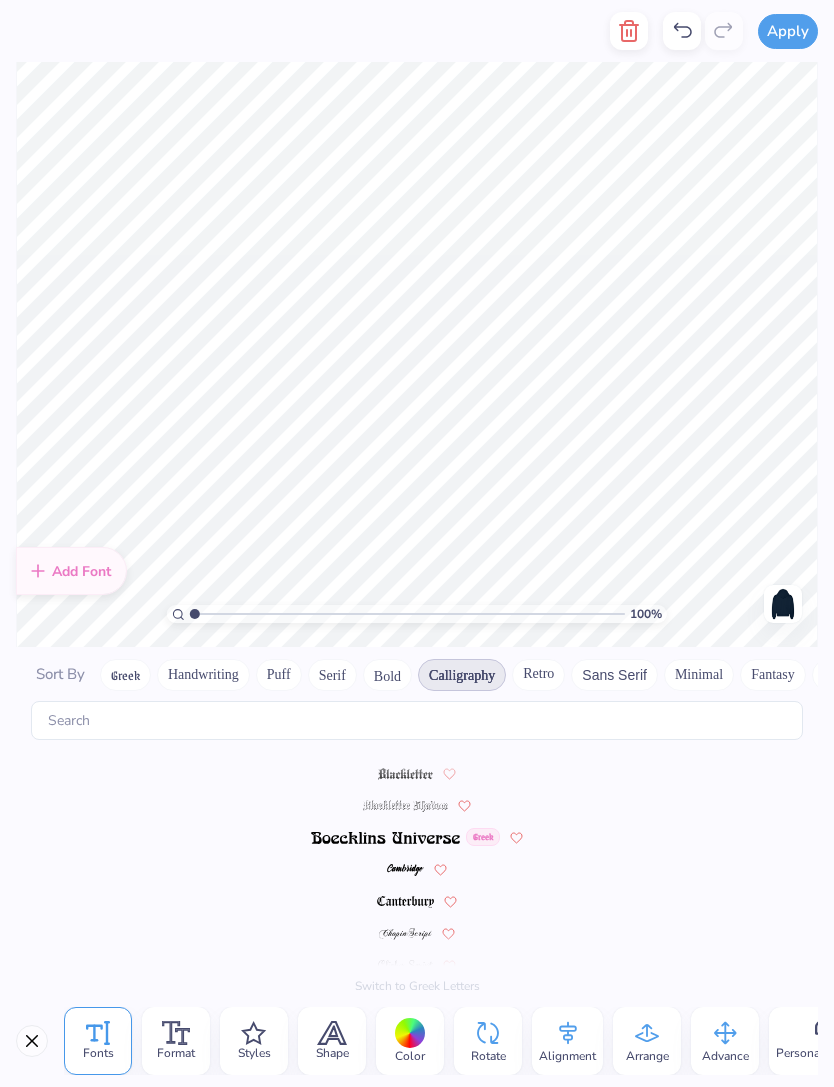 scroll, scrollTop: 122, scrollLeft: 0, axis: vertical 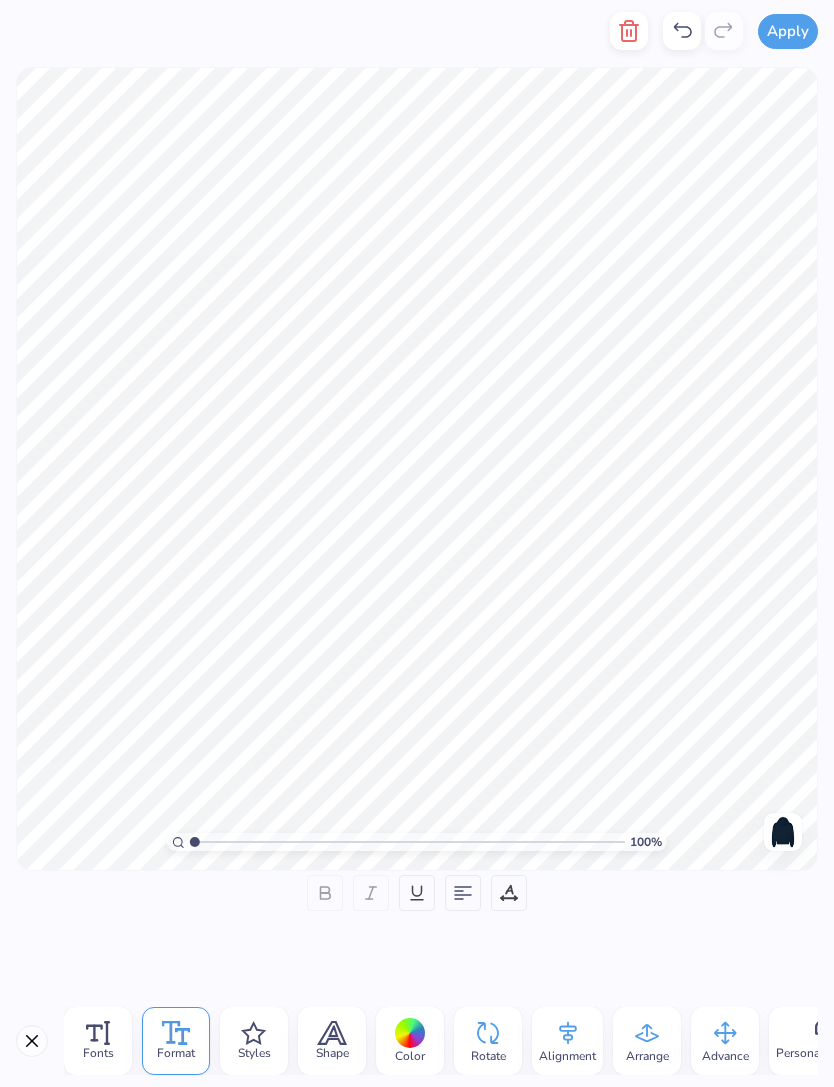 click at bounding box center (509, 893) 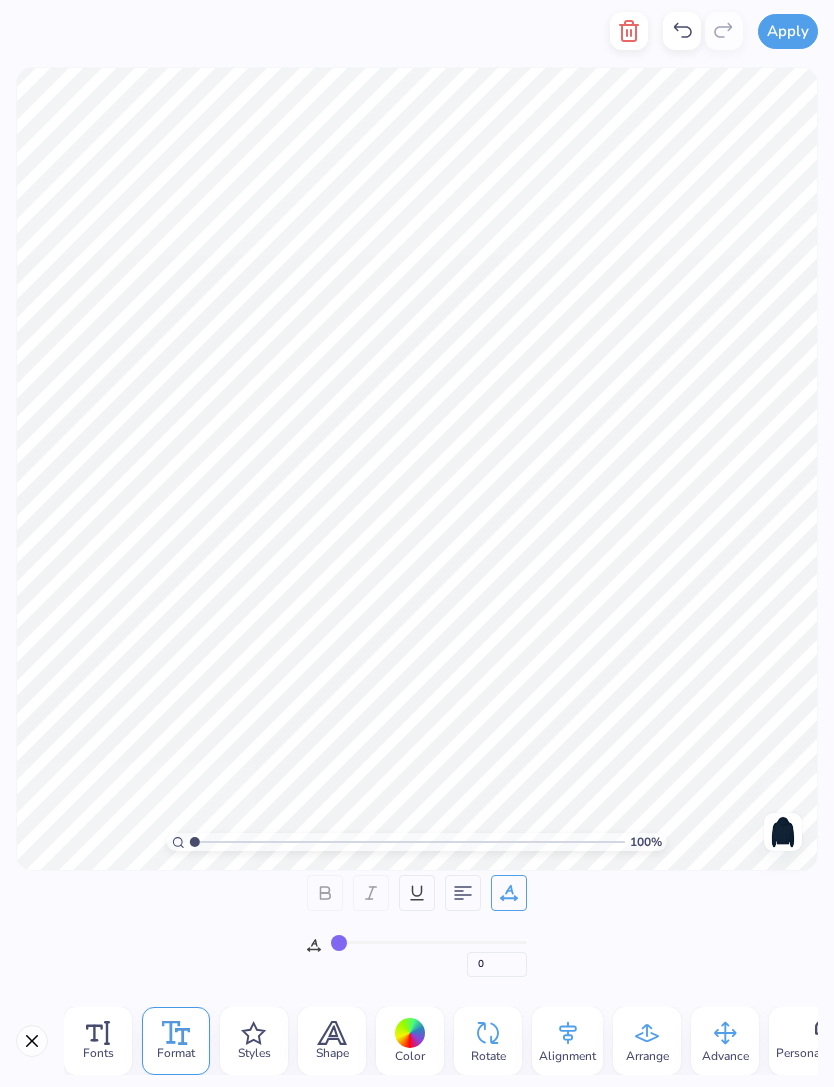 type on "1" 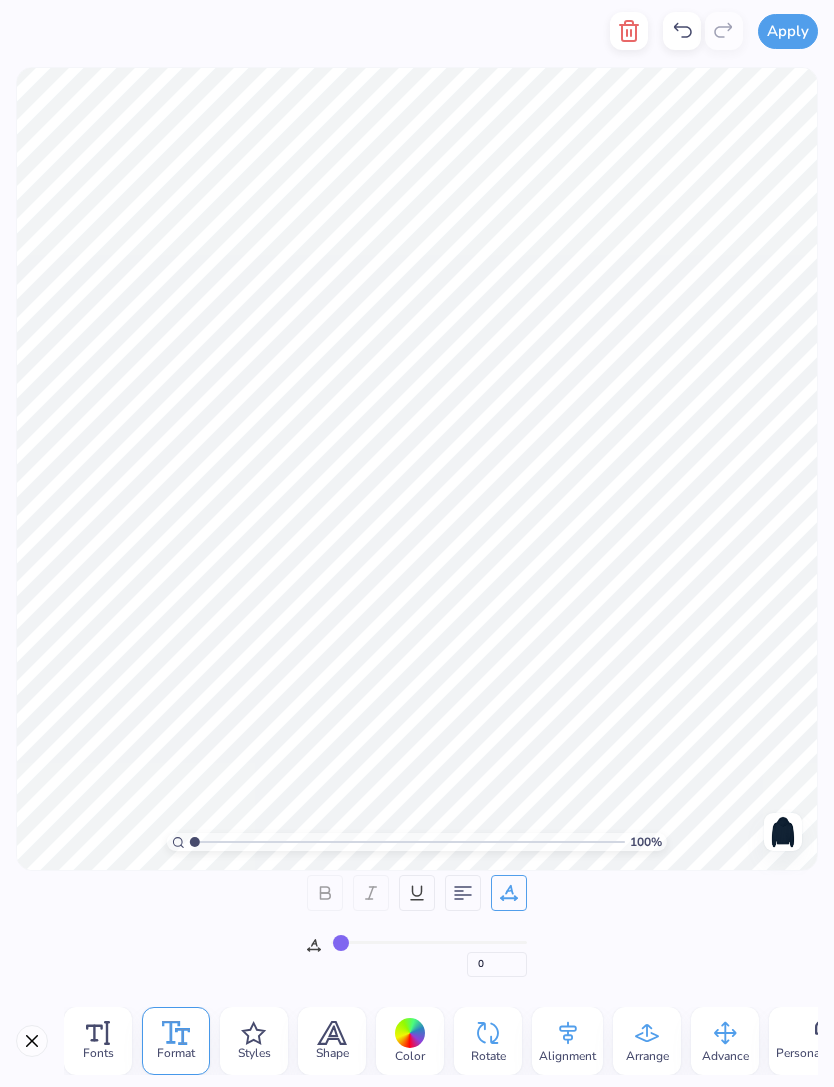type on "1" 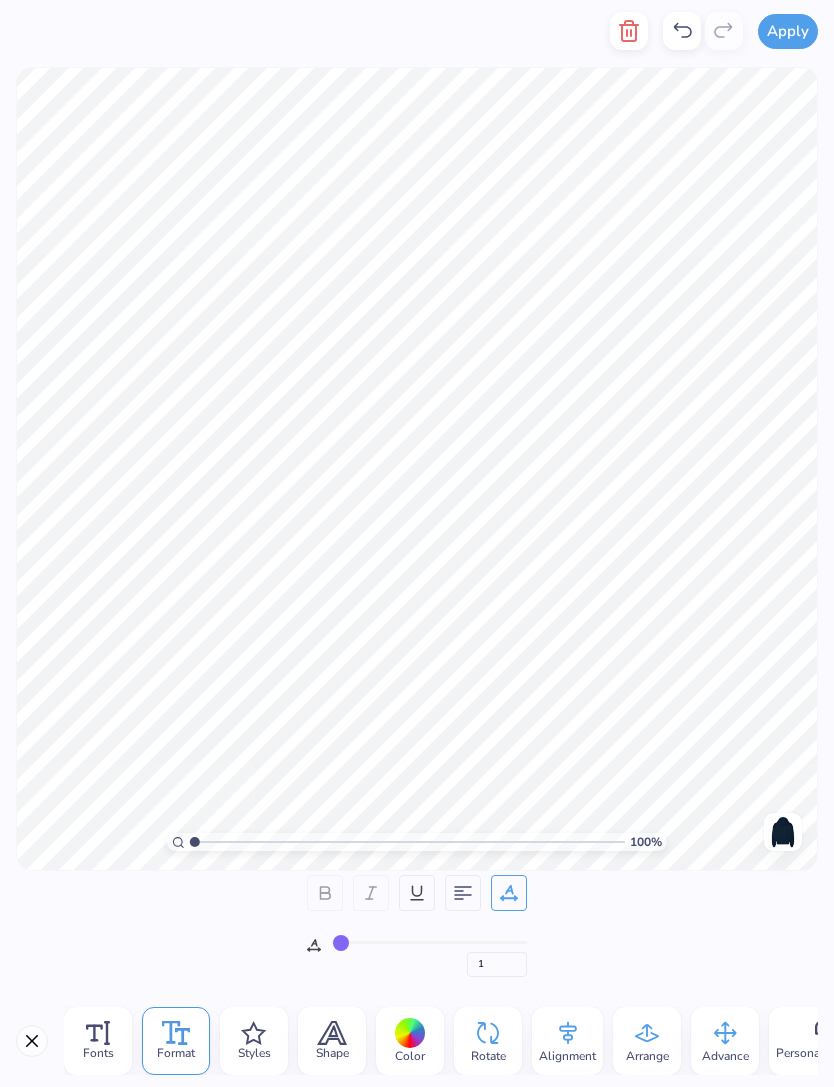type on "2" 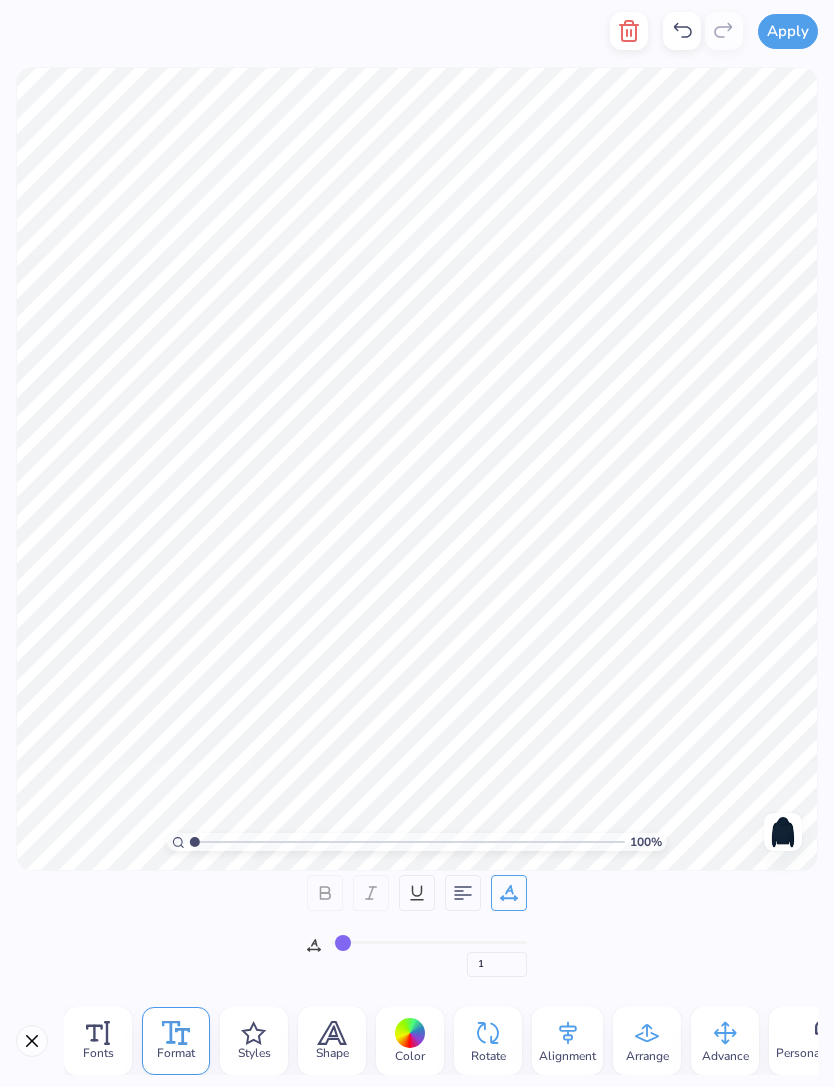 type on "2" 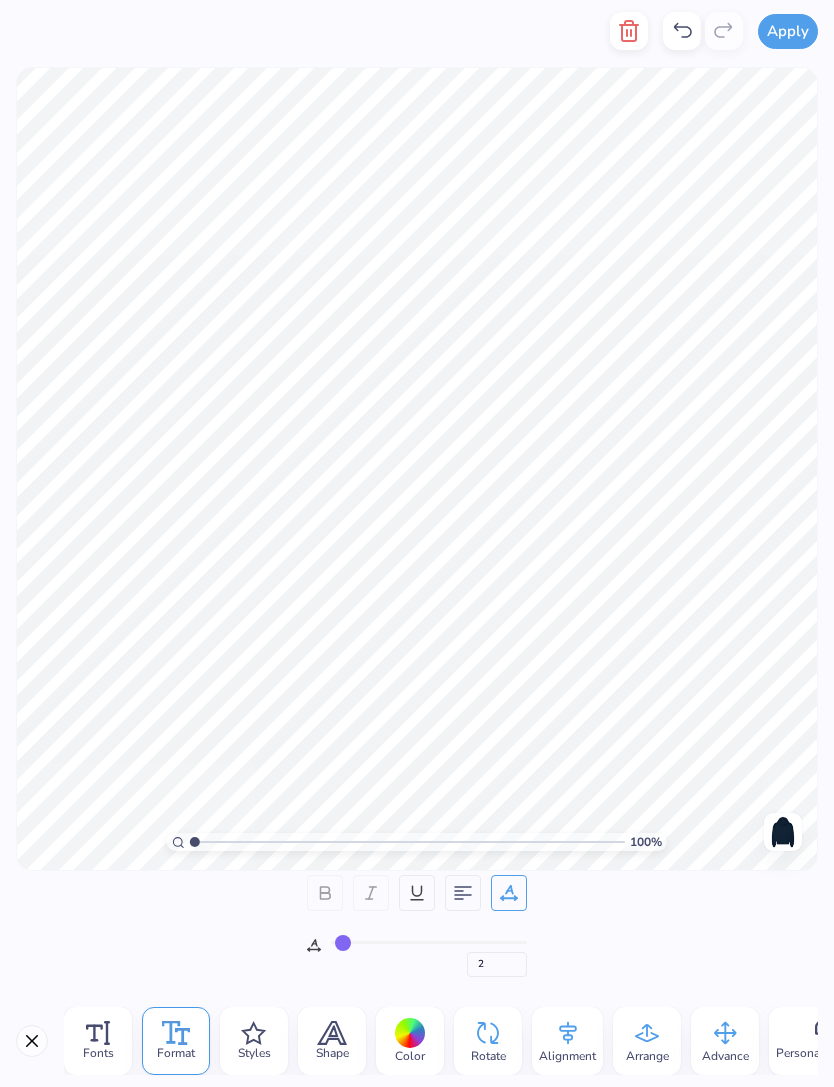 type on "3" 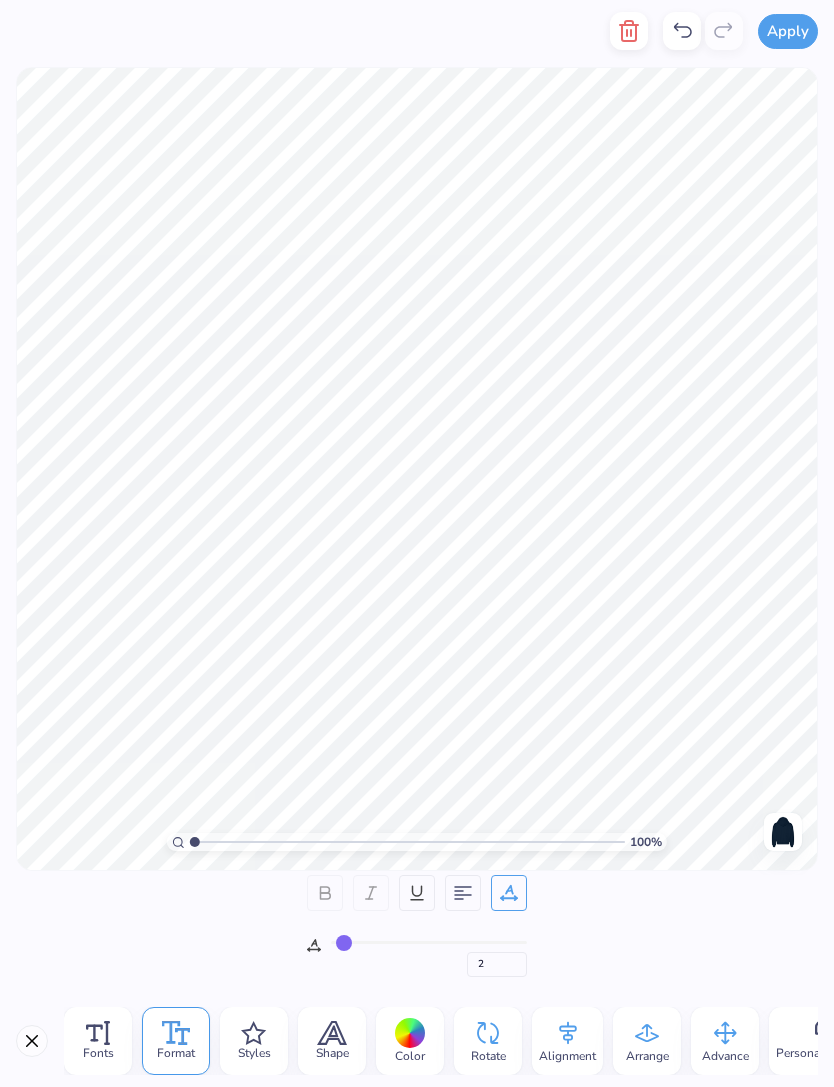 type on "3" 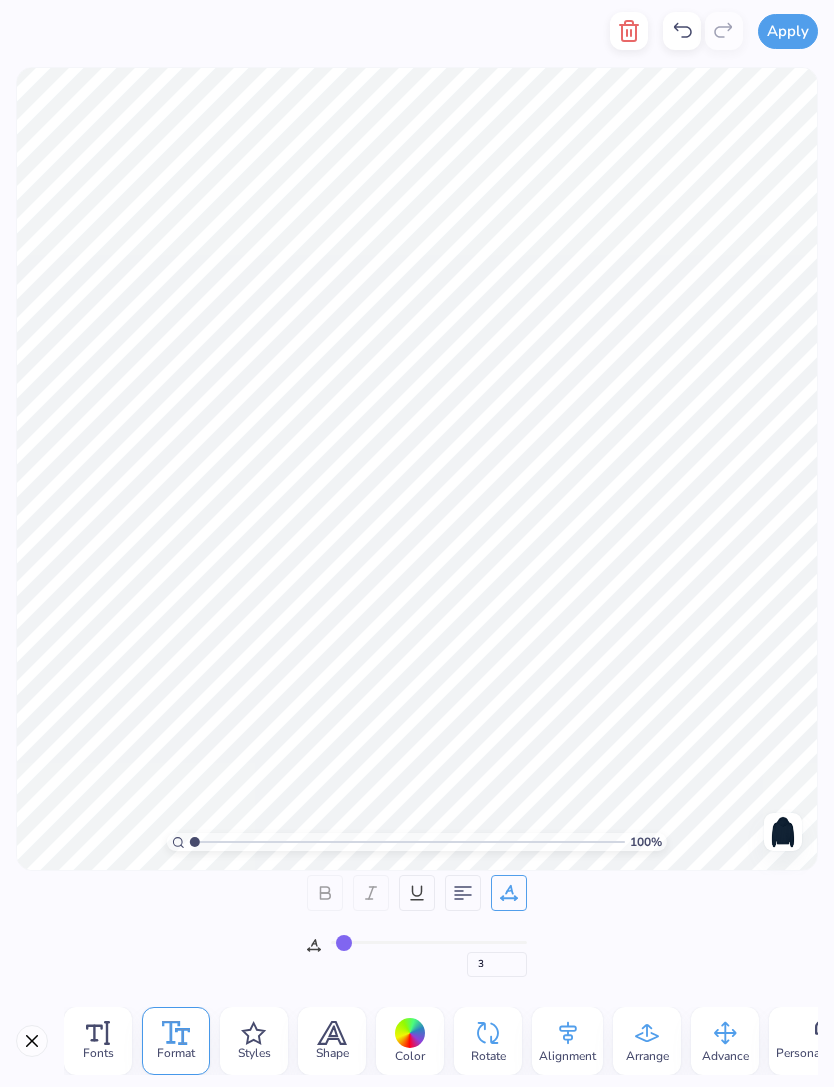type on "4" 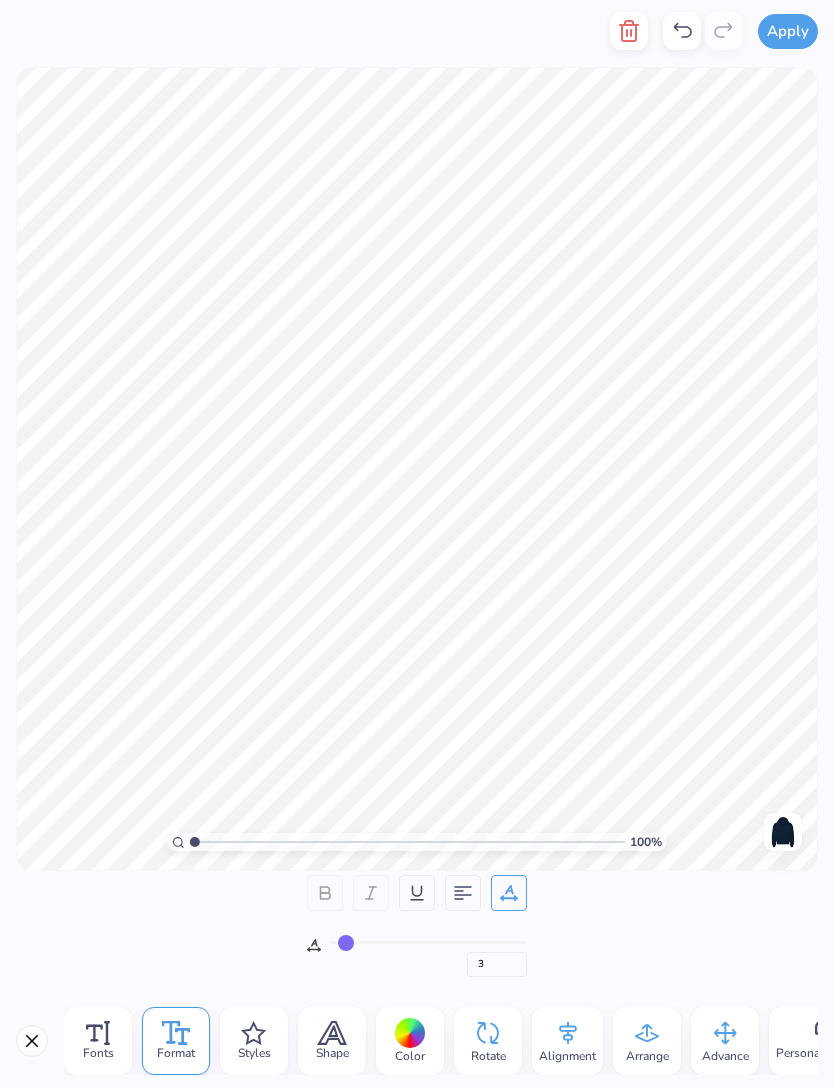 type on "4" 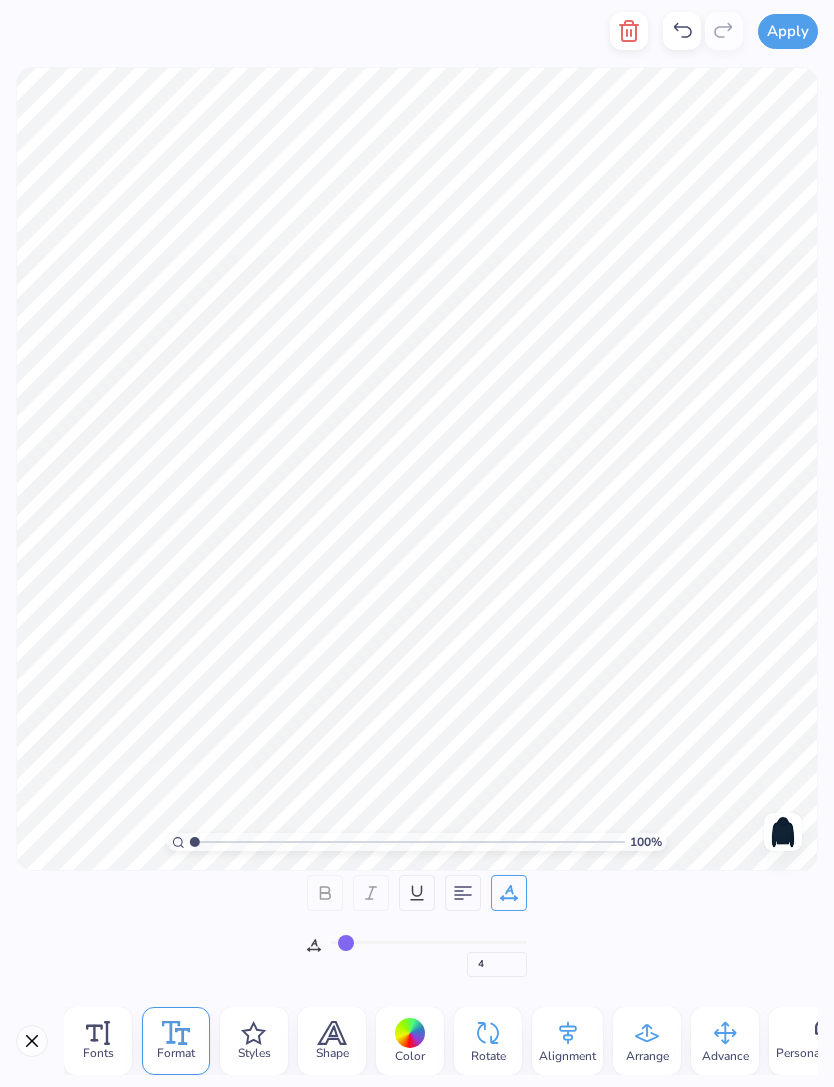 type on "5" 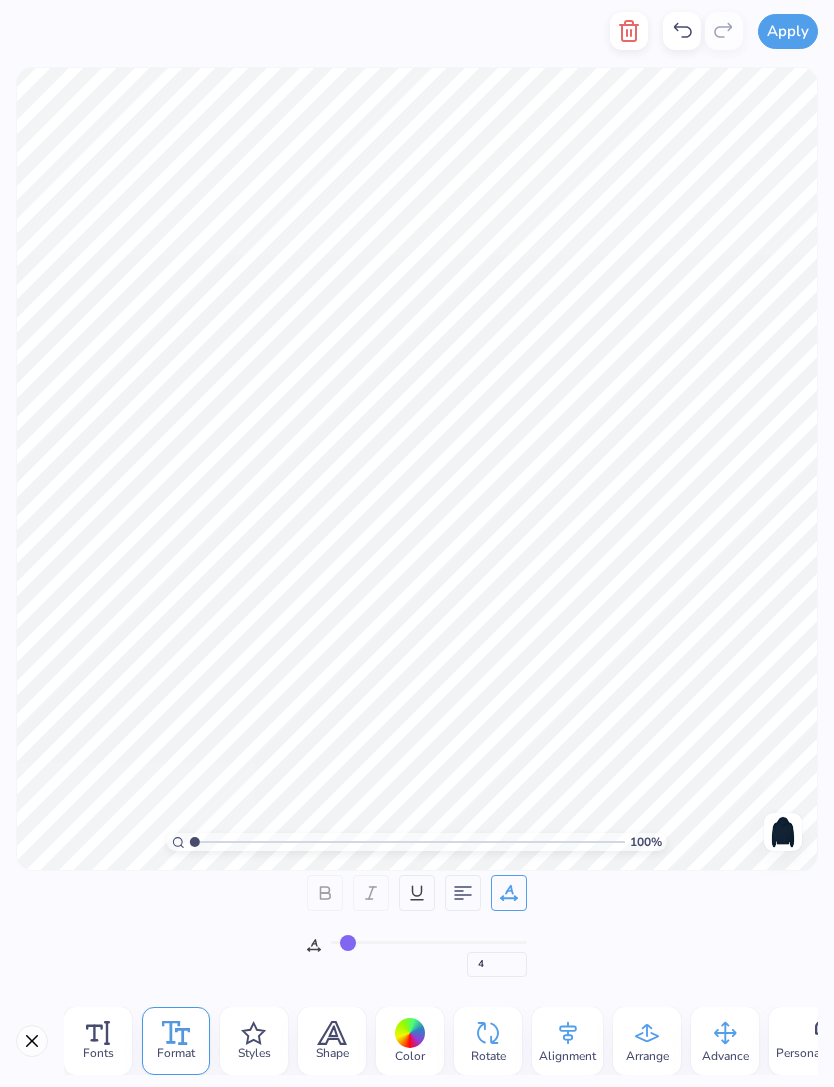 type on "5" 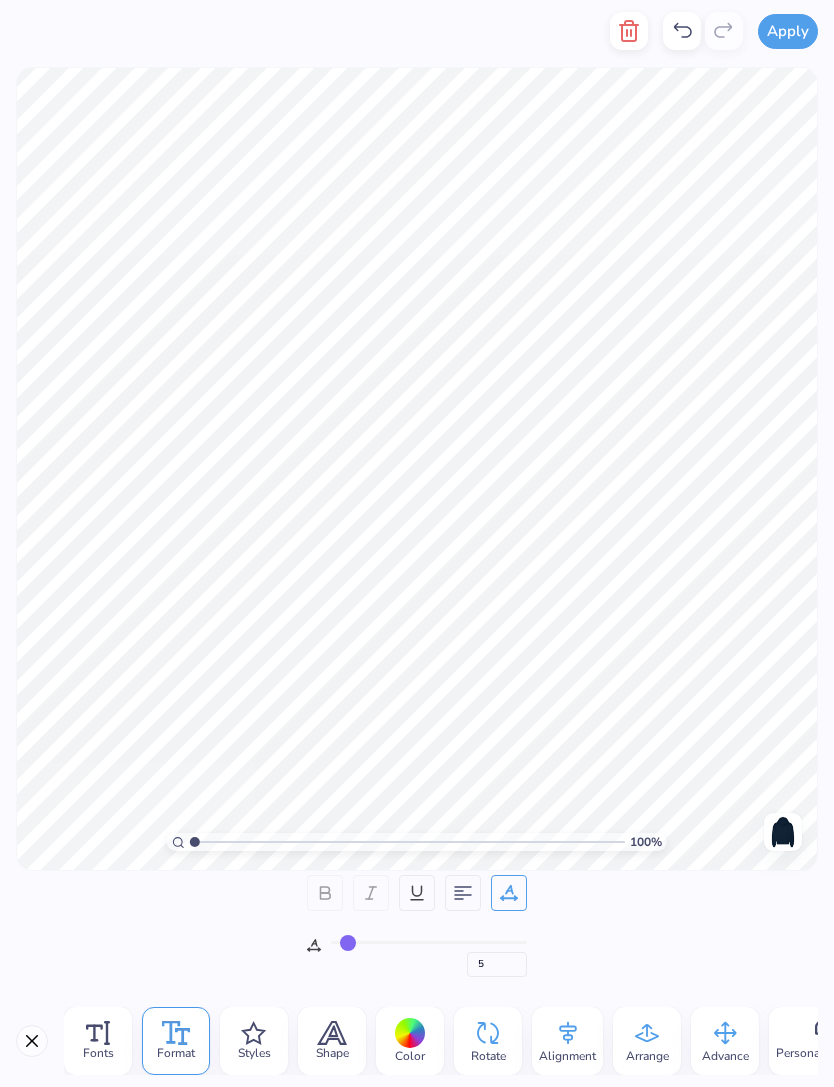 type on "6" 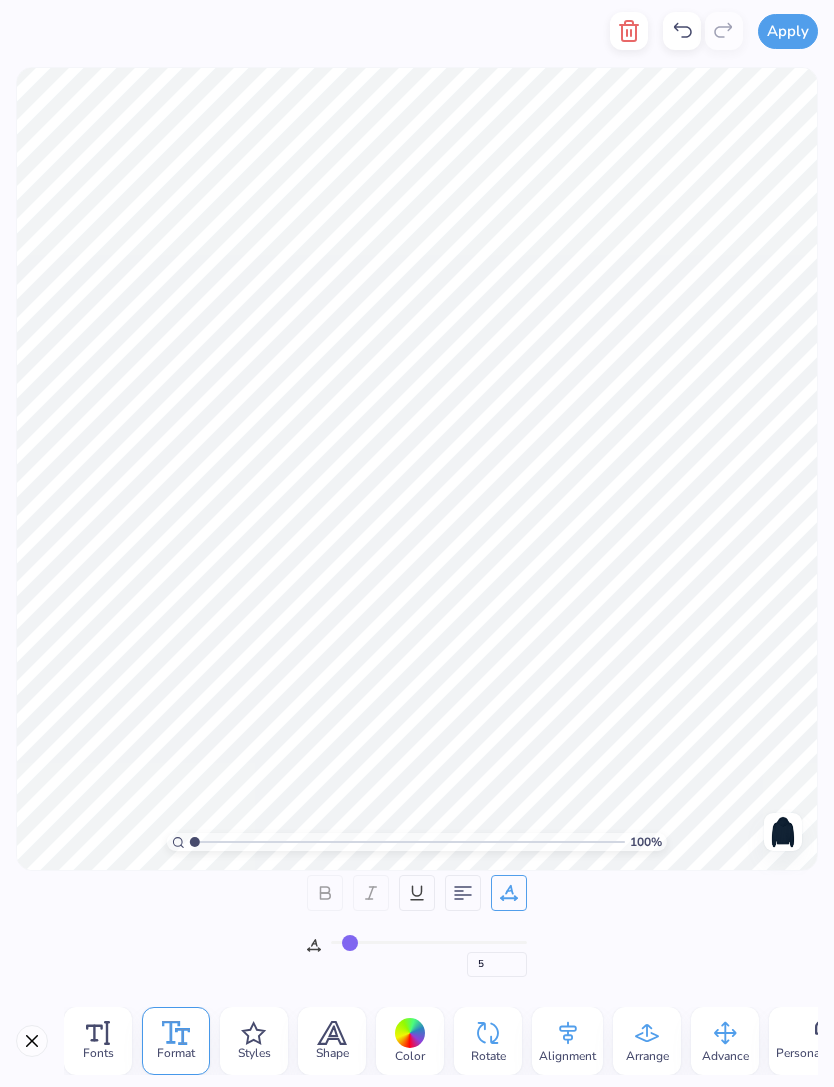 type on "6" 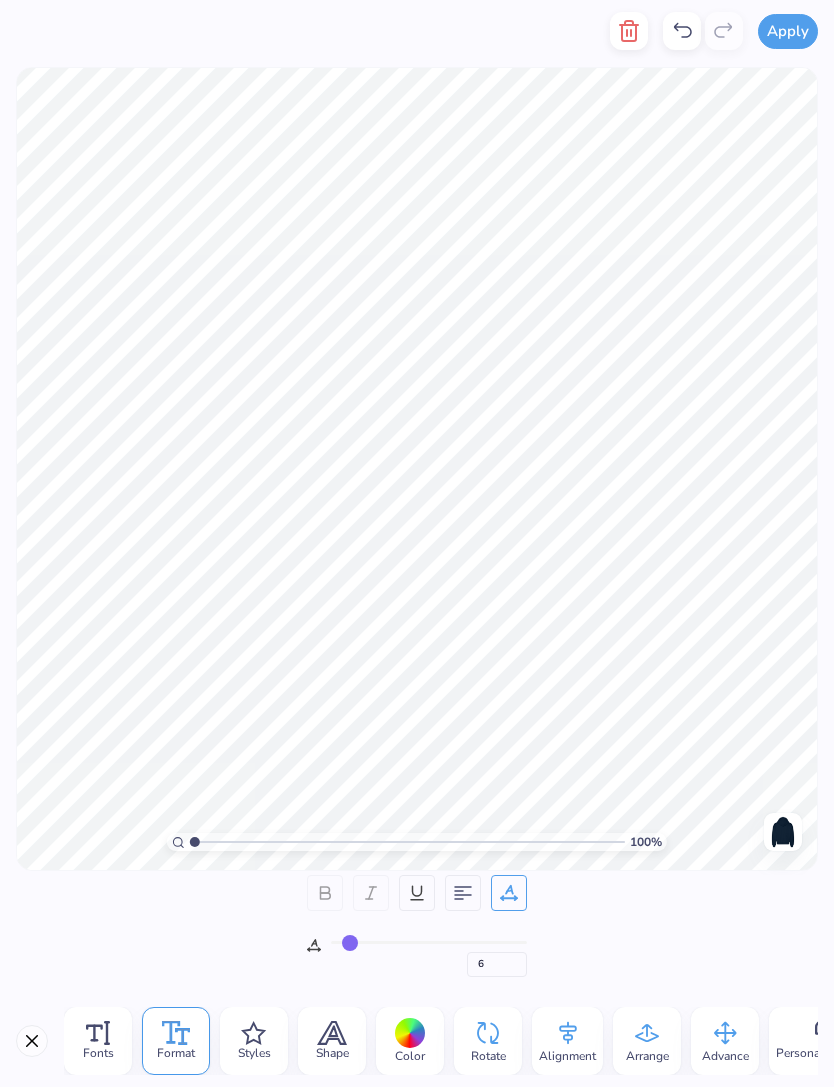 type on "7" 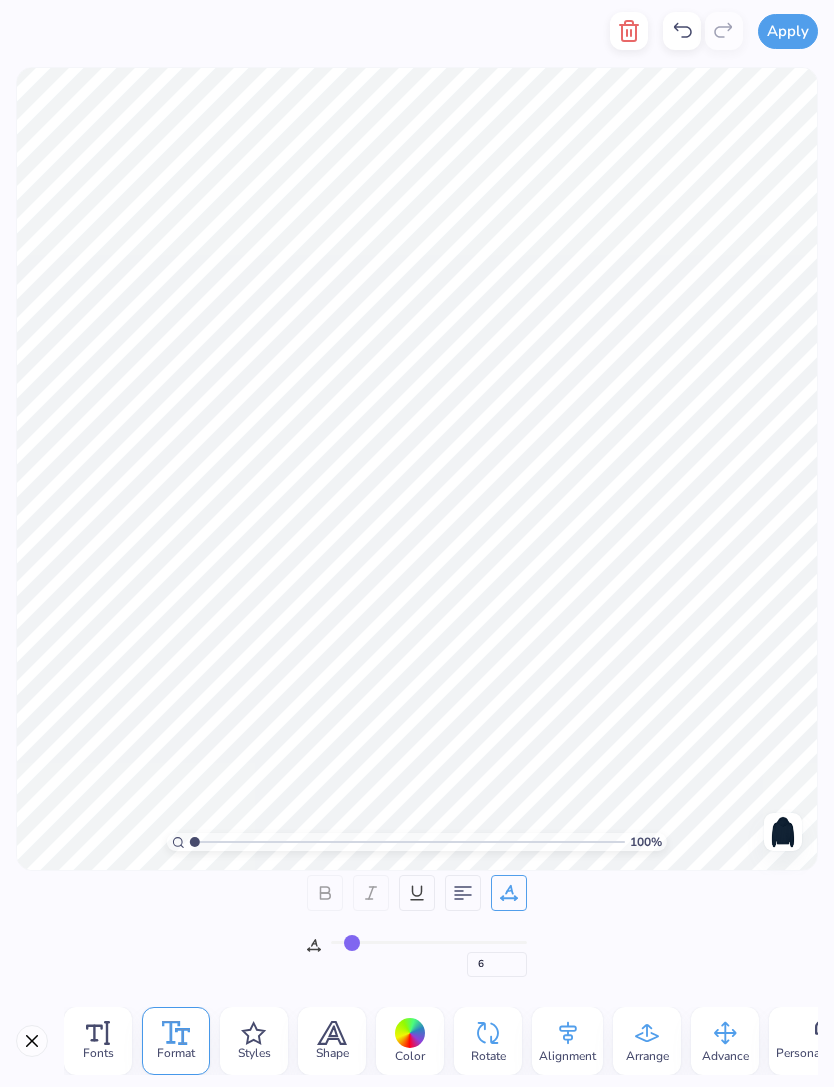 type on "7" 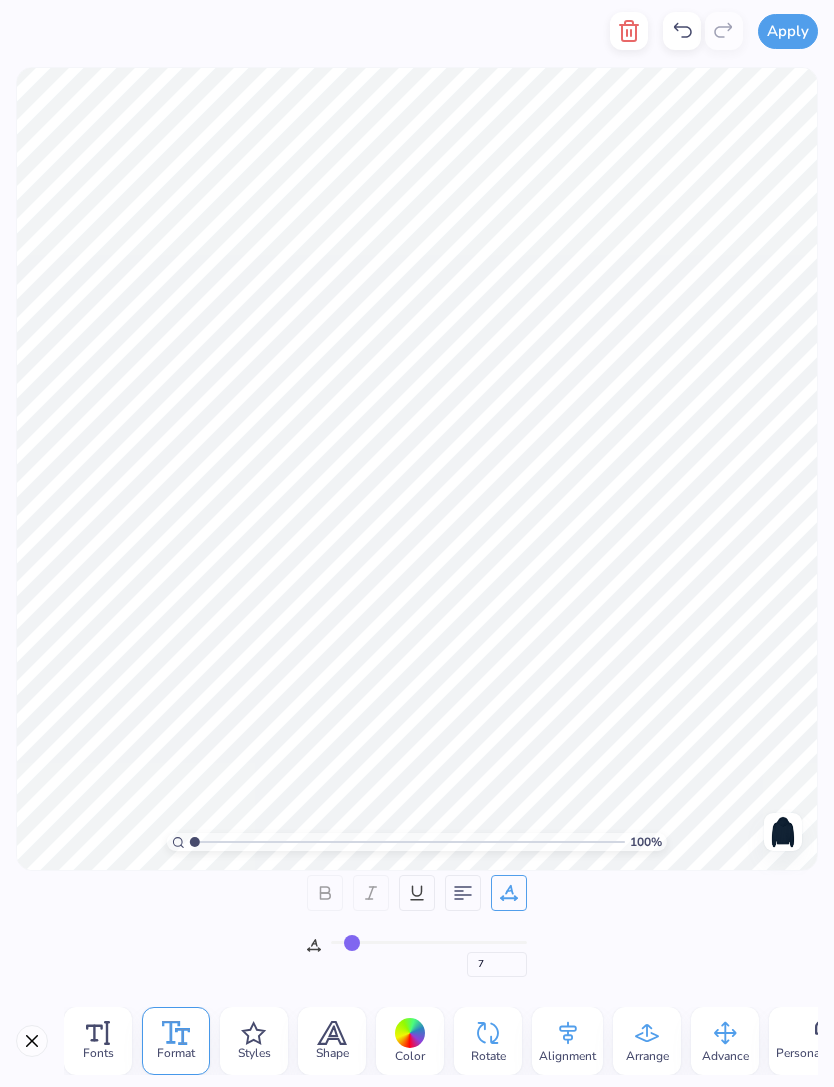 type on "8" 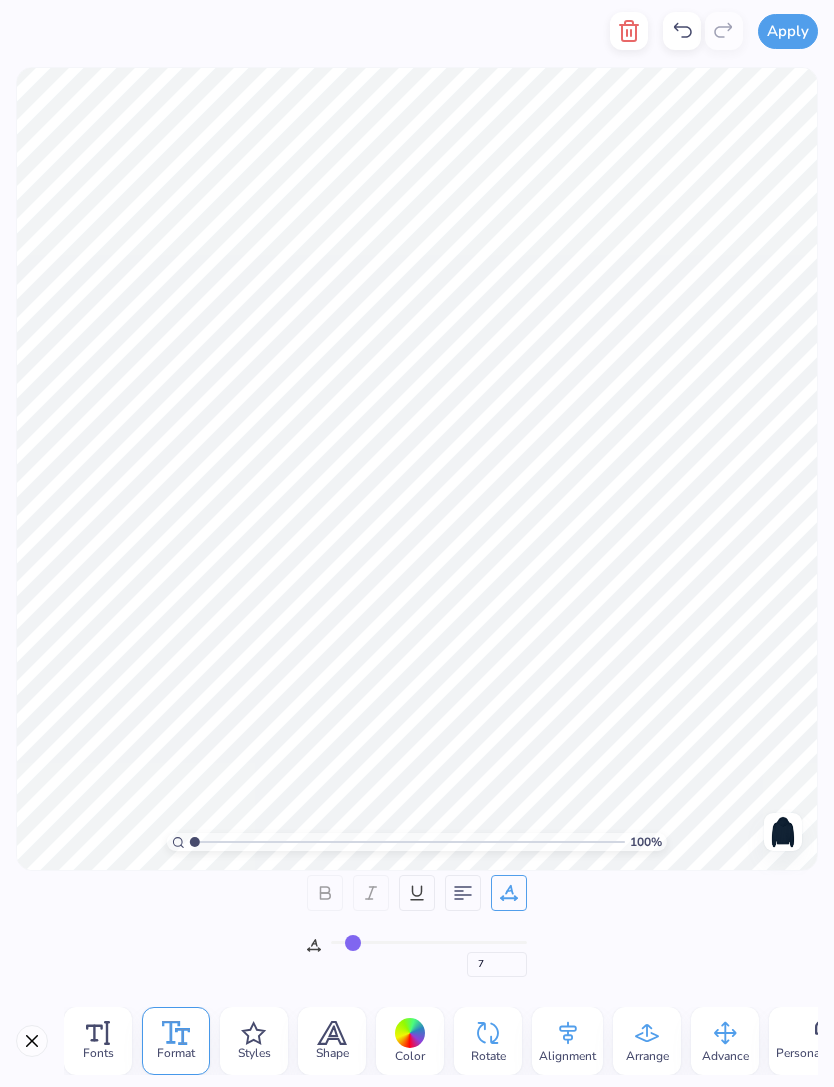 type on "8" 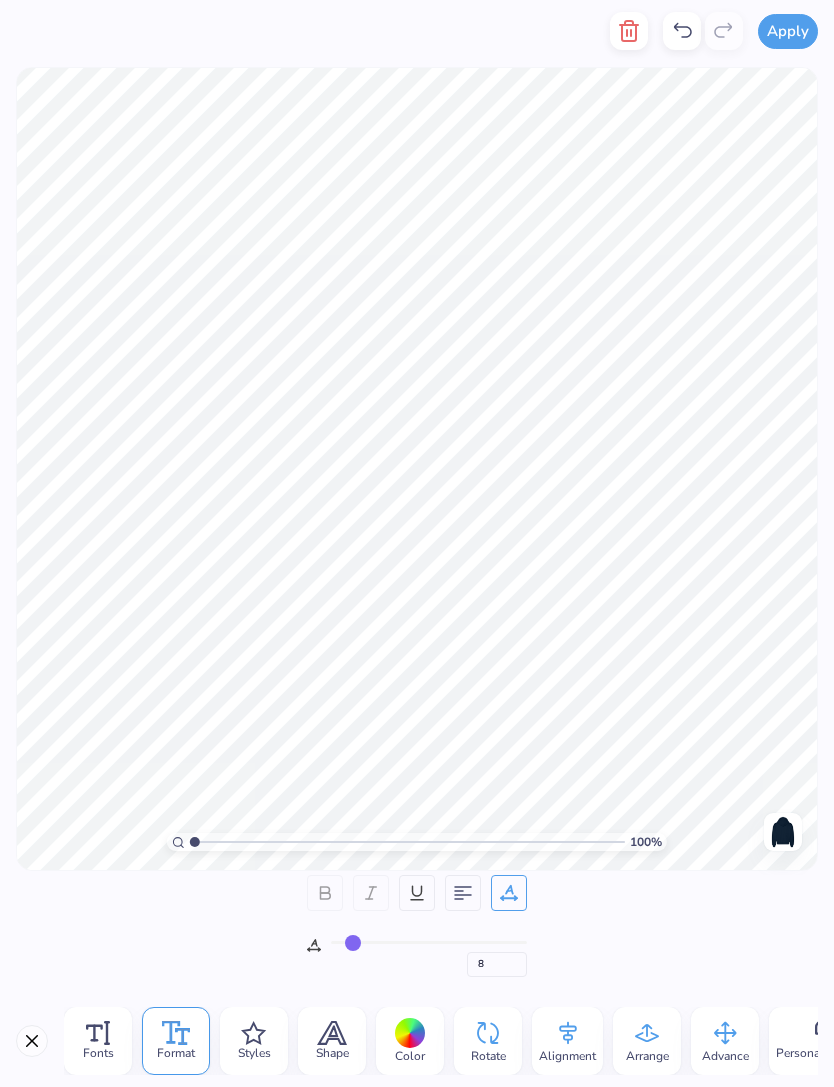 type on "9" 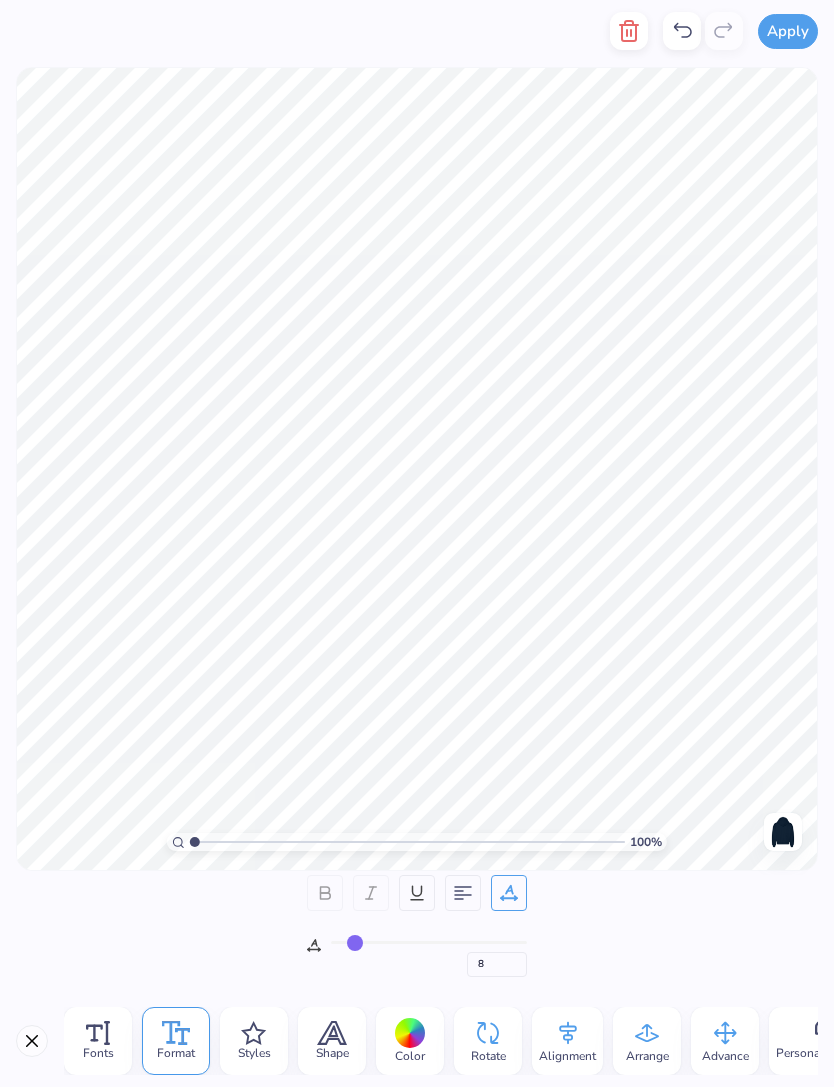 type on "9" 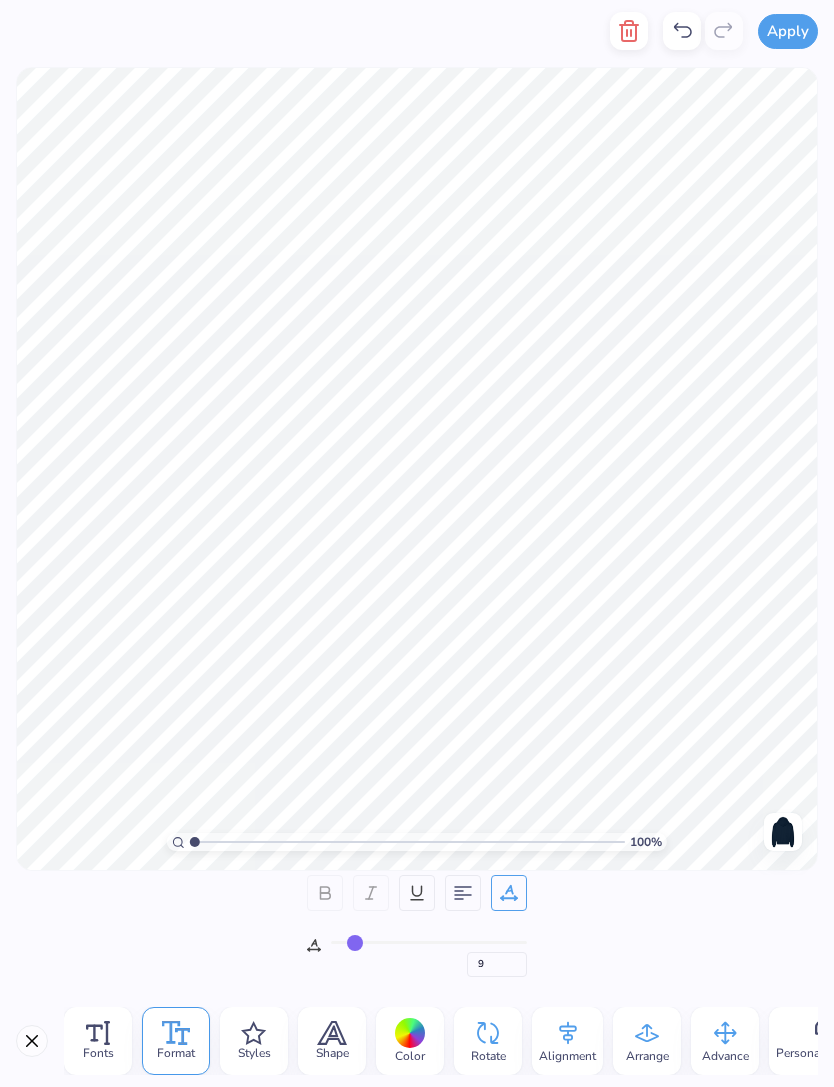type on "10" 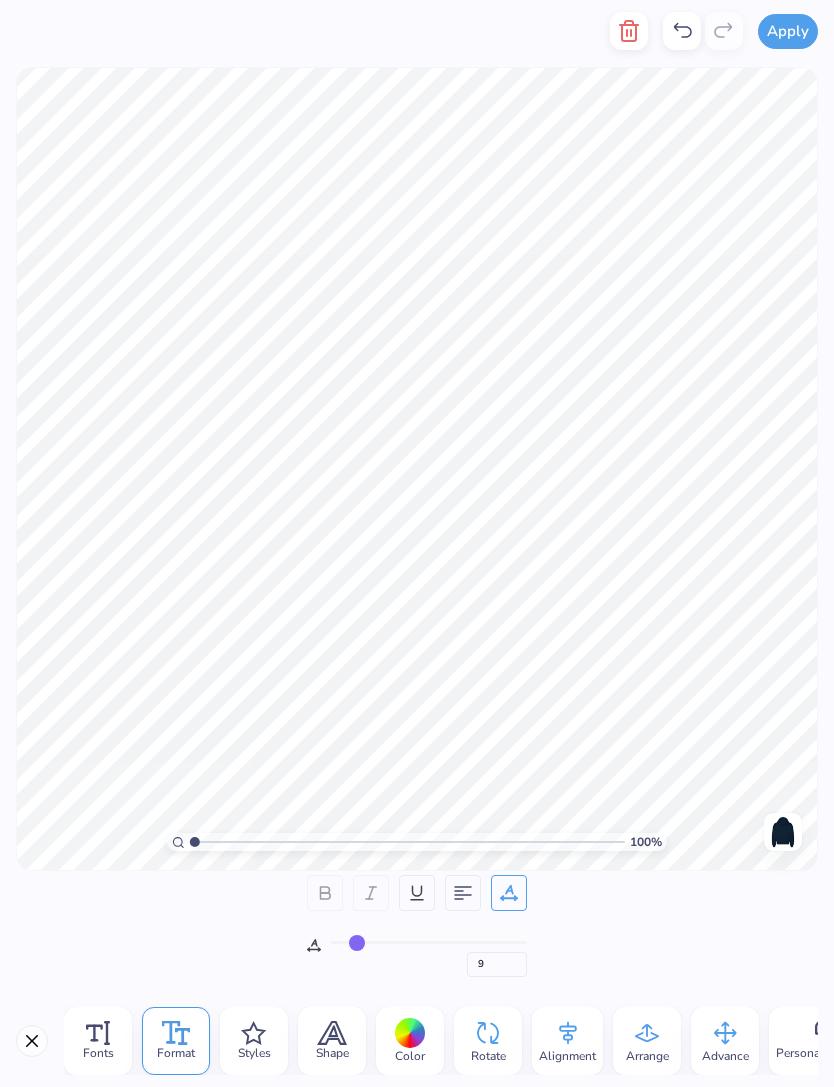 type on "10" 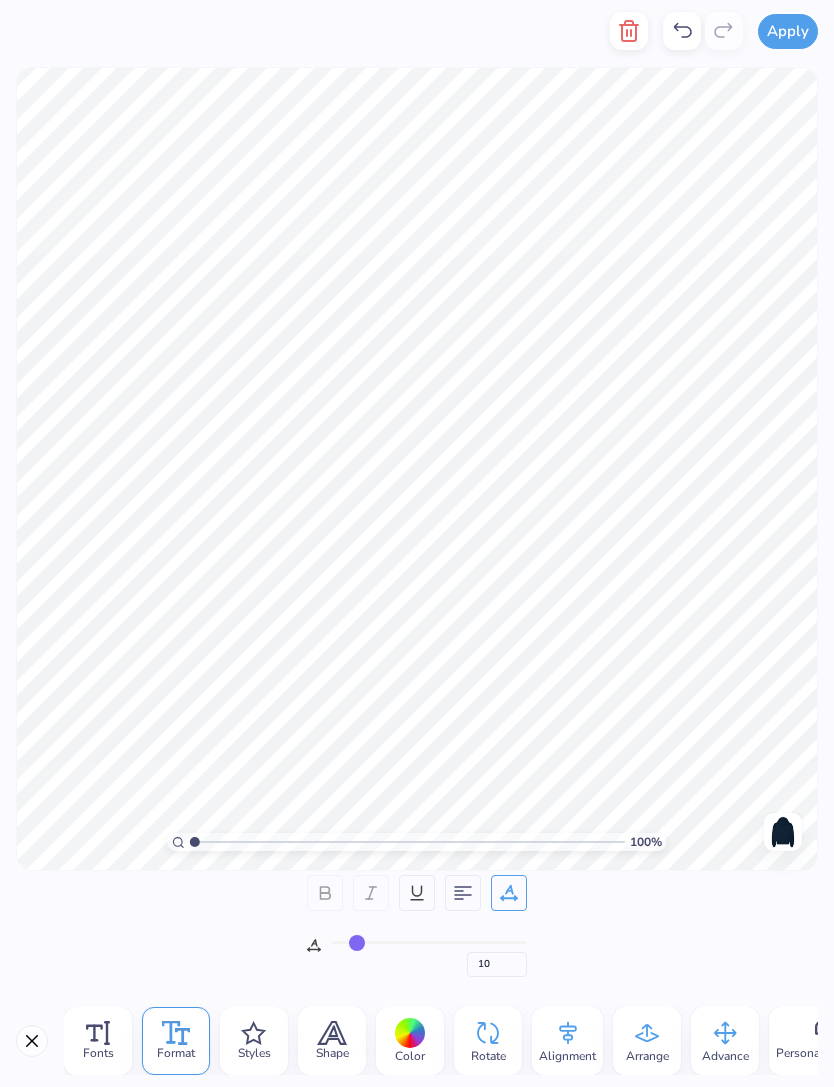 type on "11" 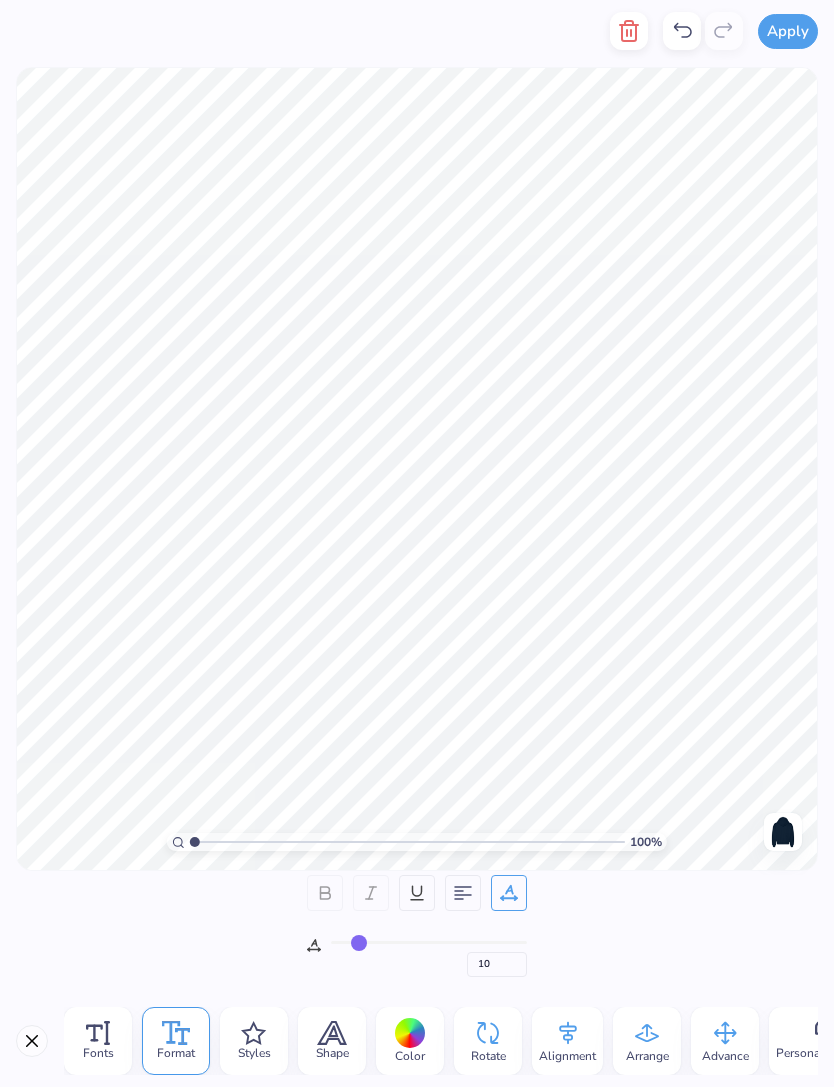 type on "11" 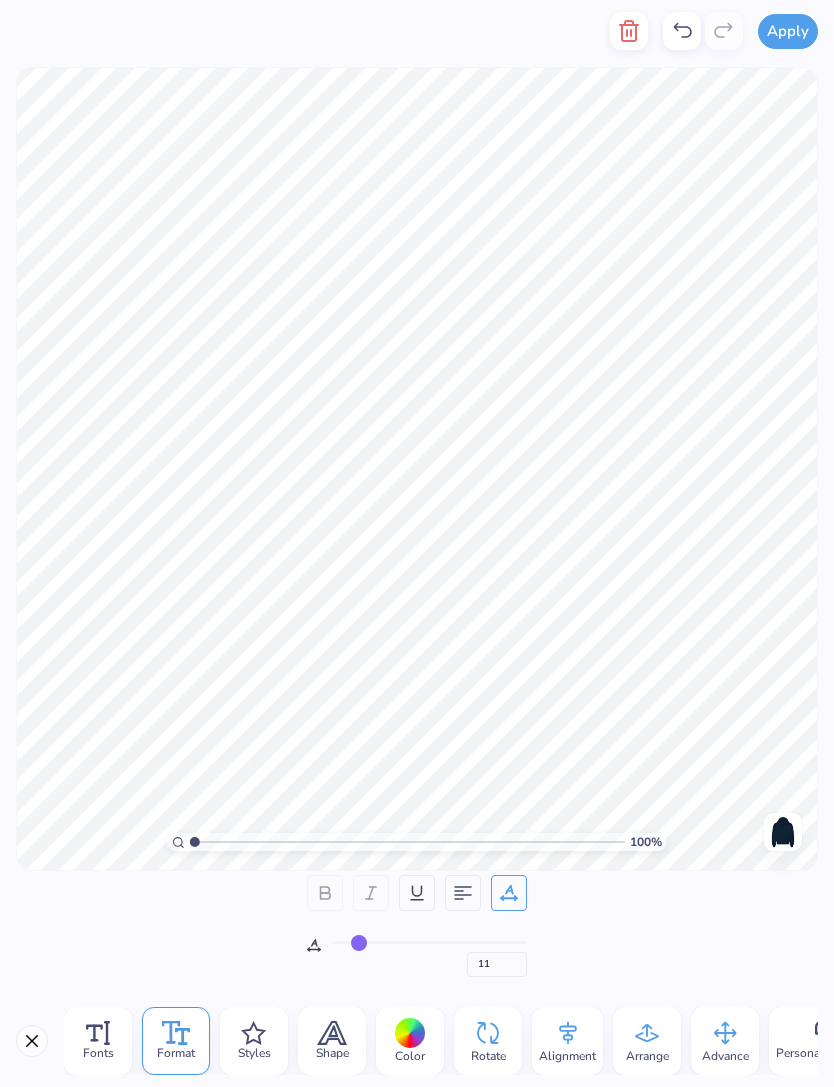 type on "12" 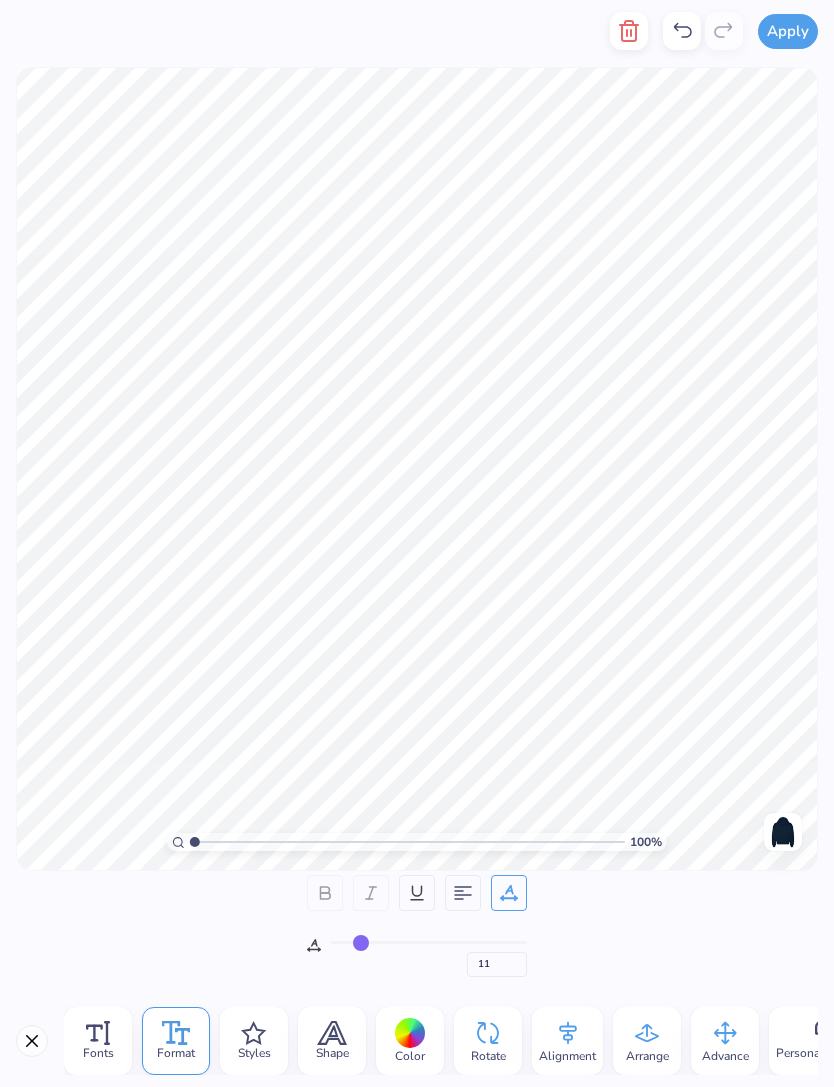 type on "12" 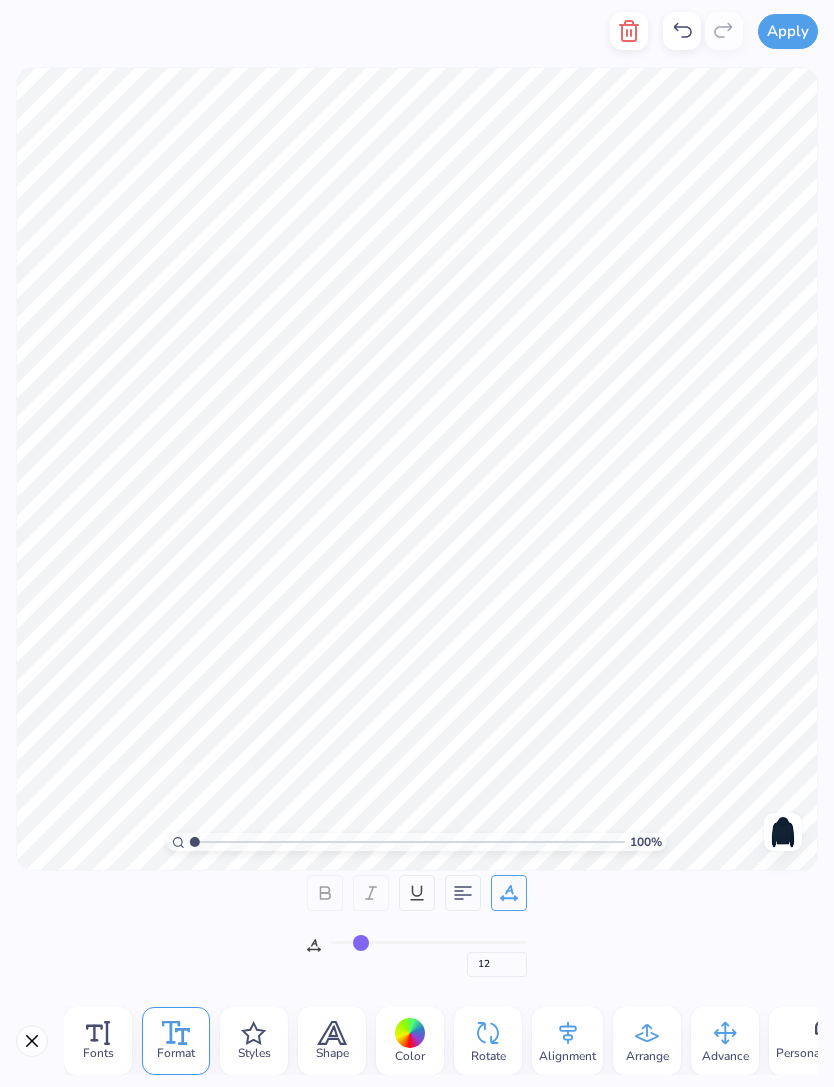 type on "13" 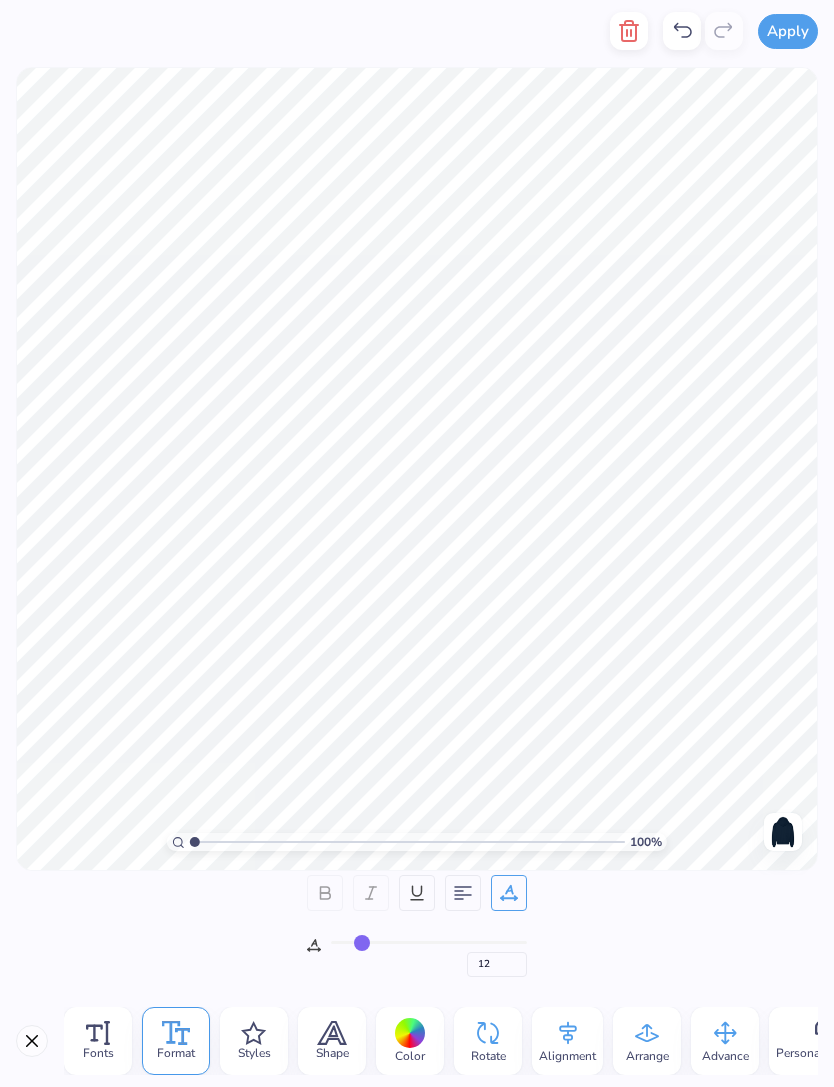type on "13" 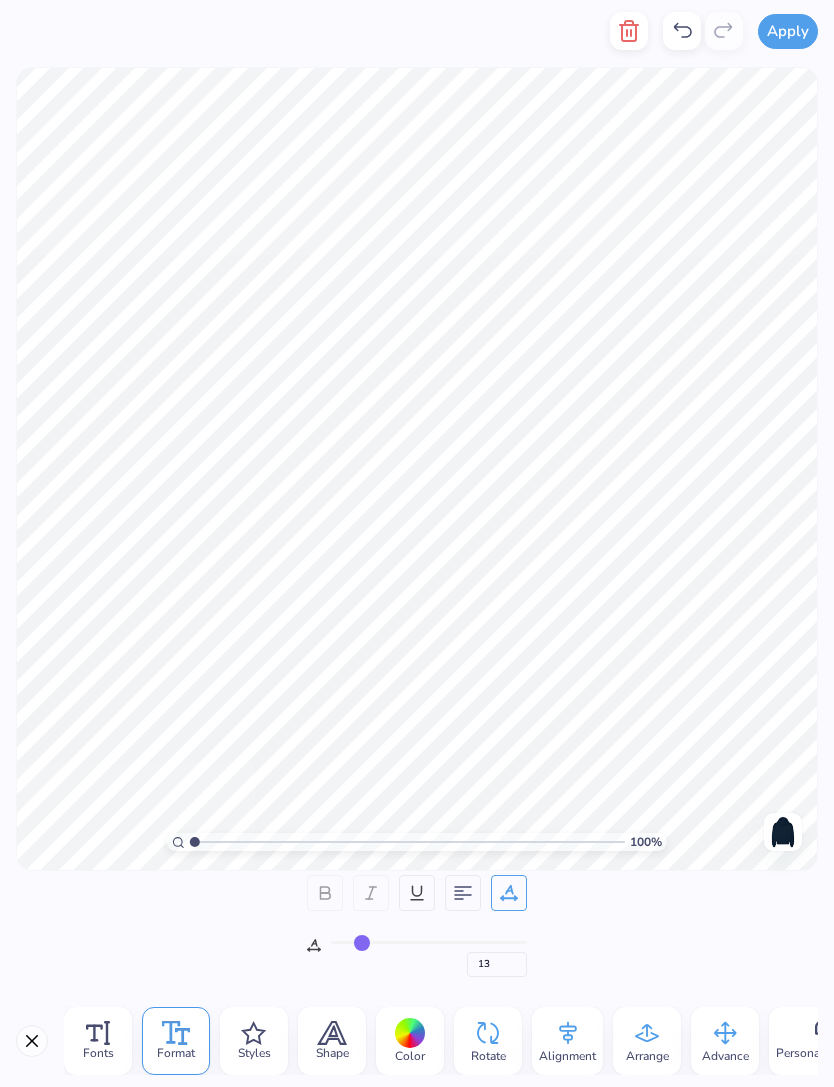 type on "14" 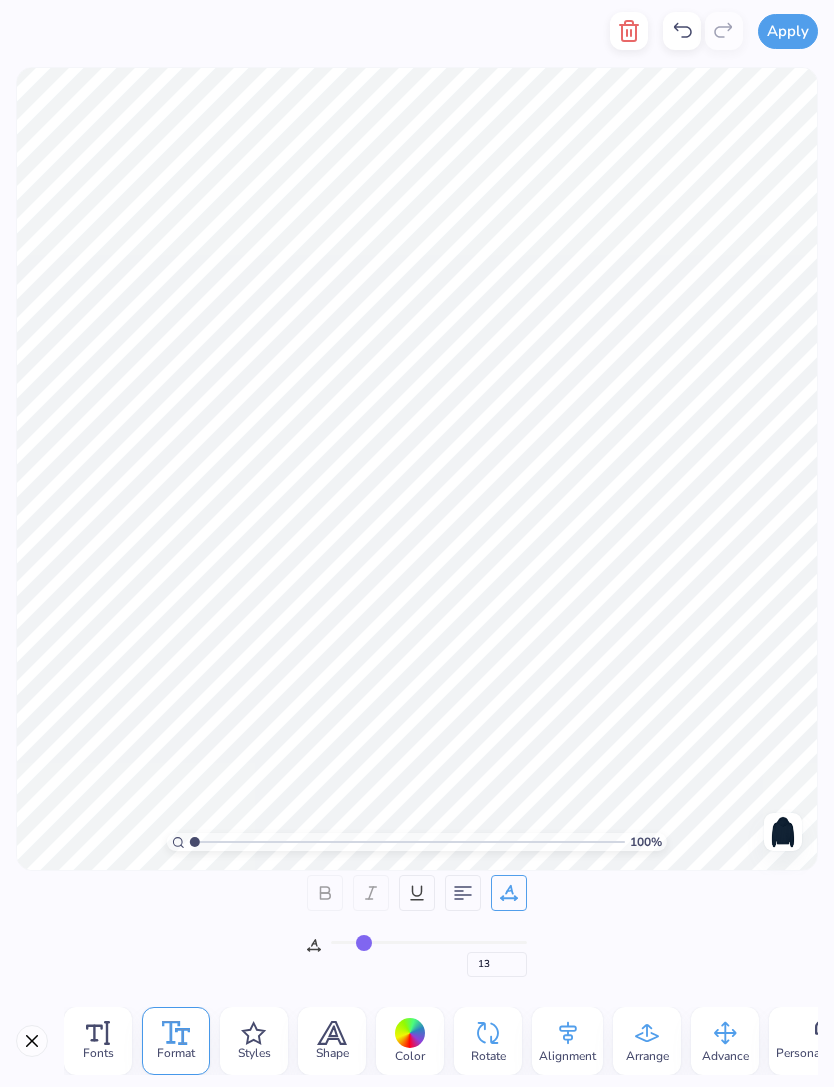 type on "14" 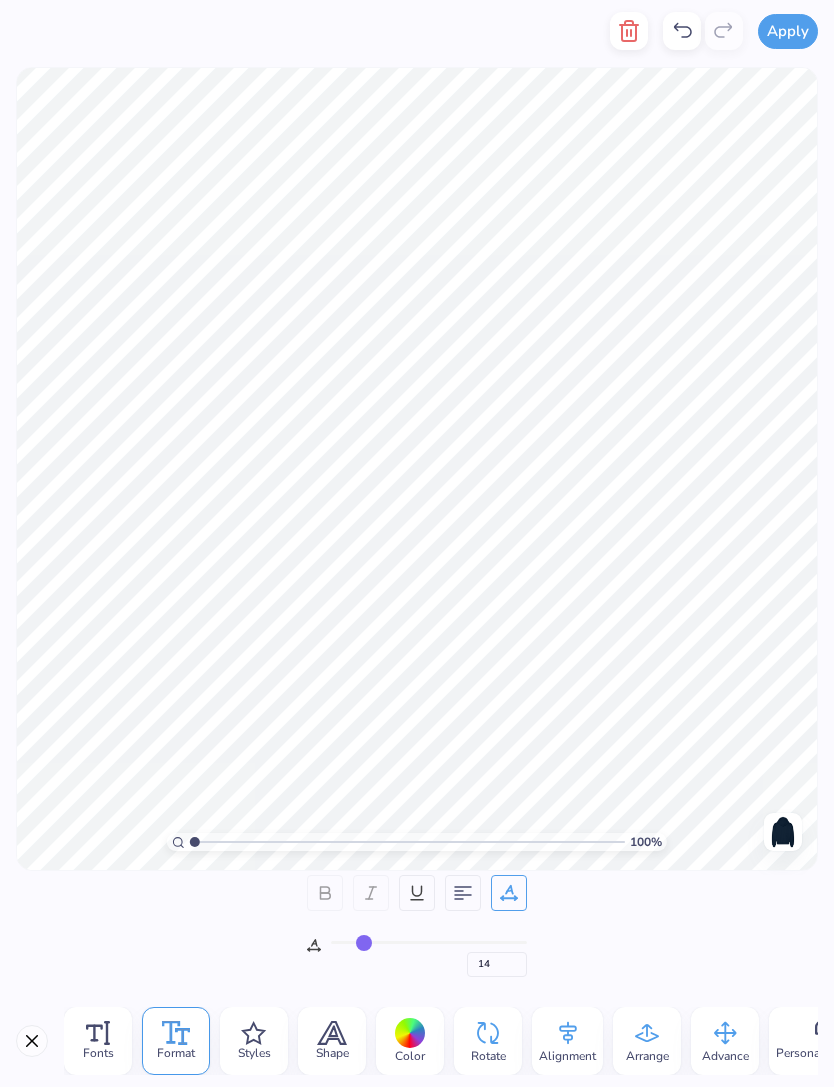 type on "15" 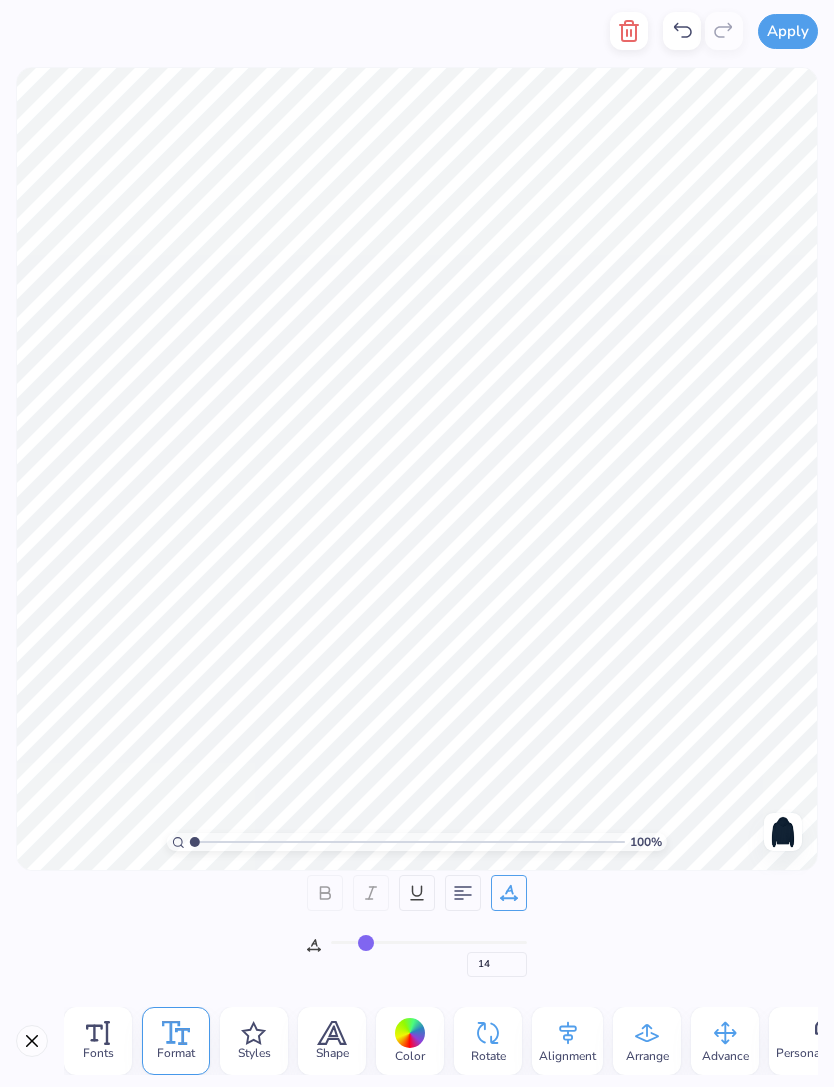 type on "15" 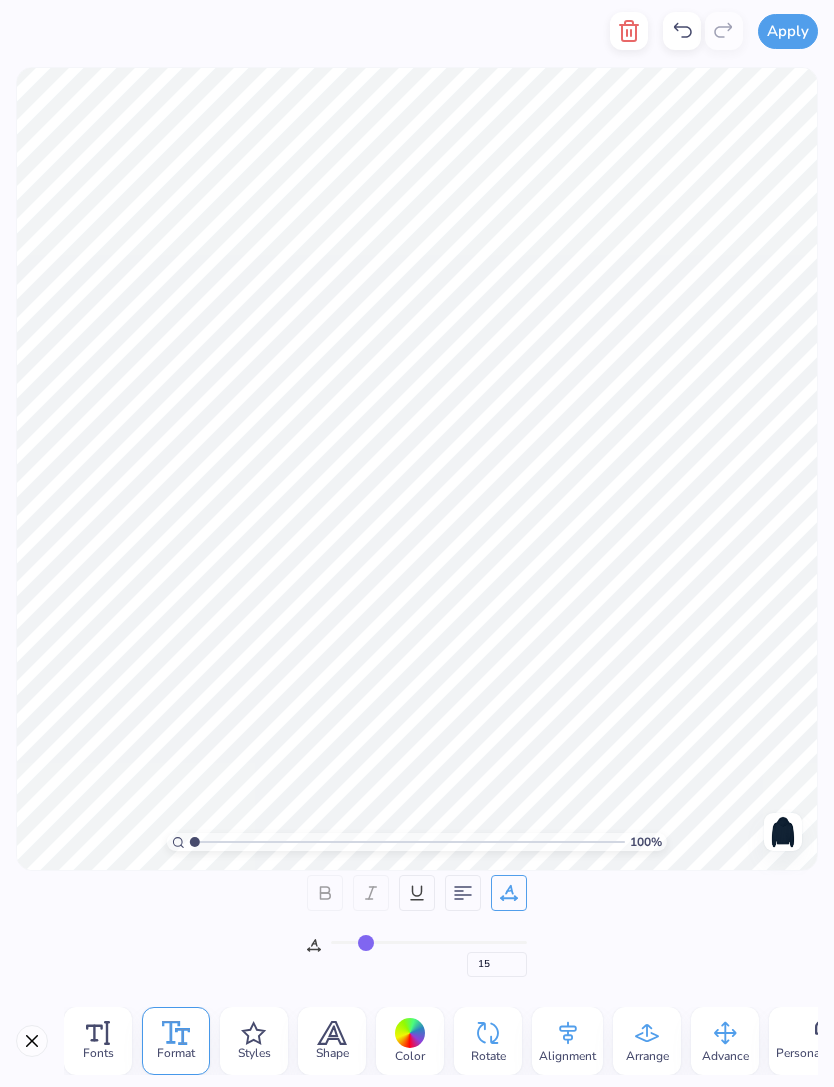 type on "16" 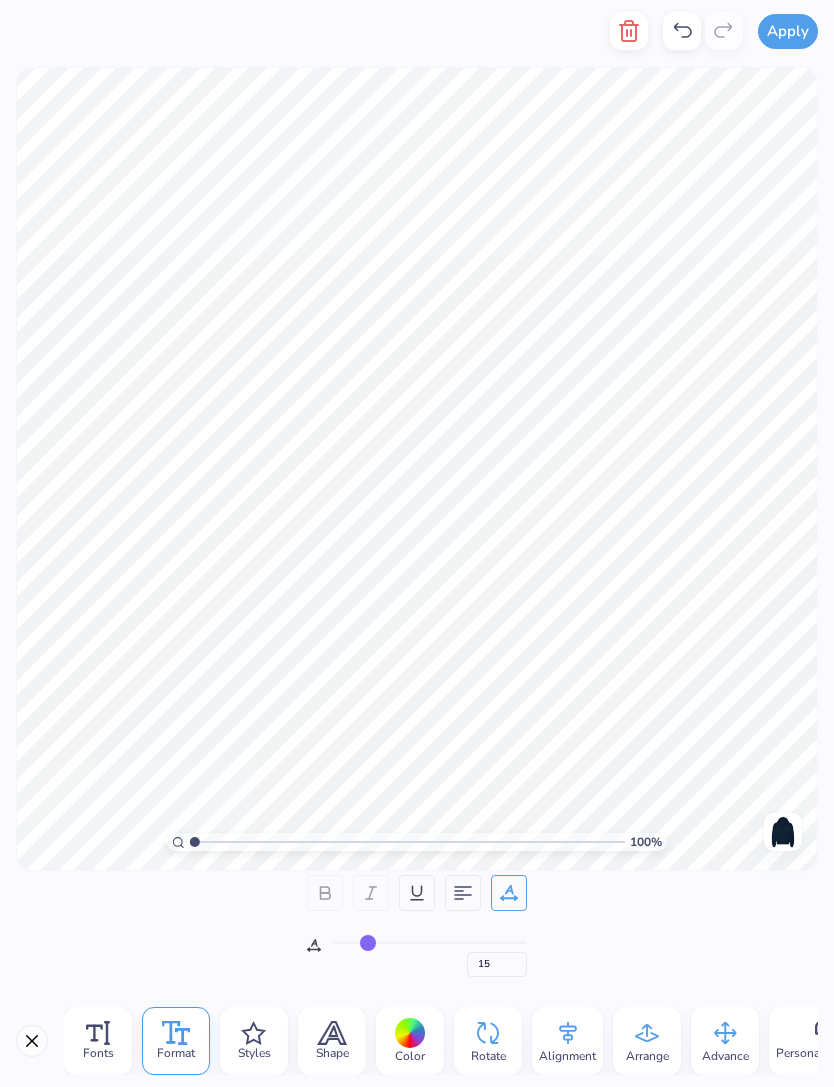 type on "16" 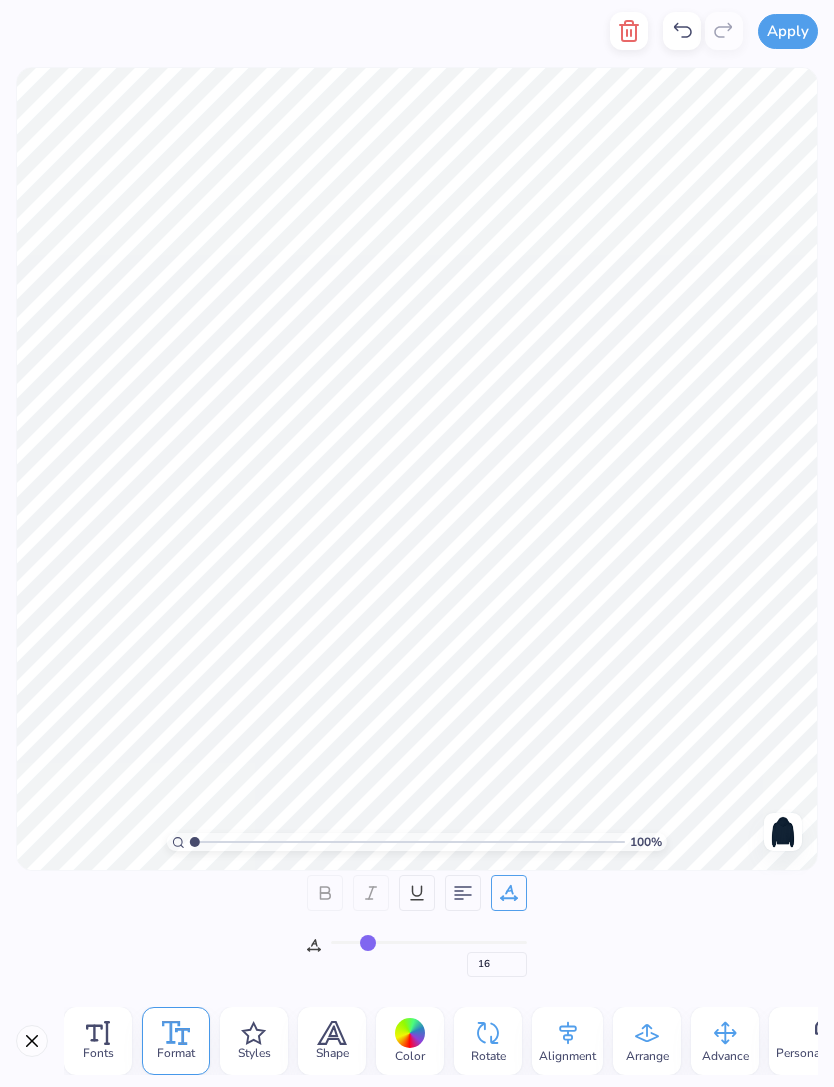 type on "17" 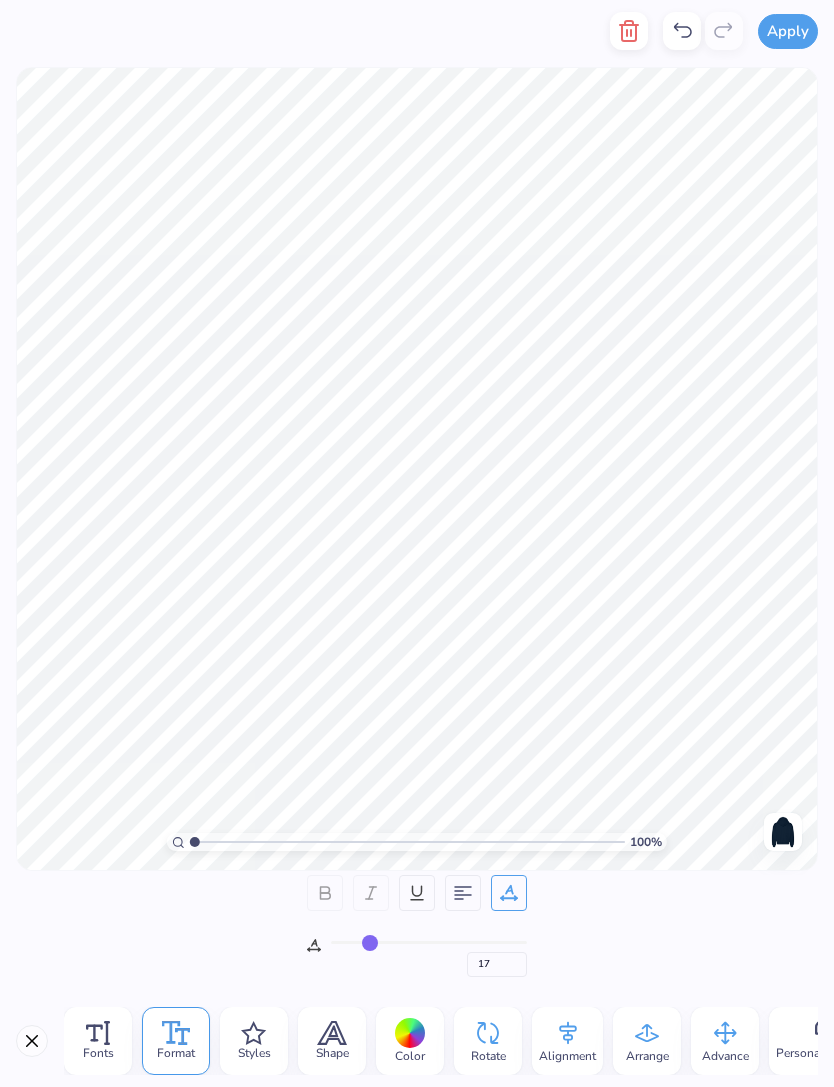 type on "18" 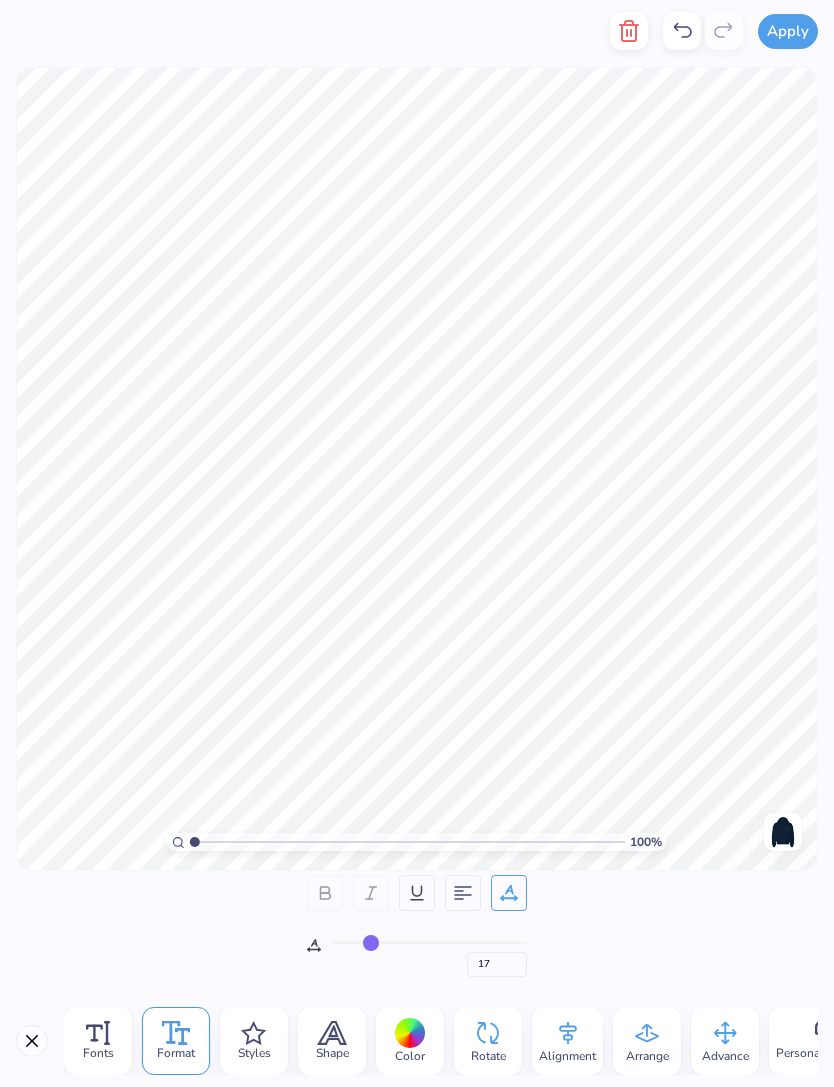 type on "18" 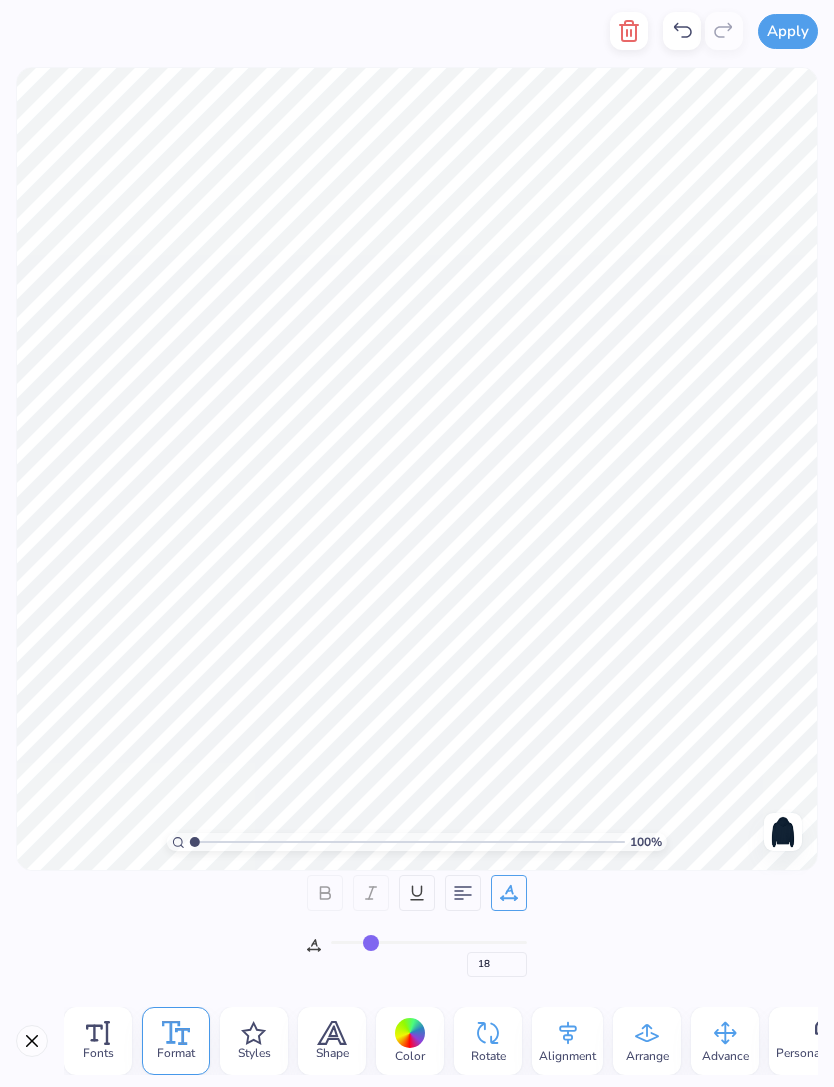 type on "19" 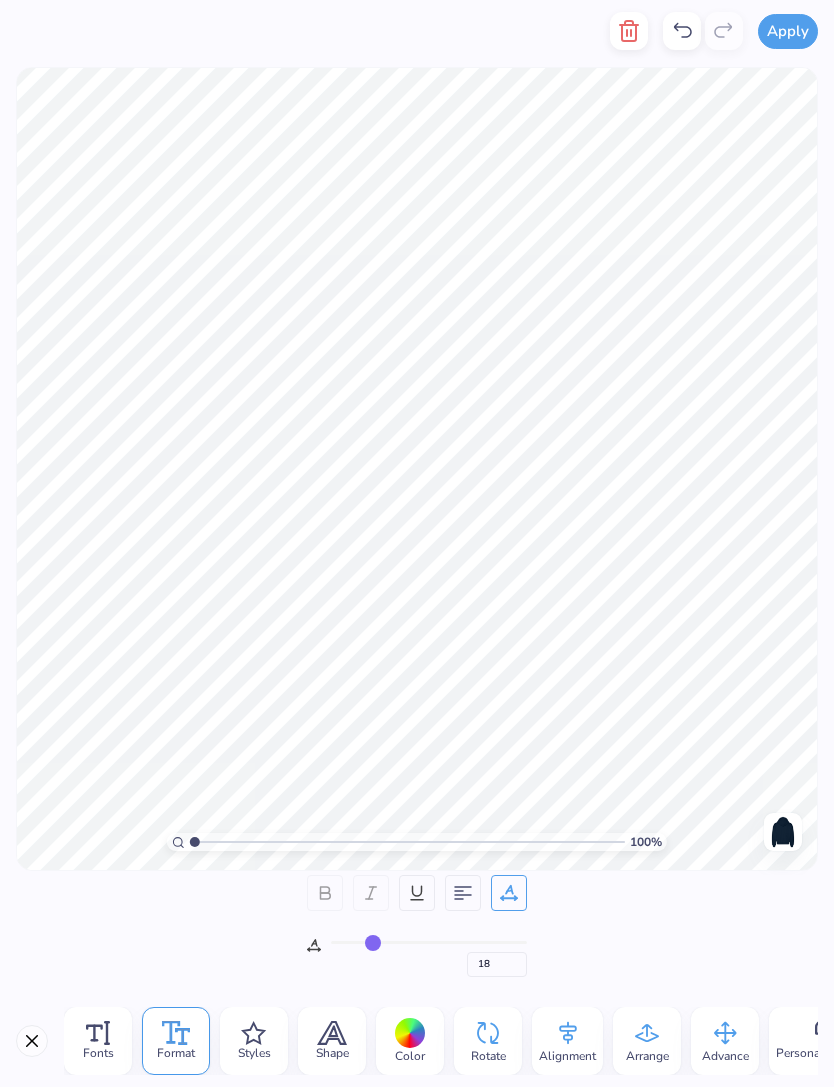 type on "19" 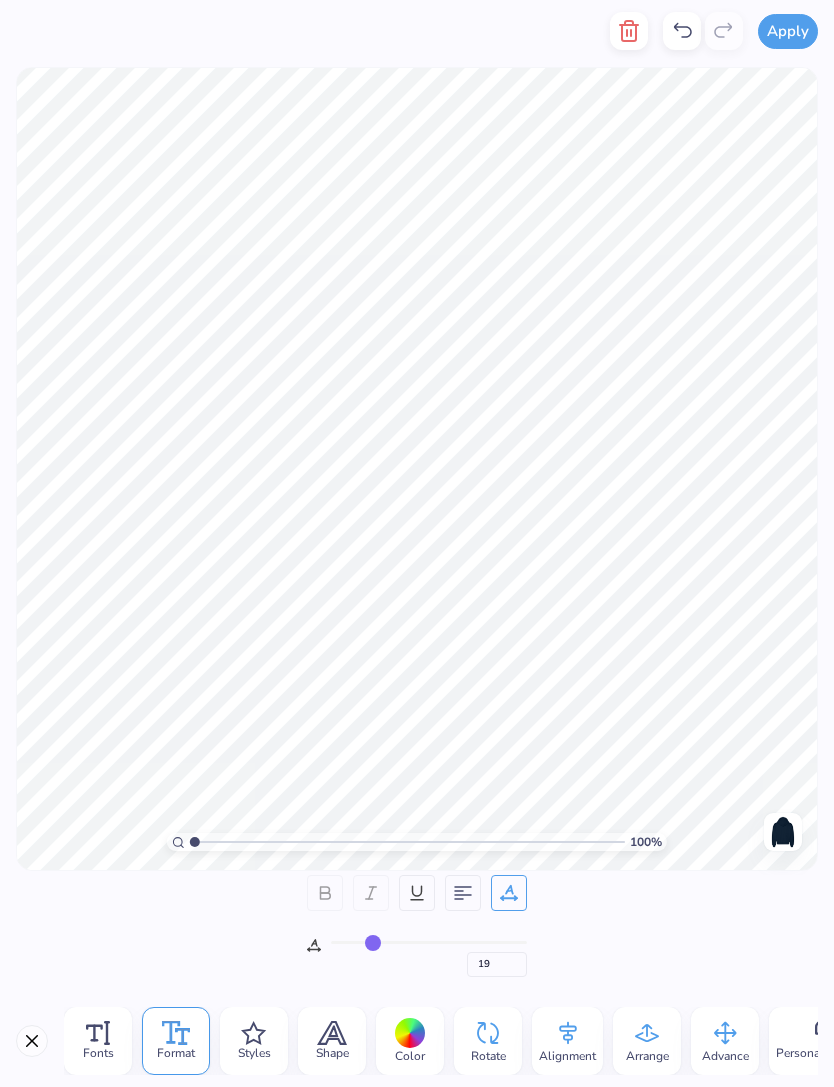 type on "20" 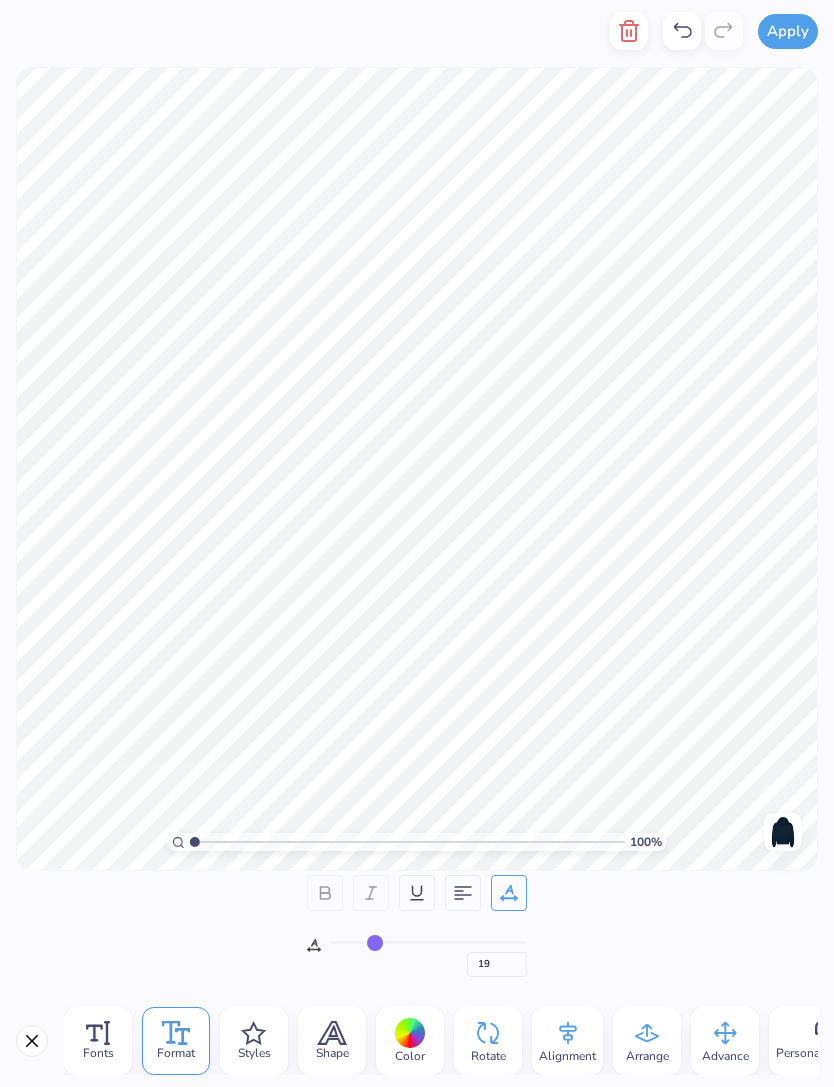 type on "20" 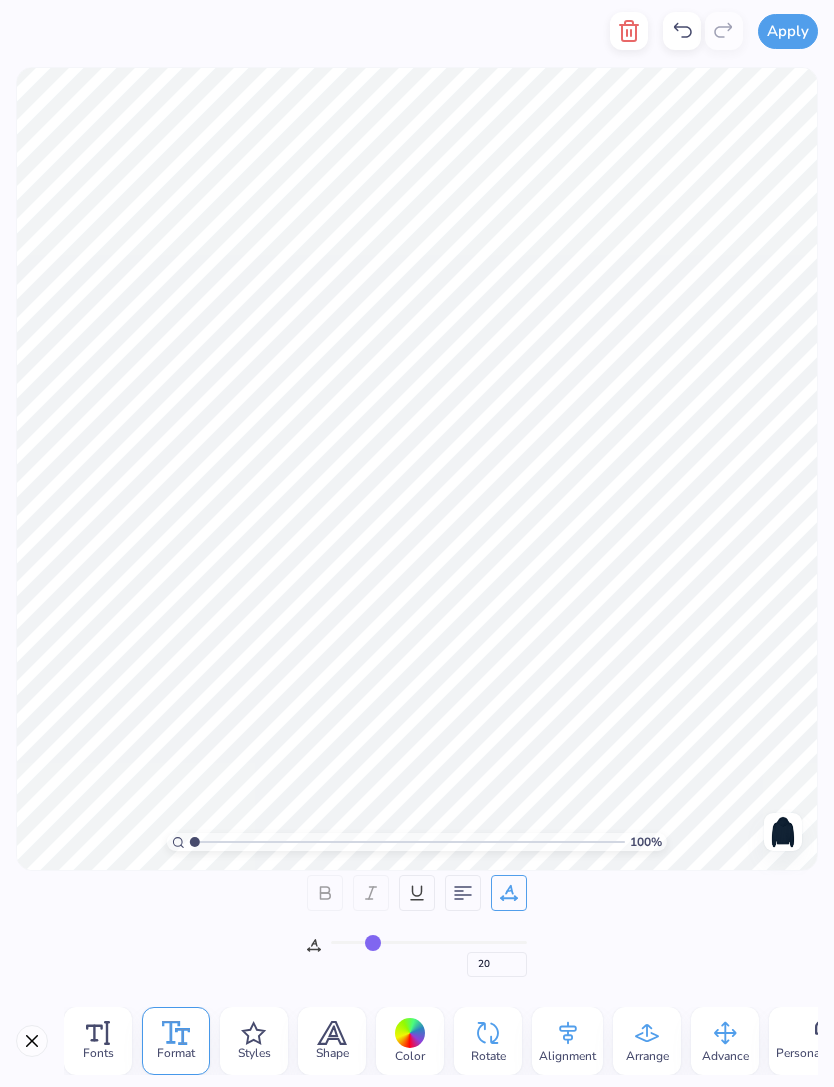 type on "19" 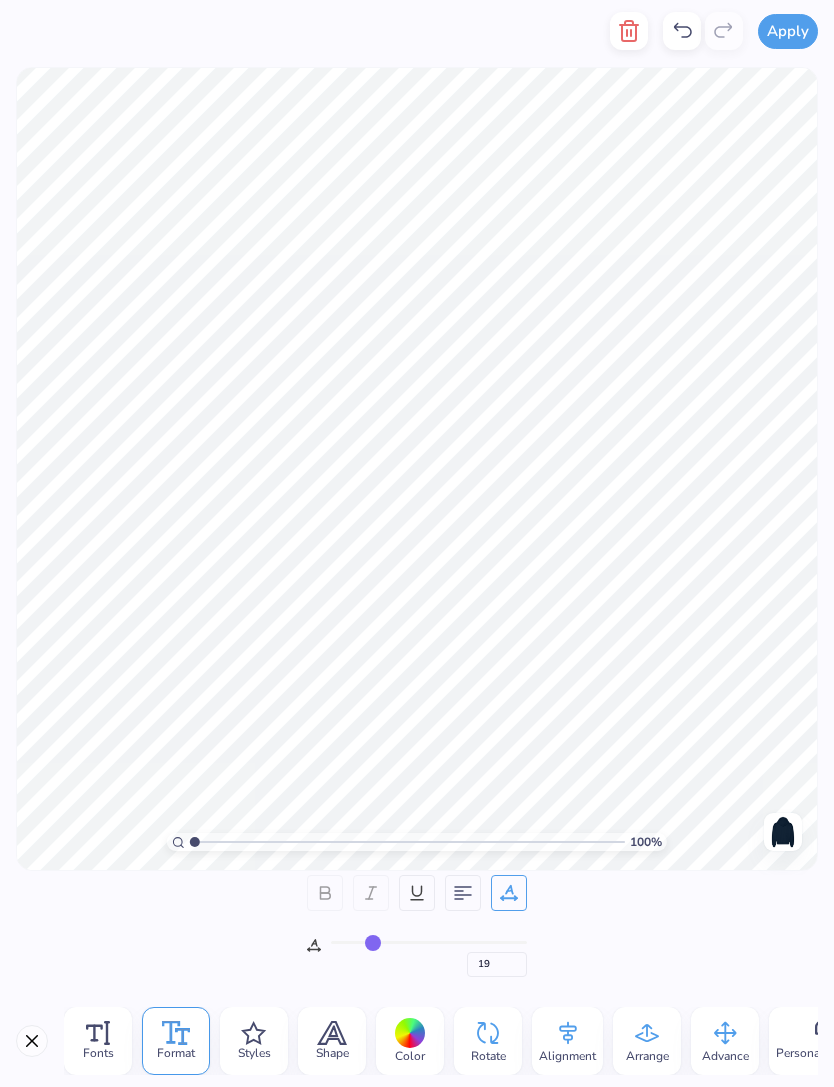 type on "6" 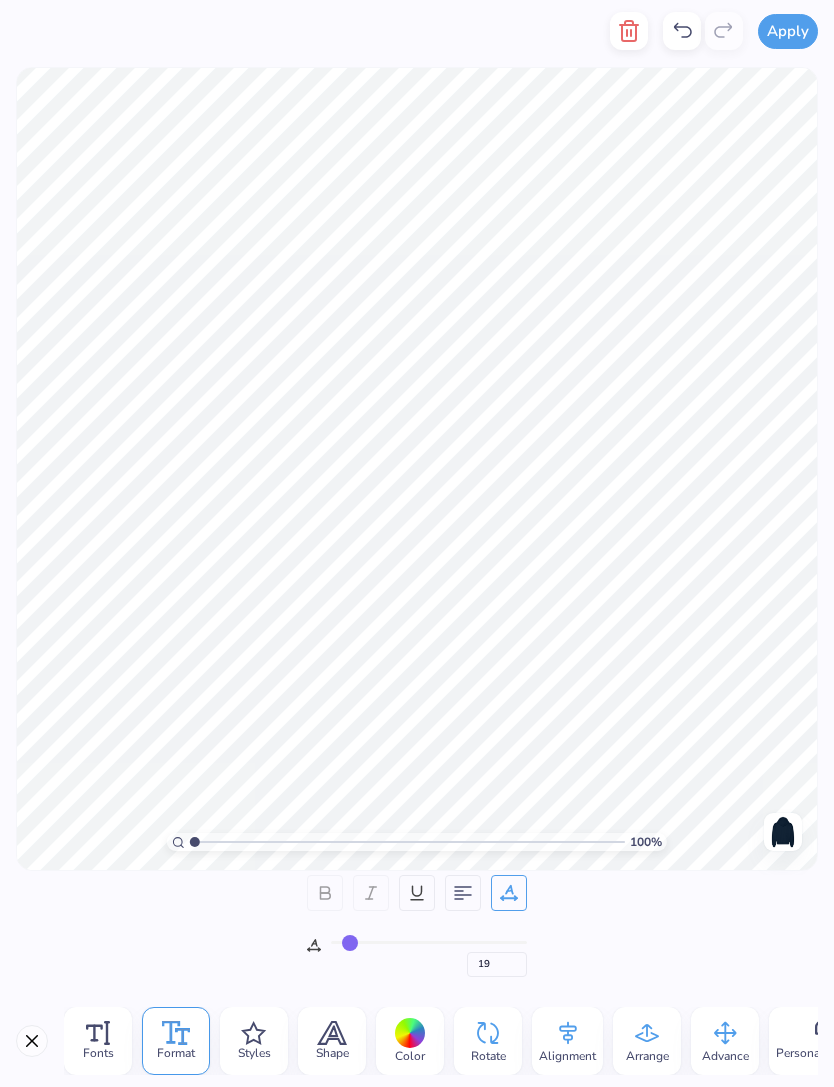 type on "6" 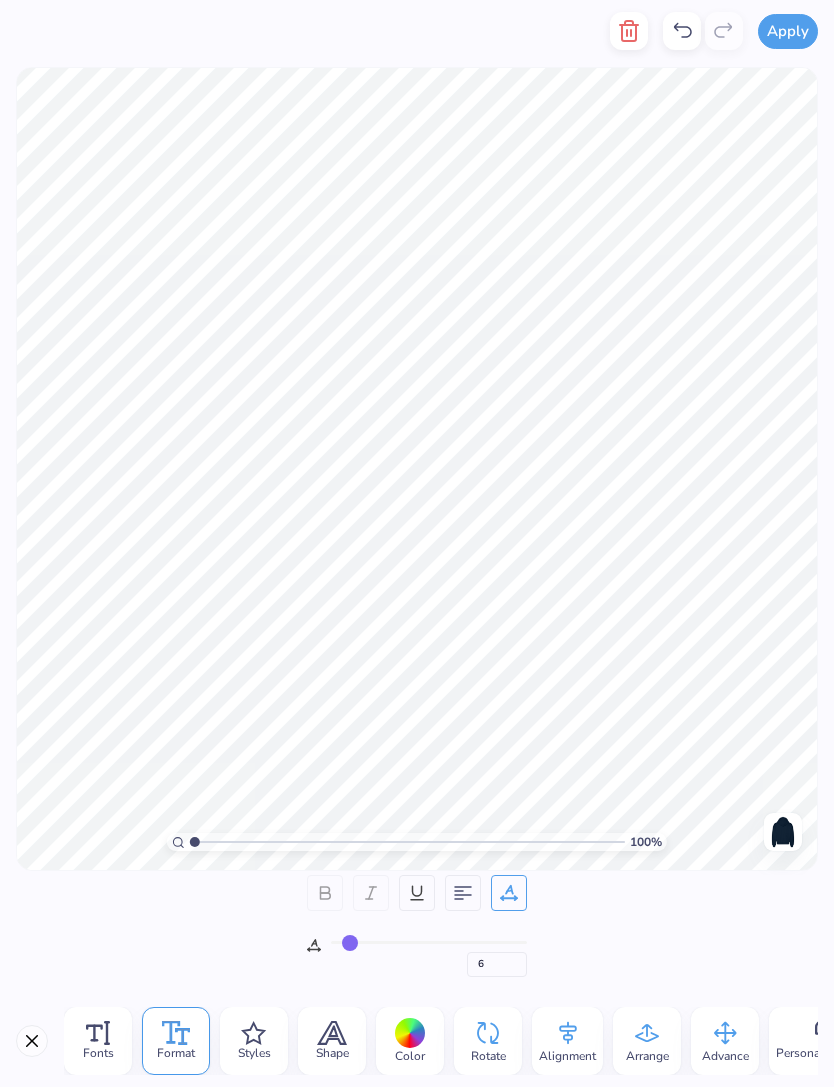 type on "5" 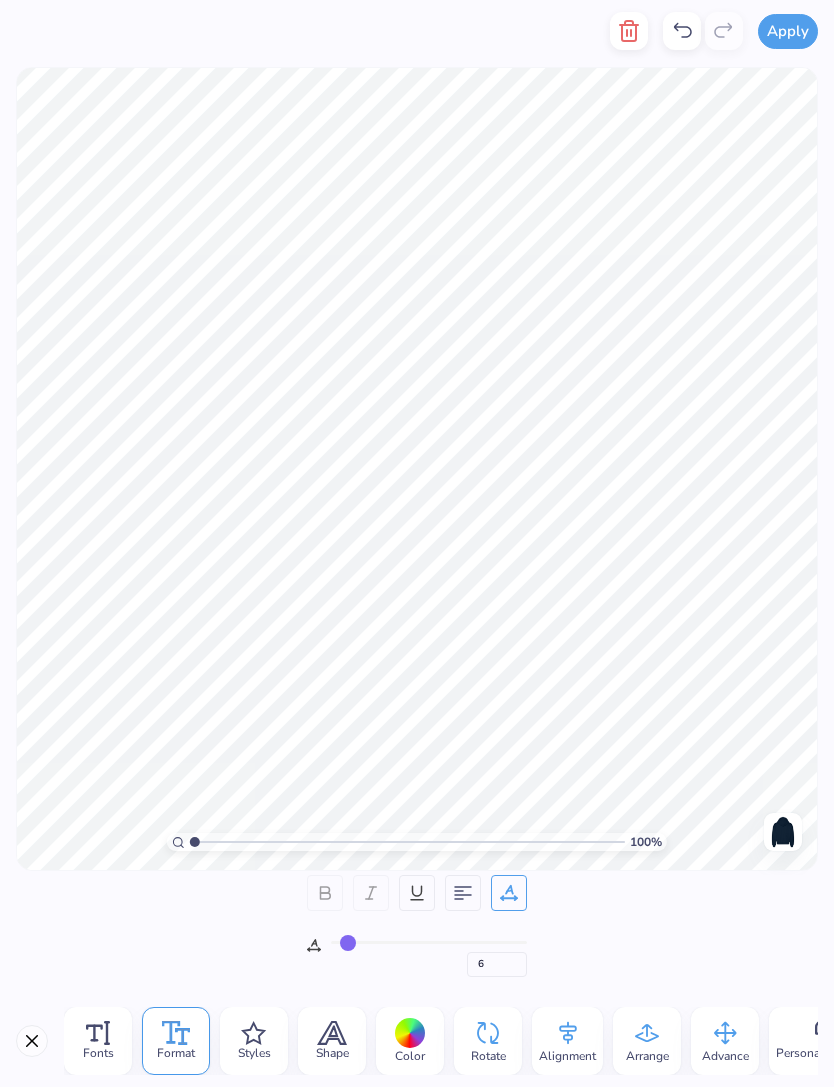 type on "5" 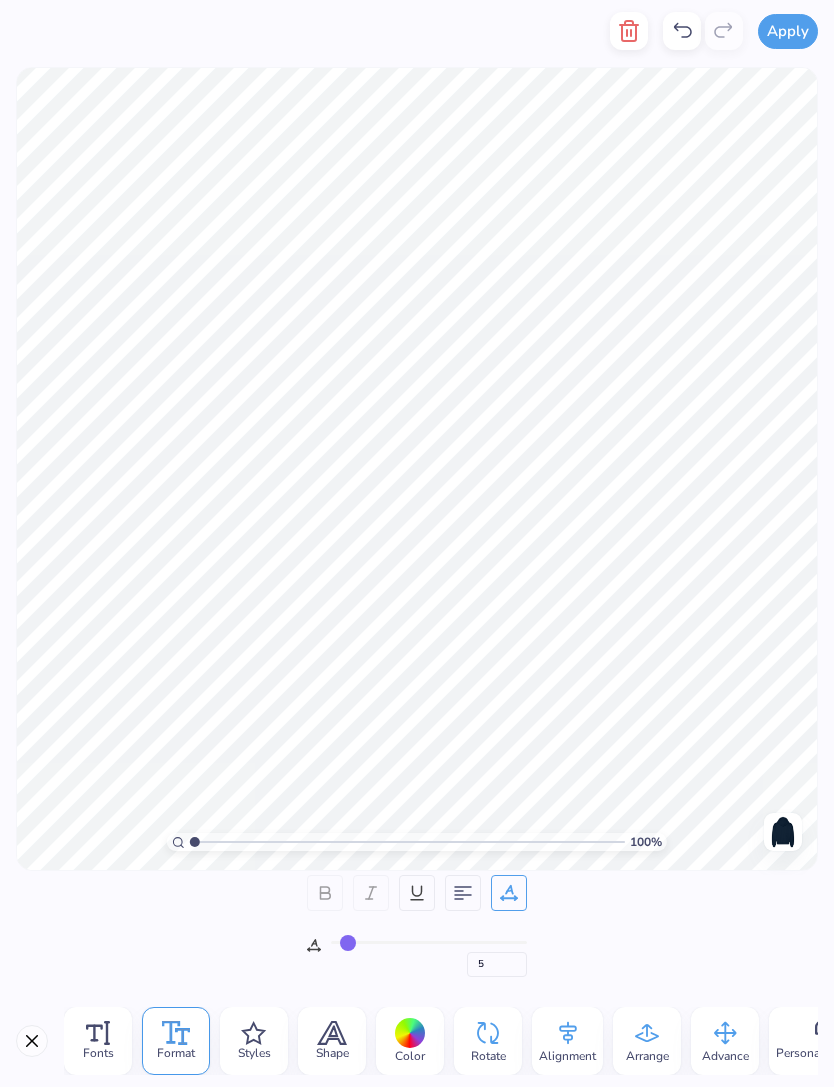 type on "4" 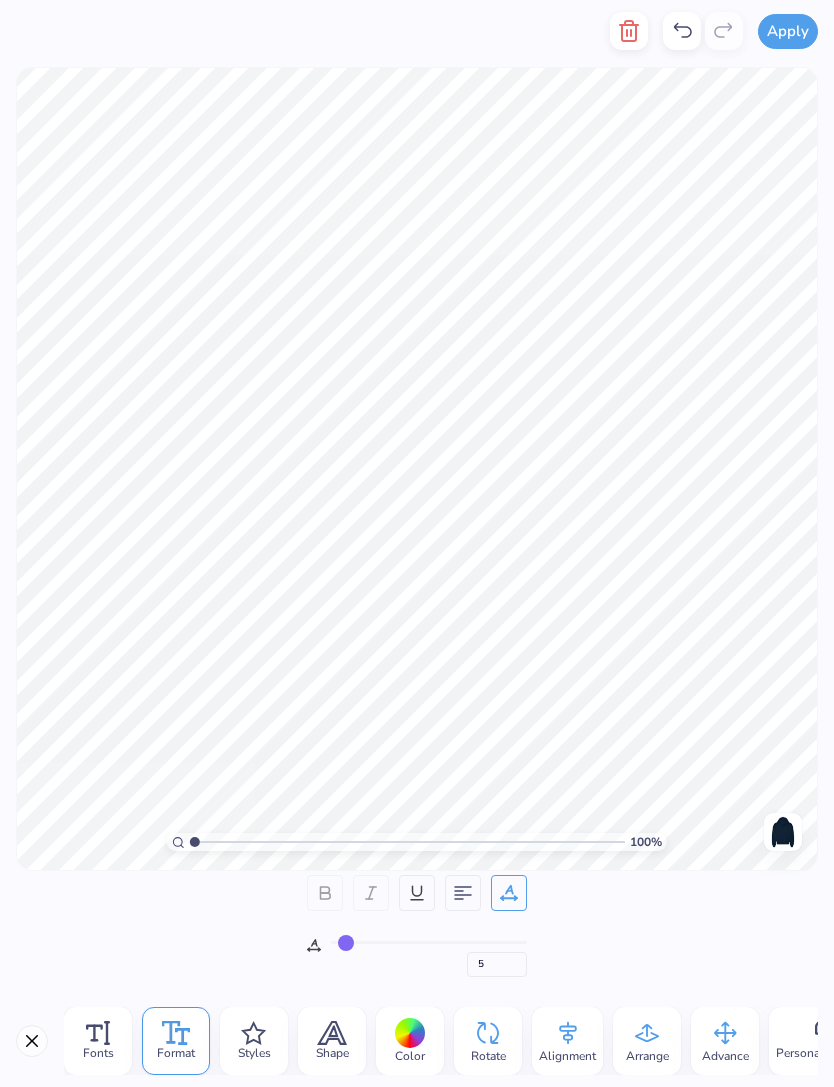 type on "4" 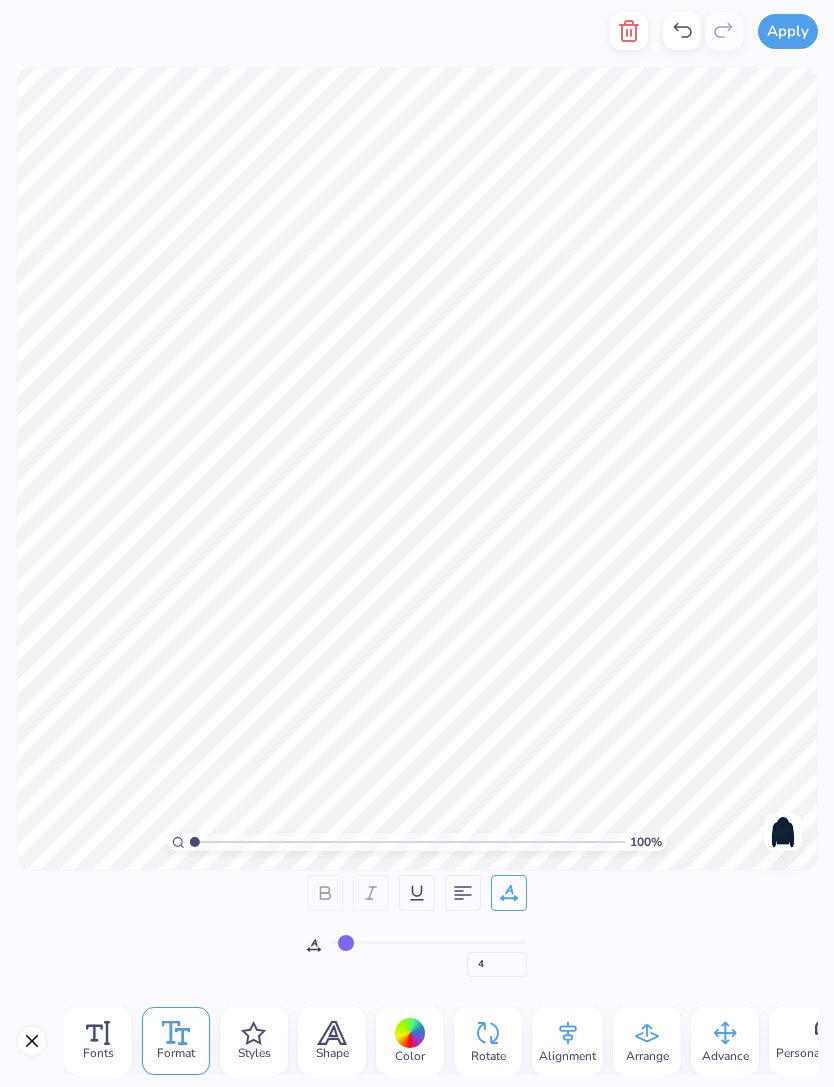 type on "3" 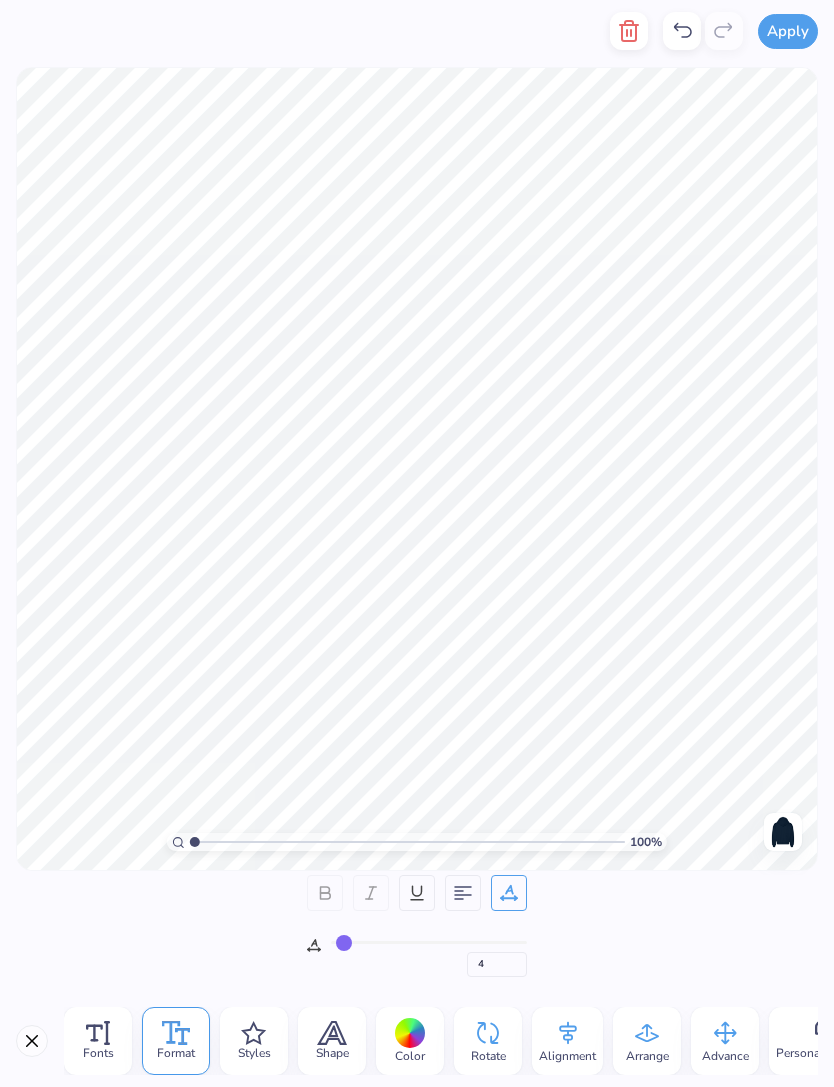 type on "3" 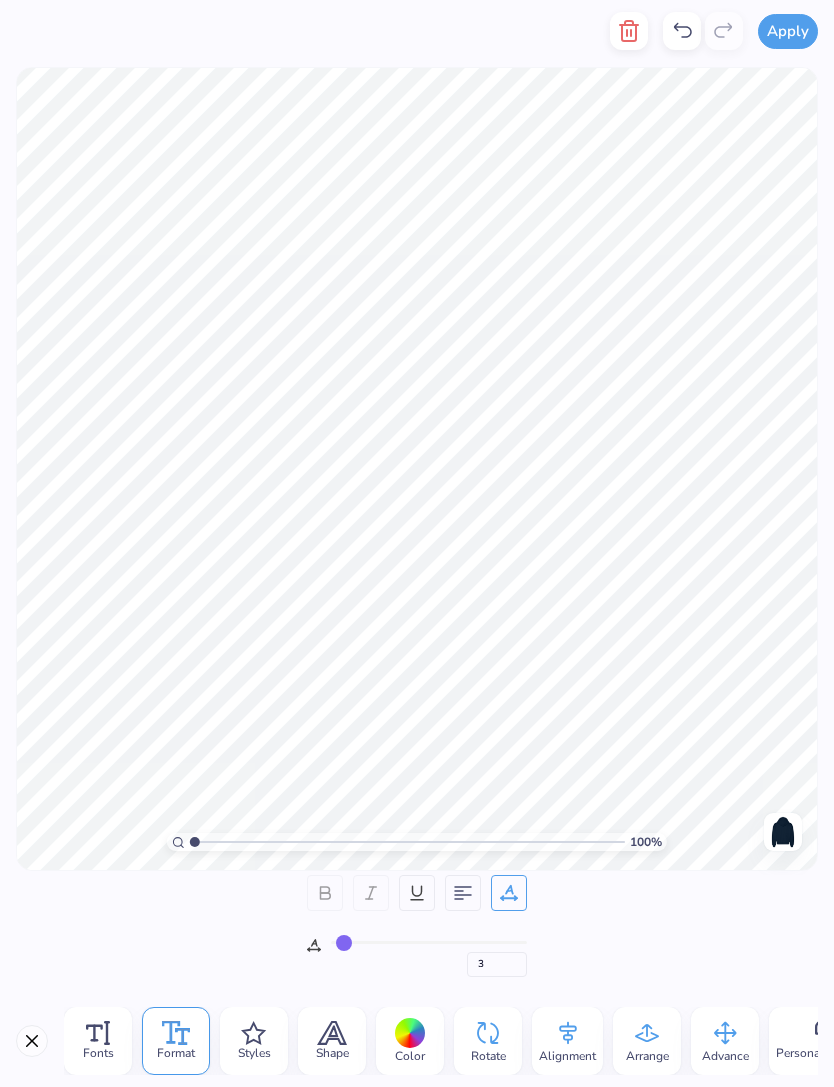 type on "2" 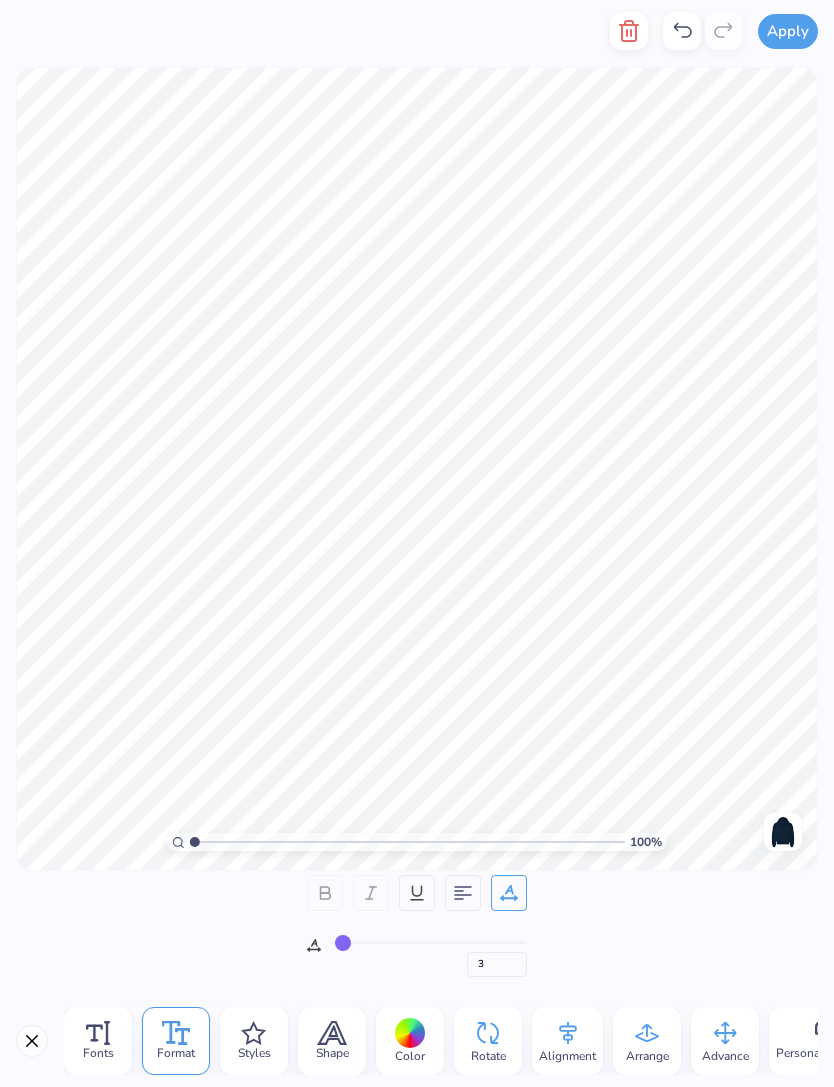 type on "2" 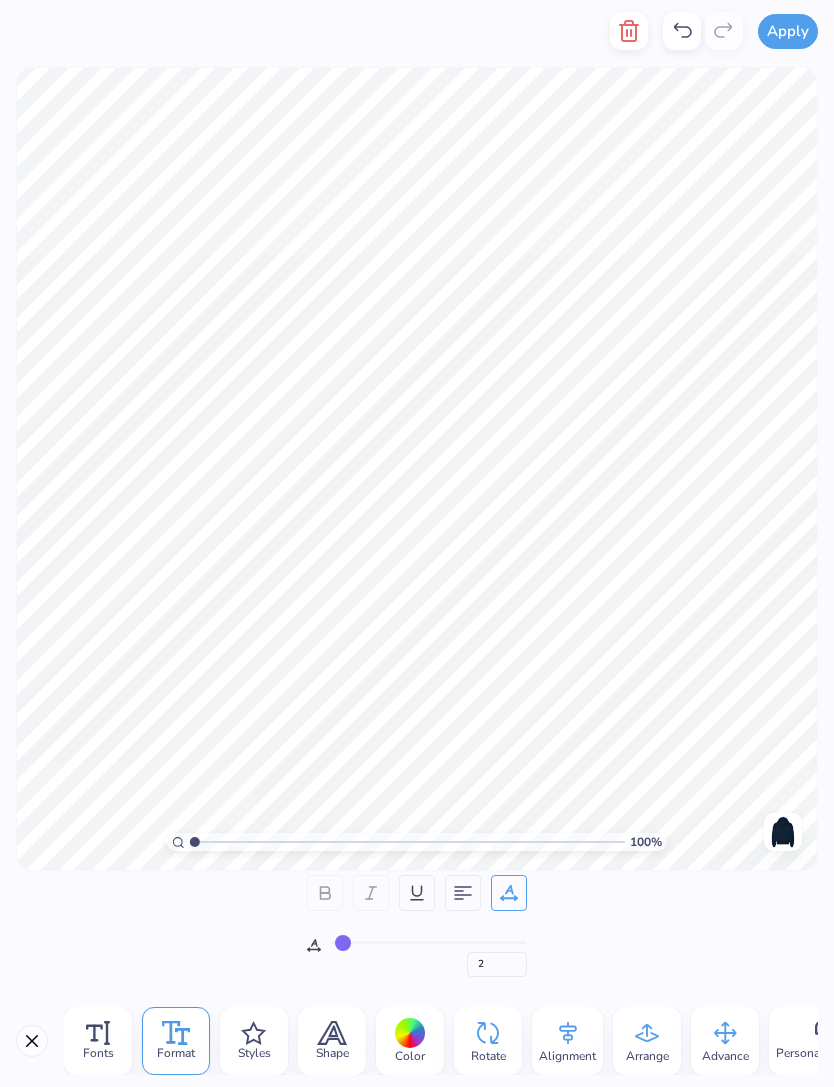 type on "1" 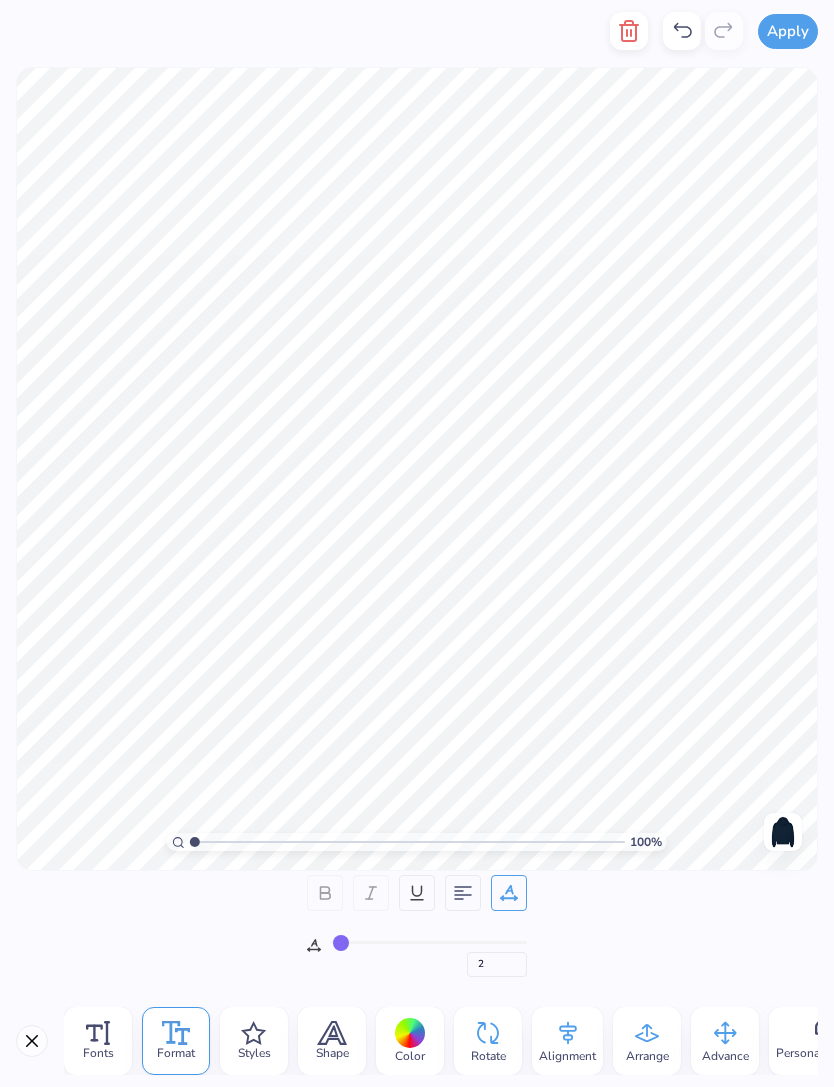 type on "1" 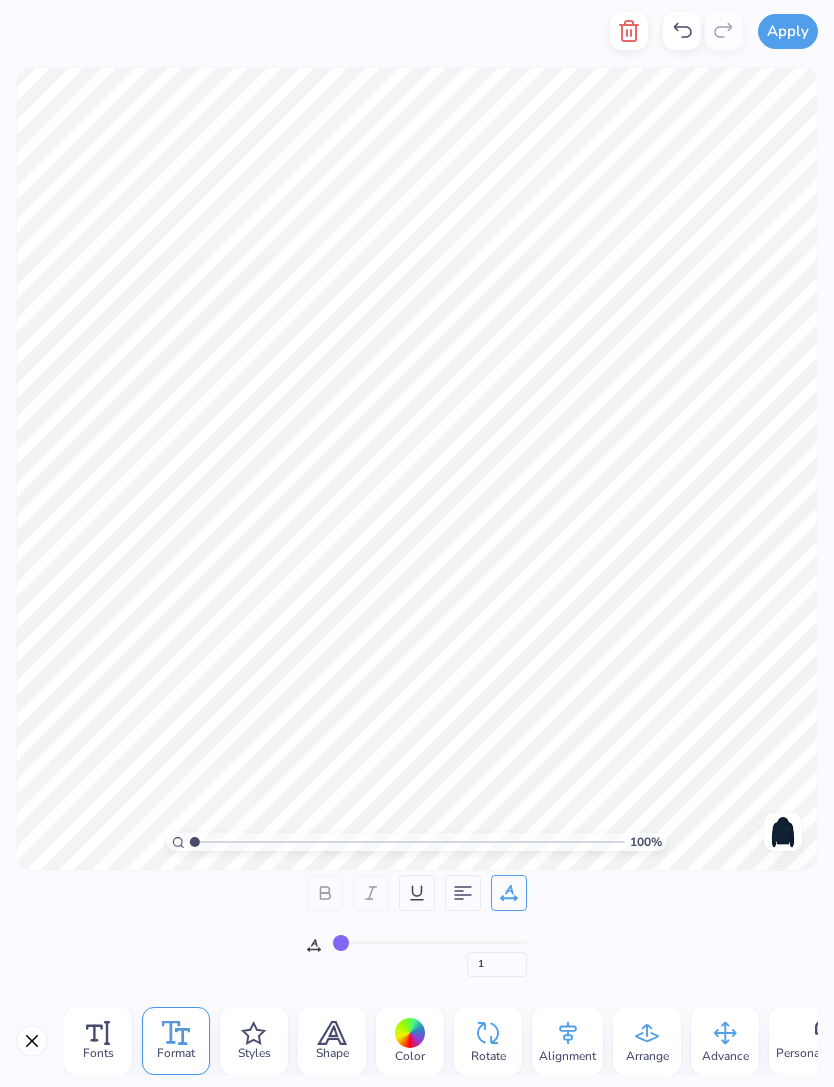 type on "0" 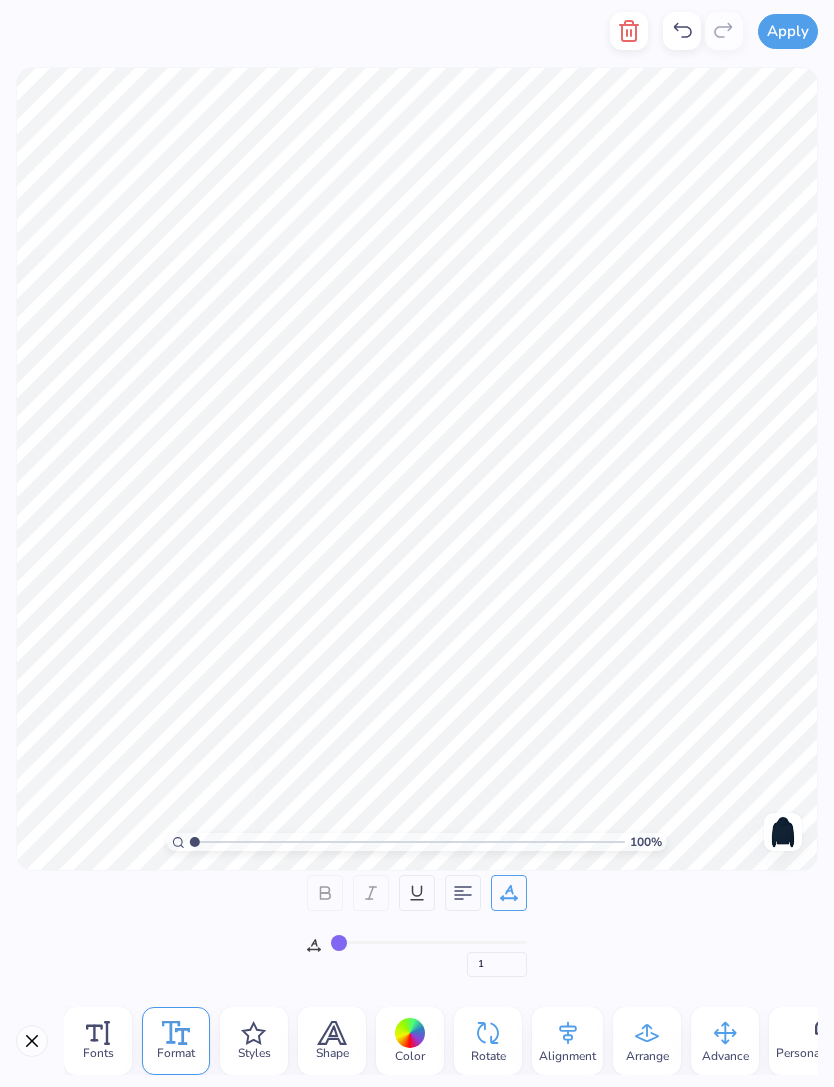 type on "0" 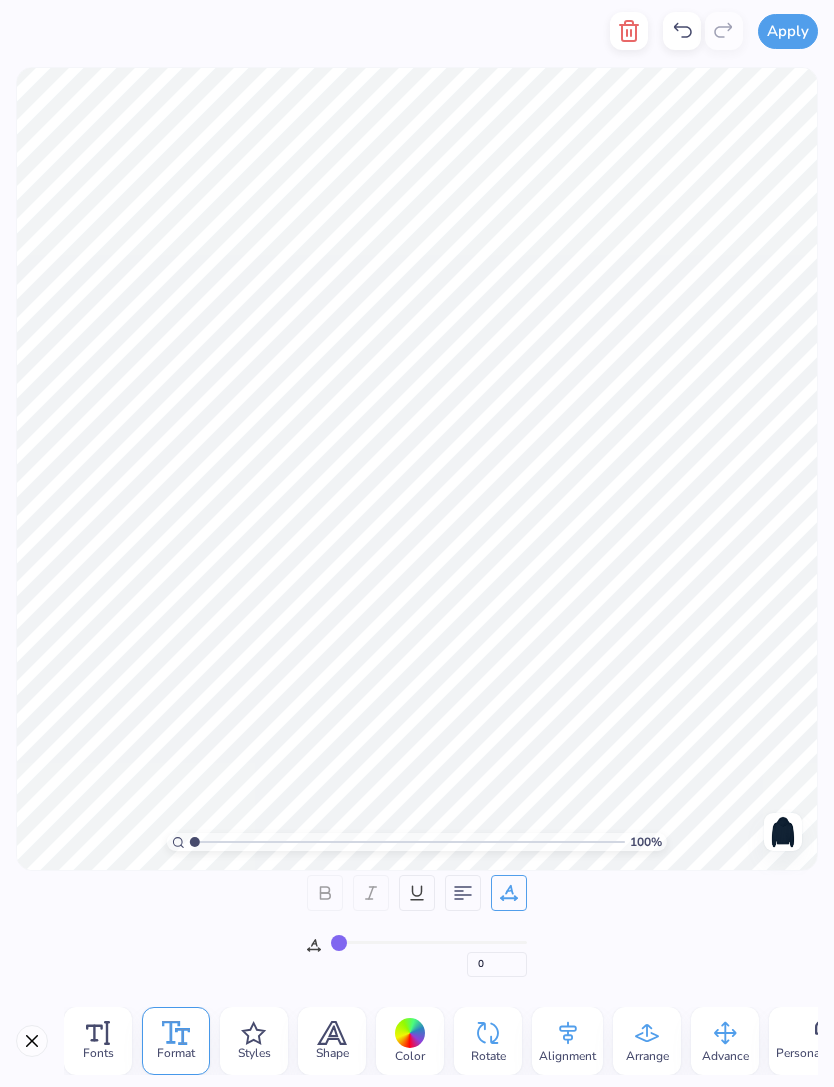 type on "1" 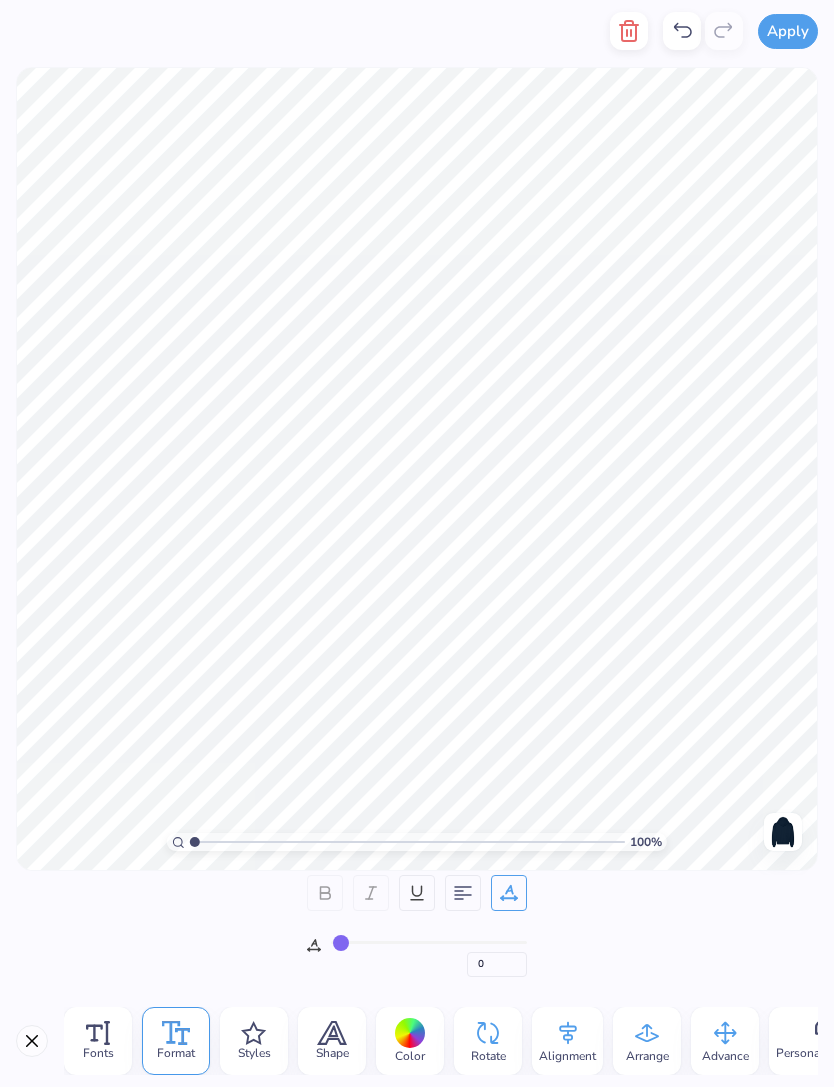 type on "1" 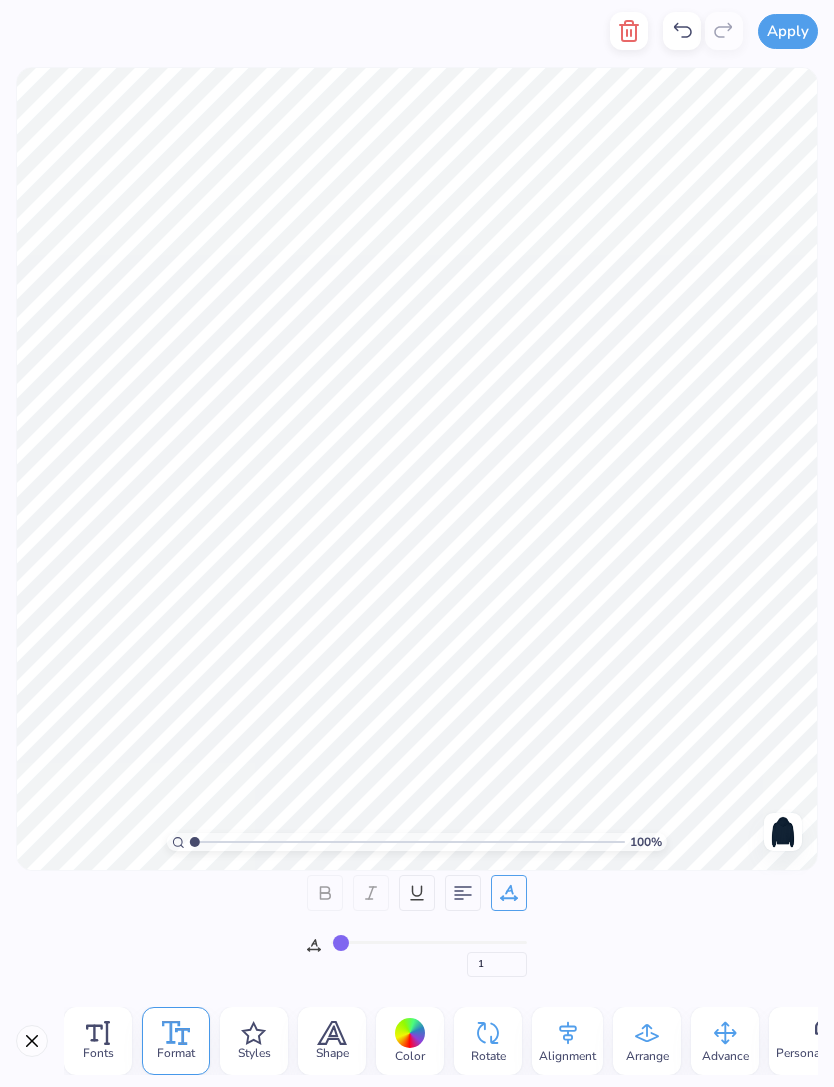 type on "0" 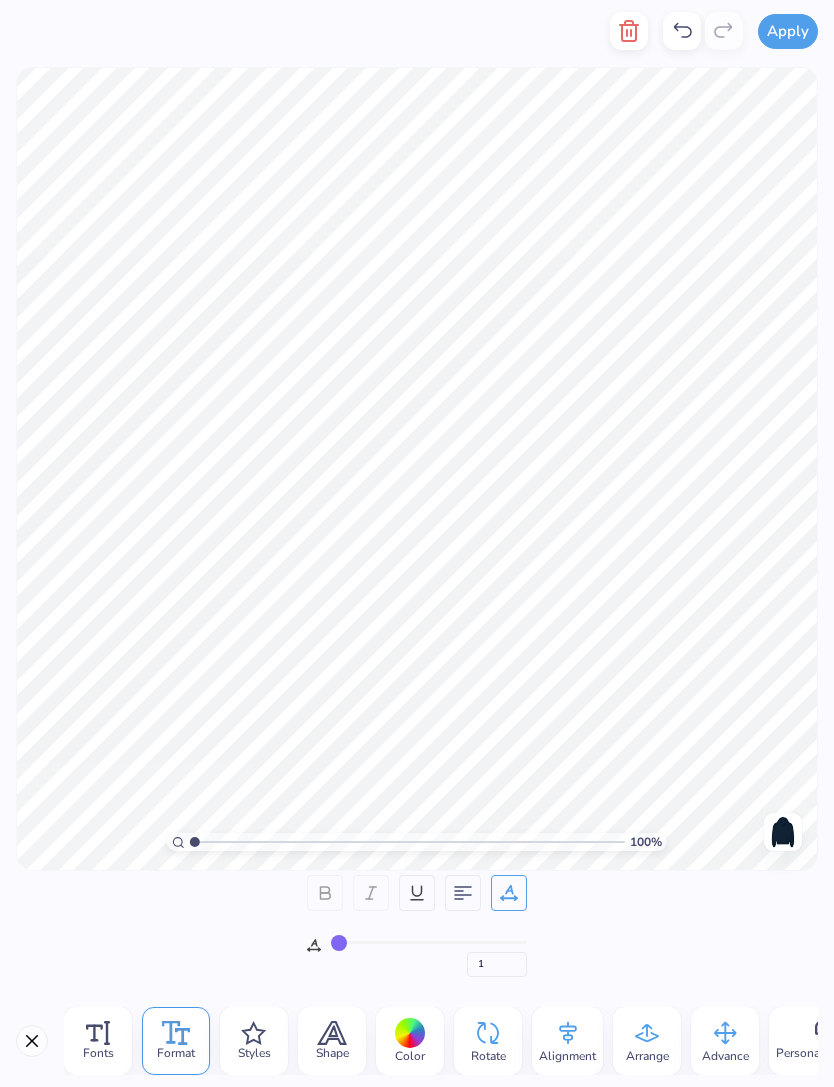 type on "0" 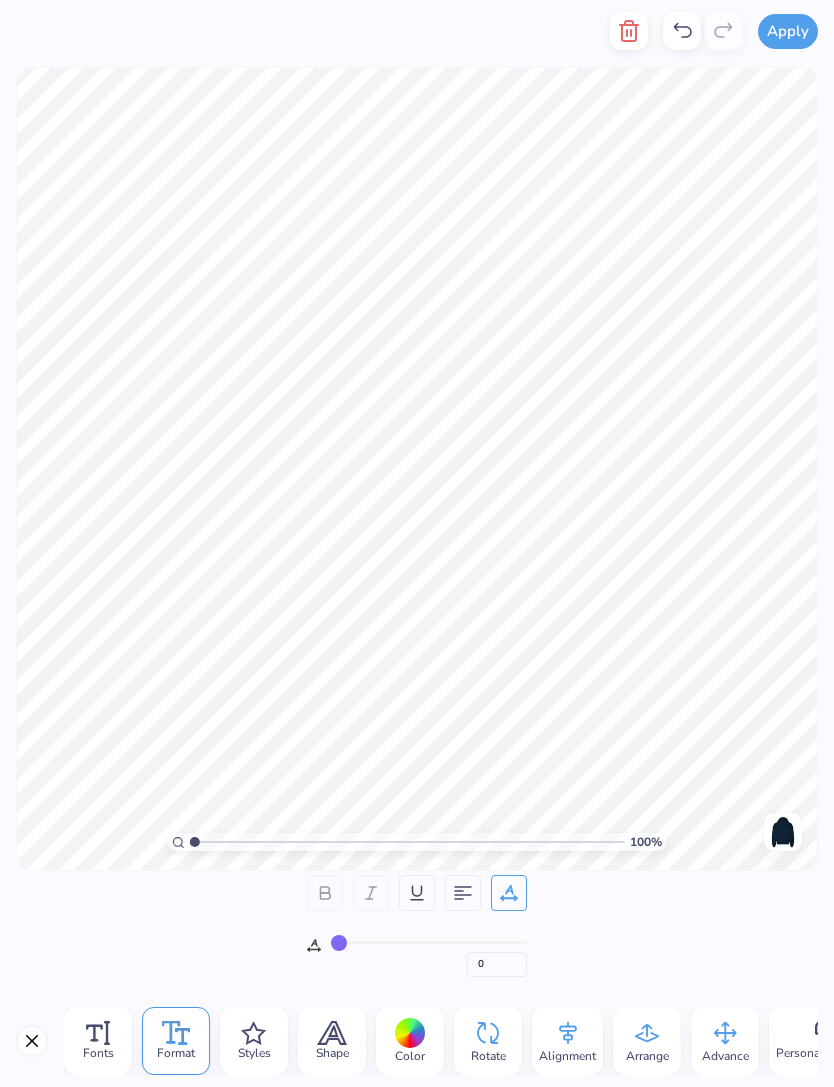 type on "0" 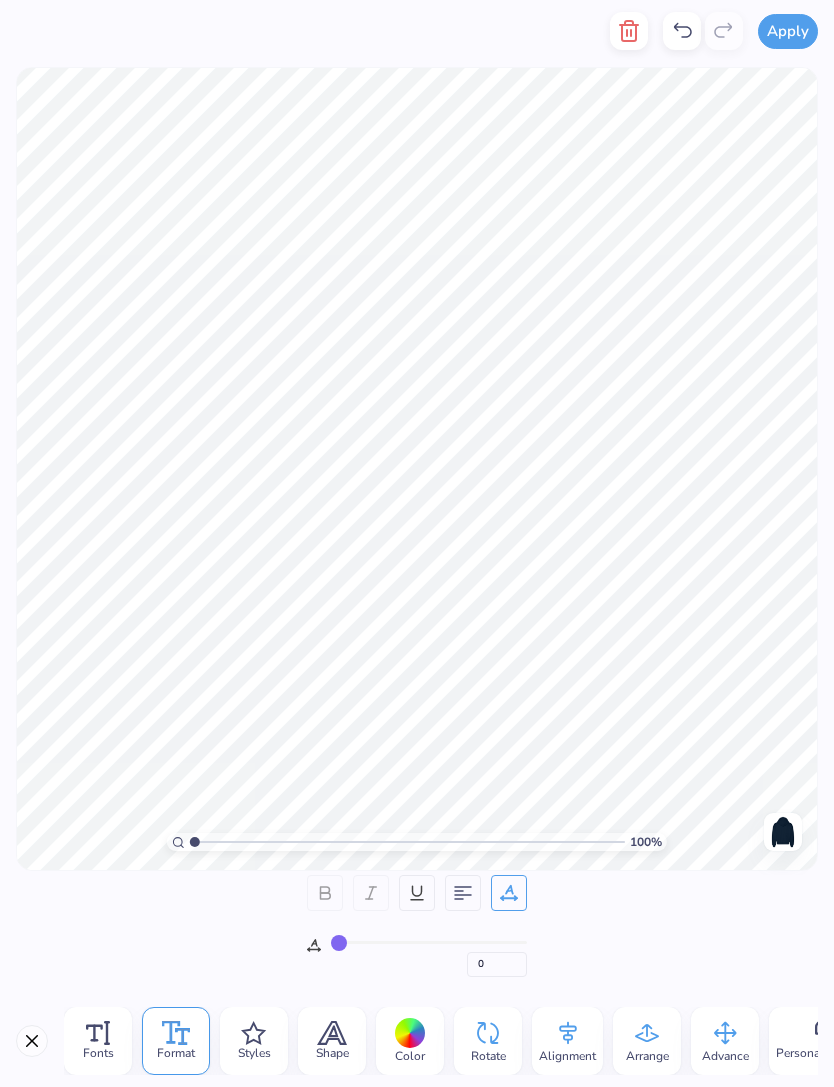 click 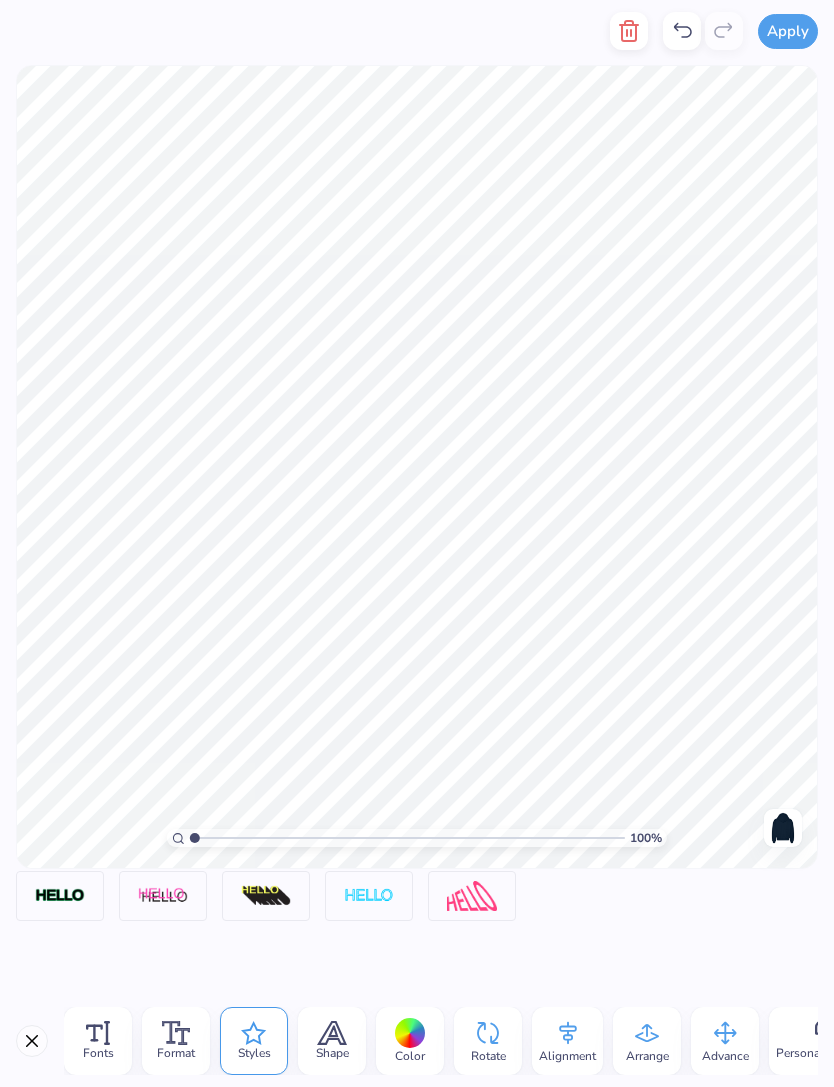 click 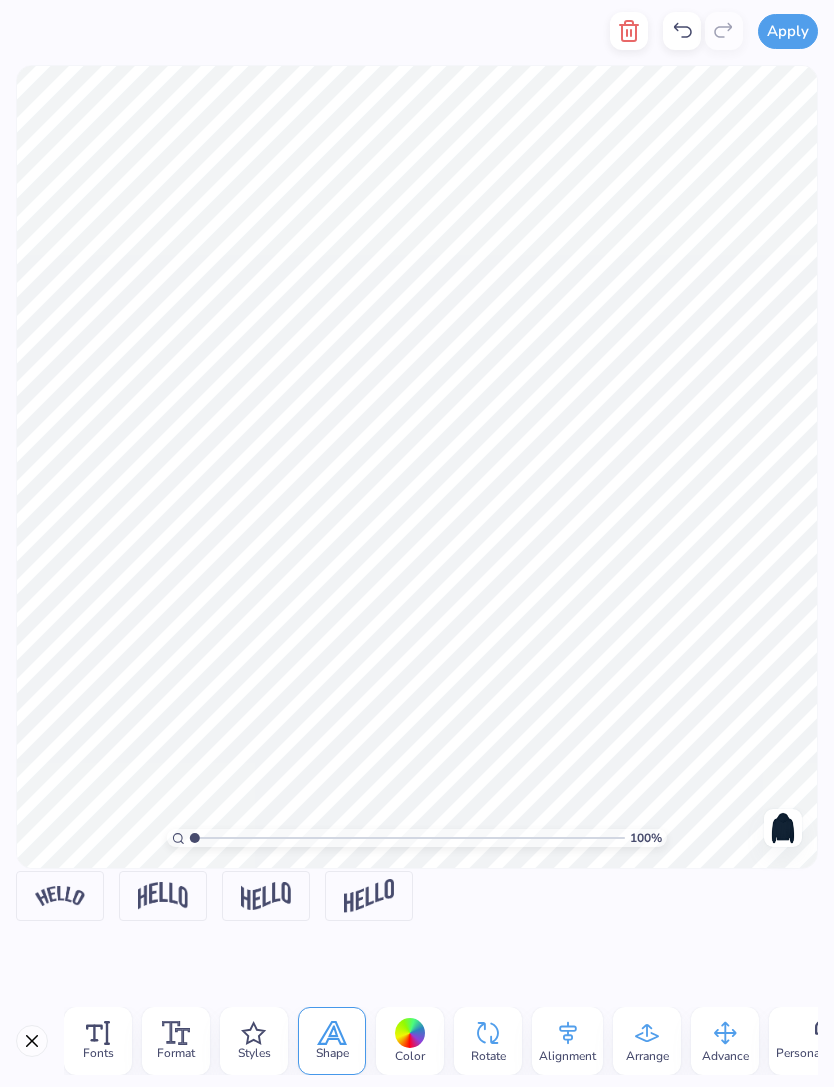 click at bounding box center (60, 895) 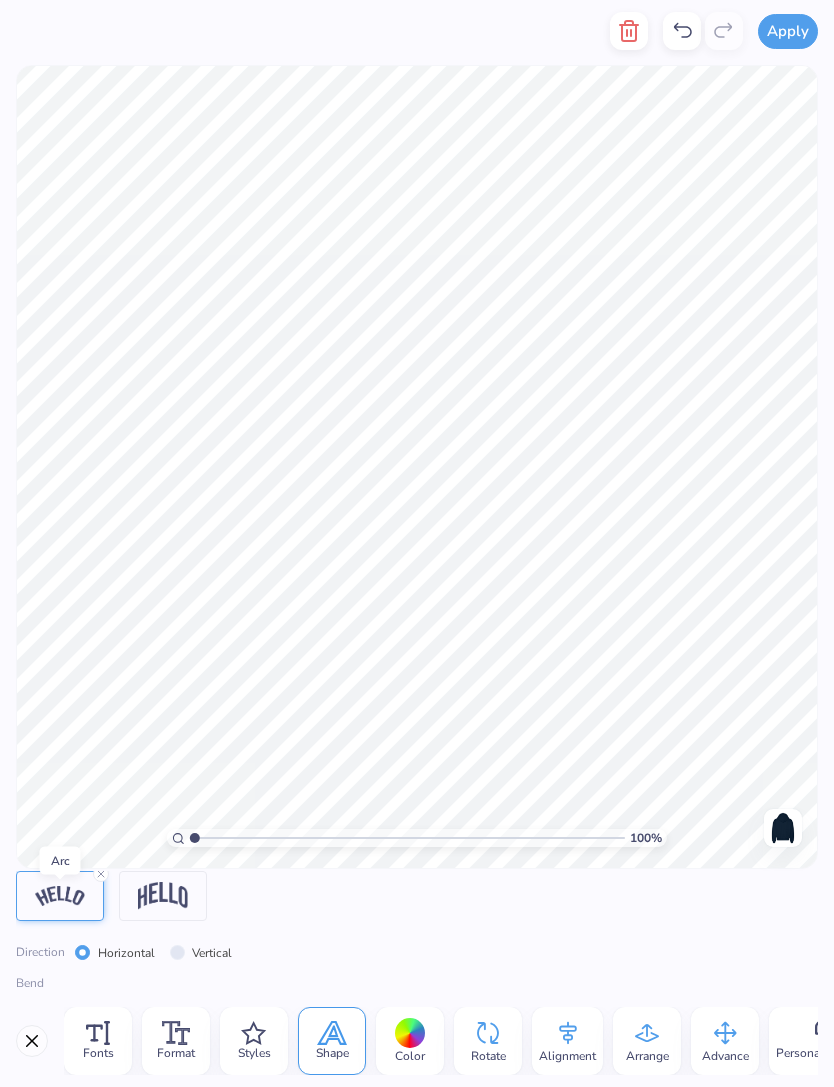 click 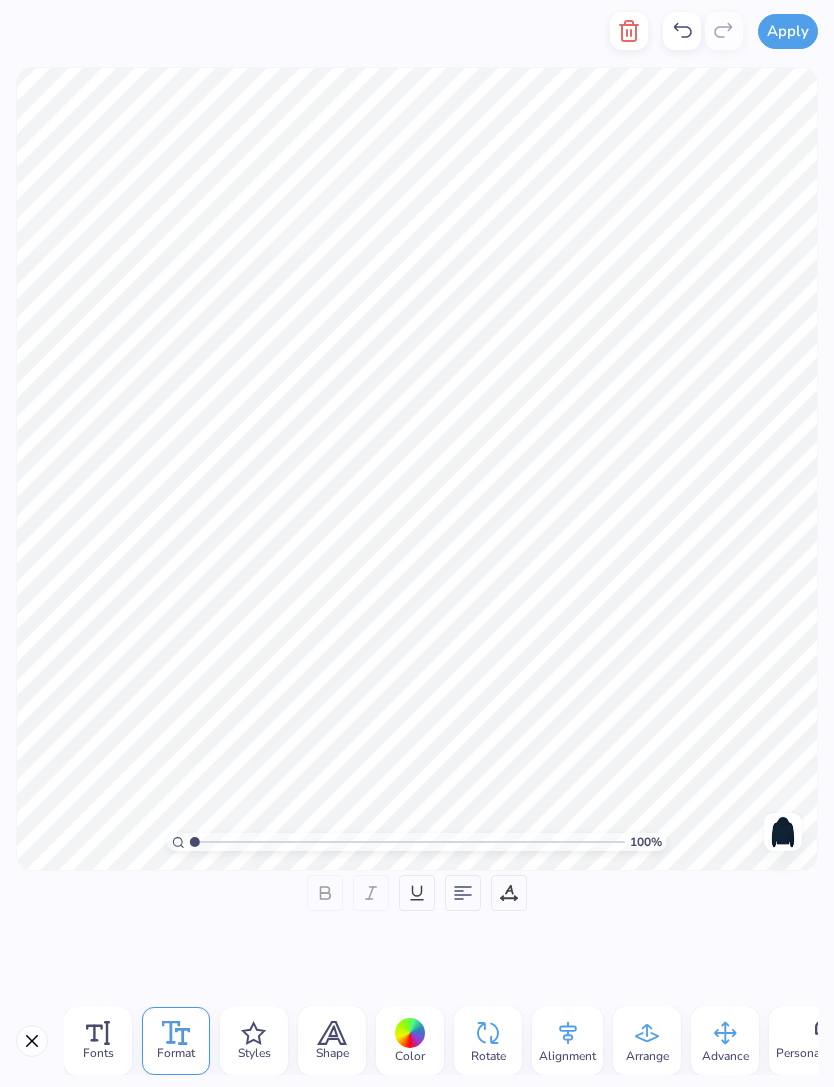 click 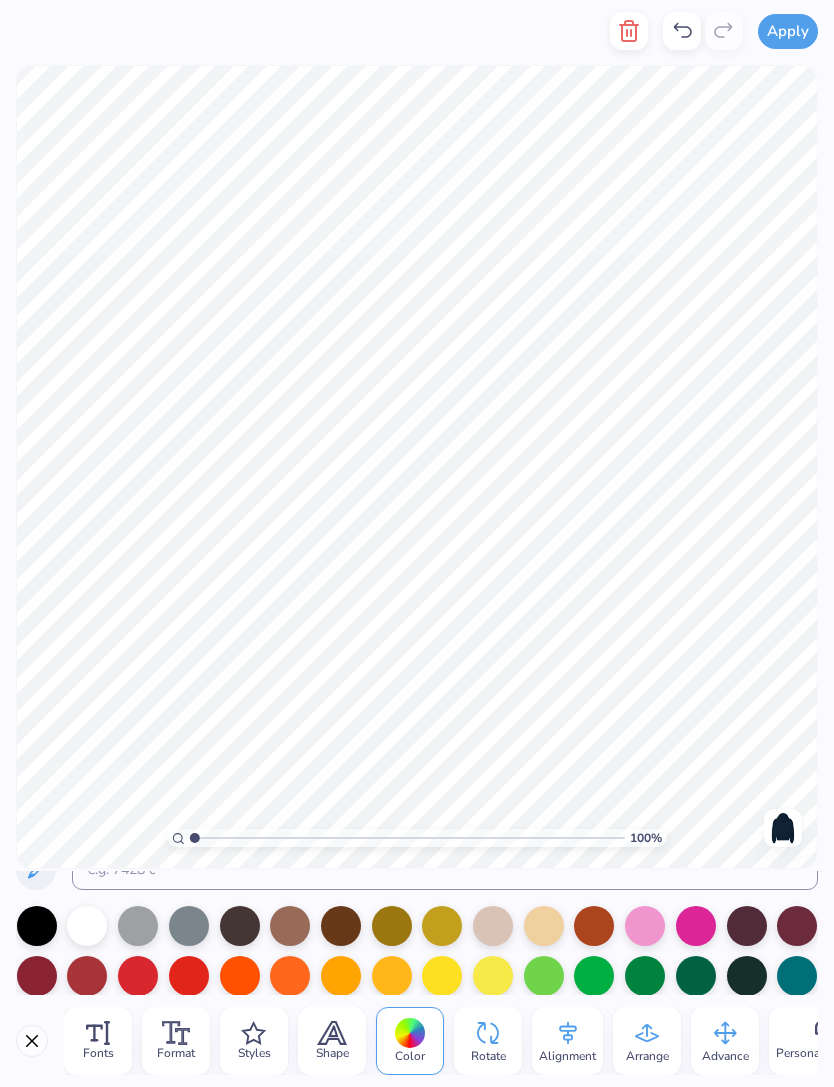 scroll, scrollTop: 23, scrollLeft: 0, axis: vertical 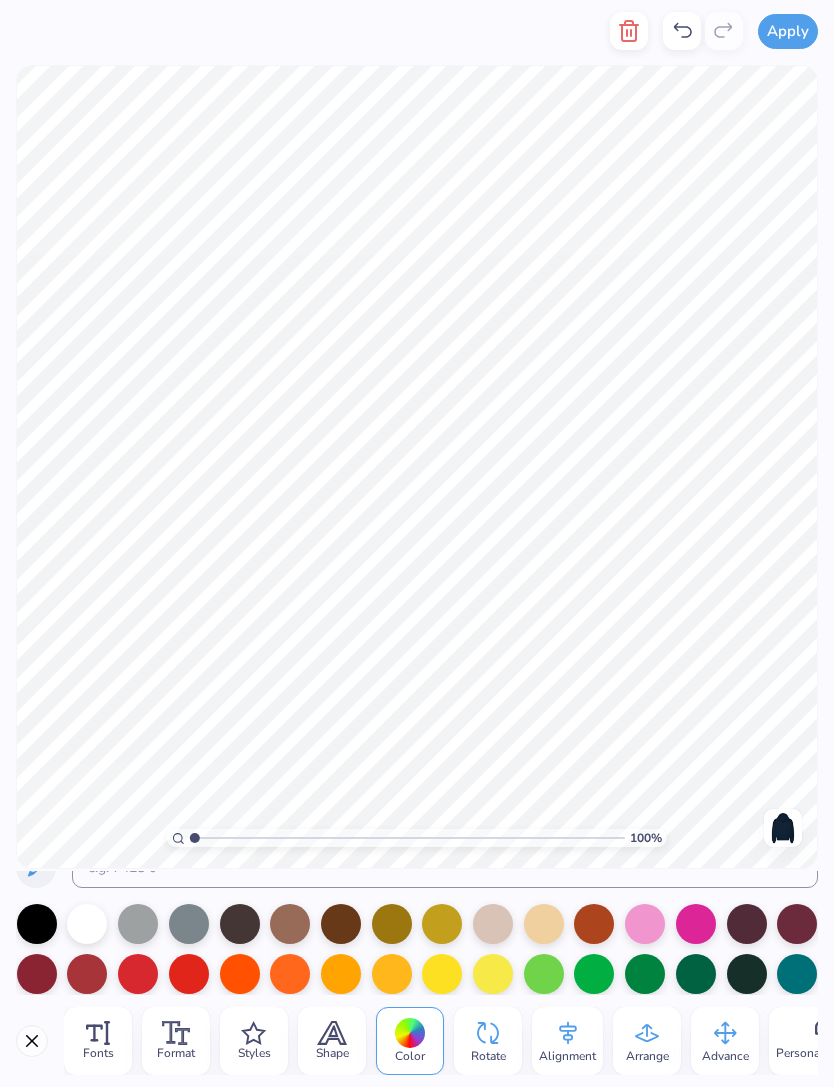 click at bounding box center (36, 868) 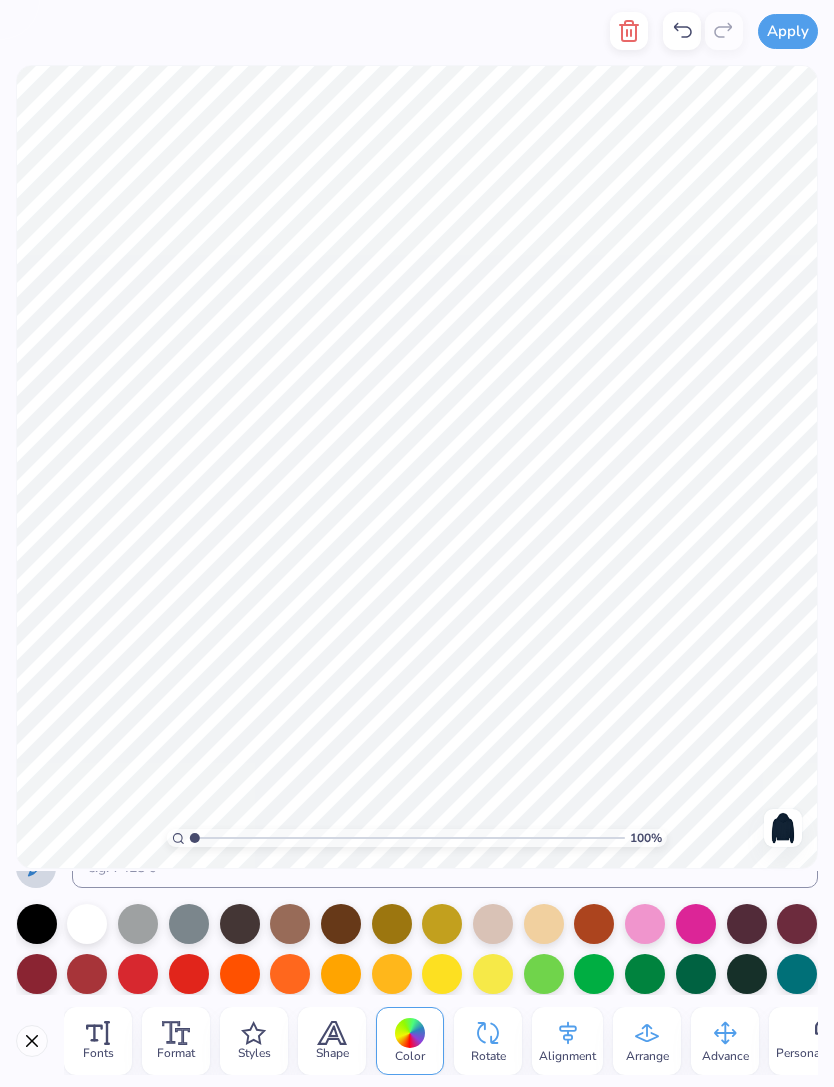 click at bounding box center [36, 868] 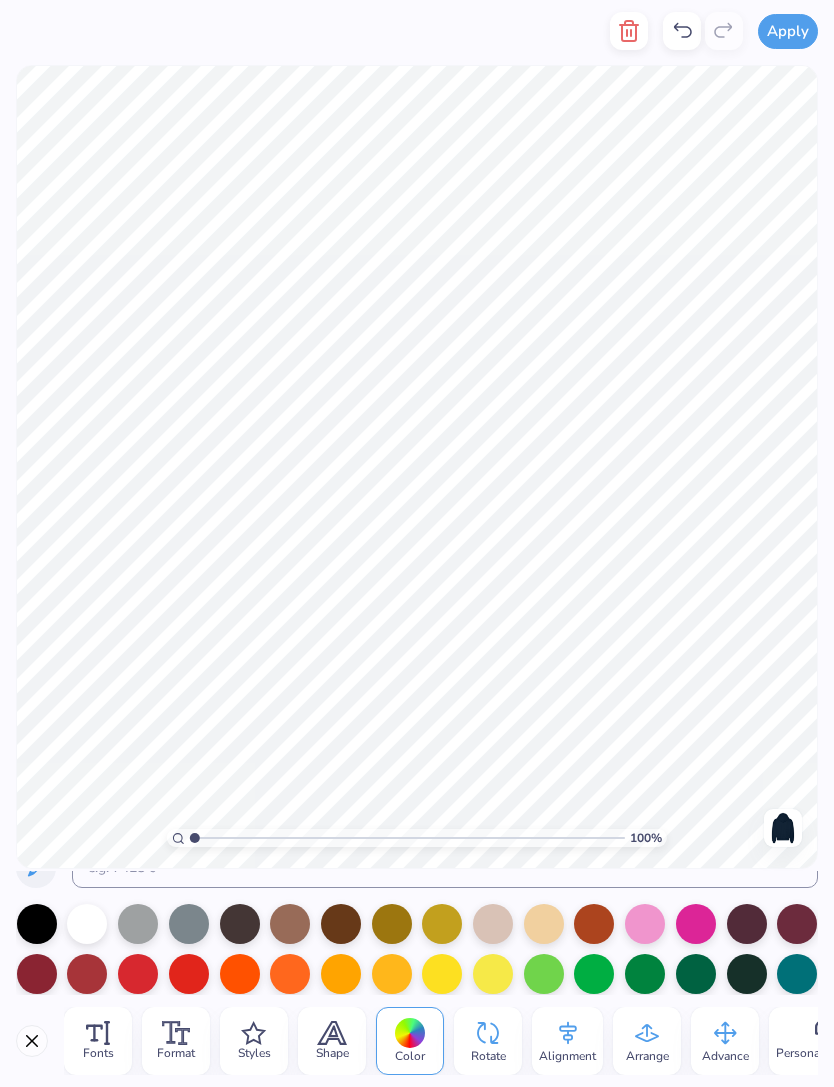 click 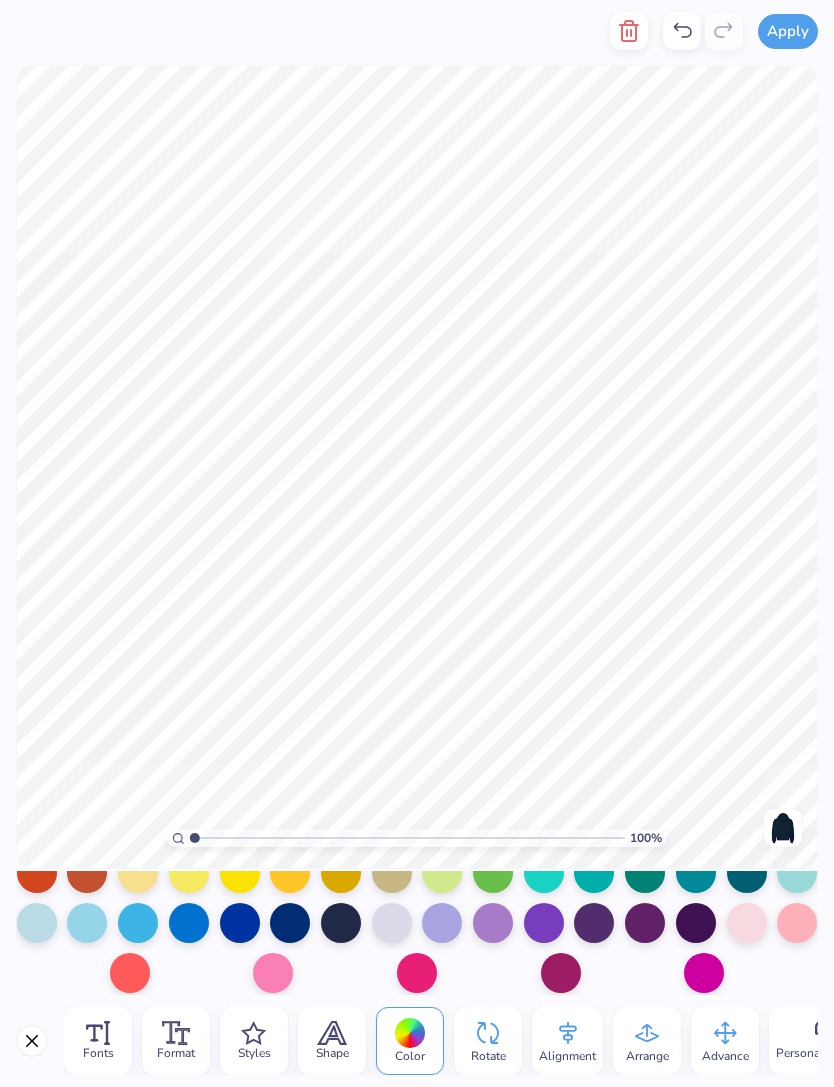 scroll, scrollTop: 278, scrollLeft: 0, axis: vertical 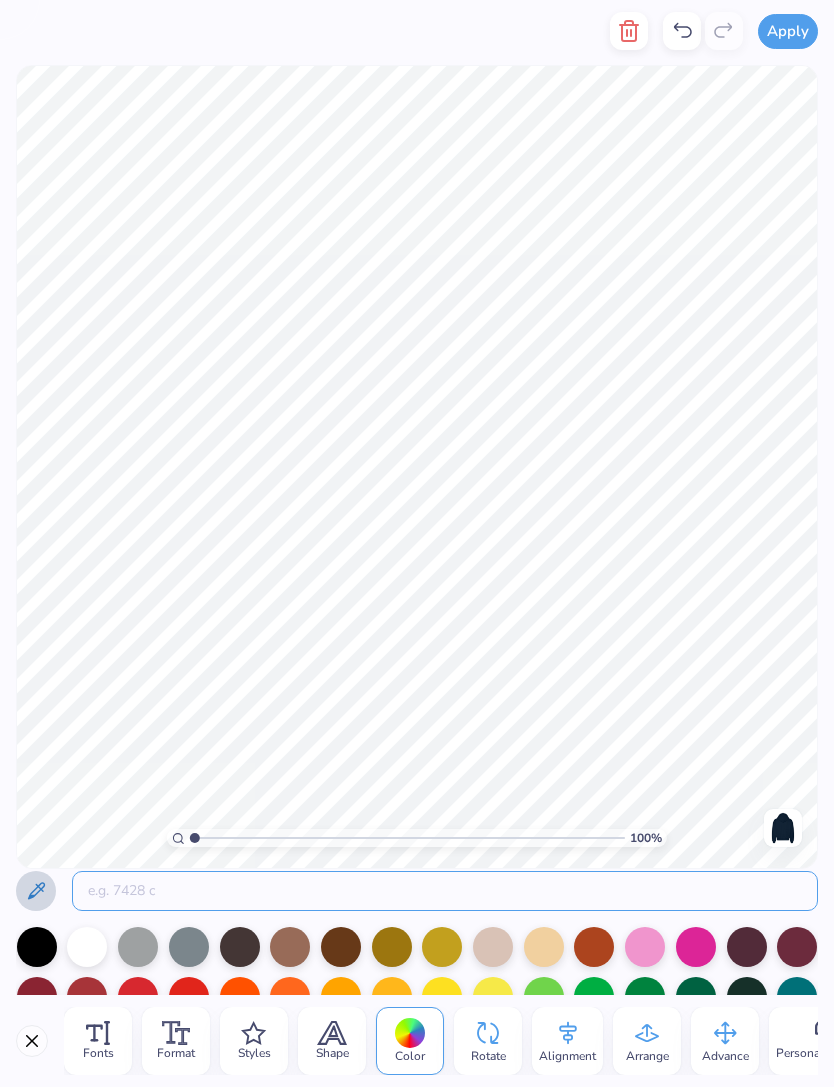 click at bounding box center [445, 891] 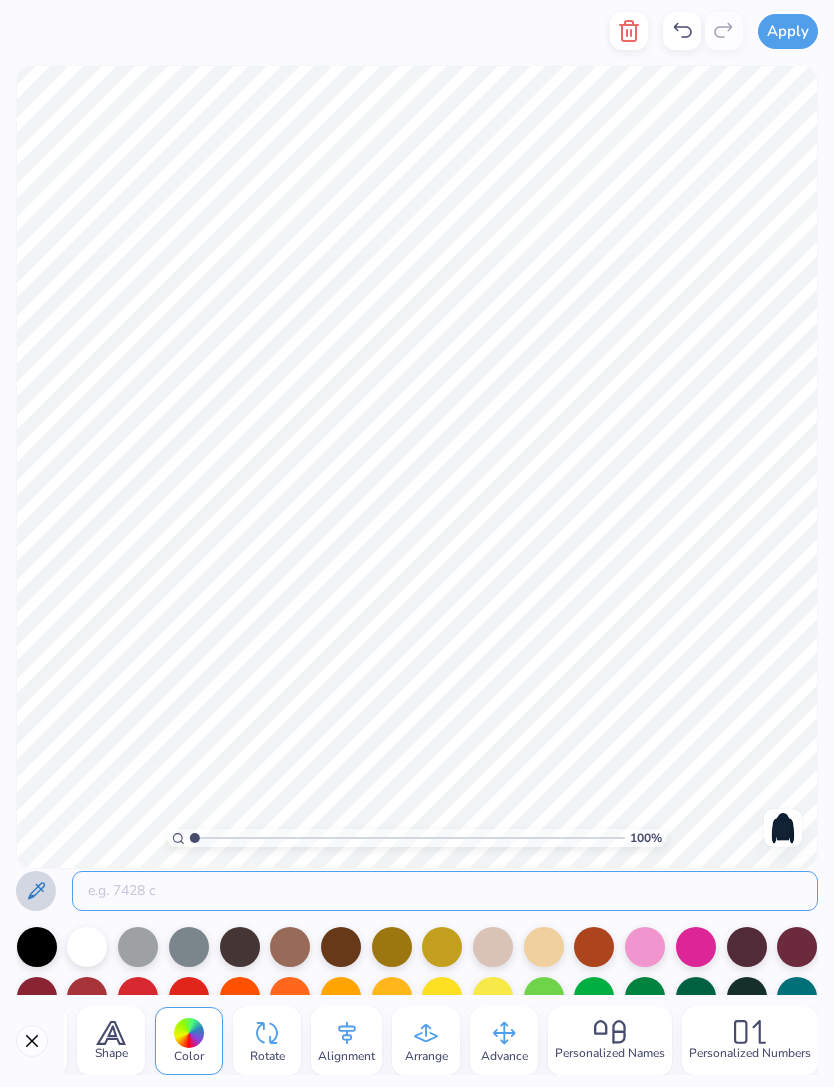 scroll, scrollTop: 0, scrollLeft: 221, axis: horizontal 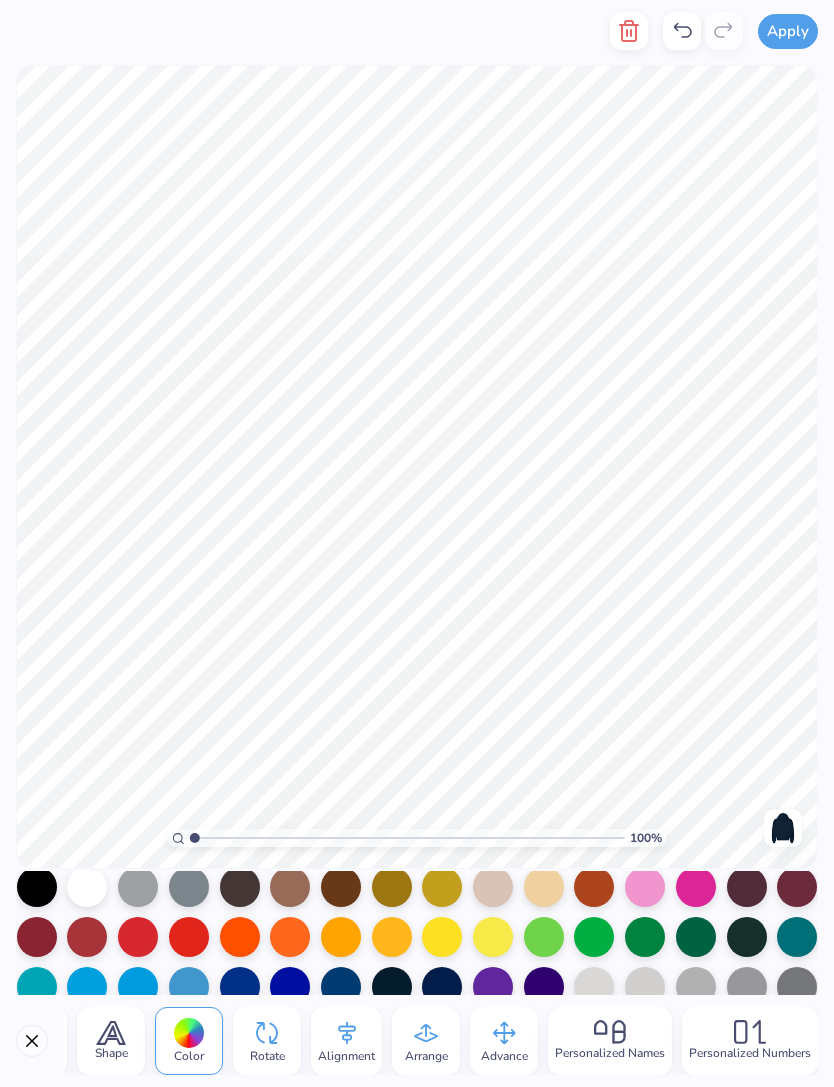 click at bounding box center [240, 887] 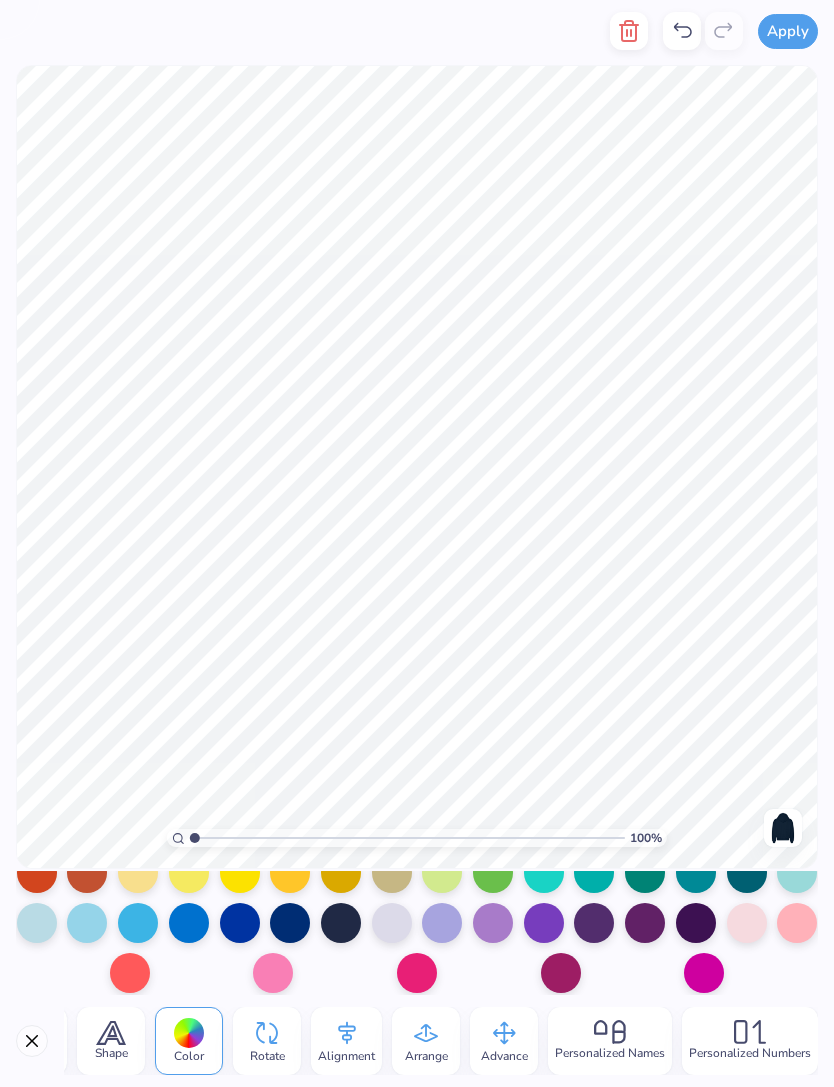 scroll, scrollTop: 278, scrollLeft: 0, axis: vertical 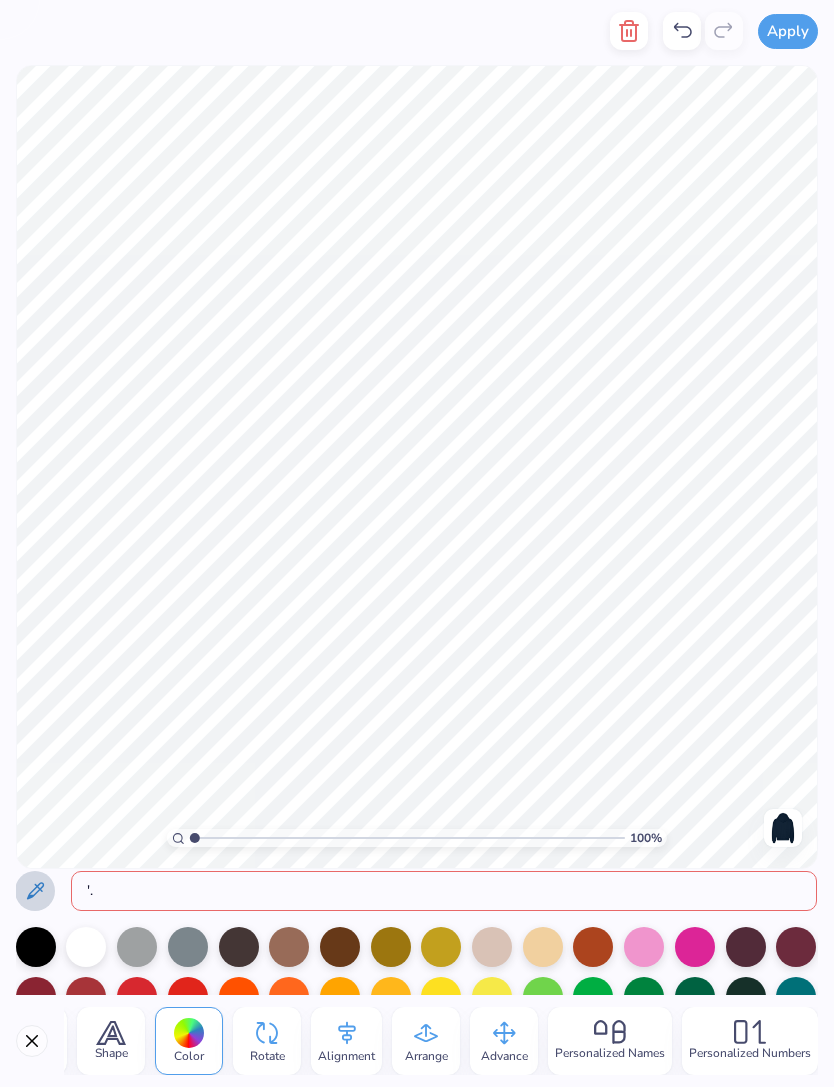 type on "'." 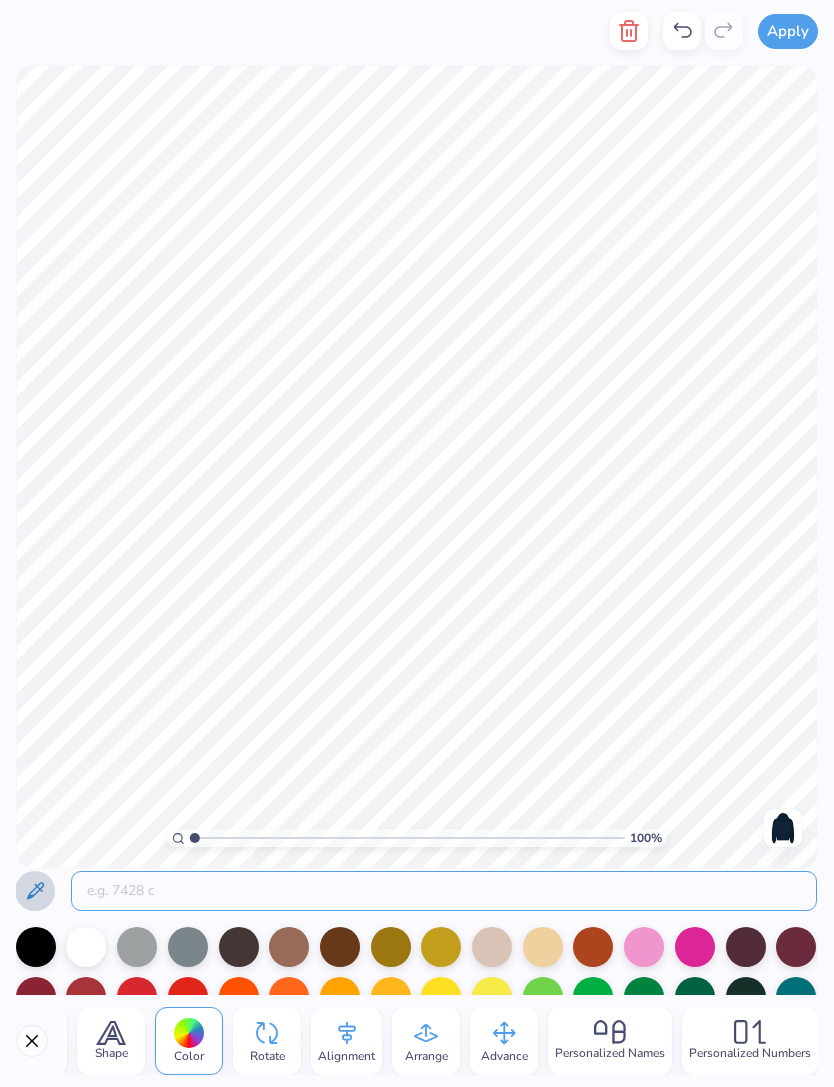type 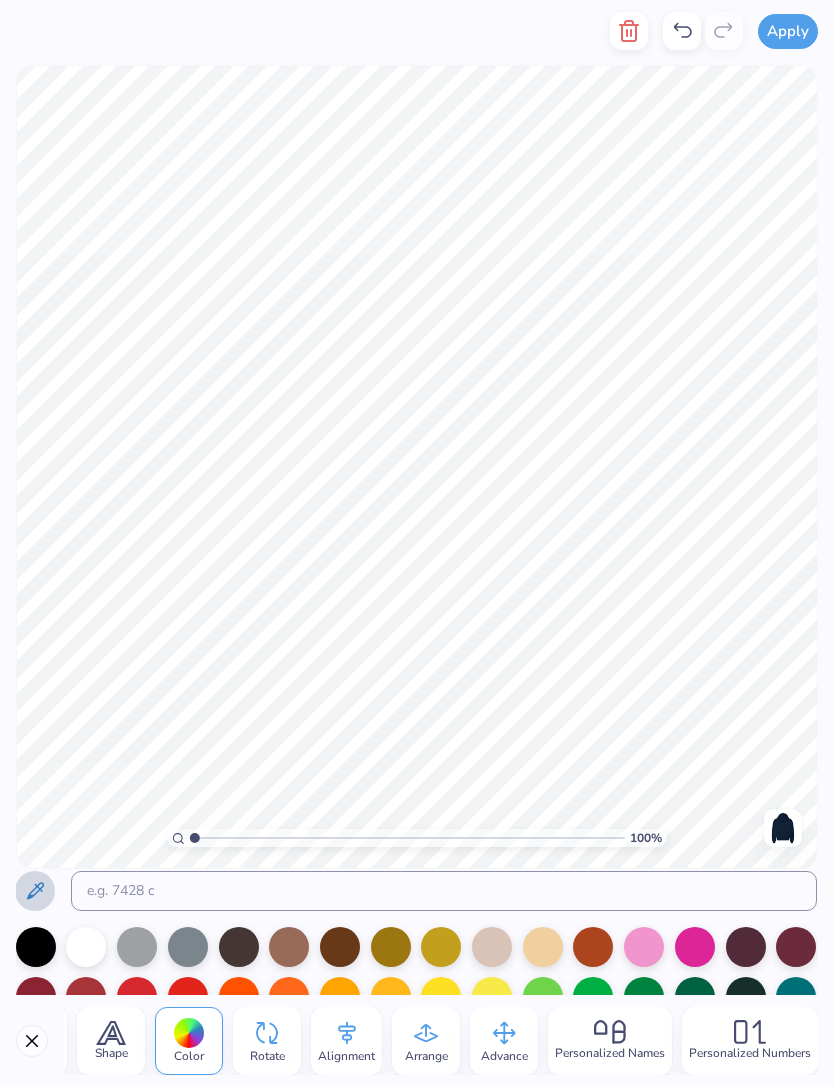 click 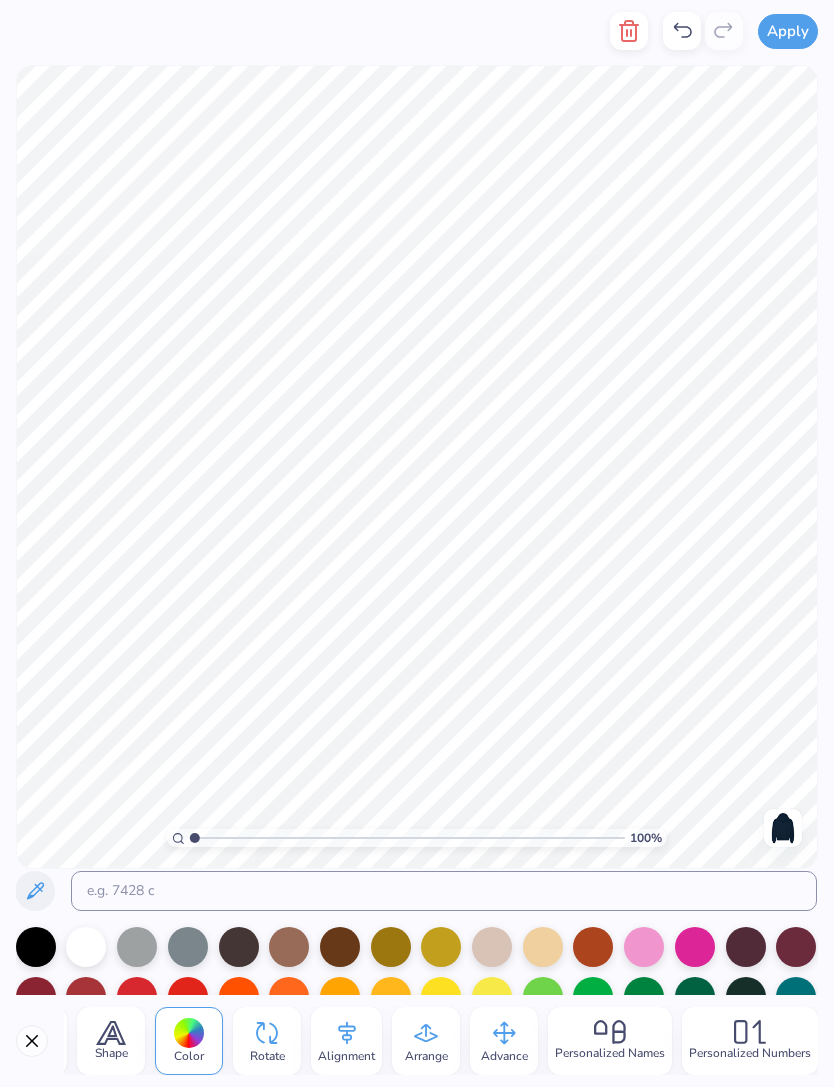 click 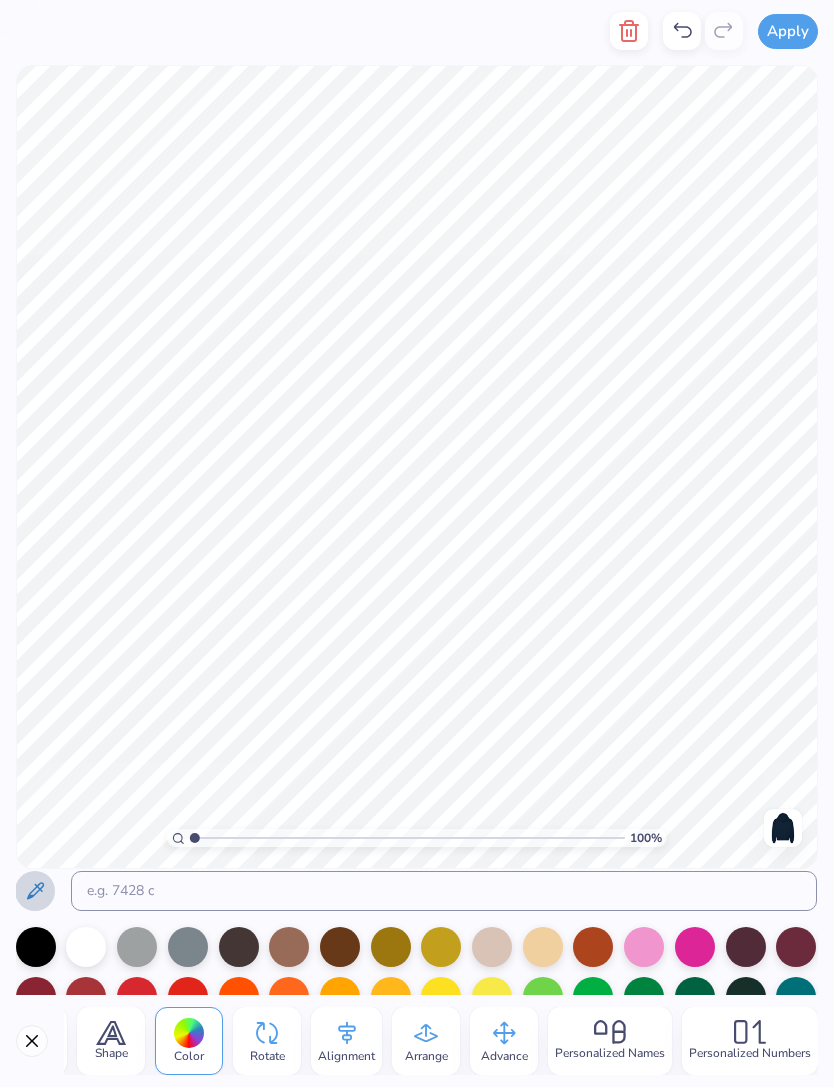 click 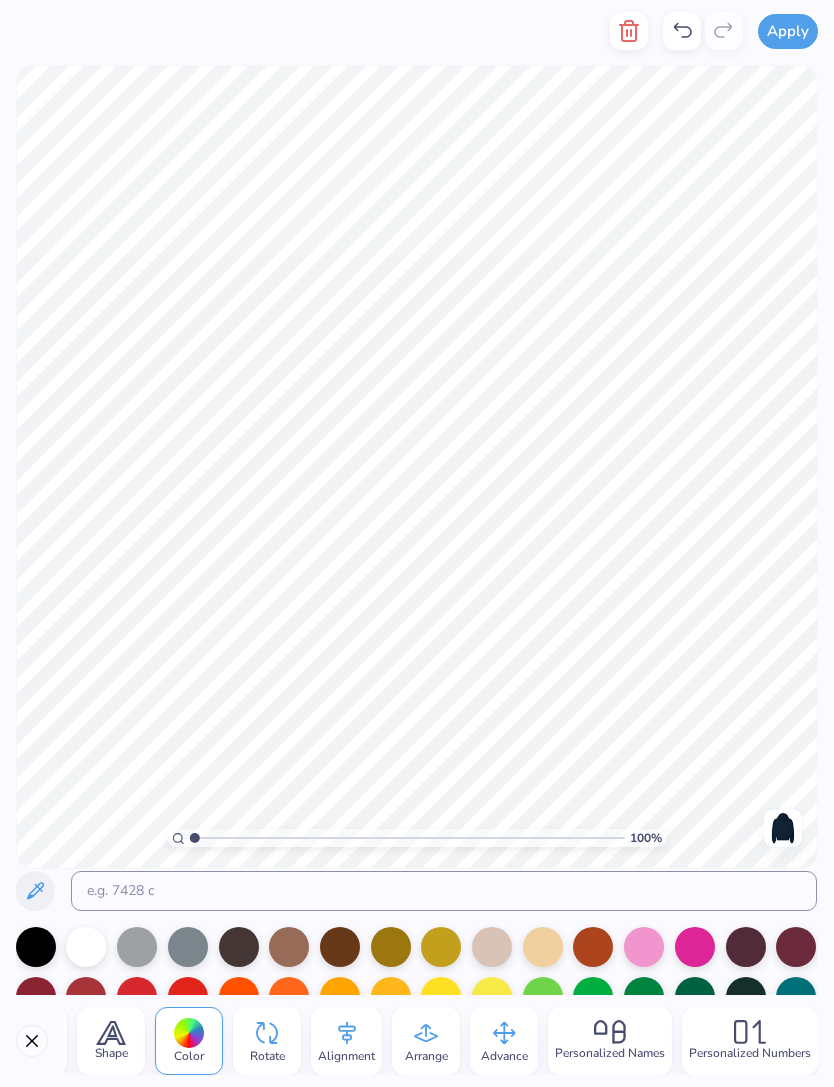 click 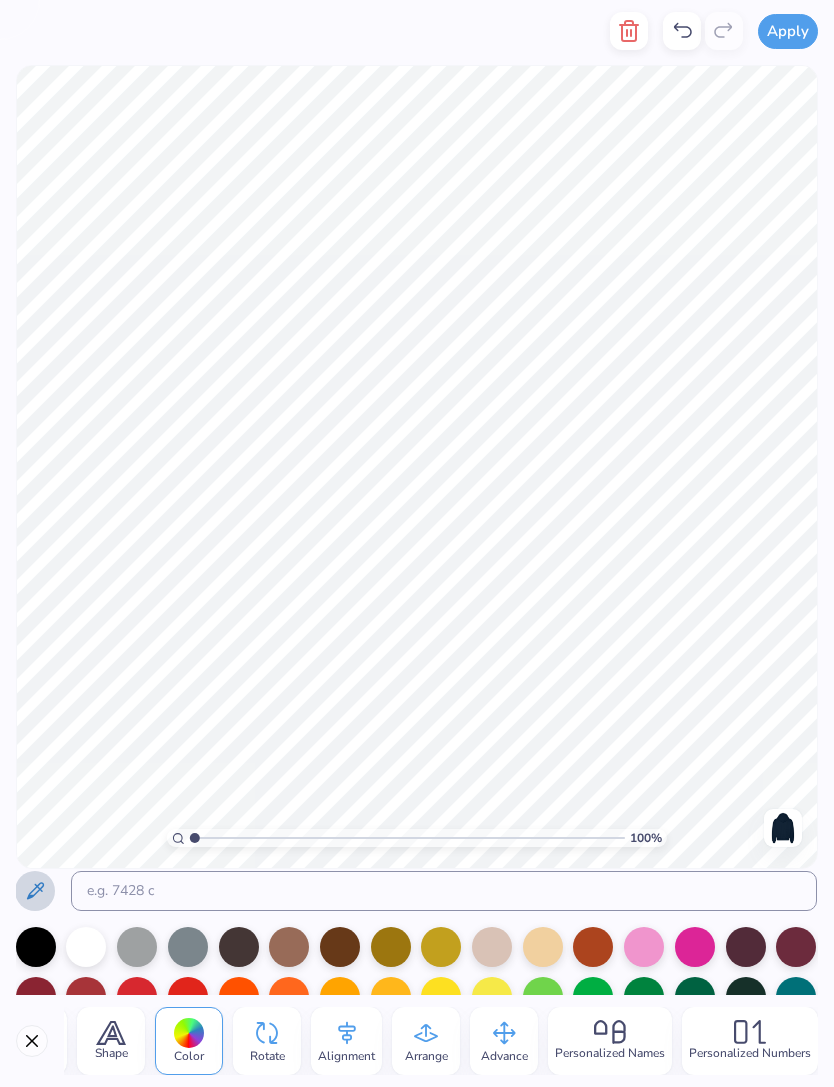 click 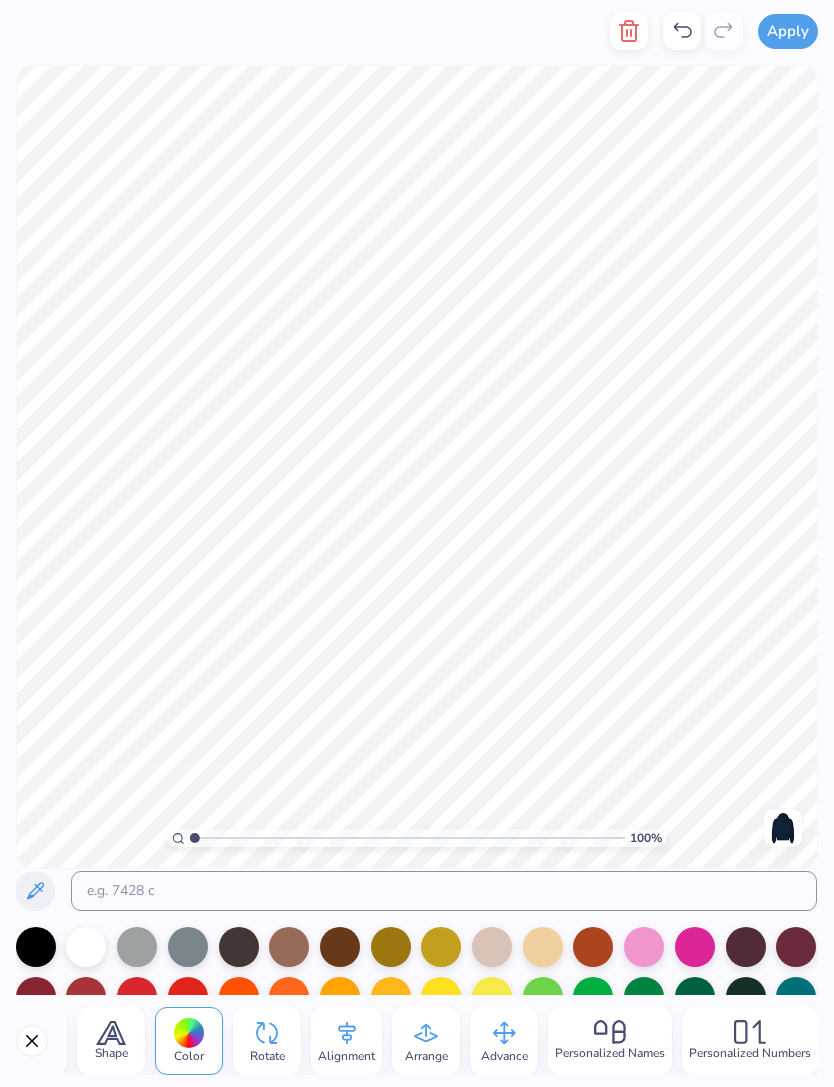 click 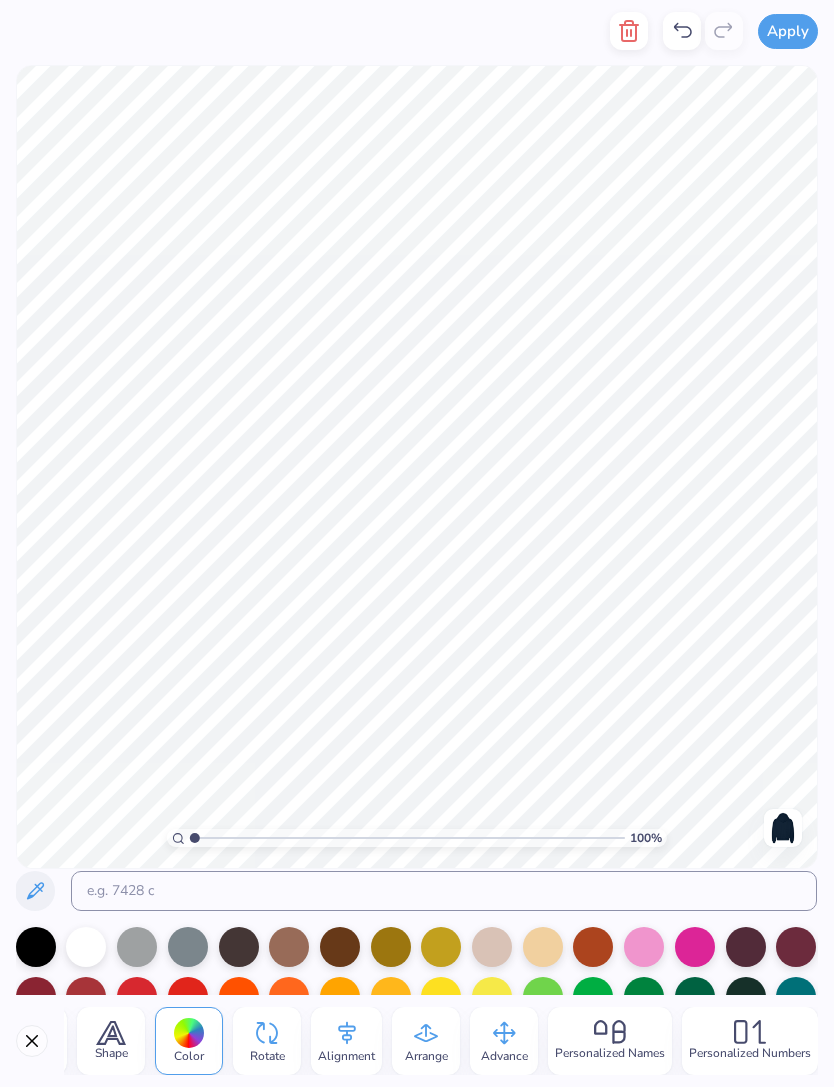click on "Shape" at bounding box center [111, 1053] 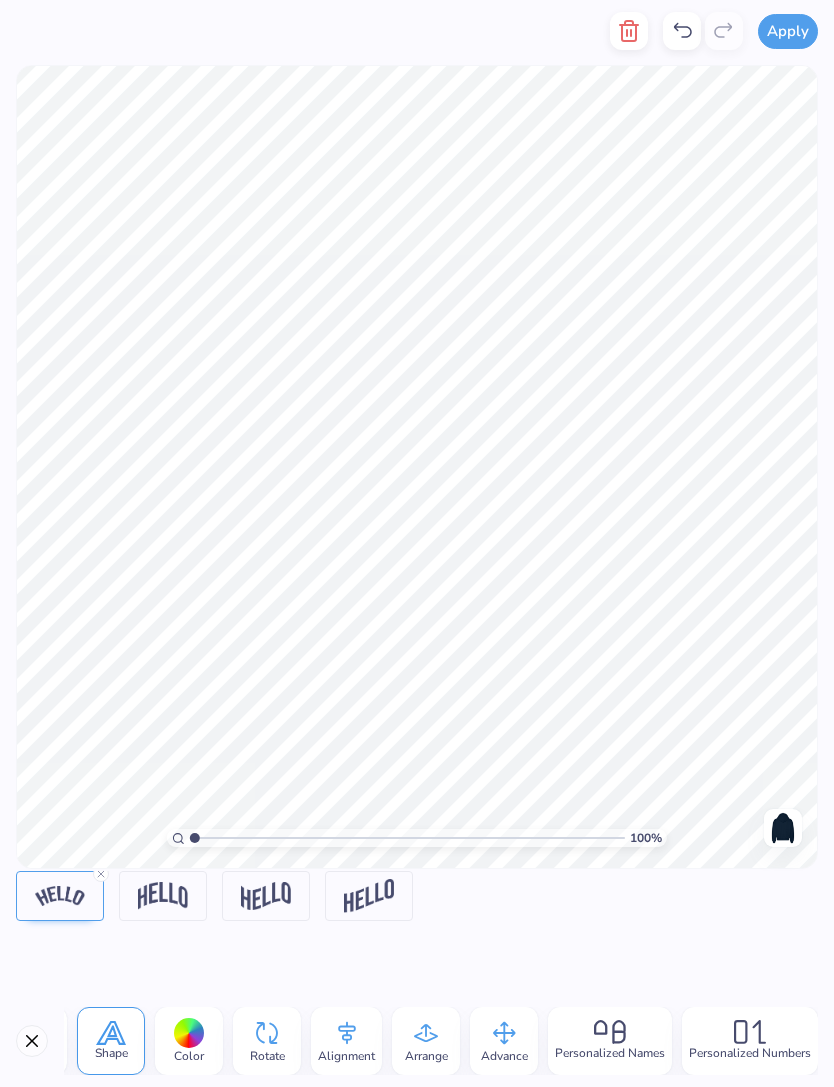 scroll, scrollTop: 0, scrollLeft: 0, axis: both 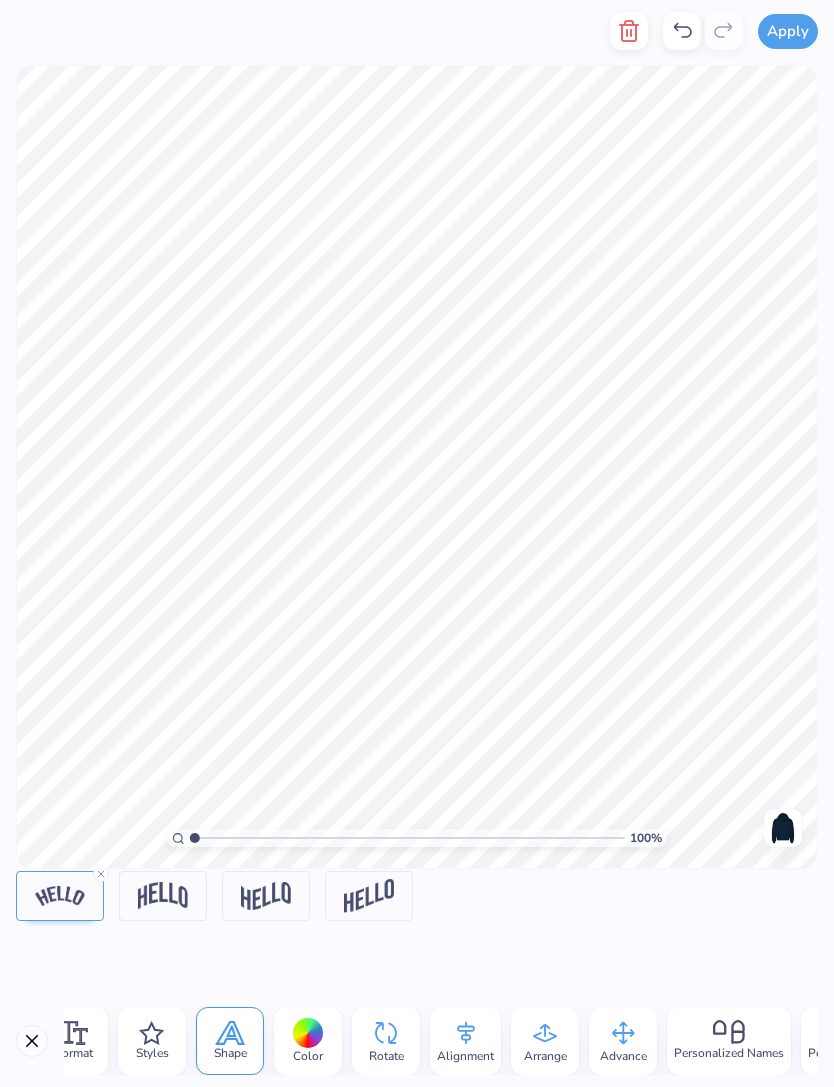click on "Format" at bounding box center (74, 1053) 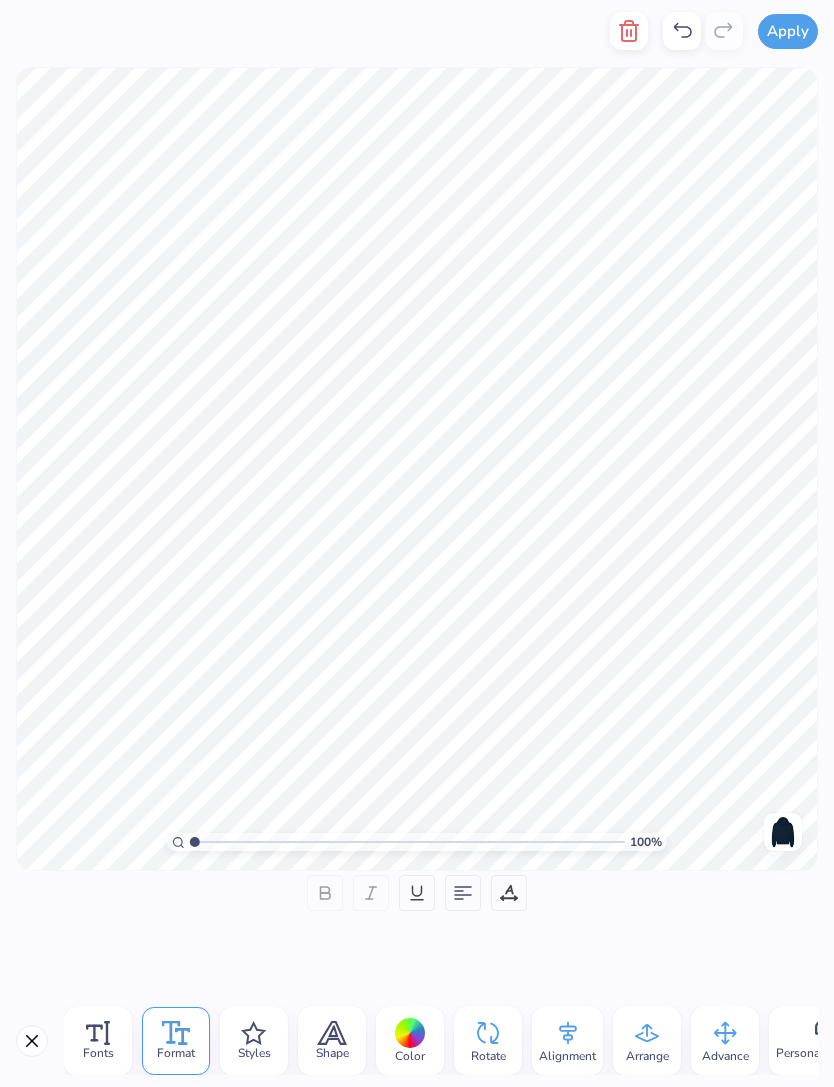 scroll, scrollTop: 0, scrollLeft: 0, axis: both 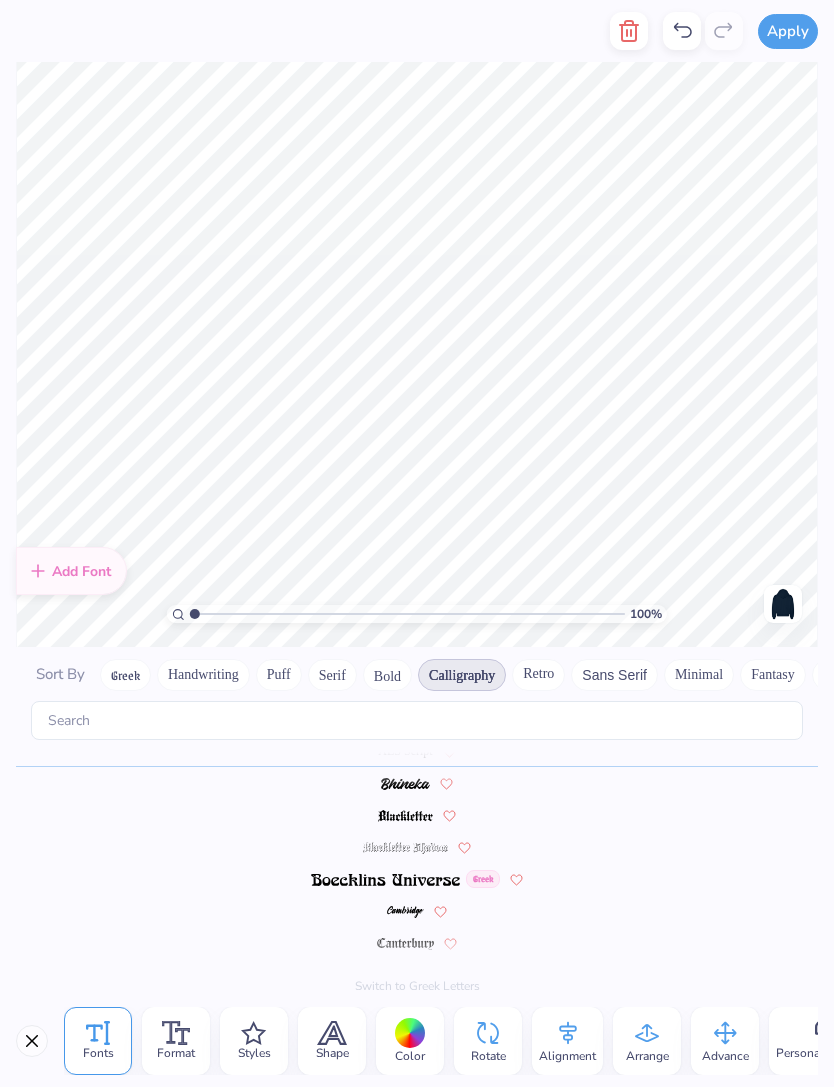 type on "DeltaGamma" 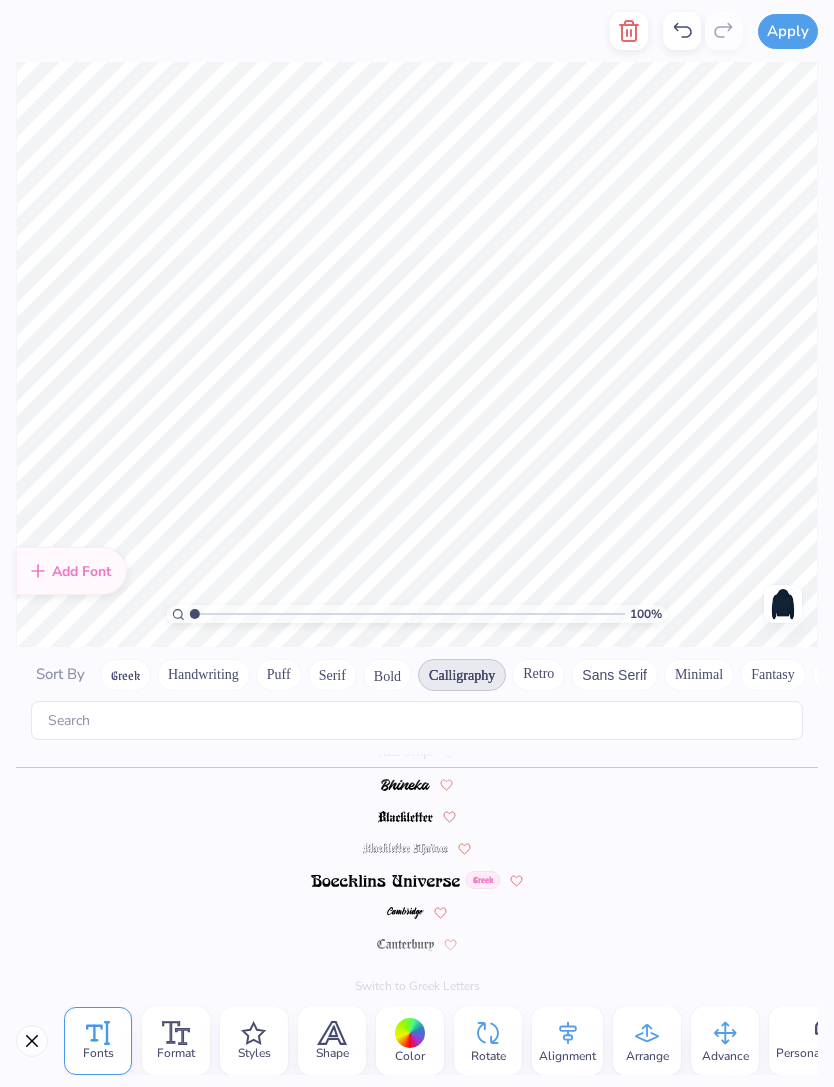scroll, scrollTop: 80, scrollLeft: 0, axis: vertical 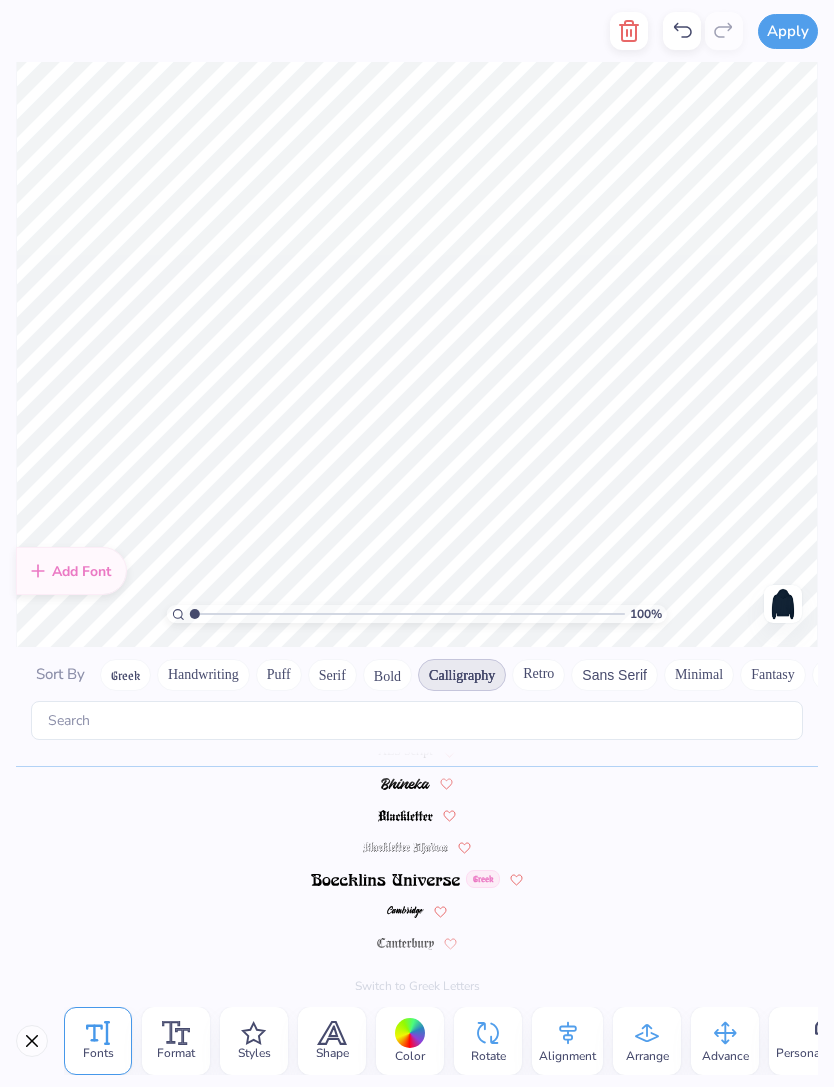 click on "Format" at bounding box center [176, 1041] 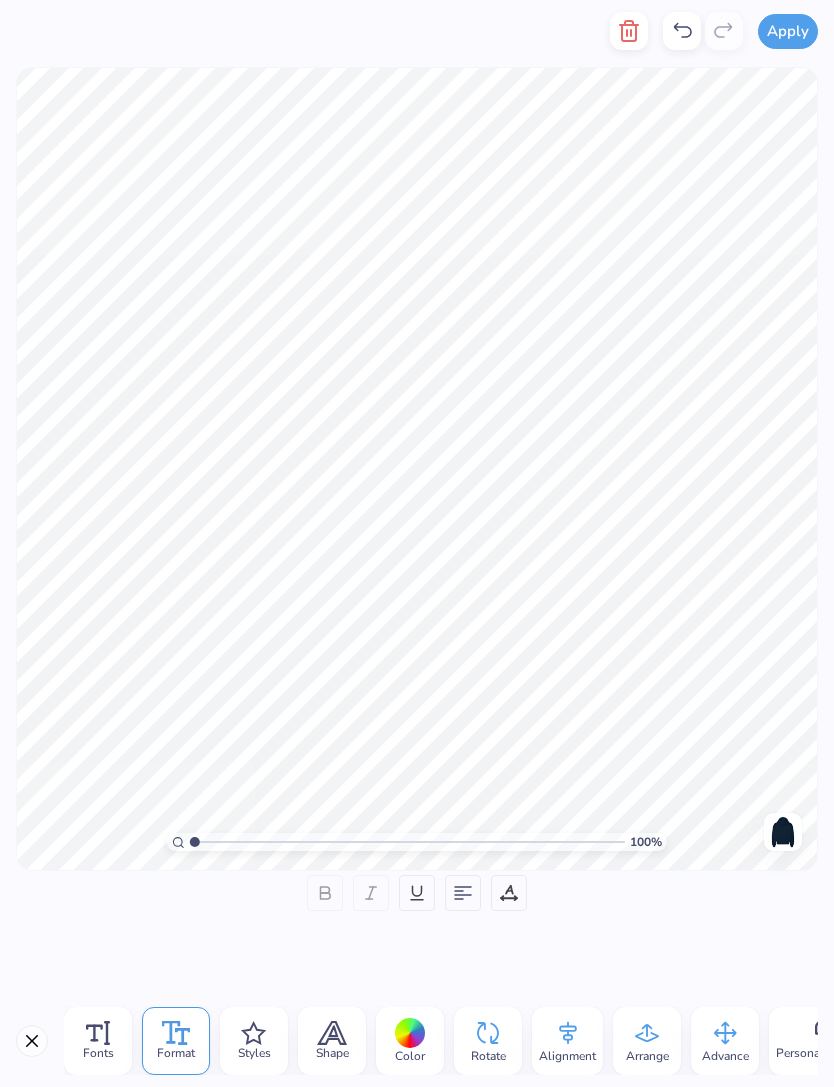 click 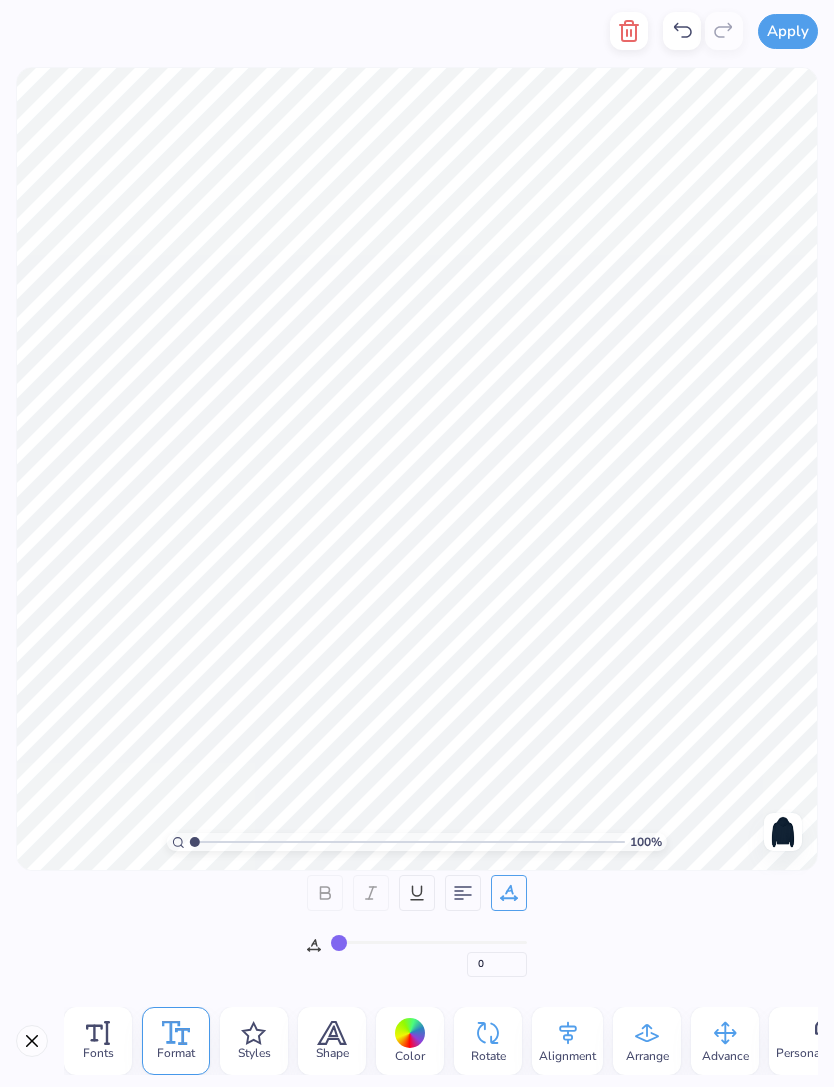 click on "Styles" at bounding box center [254, 1041] 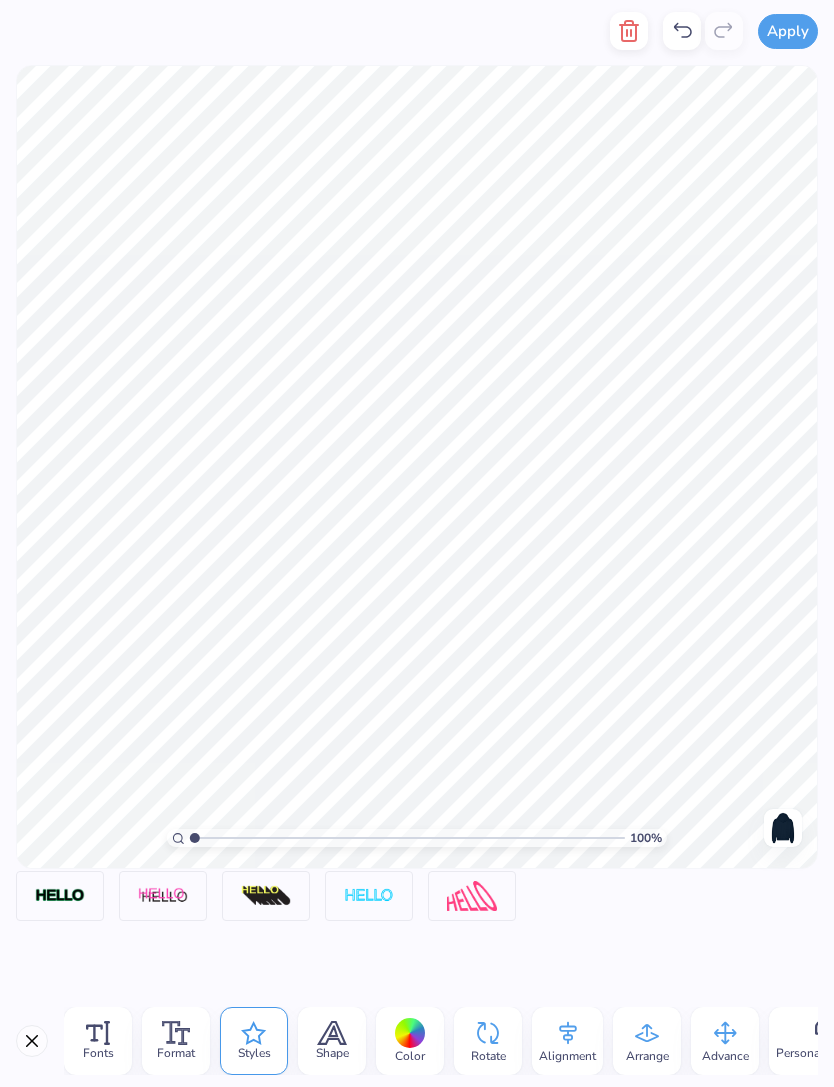 click 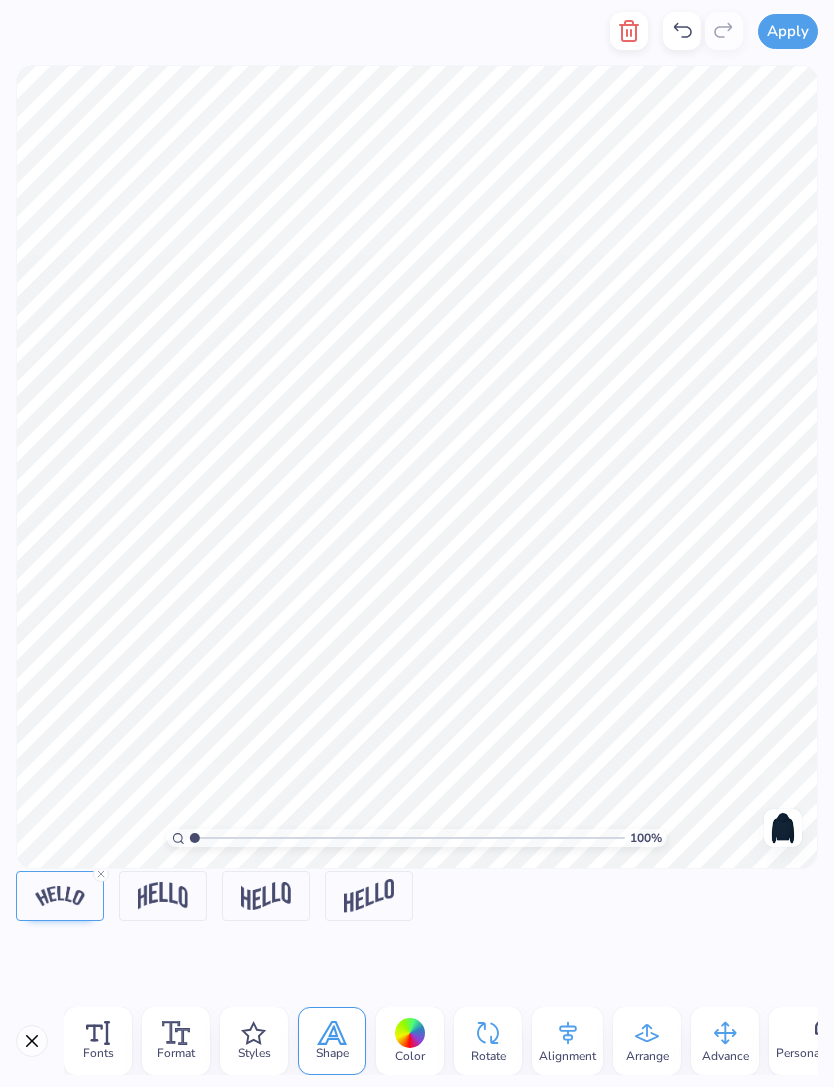 click 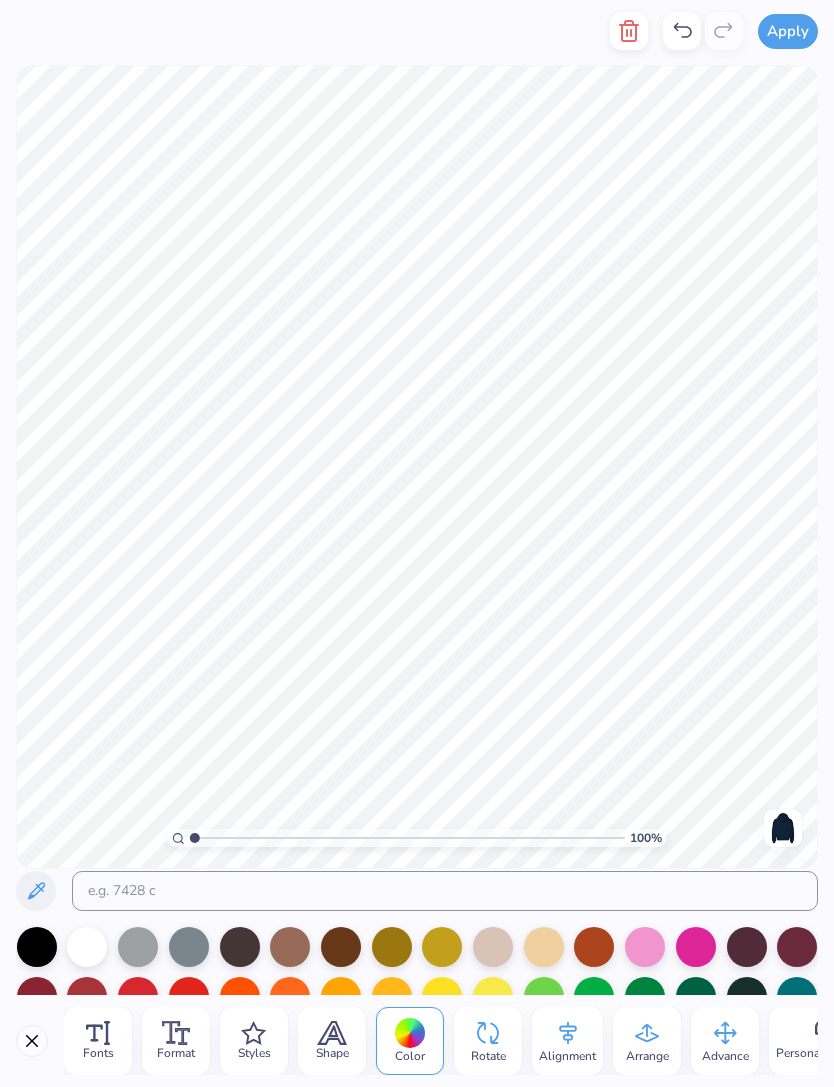 click on "Rotate" at bounding box center [488, 1056] 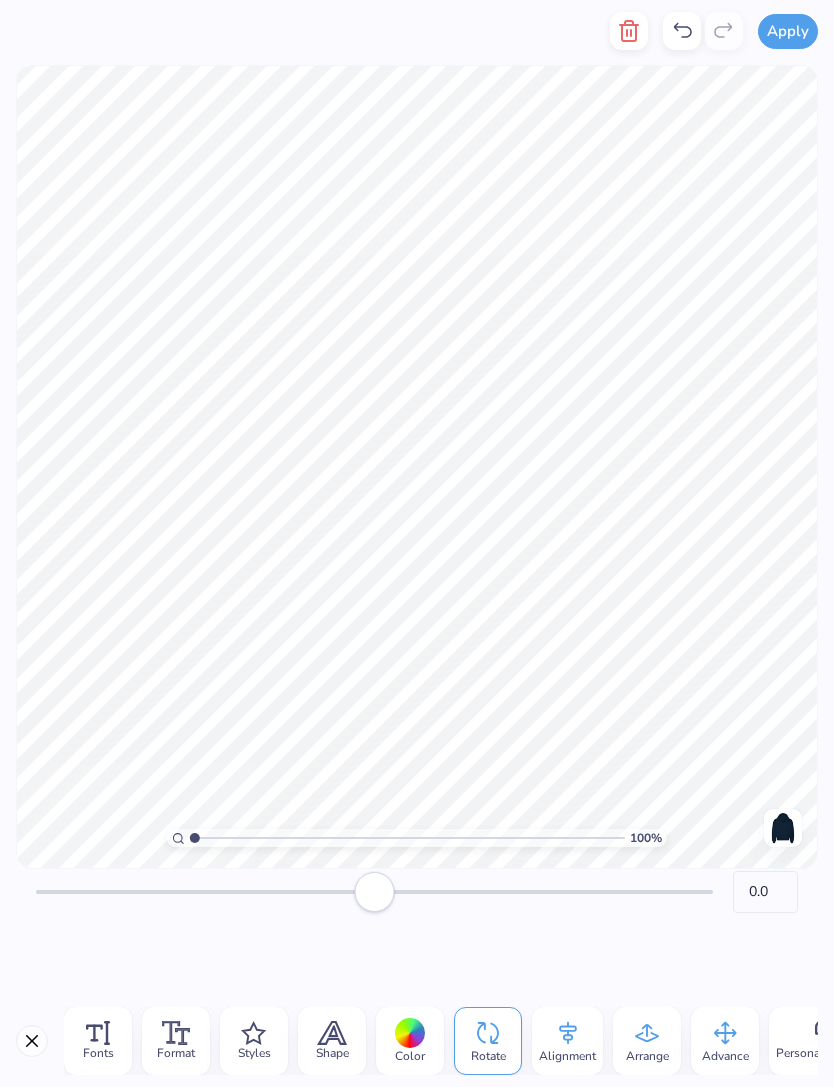 click on "Alignment" at bounding box center [567, 1056] 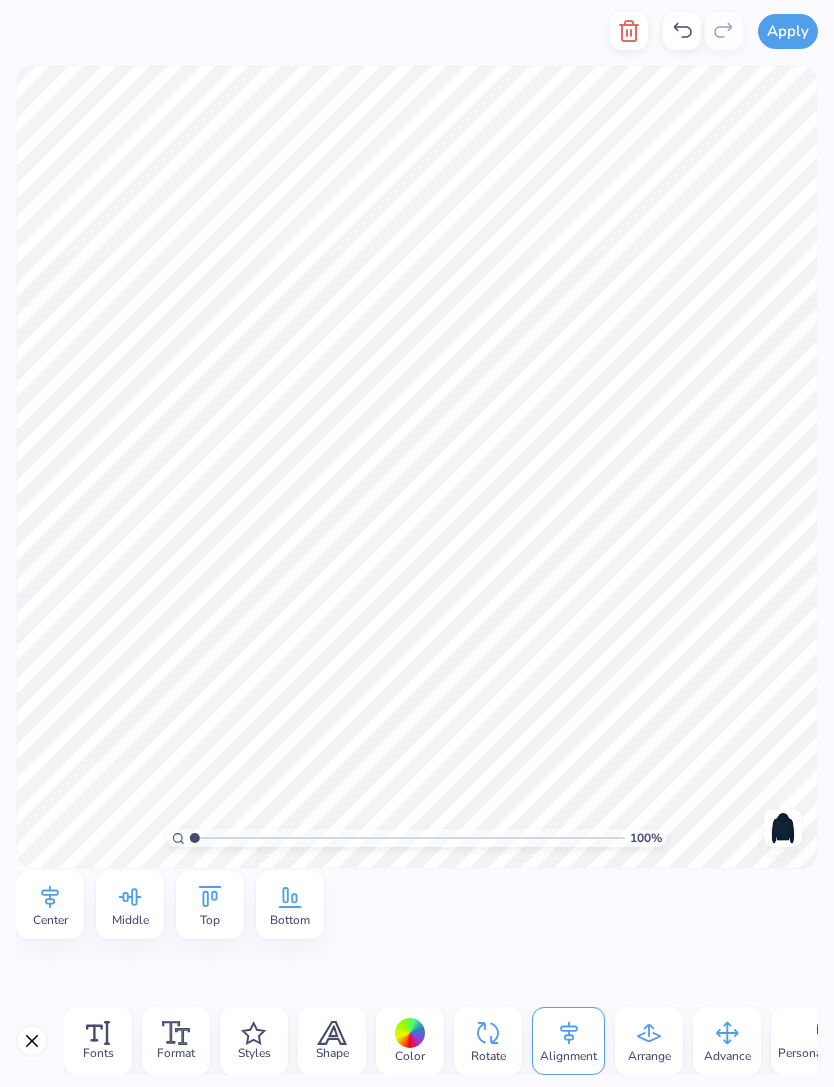click 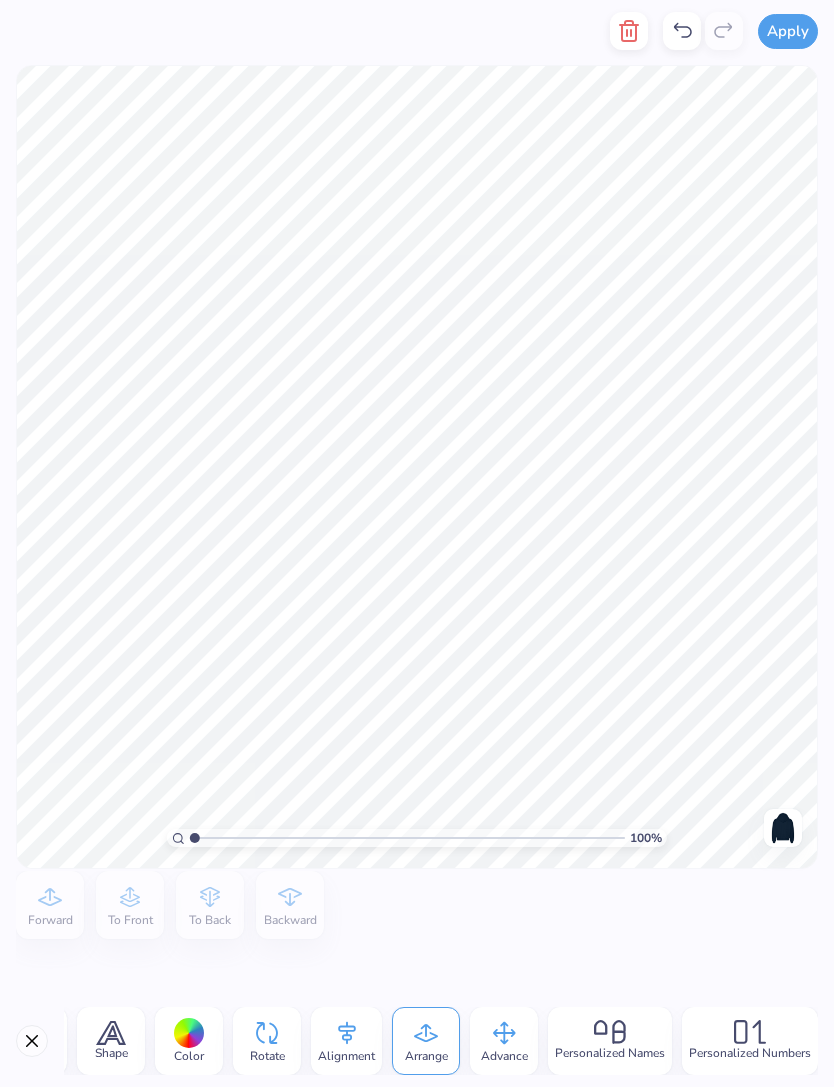 scroll, scrollTop: 0, scrollLeft: 221, axis: horizontal 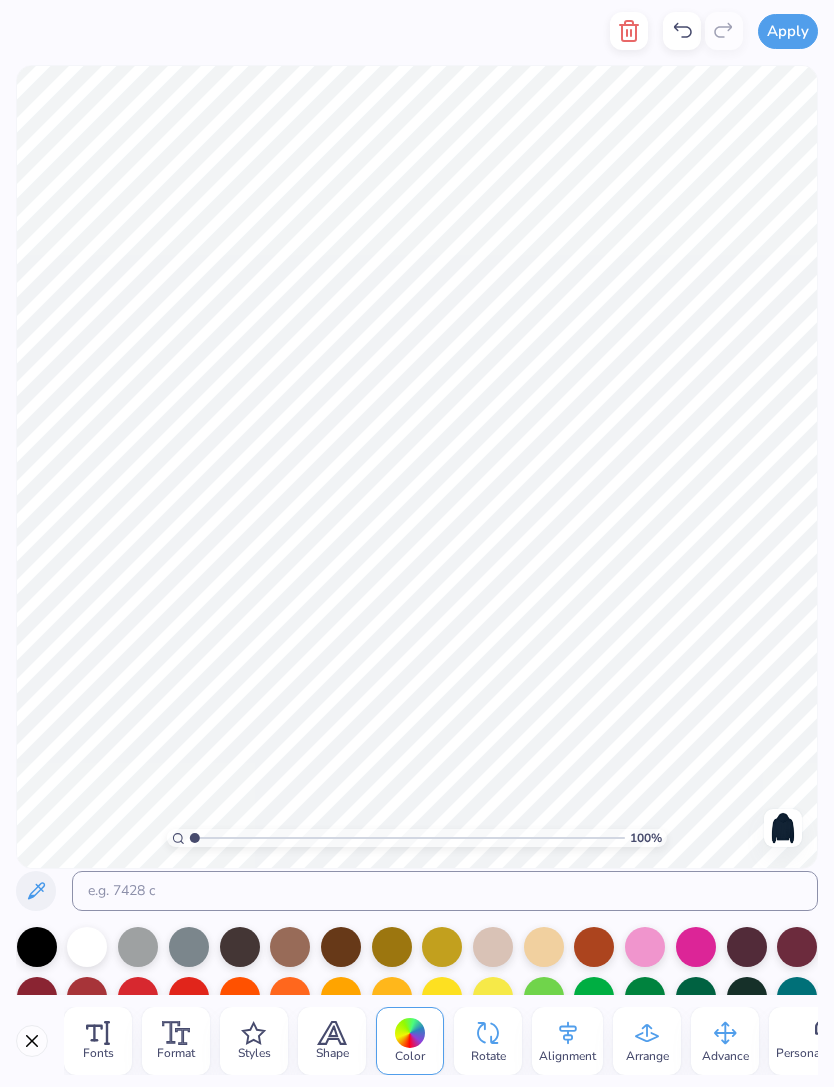click at bounding box center [32, 1041] 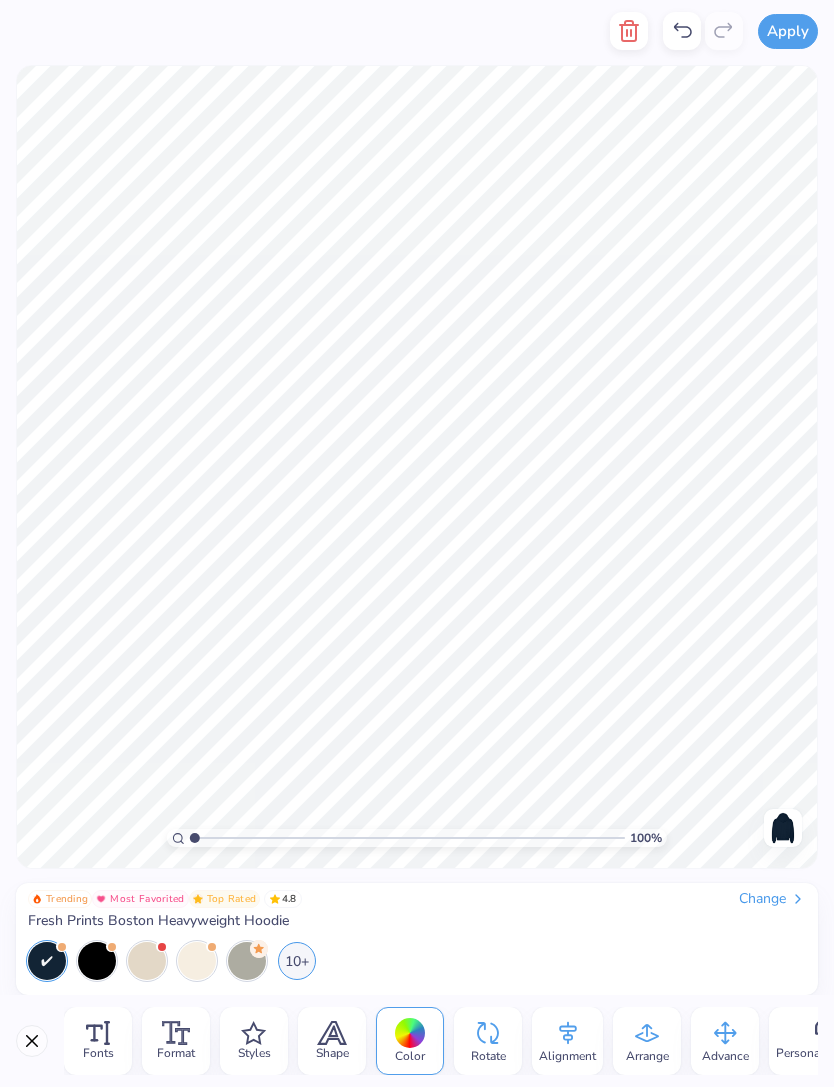 scroll, scrollTop: 0, scrollLeft: 0, axis: both 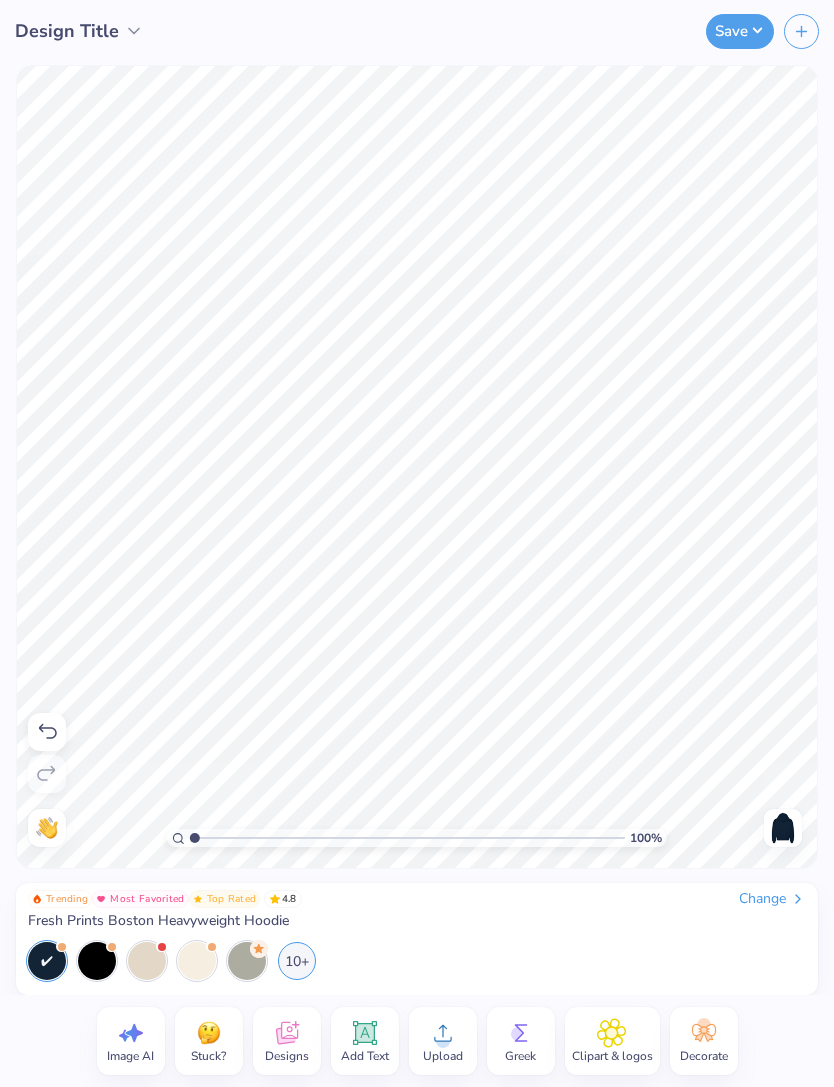click on "Designs" at bounding box center (287, 1056) 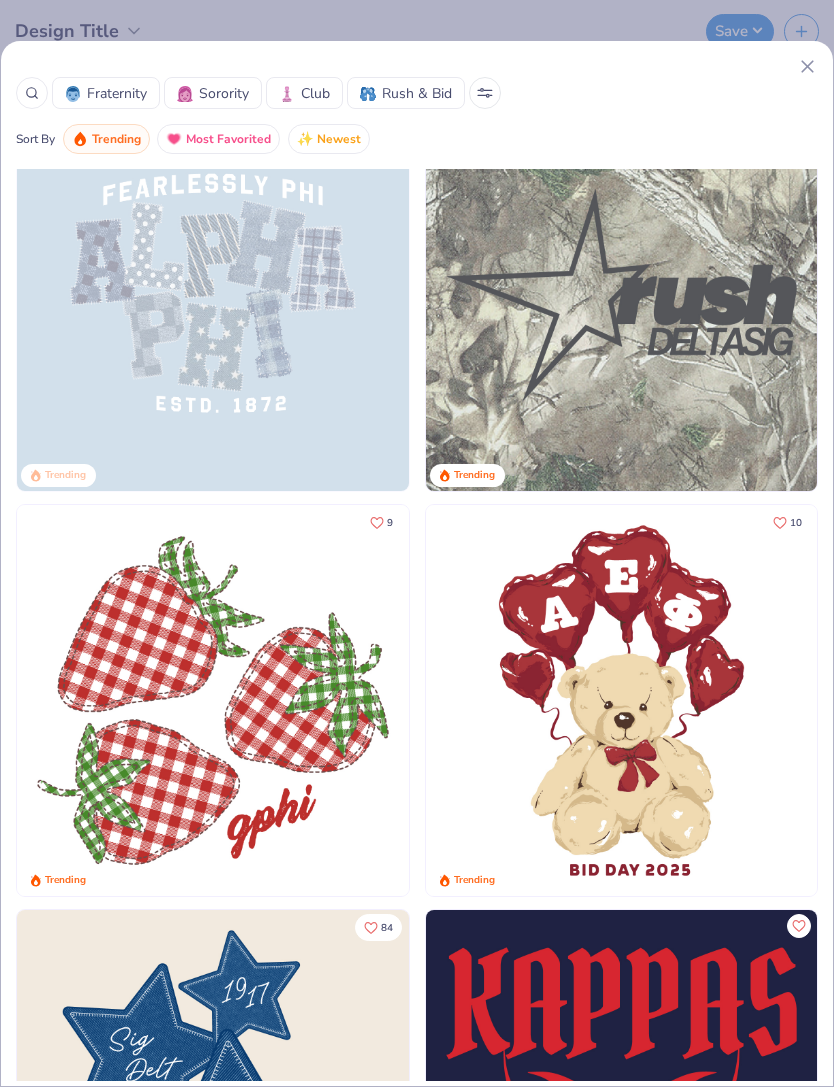 scroll, scrollTop: 1730, scrollLeft: 0, axis: vertical 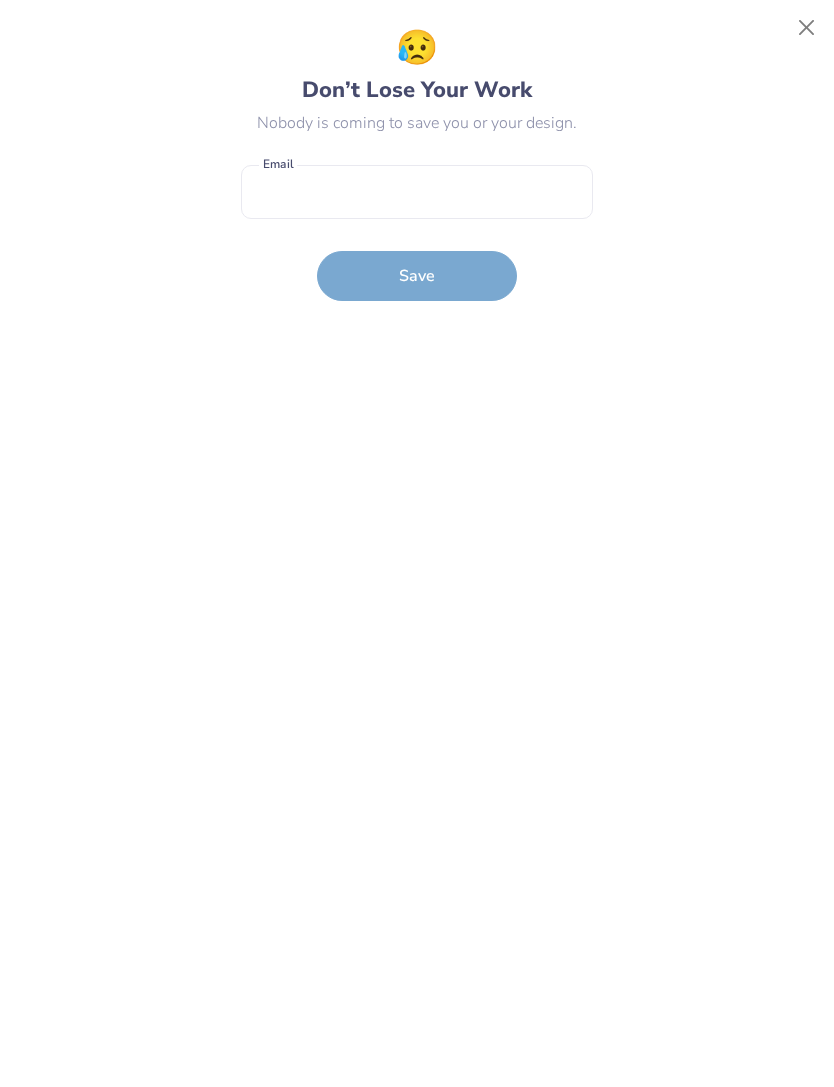 click at bounding box center (807, 28) 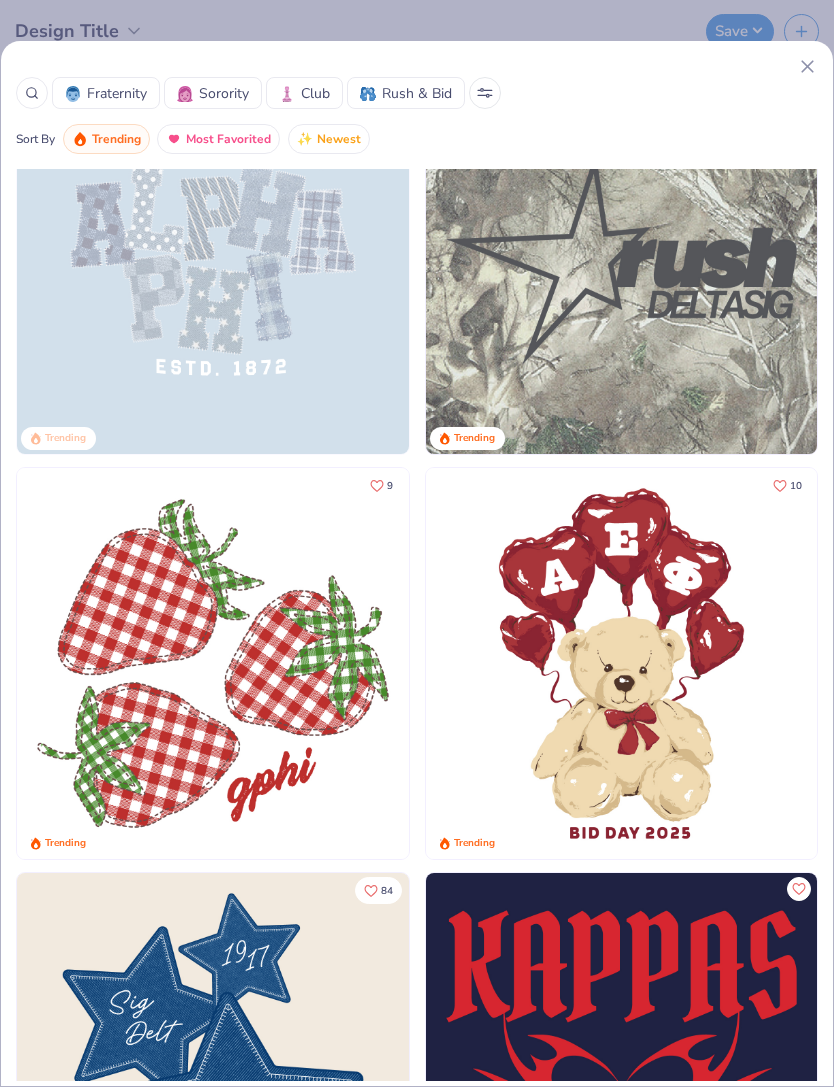 click at bounding box center [622, 664] 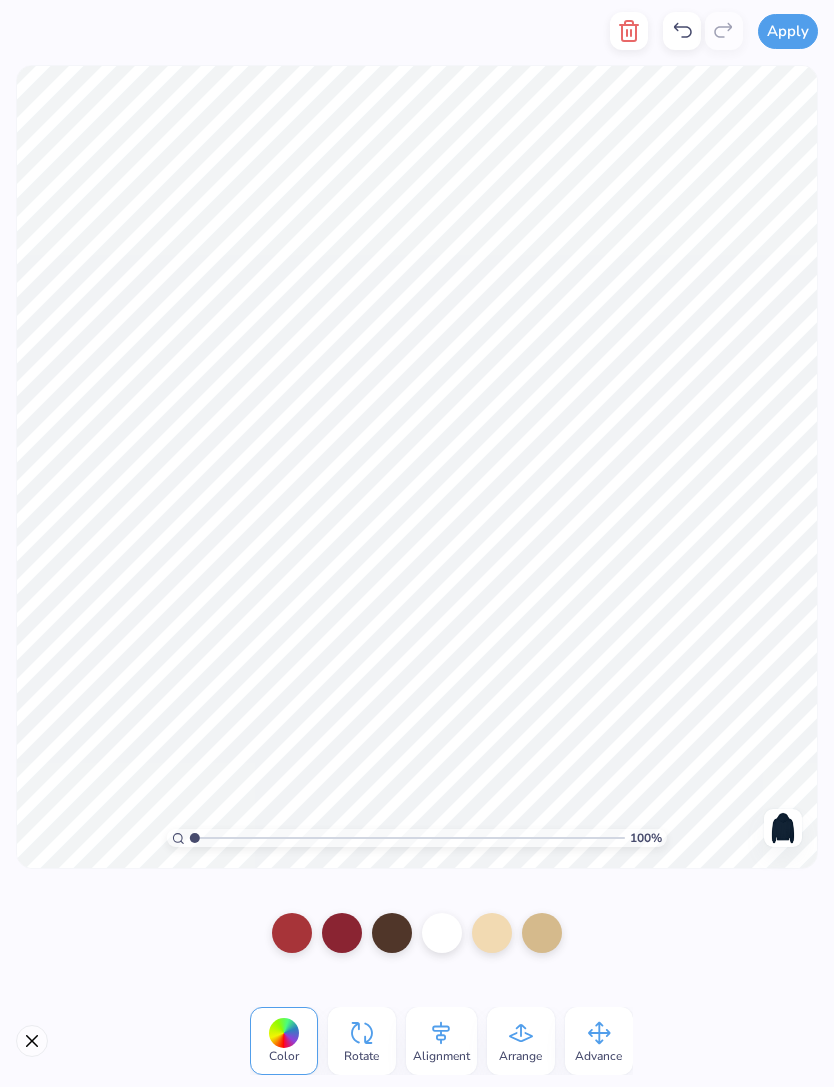 click at bounding box center [342, 933] 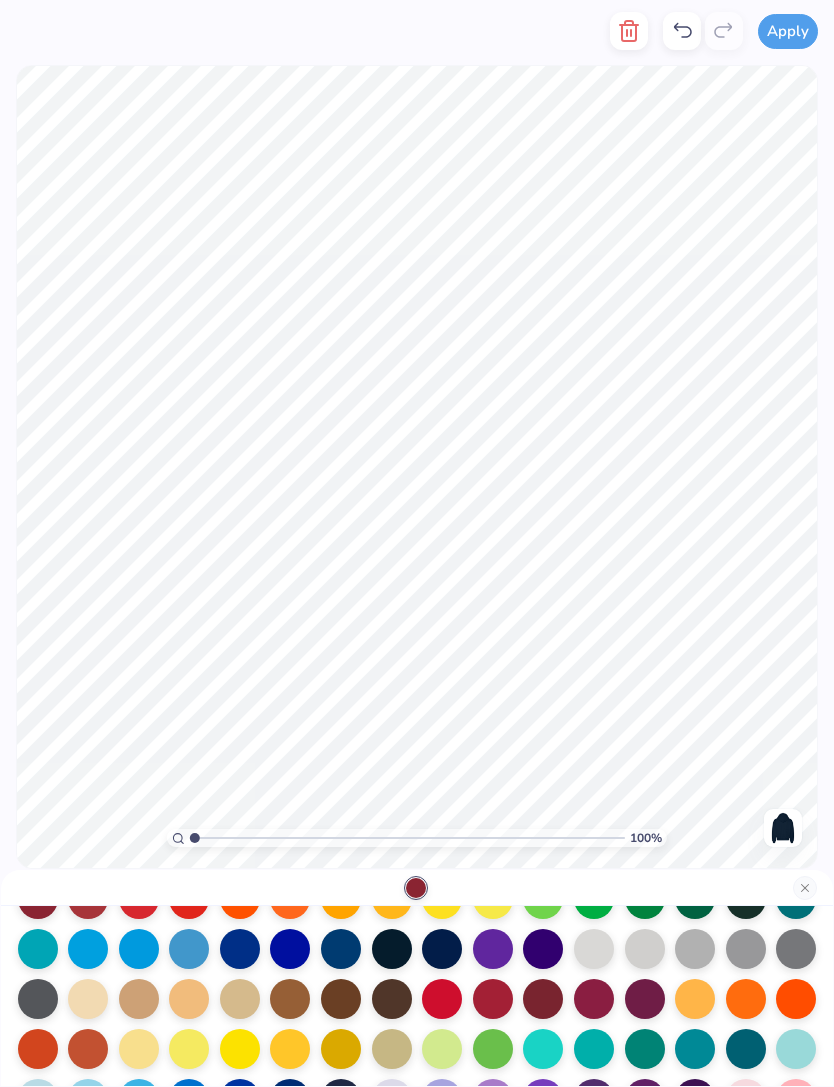 scroll, scrollTop: 150, scrollLeft: 0, axis: vertical 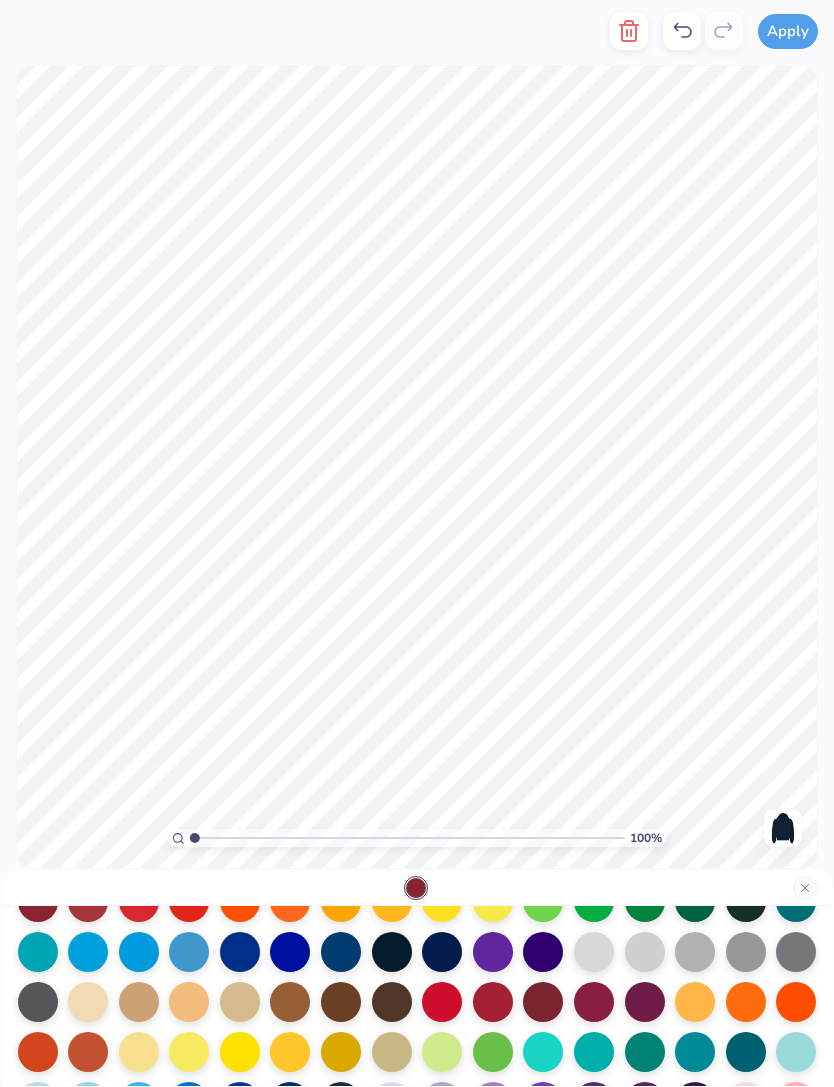 click at bounding box center [392, 952] 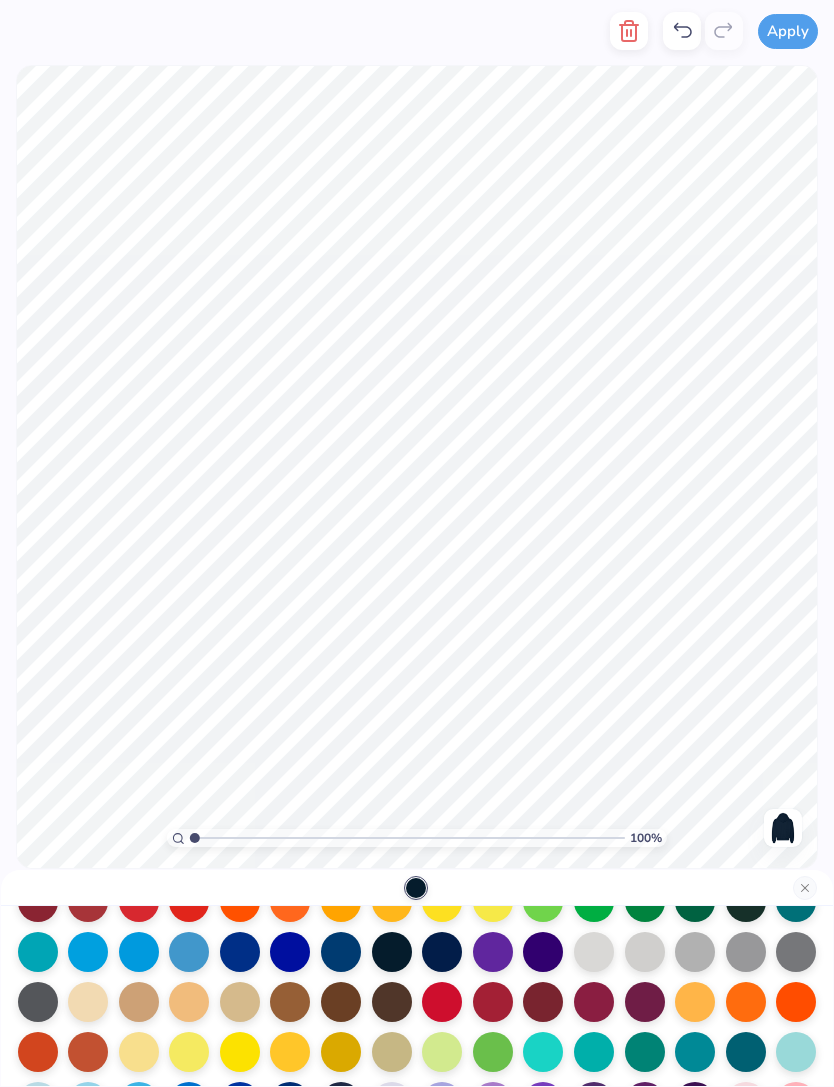 click at bounding box center [805, 888] 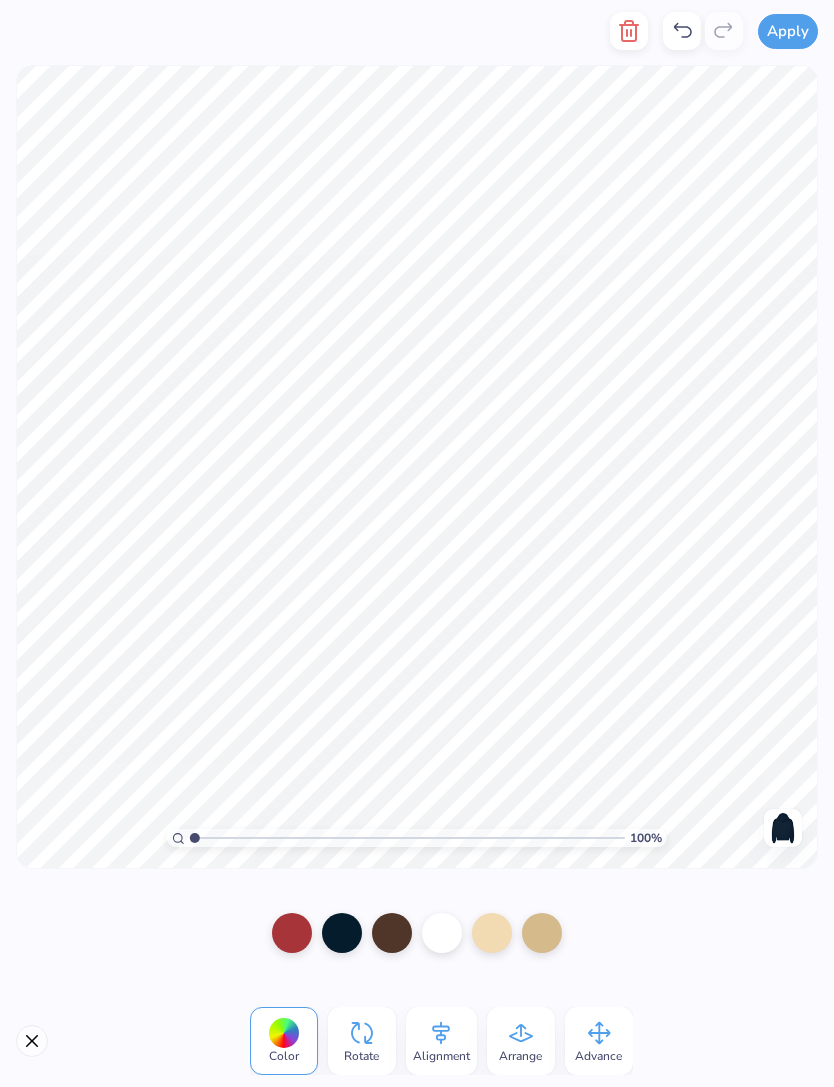 click at bounding box center (292, 933) 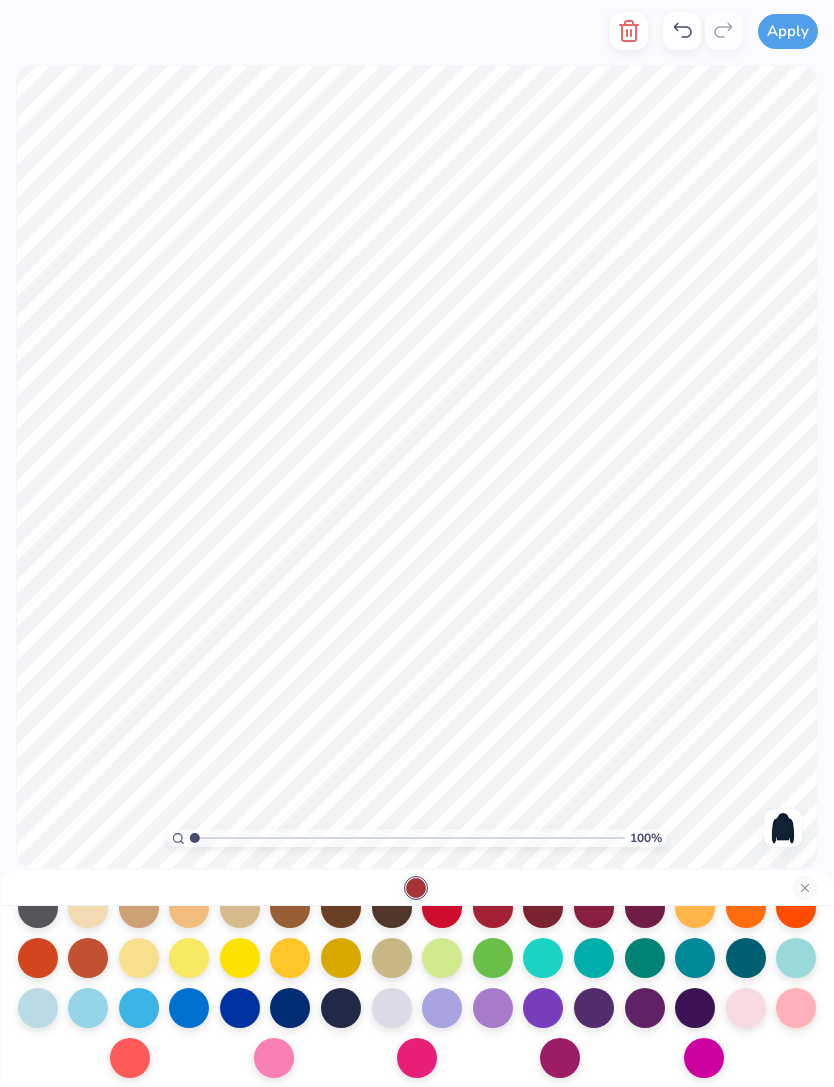 scroll, scrollTop: 245, scrollLeft: 0, axis: vertical 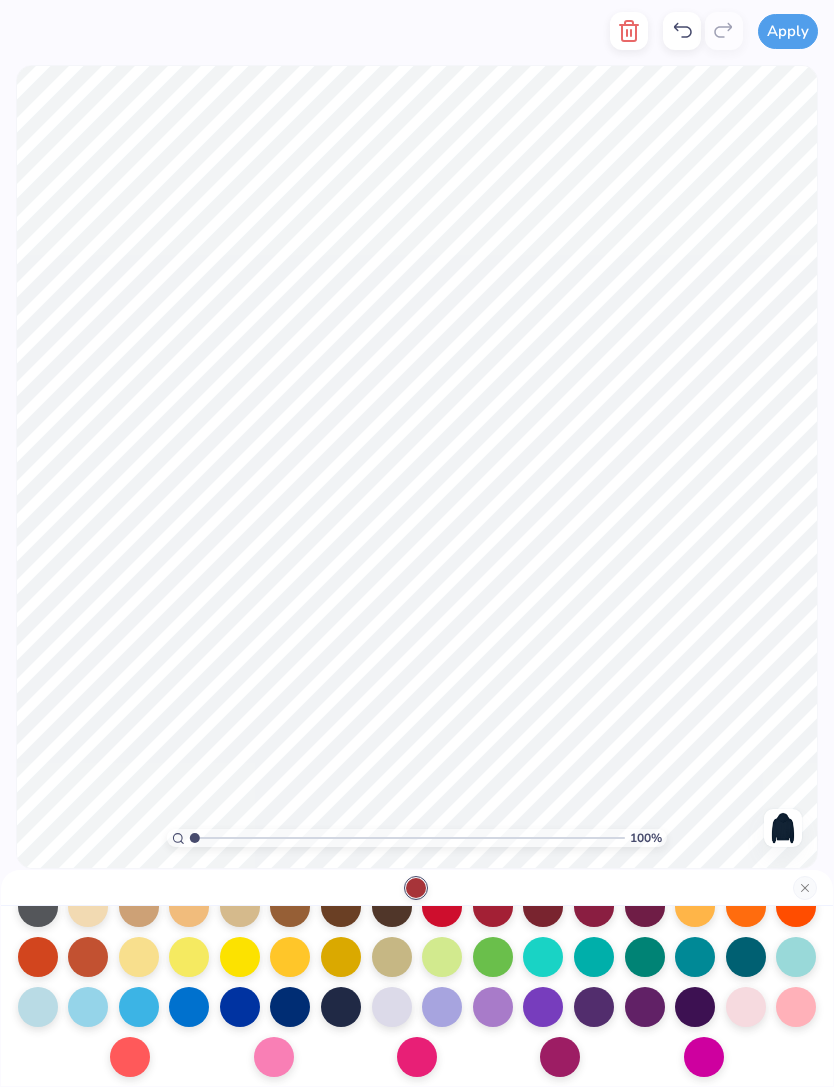 click at bounding box center [240, 1007] 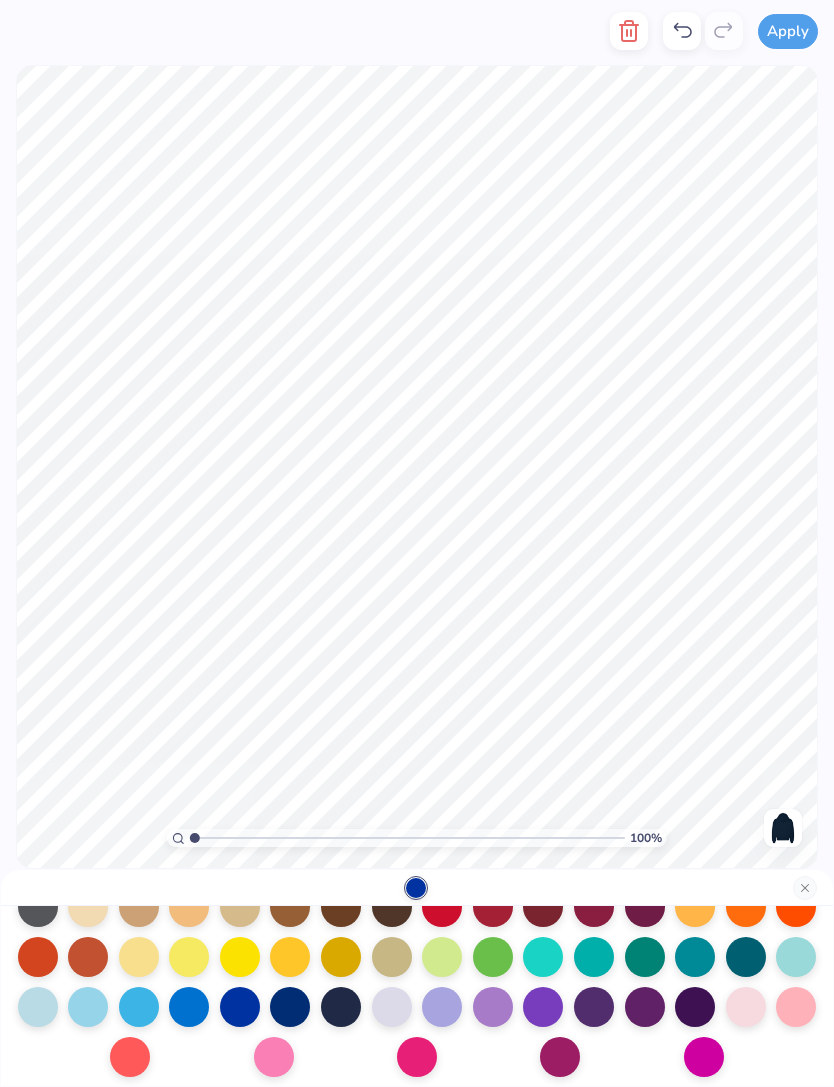 click at bounding box center (38, 1007) 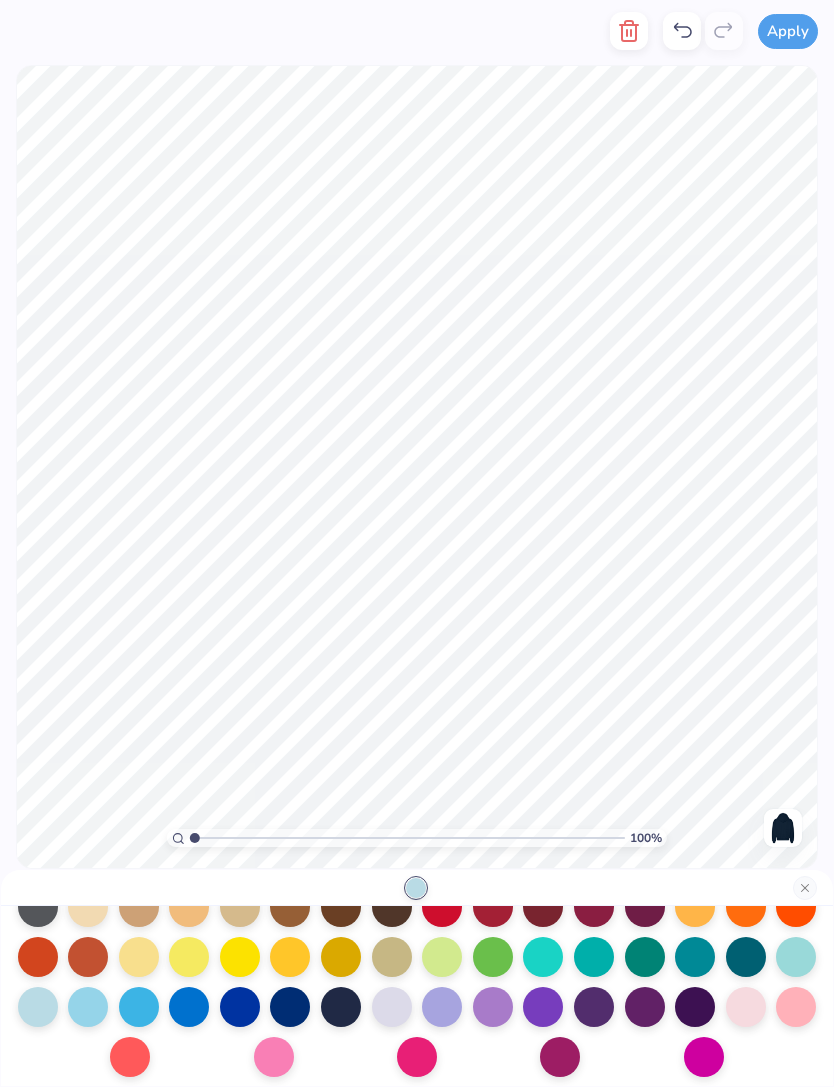 click at bounding box center (417, 888) 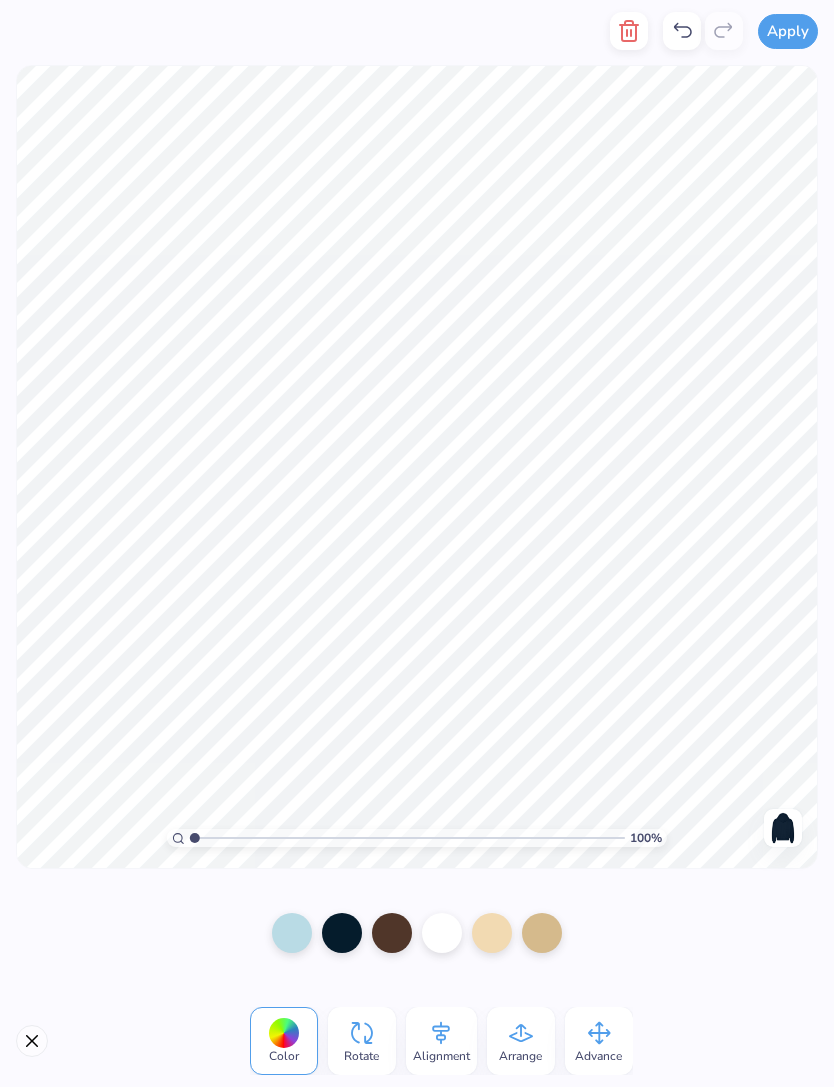 click at bounding box center [417, 933] 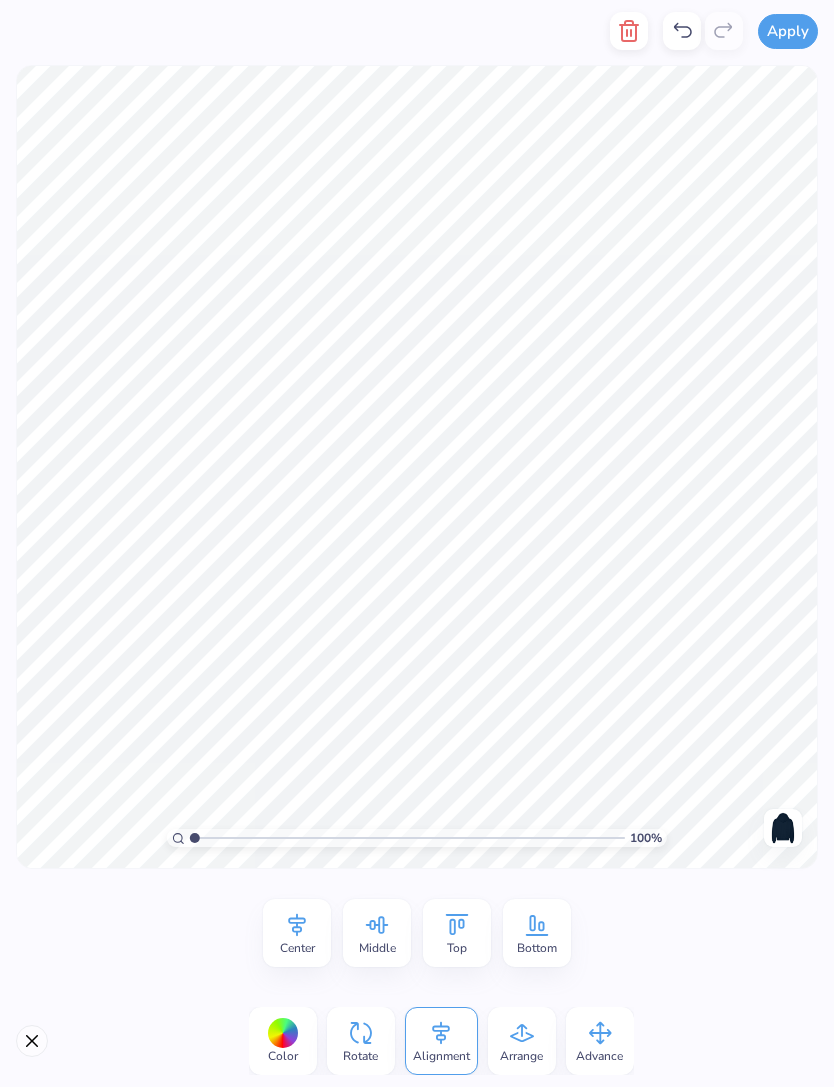 click 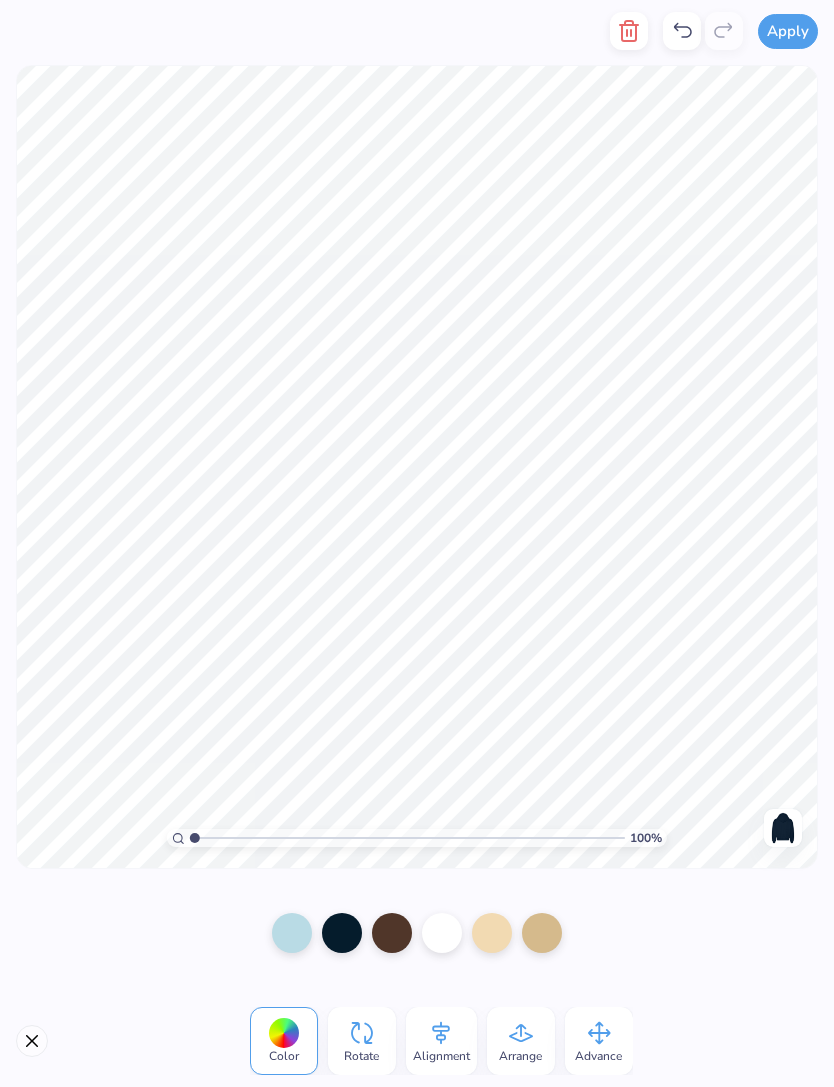 click on "Color Rotate Alignment Arrange Advance" at bounding box center (417, 1041) 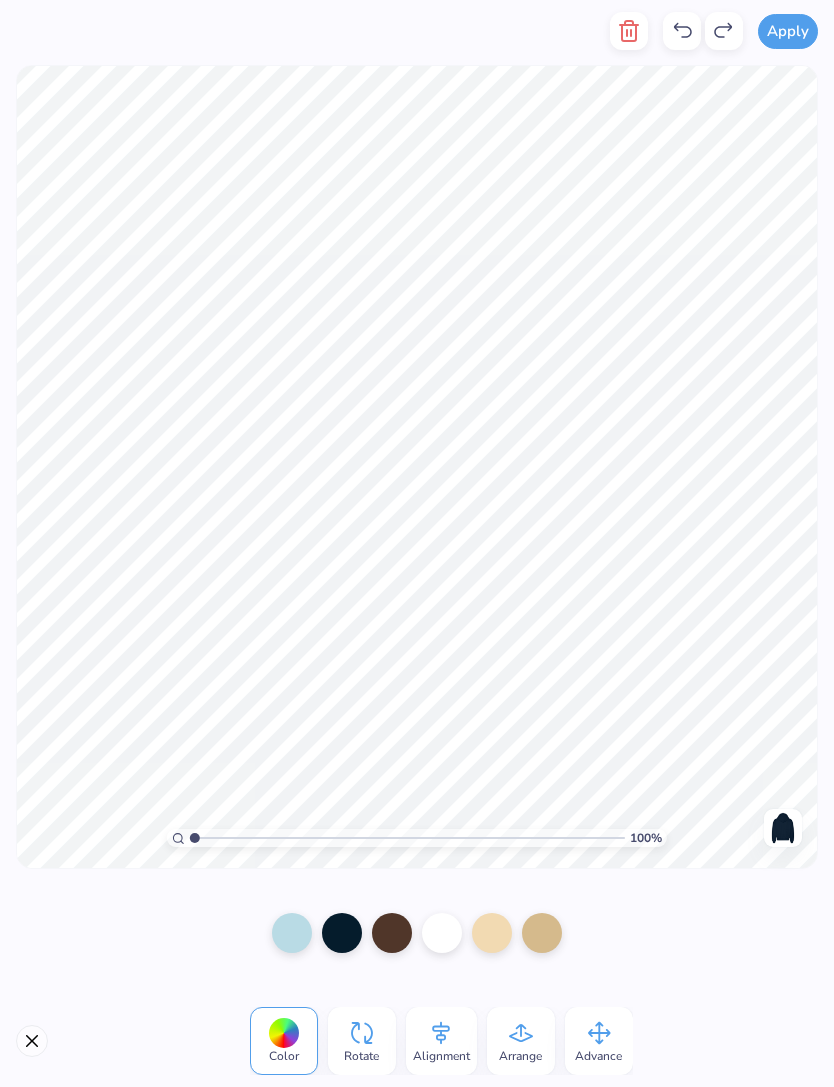 click 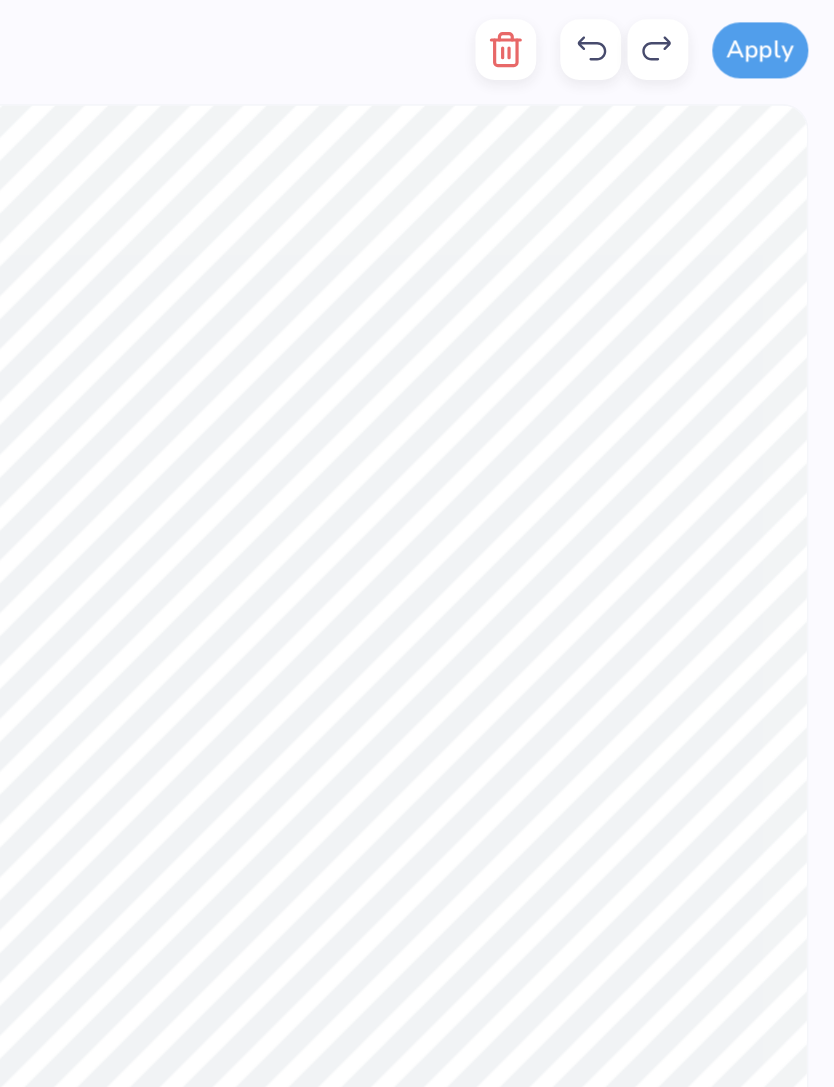 click 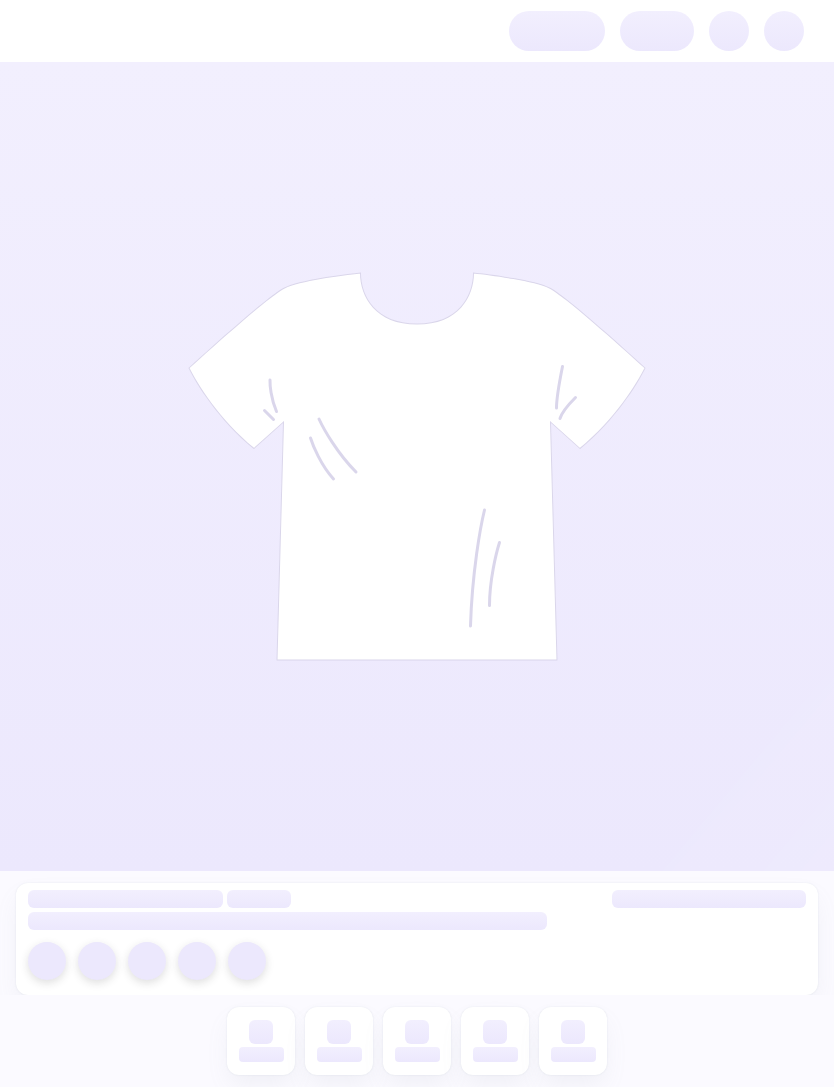scroll, scrollTop: 0, scrollLeft: 0, axis: both 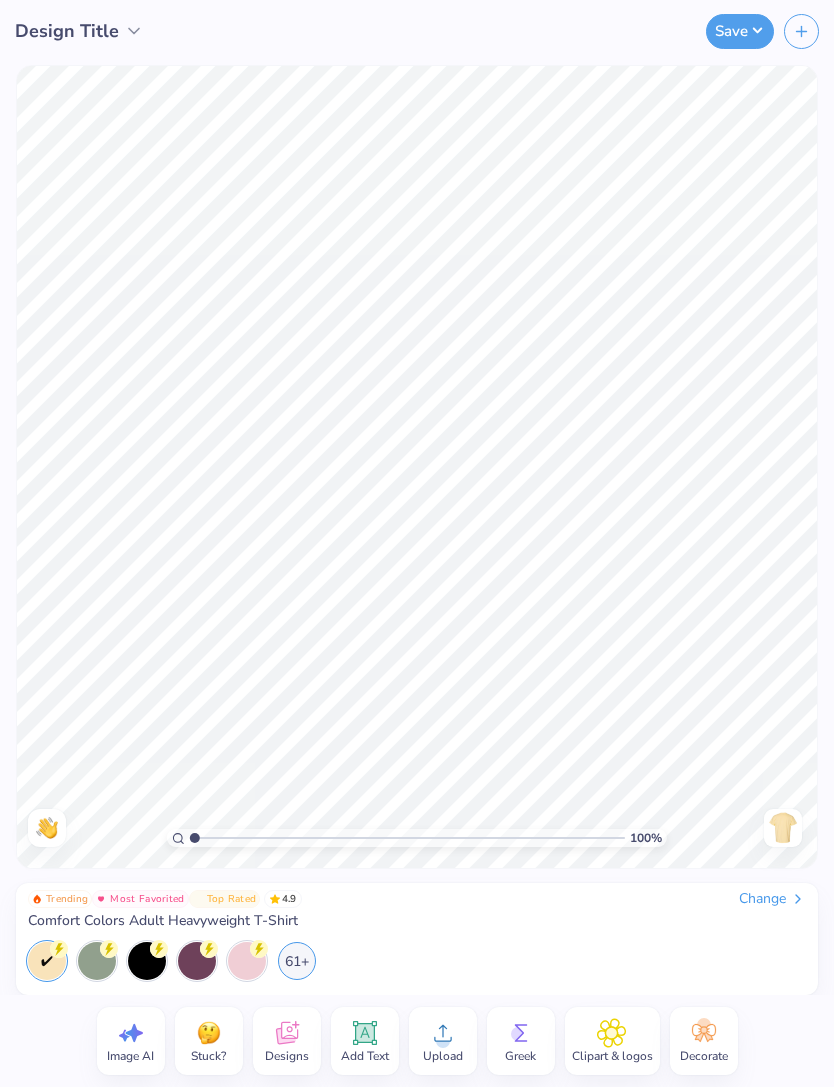 click at bounding box center (783, 828) 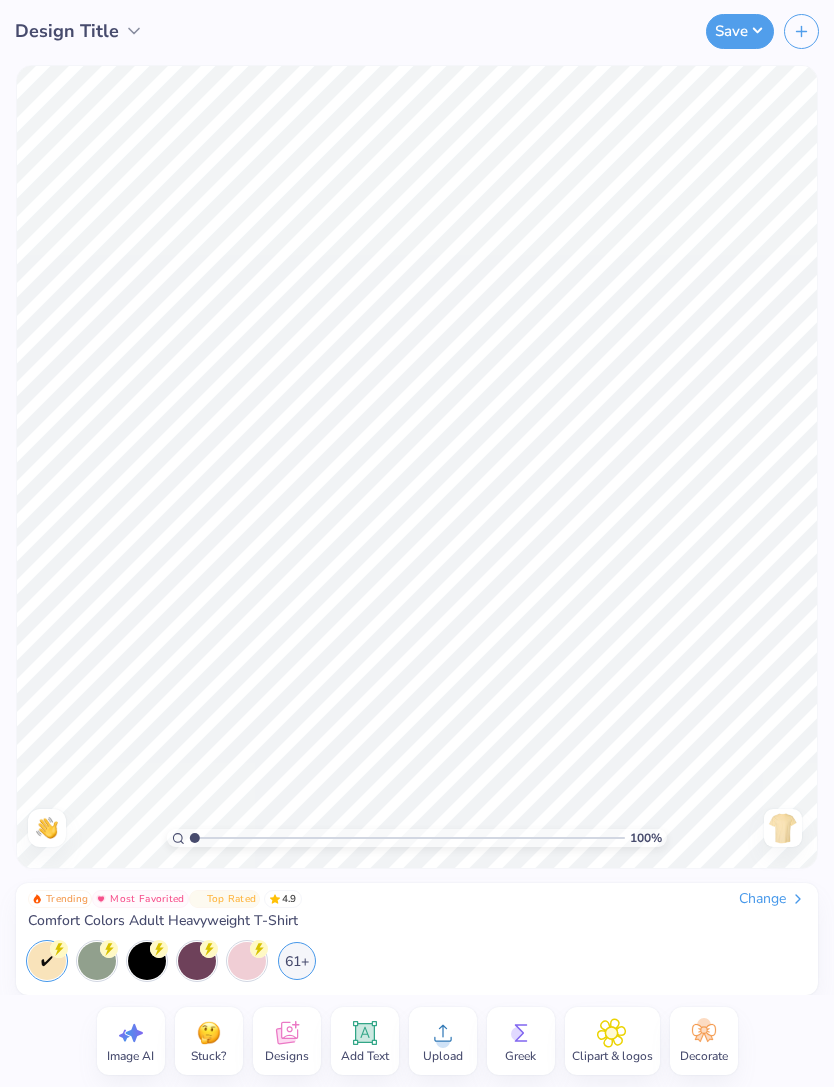 click on "61+" at bounding box center (297, 961) 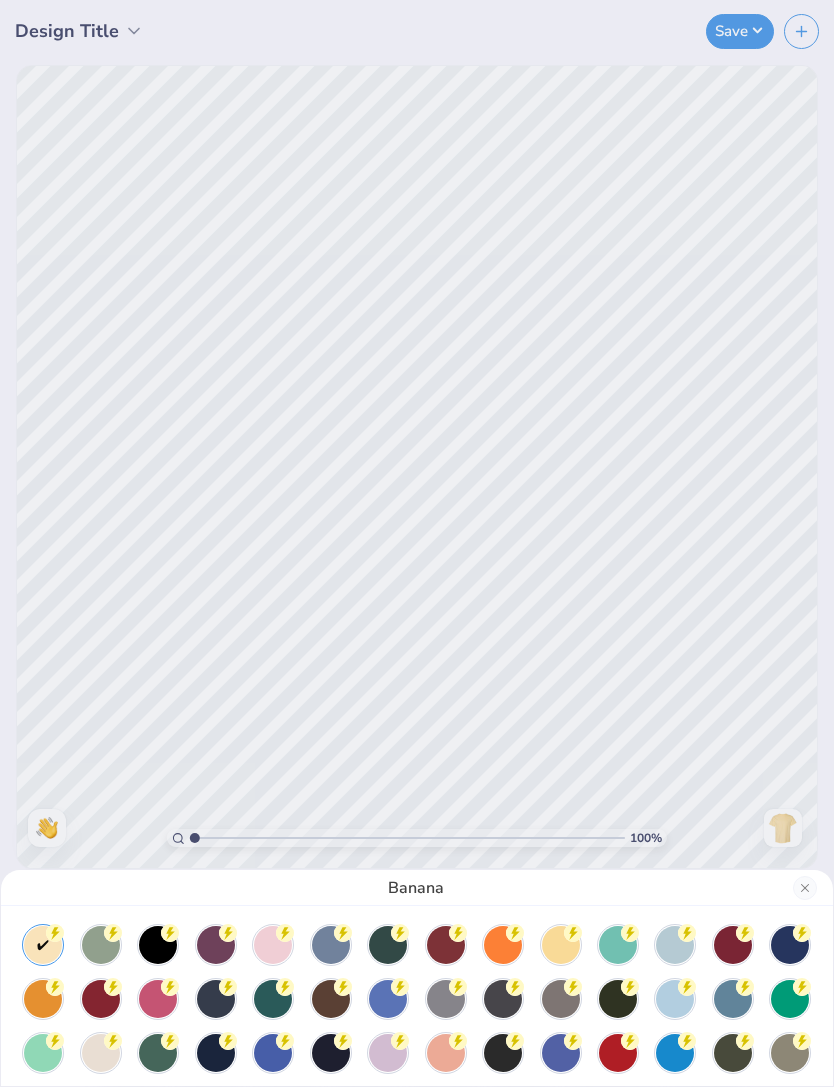 click at bounding box center [790, 945] 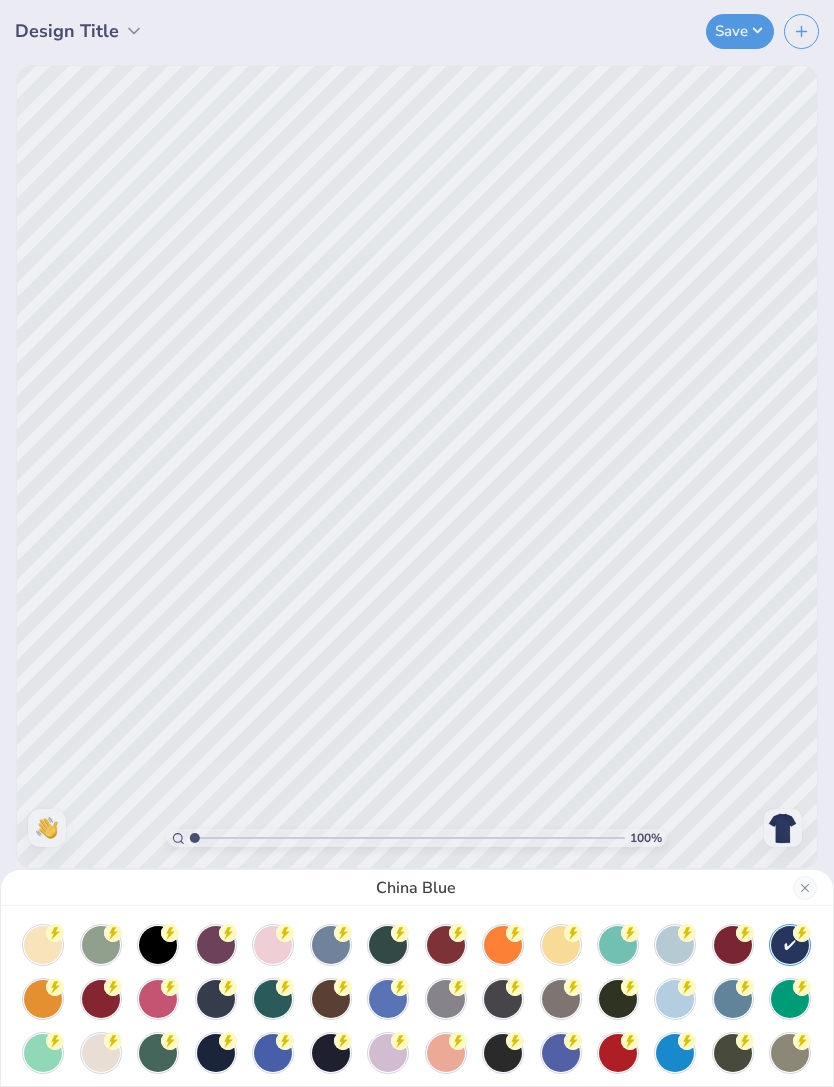 click on "China Blue" at bounding box center (417, 543) 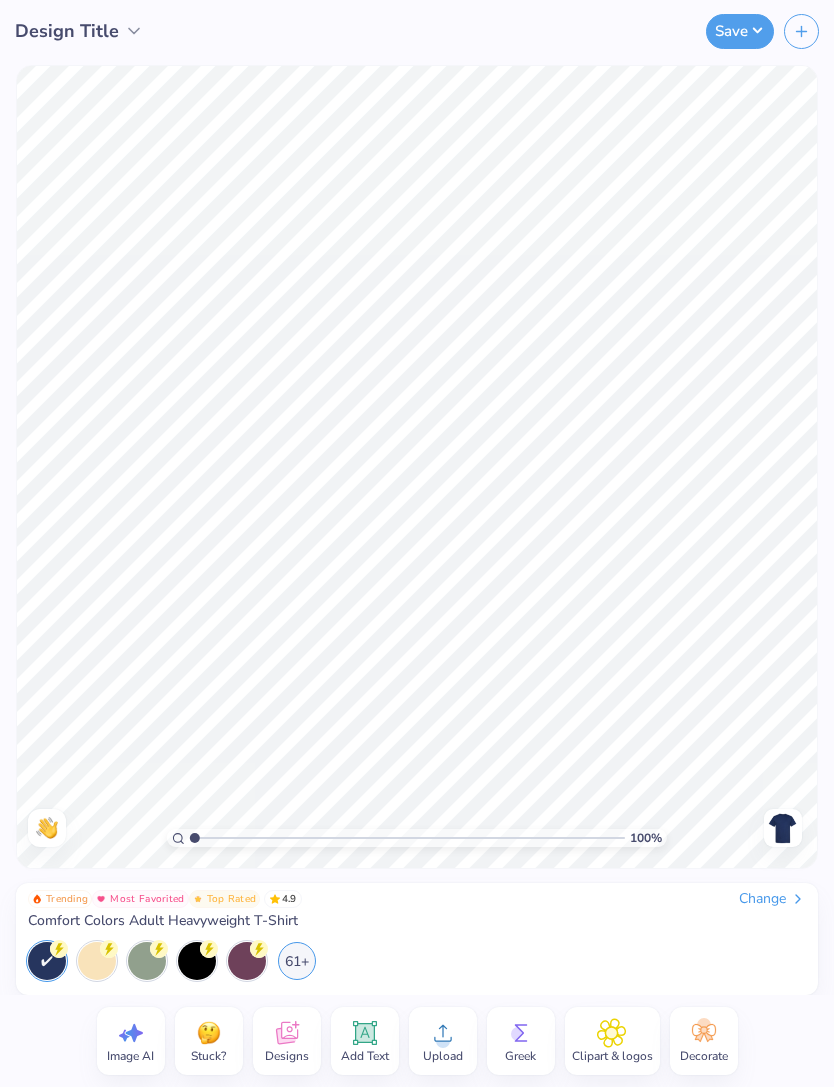 click at bounding box center [783, 828] 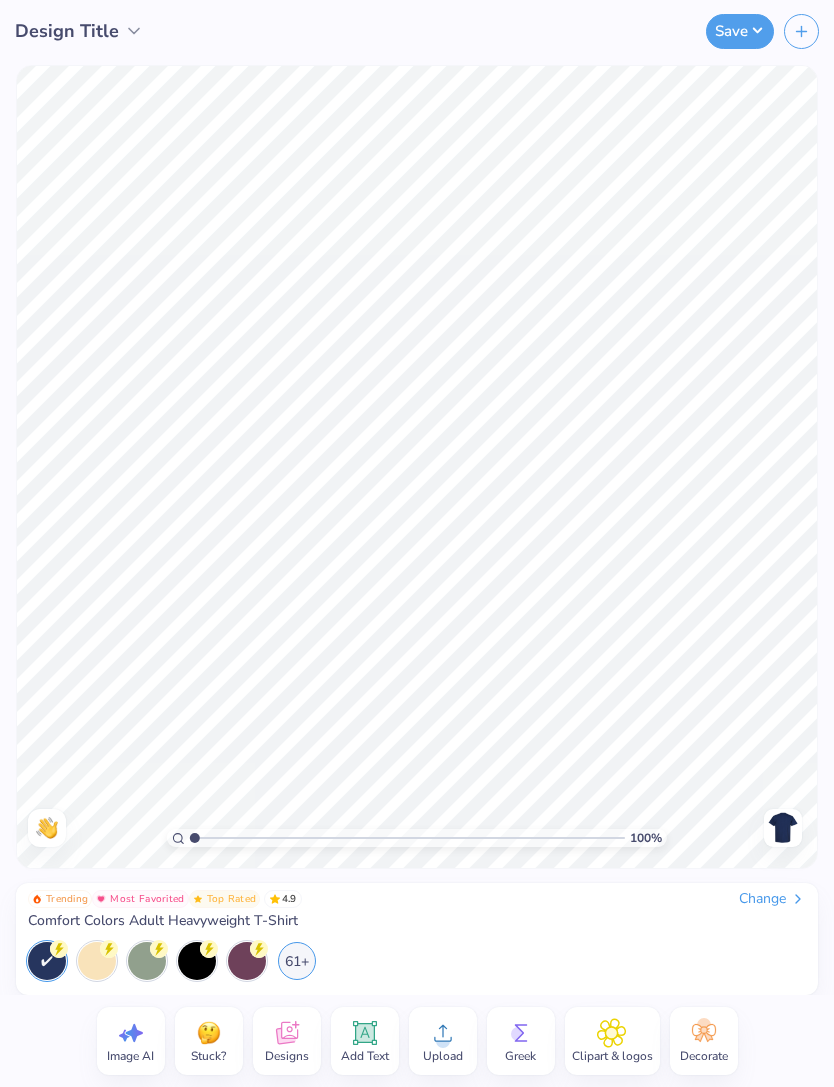 click at bounding box center (783, 828) 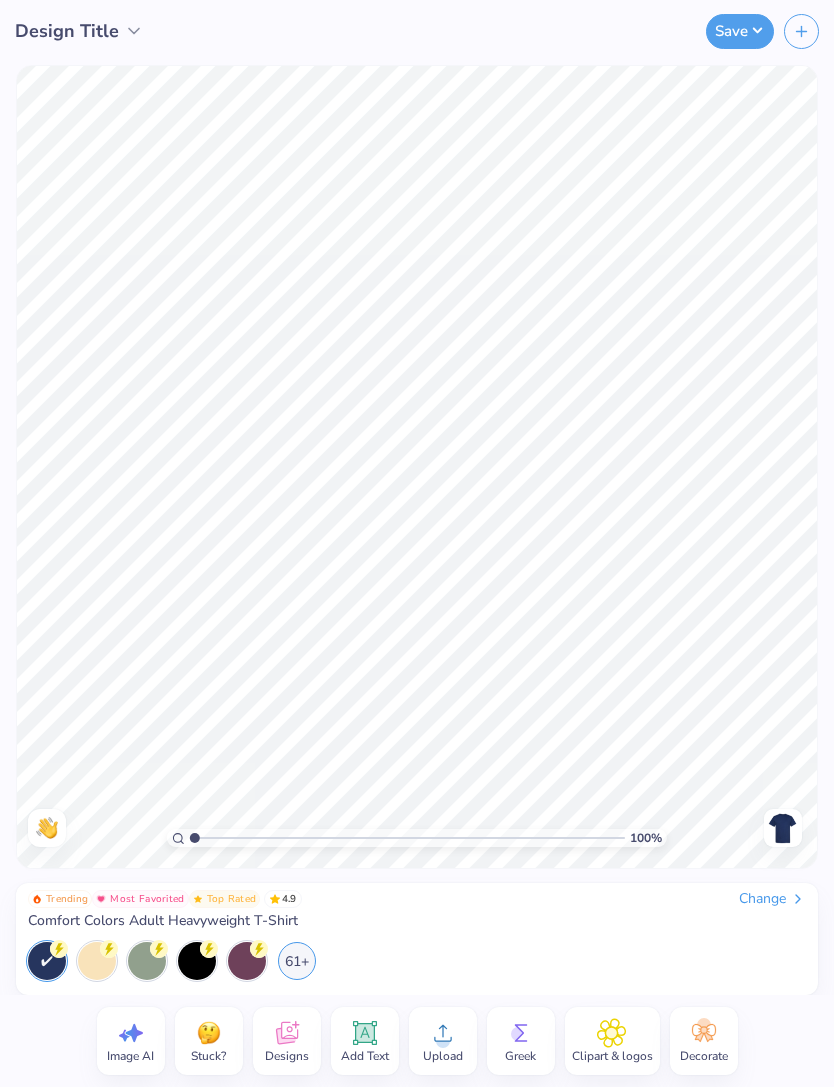 click on "Change" at bounding box center [772, 899] 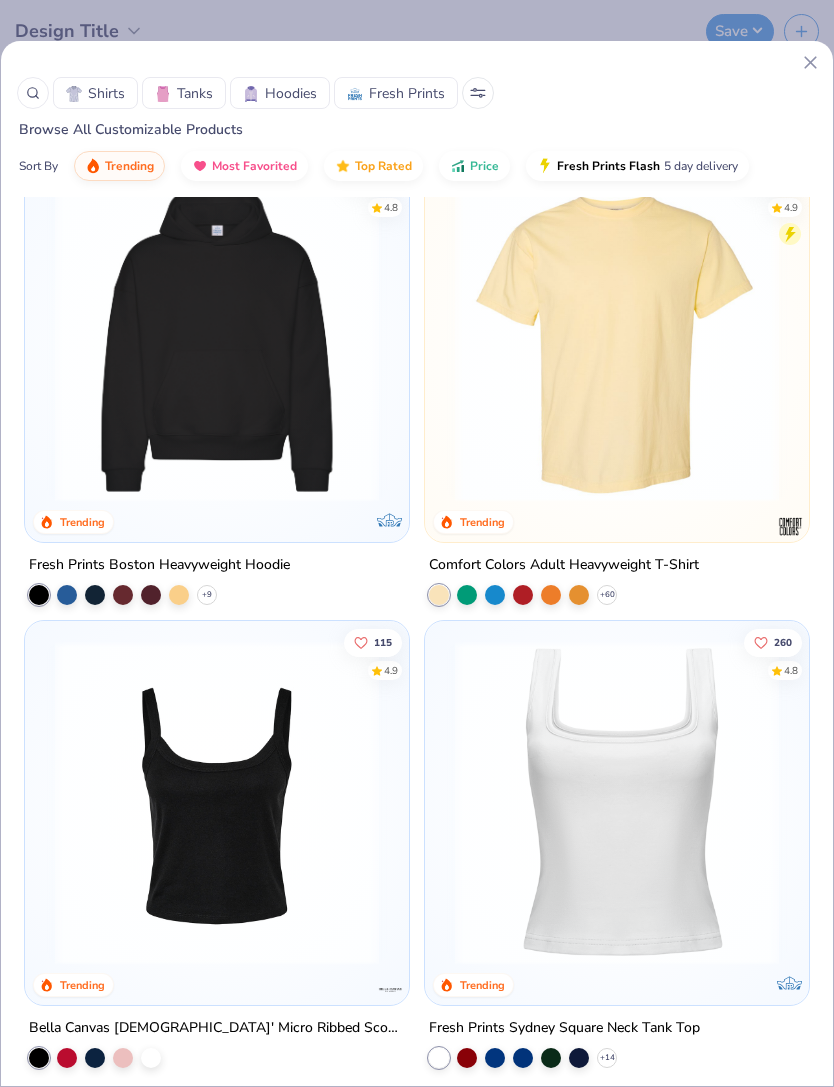 scroll, scrollTop: 512, scrollLeft: 0, axis: vertical 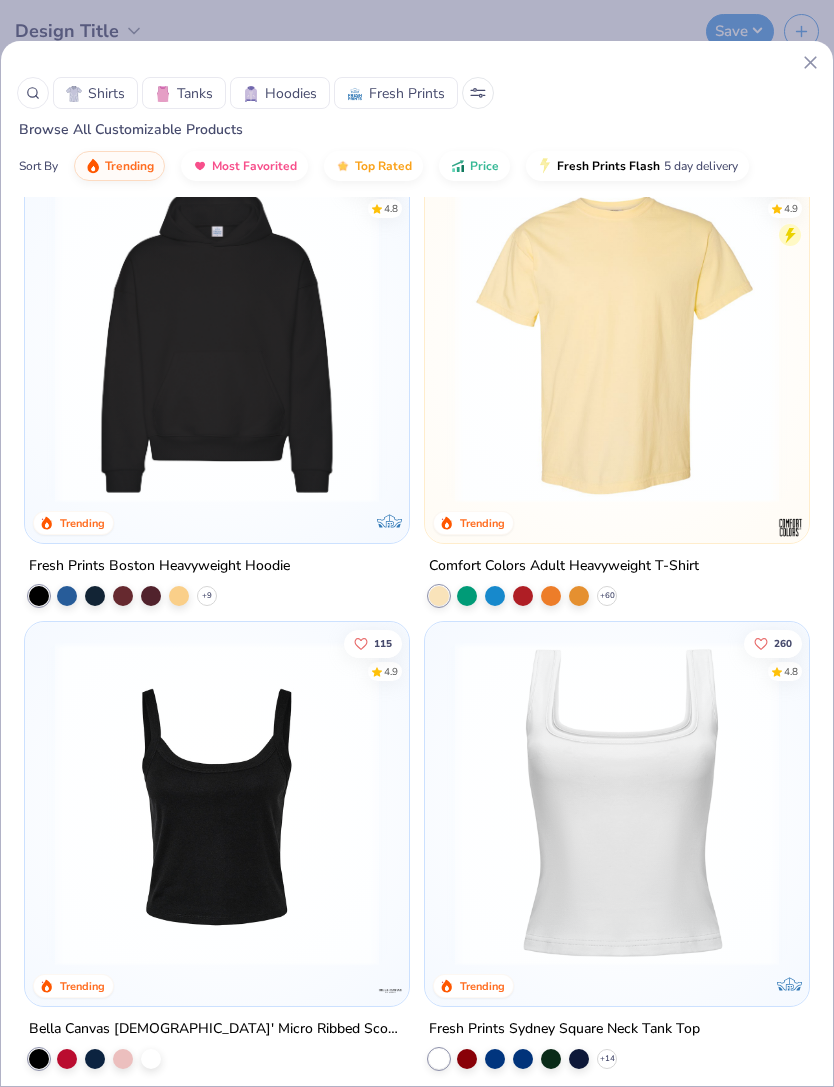 click at bounding box center [217, 341] 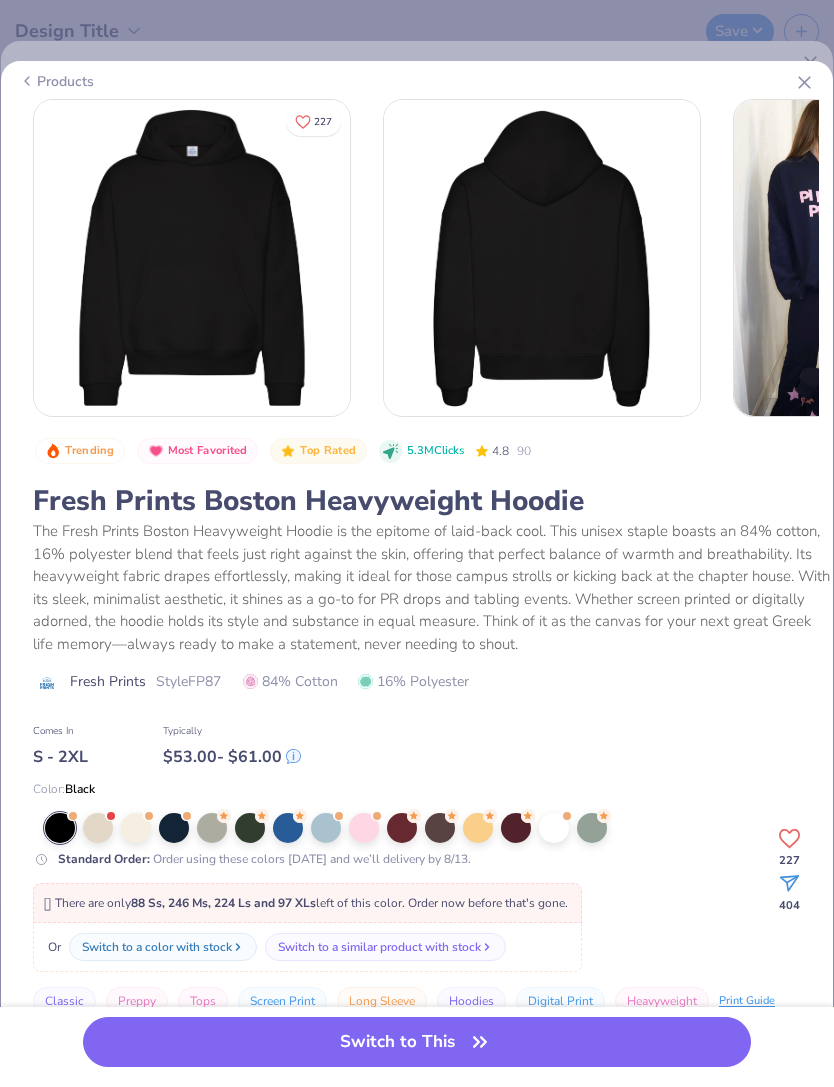 click on "Typically   $ 53.00  - $ 61.00   Comes In S - 2XL" at bounding box center (432, 739) 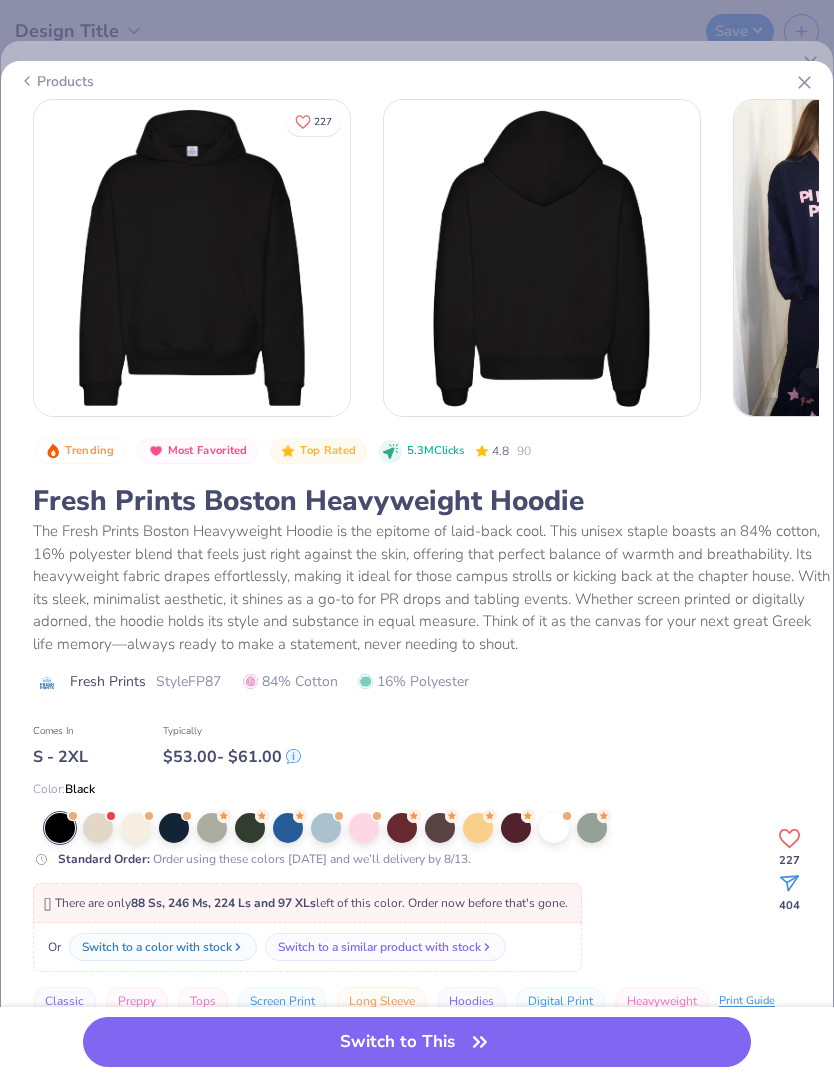 click at bounding box center (174, 828) 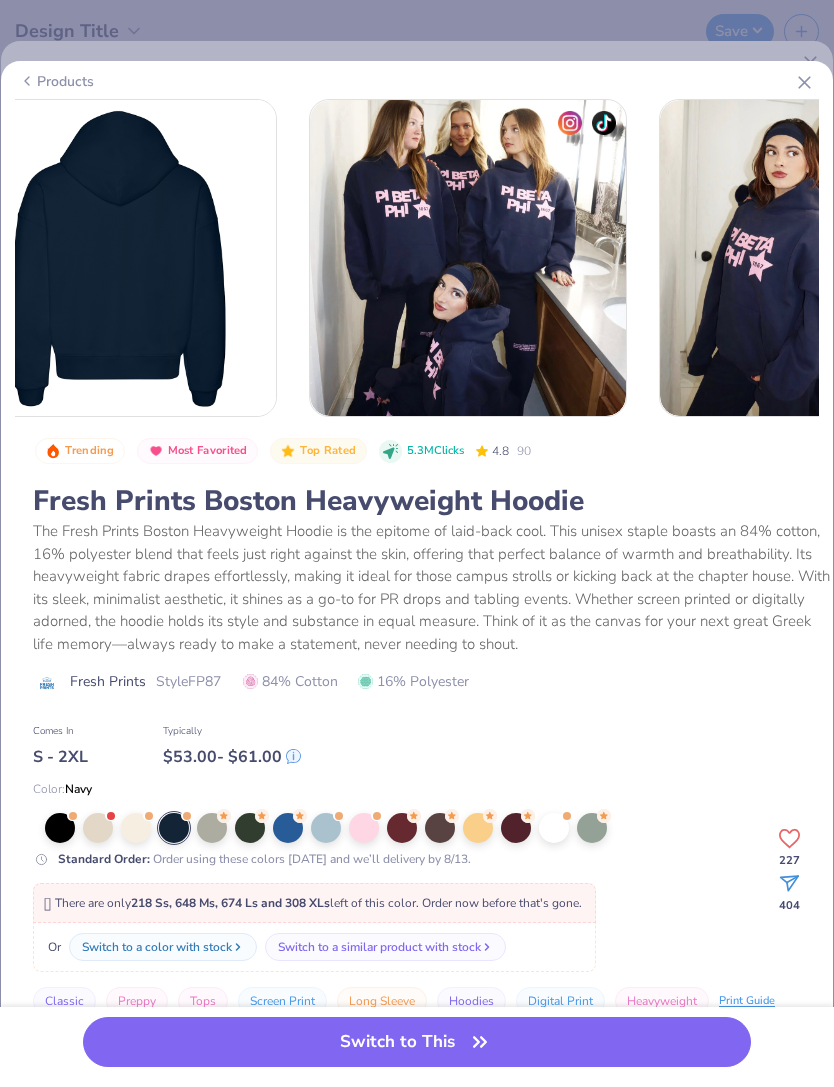 scroll, scrollTop: 0, scrollLeft: 425, axis: horizontal 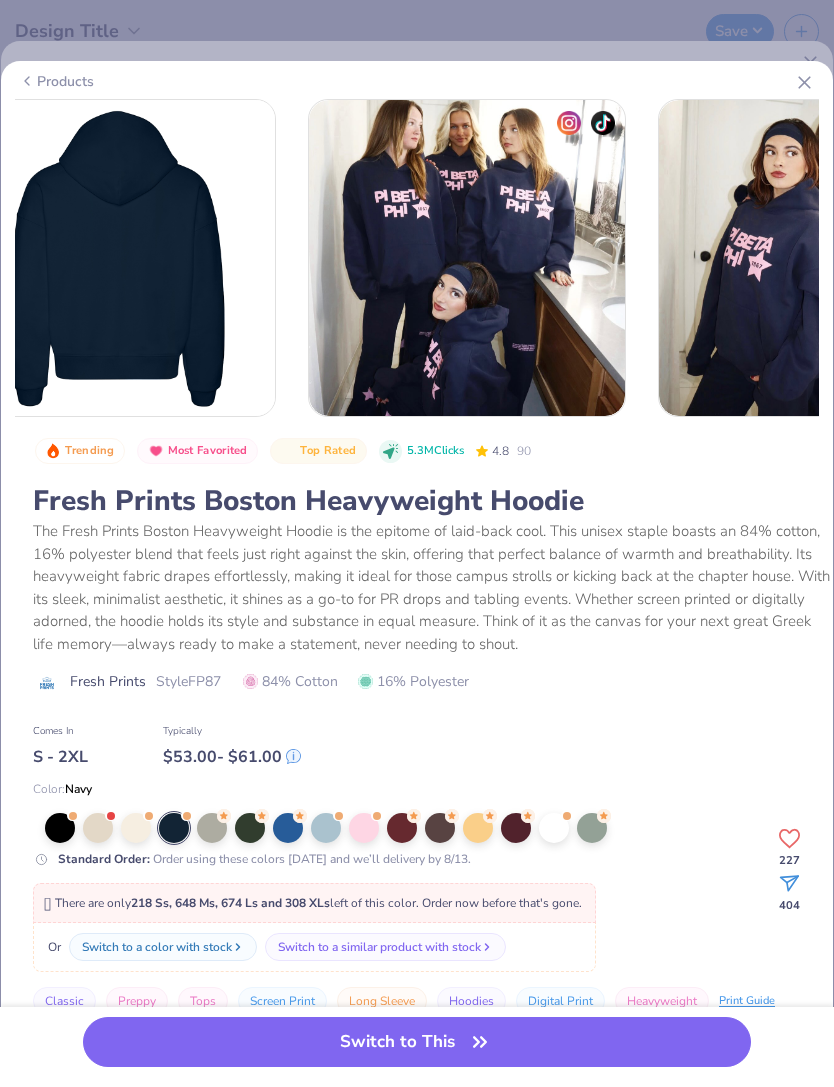 click on "Switch to This" at bounding box center [416, 1042] 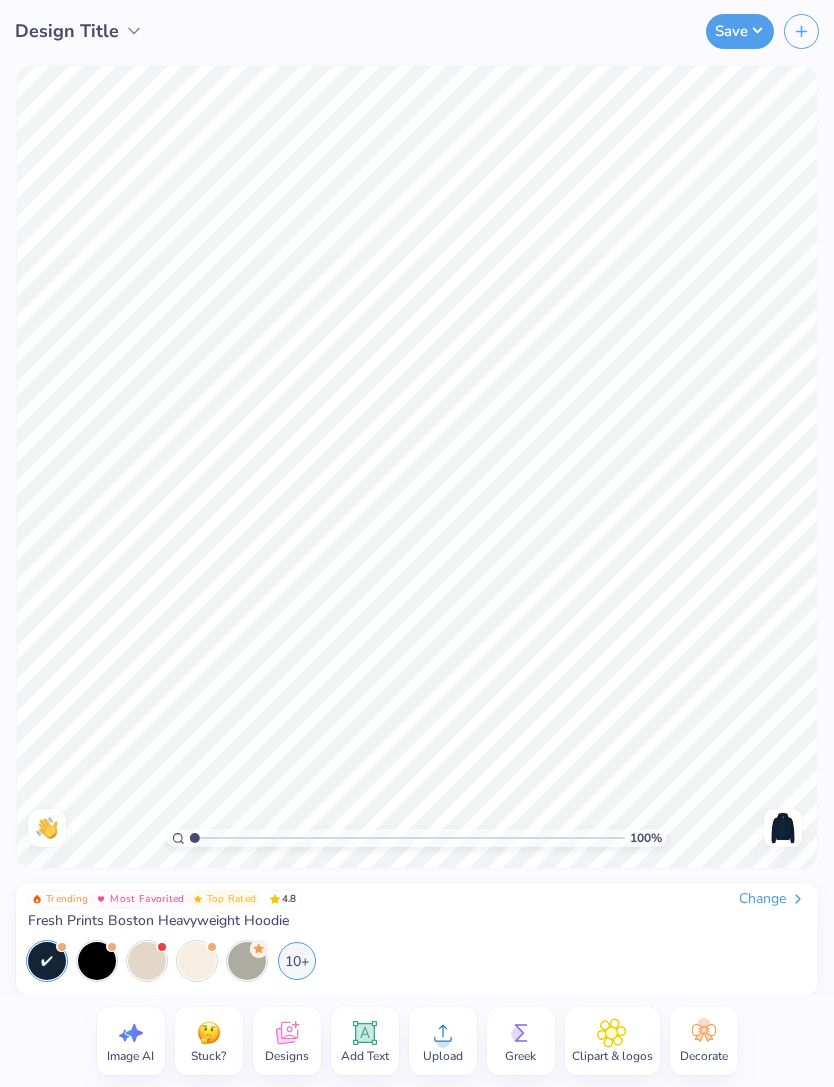 click 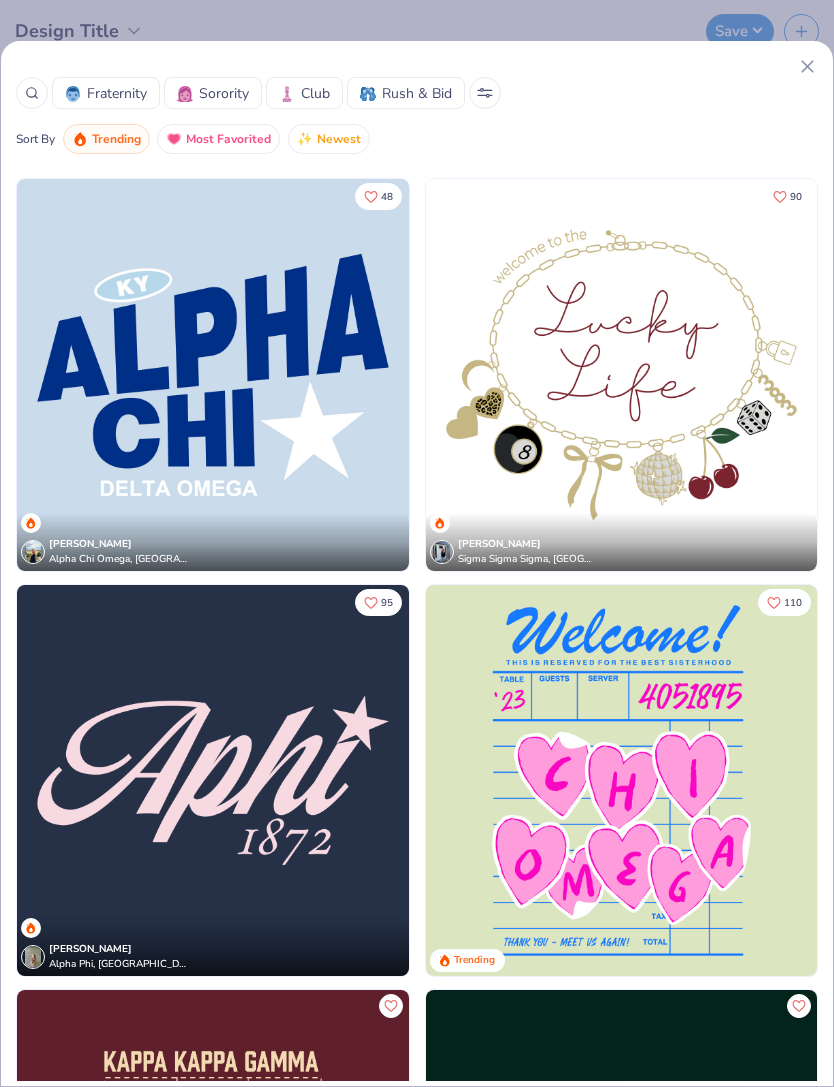 scroll, scrollTop: 7291, scrollLeft: 0, axis: vertical 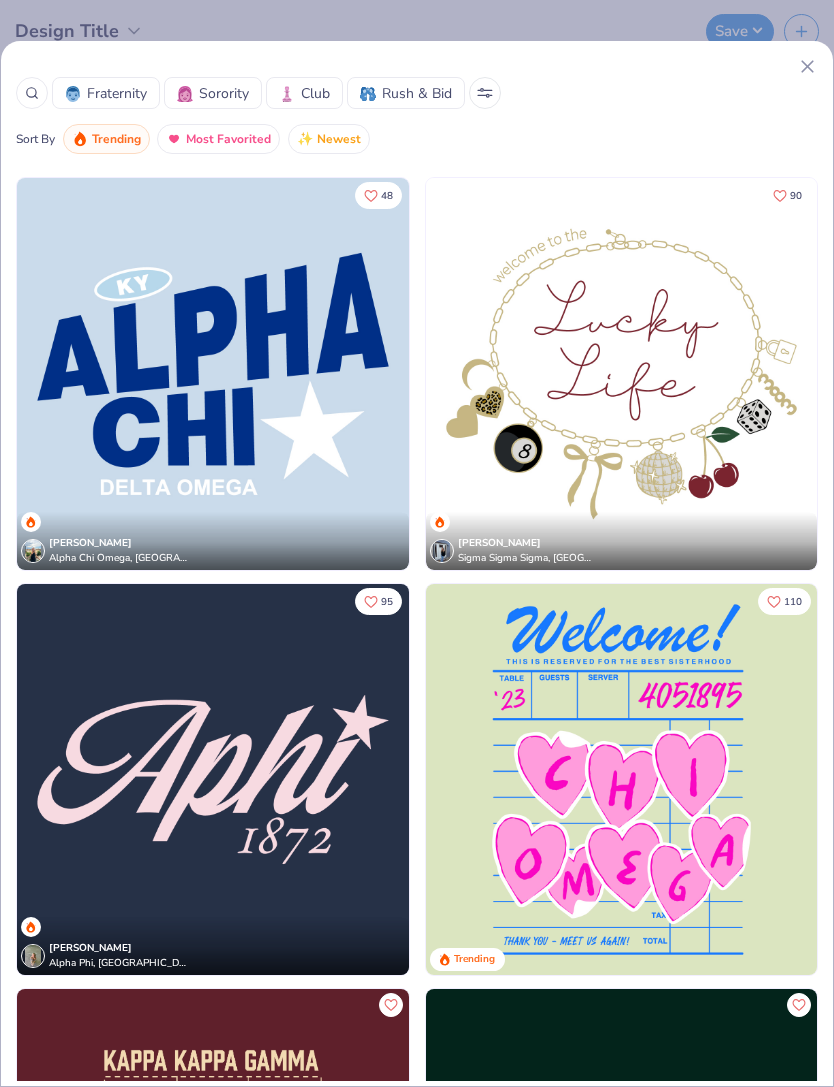 click at bounding box center (213, 780) 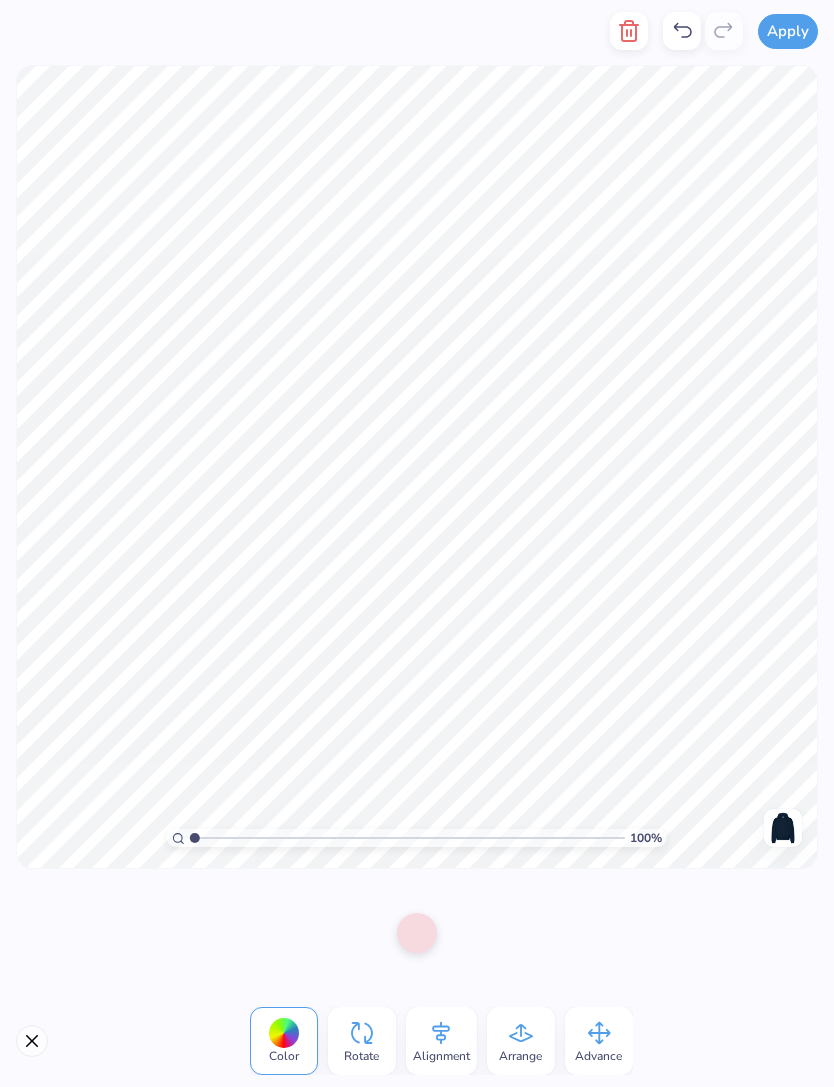 click 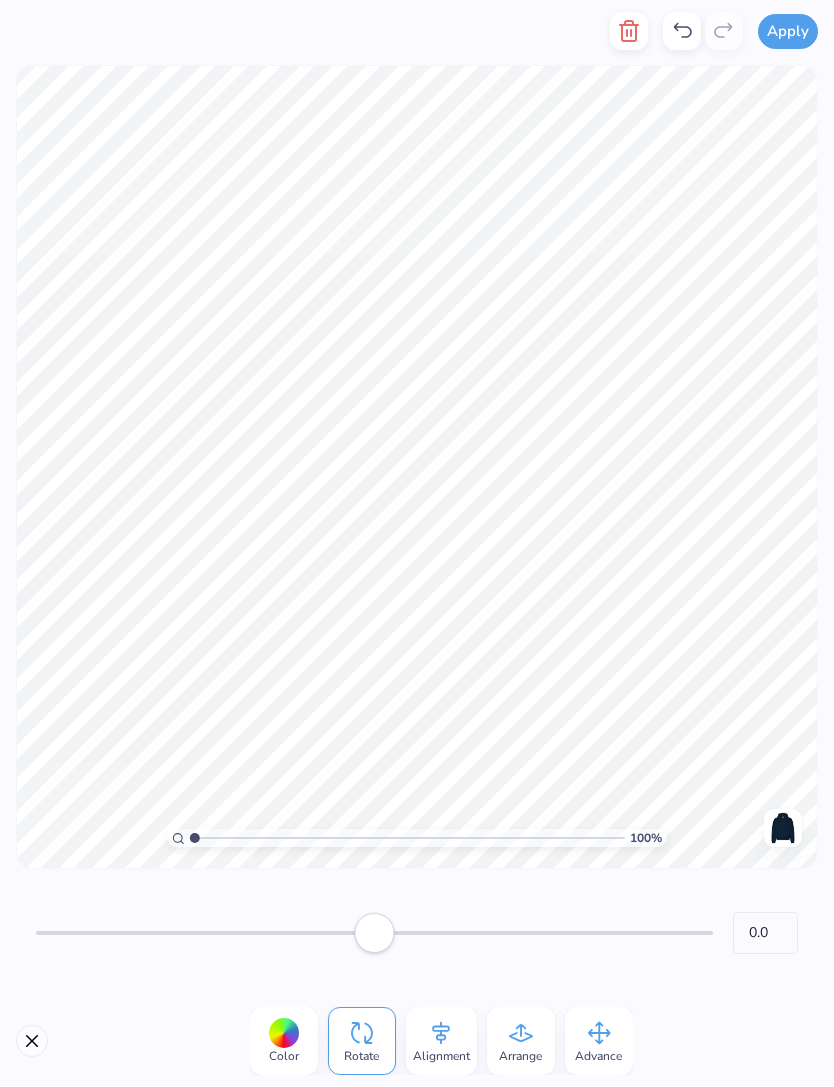click at bounding box center [783, 828] 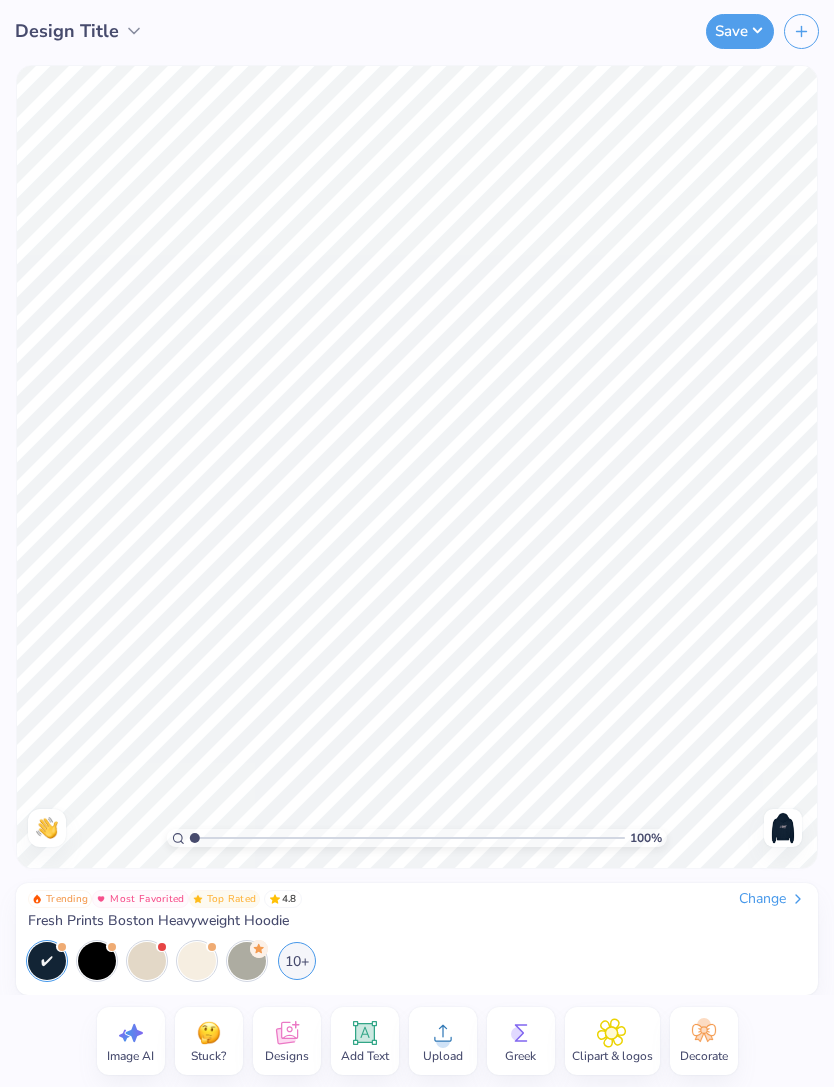 click 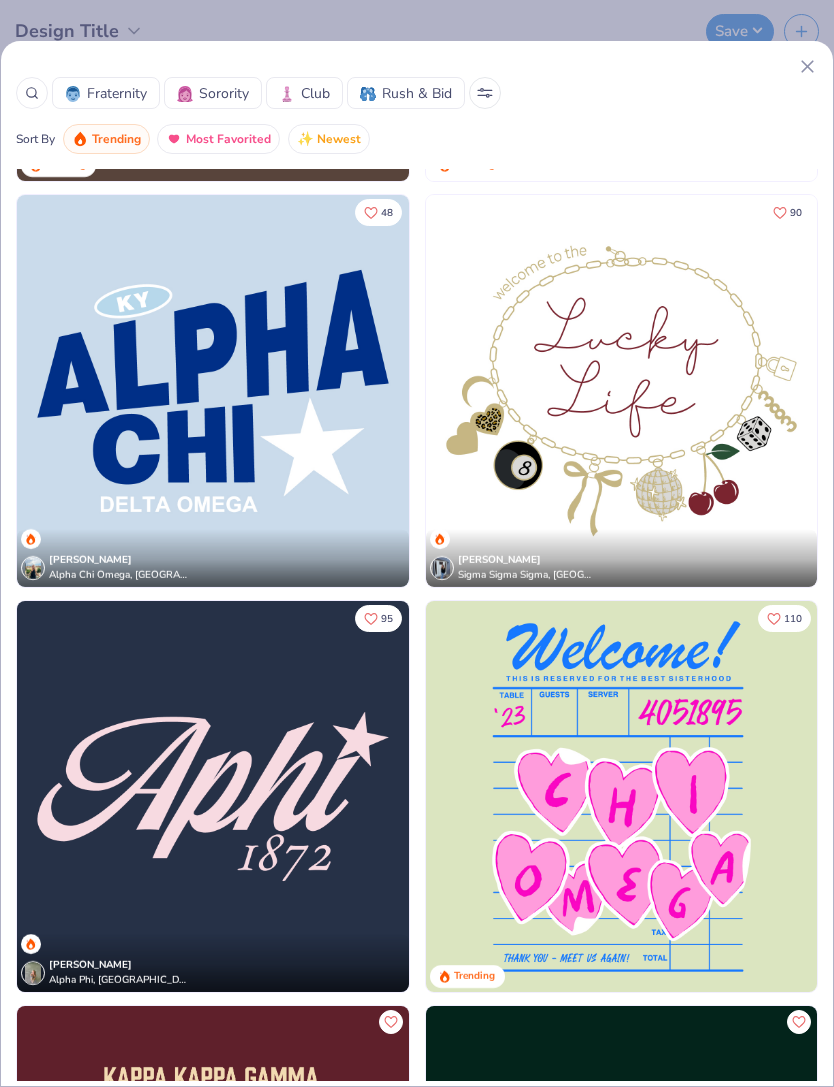 scroll, scrollTop: 7552, scrollLeft: 0, axis: vertical 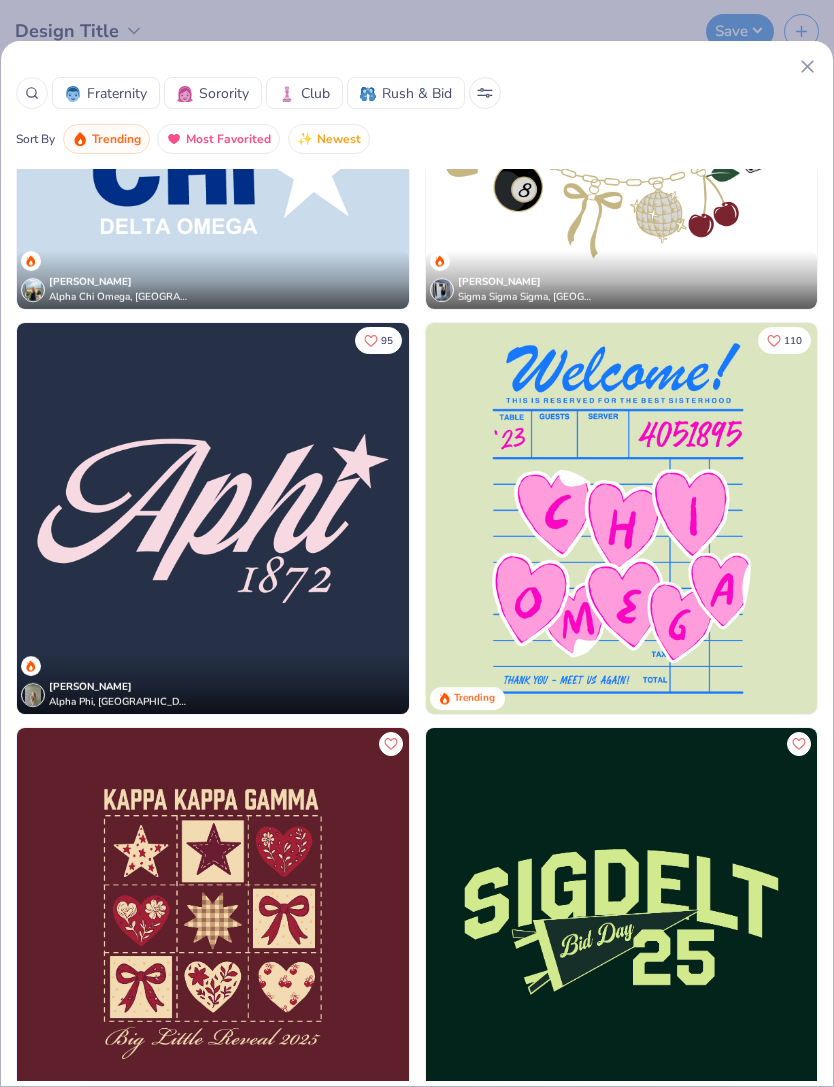 click at bounding box center [213, 519] 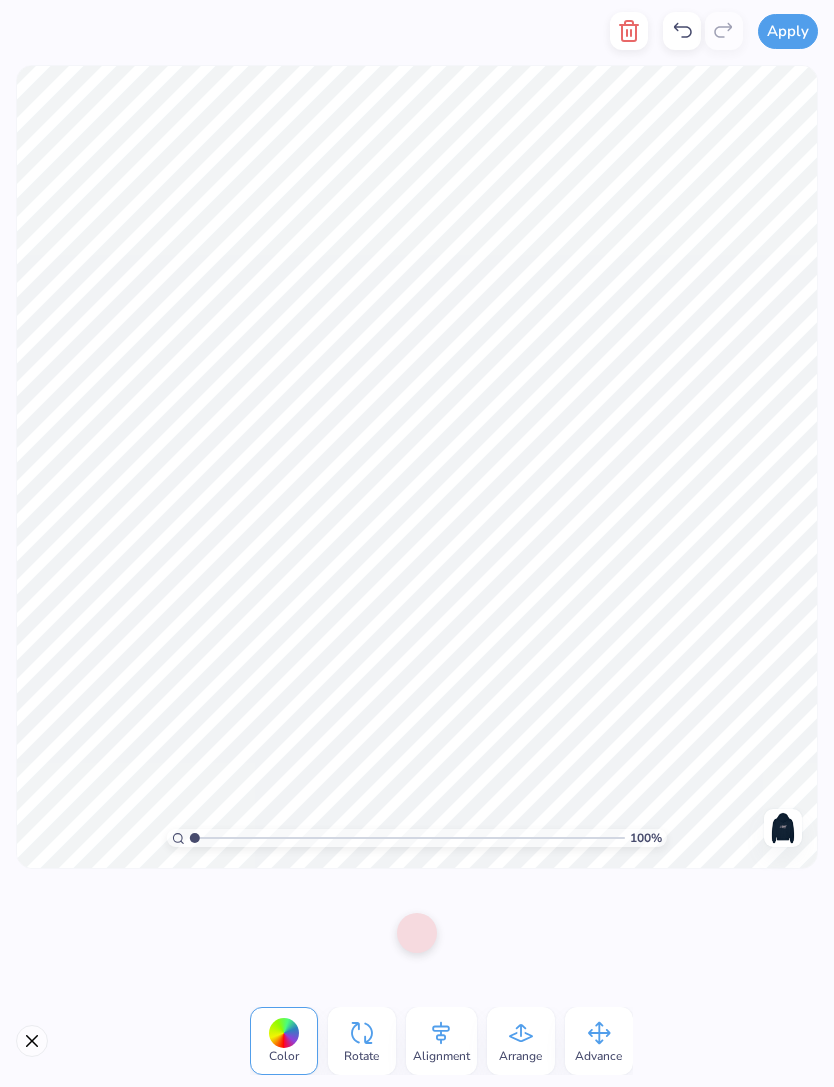 click at bounding box center (417, 933) 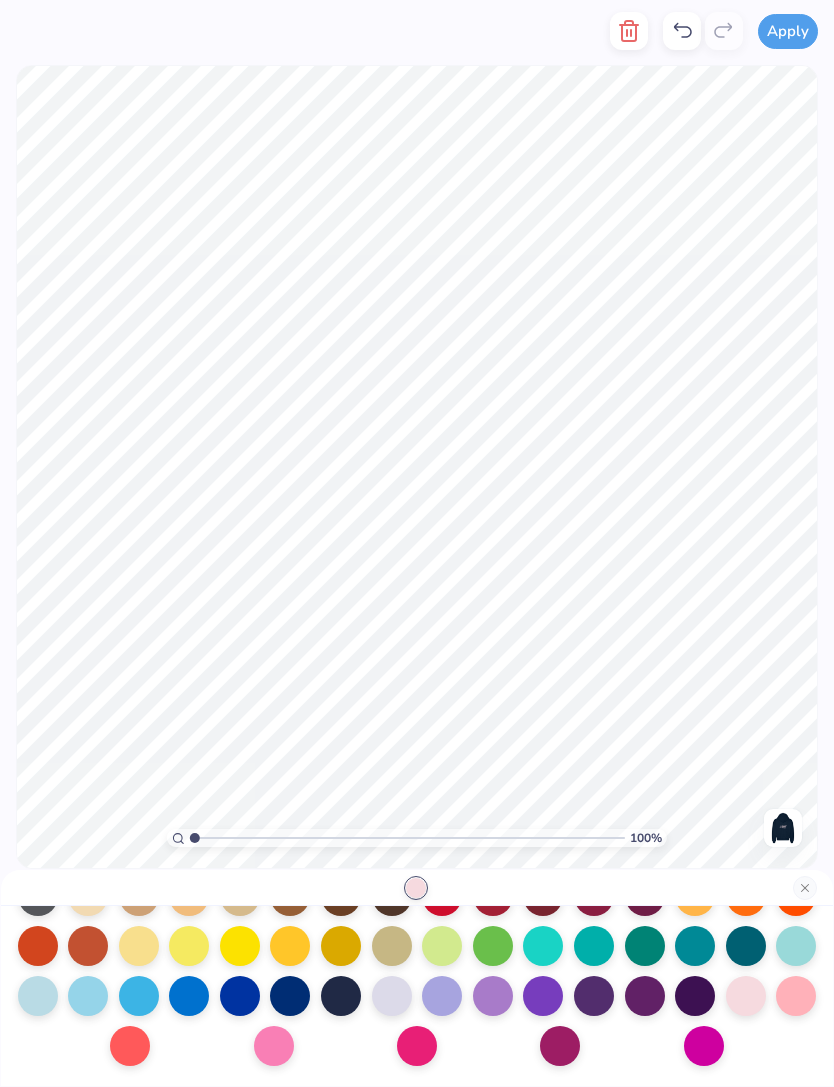 scroll, scrollTop: 270, scrollLeft: 0, axis: vertical 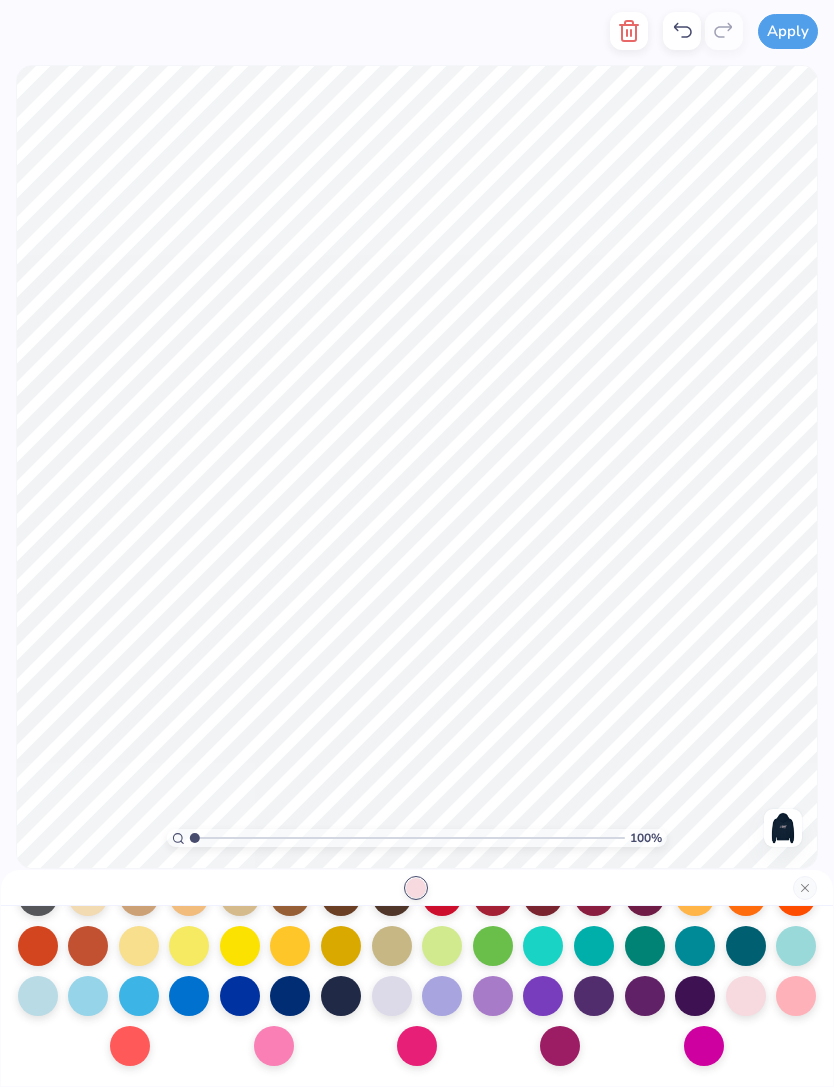 click at bounding box center [38, 996] 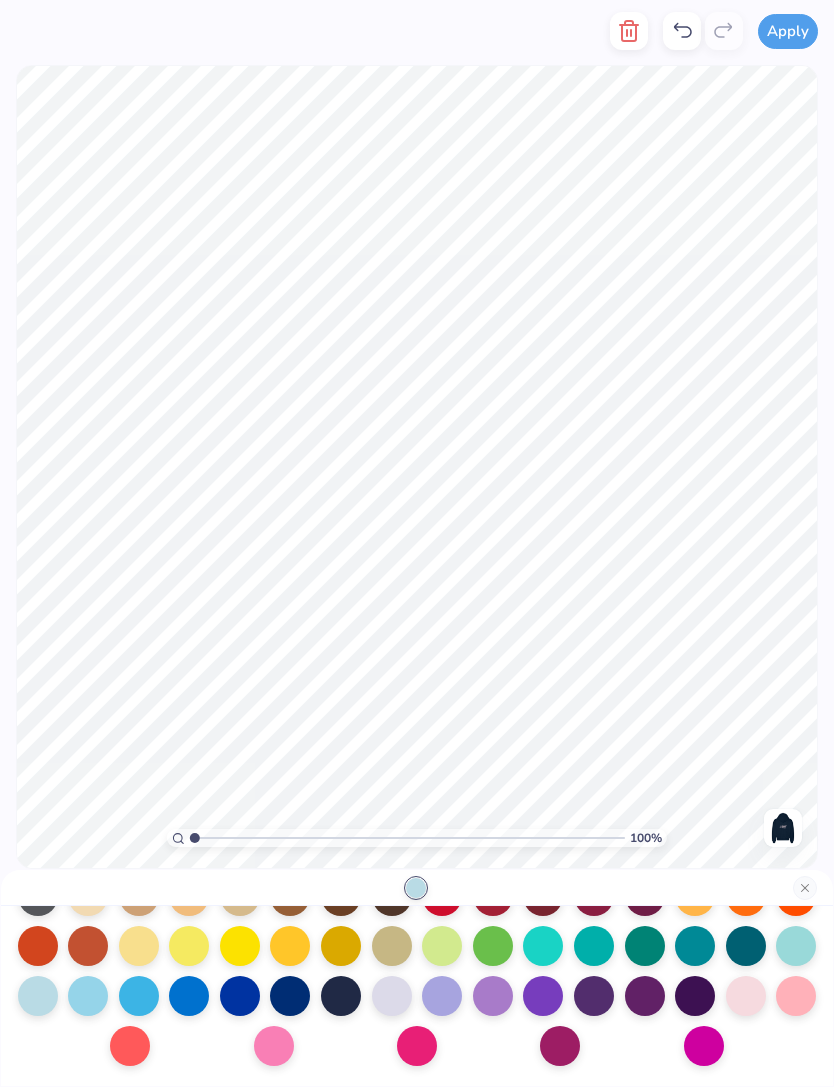 click at bounding box center [746, 996] 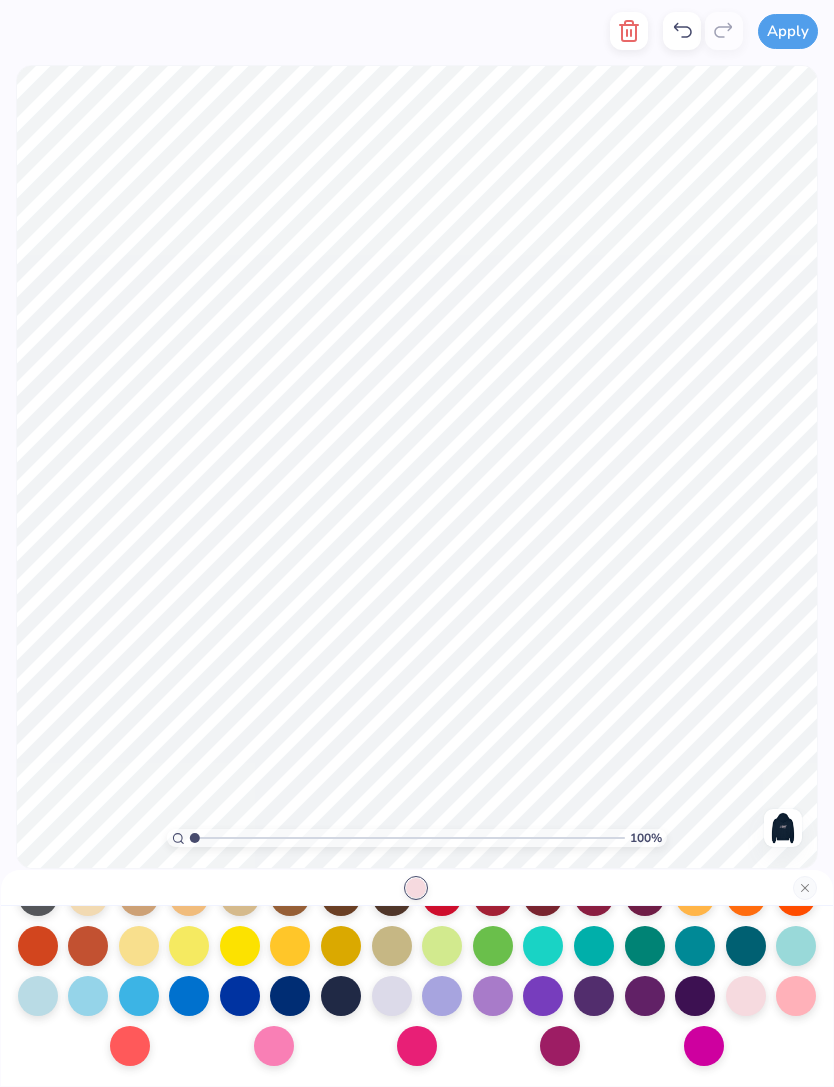 click at bounding box center [805, 888] 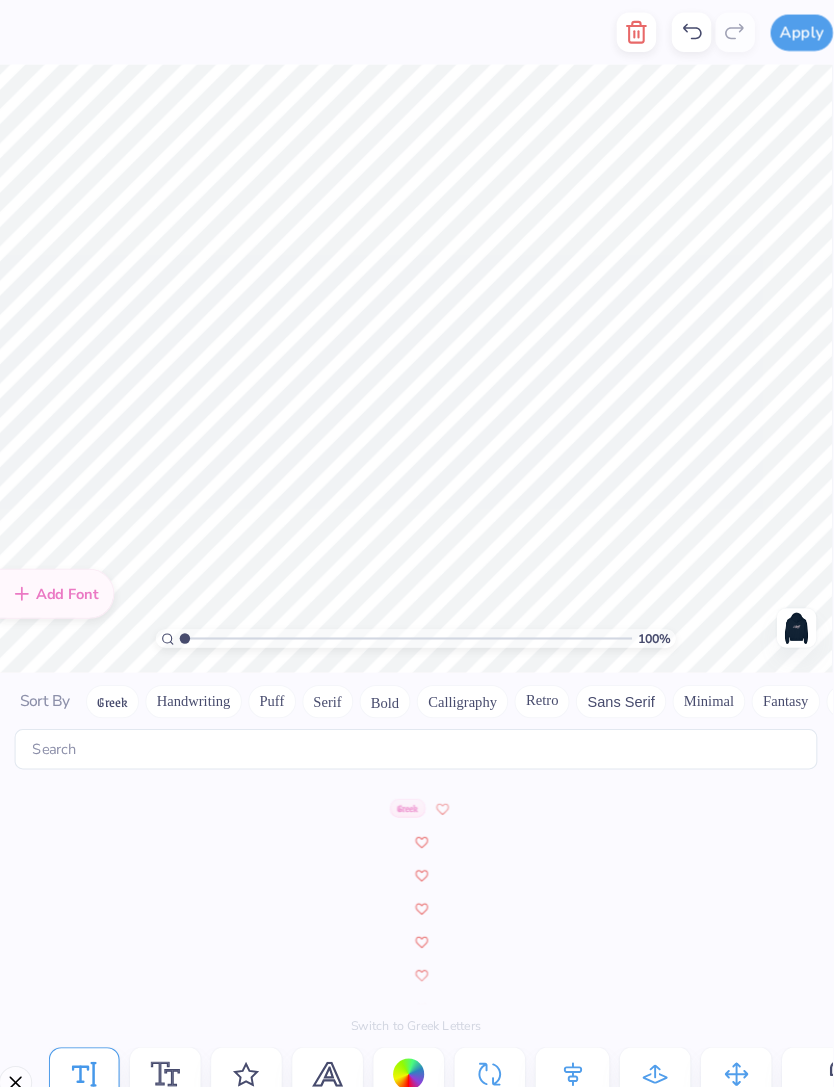 scroll, scrollTop: 7290, scrollLeft: 0, axis: vertical 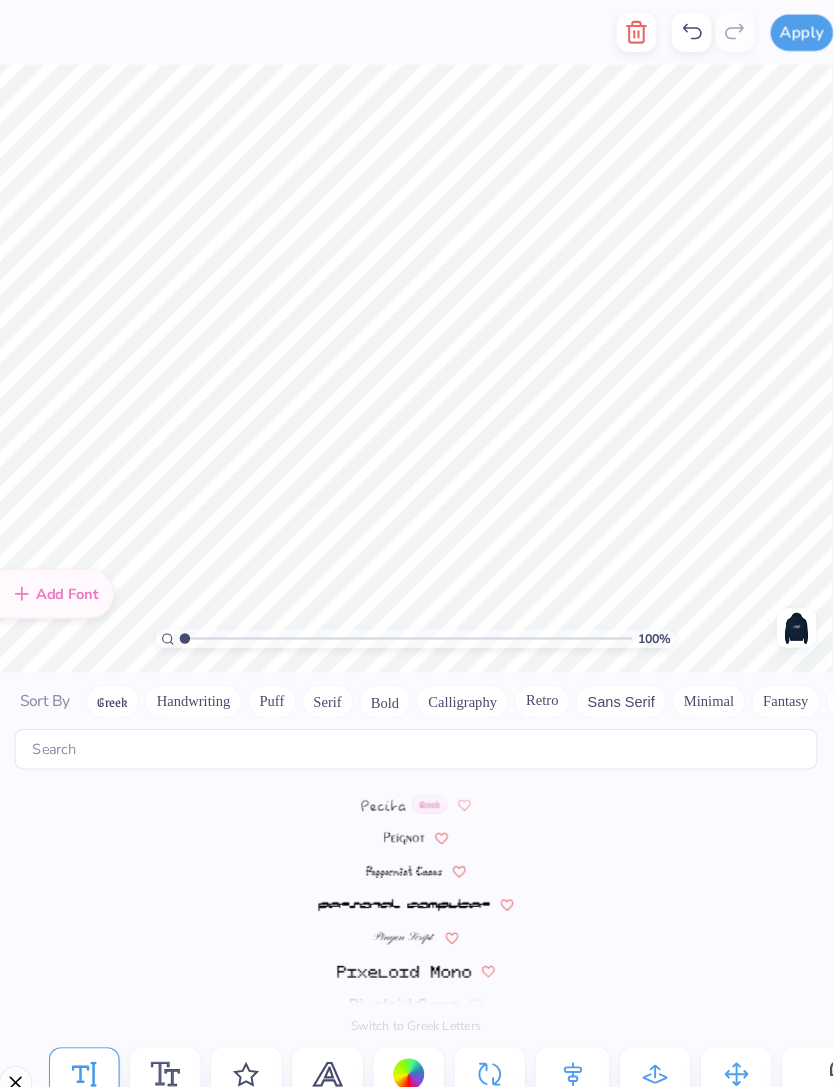 click on "Format" at bounding box center [176, 1041] 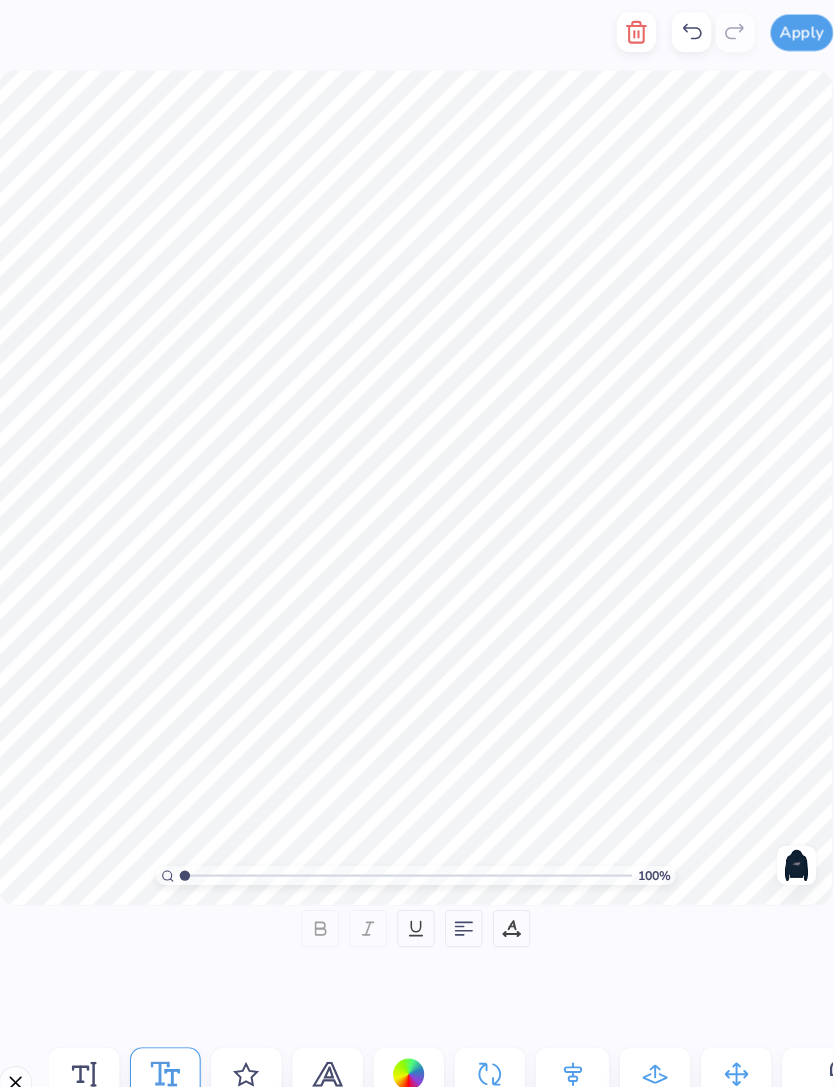 click 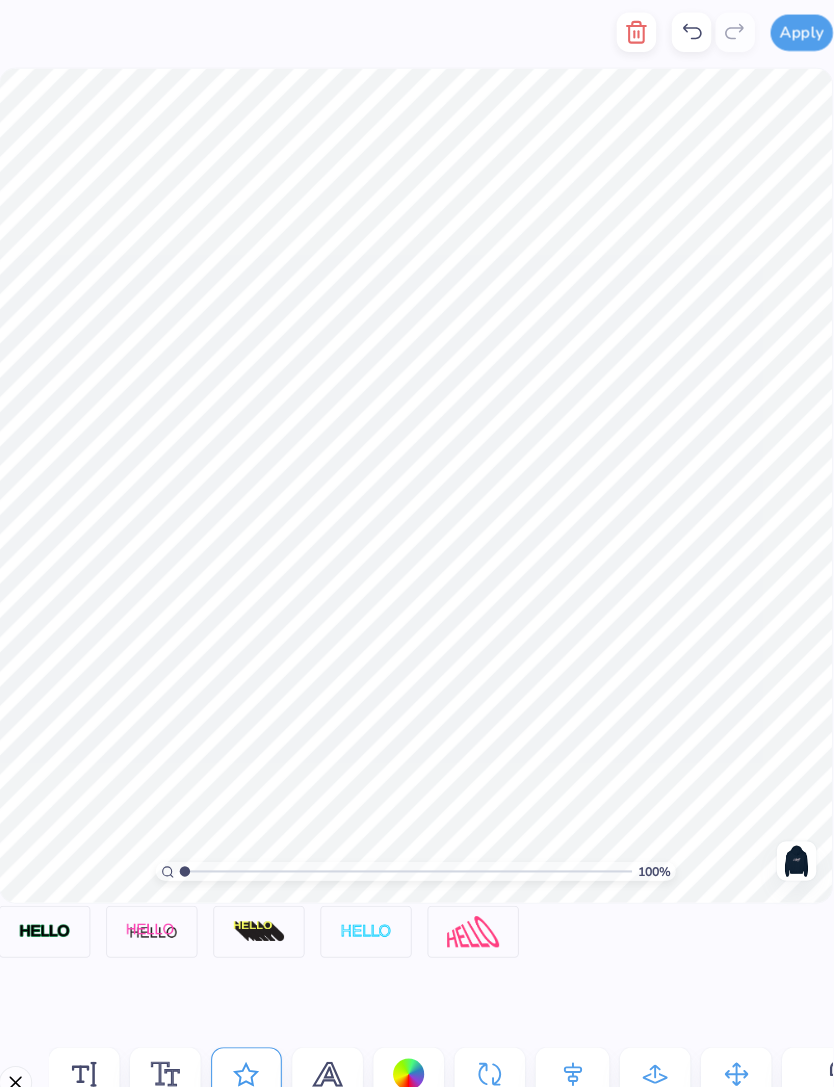 click on "Shape" at bounding box center (332, 1041) 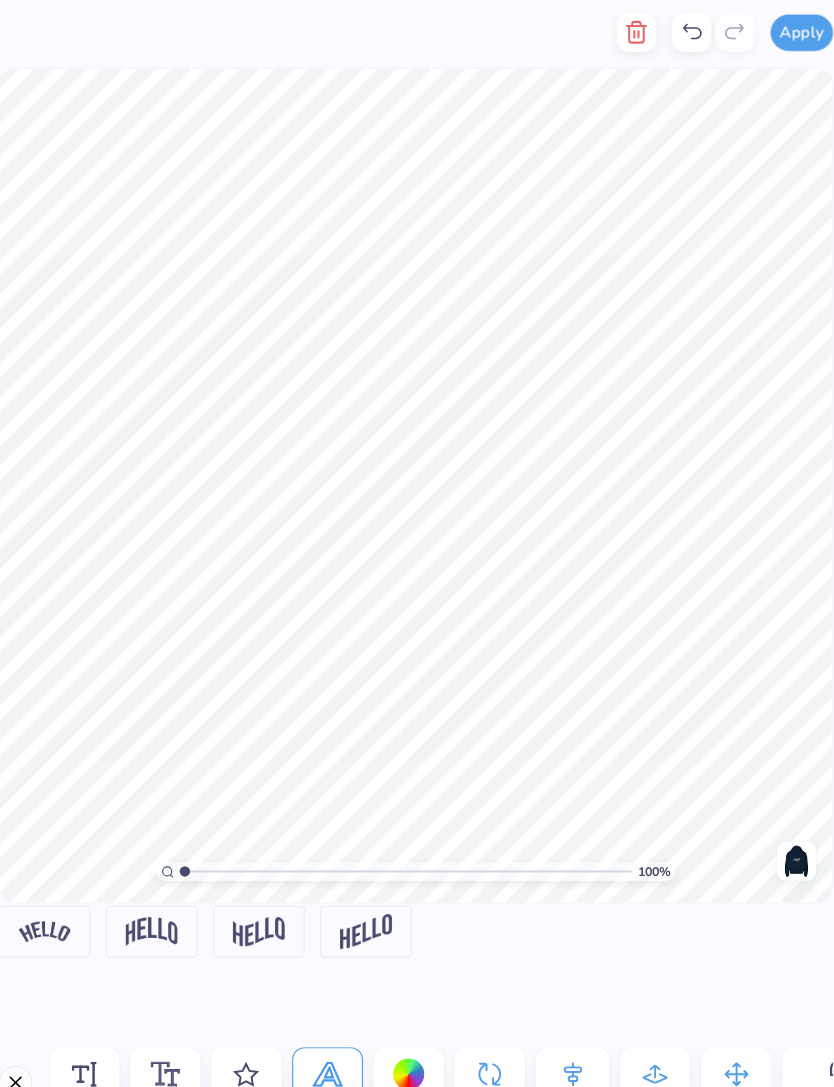 click on "Fonts" at bounding box center [98, 1041] 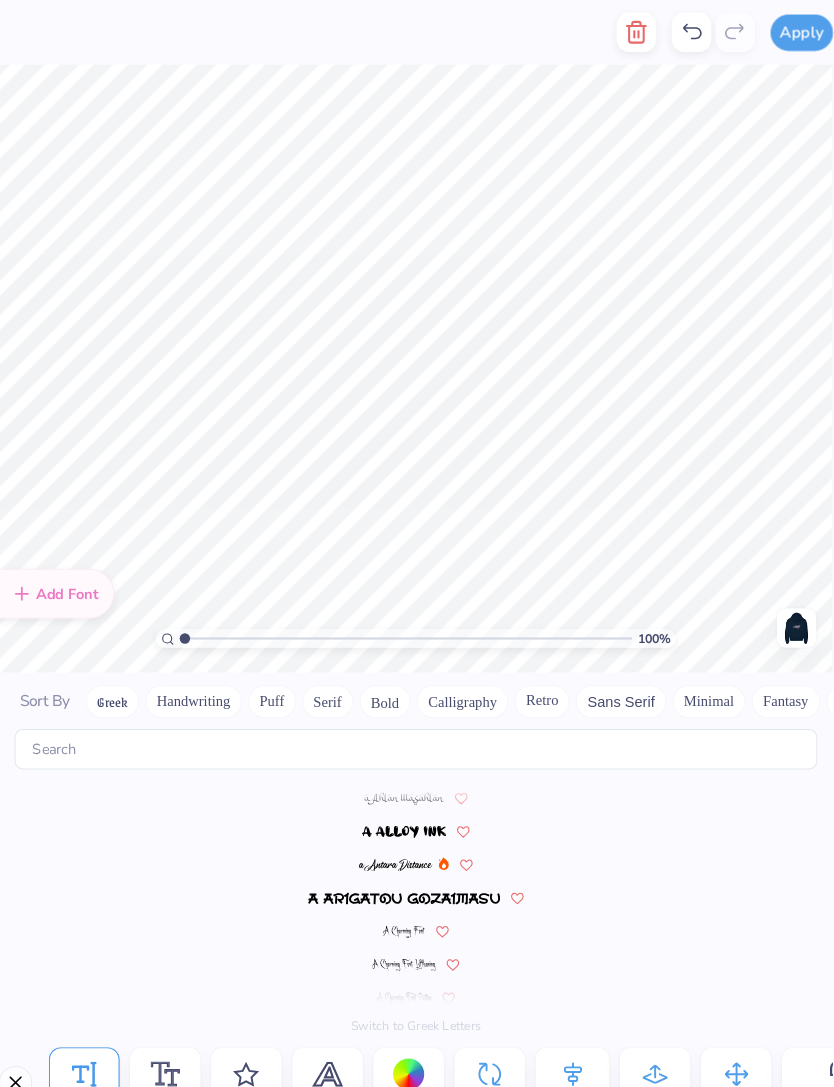 scroll, scrollTop: 2853, scrollLeft: 0, axis: vertical 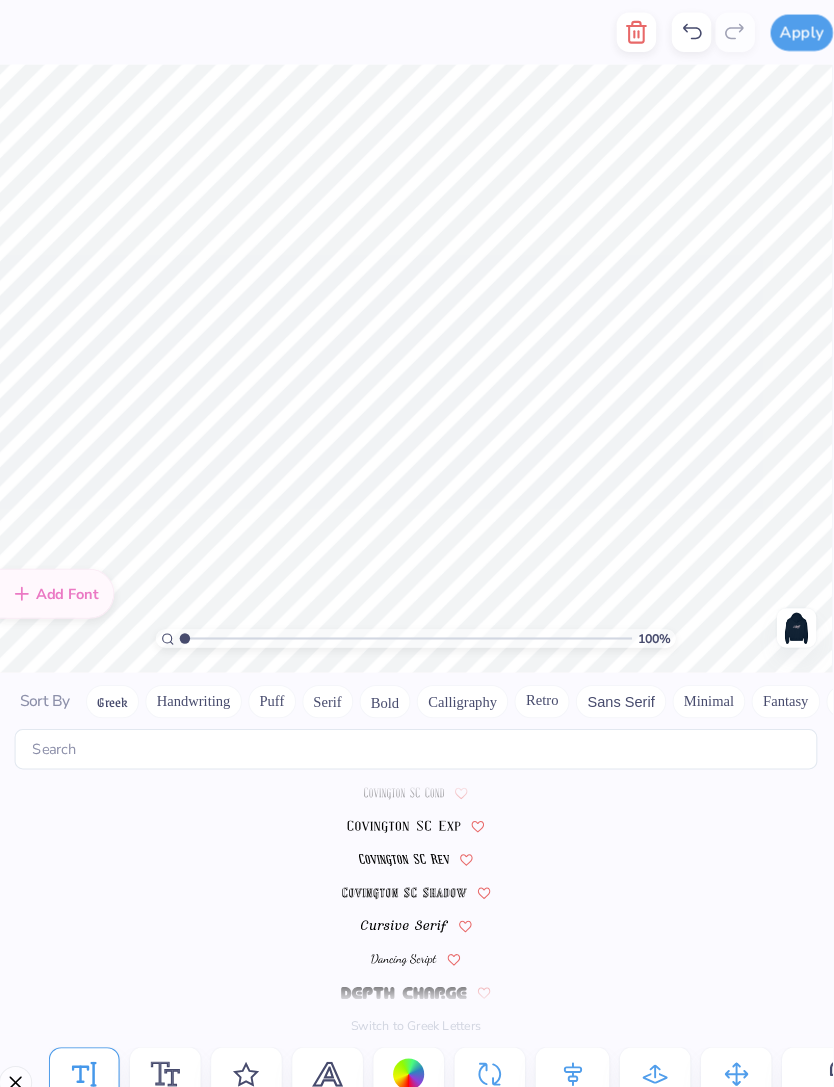 click at bounding box center (32, 1041) 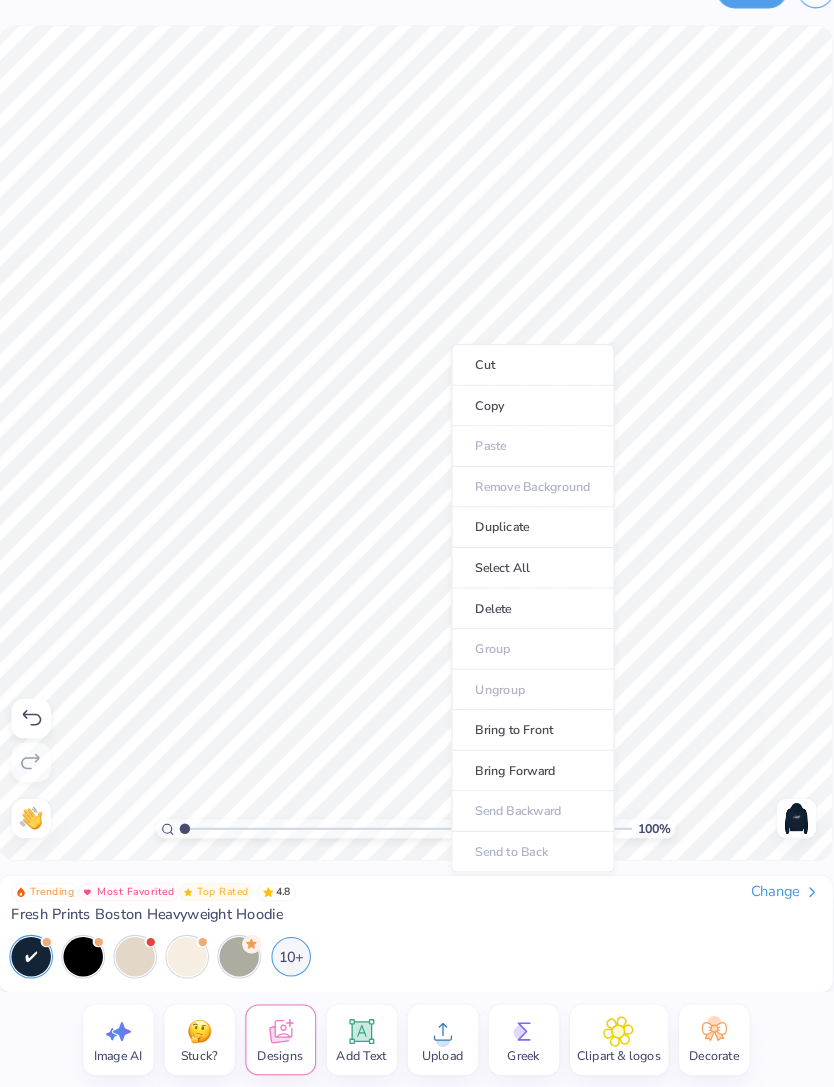 click on "Delete" at bounding box center [529, 626] 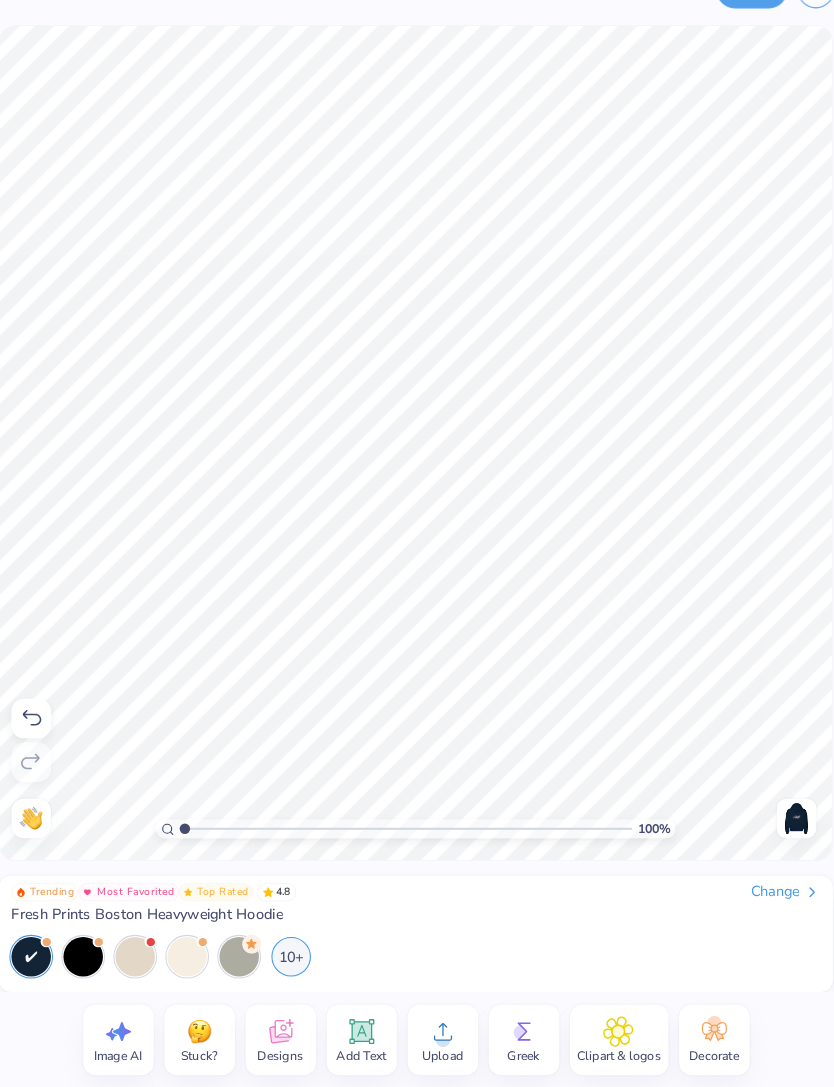 click on "Add Text" at bounding box center [365, 1056] 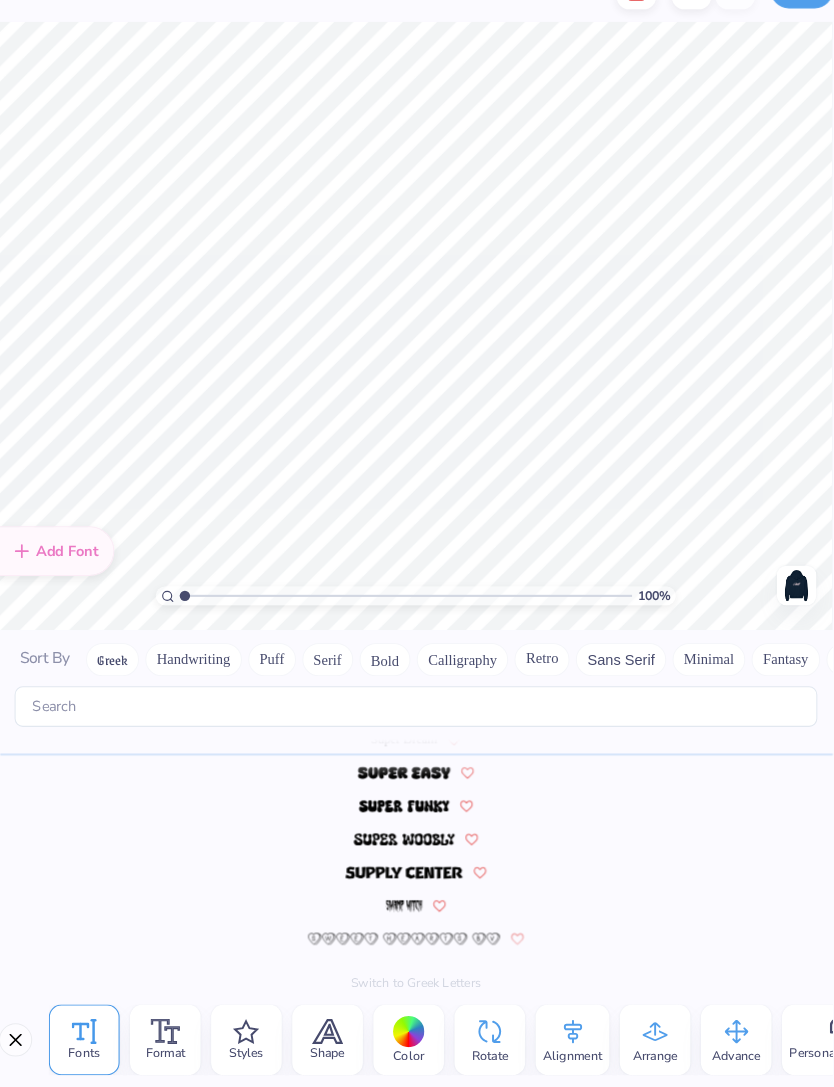 scroll, scrollTop: 8752, scrollLeft: 0, axis: vertical 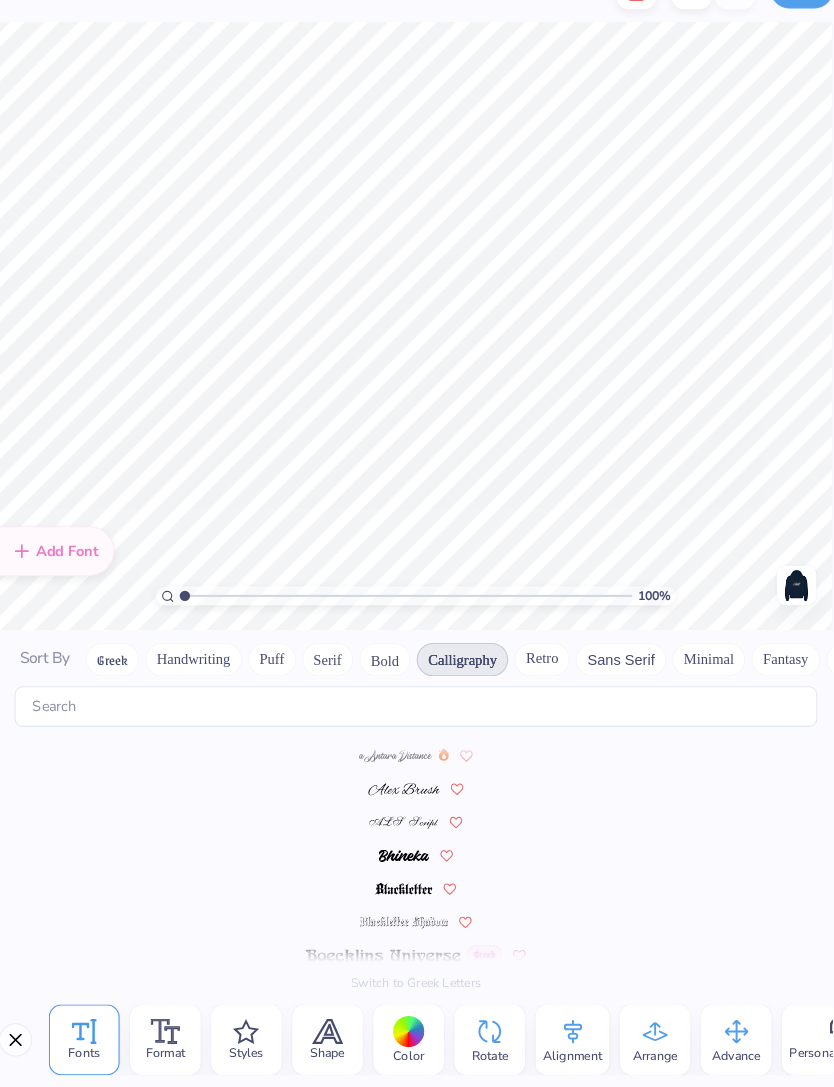click at bounding box center [406, 832] 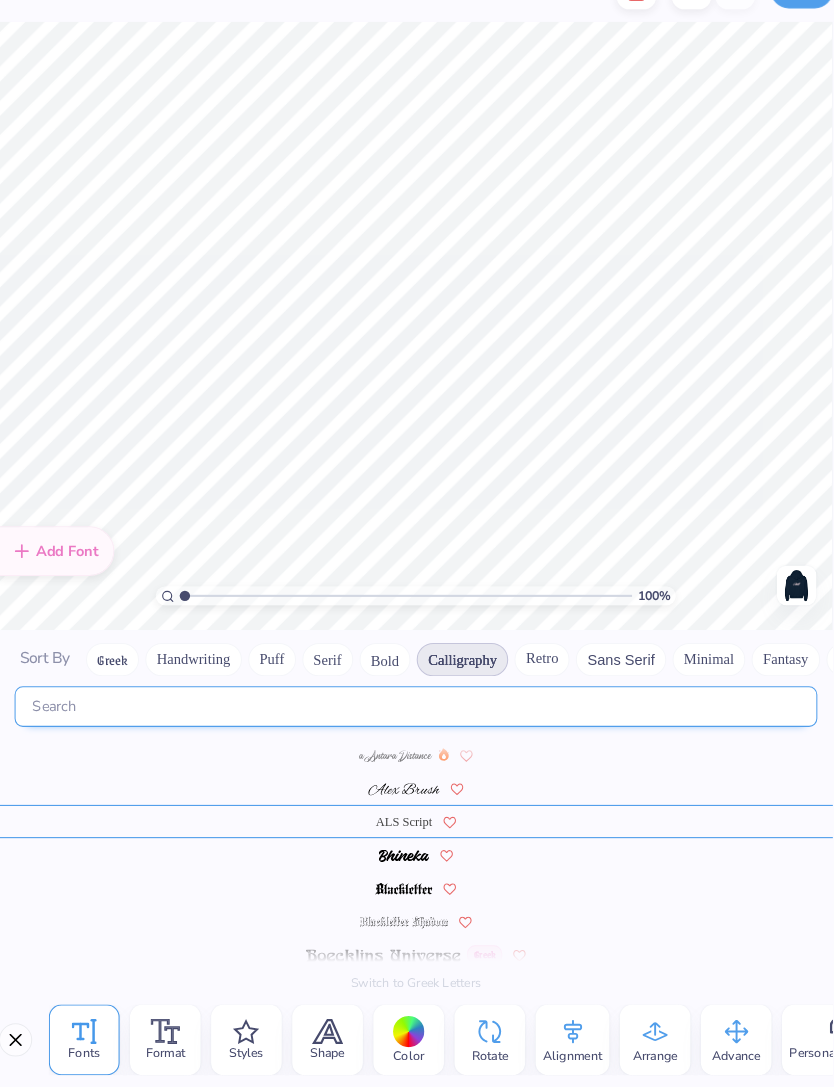 click at bounding box center [417, 720] 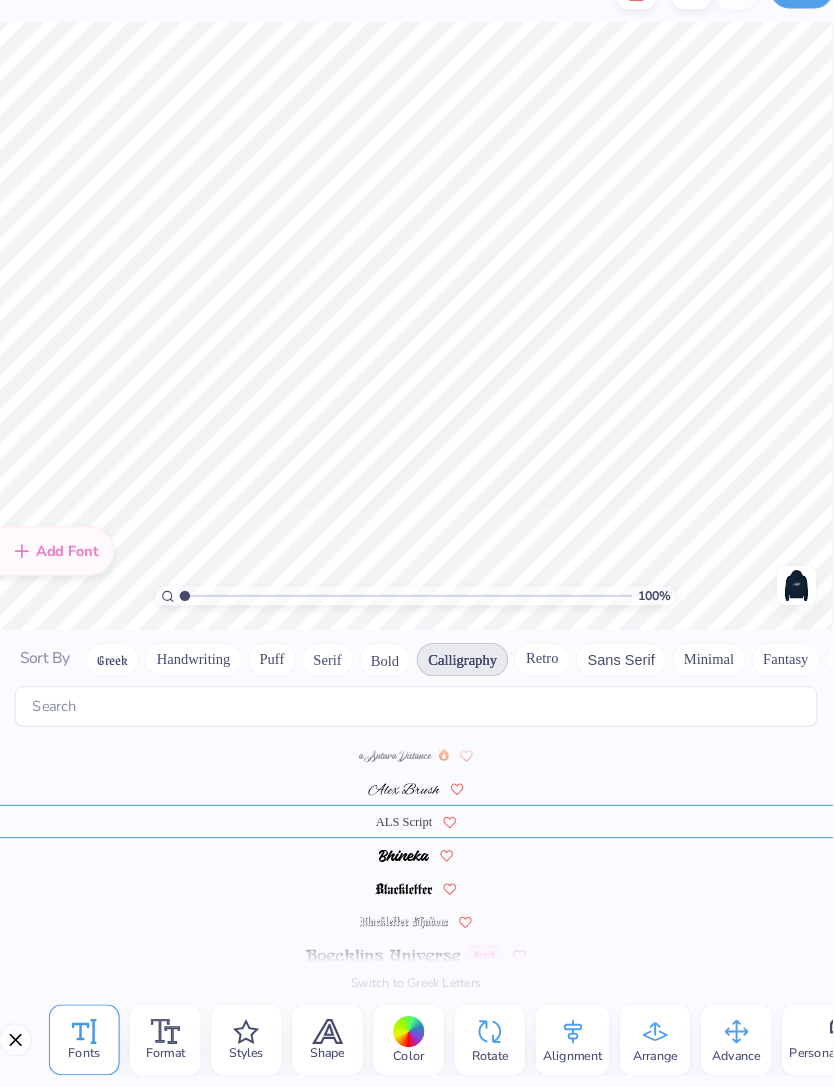 scroll, scrollTop: 0, scrollLeft: 5, axis: horizontal 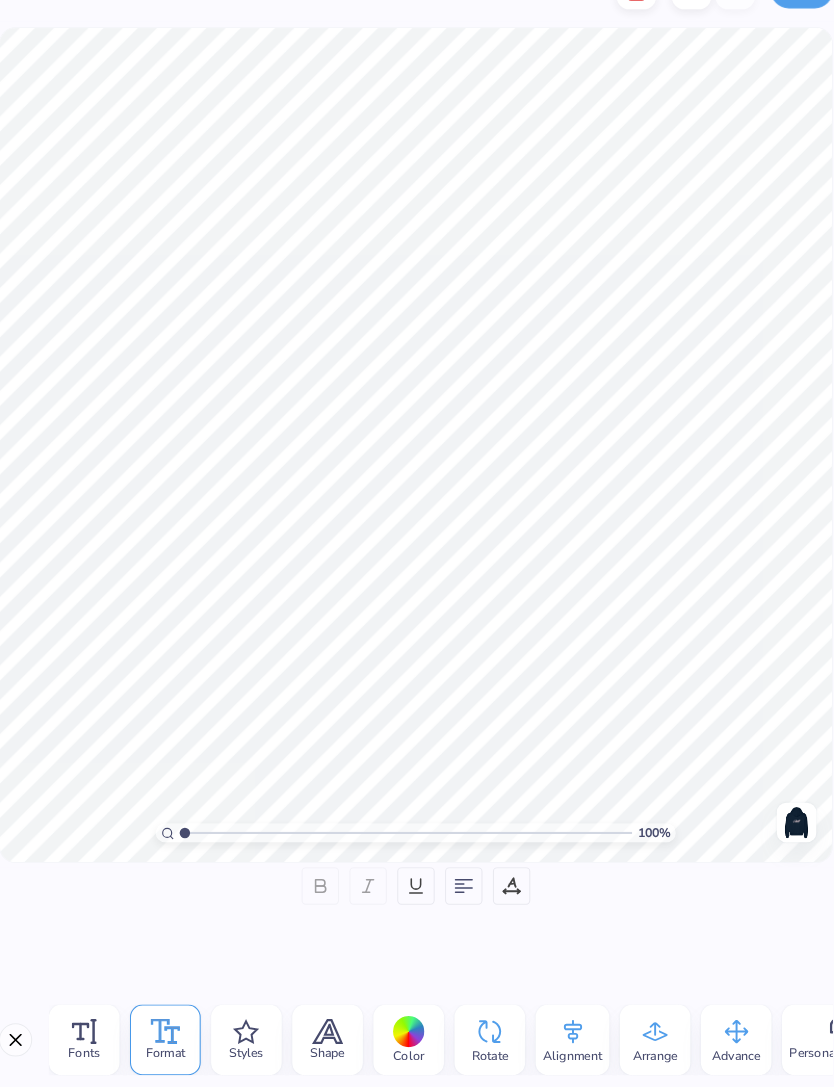 click 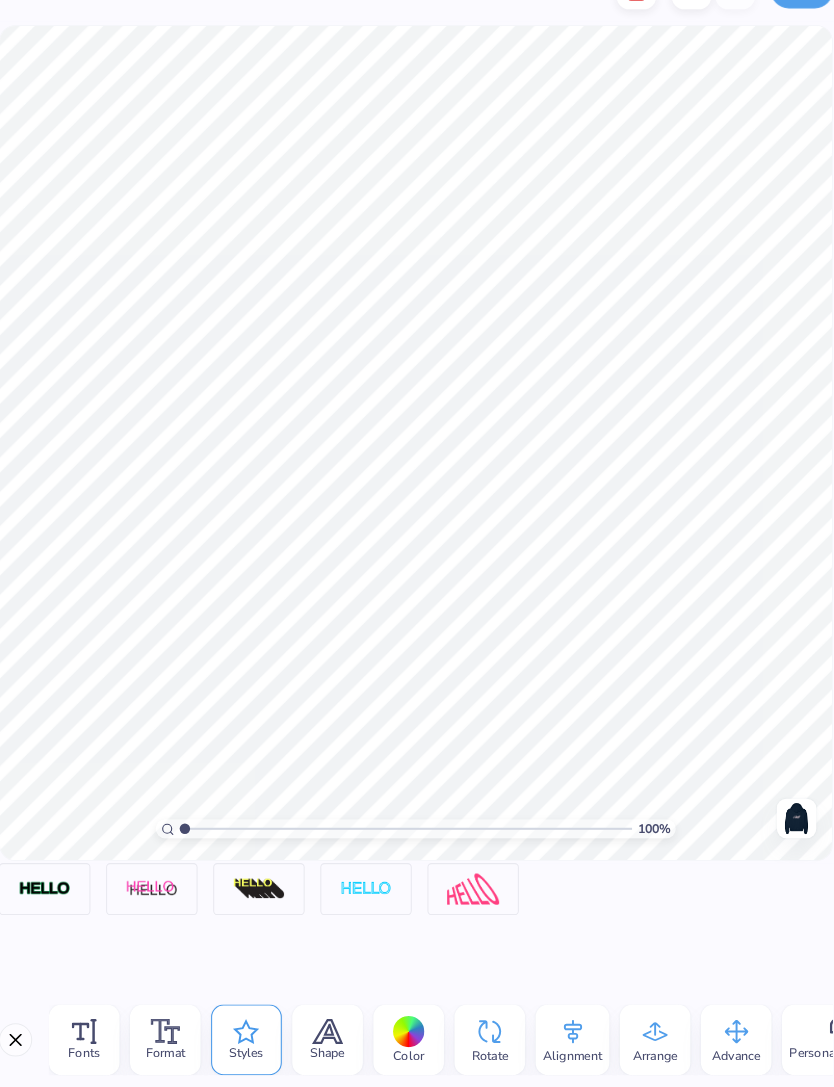 click on "Shape" at bounding box center (332, 1041) 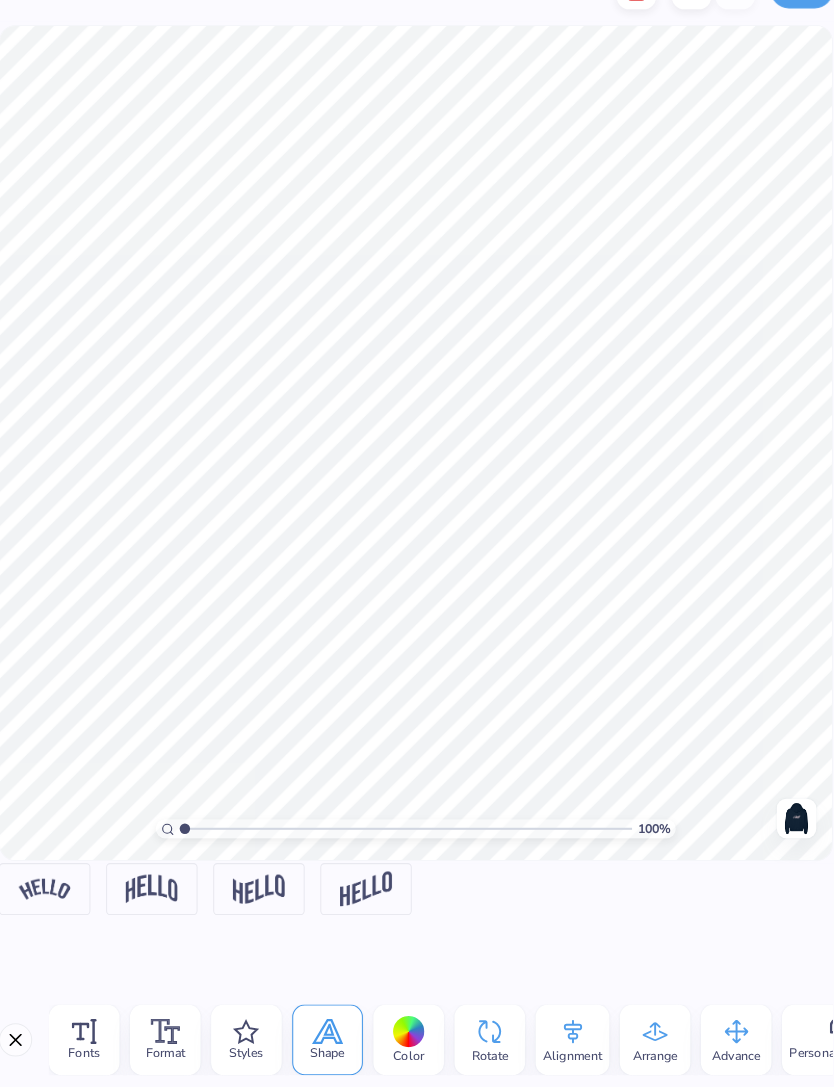 click at bounding box center [60, 895] 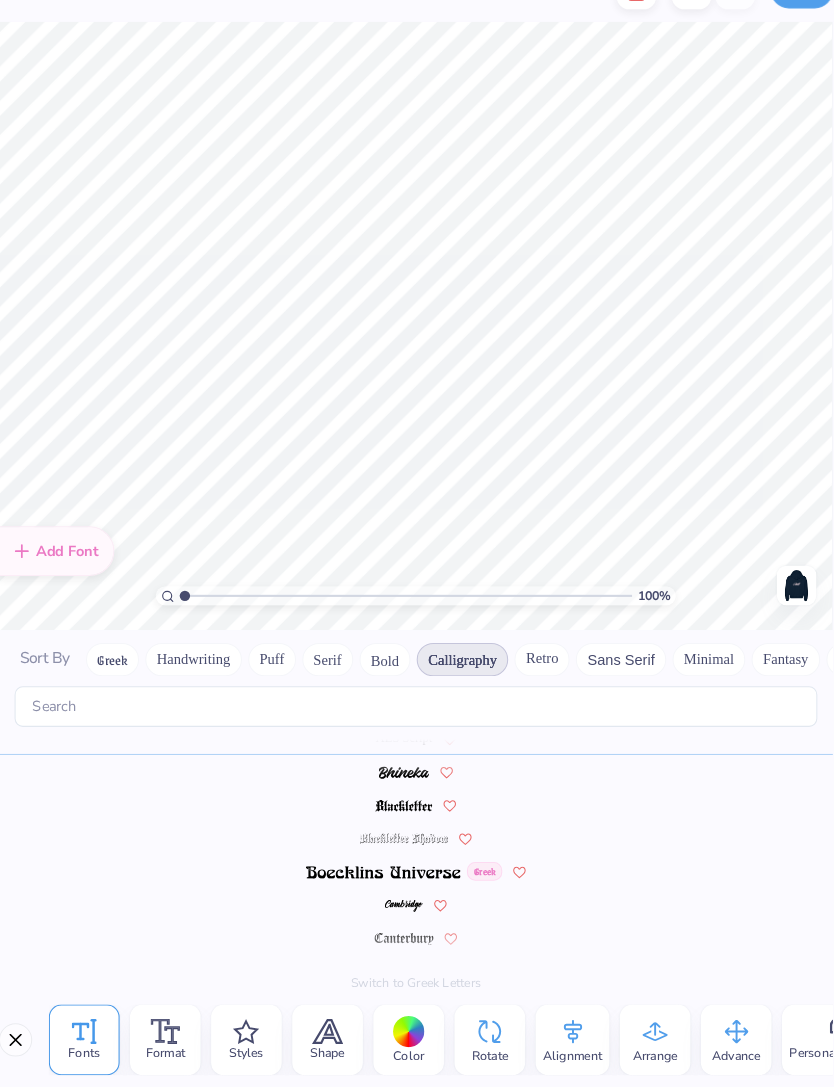 scroll, scrollTop: 80, scrollLeft: 0, axis: vertical 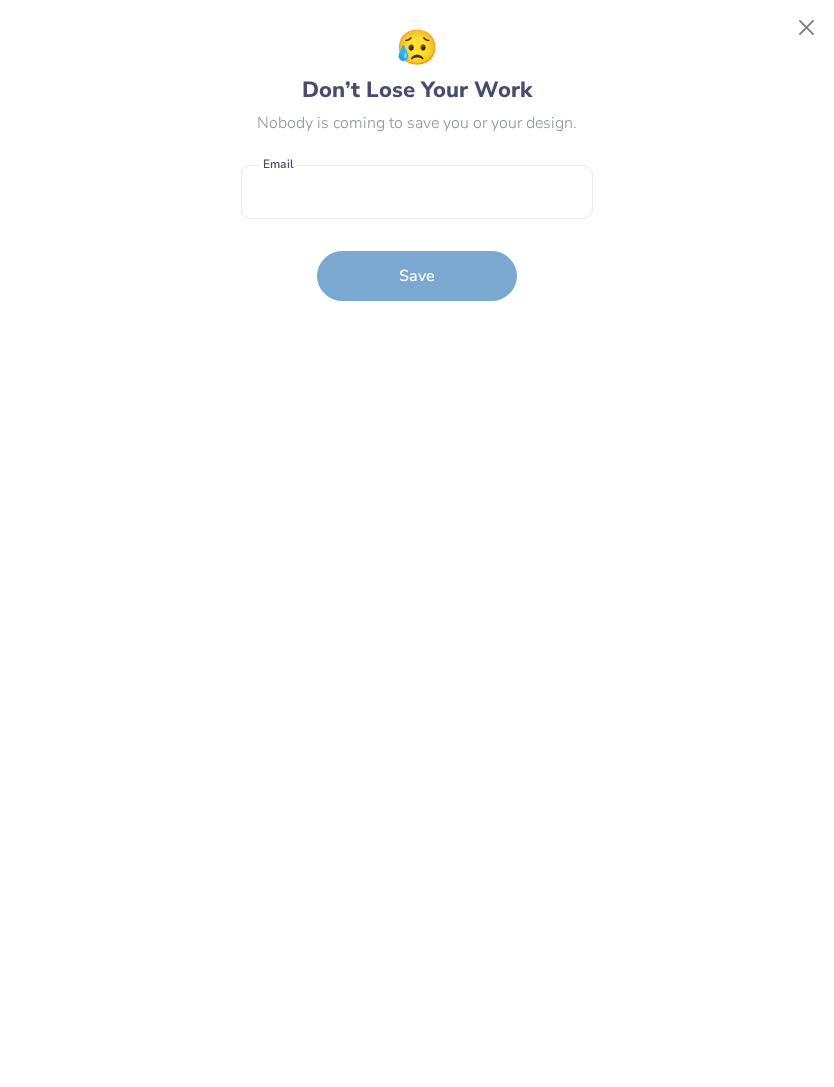 click at bounding box center (807, 28) 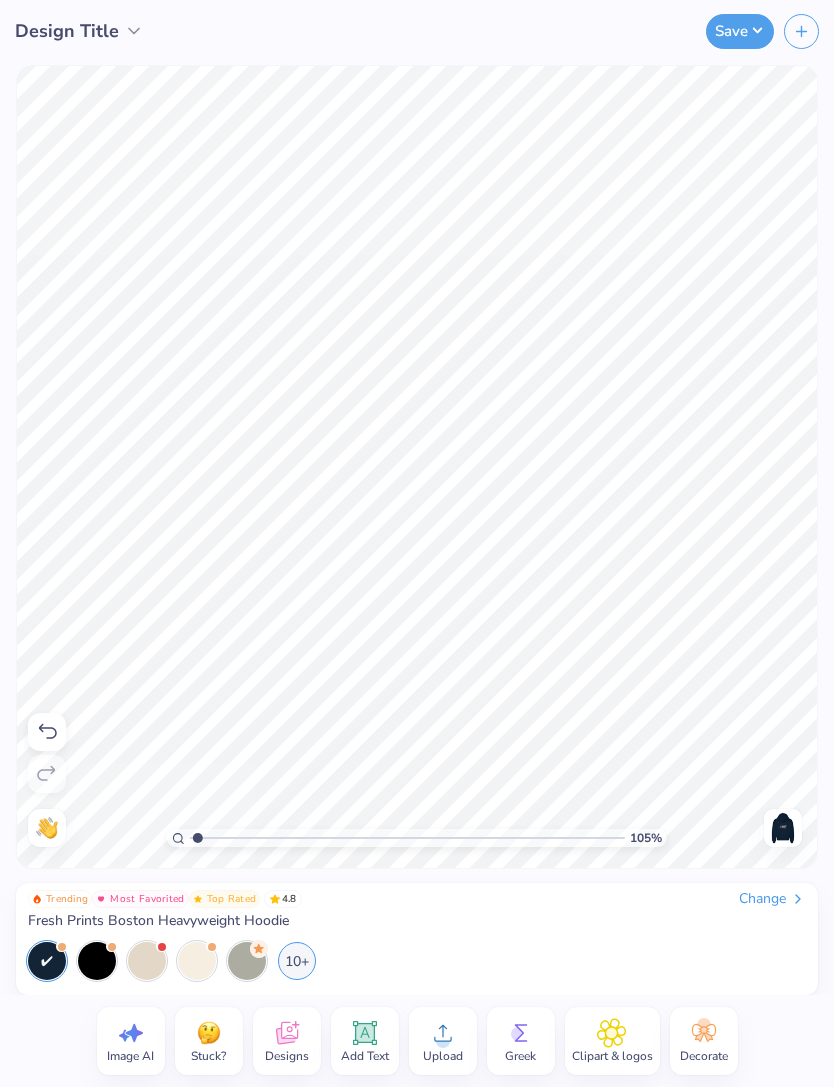 type on "1" 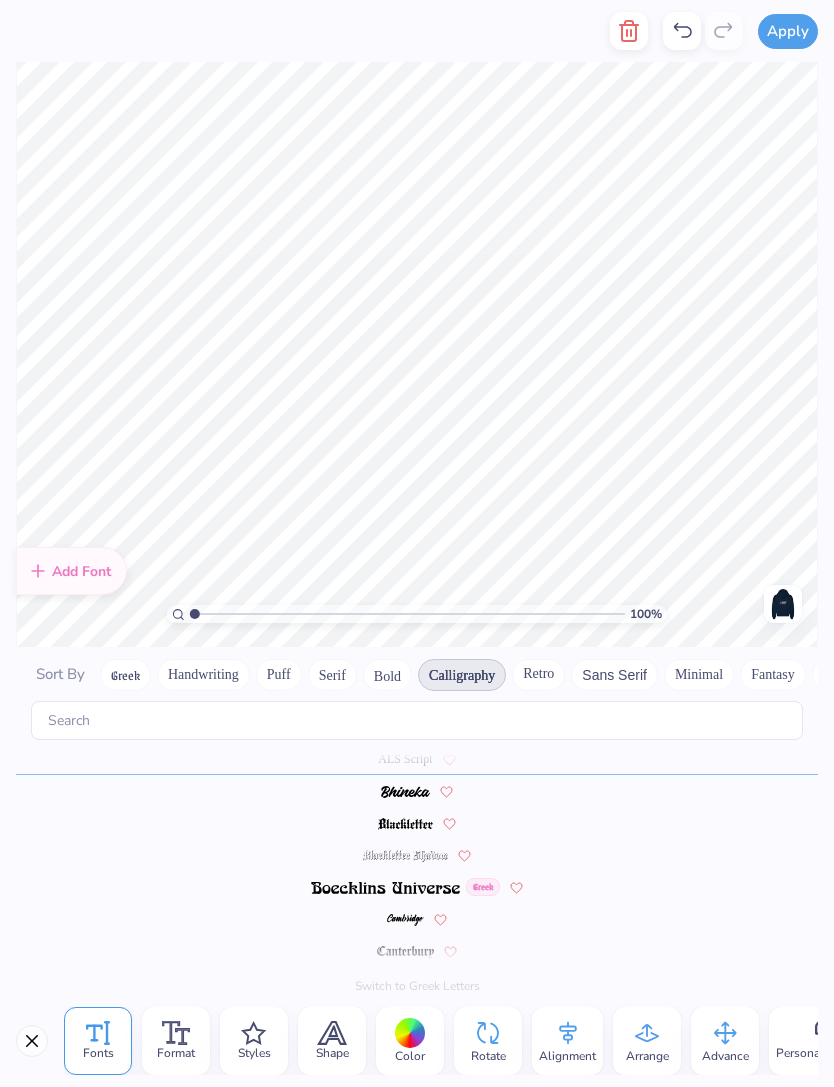 scroll, scrollTop: 80, scrollLeft: 0, axis: vertical 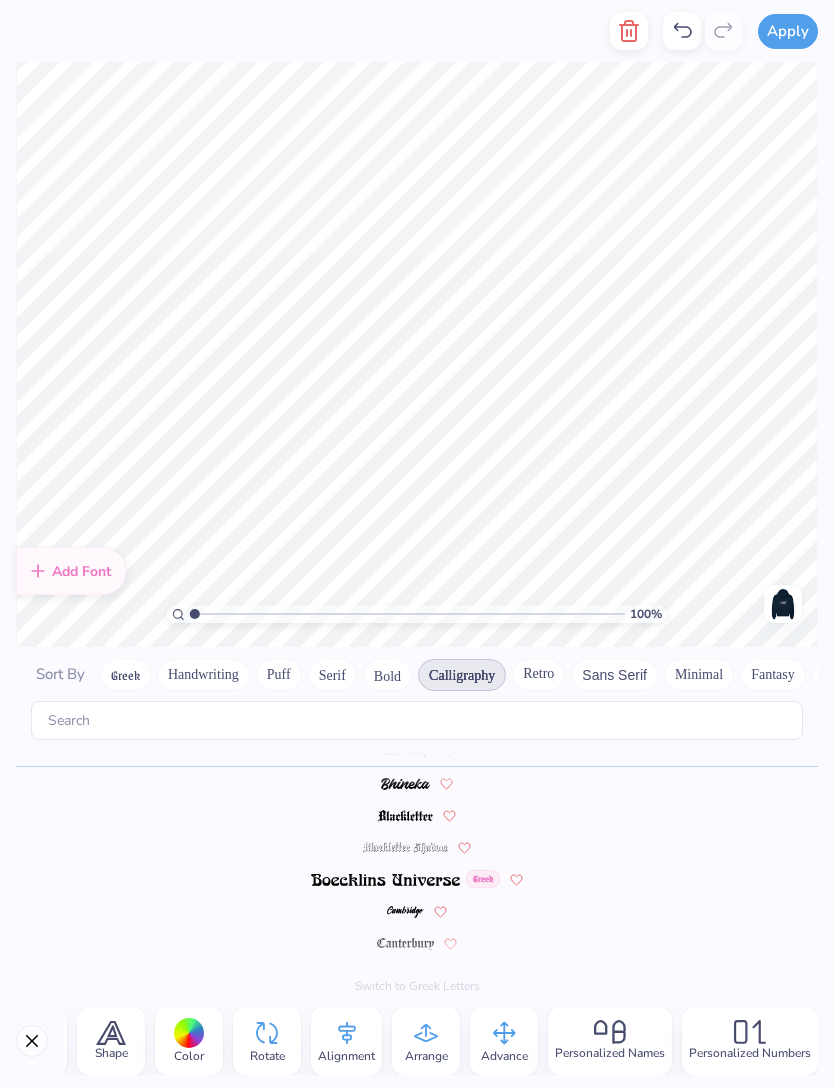 click 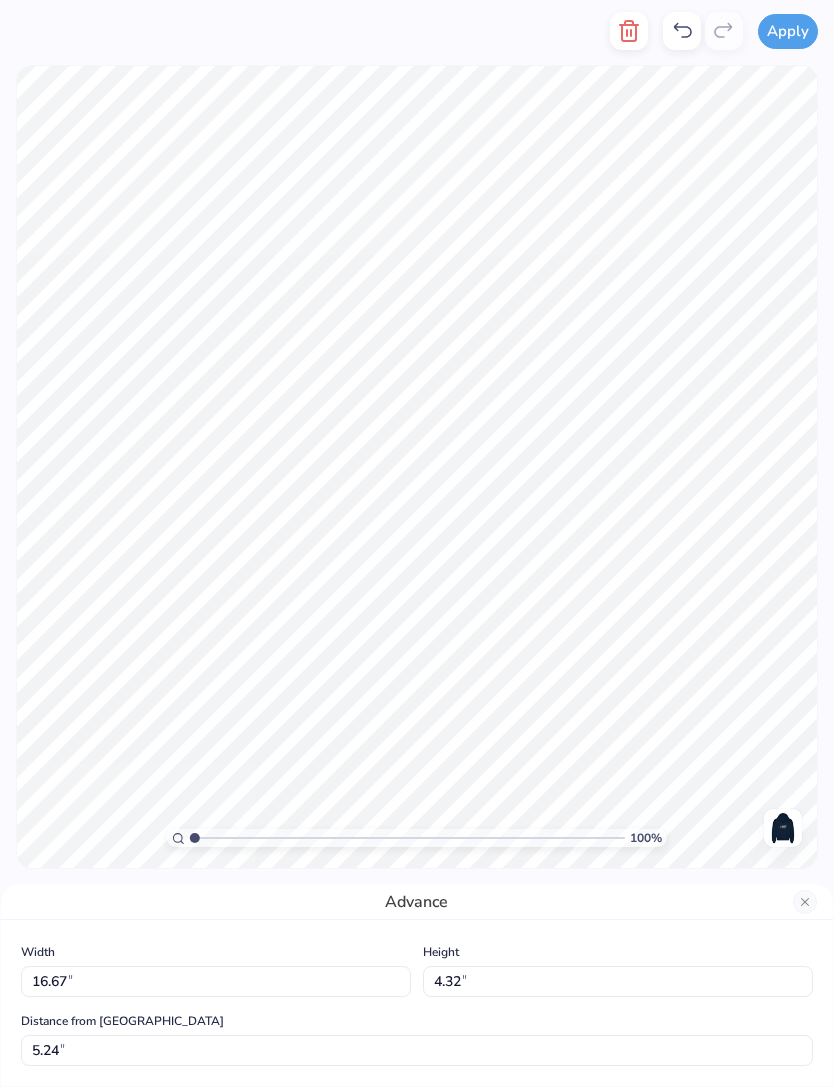 click at bounding box center (805, 902) 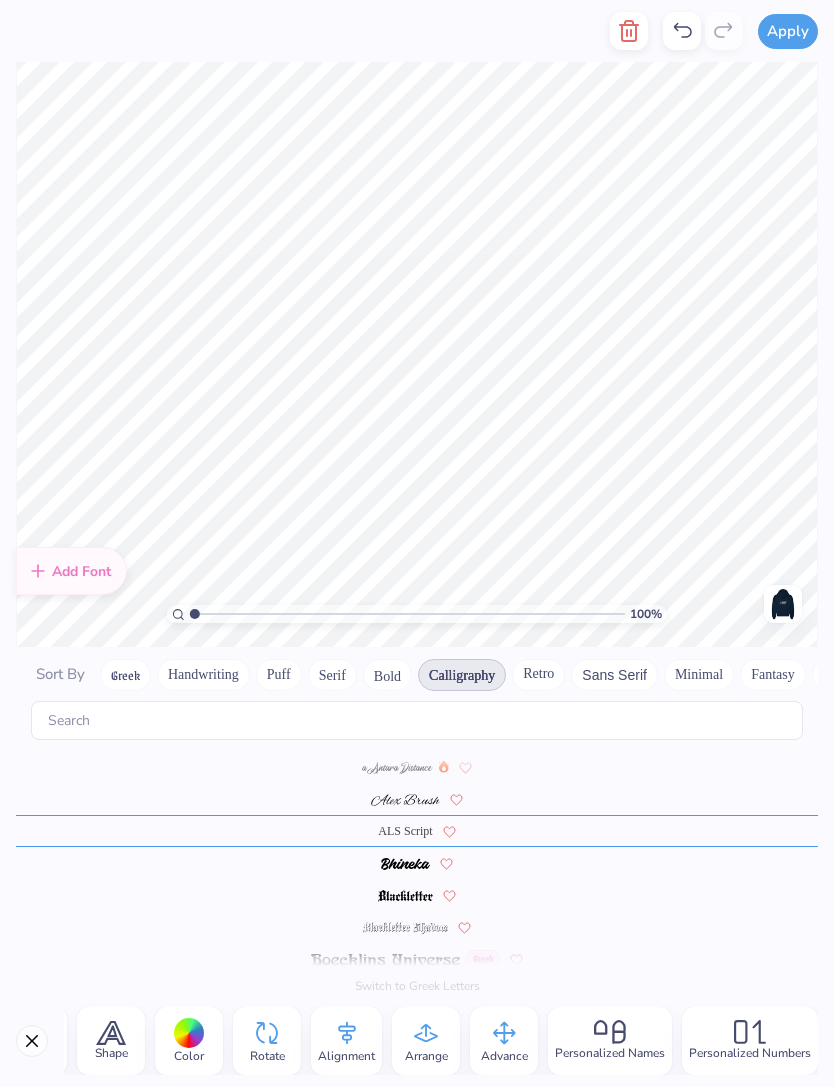 scroll, scrollTop: 80, scrollLeft: 0, axis: vertical 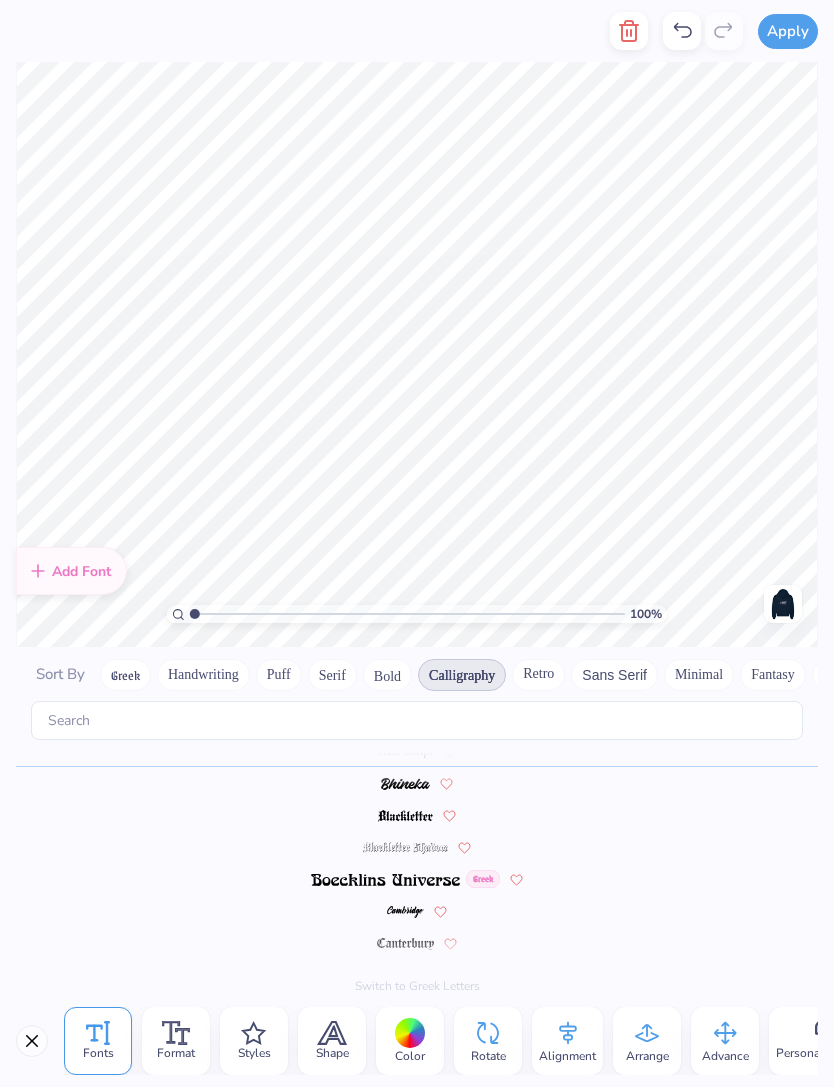 click 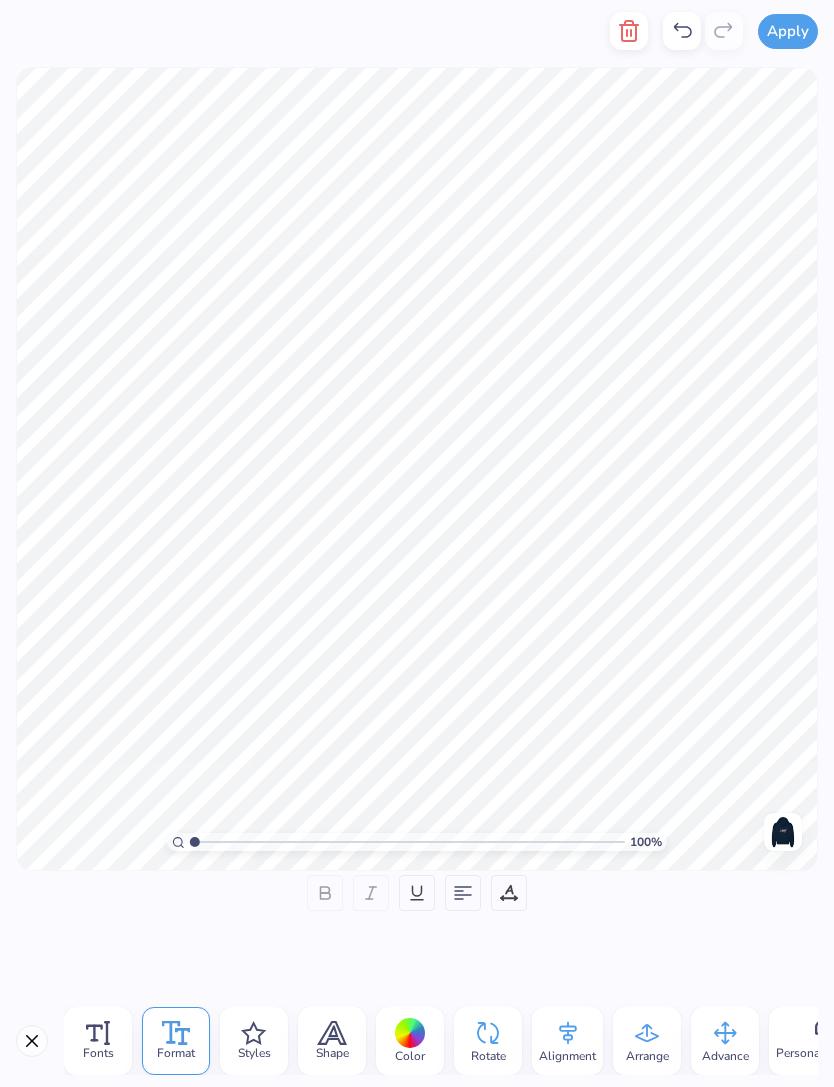 click on "Styles" at bounding box center [254, 1041] 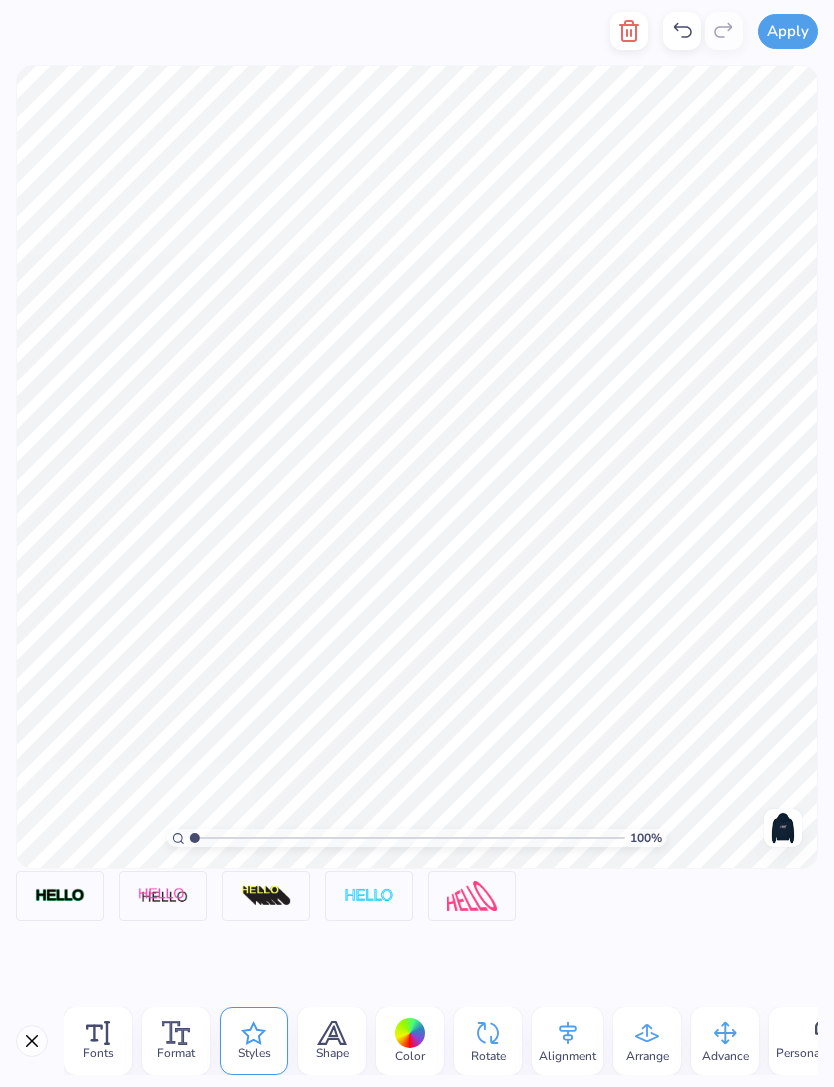 click on "Fonts" at bounding box center (98, 1041) 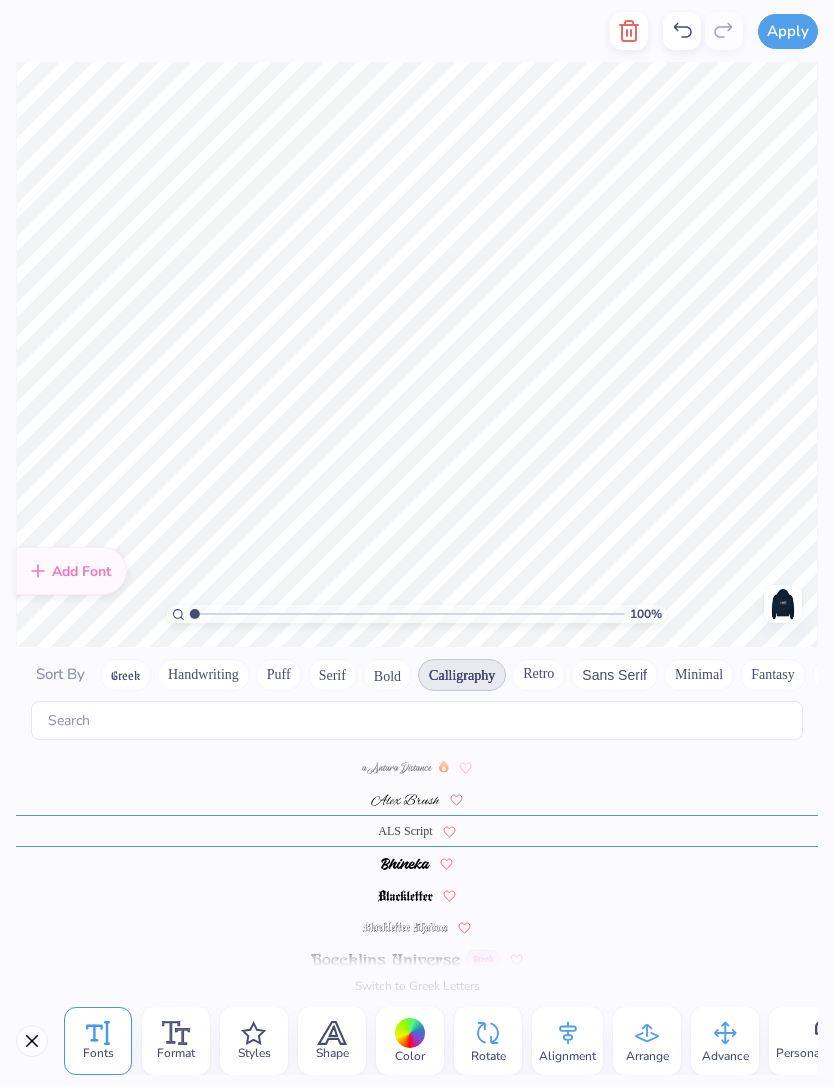 scroll, scrollTop: 80, scrollLeft: 0, axis: vertical 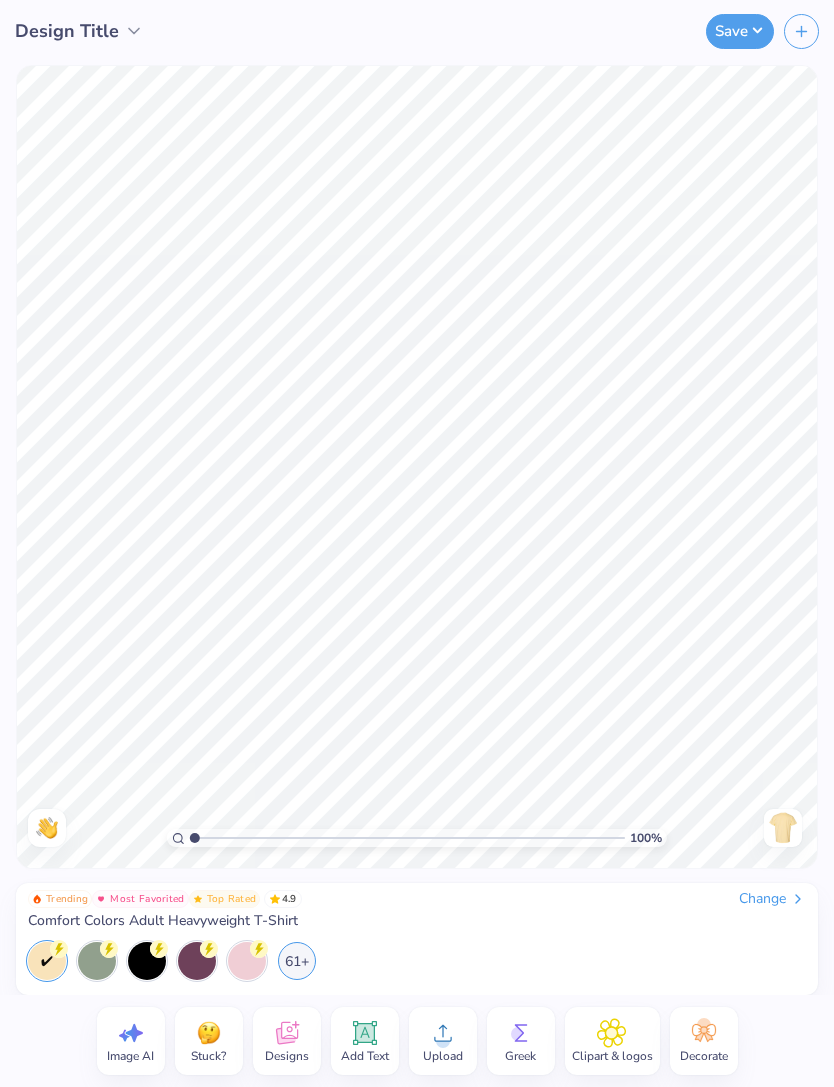 click on "Save" at bounding box center (740, 31) 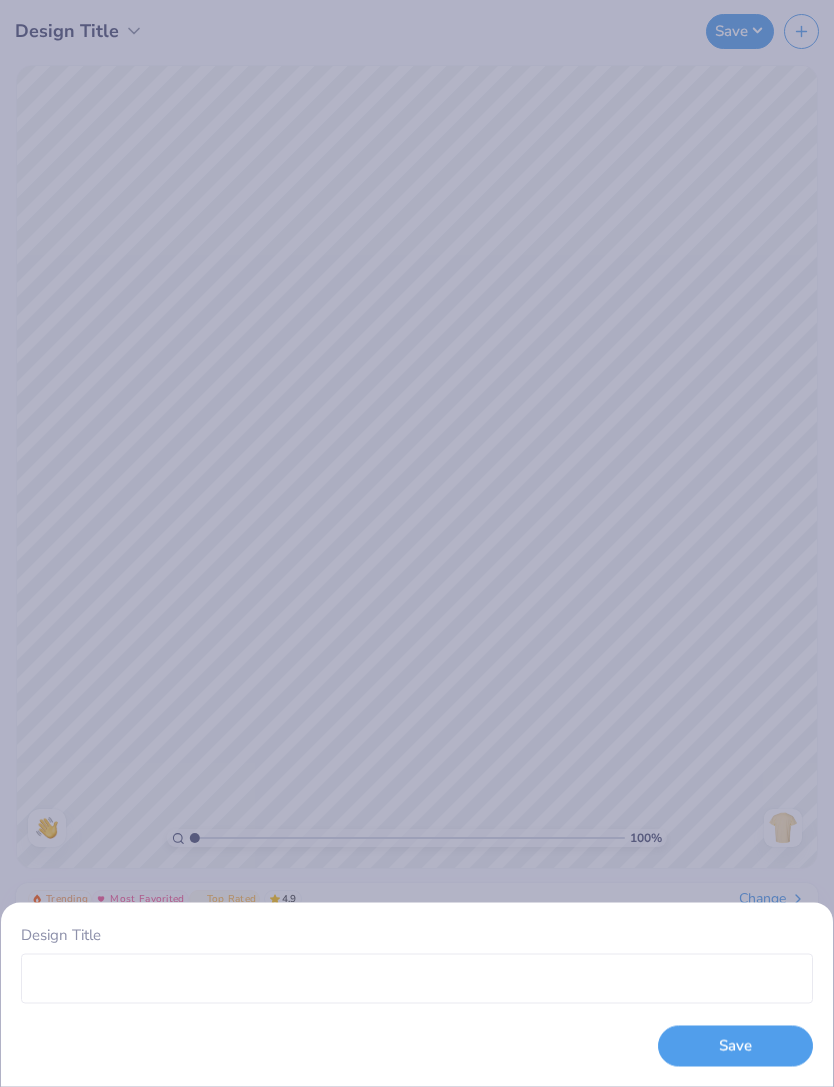 click on "Design Title Save" at bounding box center [417, 543] 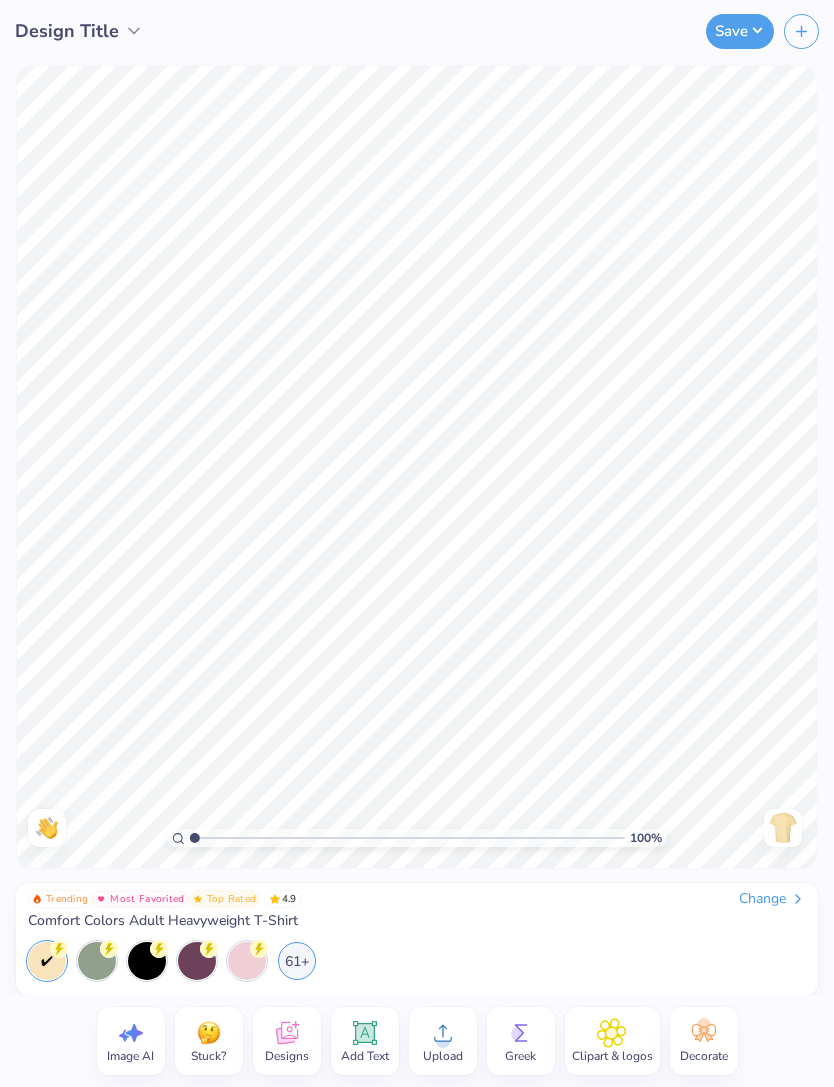 click on "Change" at bounding box center [772, 899] 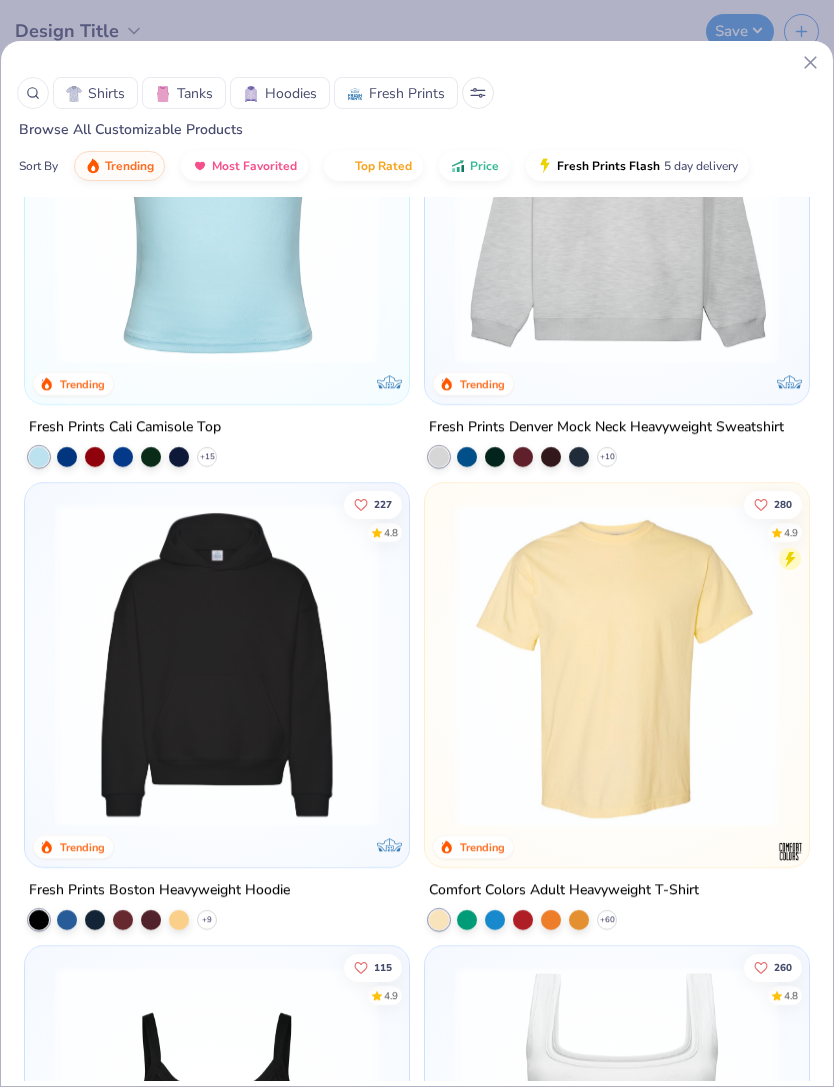 scroll, scrollTop: 210, scrollLeft: 0, axis: vertical 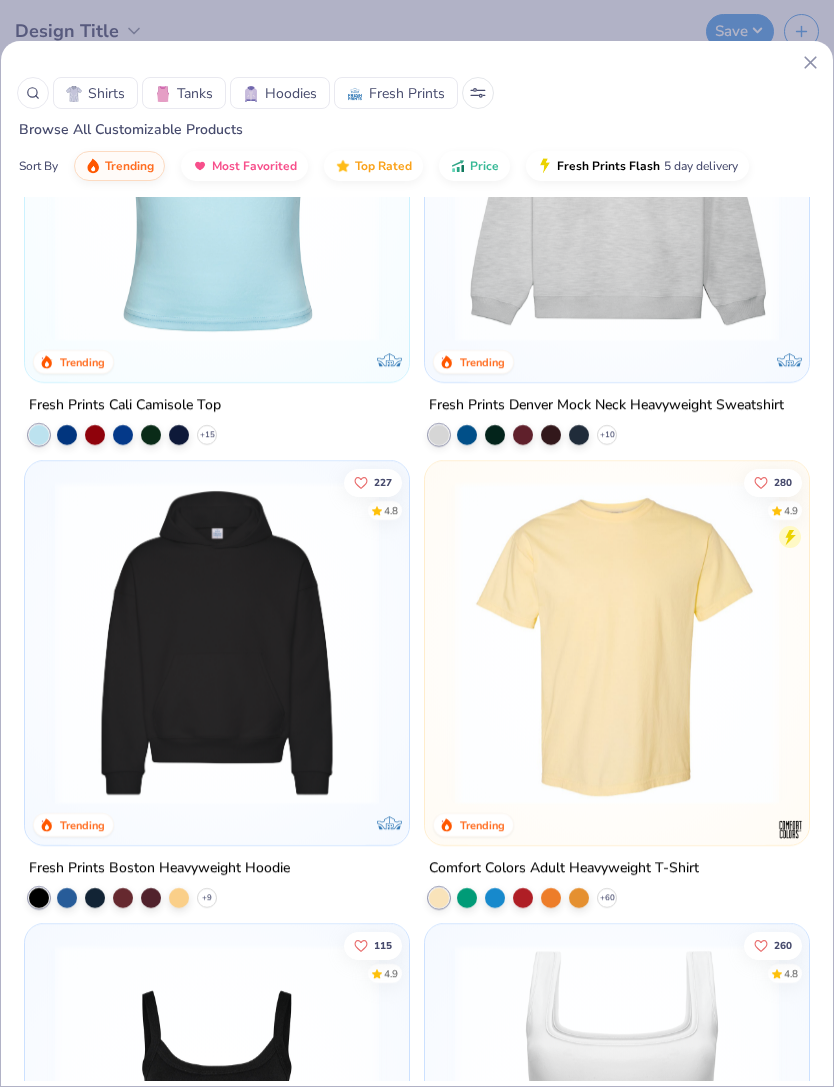 click at bounding box center (217, 643) 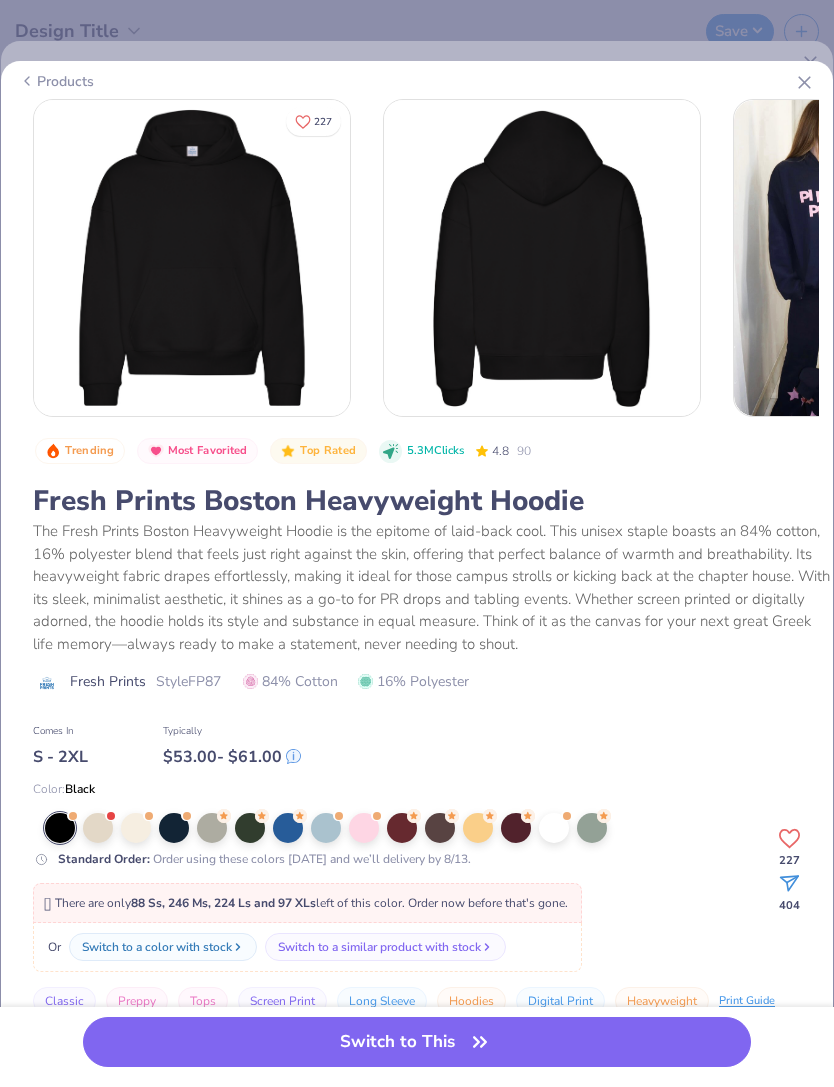 click at bounding box center [174, 828] 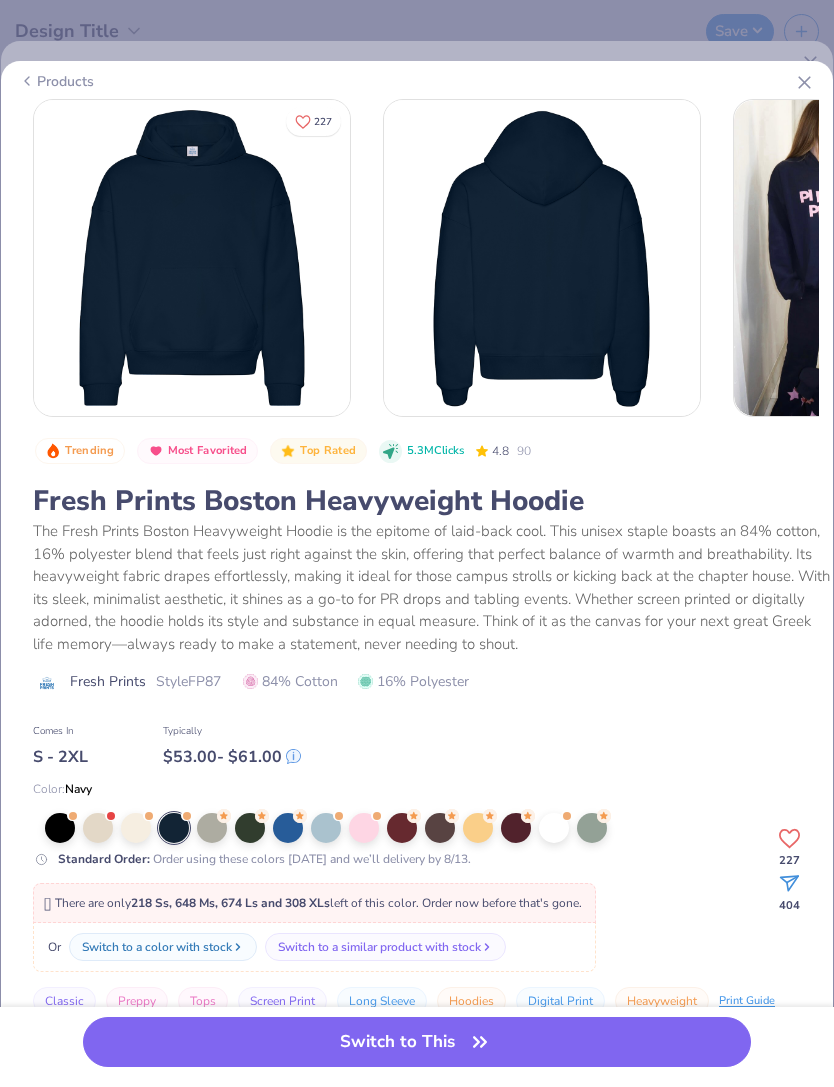 click on "Switch to This" at bounding box center (416, 1042) 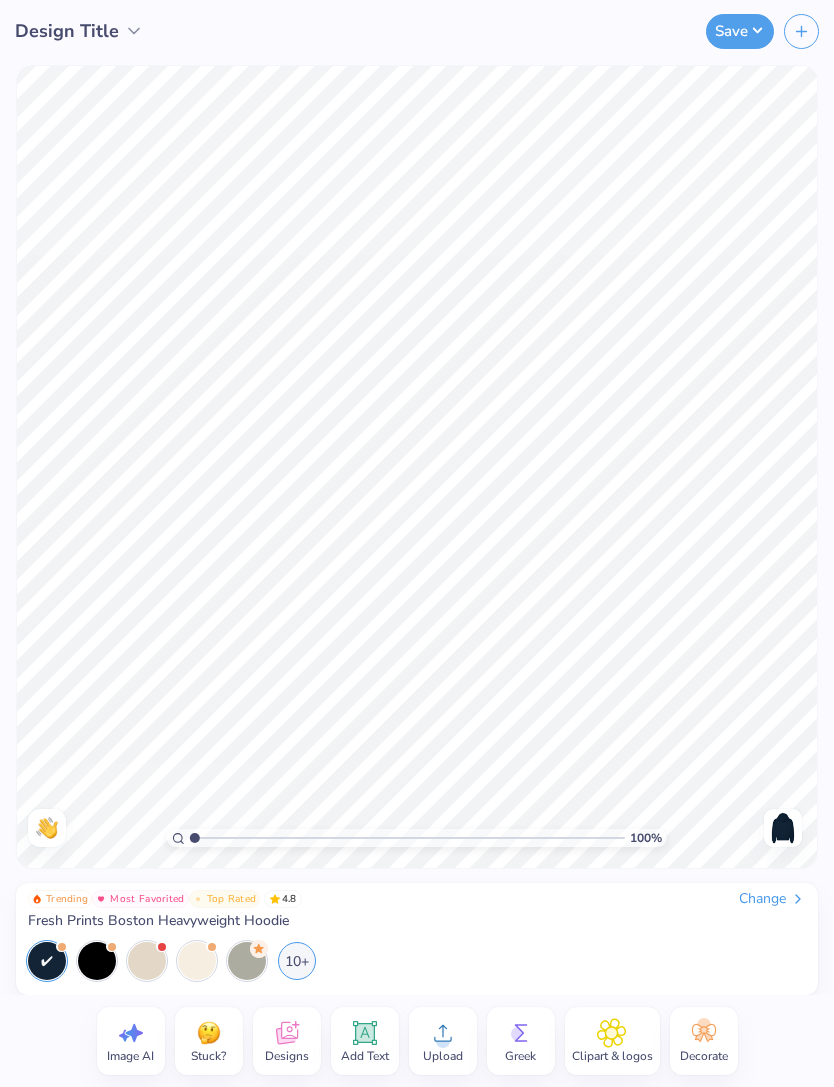 click on "Save" at bounding box center (740, 31) 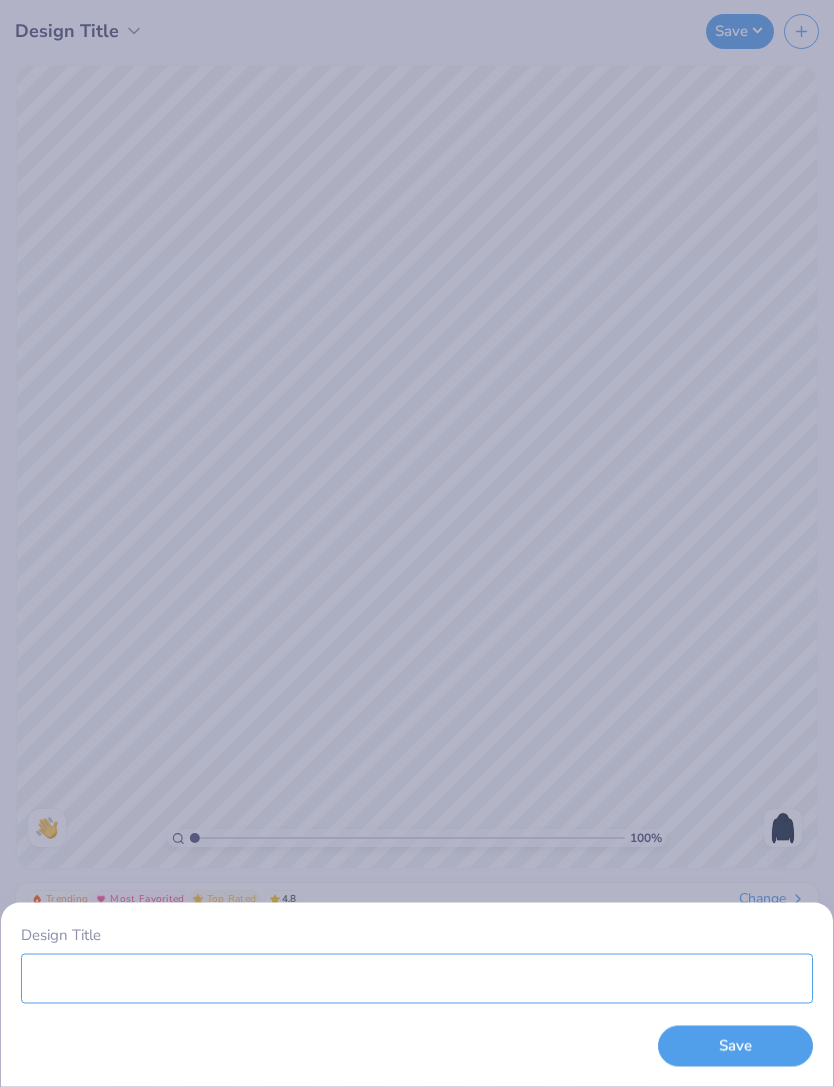 click on "Design Title" at bounding box center [417, 978] 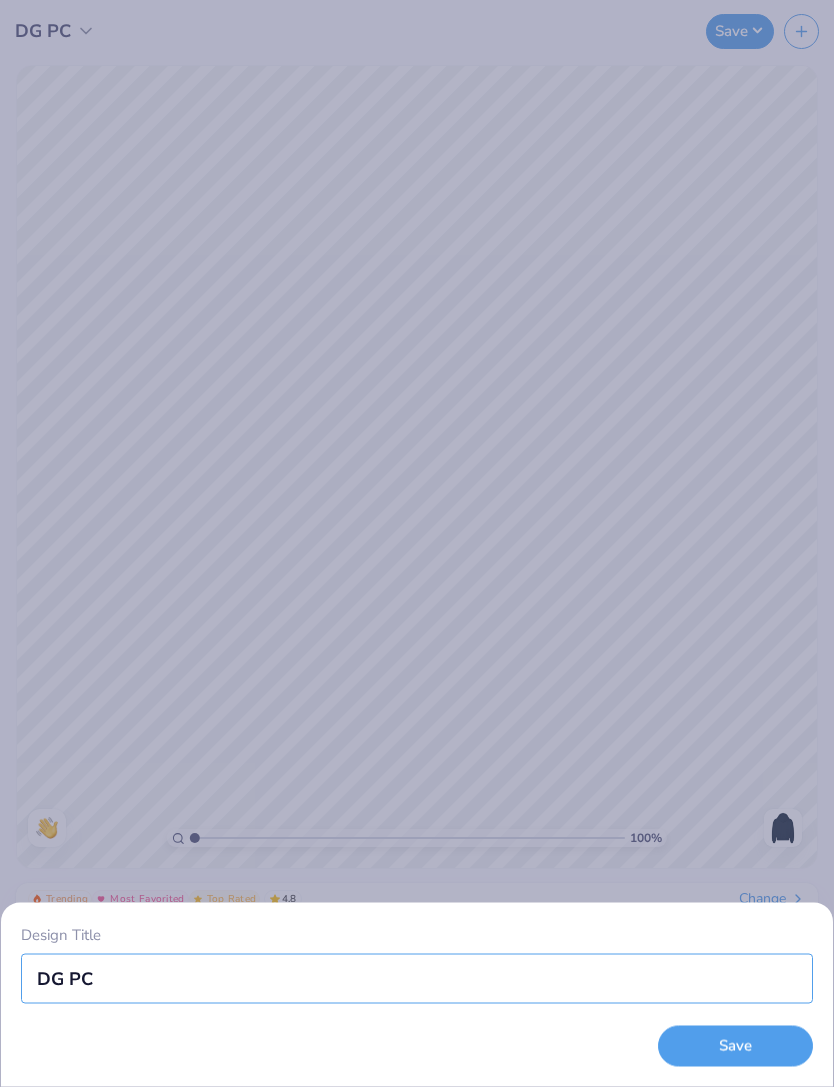 type on "DG PC" 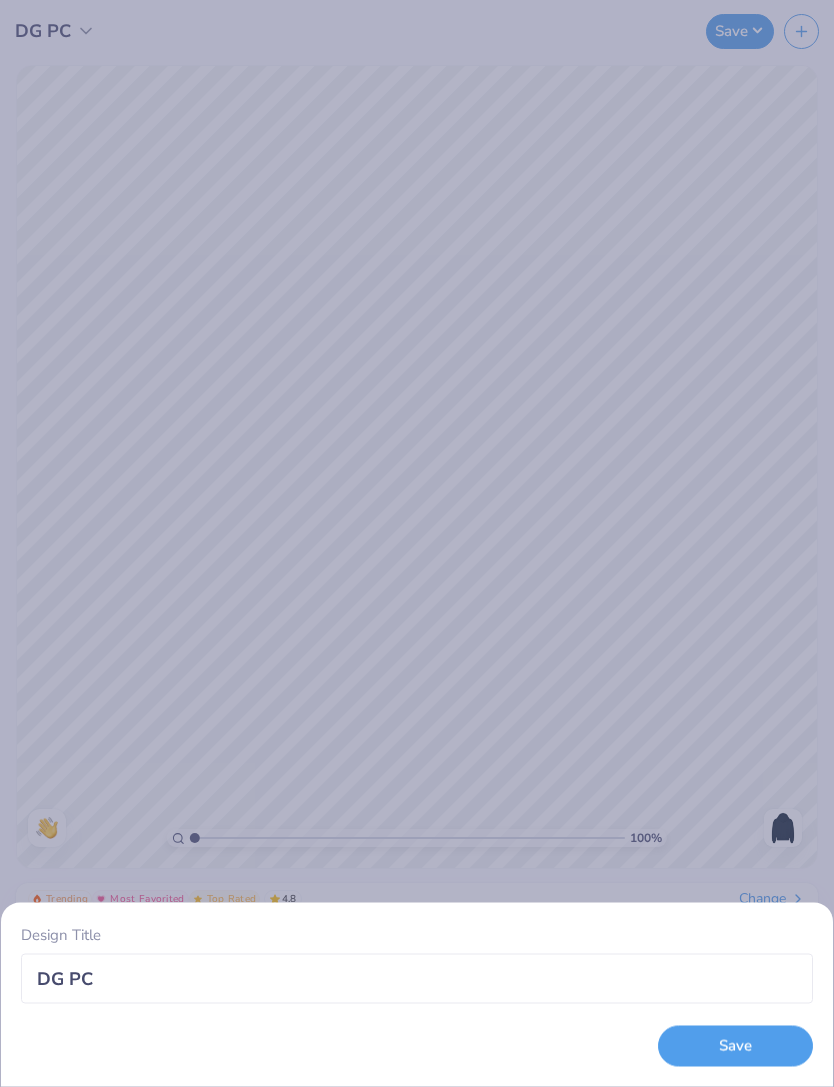 click on "Save" at bounding box center [735, 1046] 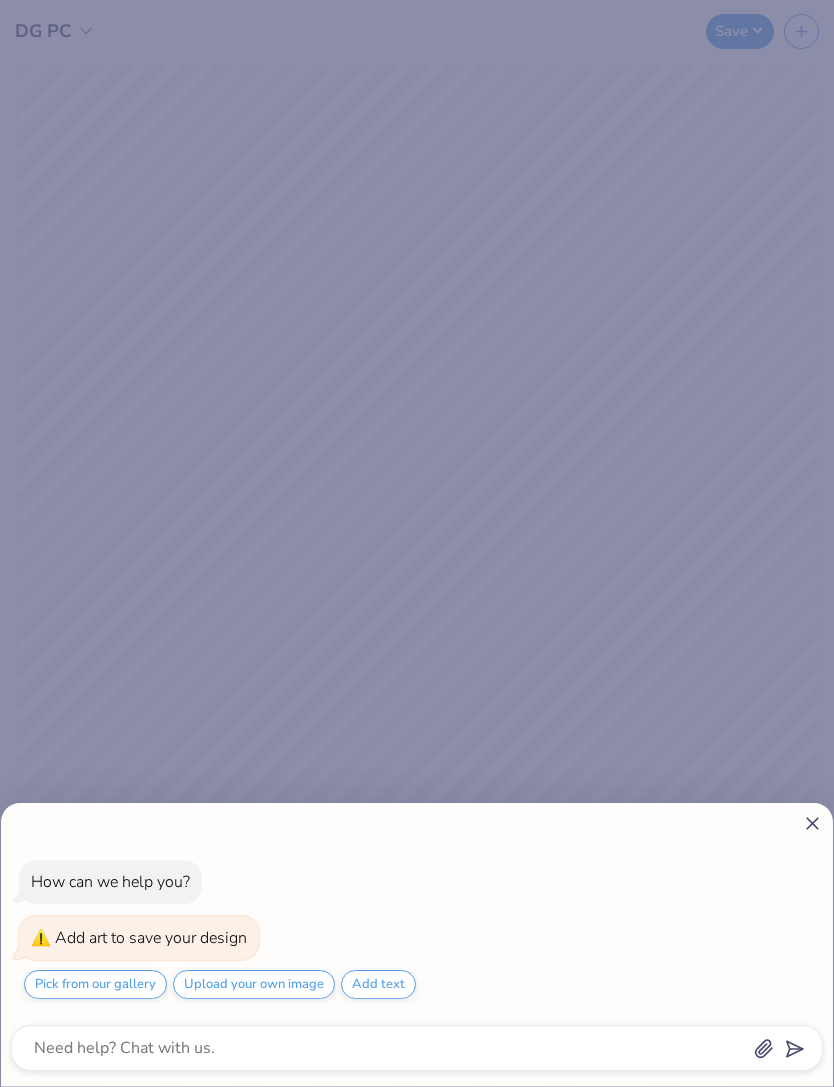 click 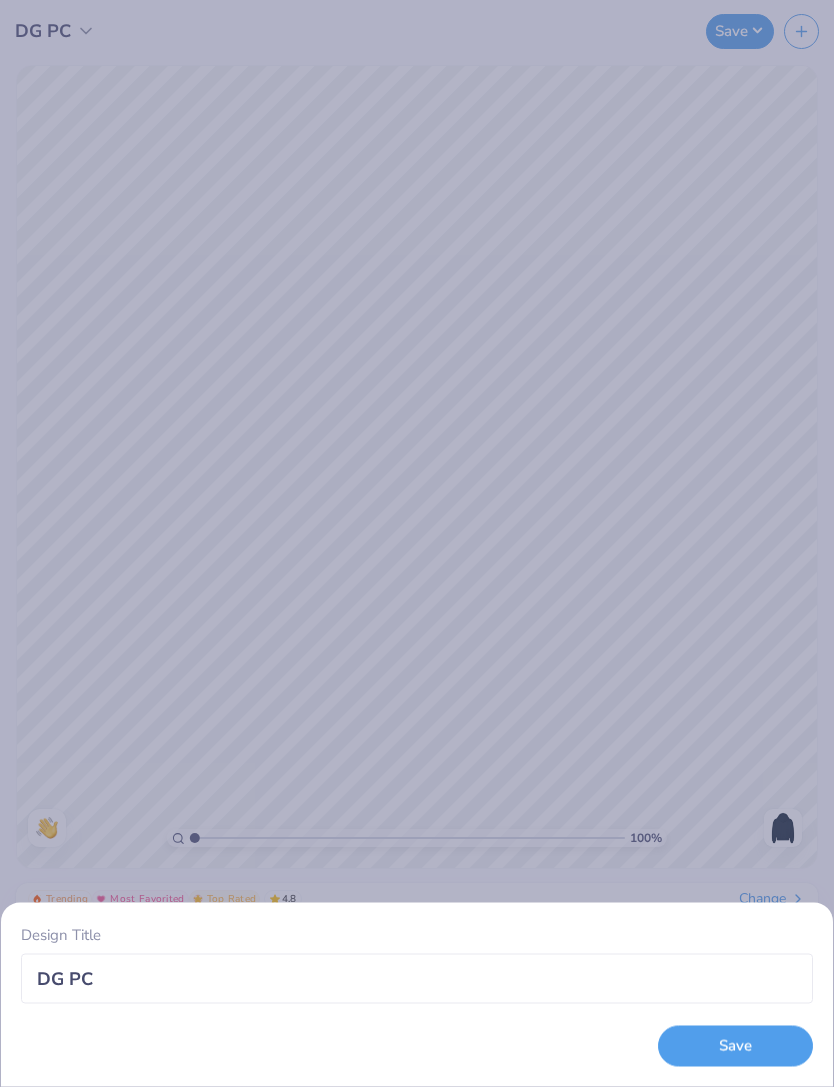 click on "Design Title DG PC Save" at bounding box center (417, 543) 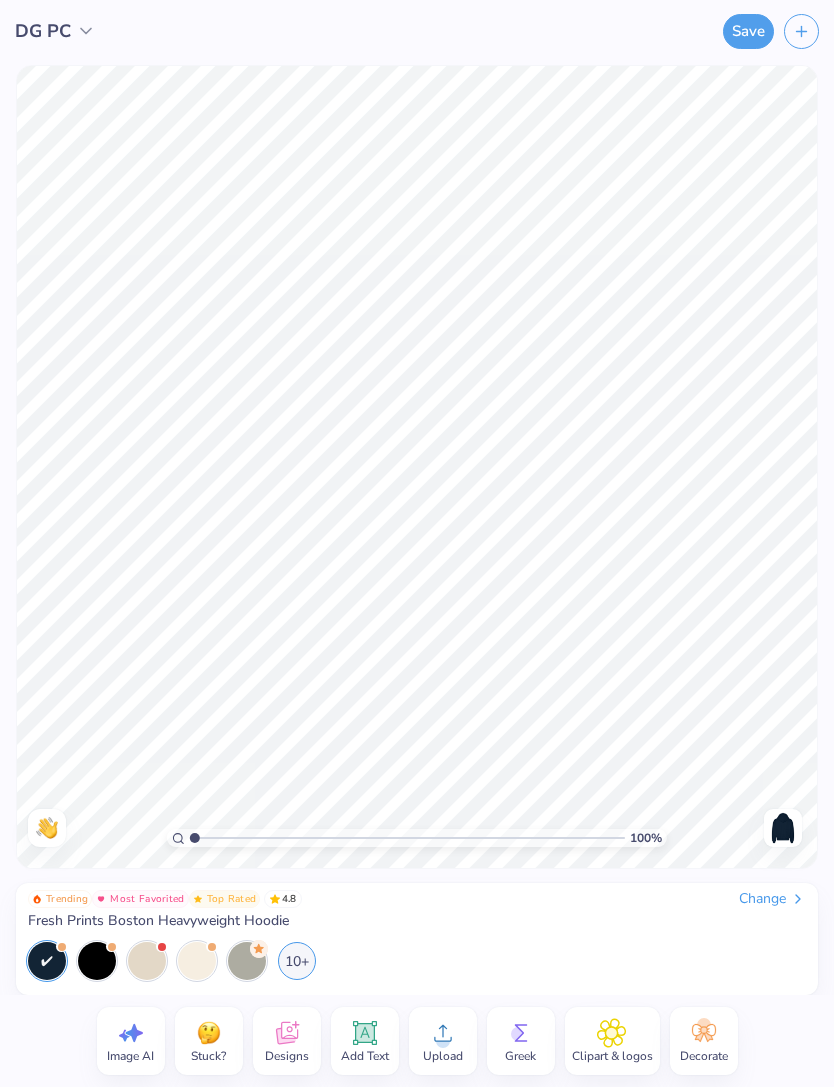 click 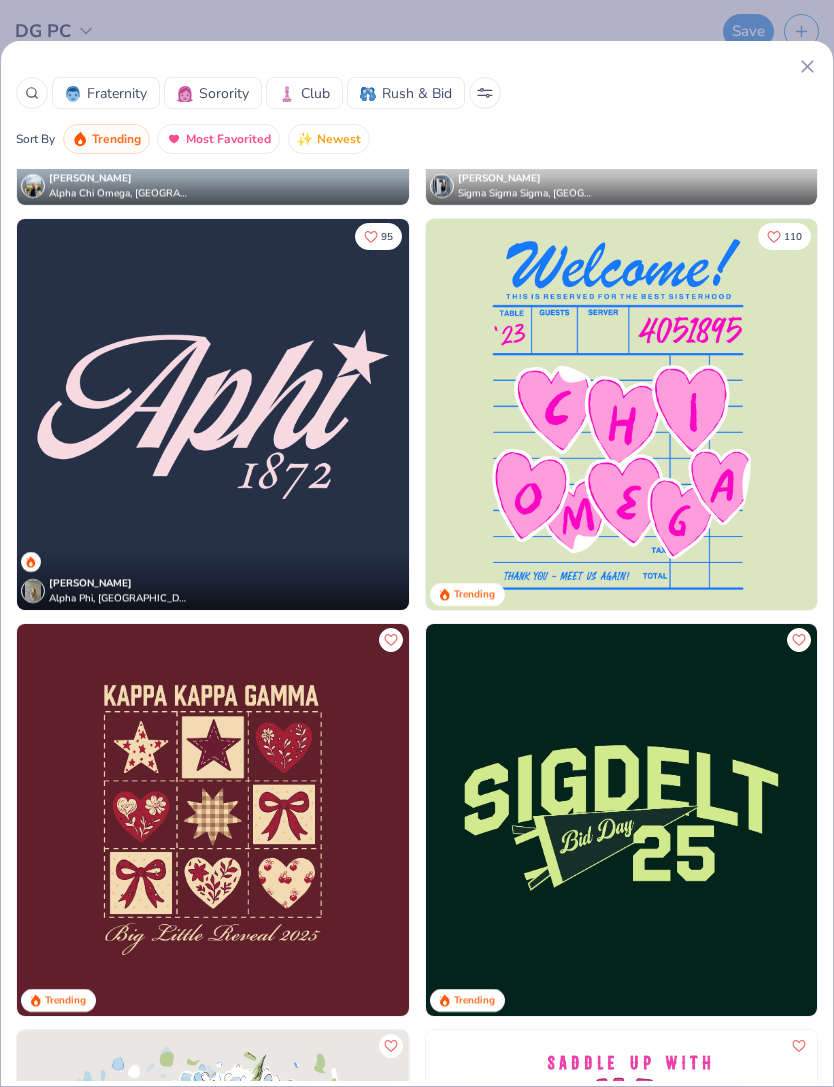 scroll, scrollTop: 7658, scrollLeft: 0, axis: vertical 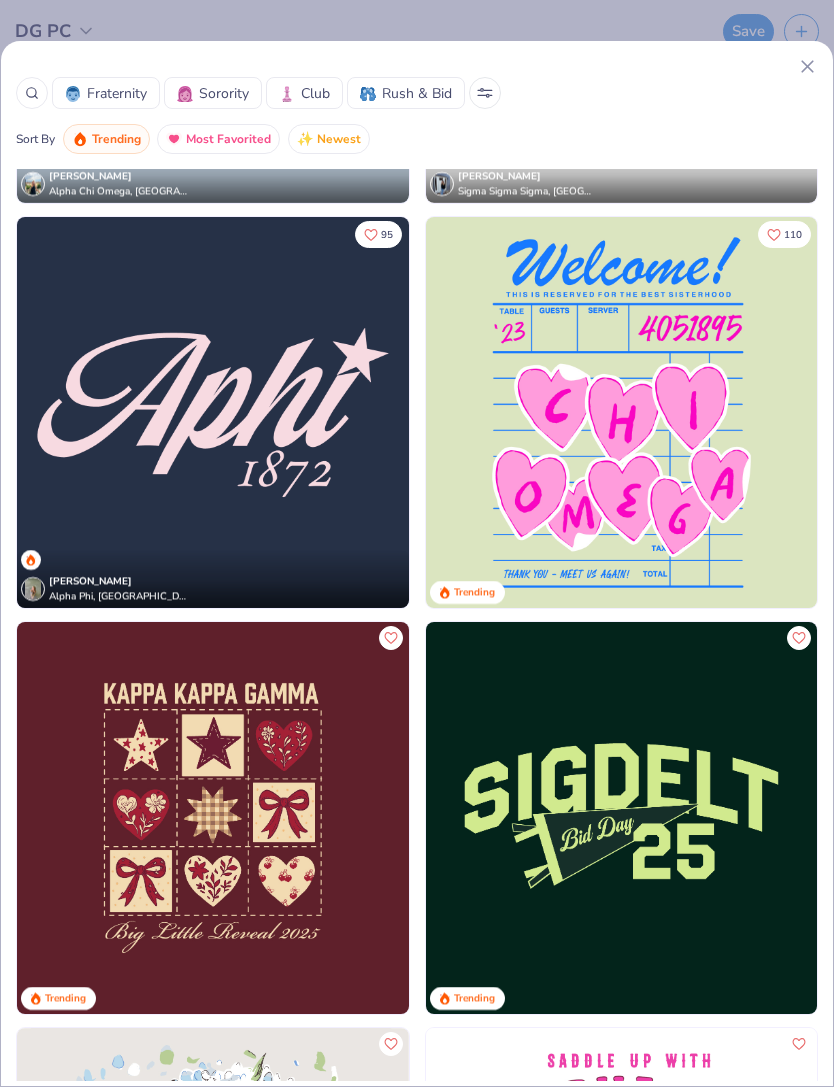 click at bounding box center [213, 413] 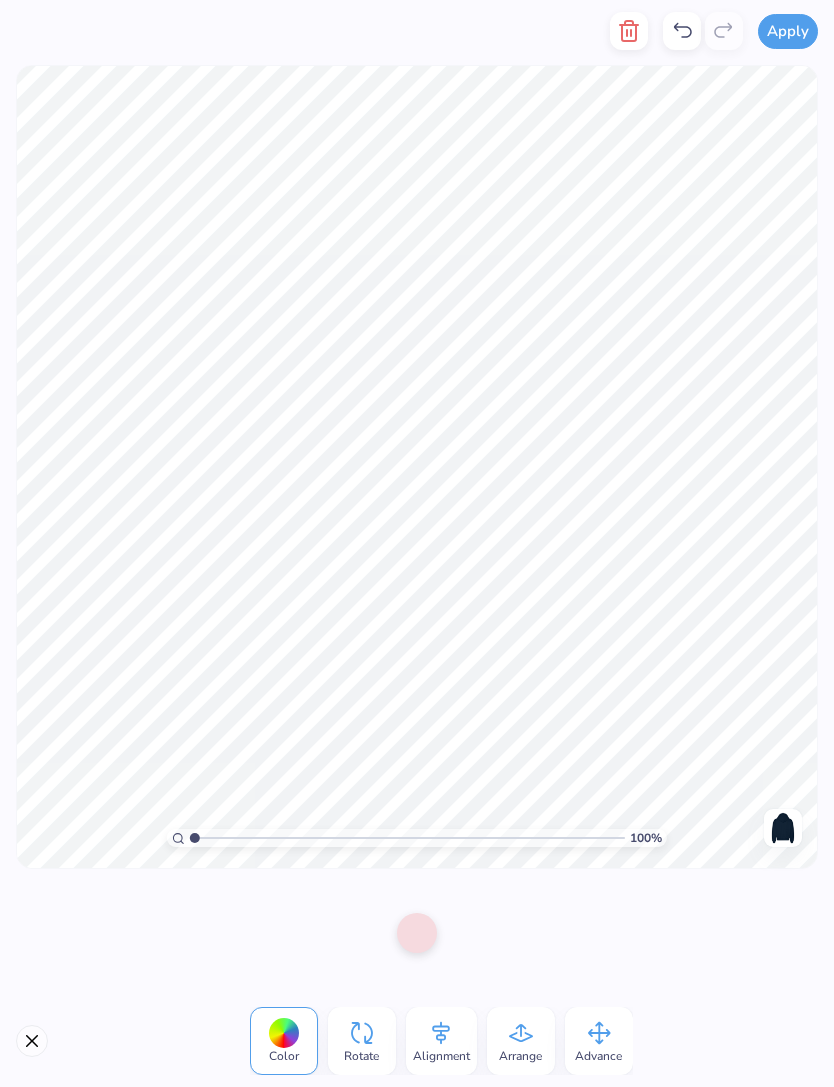click on "Apply" at bounding box center [788, 31] 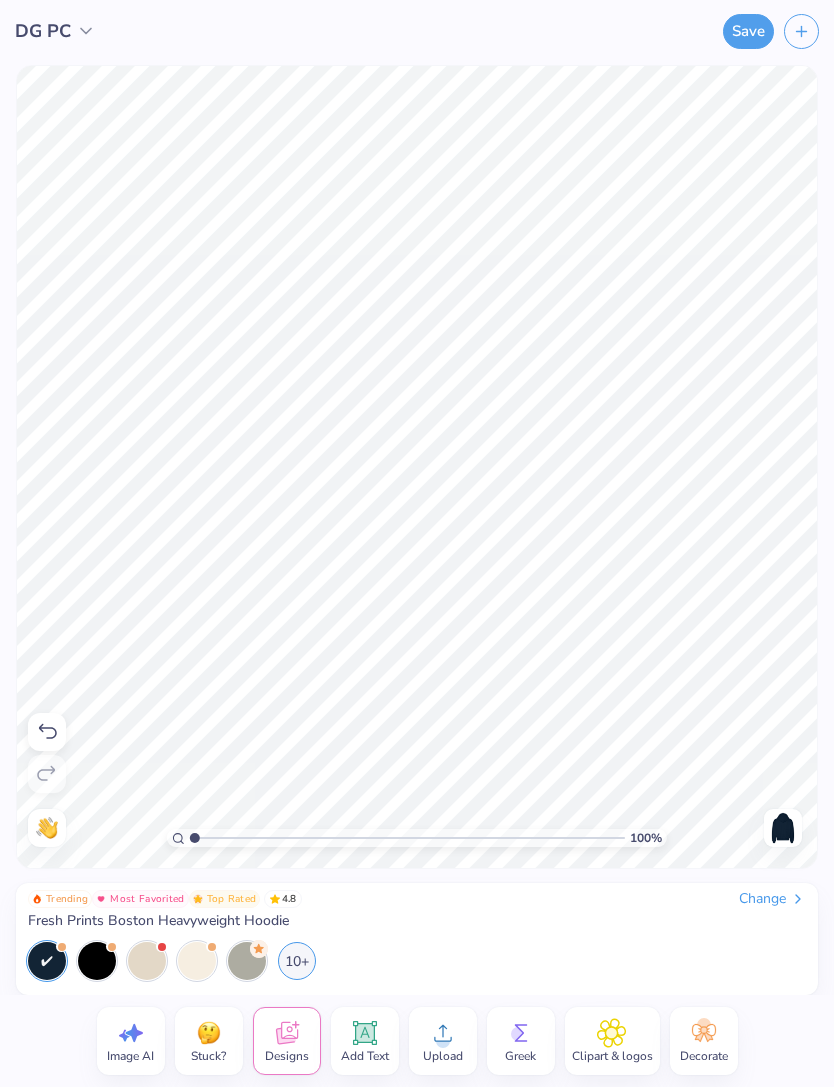 click on "Save" at bounding box center [748, 31] 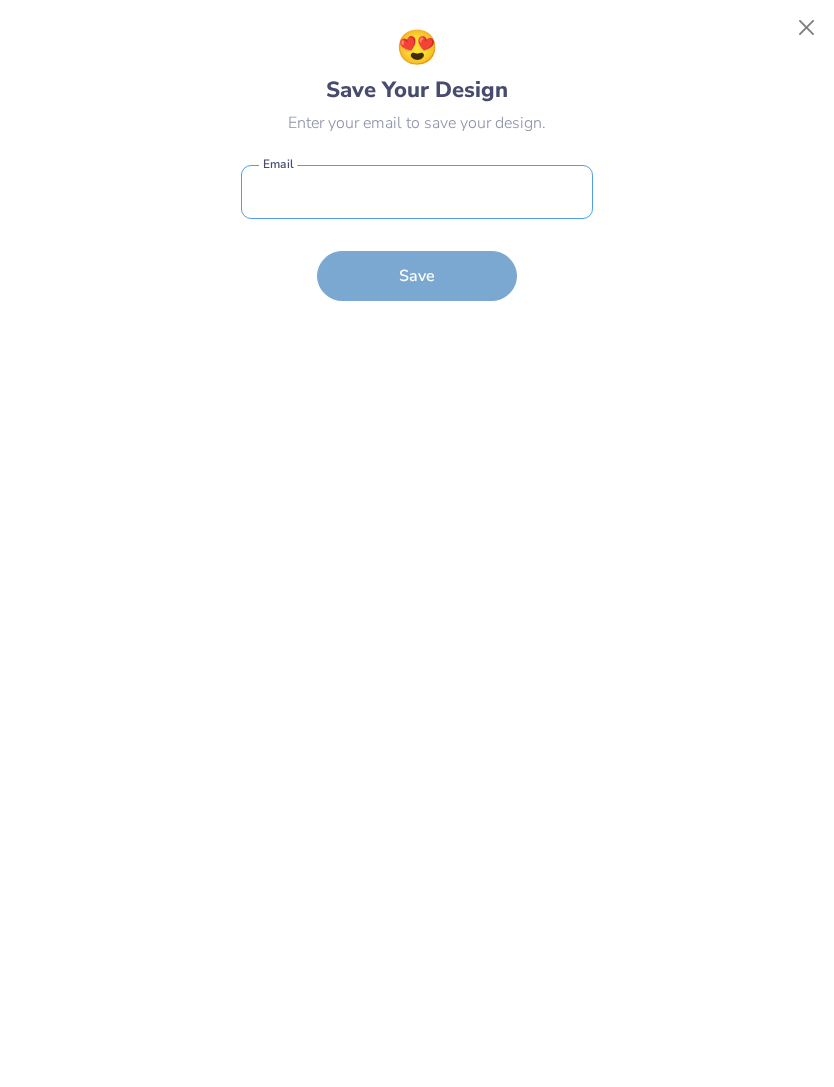 click at bounding box center [417, 192] 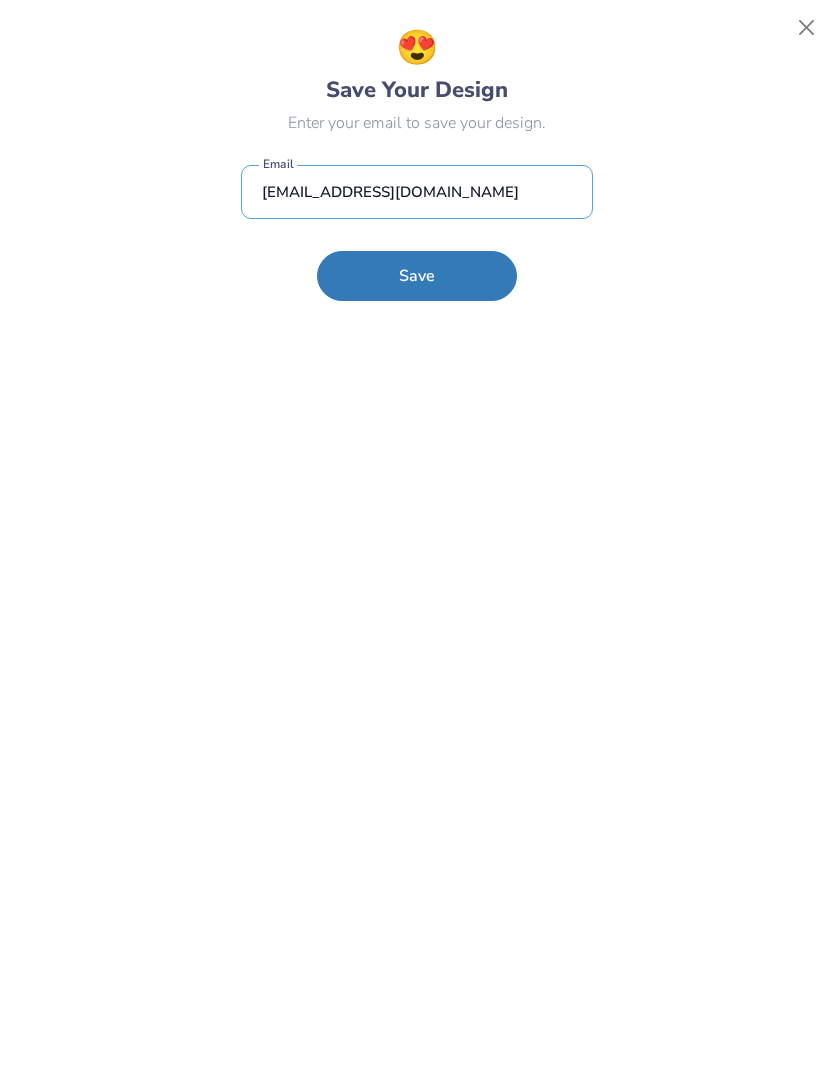 type on "fregenefolake@gmail.com" 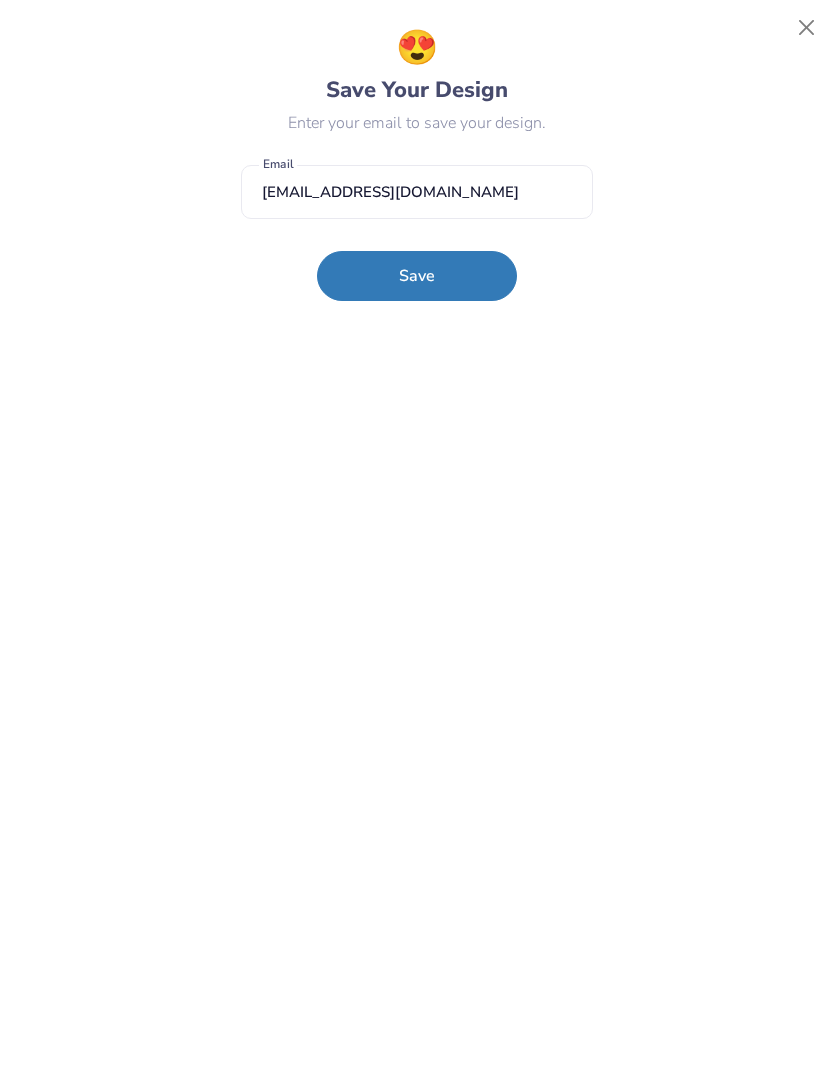 click on "Save" at bounding box center (417, 276) 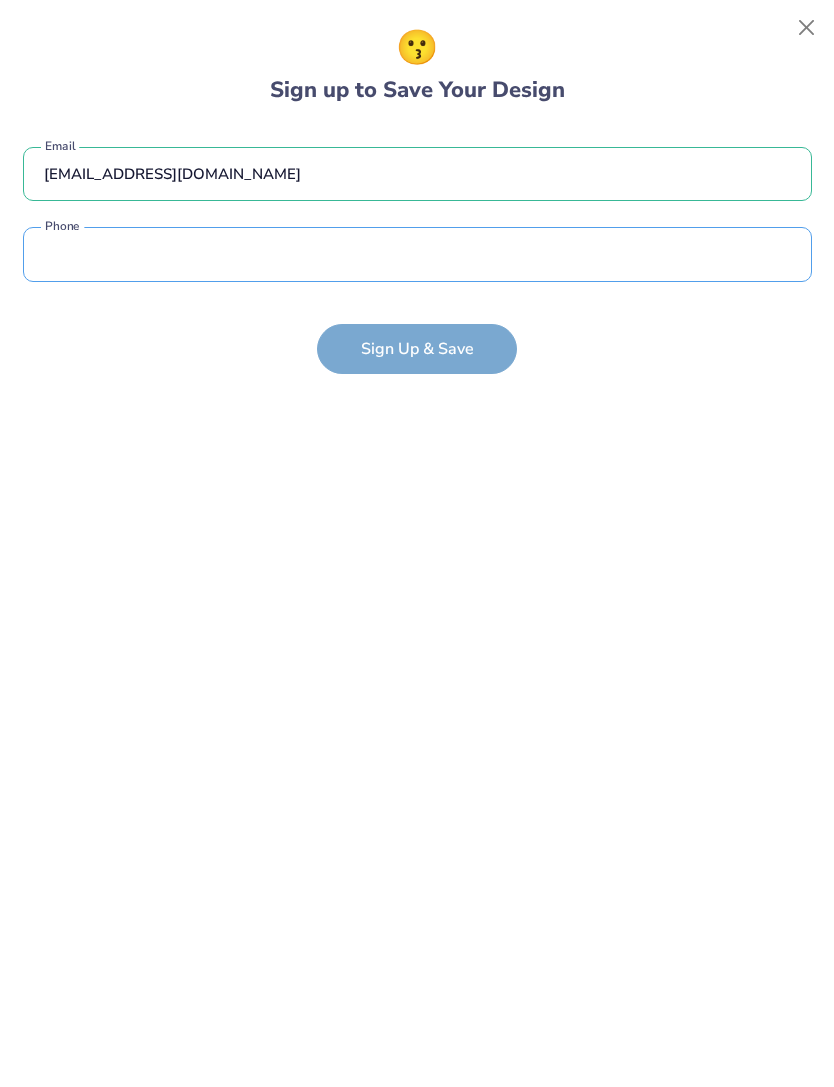 click at bounding box center (417, 254) 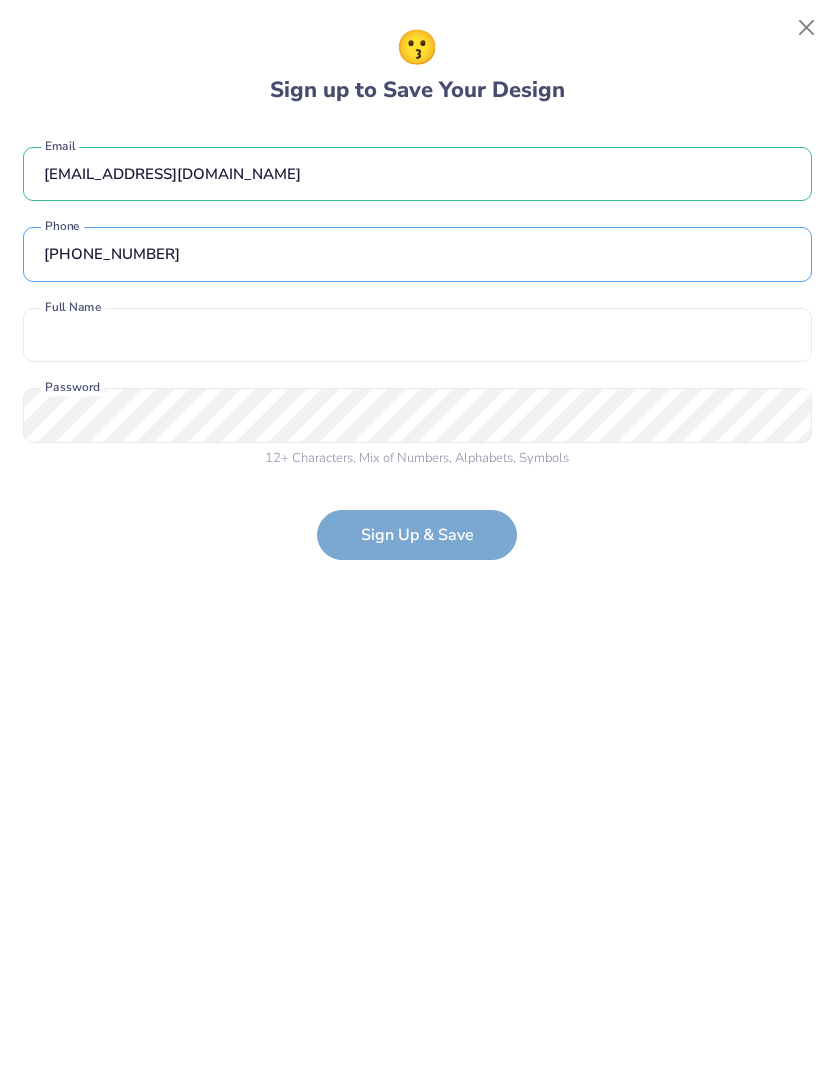 type on "(254) 727-1172" 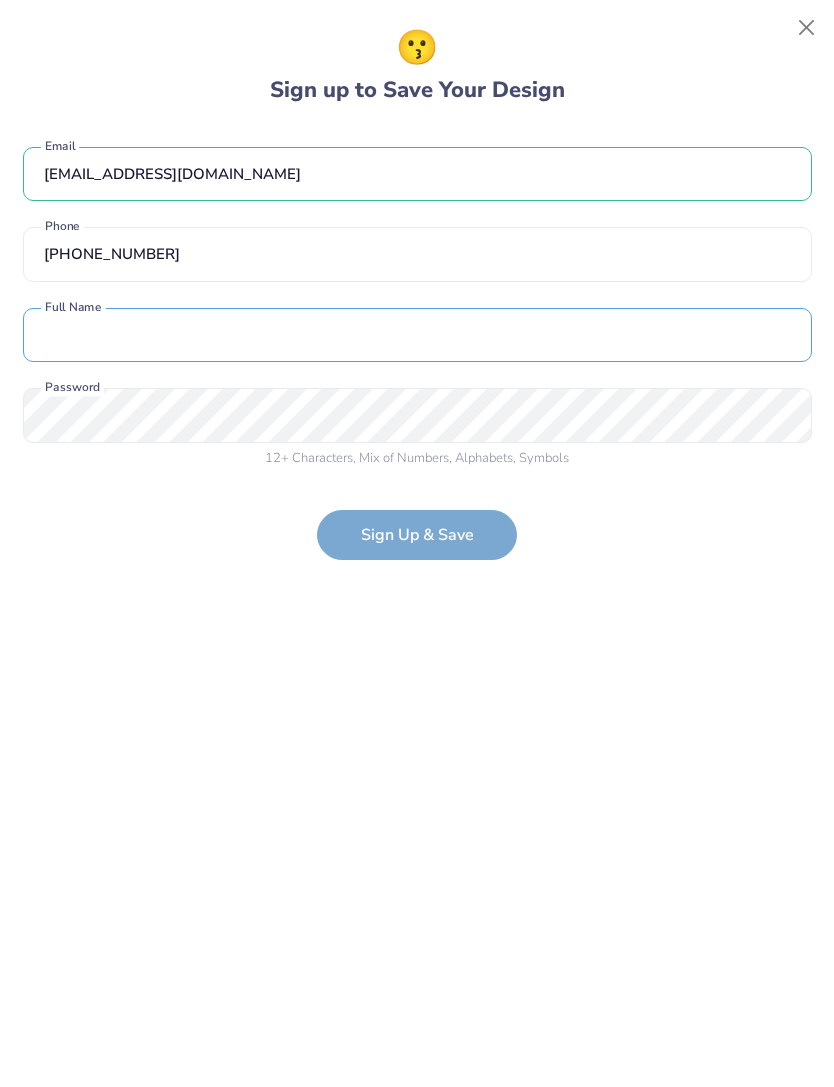 click at bounding box center (417, 335) 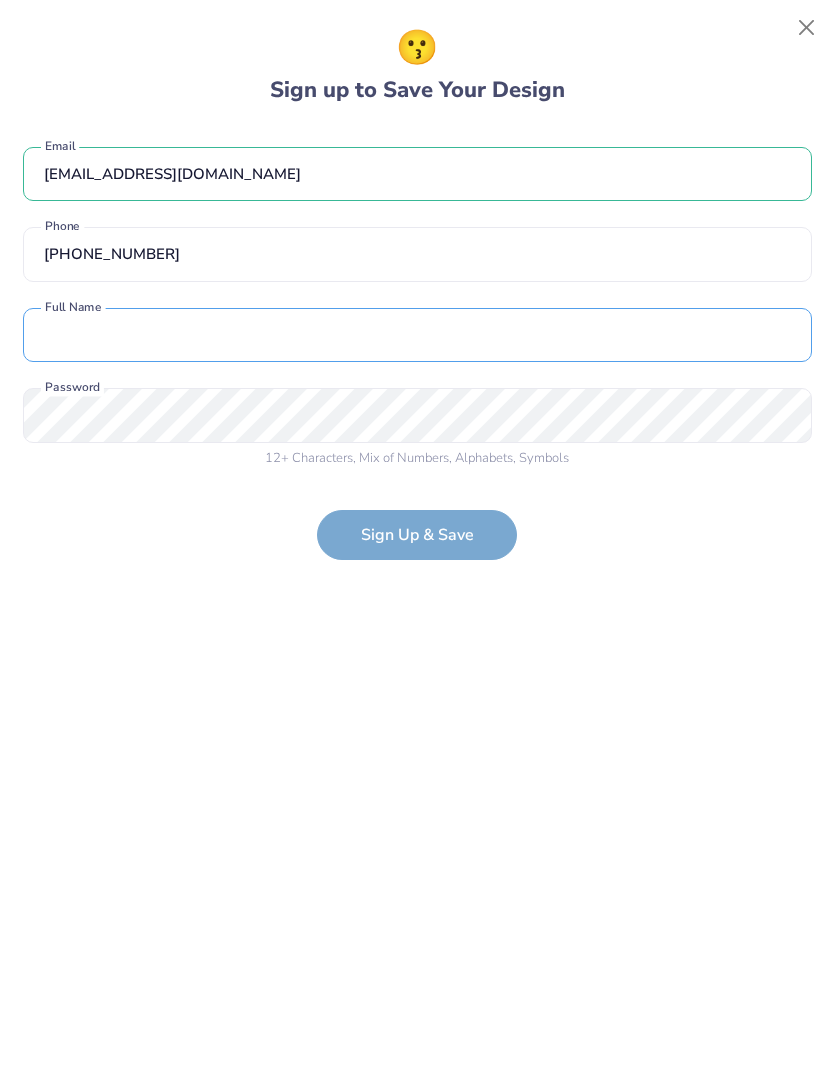 type on "F" 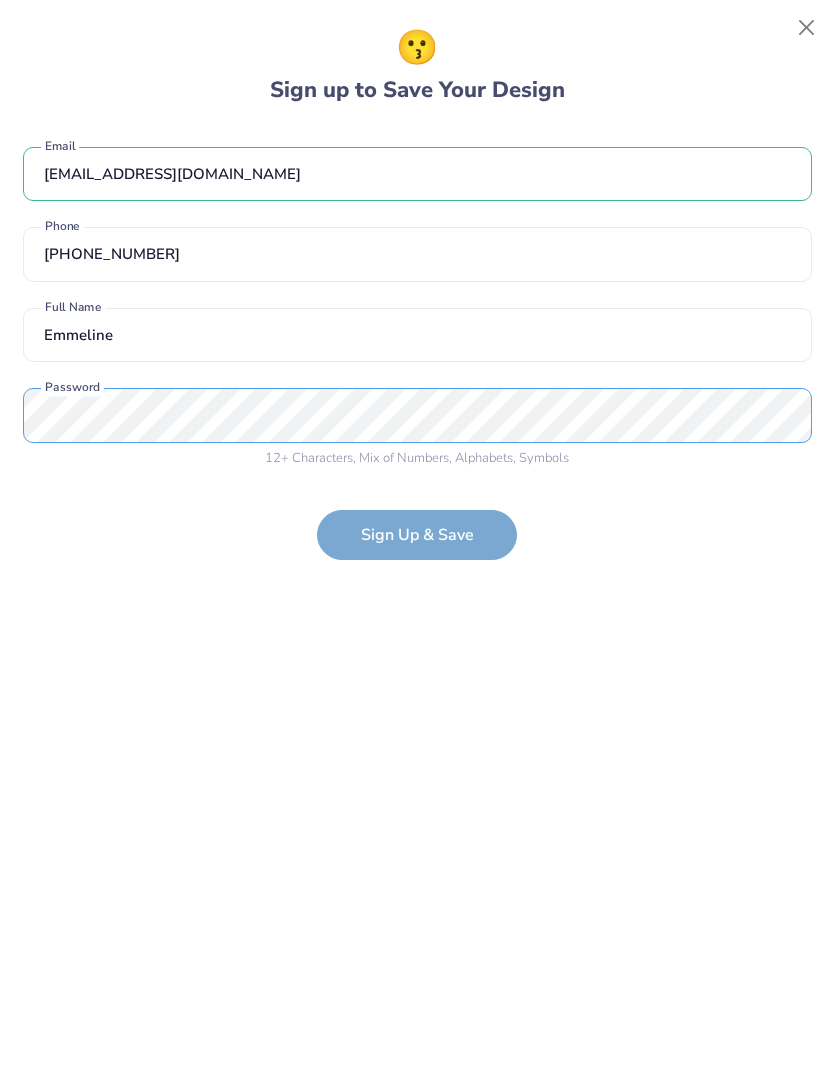 click on "fregenefolake@gmail.com Email (254) 727-1172 Phone Emmeline Both first and last name are required, separated by space. Full Name 12 + Characters , Mix of   Numbers ,   Alphabets ,   Symbols Password is a required field Password" at bounding box center (417, 303) 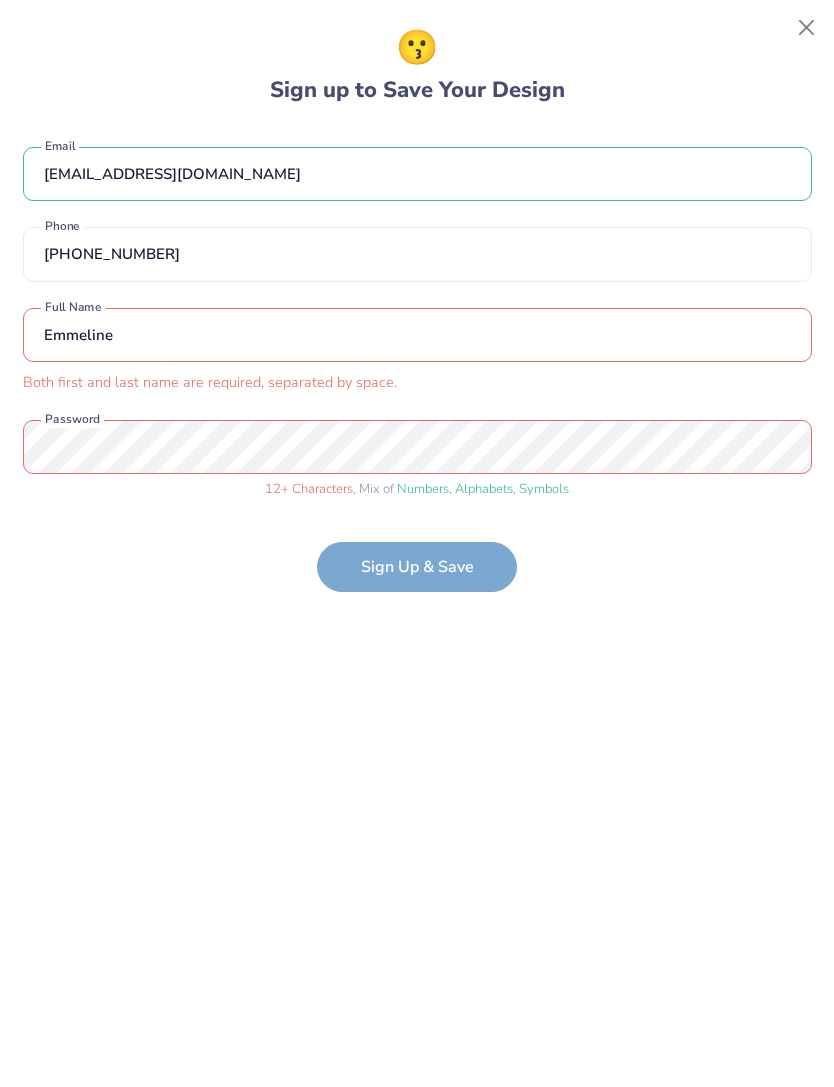 click on "Emmeline" at bounding box center (417, 335) 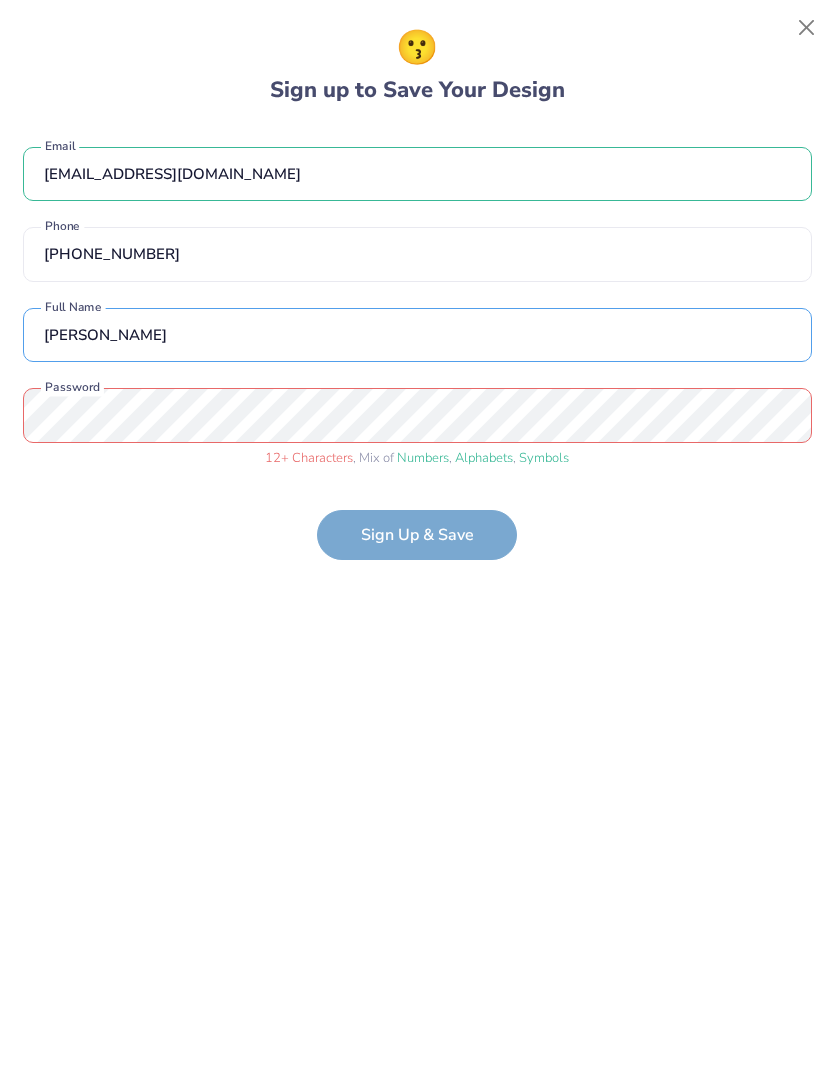 type on "Emmeline Fregene" 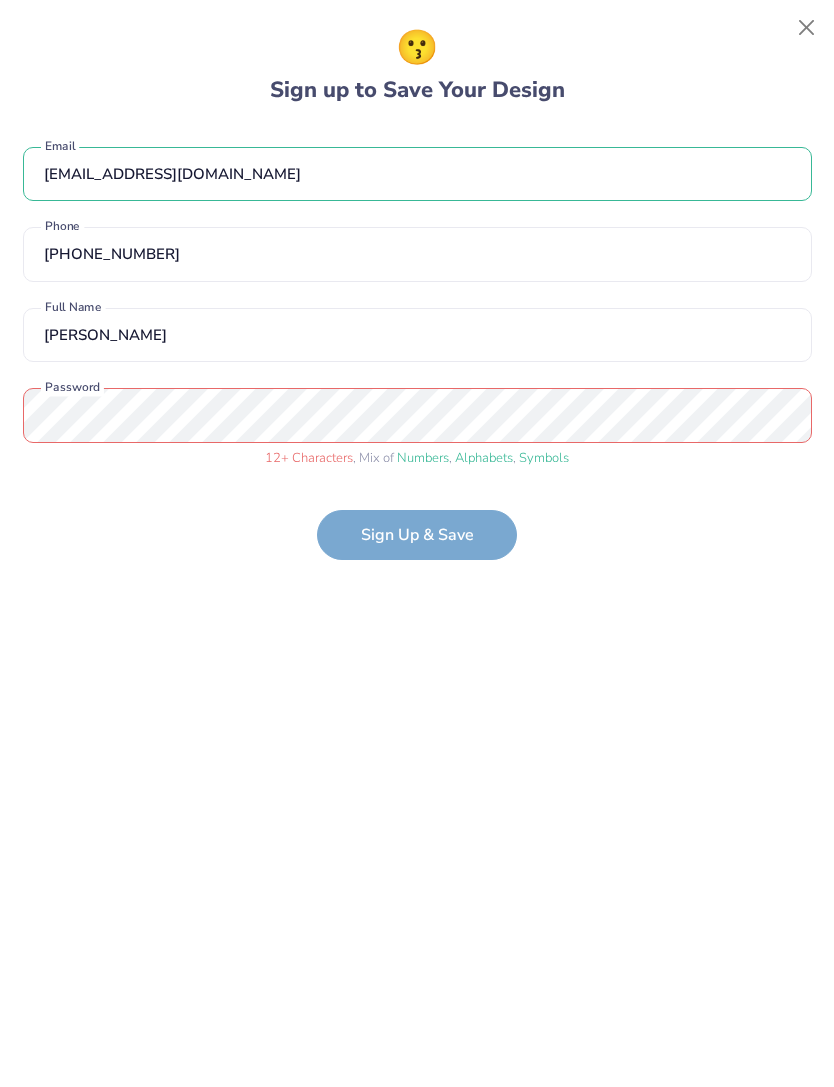 click on "fregenefolake@gmail.com Email (254) 727-1172 Phone Emmeline Fregene Full Name 12 + Characters , Mix of   Numbers ,   Alphabets ,   Symbols Password" at bounding box center (417, 303) 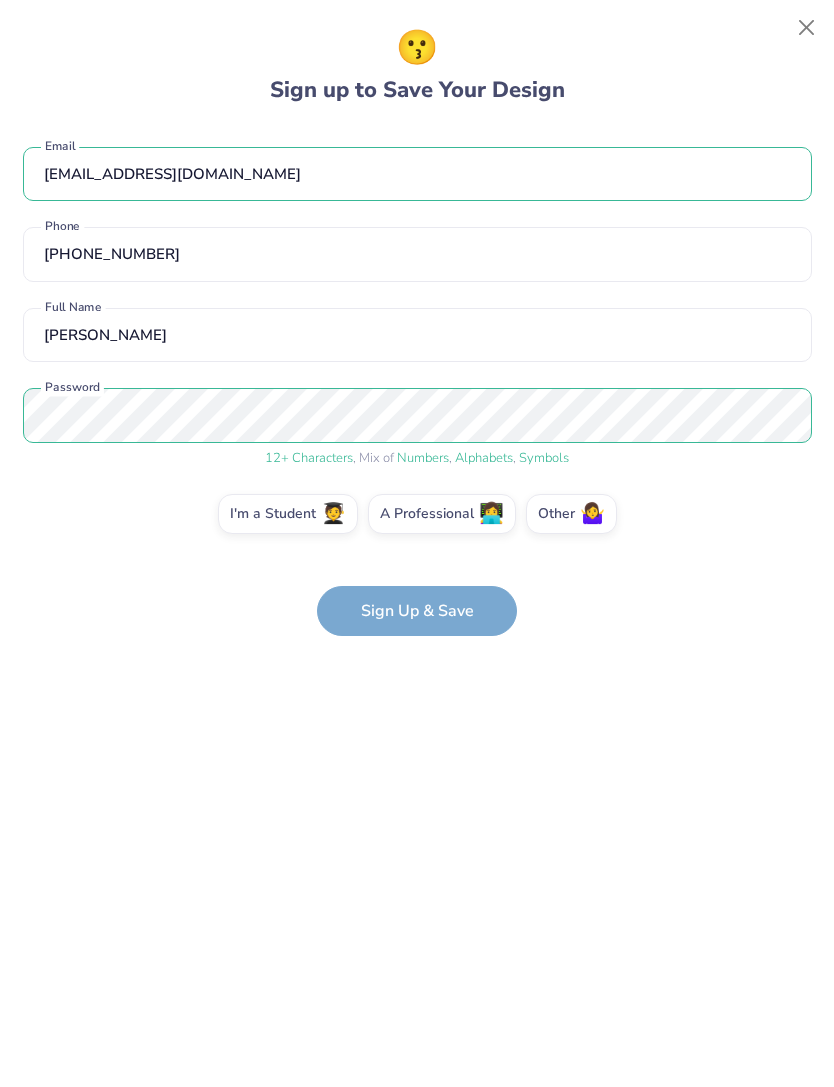 click on "fregenefolake@gmail.com Email (254) 727-1172 Phone Emmeline Fregene Full Name 12 + Characters , Mix of   Numbers ,   Alphabets ,   Symbols Password I'm a Student 🧑‍🎓 A Professional 👩‍💻 Other 🤷‍♀️ Sign Up & Save" at bounding box center [417, 382] 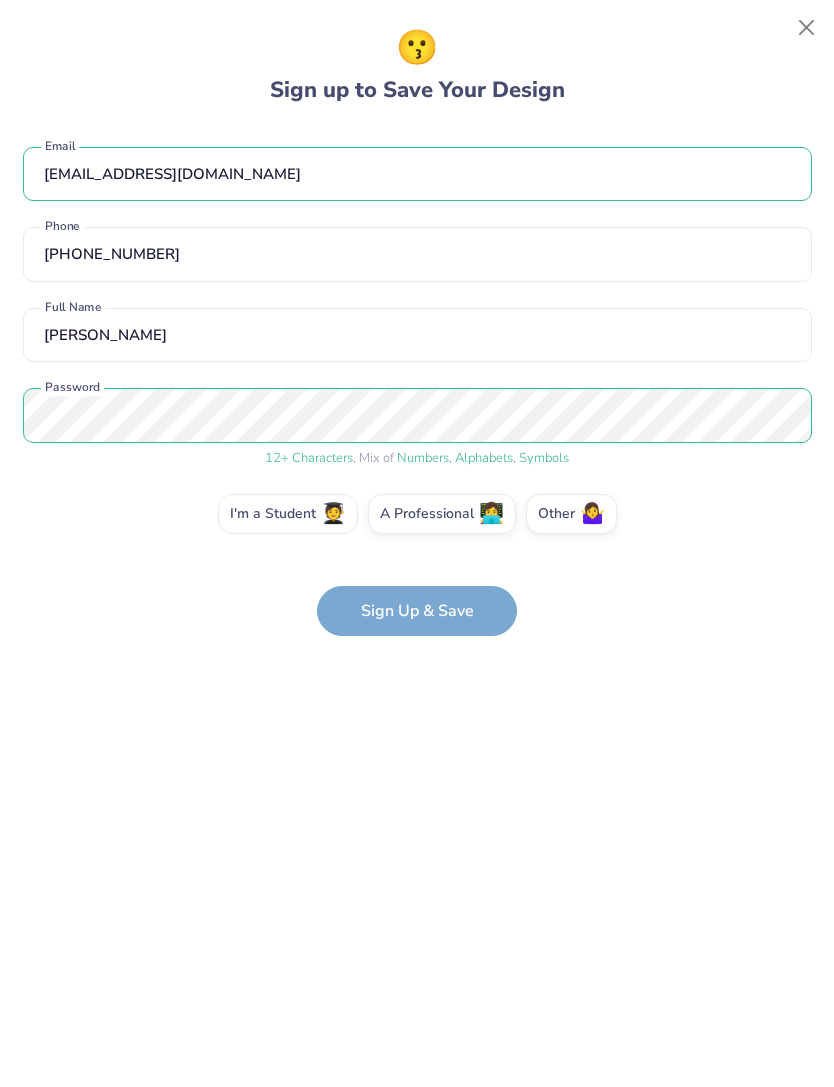 click on "I'm a Student 🧑‍🎓" at bounding box center (288, 514) 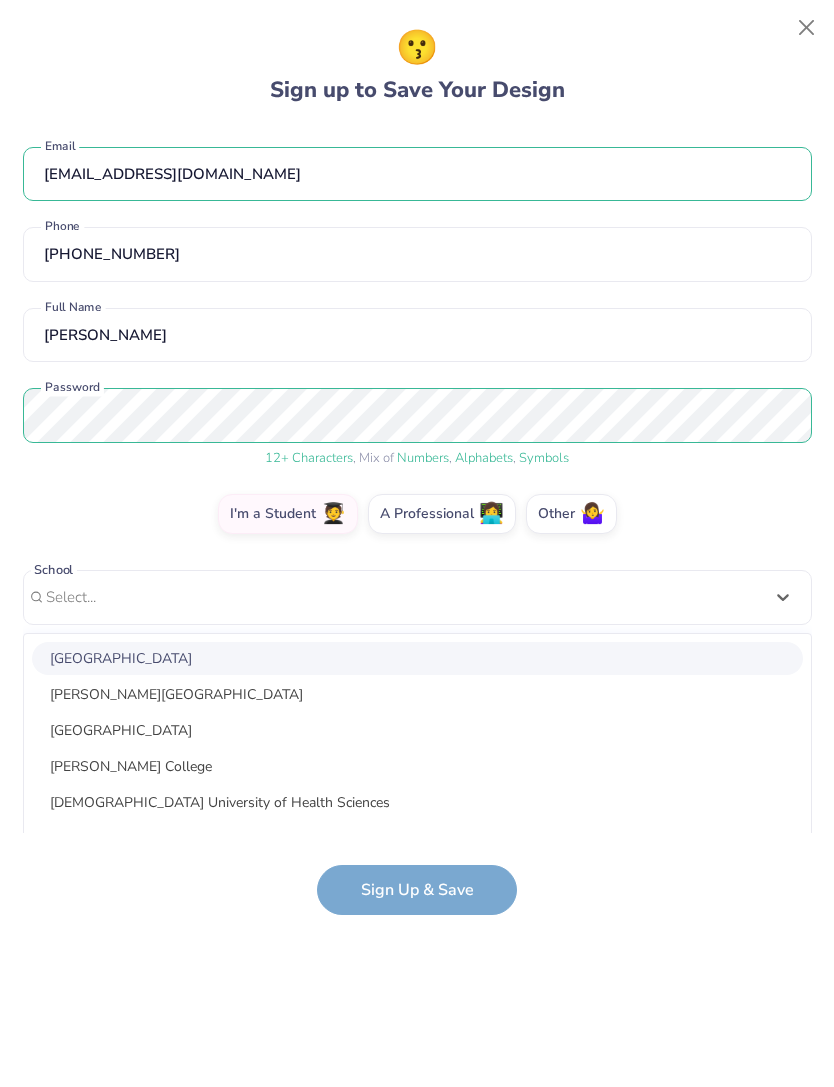 scroll, scrollTop: 101, scrollLeft: 0, axis: vertical 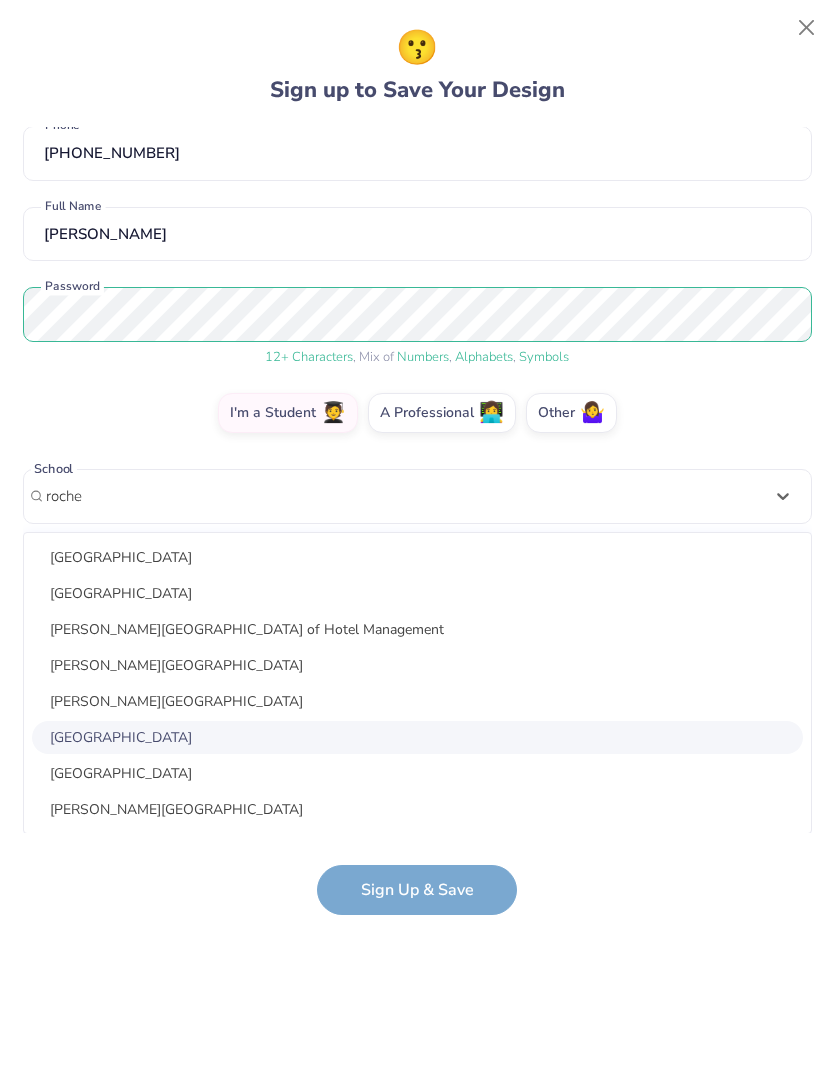 click on "University of Rochester" at bounding box center [417, 737] 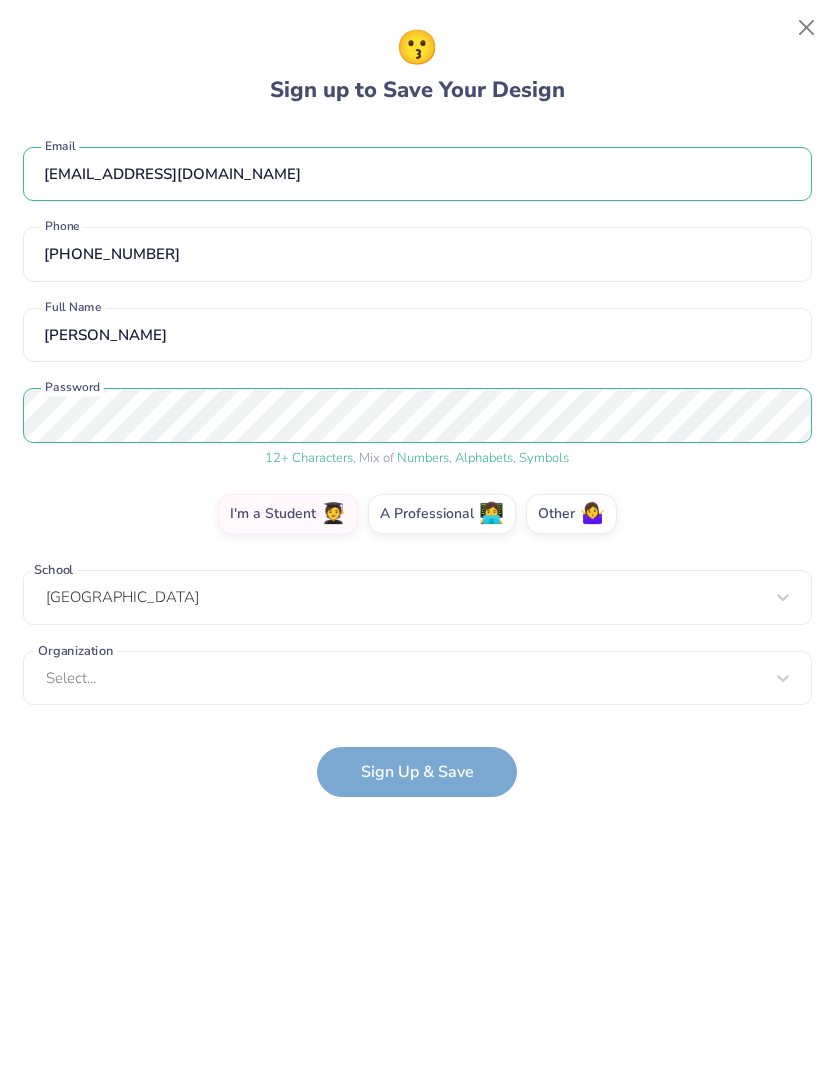 scroll, scrollTop: 0, scrollLeft: 0, axis: both 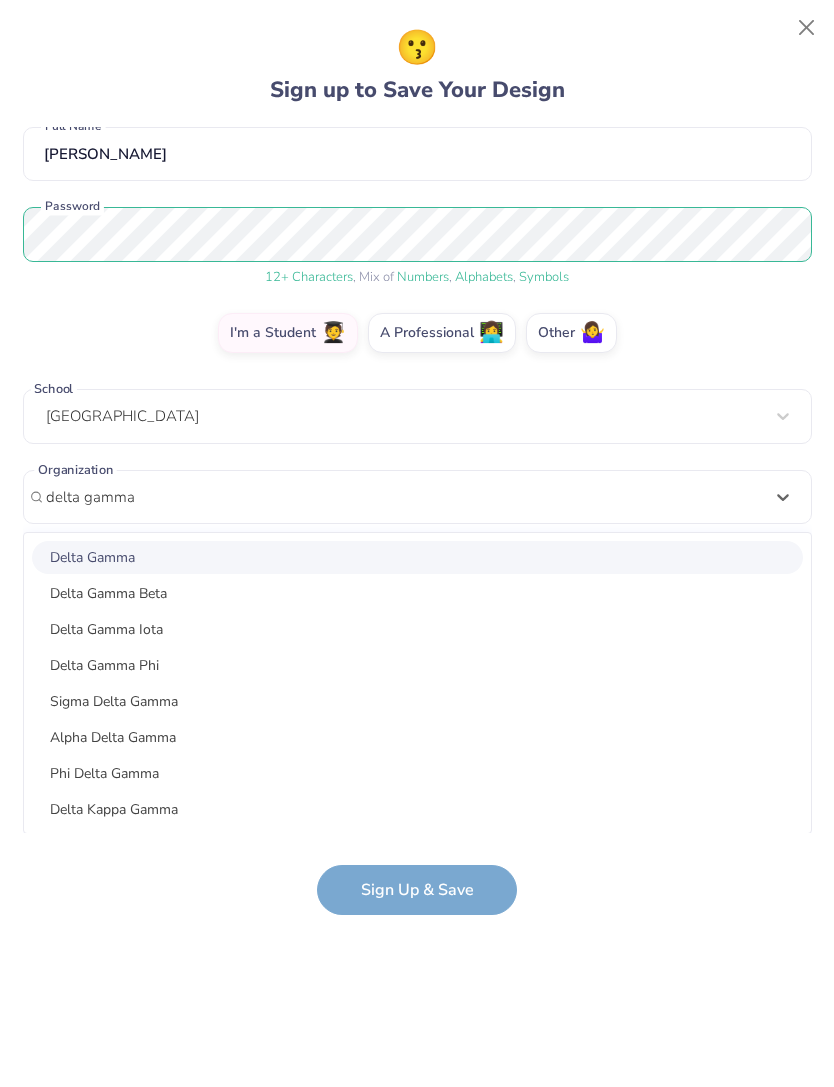 click on "Delta Gamma" at bounding box center (417, 557) 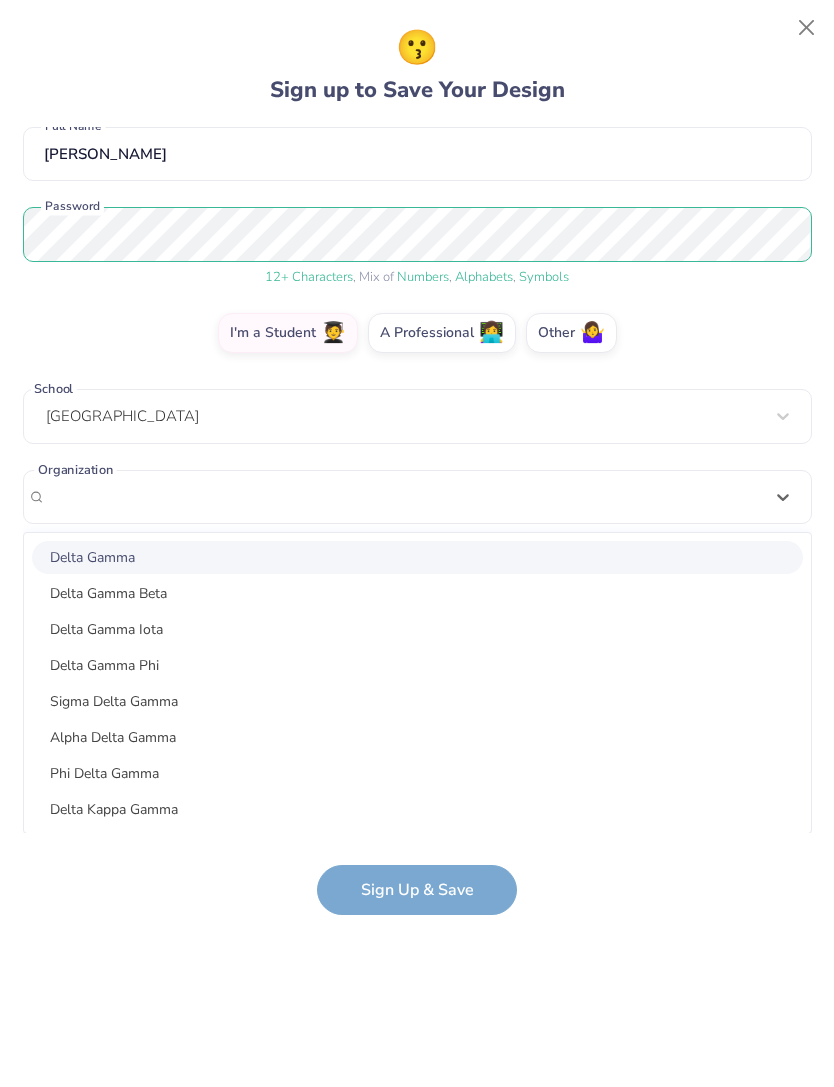 scroll, scrollTop: 0, scrollLeft: 0, axis: both 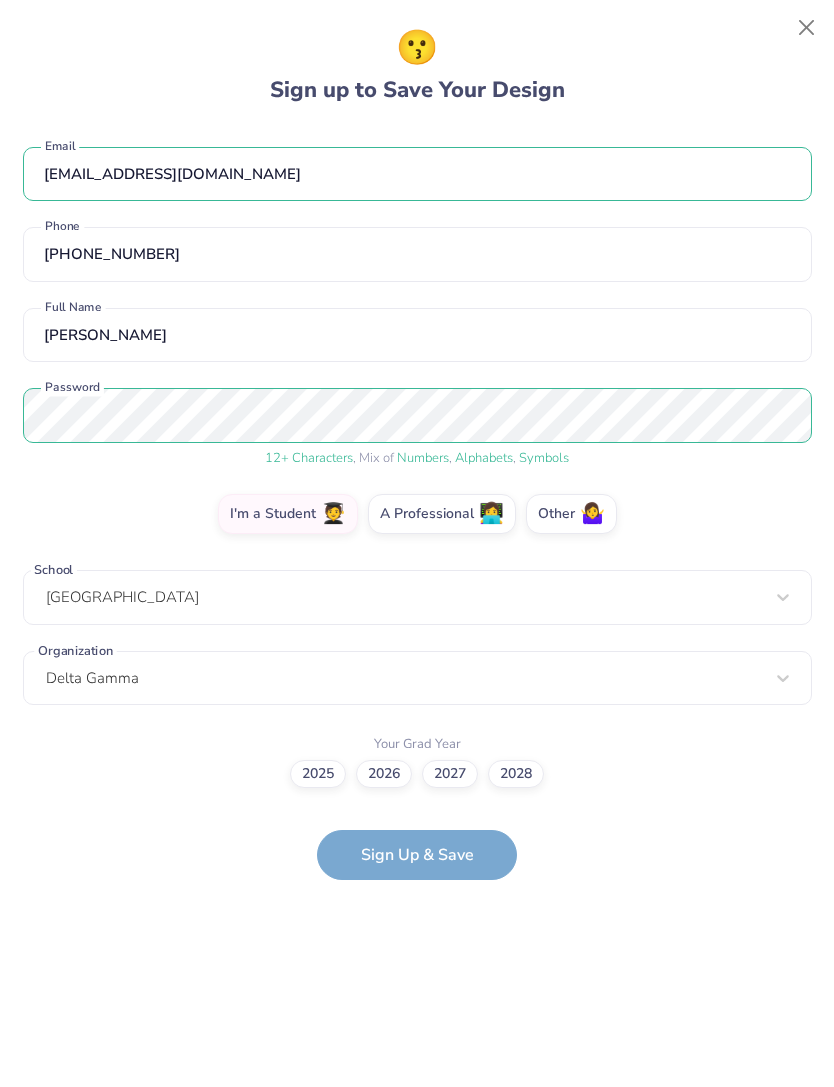 click on "fregenefolake@gmail.com Email (254) 727-1172 Phone Emmeline Fregene Full Name 12 + Characters , Mix of   Numbers ,   Alphabets ,   Symbols Password I'm a Student 🧑‍🎓 A Professional 👩‍💻 Other 🤷‍♀️ School University of Rochester Organization Delta Gamma Your Grad Year 2025 2026 2027 2028 Sign Up & Save" at bounding box center (417, 503) 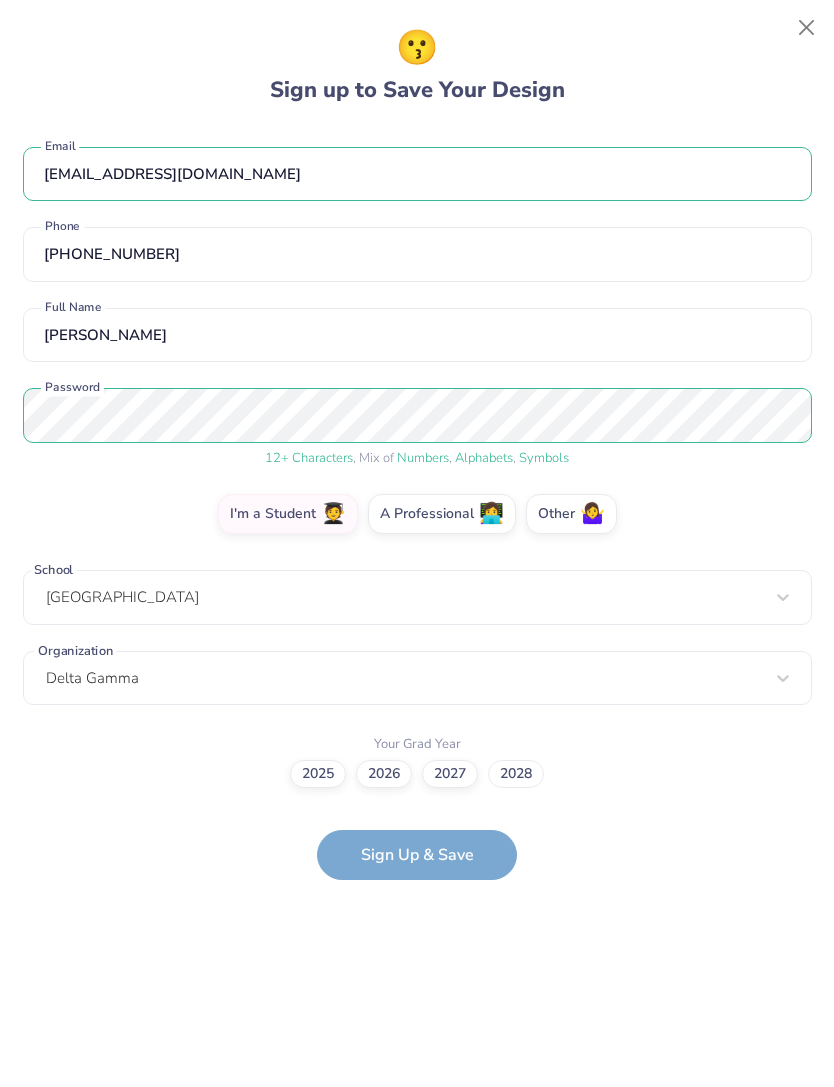 click on "2028" at bounding box center [516, 774] 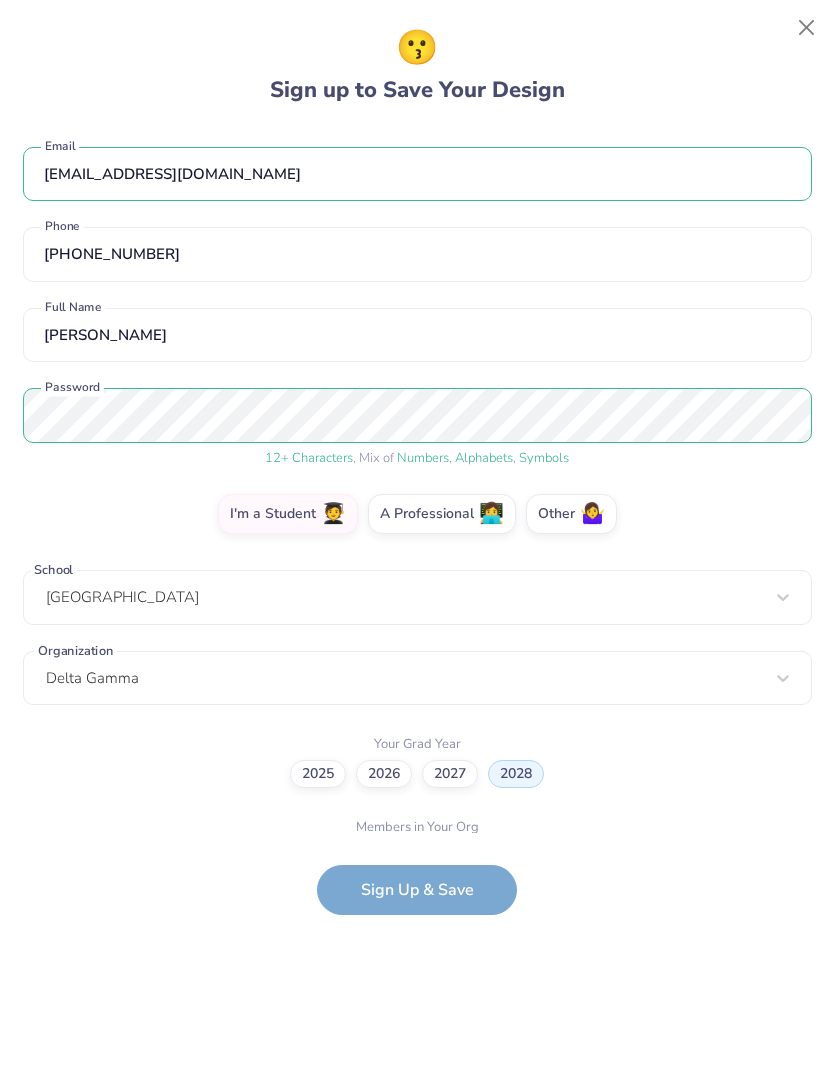 scroll, scrollTop: 43, scrollLeft: 0, axis: vertical 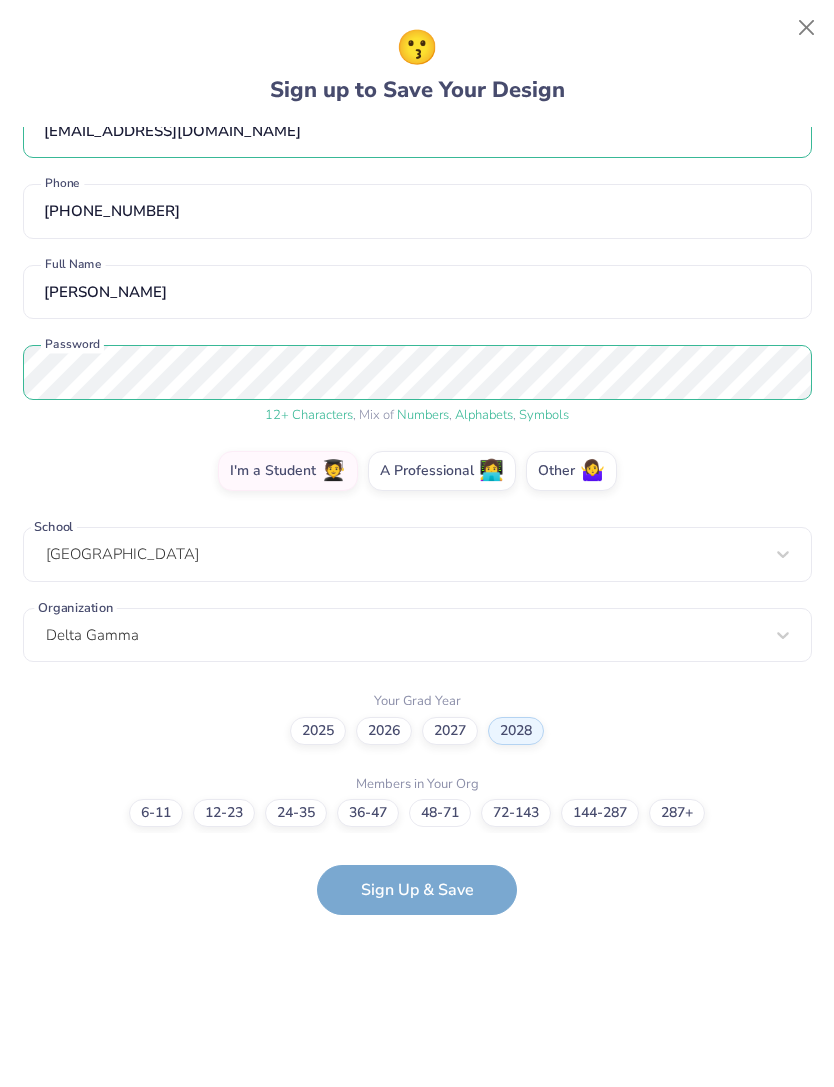 click on "48-71" at bounding box center [440, 813] 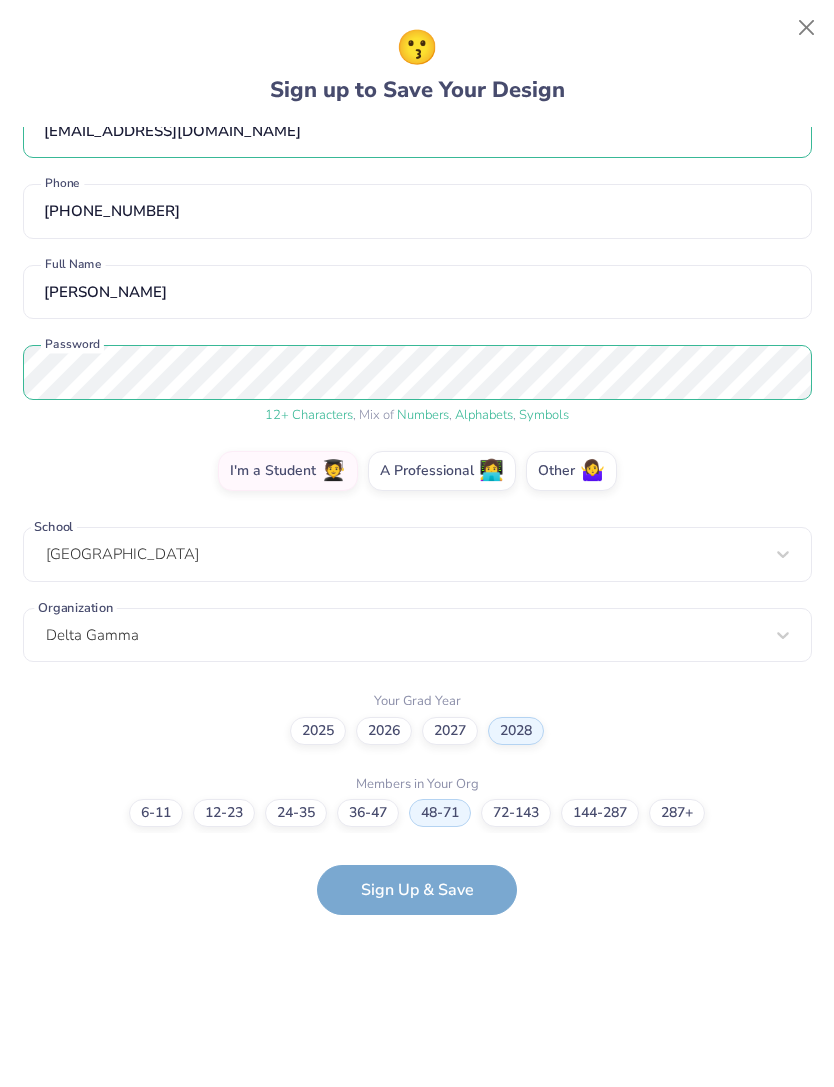 scroll, scrollTop: 124, scrollLeft: 0, axis: vertical 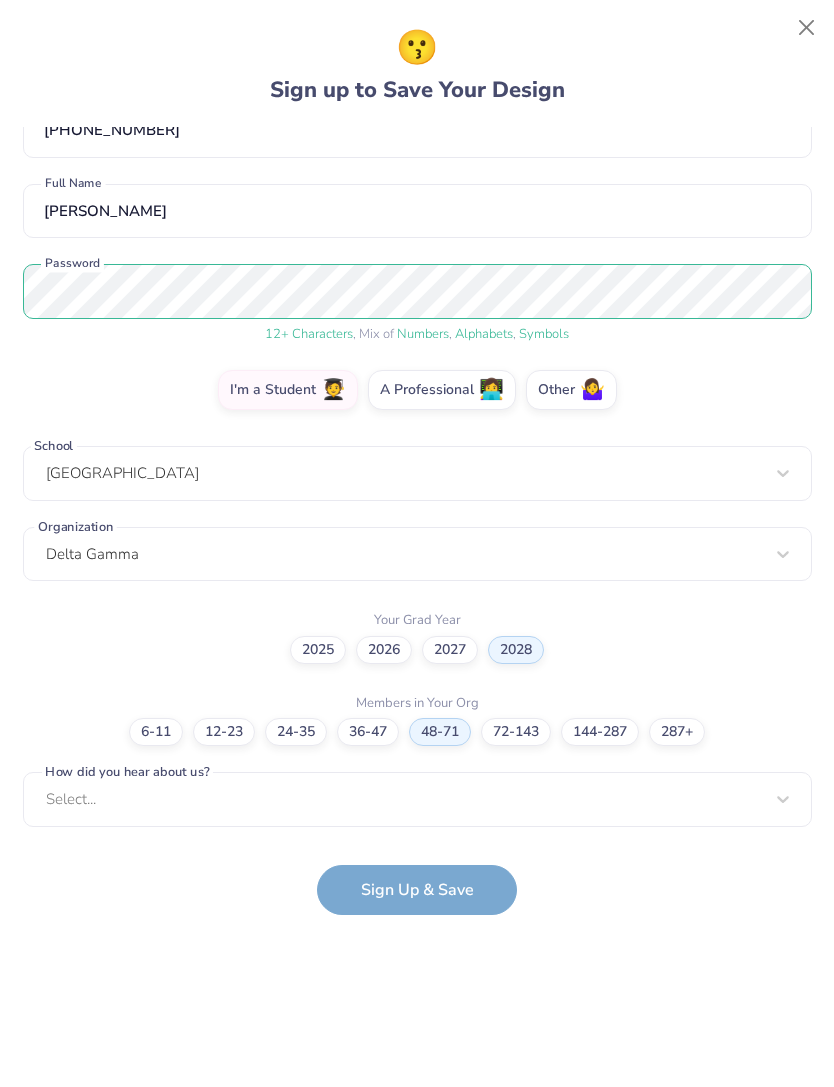 click on "fregenefolake@gmail.com Email (254) 727-1172 Phone Emmeline Fregene Full Name 12 + Characters , Mix of   Numbers ,   Alphabets ,   Symbols Password I'm a Student 🧑‍🎓 A Professional 👩‍💻 Other 🤷‍♀️ School University of Rochester Organization Delta Gamma Your Grad Year 2025 2026 2027 2028 Members in Your Org 6-11 12-23 24-35 36-47 48-71 72-143 144-287 287+ How did you hear about us? Select... How did you hear about us? cannot be null Sign Up & Save" at bounding box center [417, 521] 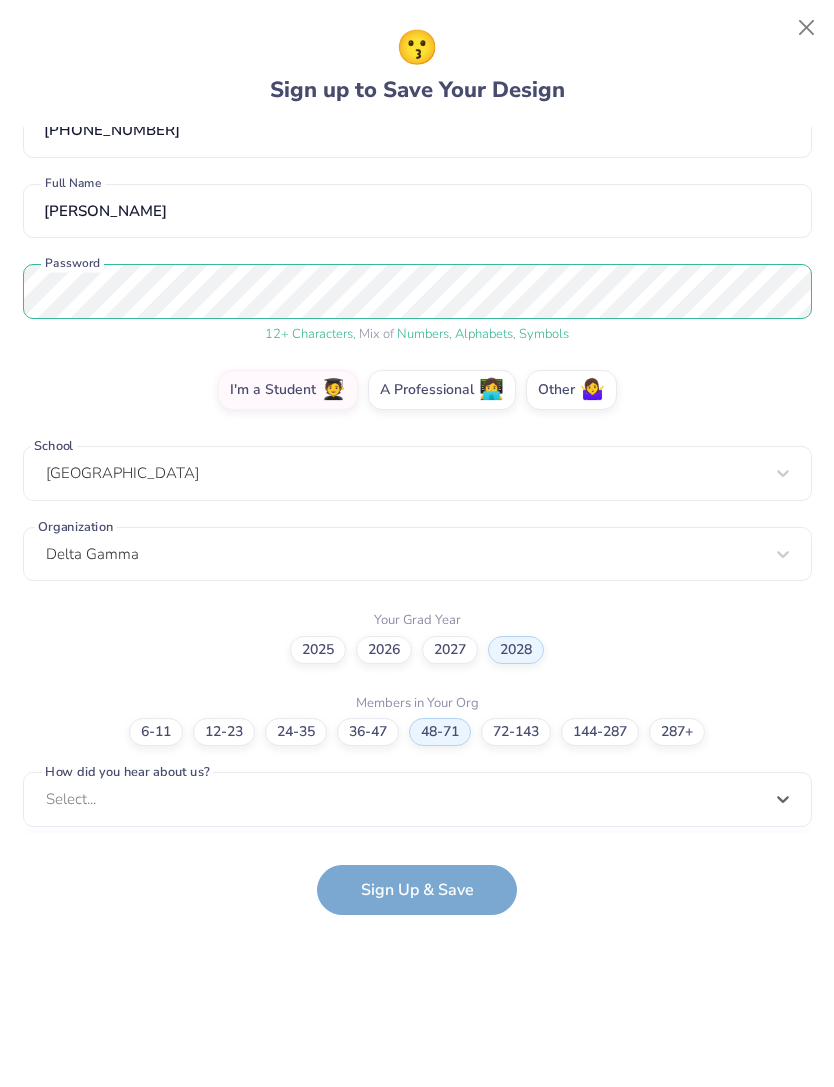 scroll, scrollTop: 424, scrollLeft: 0, axis: vertical 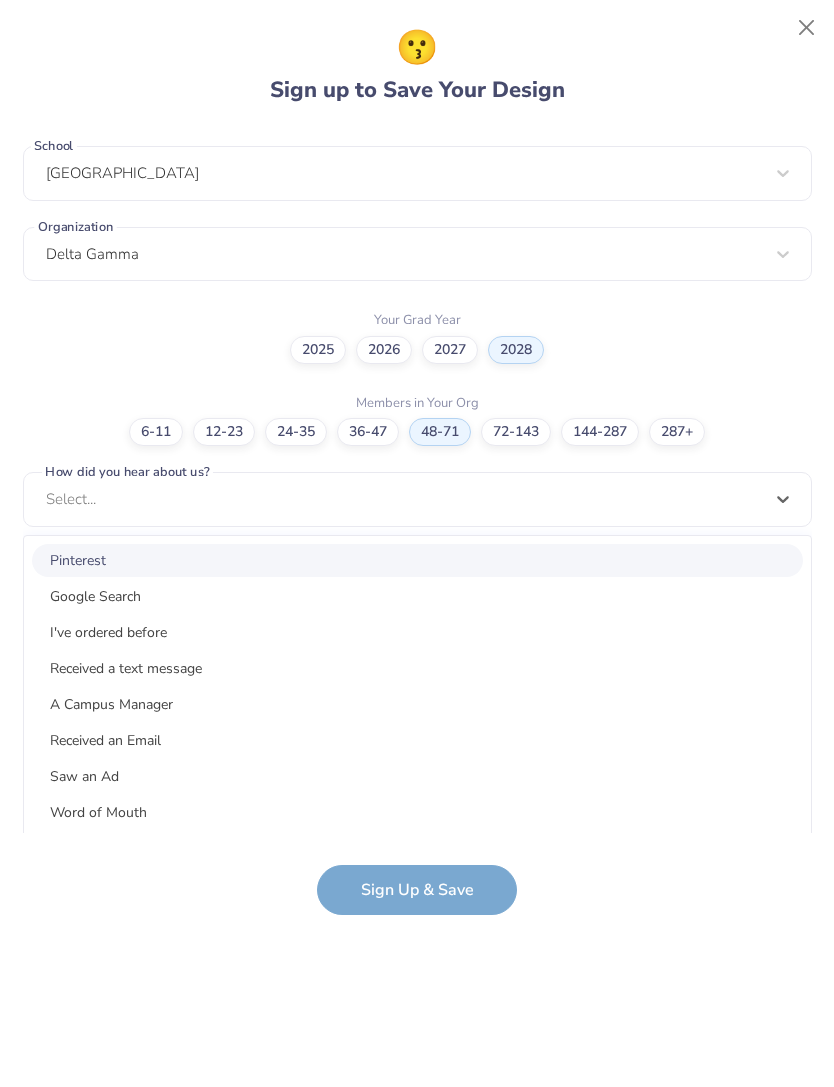 click on "I've ordered before" at bounding box center (417, 632) 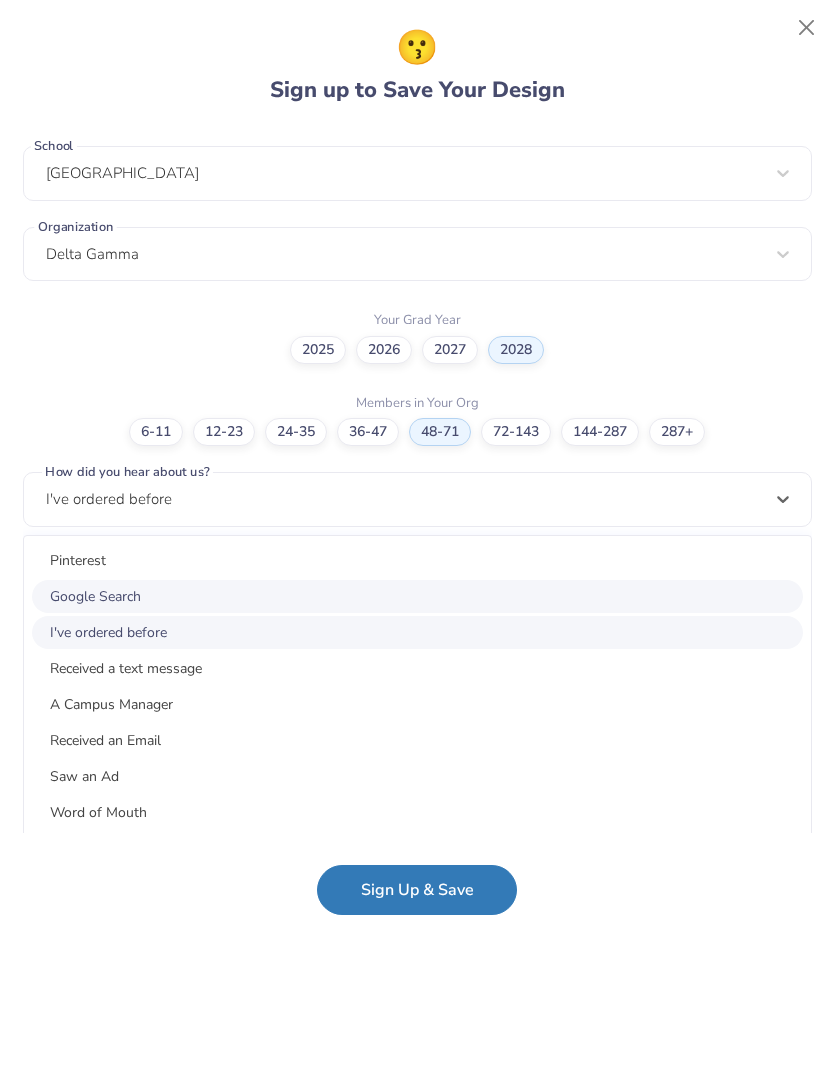 click on "Google Search" at bounding box center (417, 596) 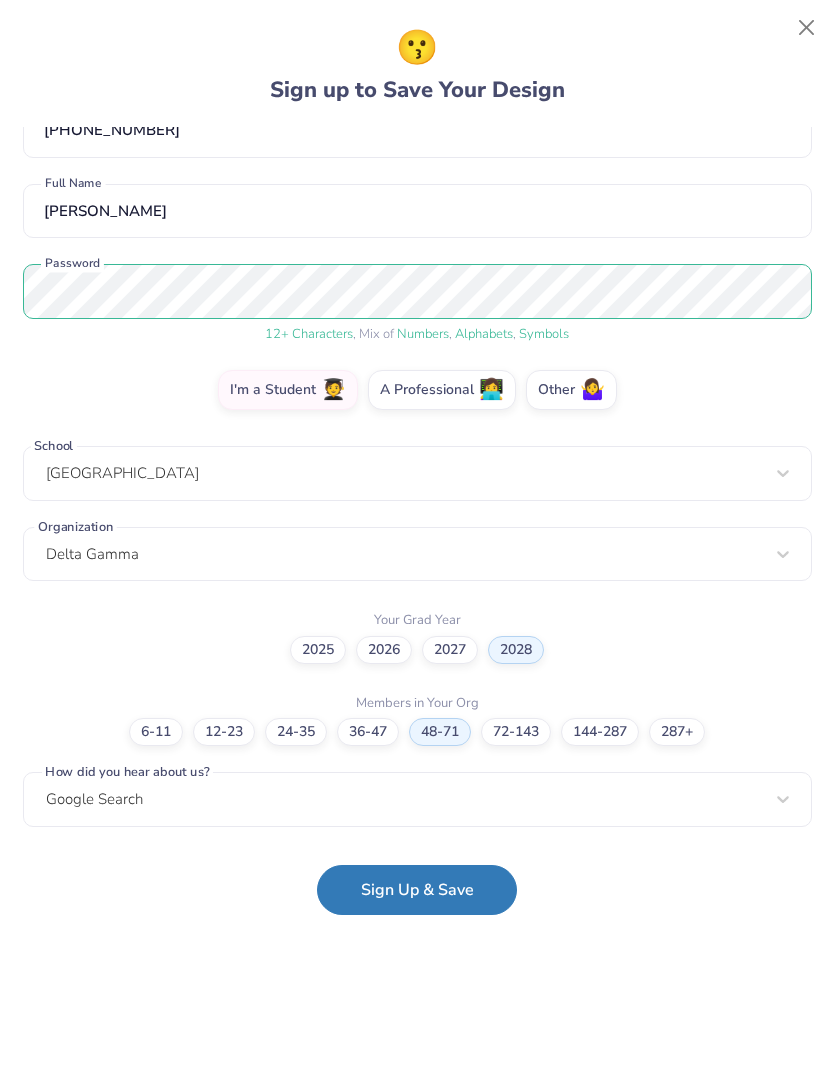 click on "Sign Up & Save" at bounding box center [417, 890] 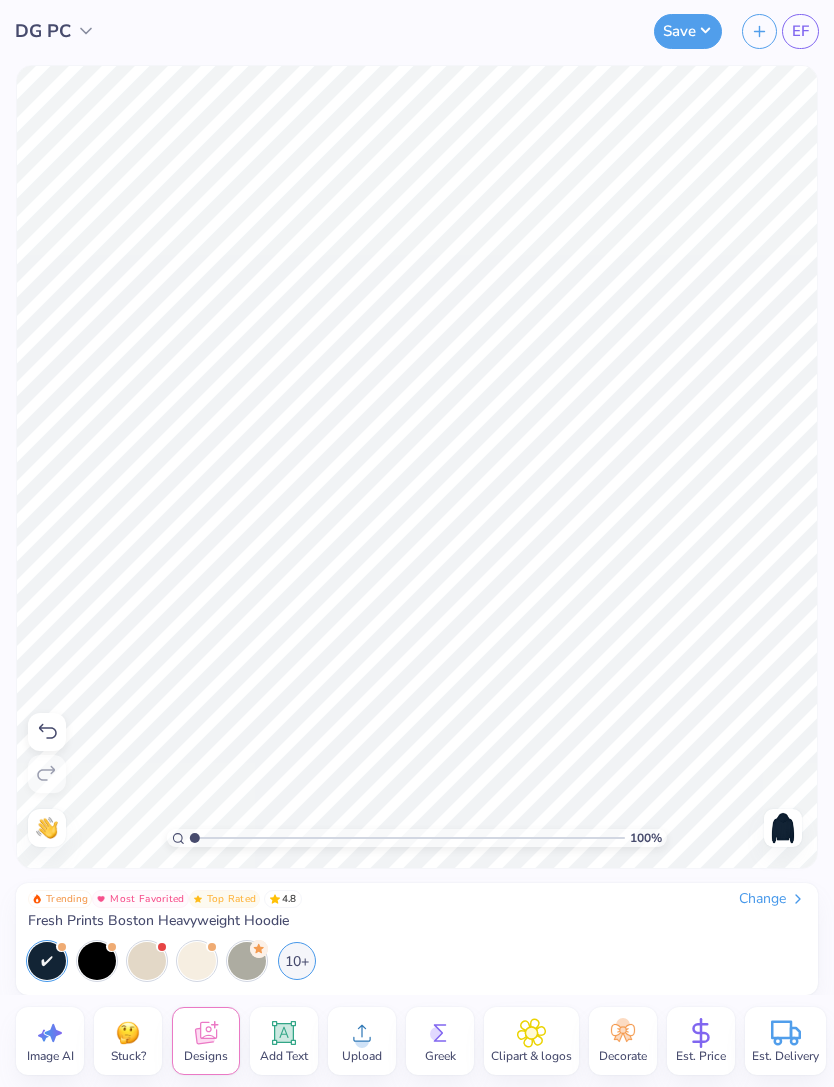 click on "Save" at bounding box center [688, 31] 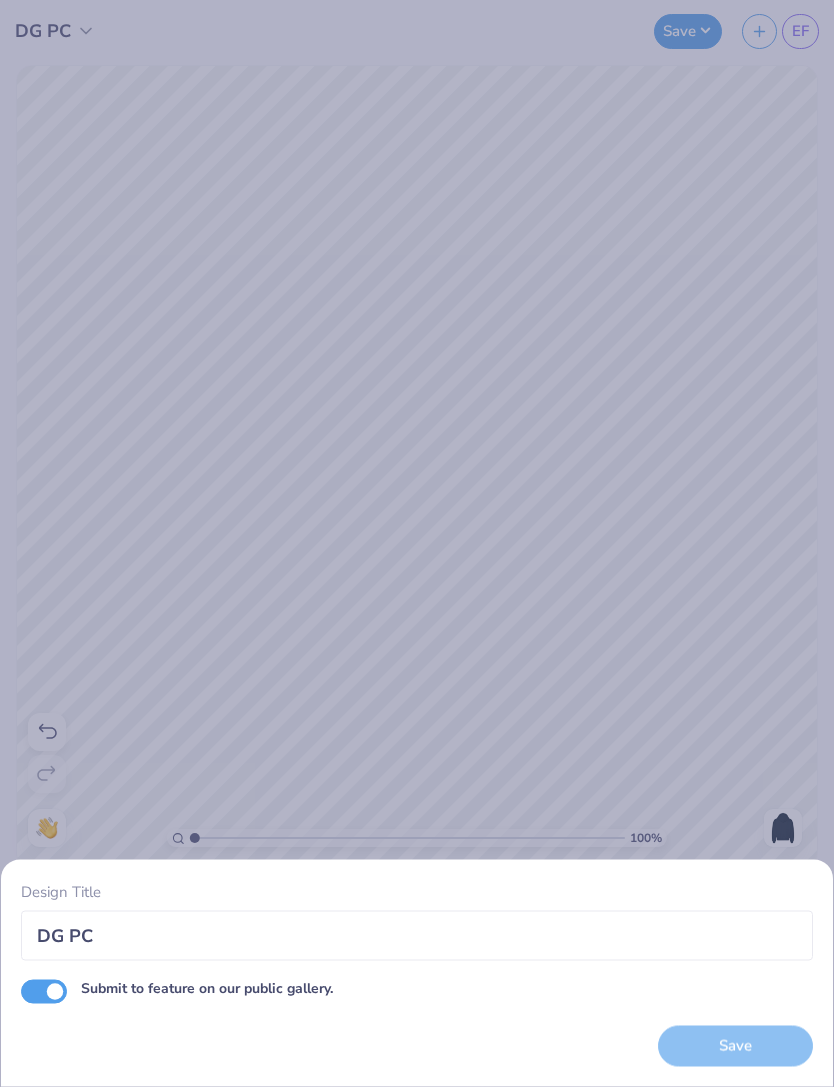 click on "Submit to feature on our public gallery." at bounding box center [44, 991] 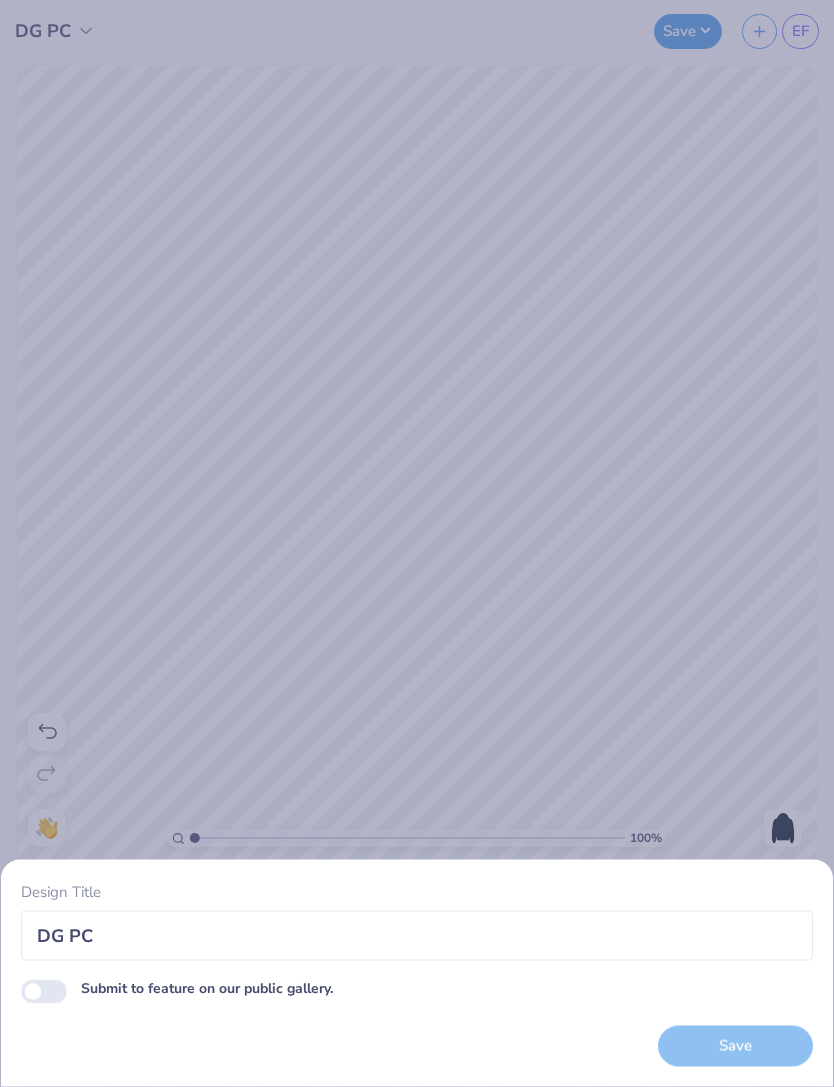 checkbox on "false" 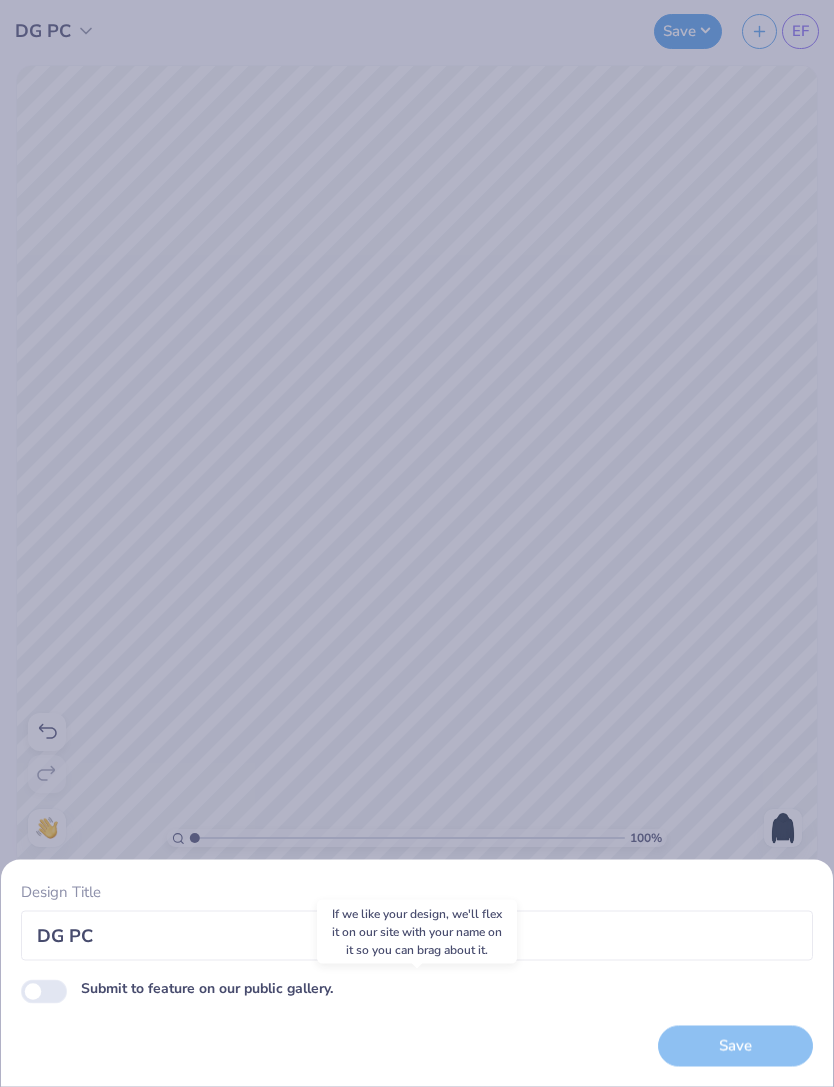 click on "Save" at bounding box center [735, 1046] 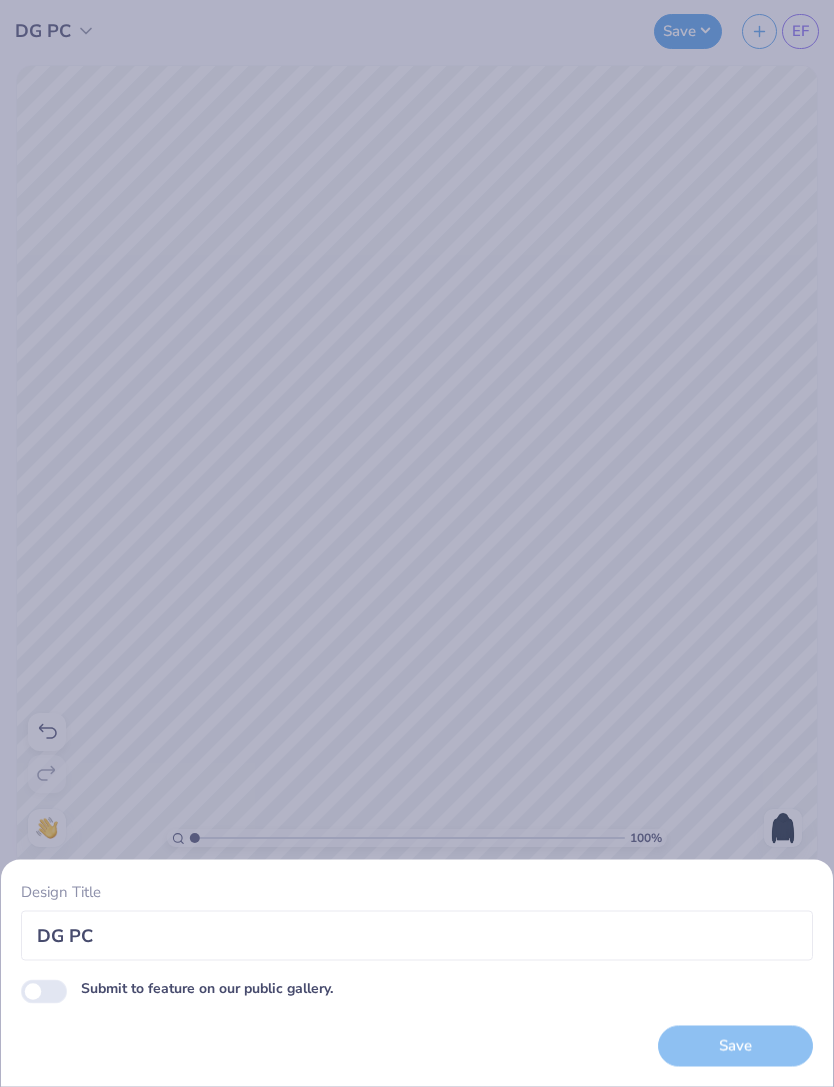 click on "Save" at bounding box center [735, 1046] 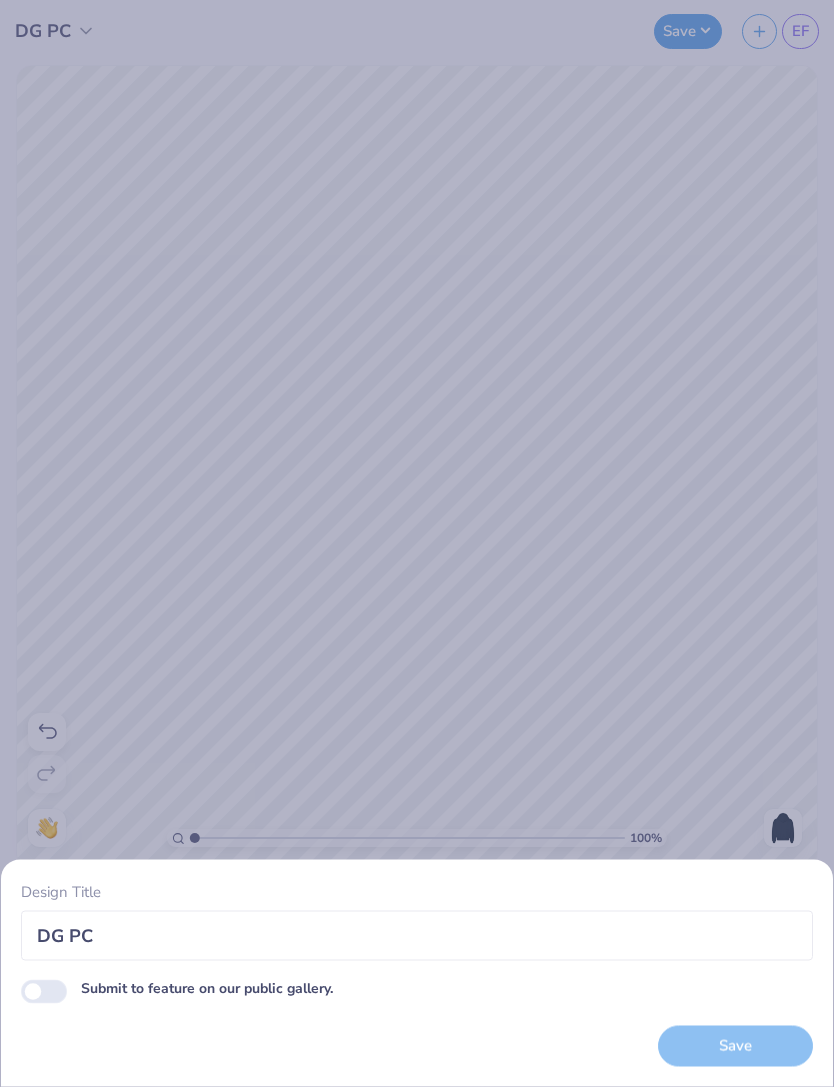 click on "Save" at bounding box center [735, 1046] 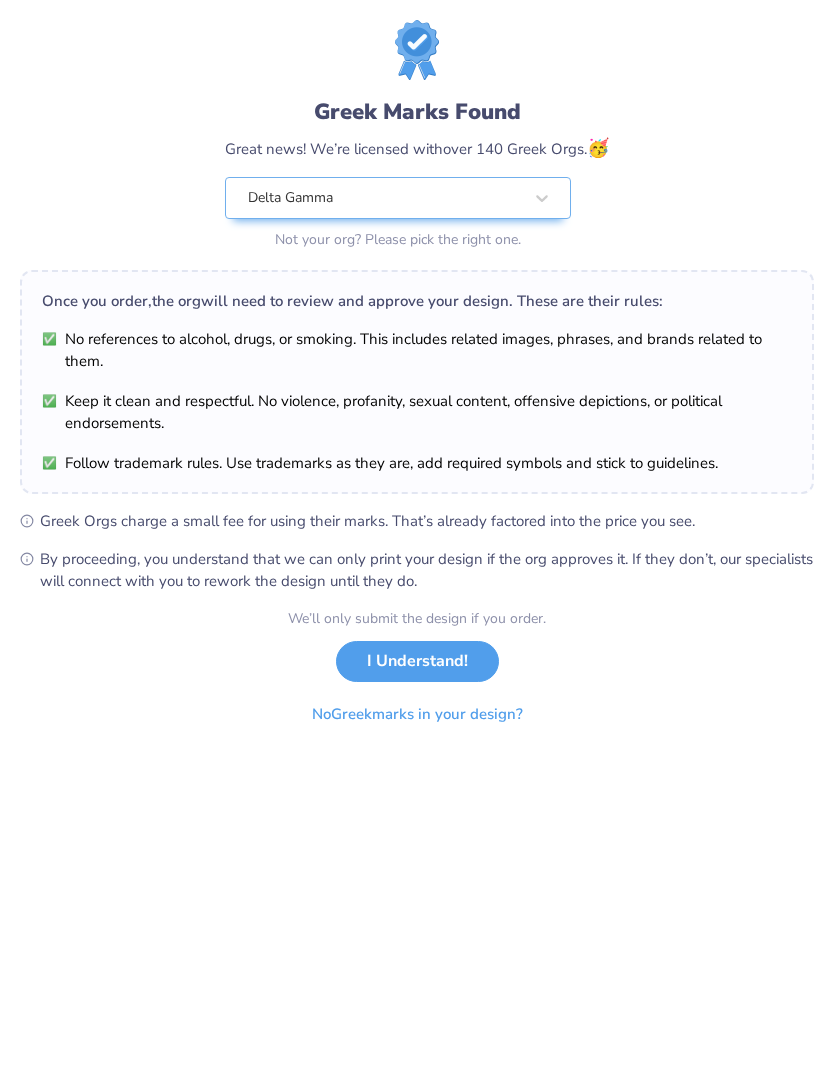 click on "I Understand!" at bounding box center [417, 661] 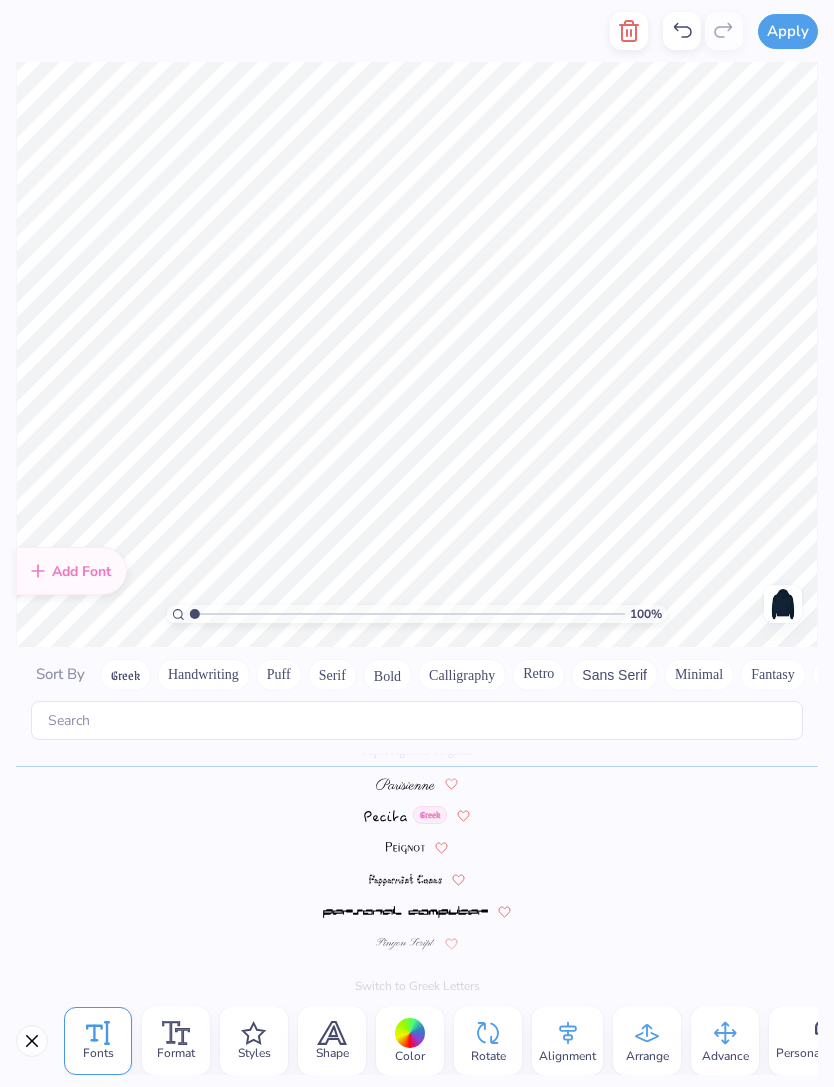 scroll, scrollTop: 7248, scrollLeft: 0, axis: vertical 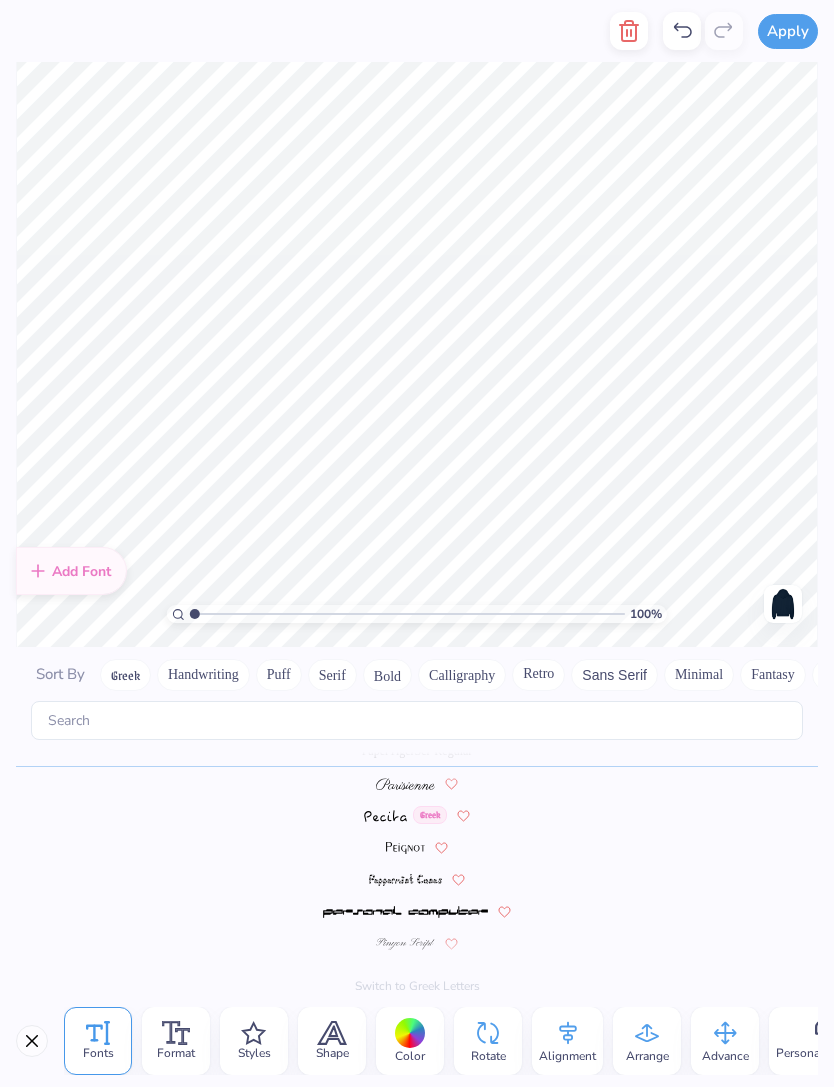 click at bounding box center [405, 944] 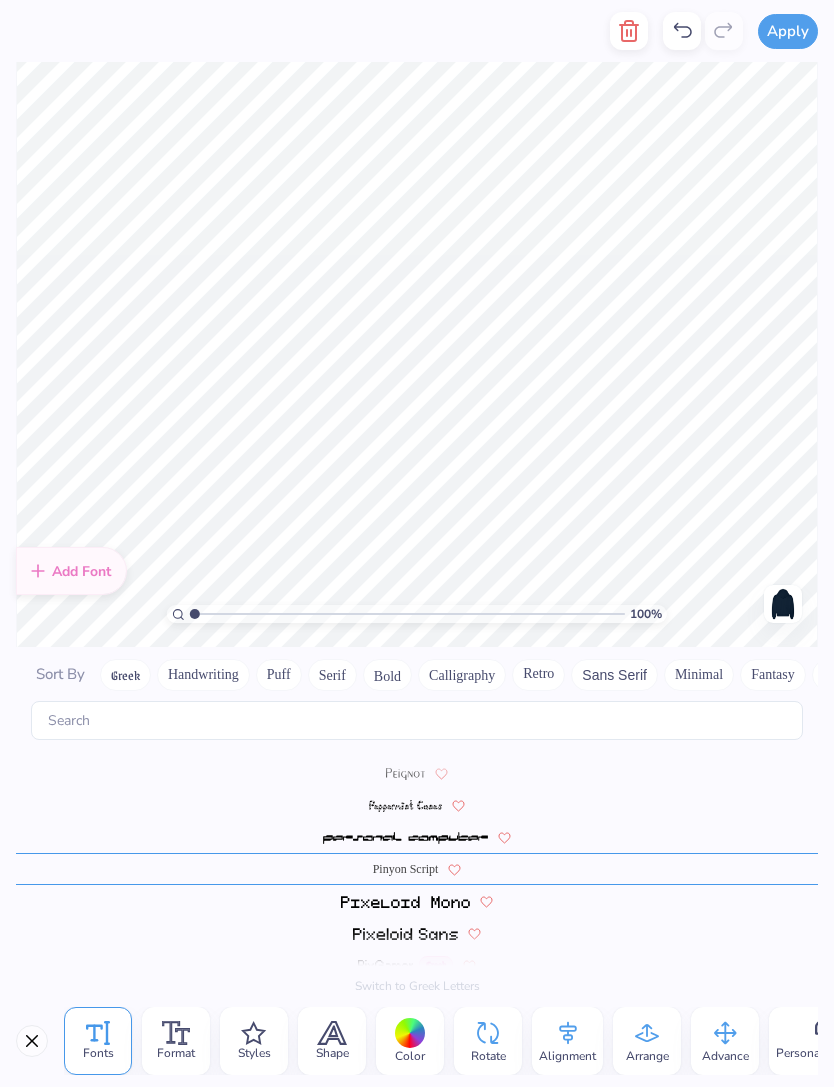 scroll, scrollTop: 7322, scrollLeft: 0, axis: vertical 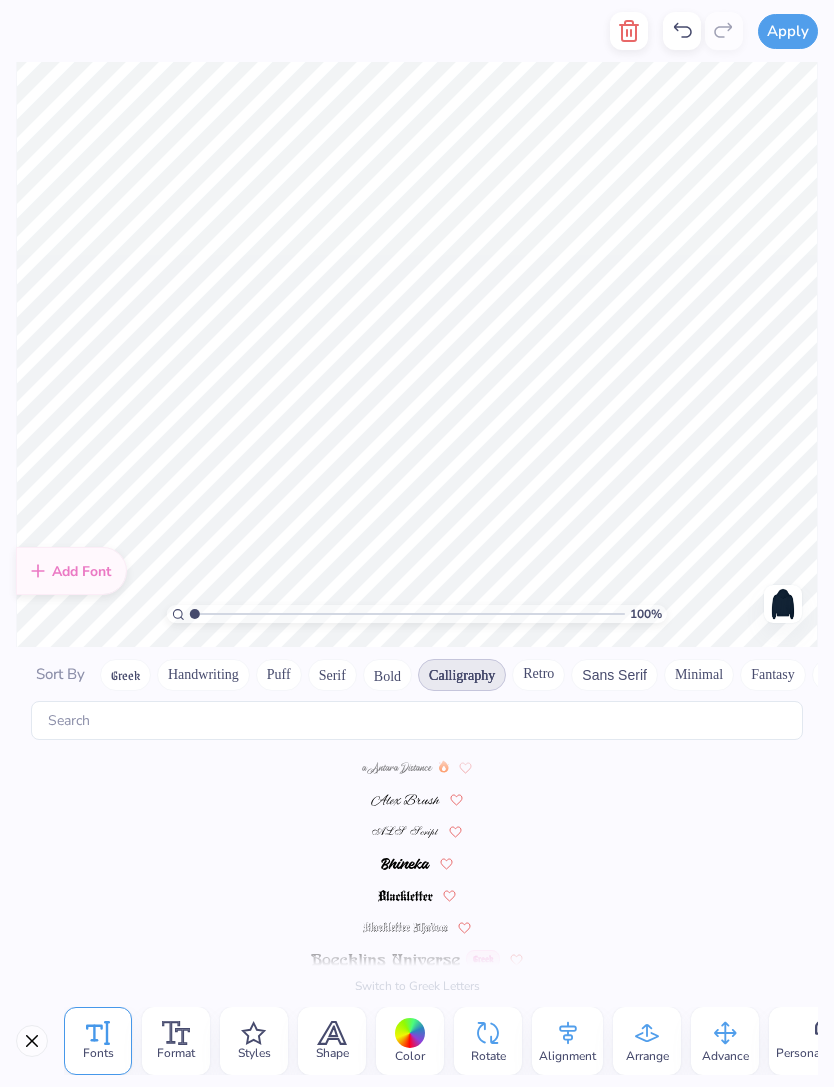 click at bounding box center (406, 832) 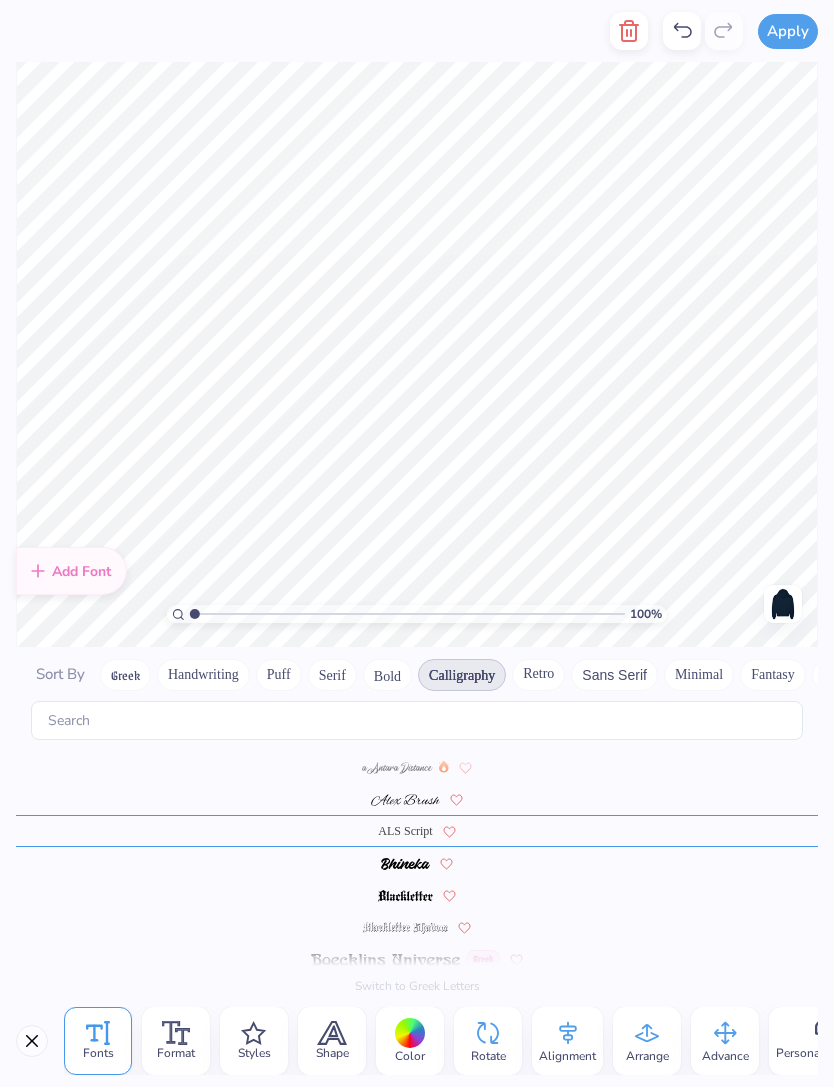 scroll, scrollTop: 1, scrollLeft: 2, axis: both 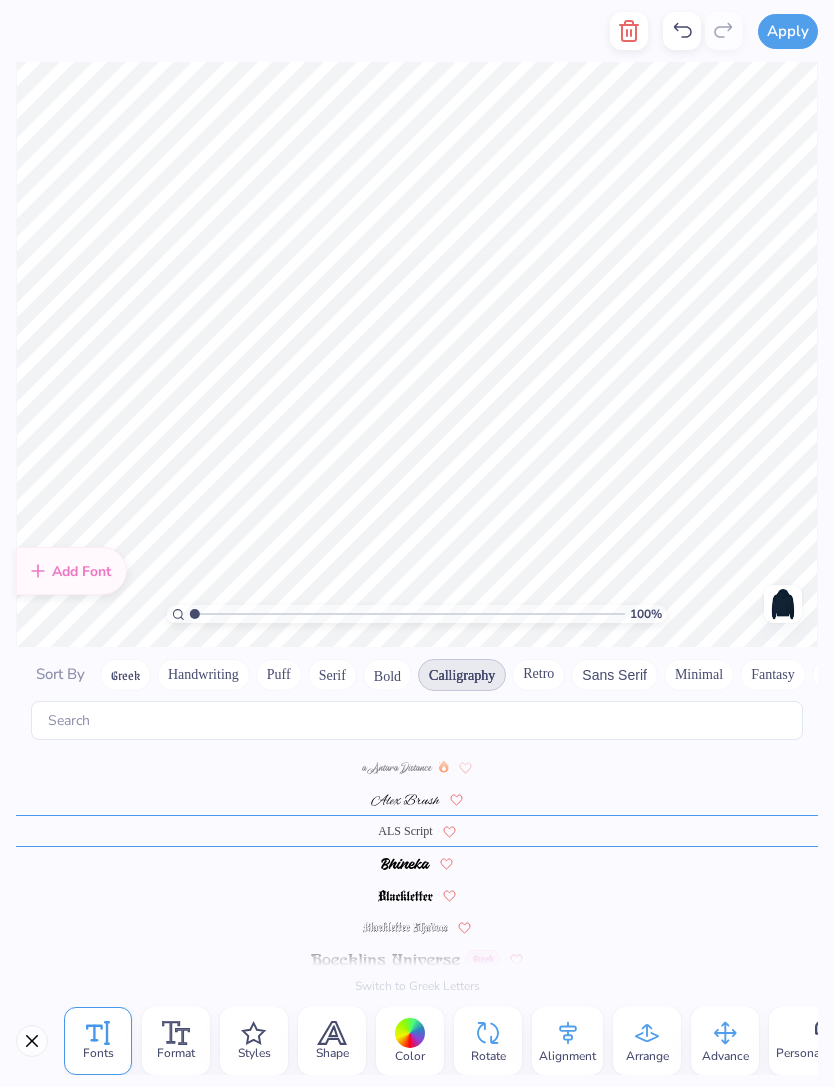type on "Delta" 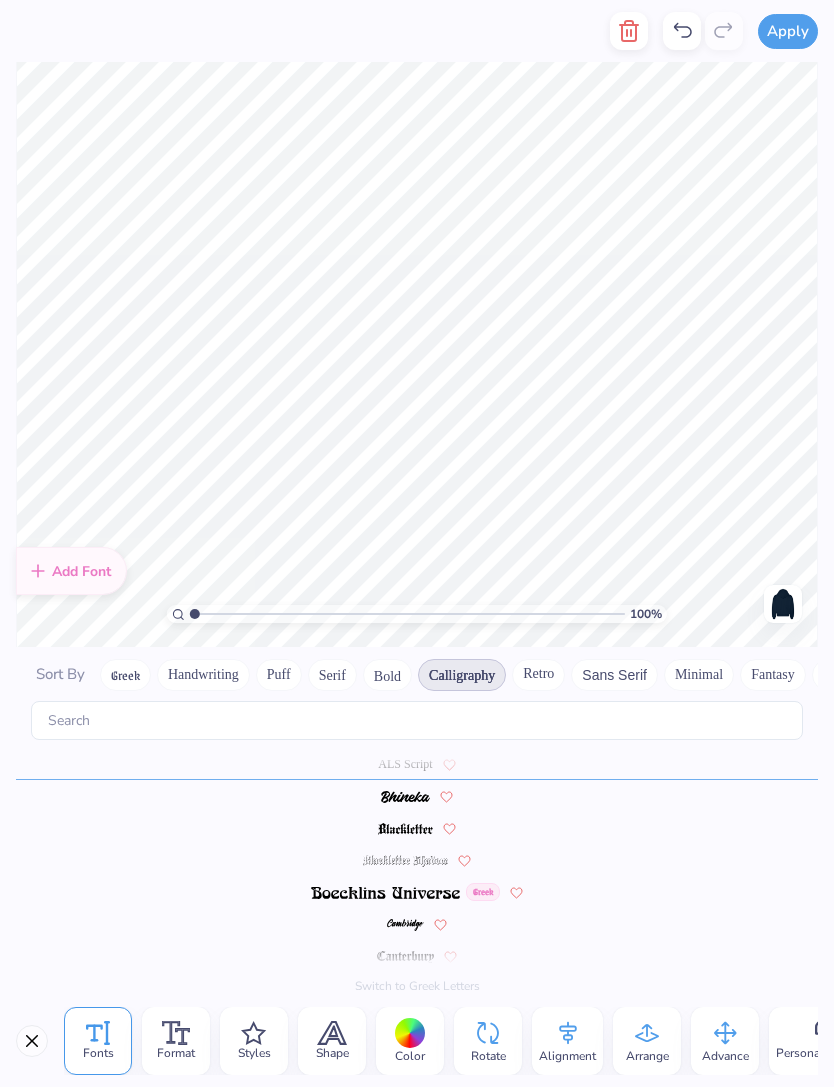 scroll, scrollTop: 80, scrollLeft: 0, axis: vertical 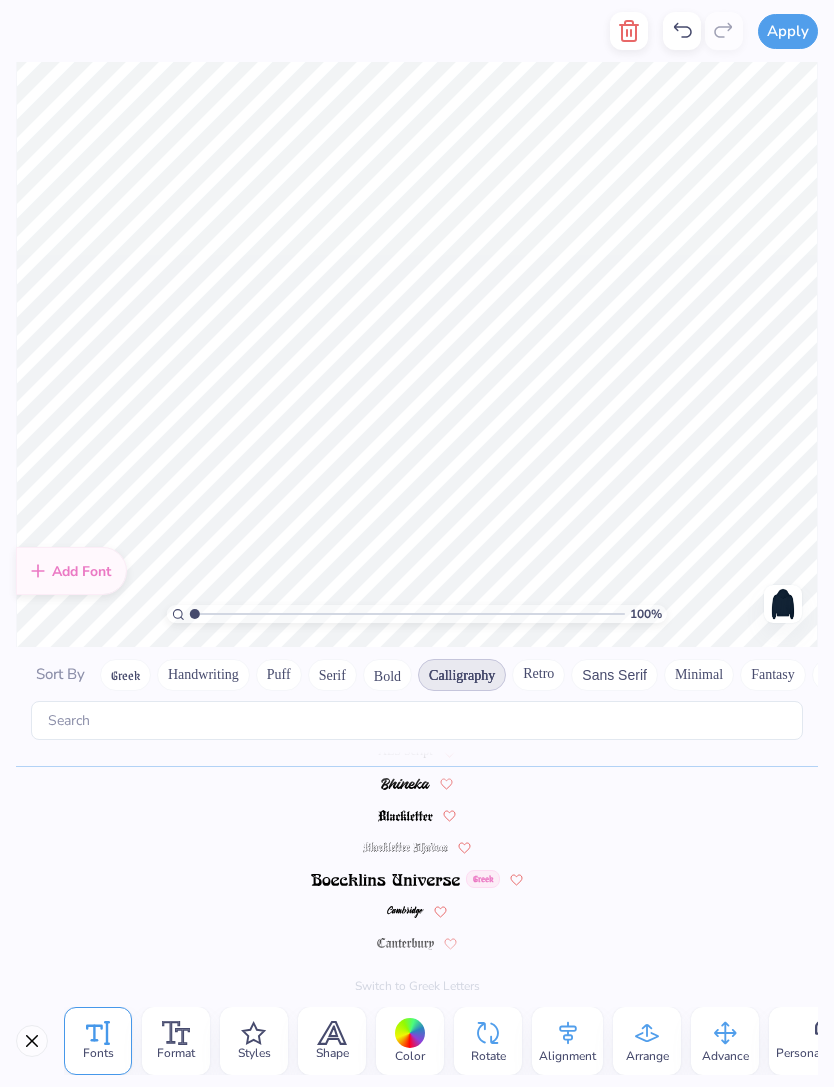 type on "DeltaGamma" 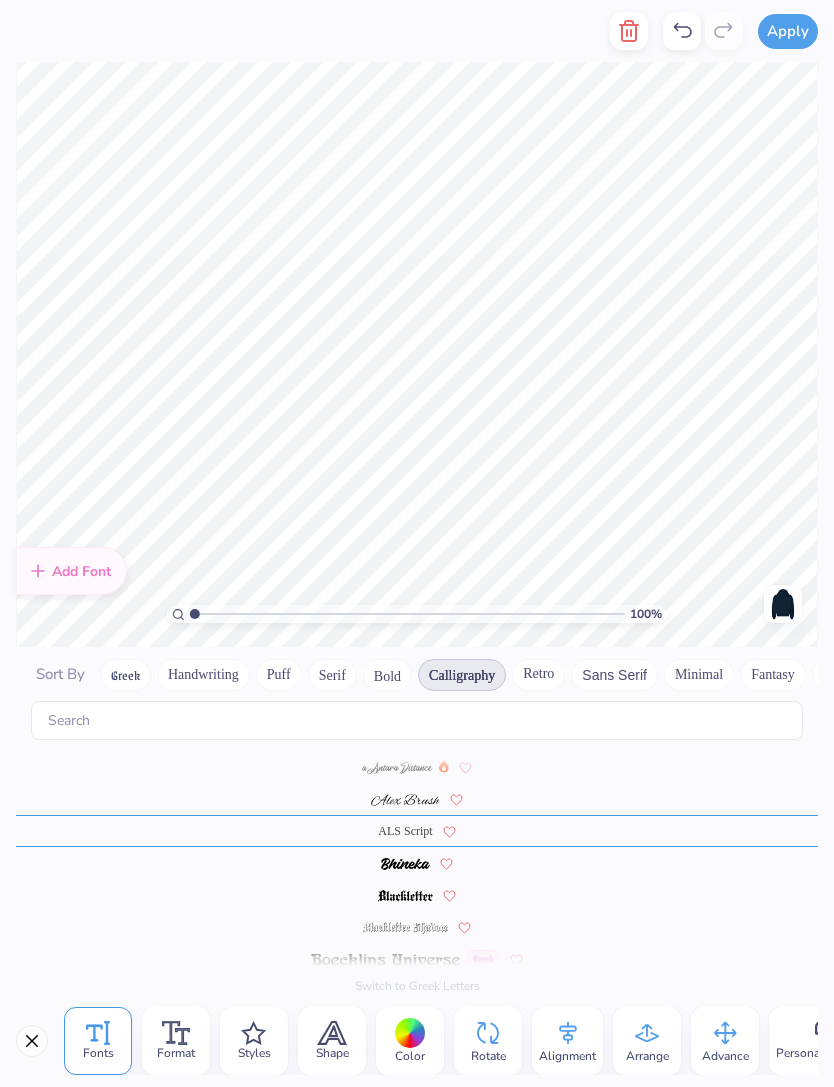 scroll, scrollTop: 80, scrollLeft: 0, axis: vertical 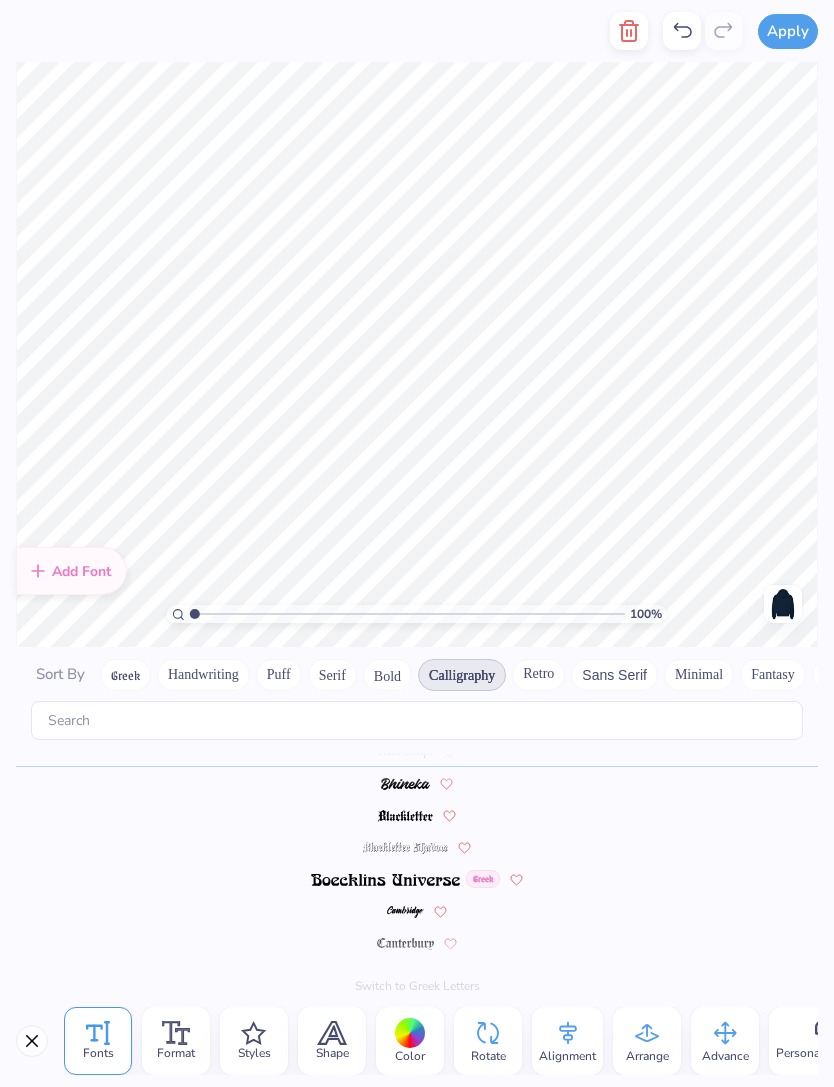click 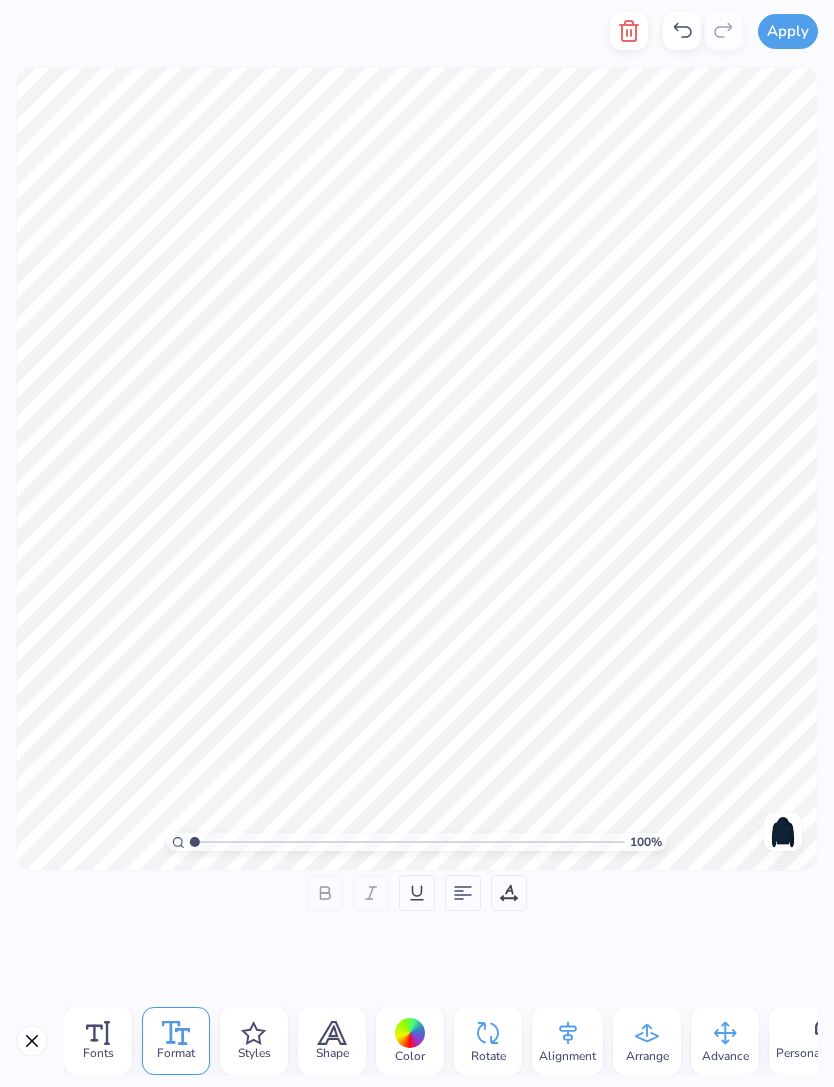 click on "Format" at bounding box center [176, 1053] 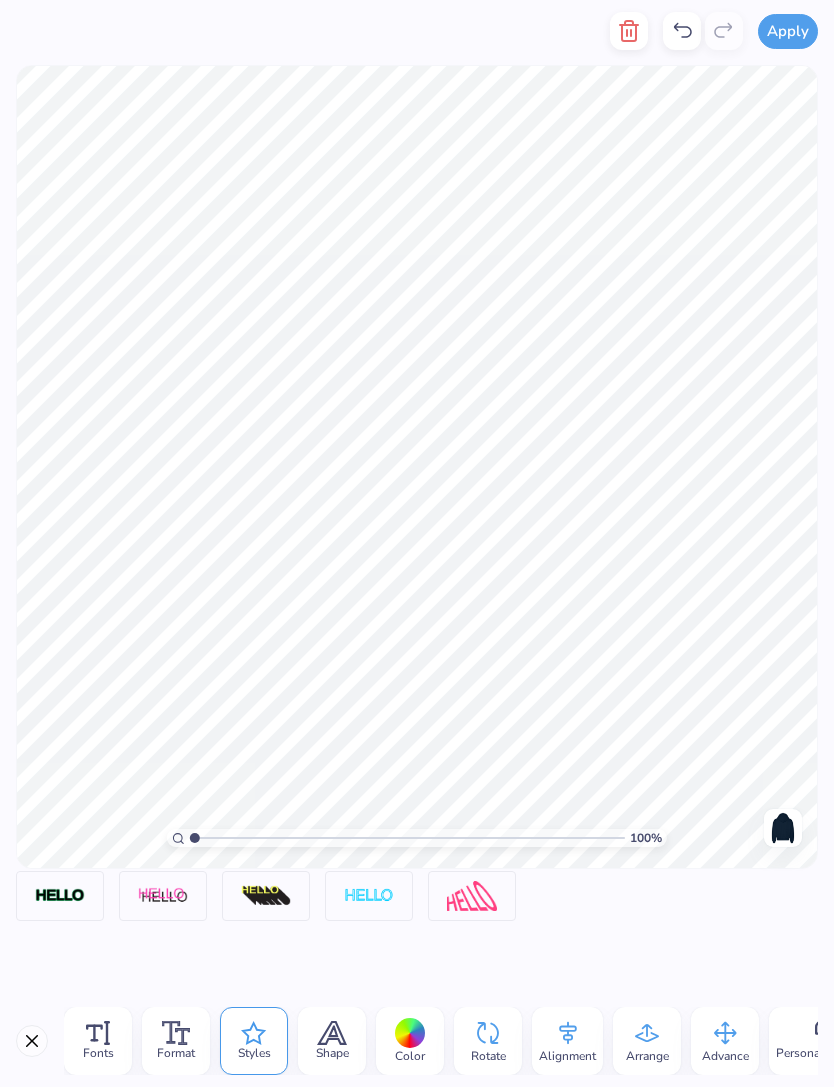 click 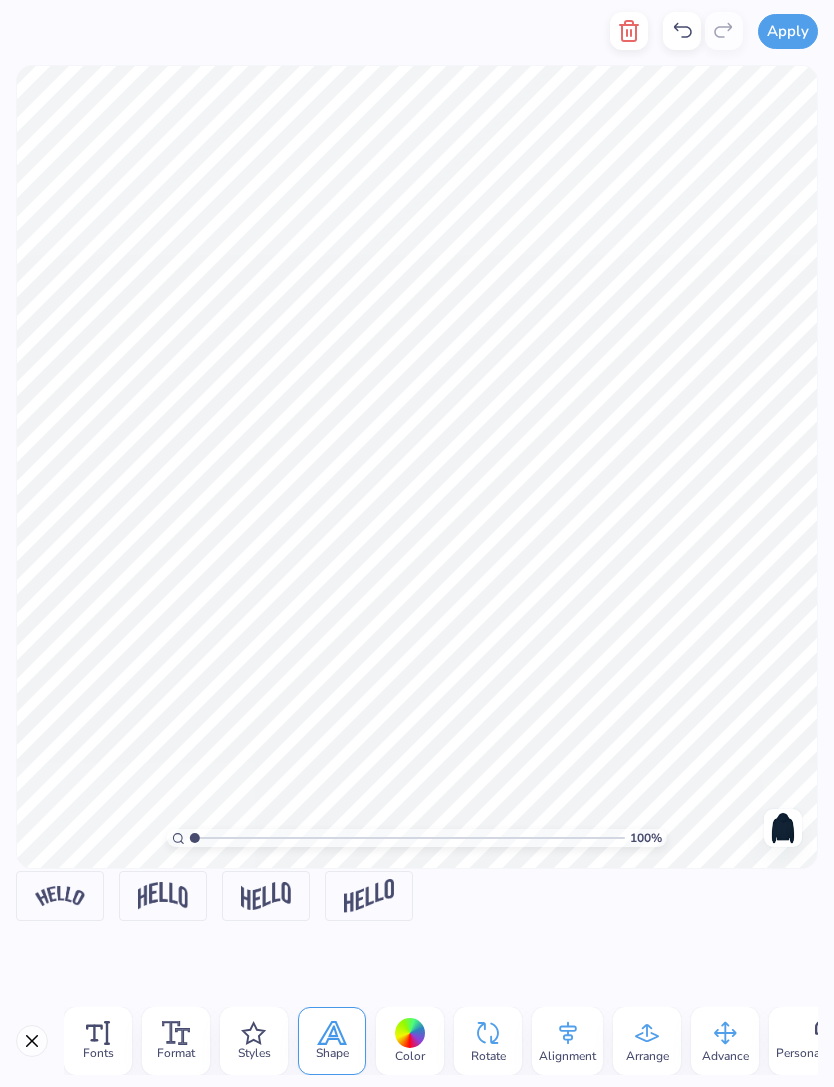 click at bounding box center [60, 895] 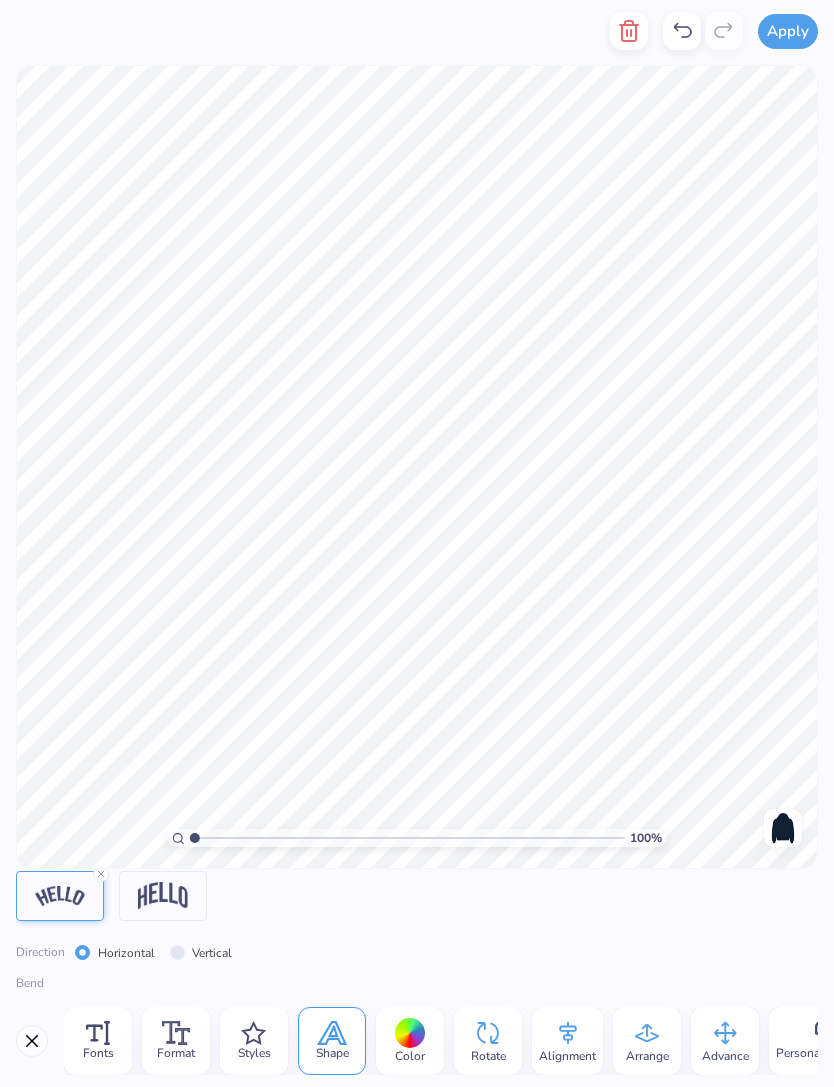 click 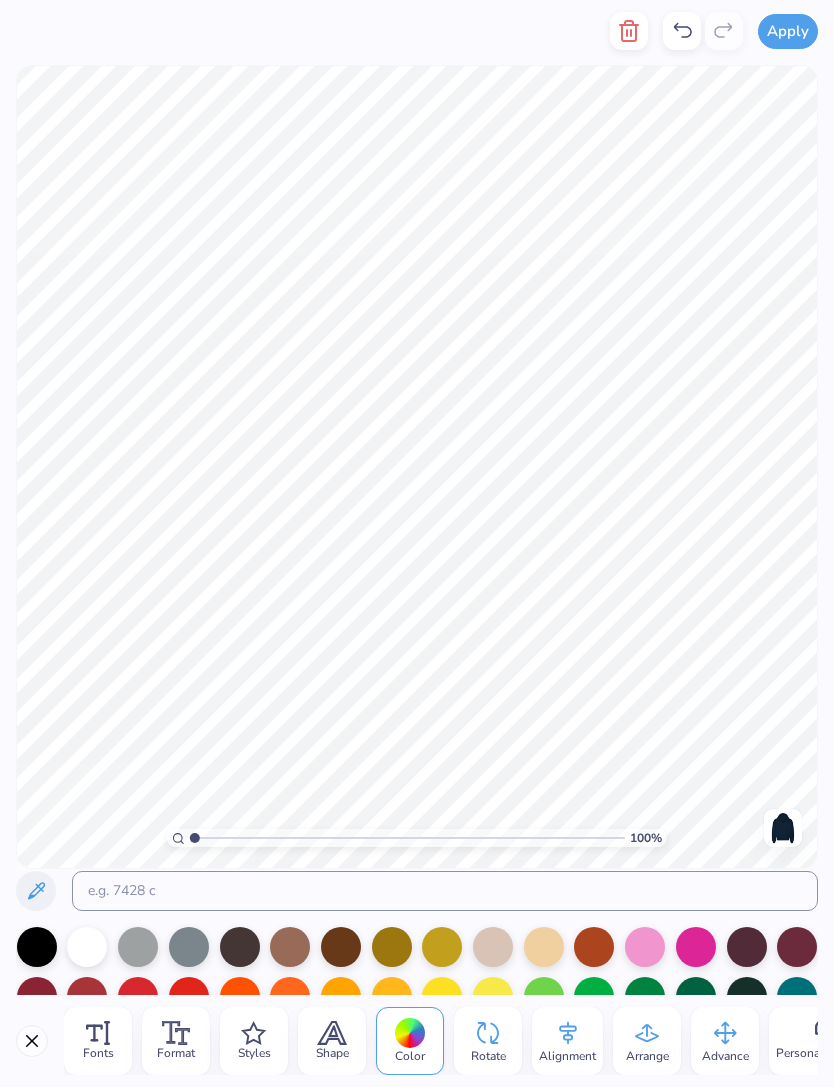 click 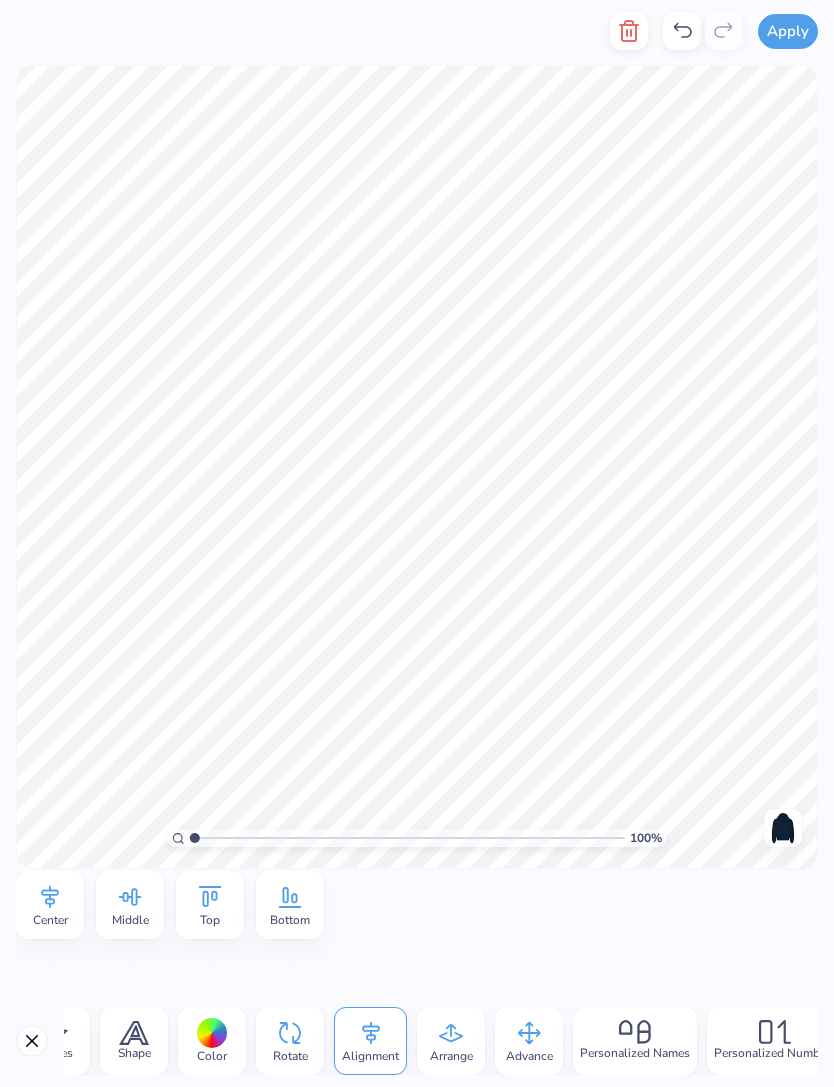 scroll, scrollTop: 0, scrollLeft: 202, axis: horizontal 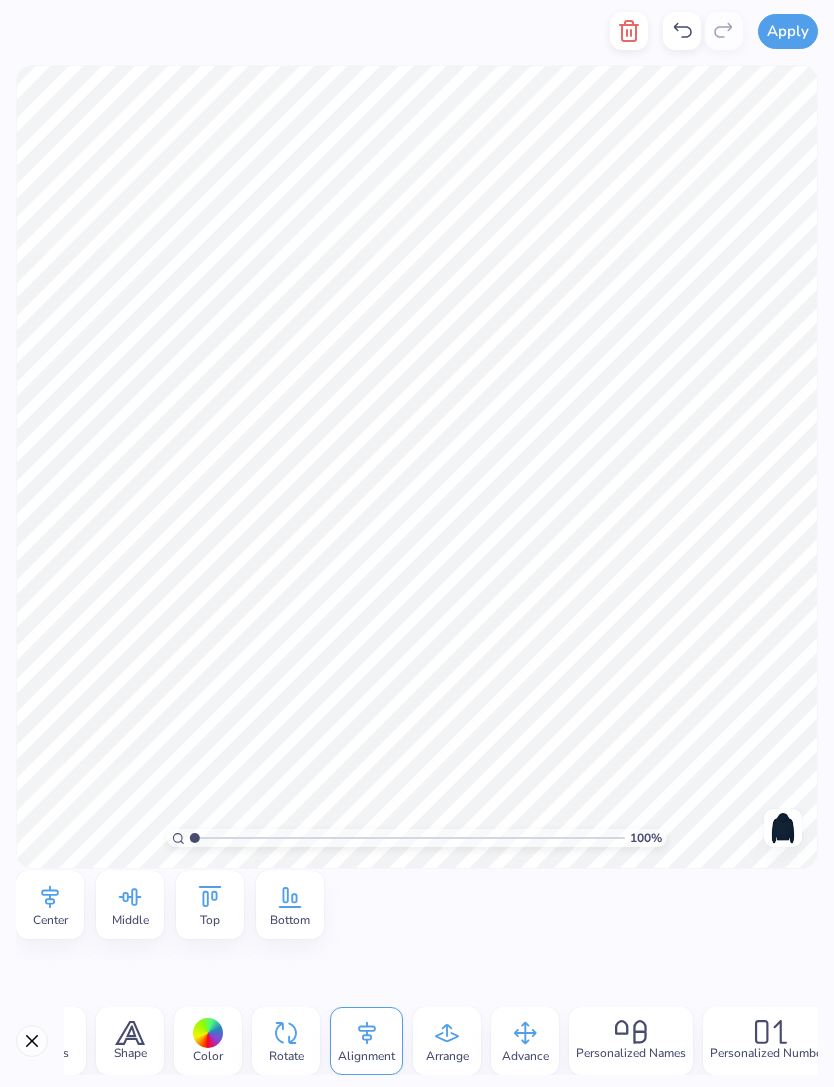 click 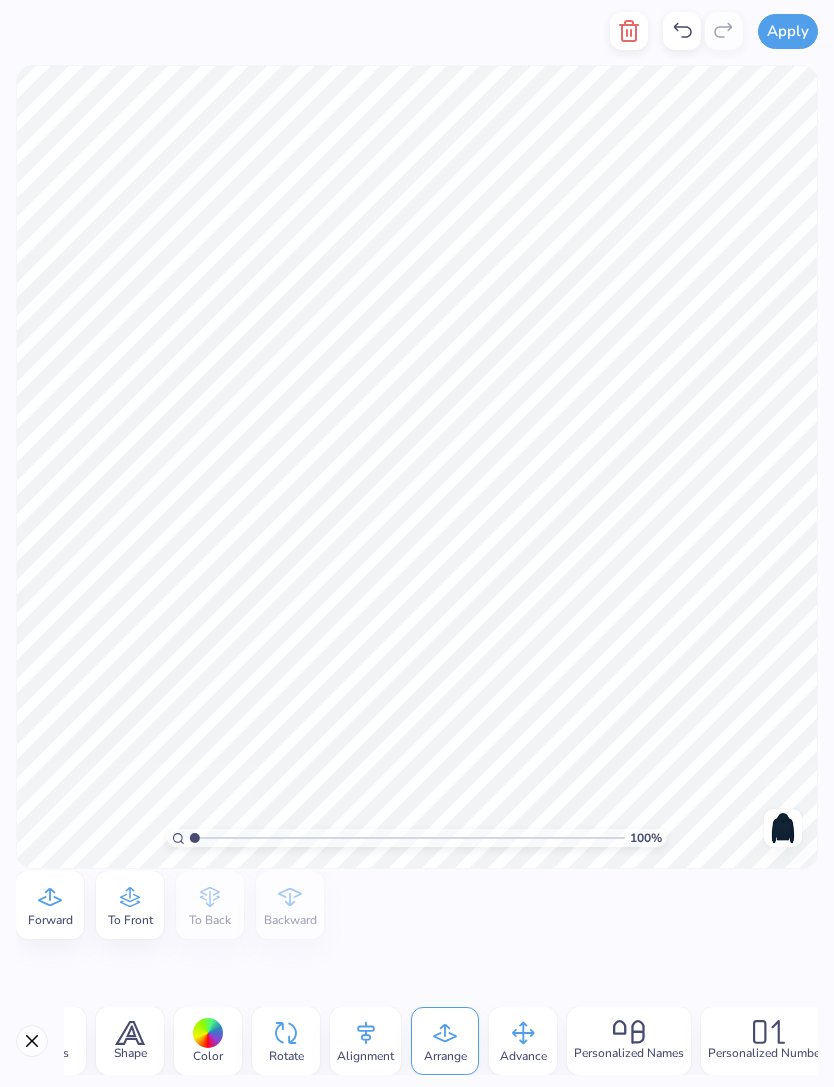 click on "Advance" at bounding box center [523, 1041] 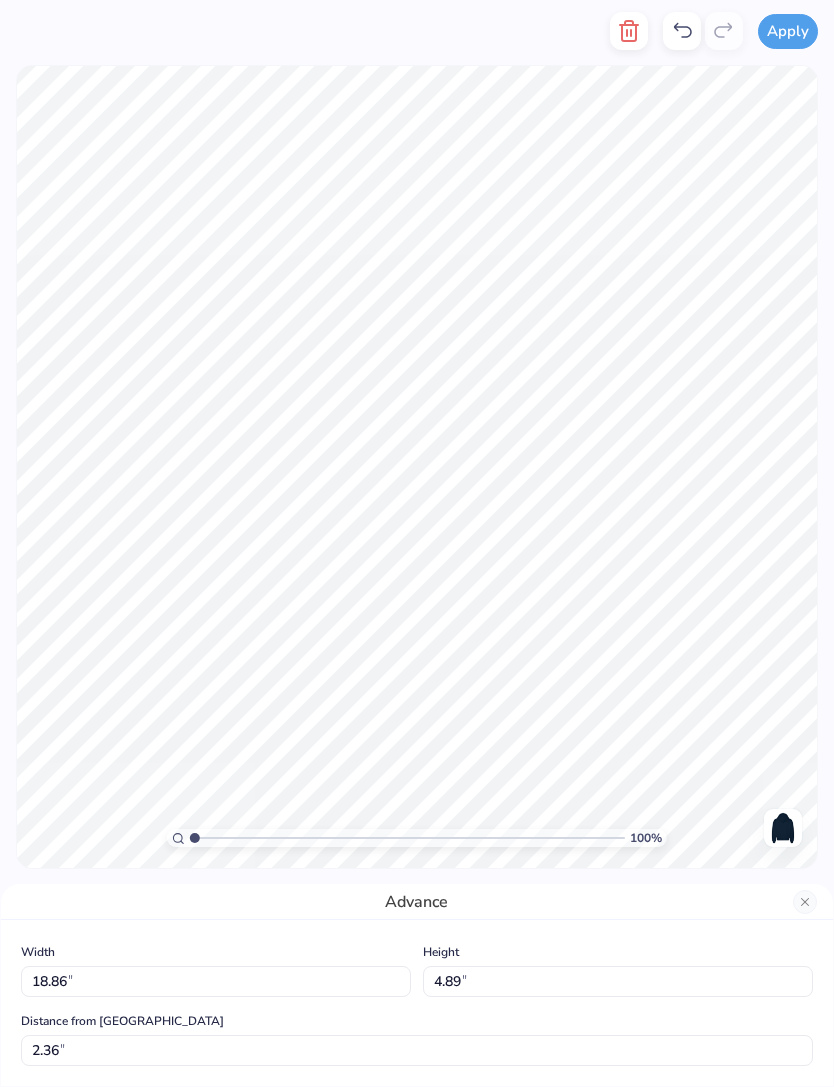 click at bounding box center [805, 902] 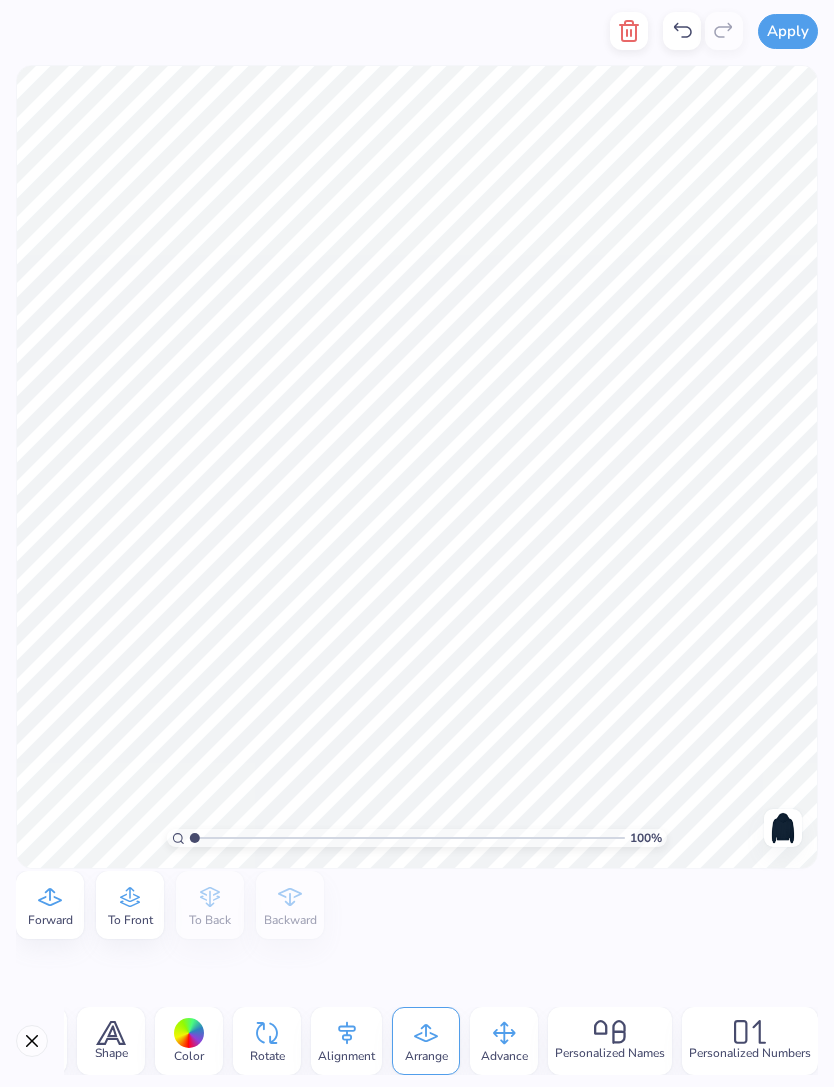 scroll, scrollTop: 0, scrollLeft: 221, axis: horizontal 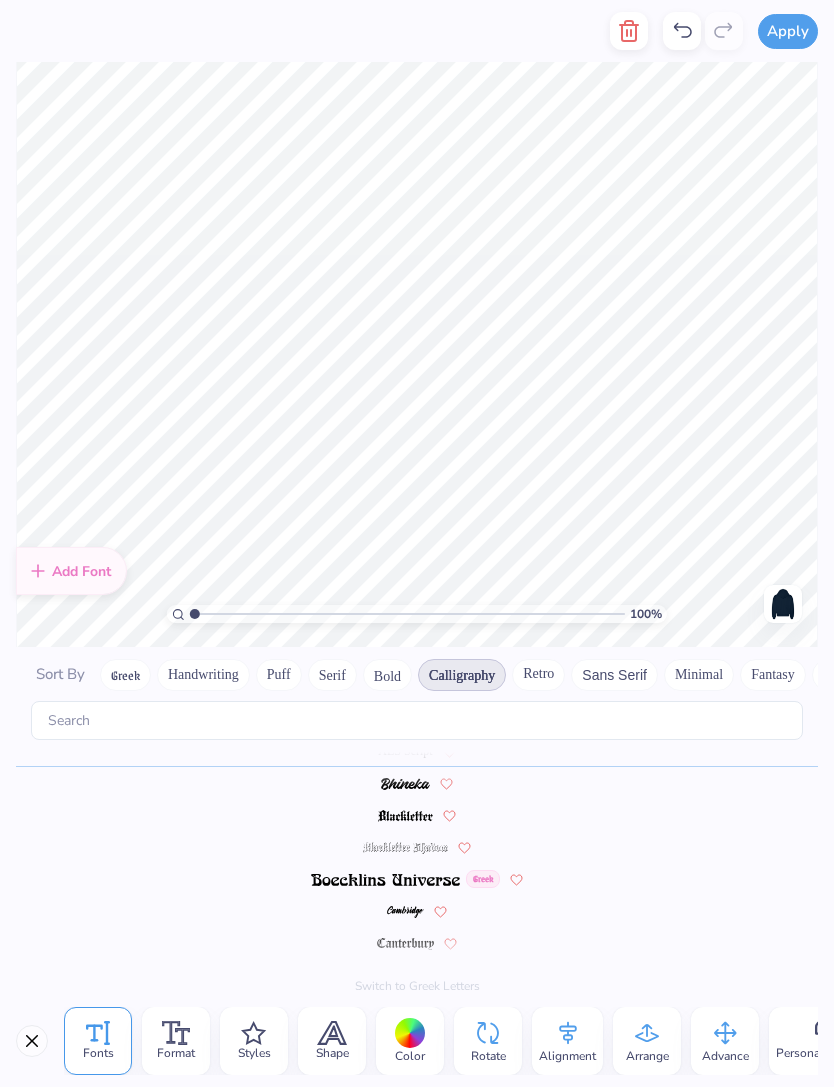 click at bounding box center (32, 1041) 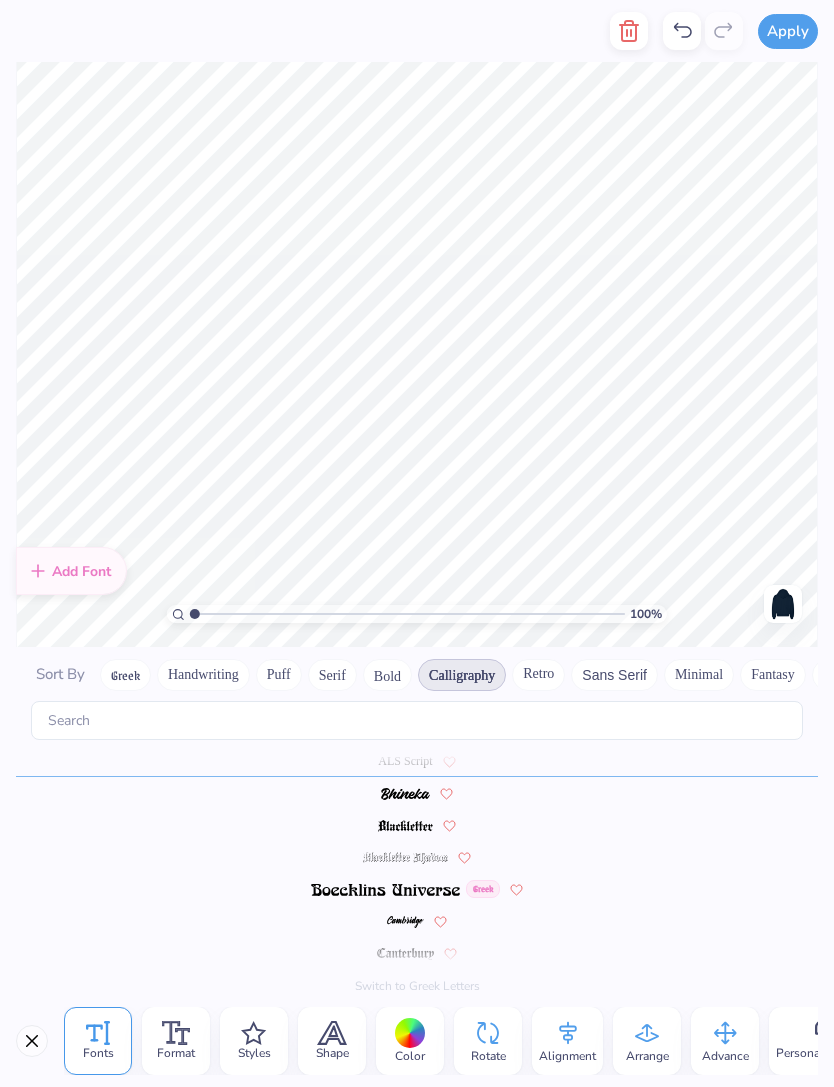 scroll, scrollTop: 80, scrollLeft: 0, axis: vertical 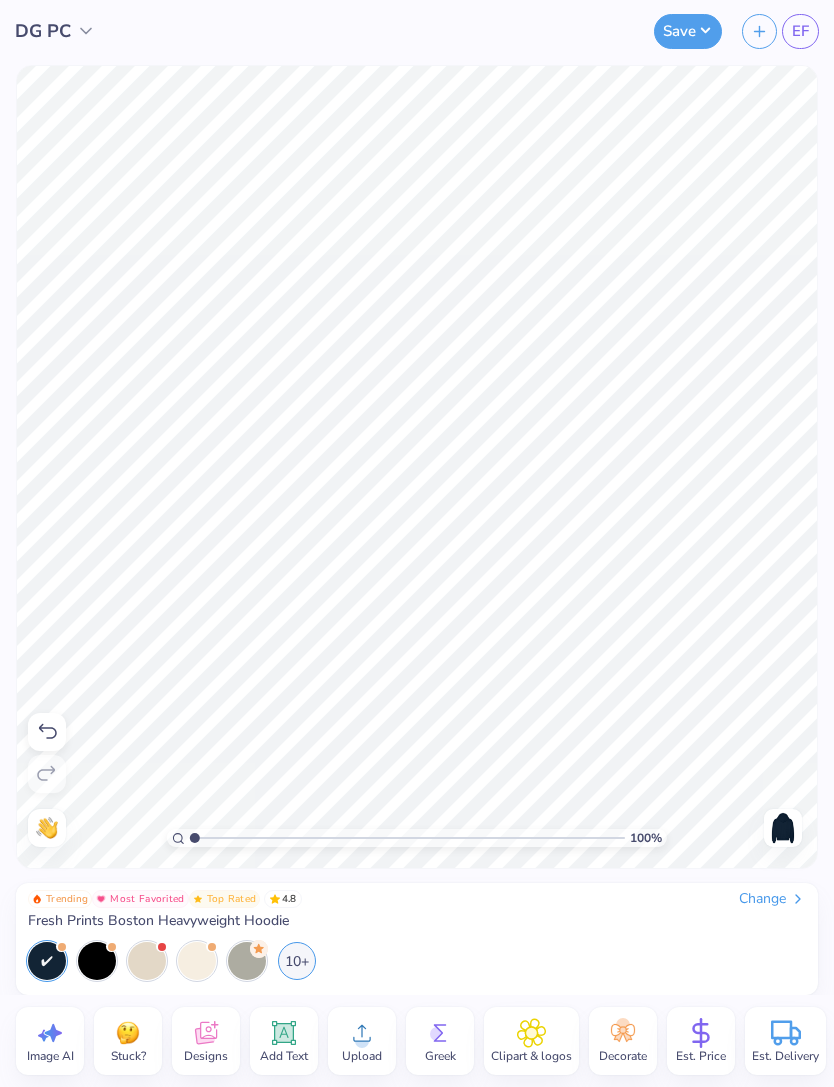 click on "Save EF" at bounding box center (544, 31) 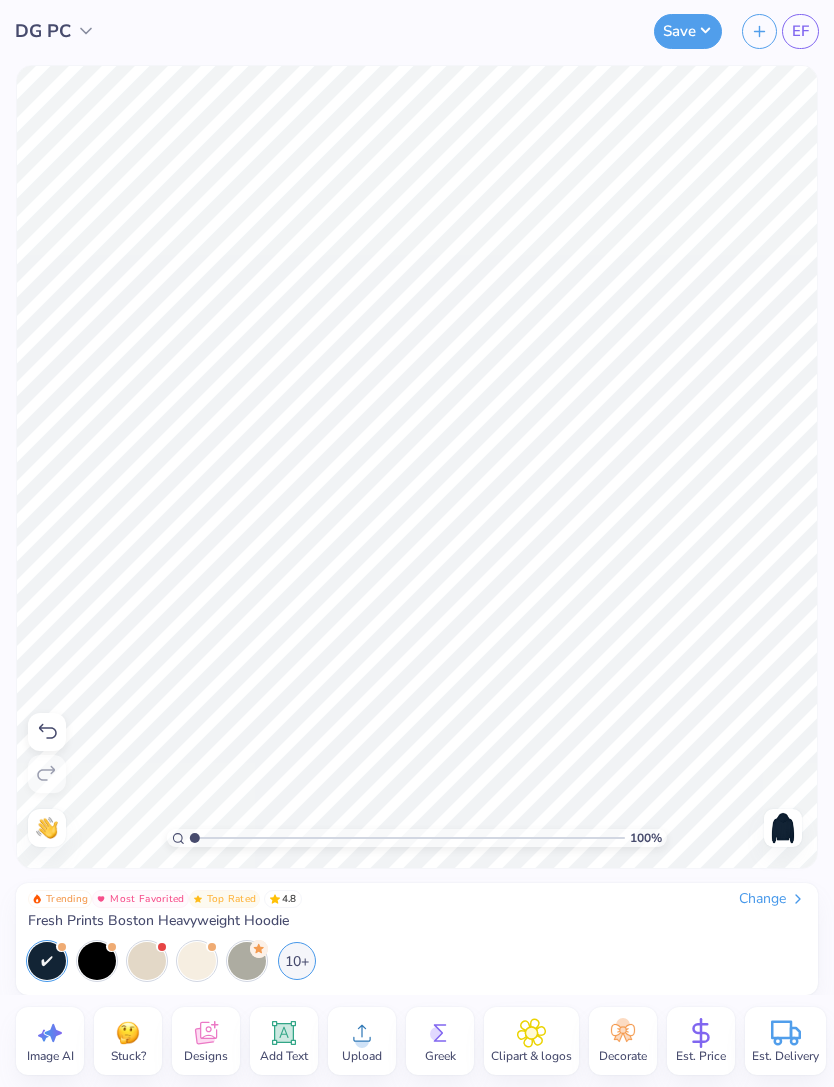 click at bounding box center (783, 828) 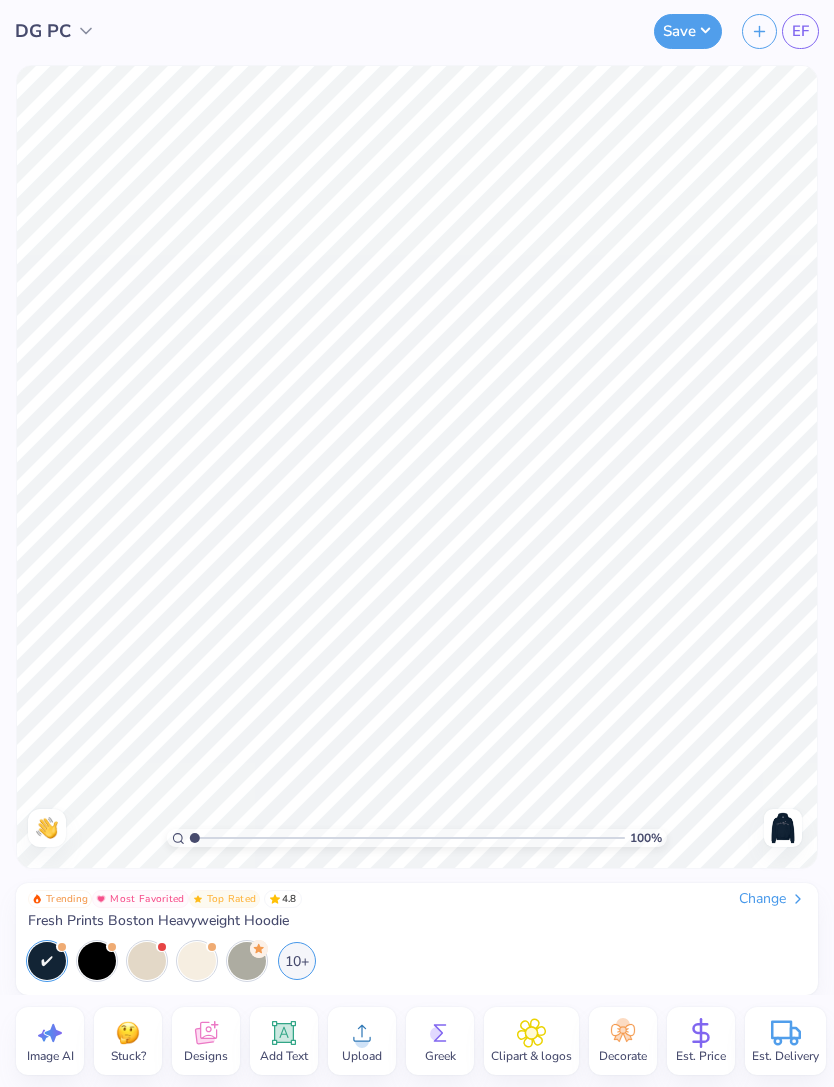click 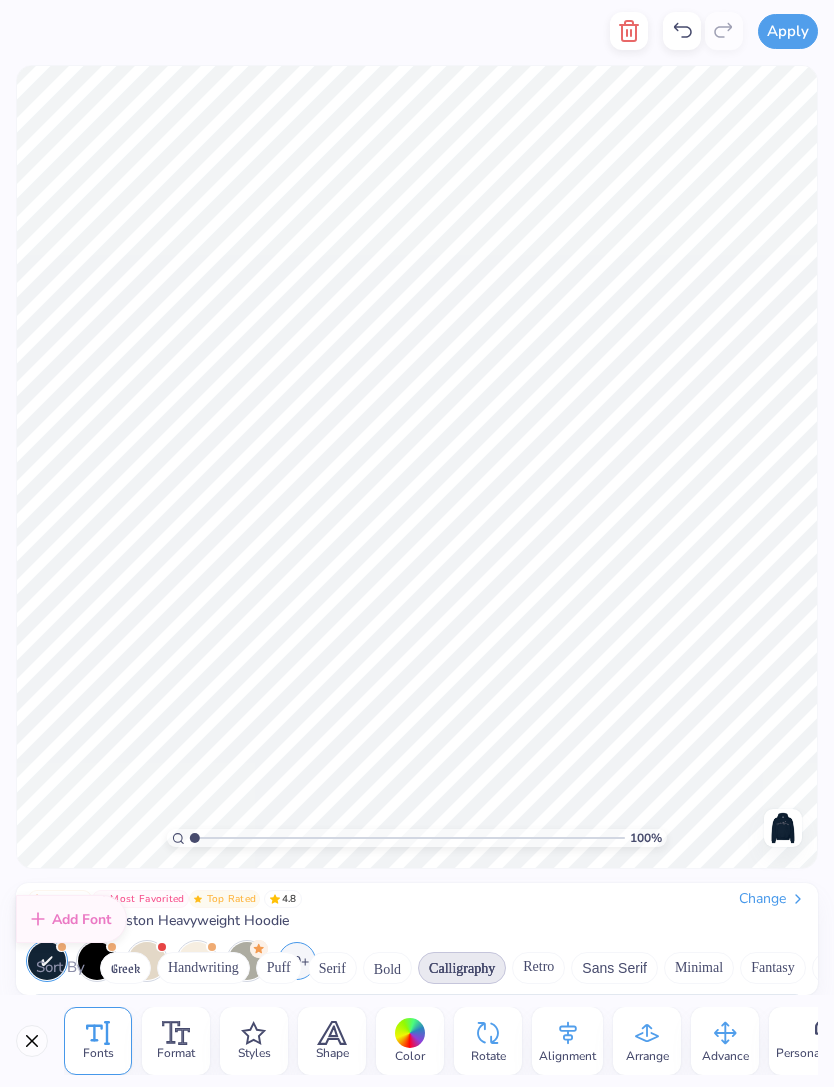 scroll, scrollTop: 0, scrollLeft: 0, axis: both 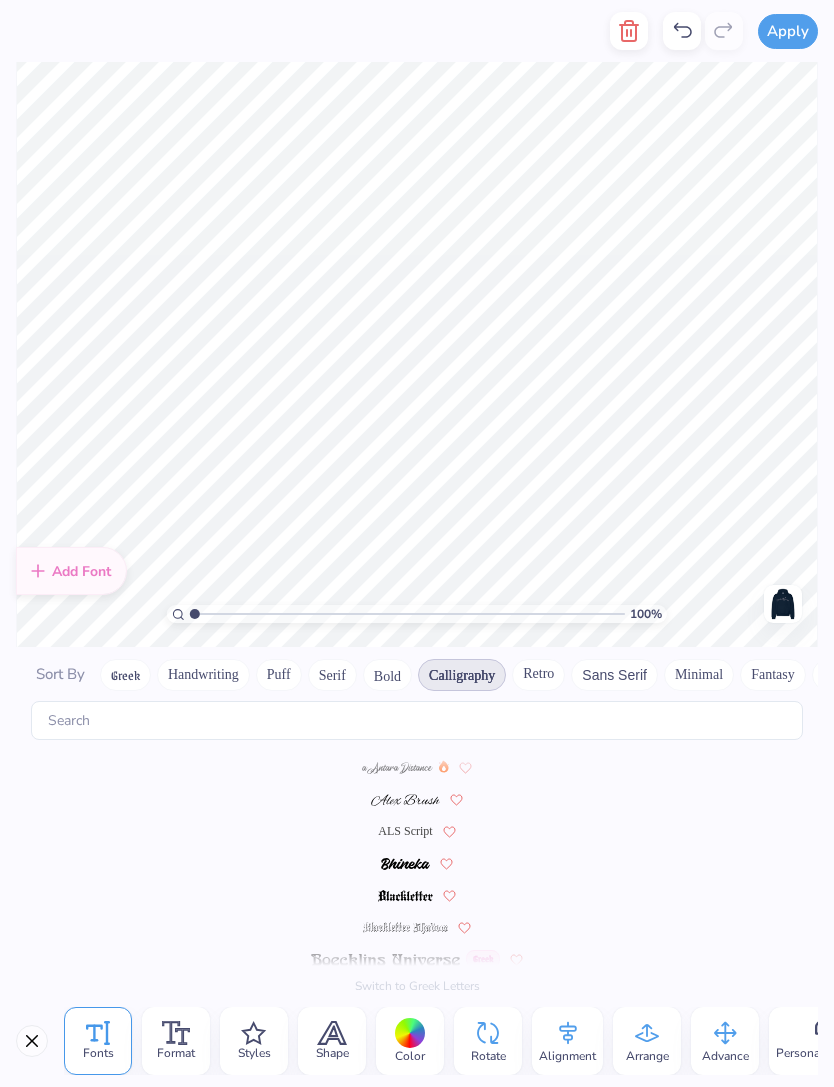 click at bounding box center [407, 614] 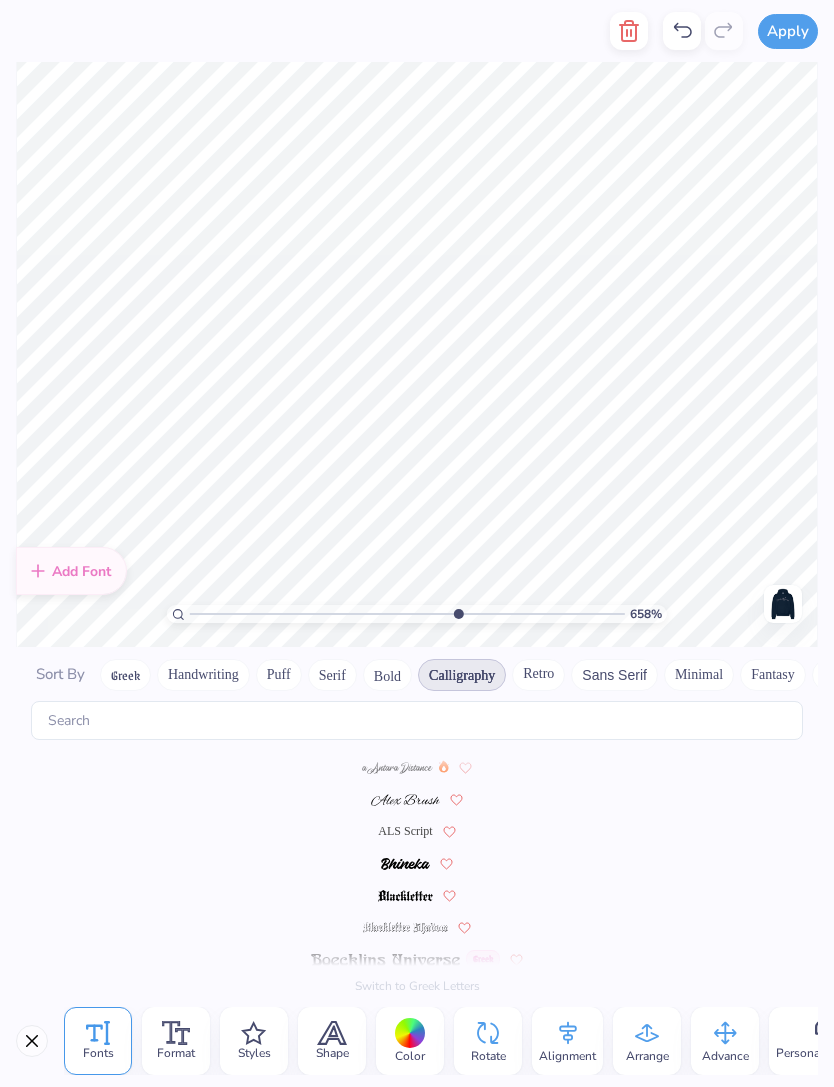 scroll, scrollTop: 0, scrollLeft: 0, axis: both 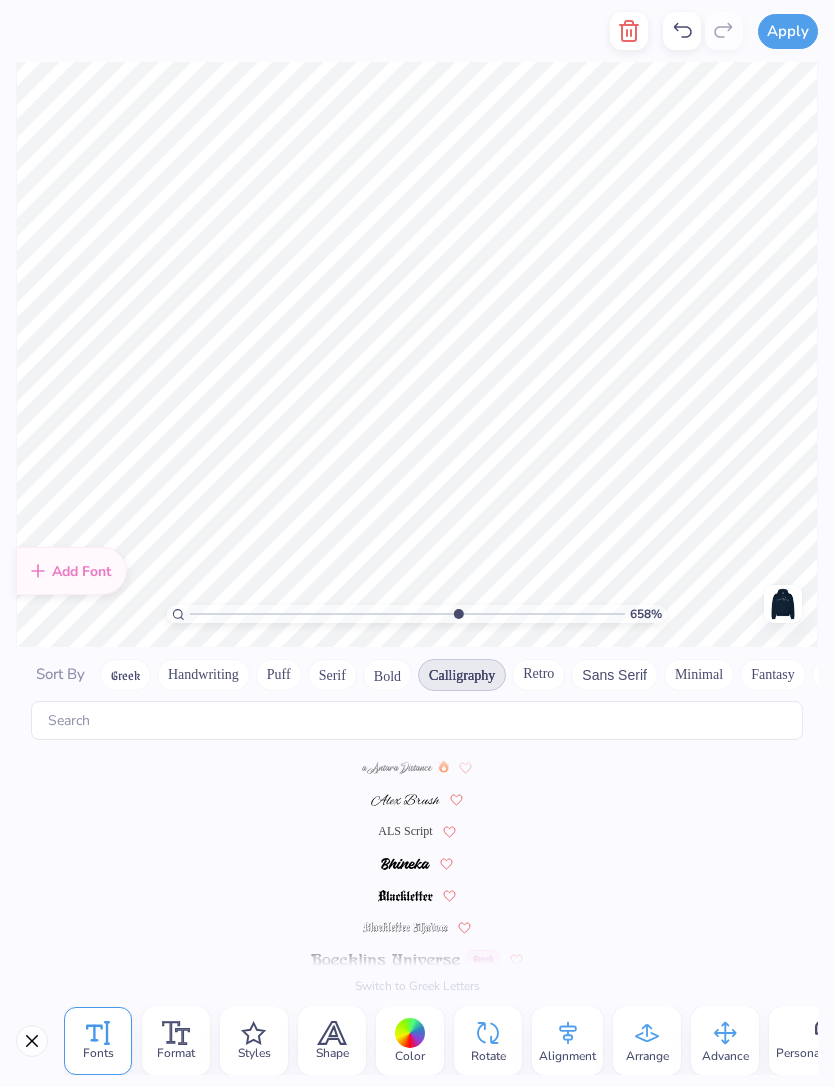 click on "ALS Script" at bounding box center (405, 831) 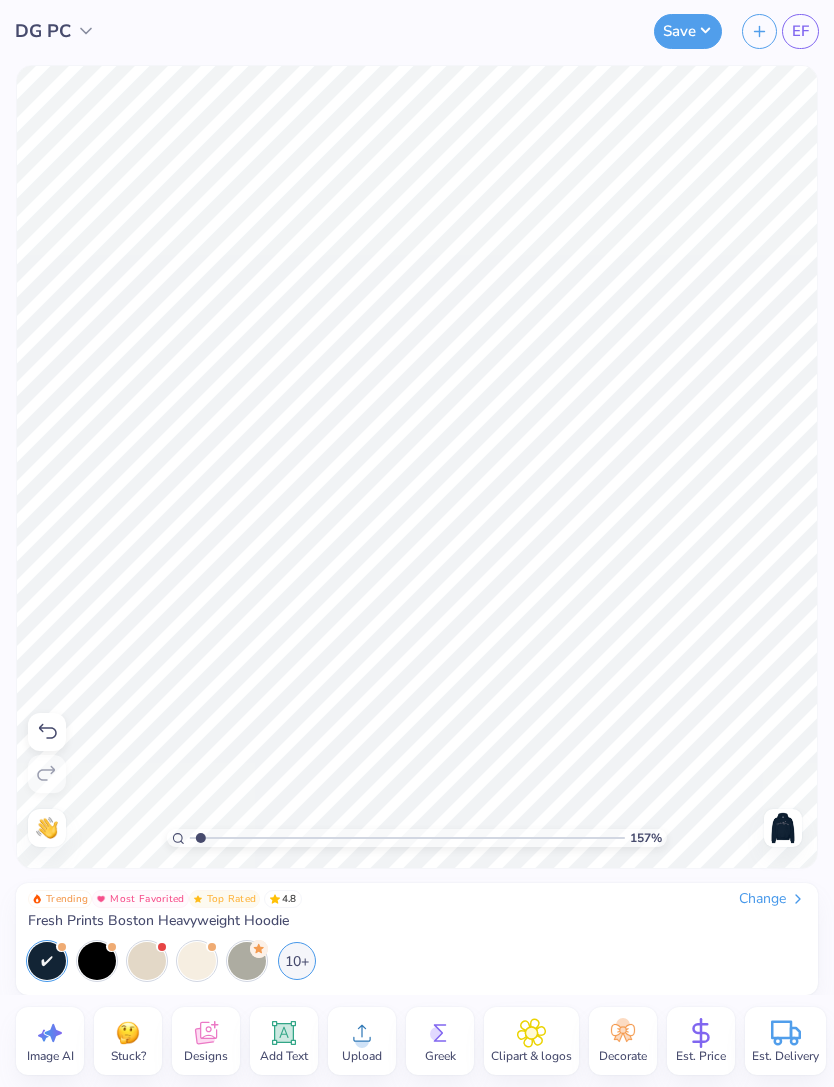 type on "1" 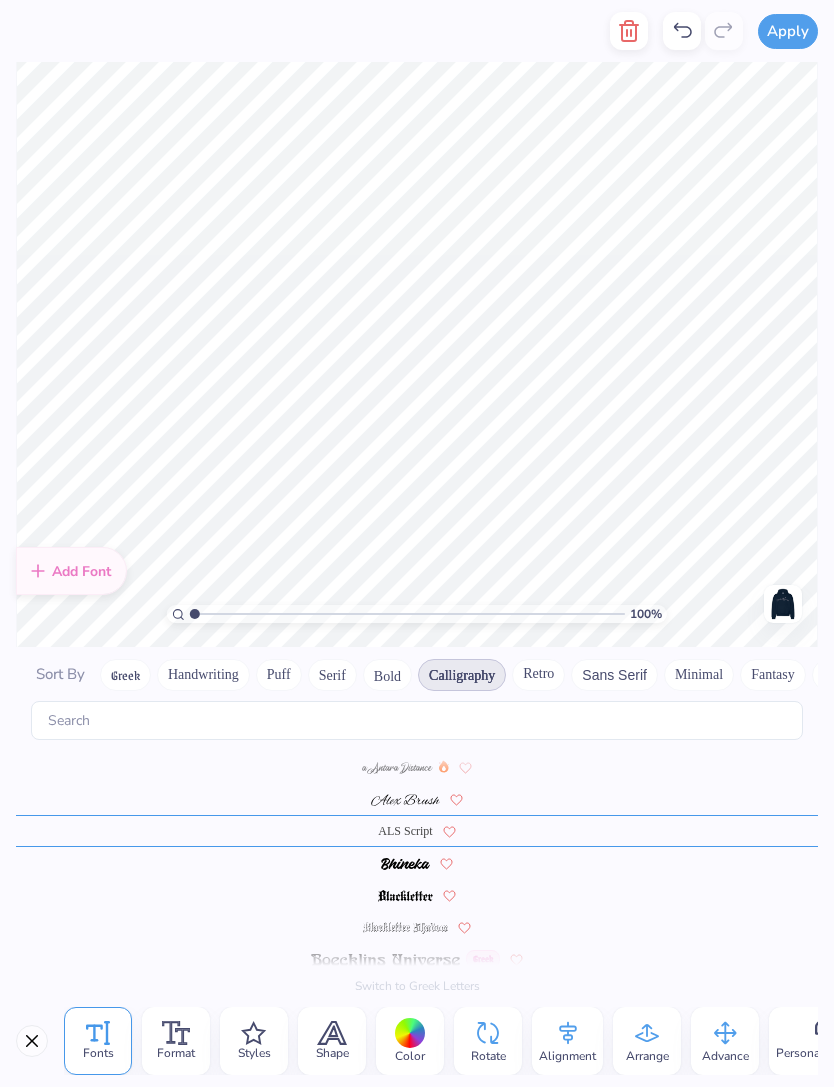 scroll, scrollTop: 80, scrollLeft: 0, axis: vertical 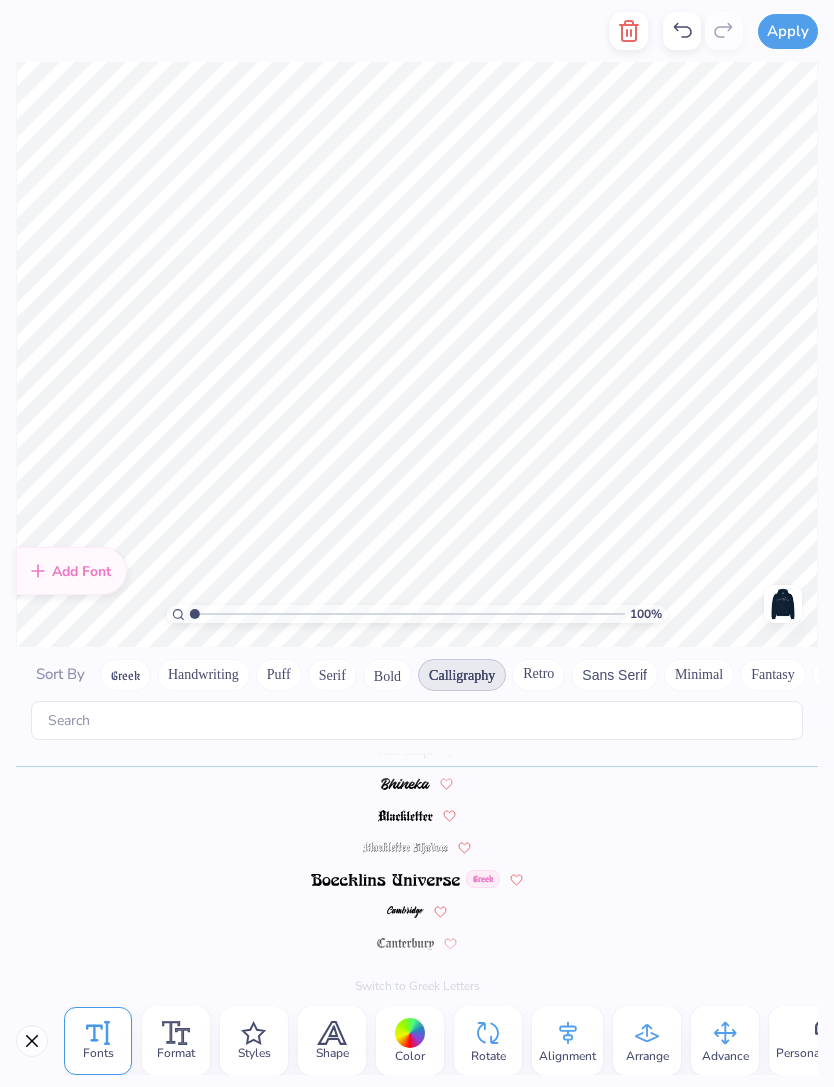 type on "Girls" 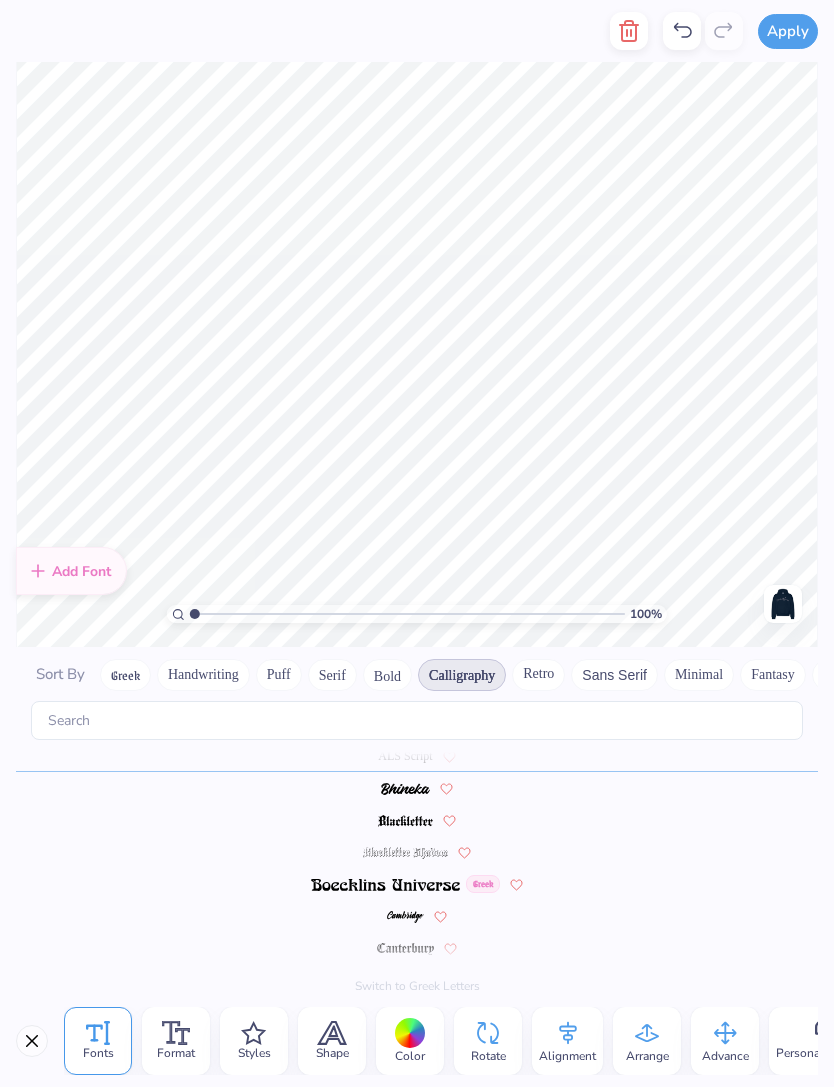 scroll, scrollTop: 80, scrollLeft: 0, axis: vertical 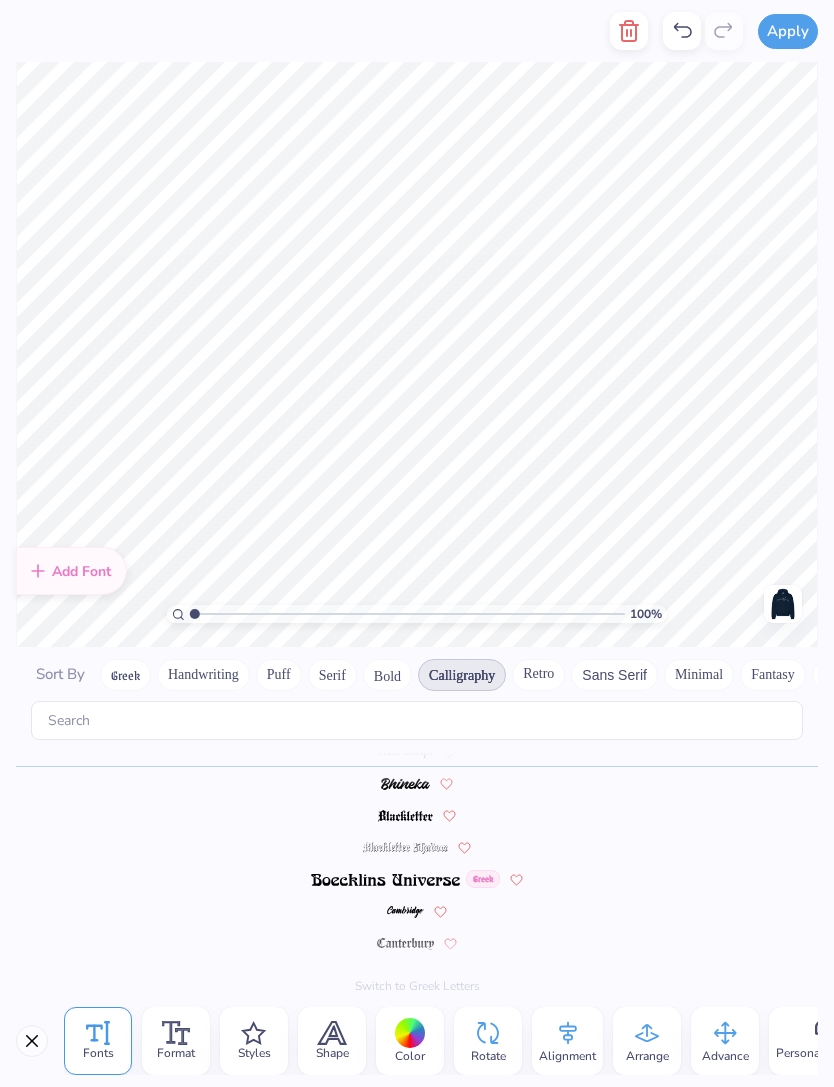 type on "Delta
Gamma
Girls" 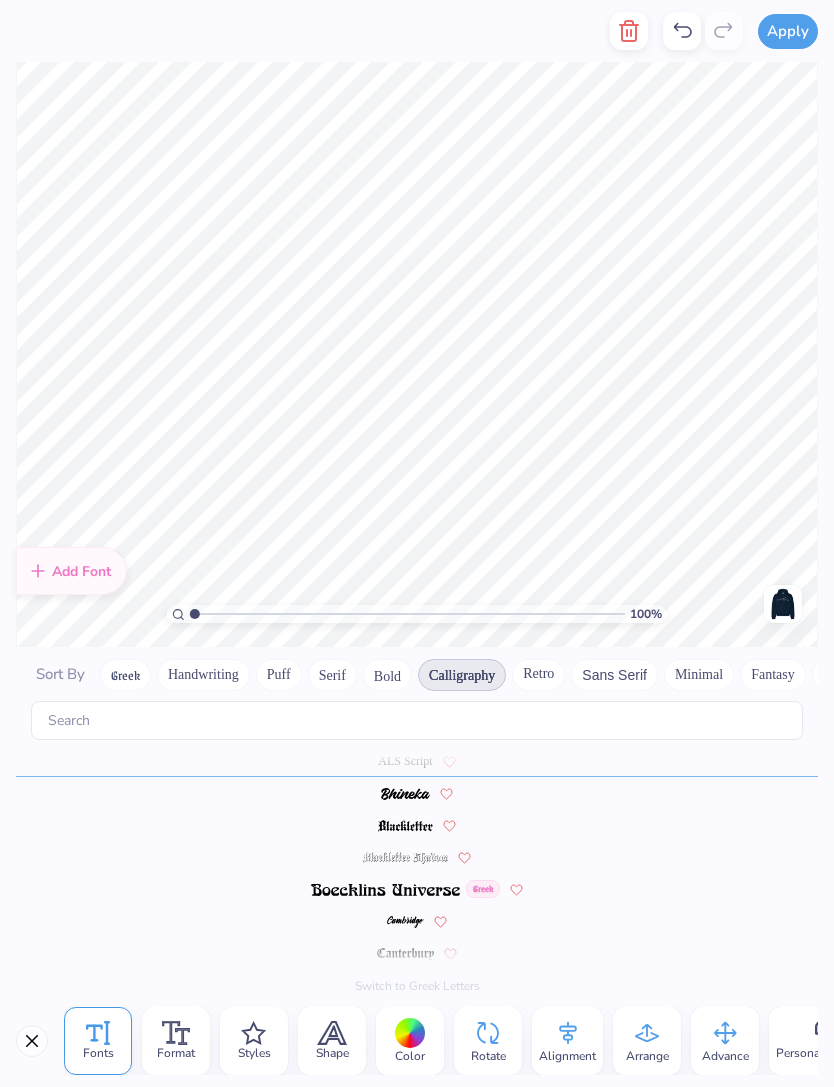 scroll, scrollTop: 80, scrollLeft: 0, axis: vertical 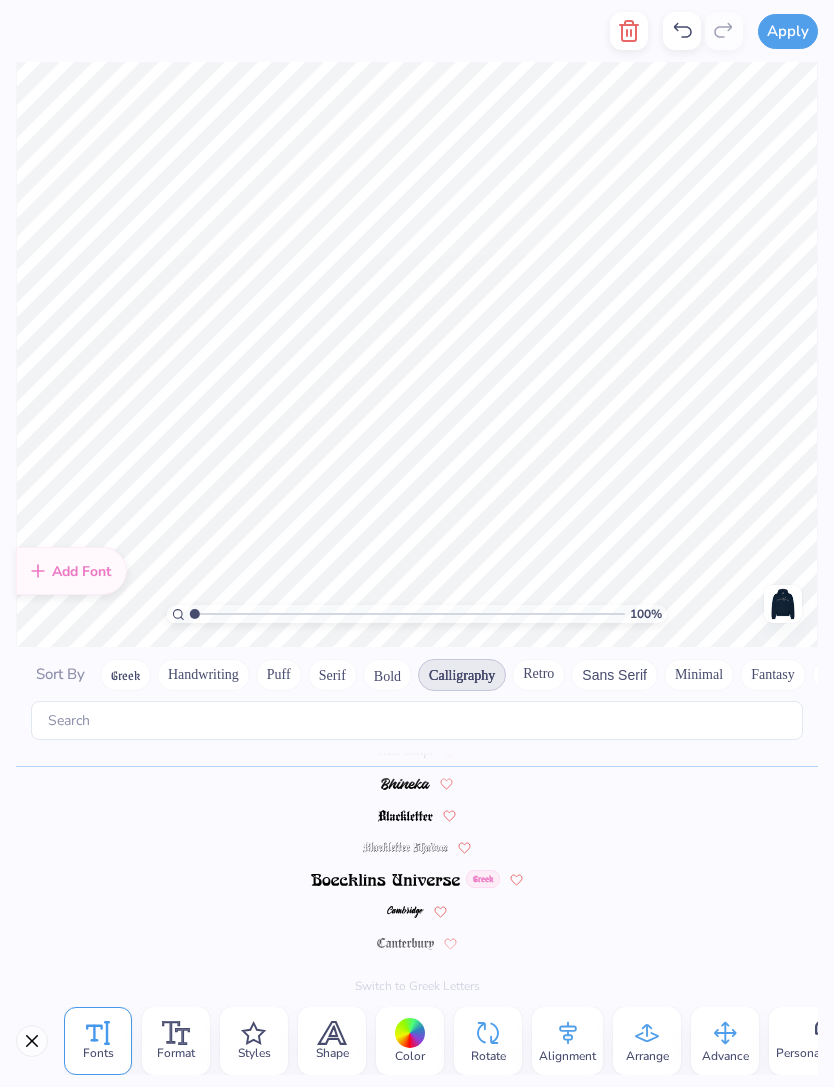 click 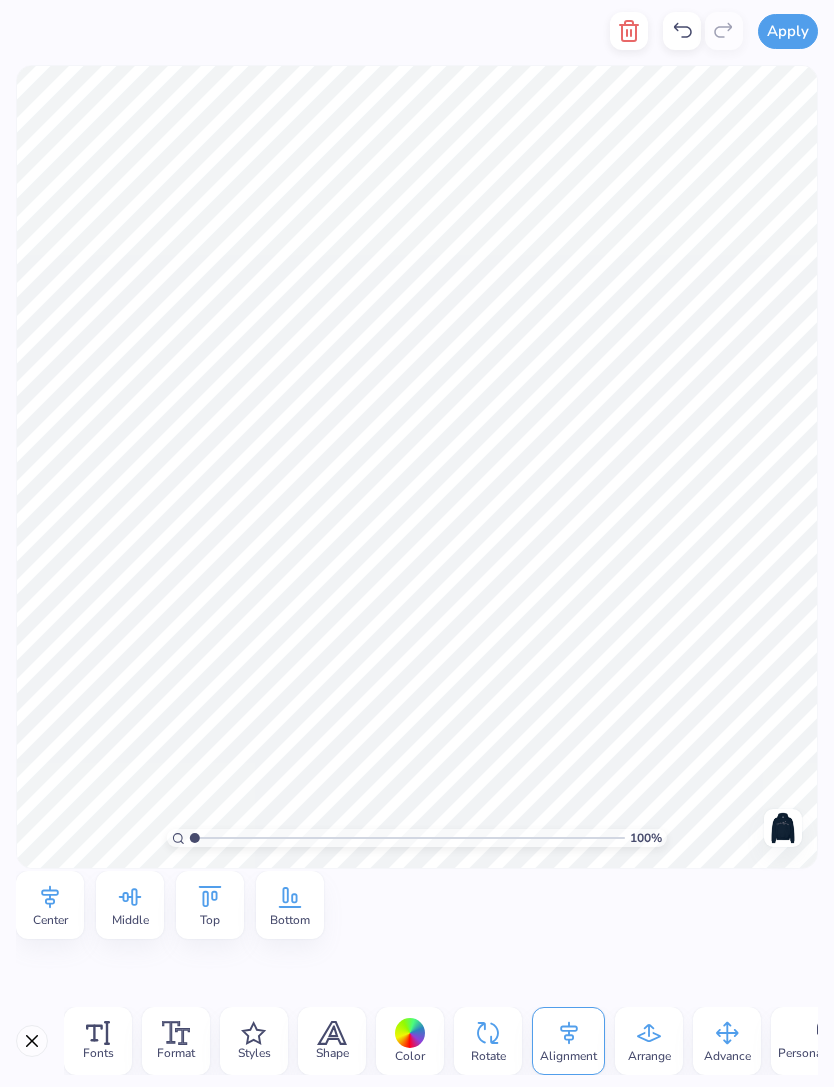 click on "Top" at bounding box center (210, 920) 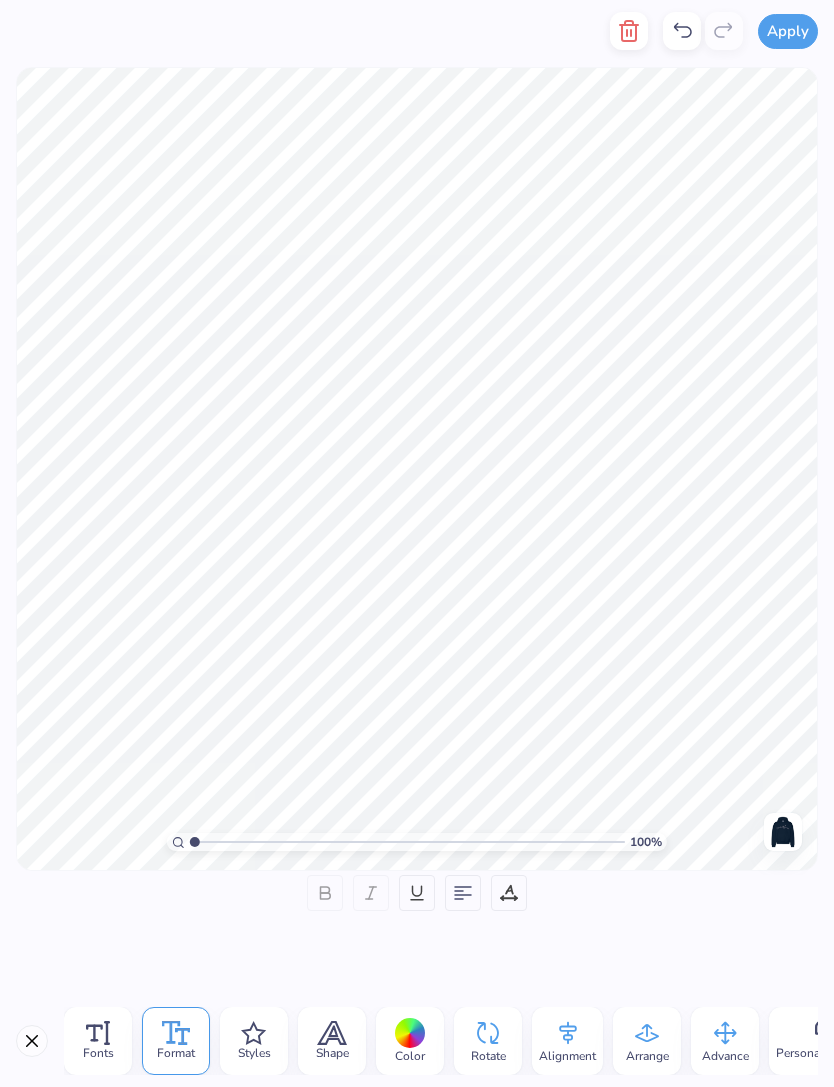 click at bounding box center [463, 893] 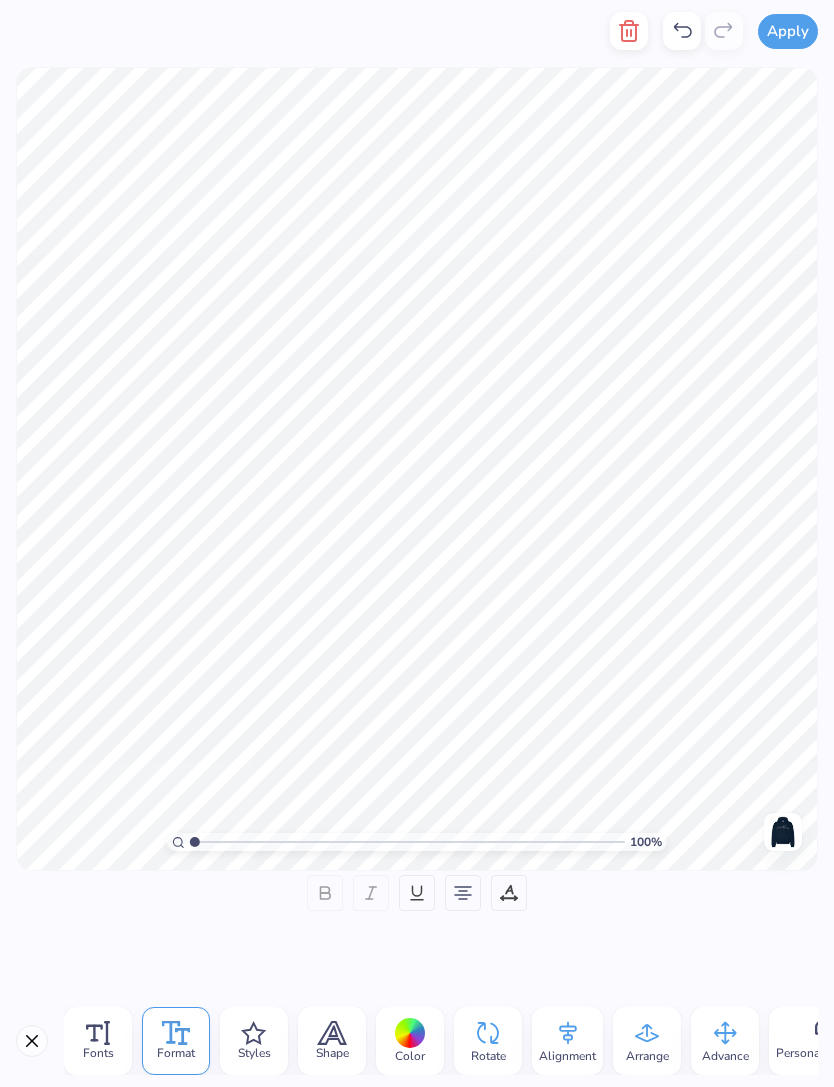 click 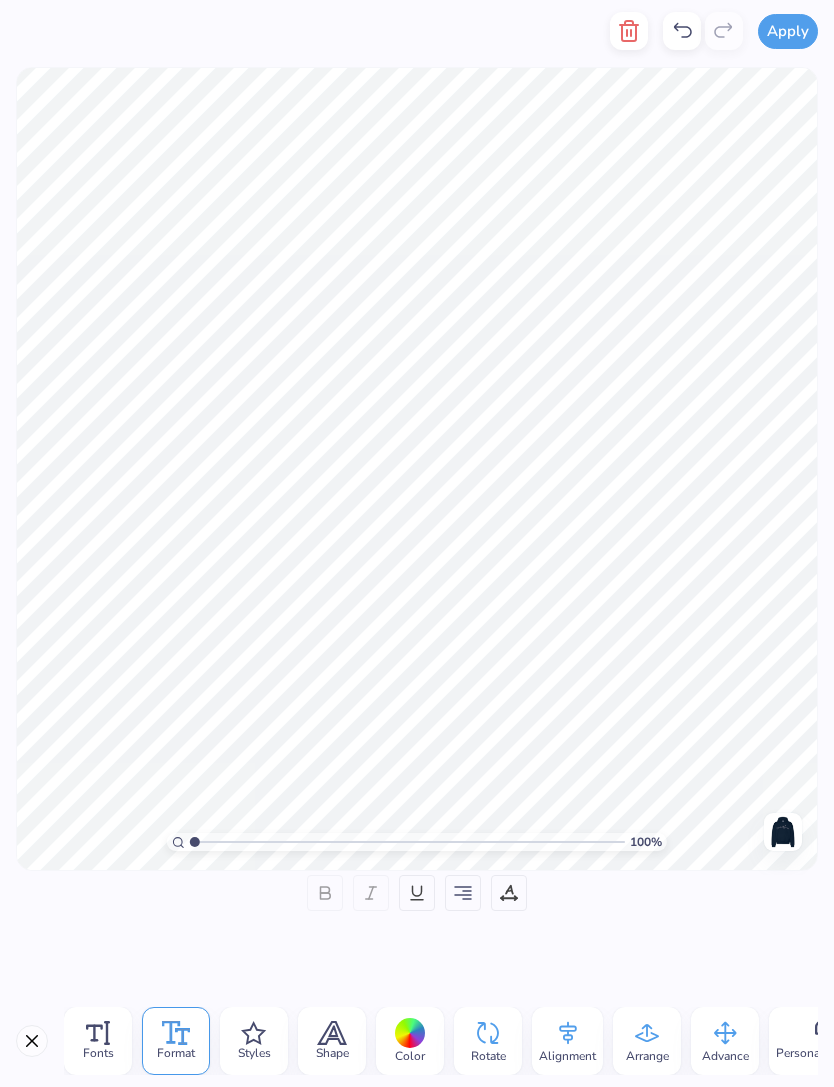 click 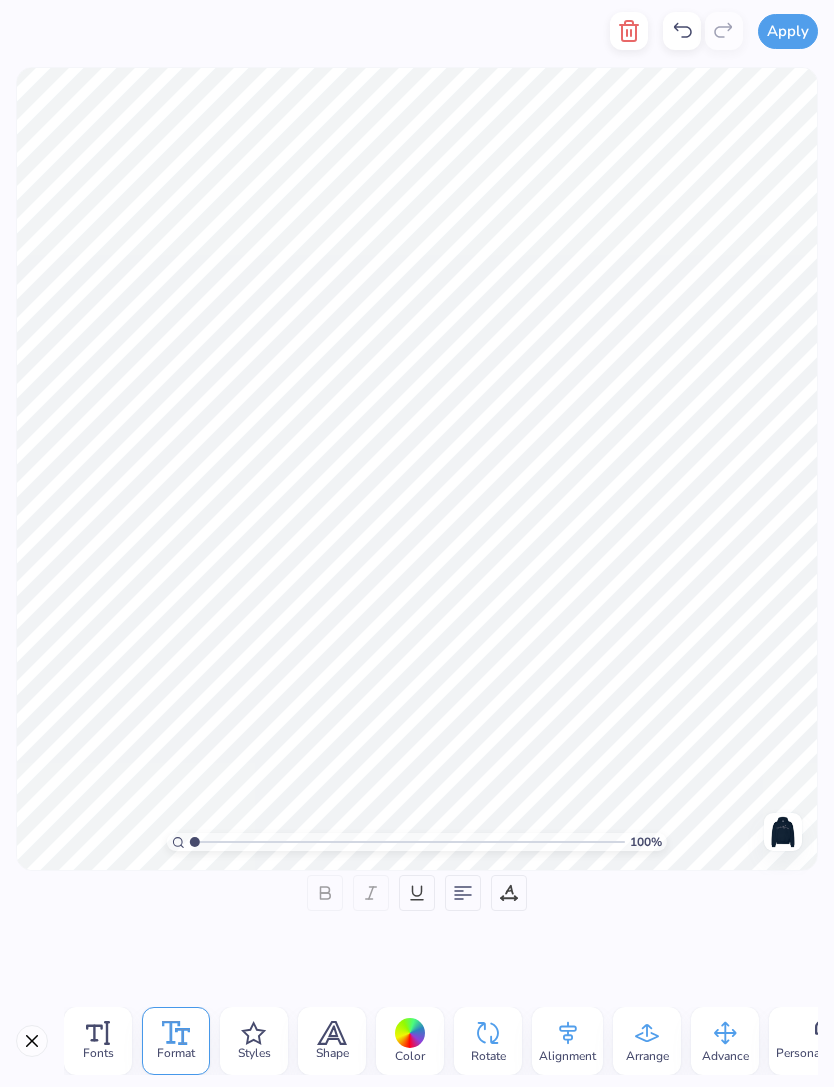 click at bounding box center (509, 893) 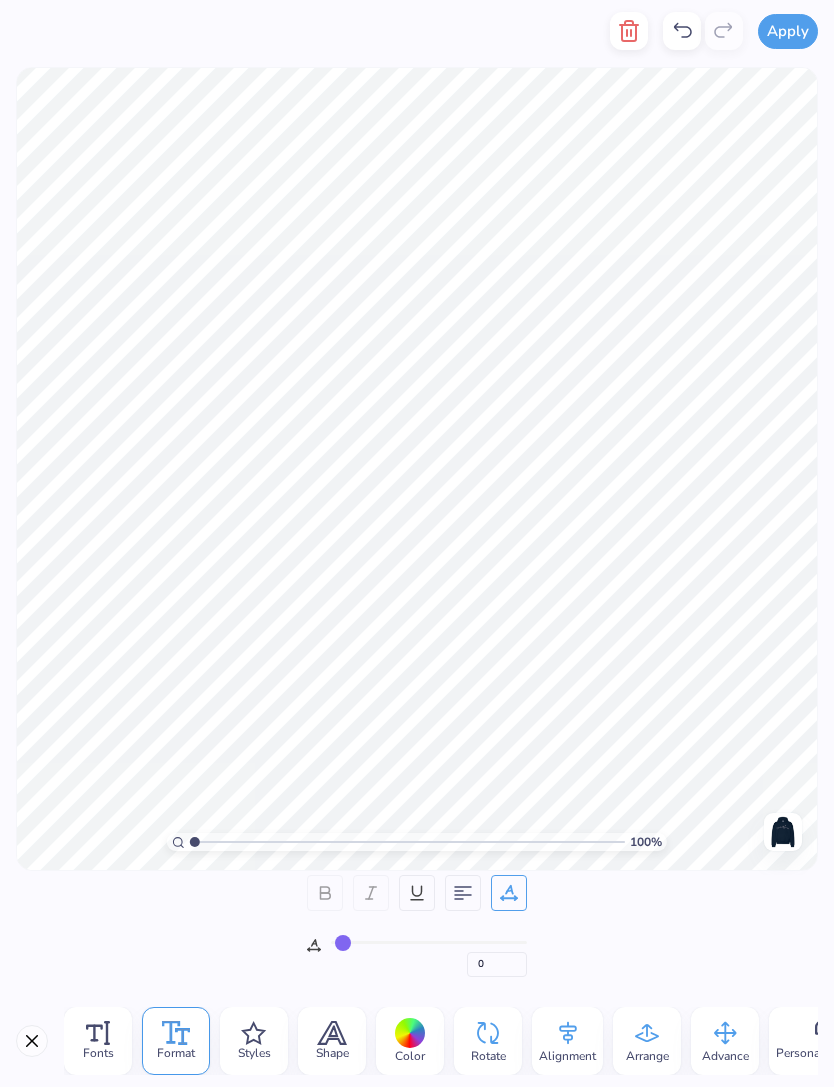 type on "1" 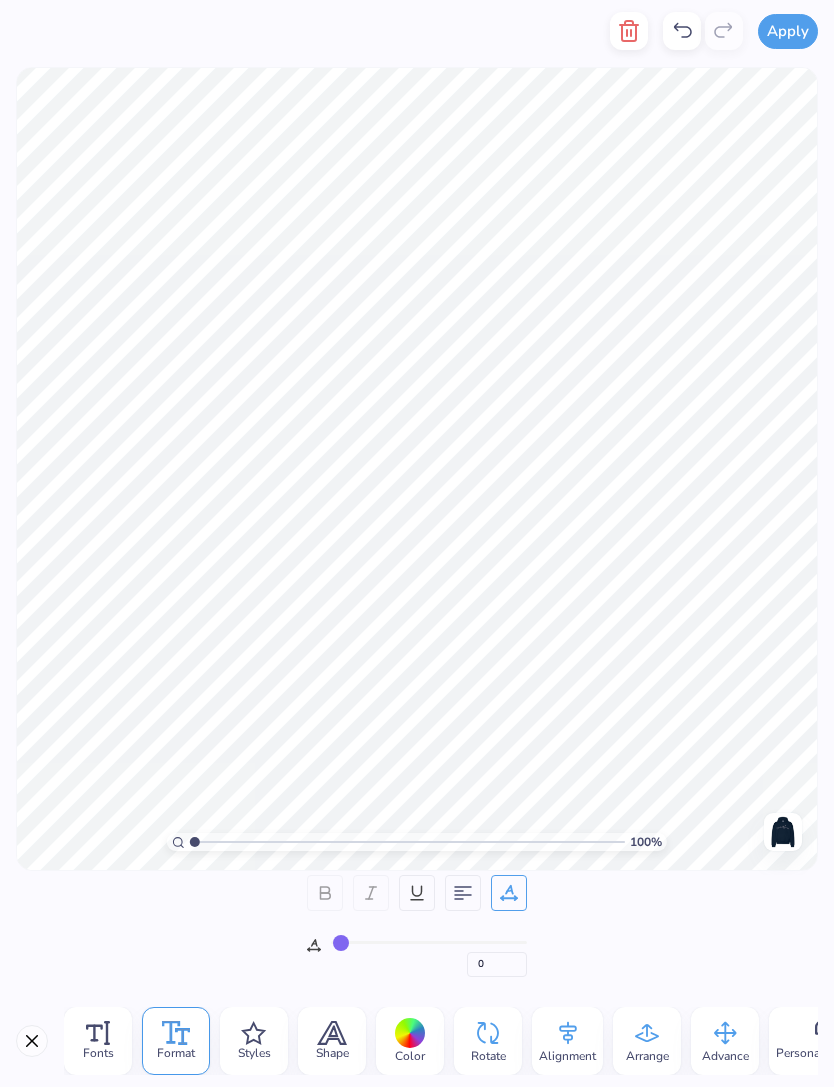 type on "1" 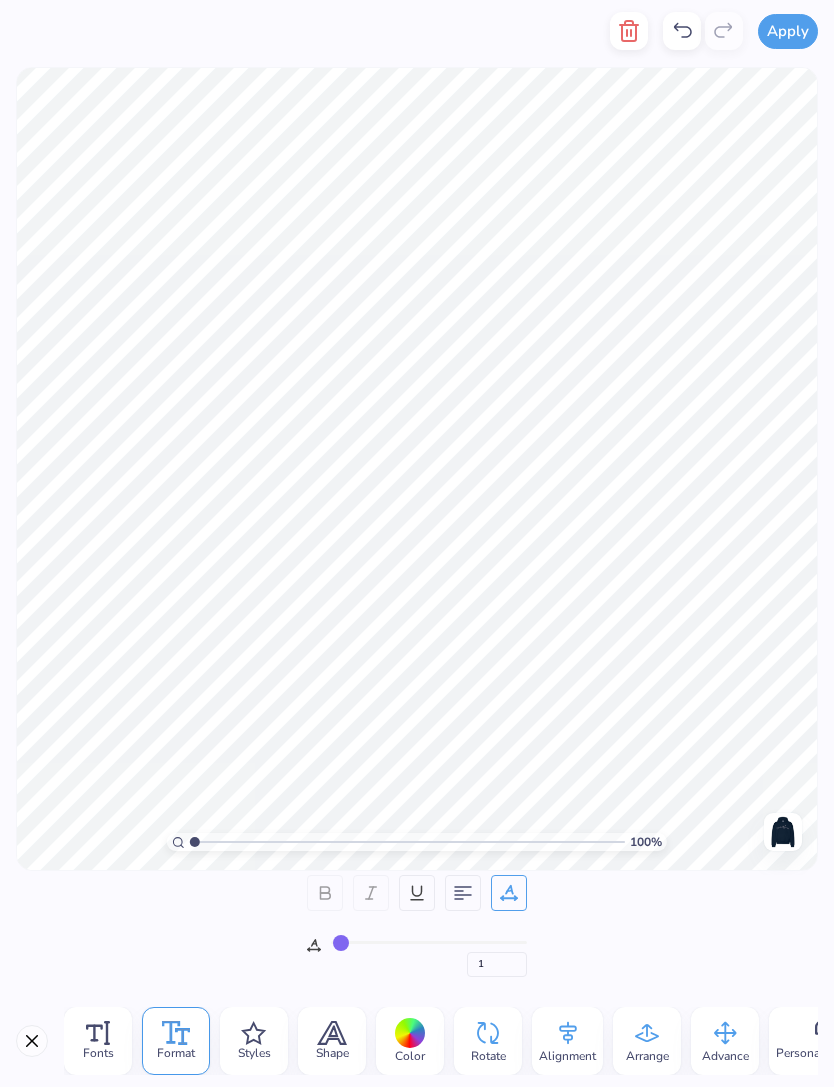 type on "0" 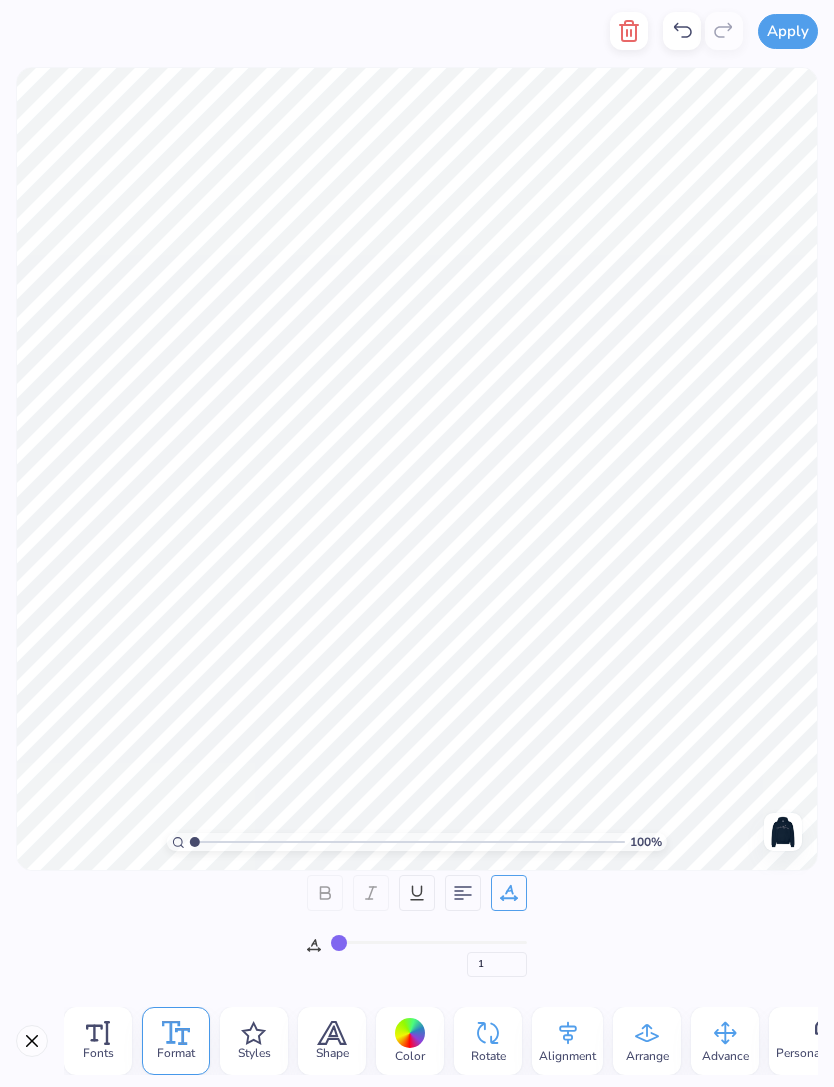 type on "0" 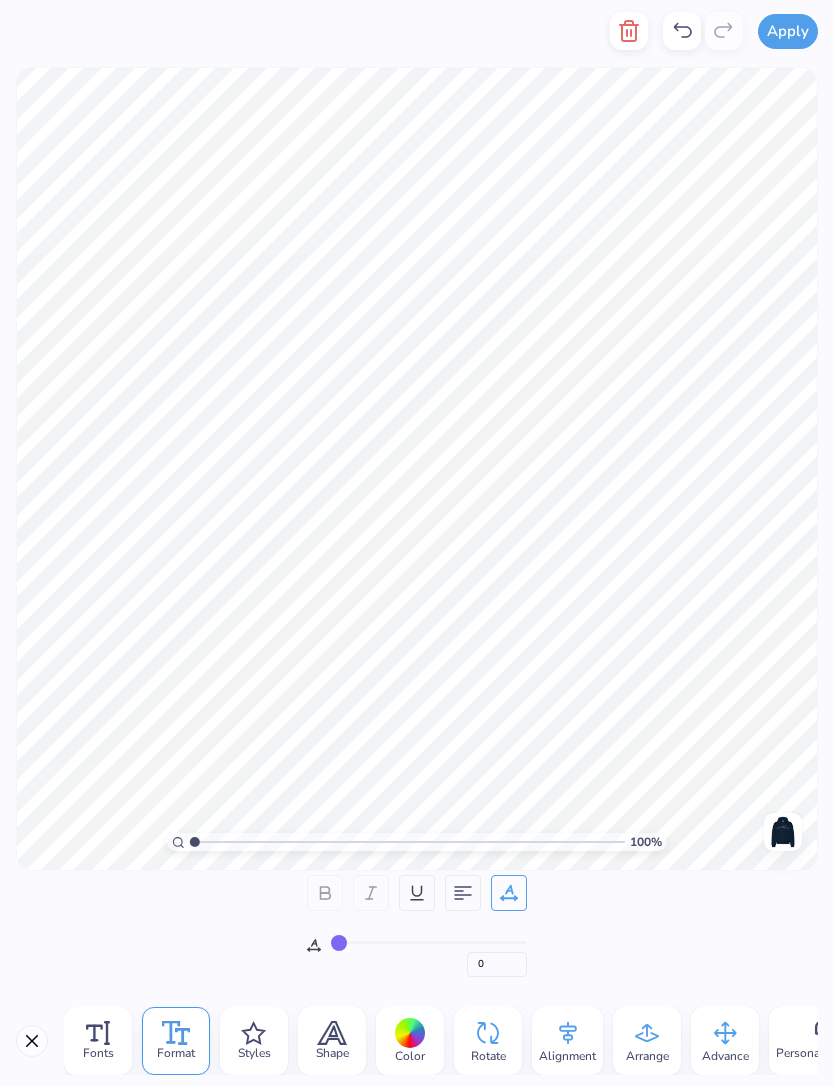 type on "1" 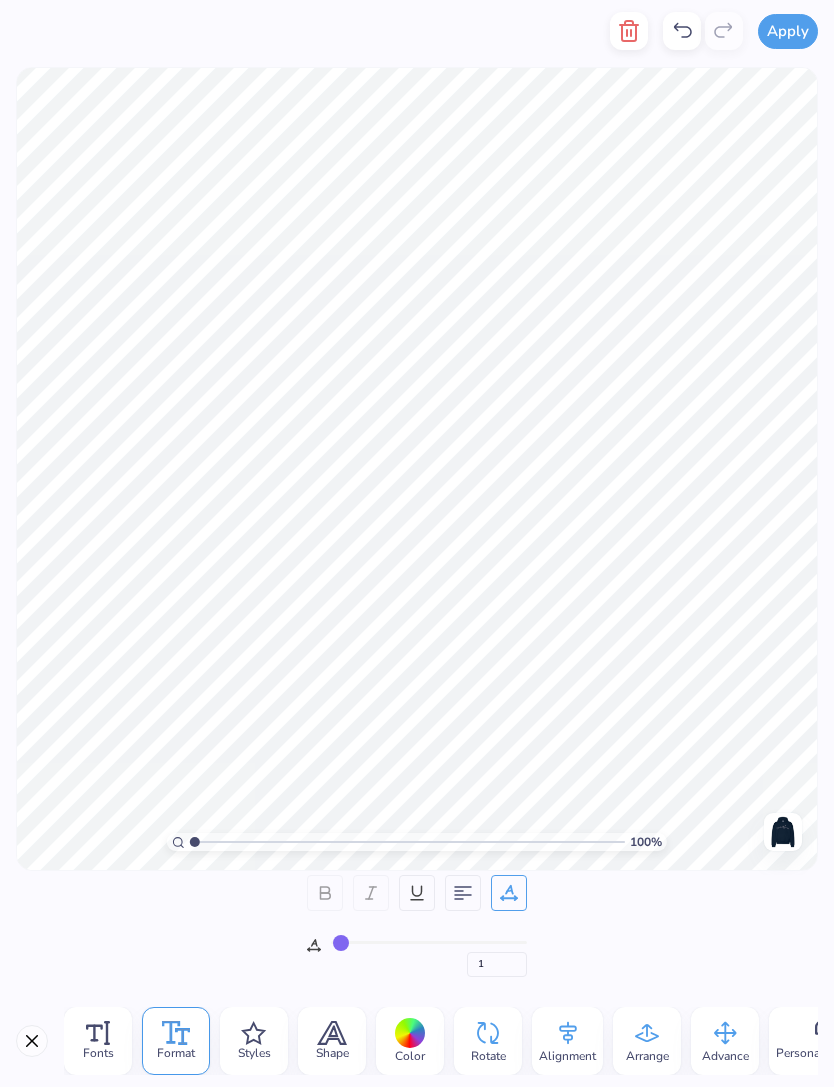 type on "2" 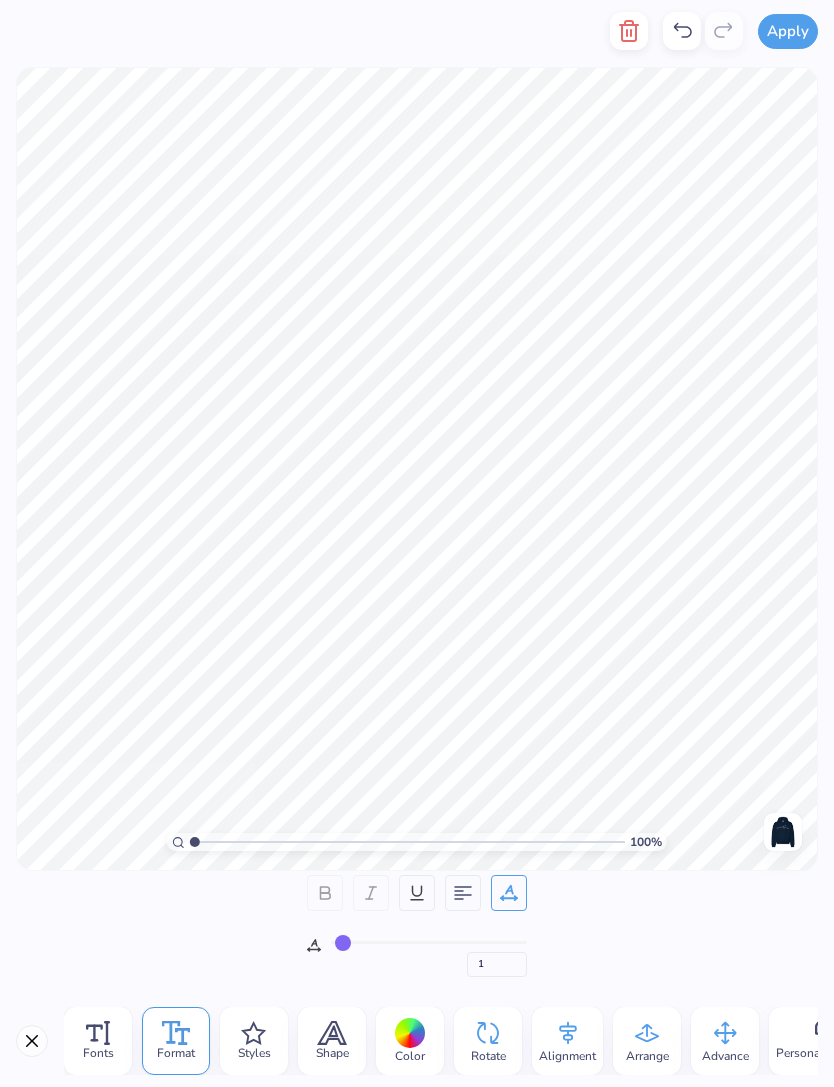 type on "2" 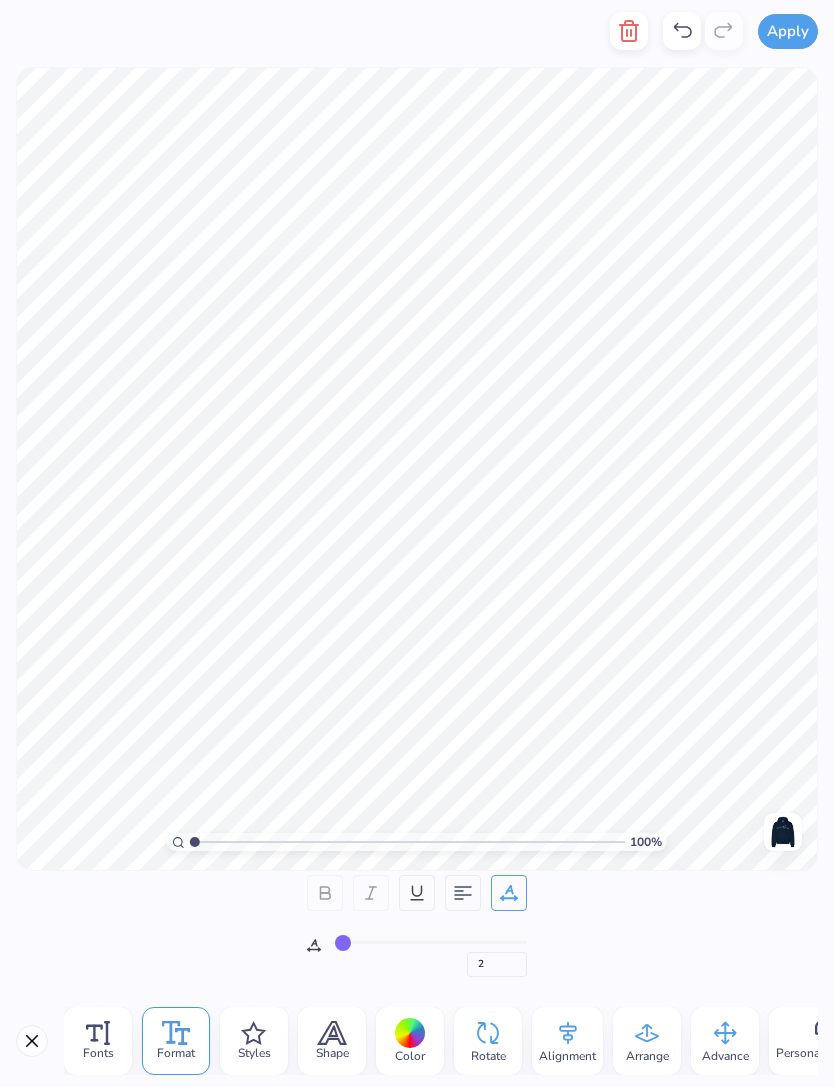type on "3" 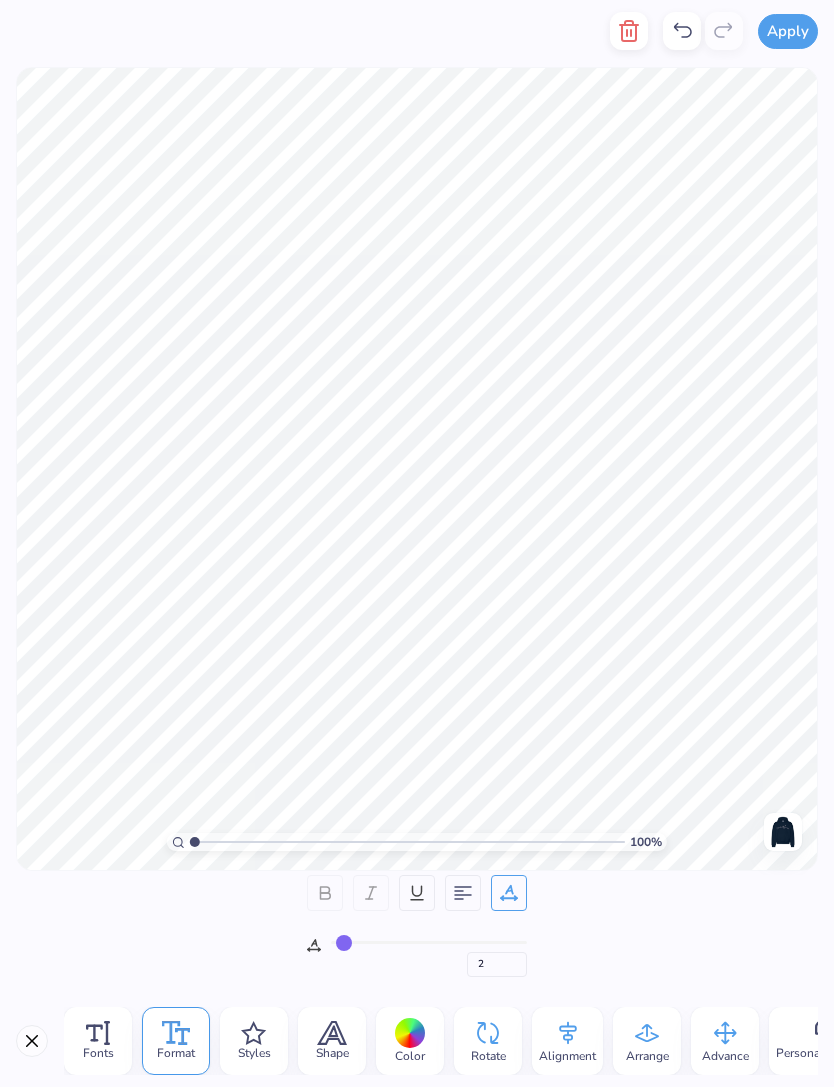 type on "3" 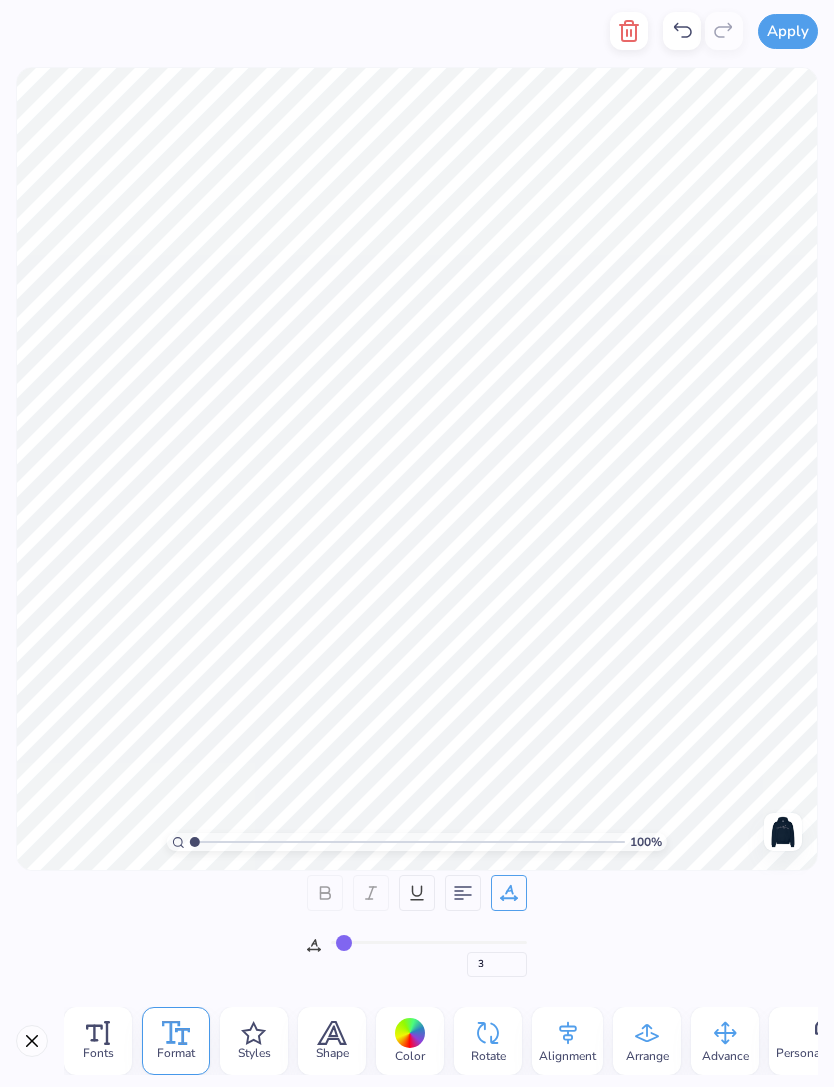 type on "6" 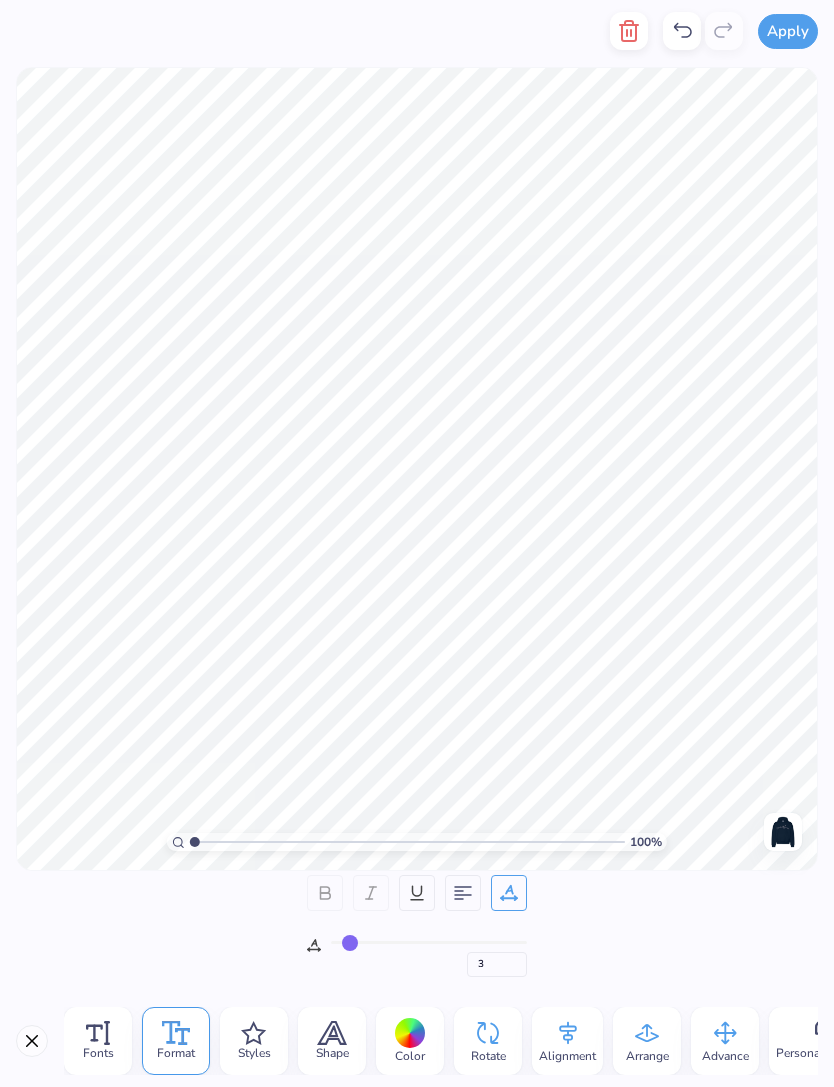 type on "6" 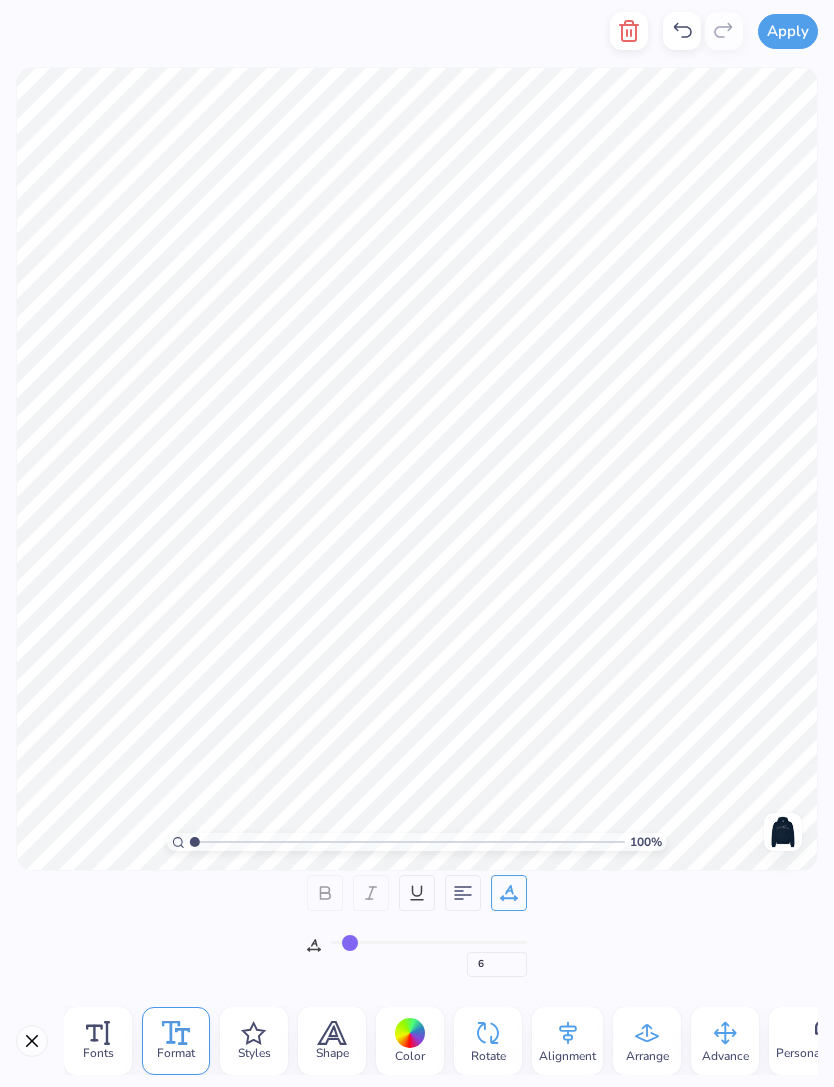 type on "8" 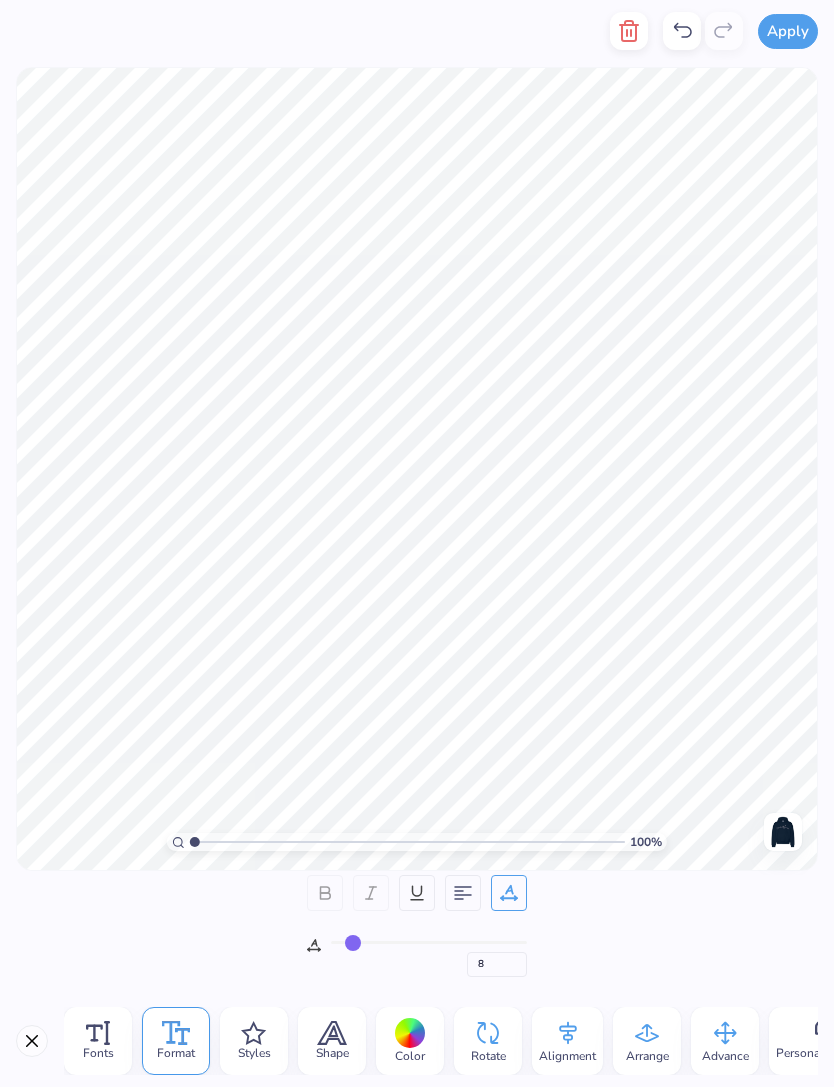 type on "11" 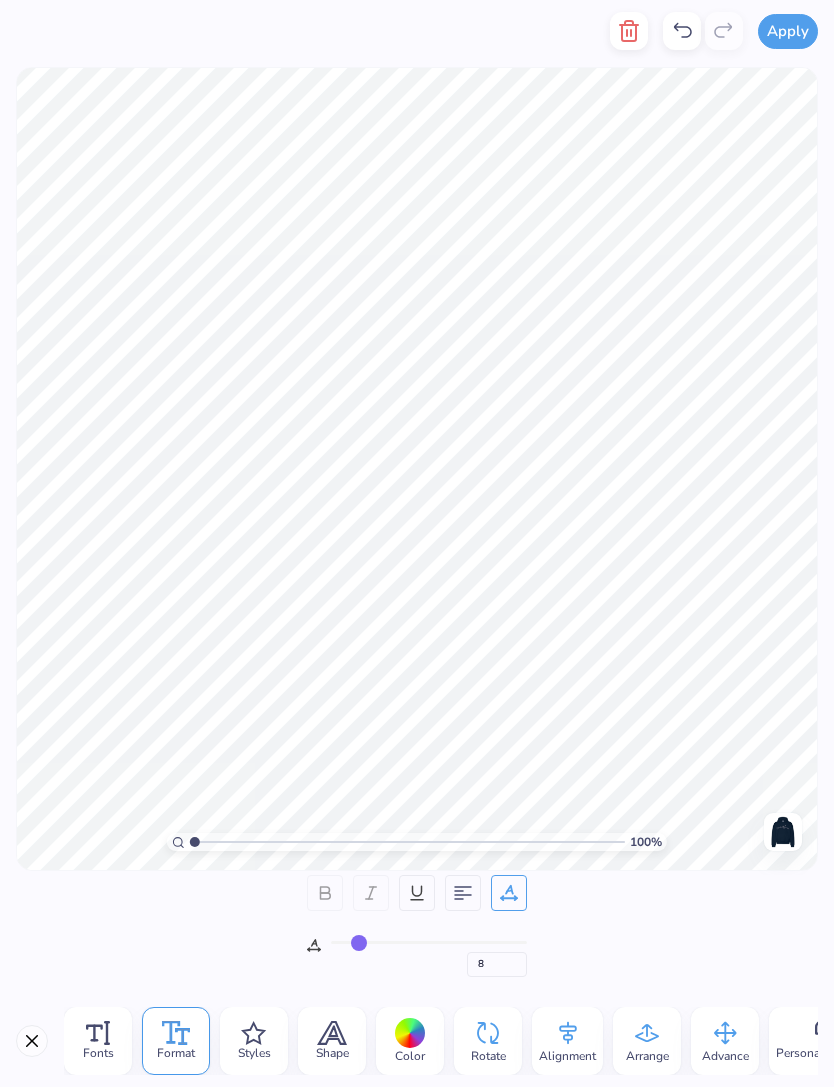type on "11" 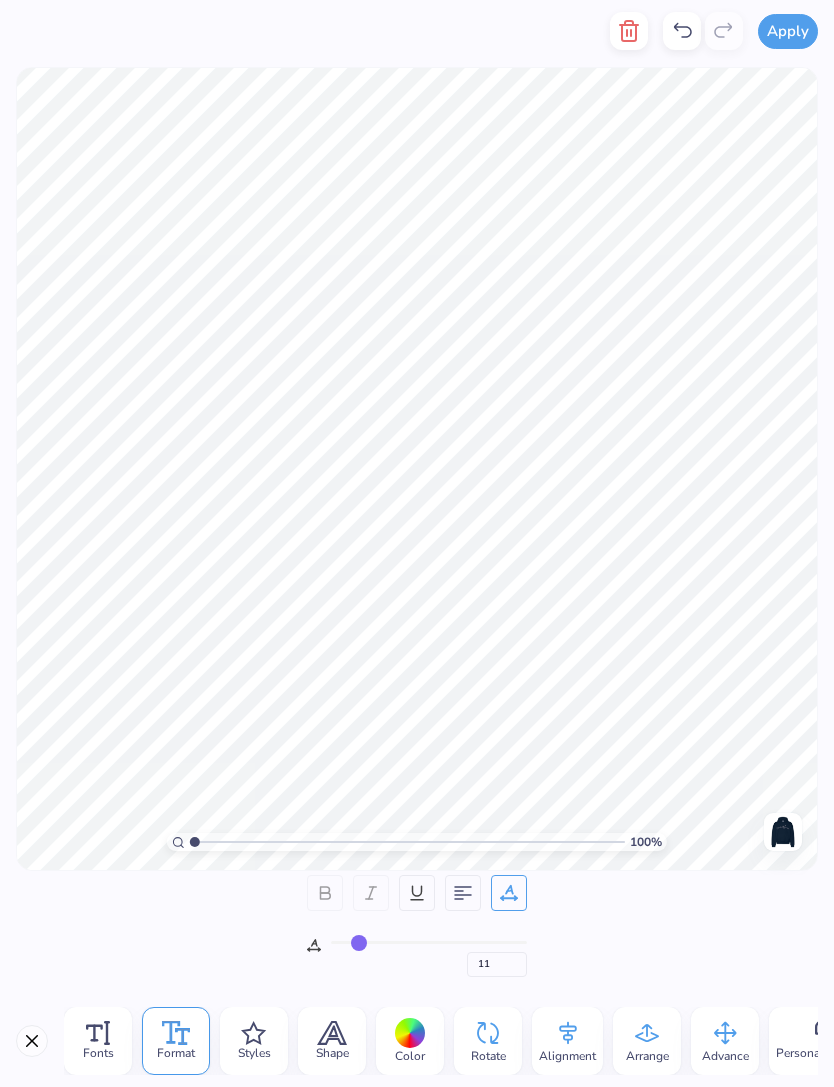 type on "14" 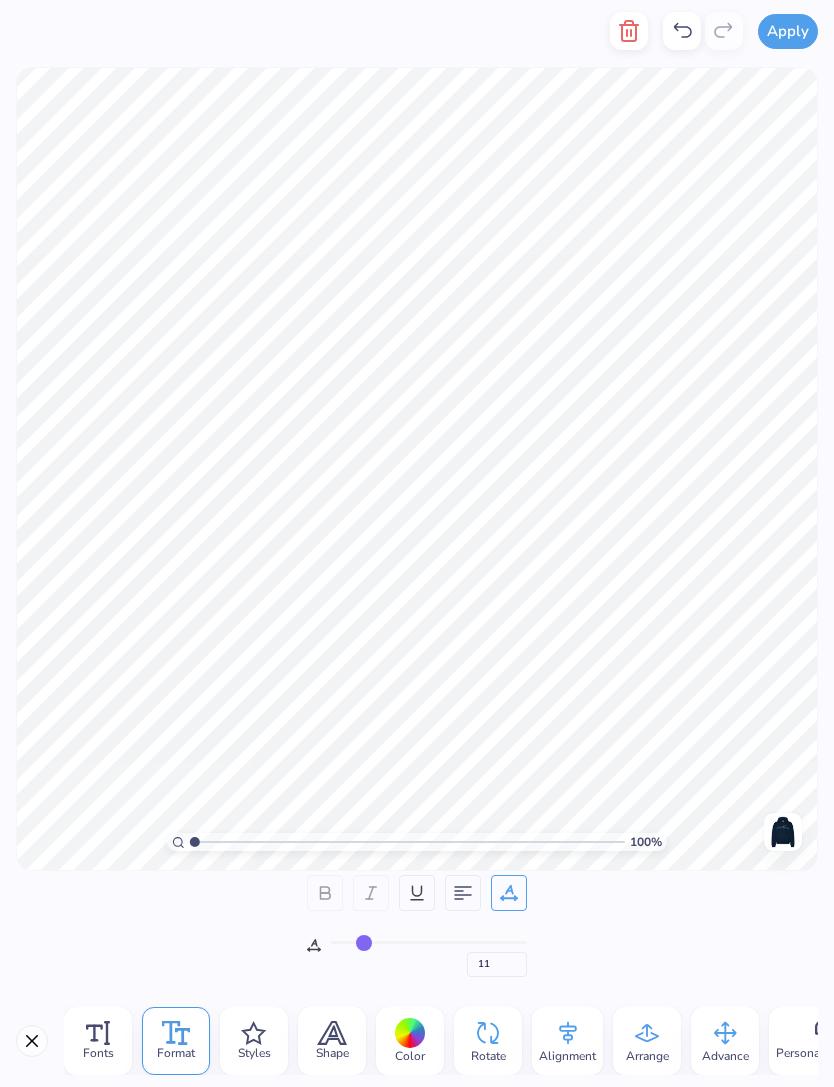 type on "14" 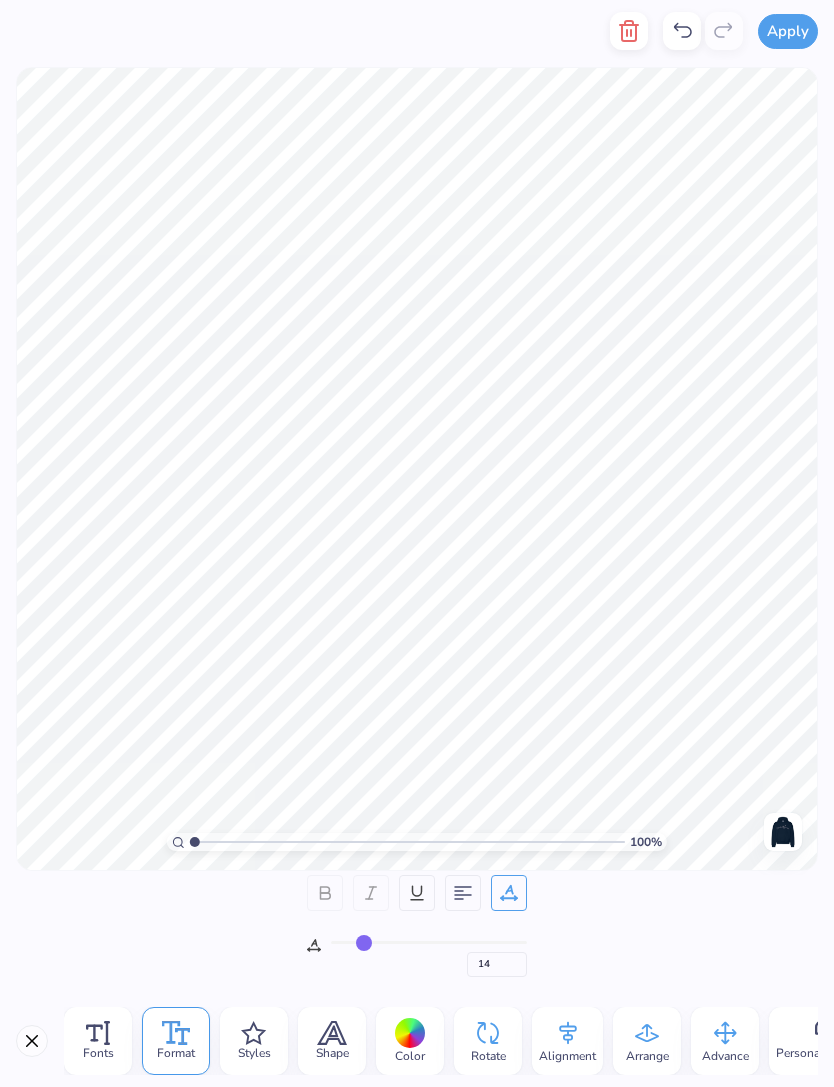 type on "17" 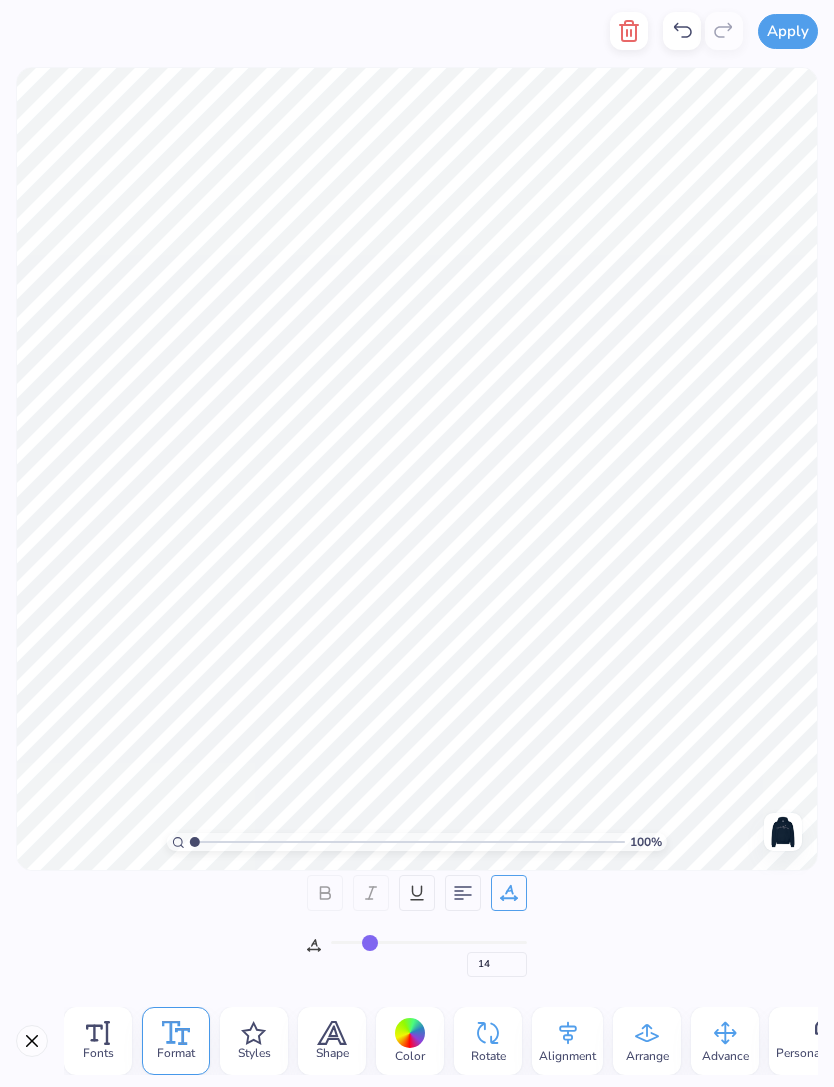 type on "17" 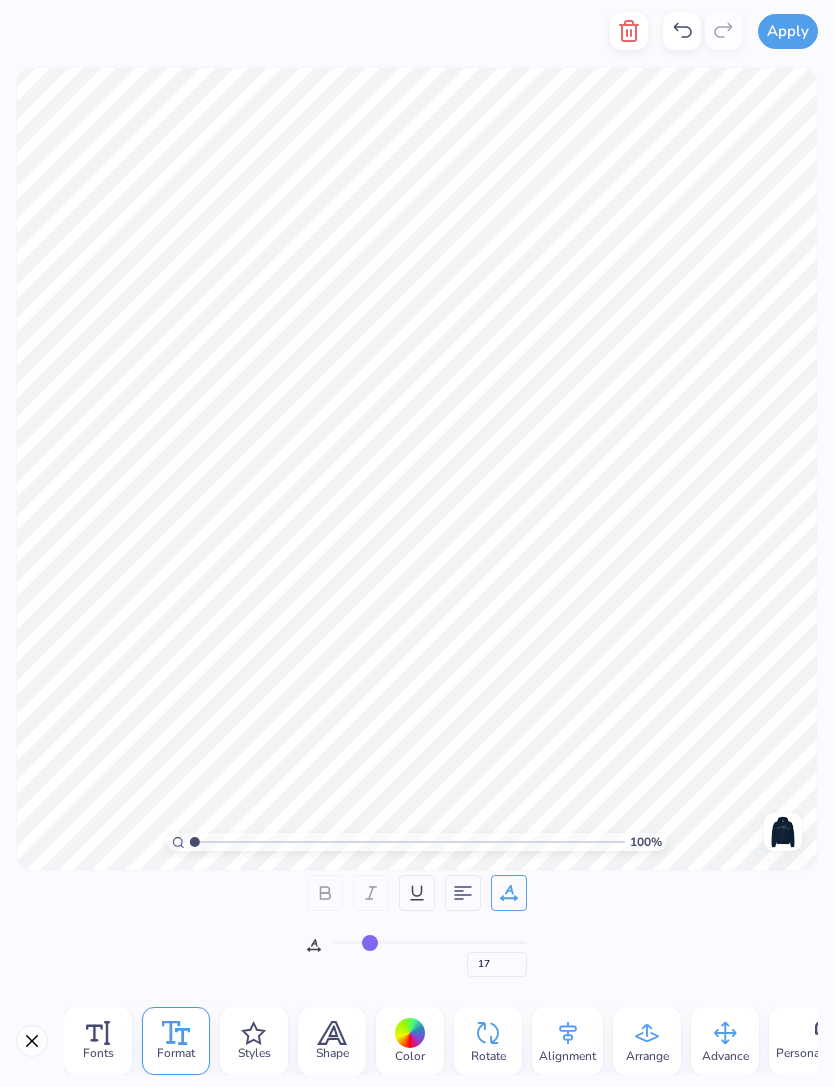 type on "18" 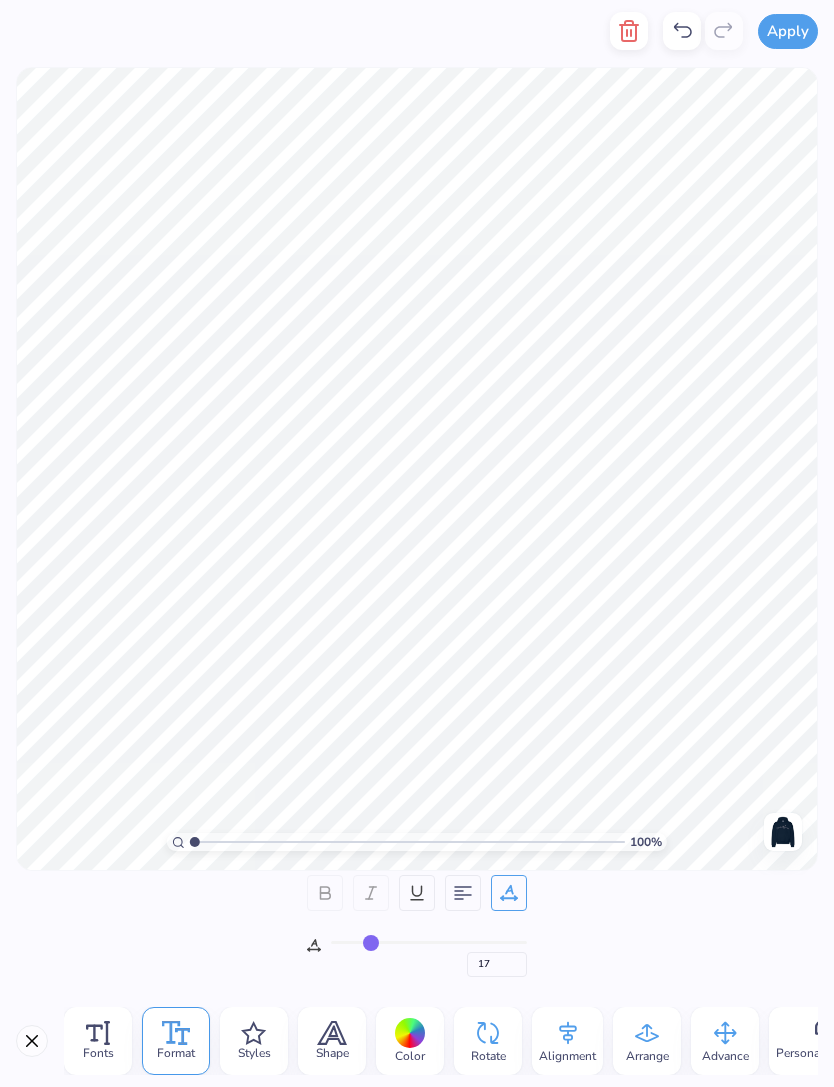type on "18" 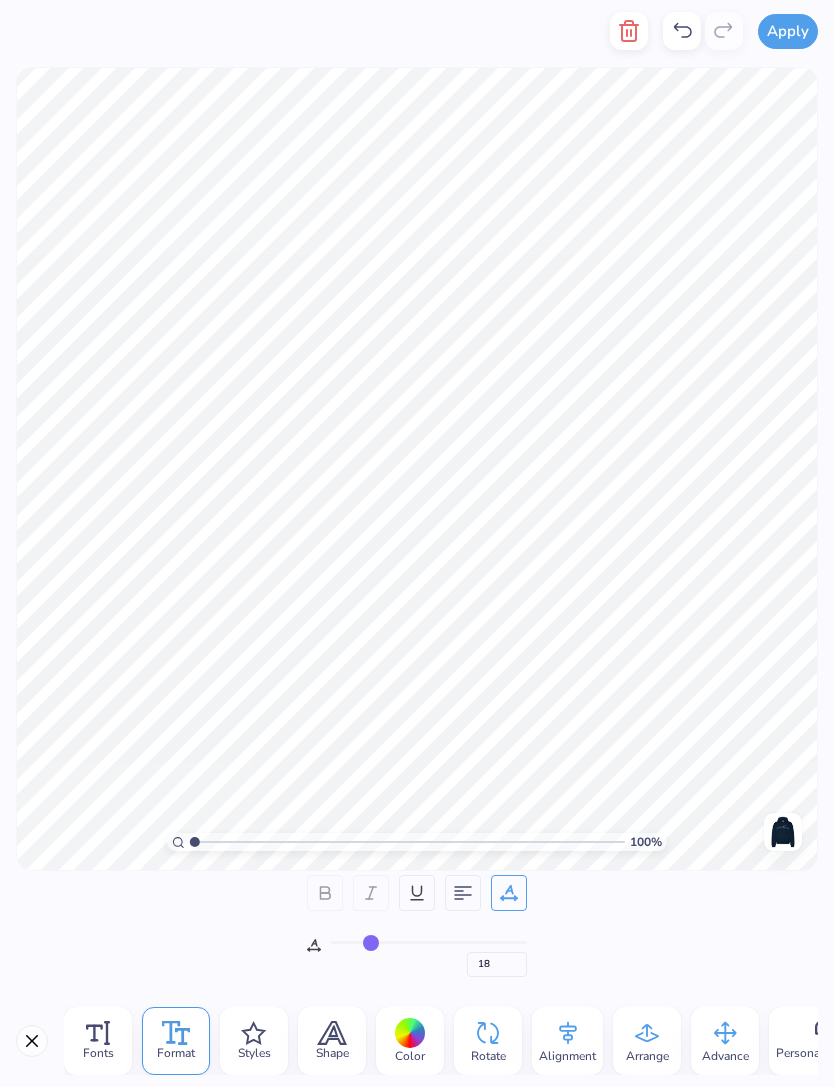 type on "19" 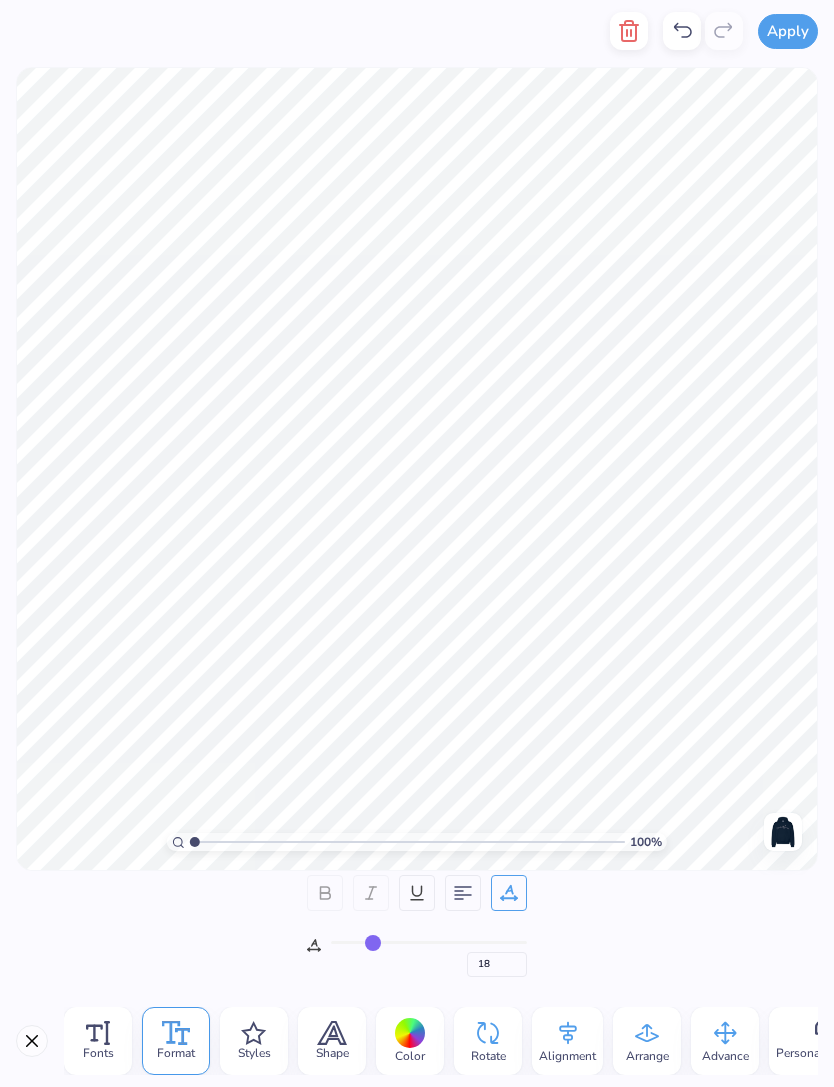 type on "19" 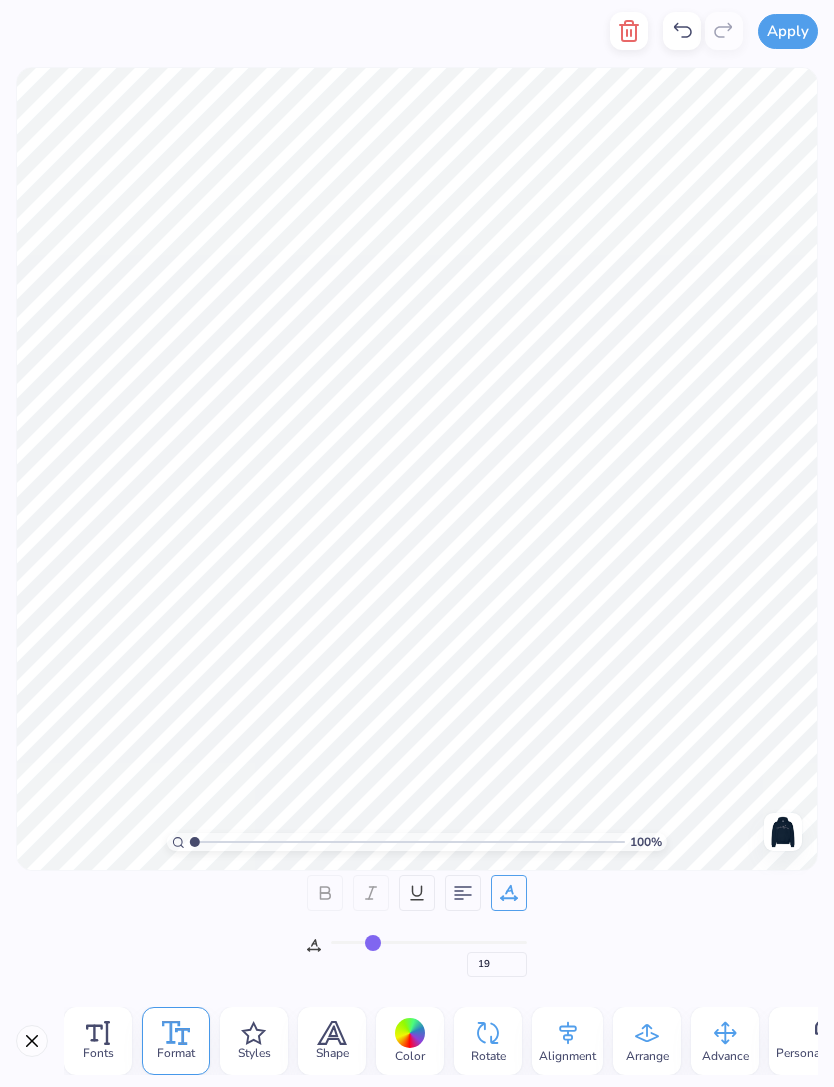 type on "20" 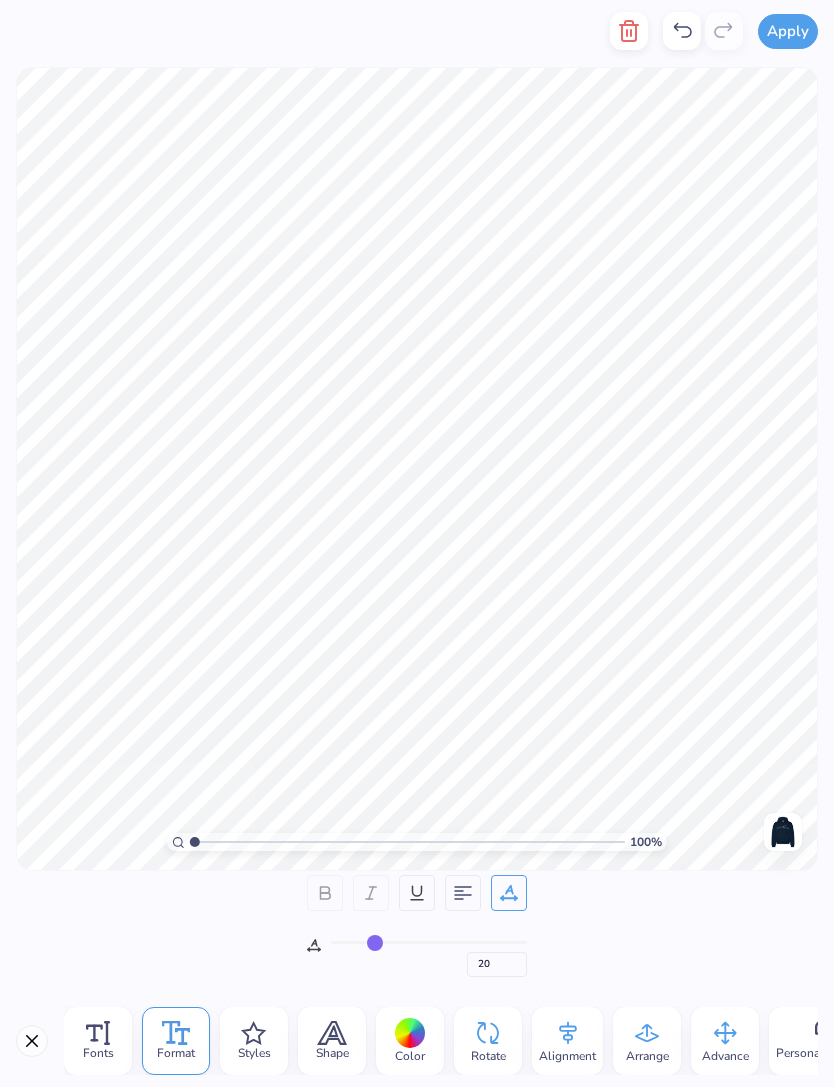 type on "21" 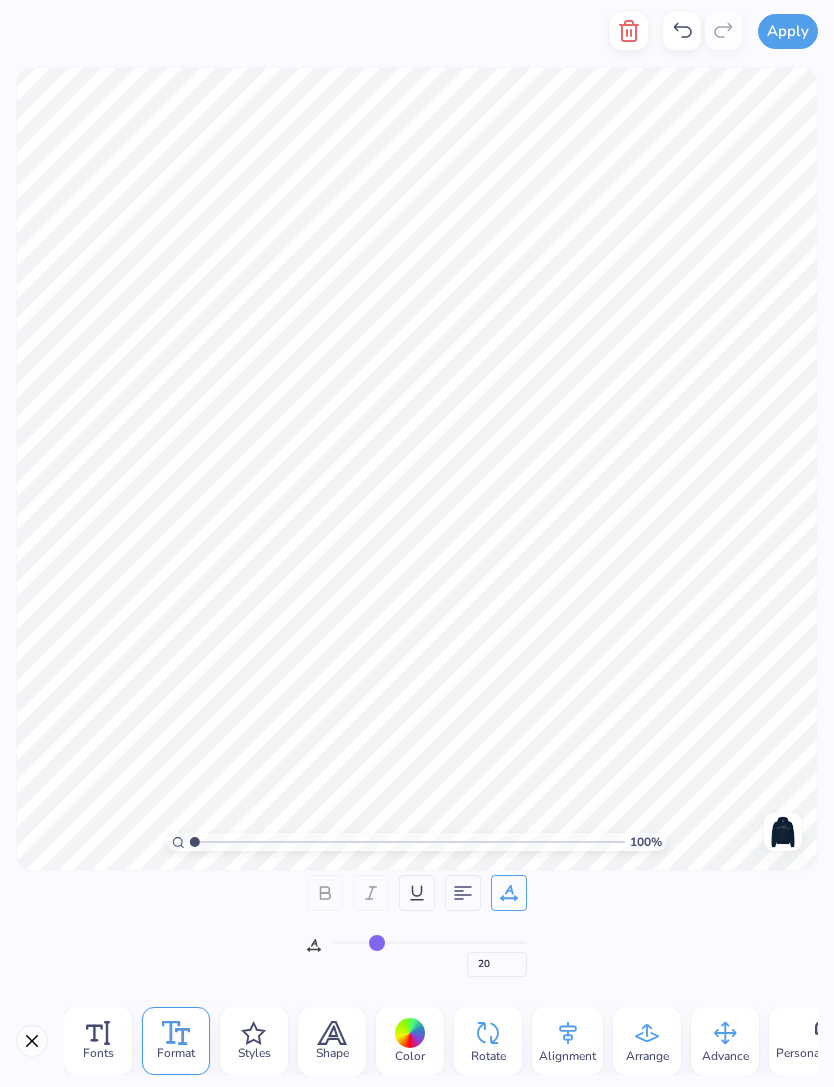 type on "21" 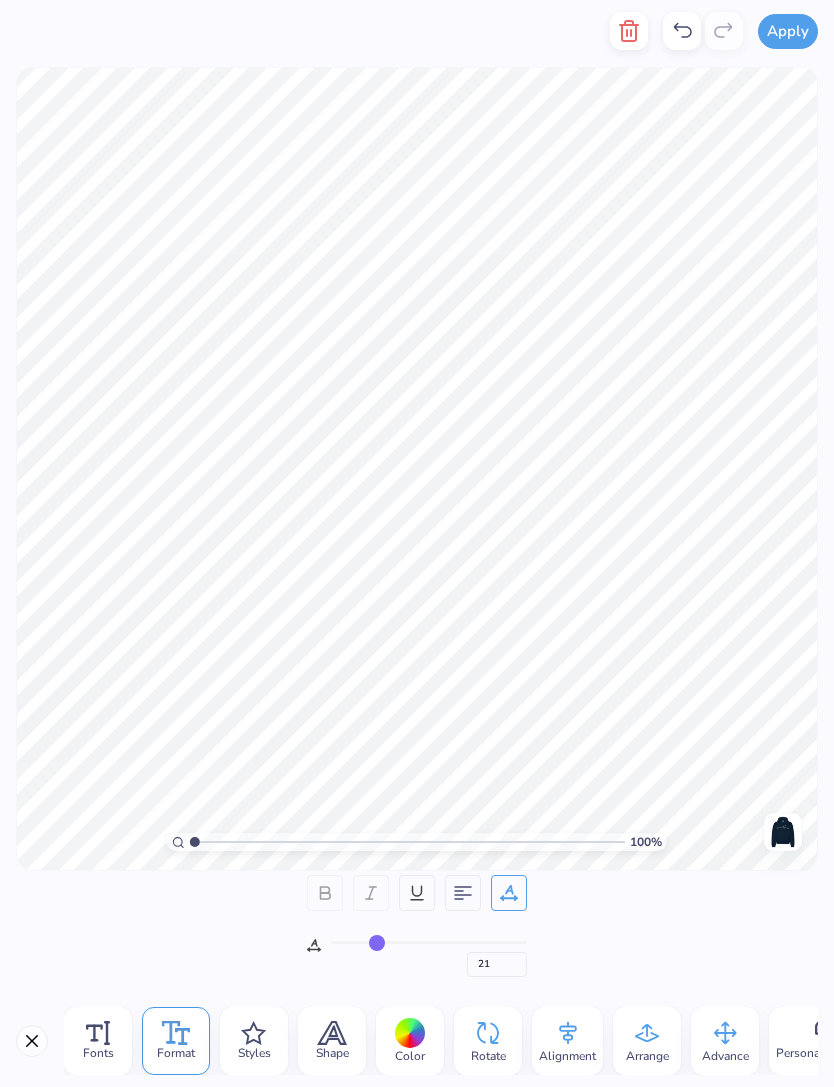 type on "22" 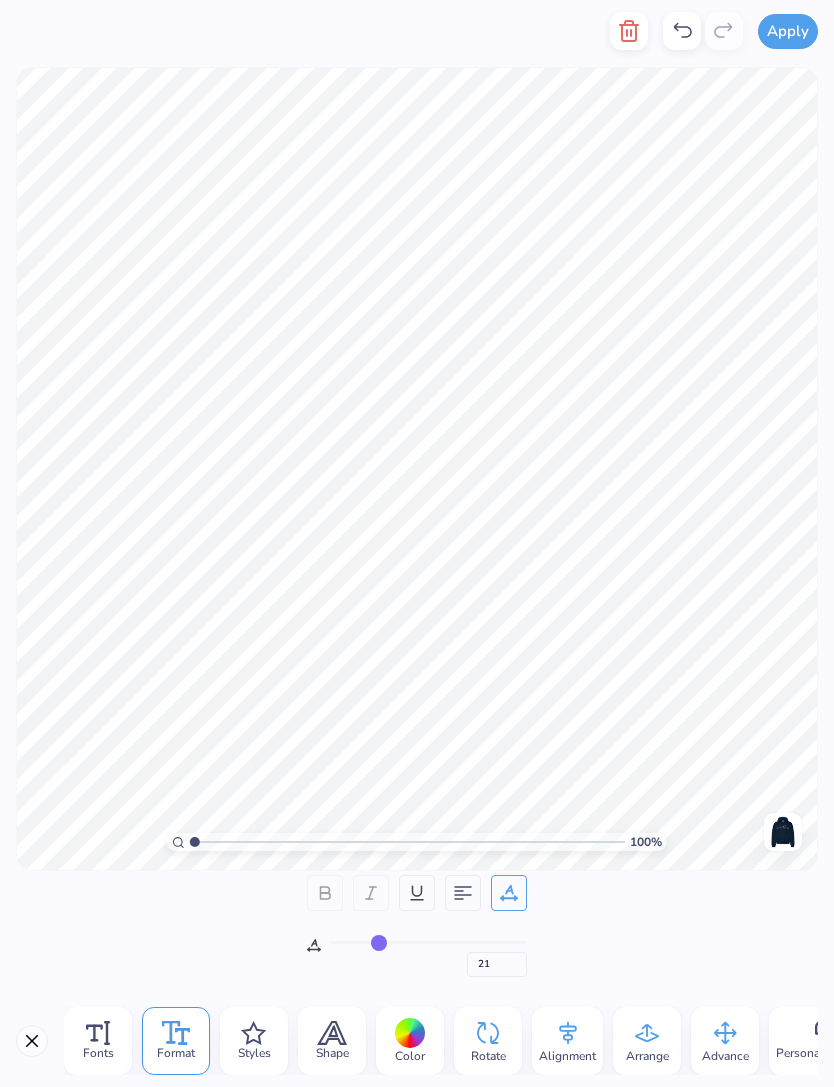 type on "22" 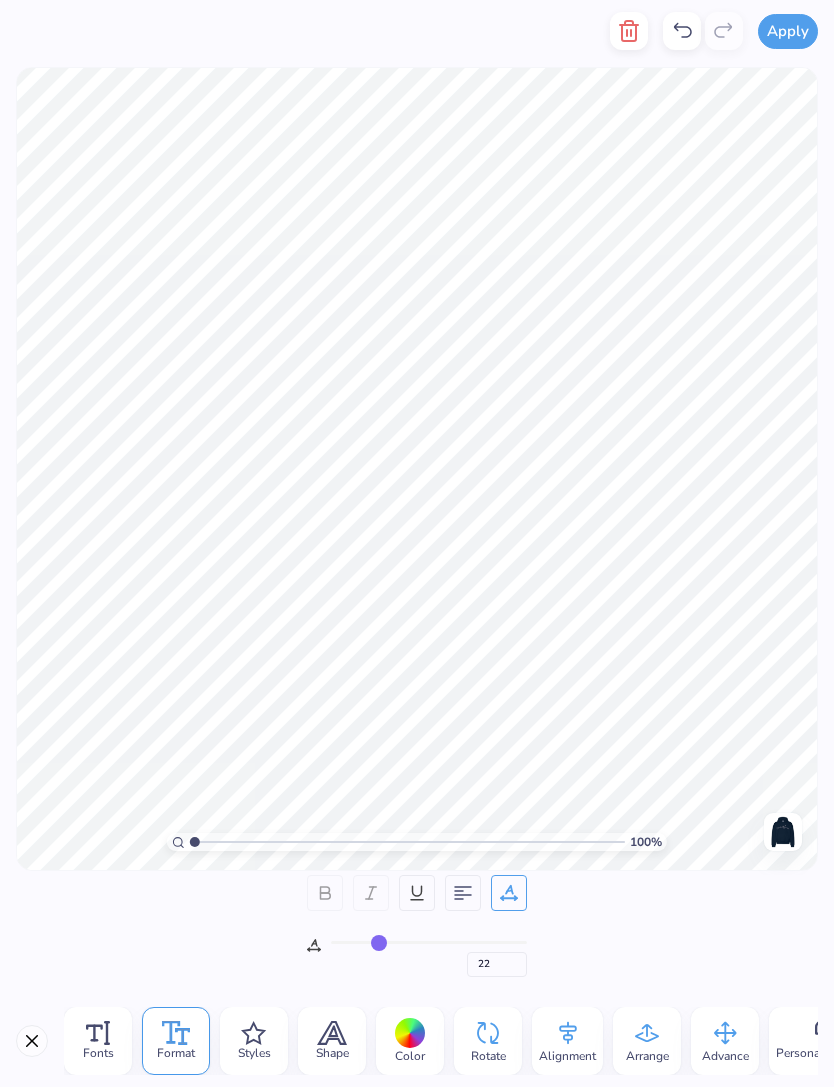 type on "23" 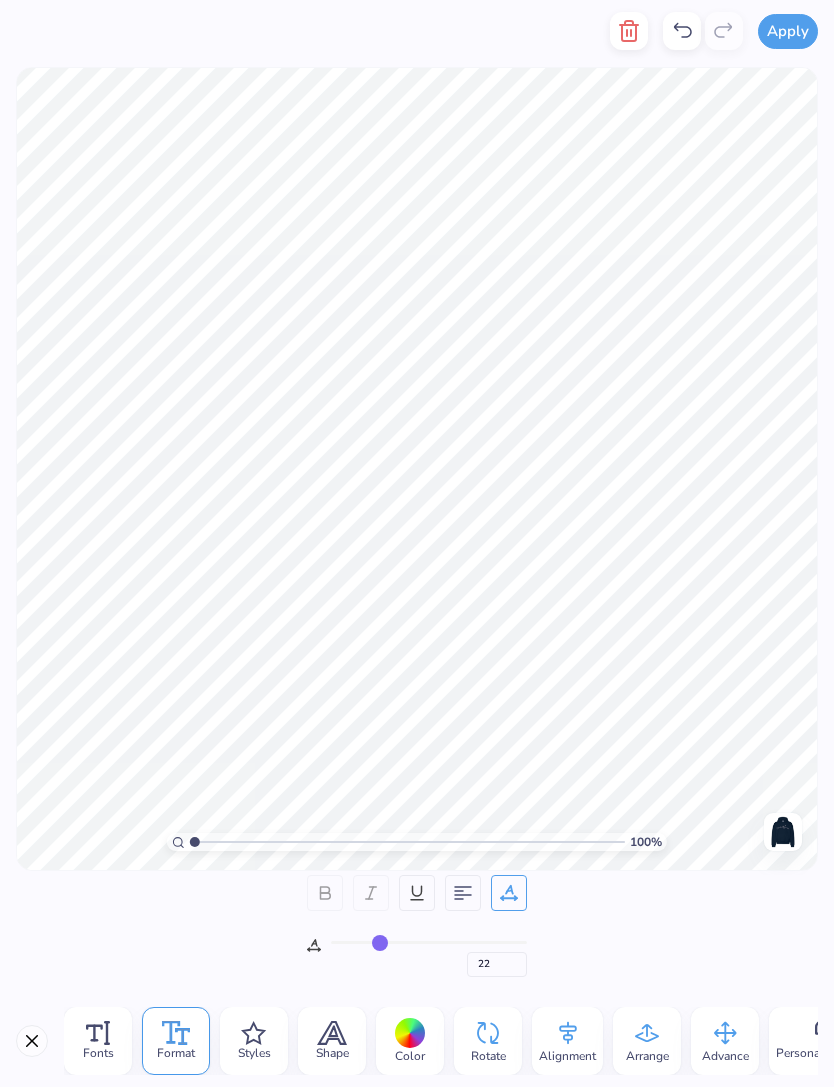 type on "23" 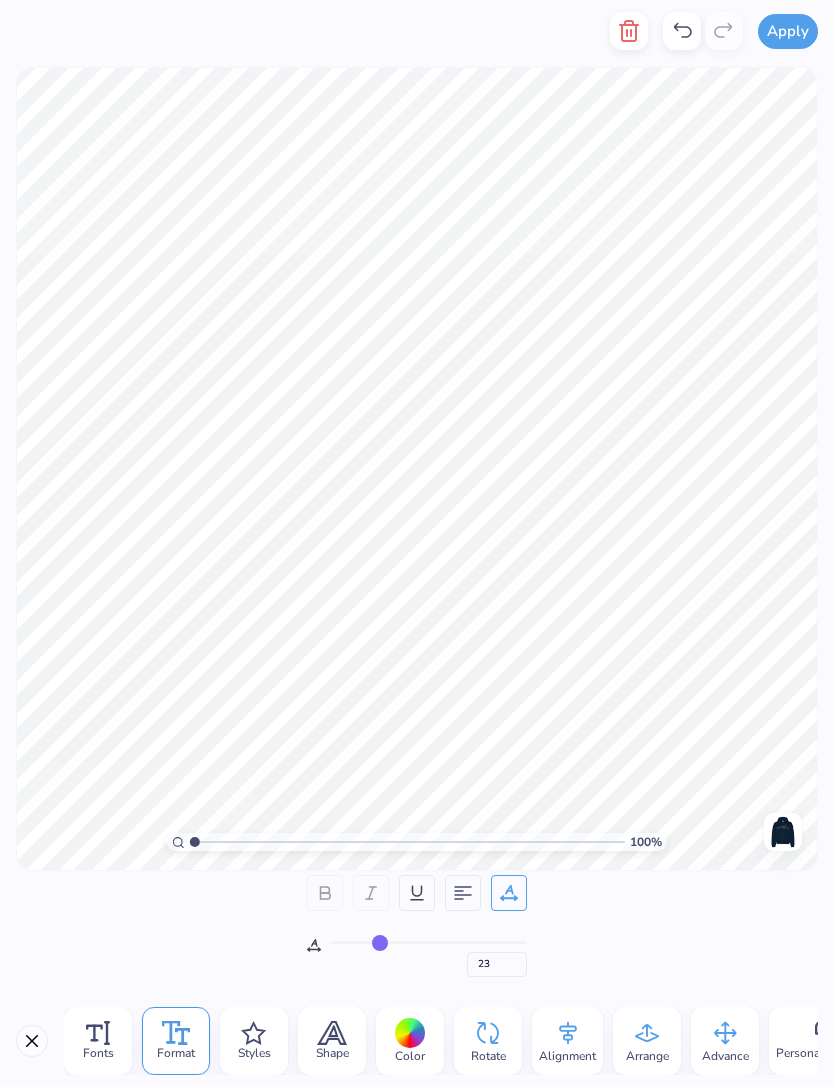 type on "24" 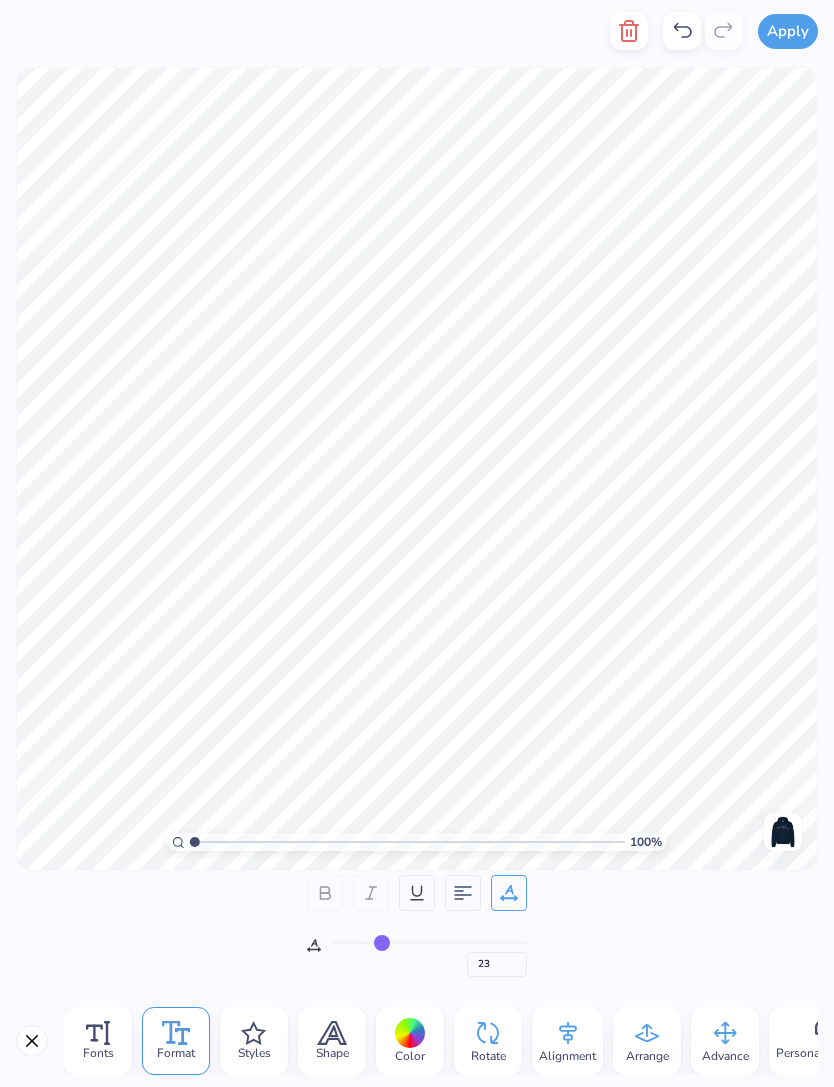 type on "24" 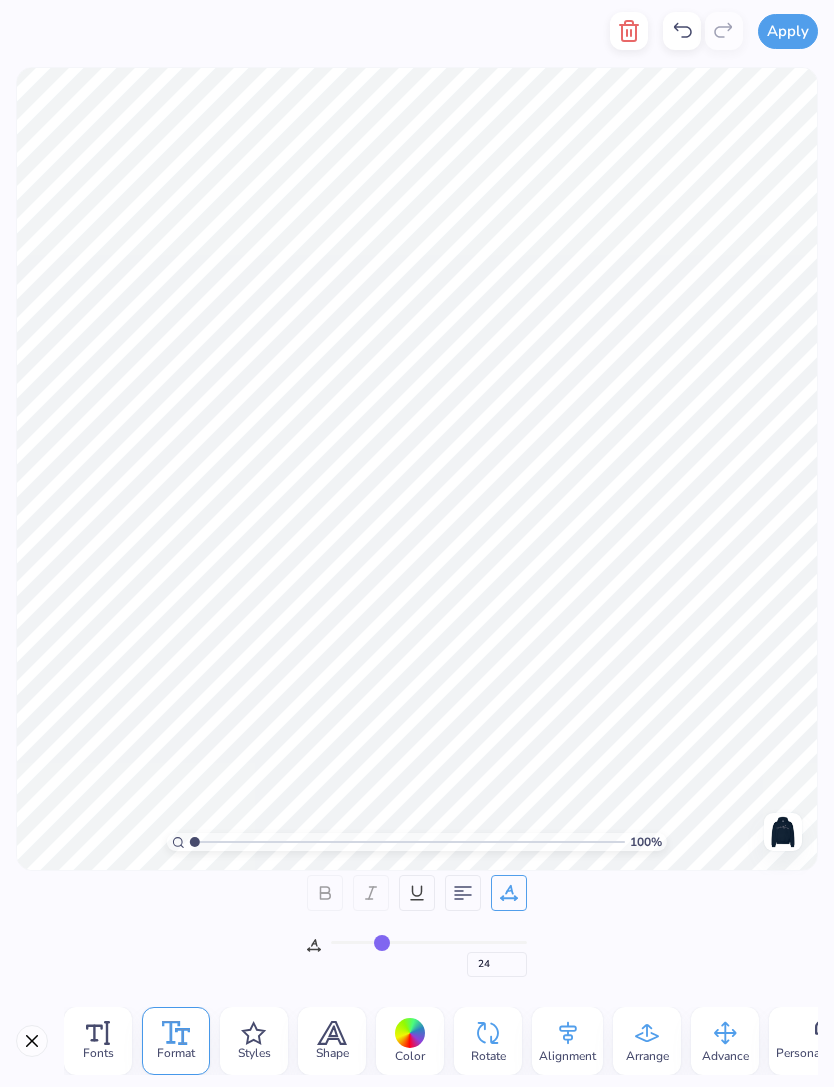 type on "23" 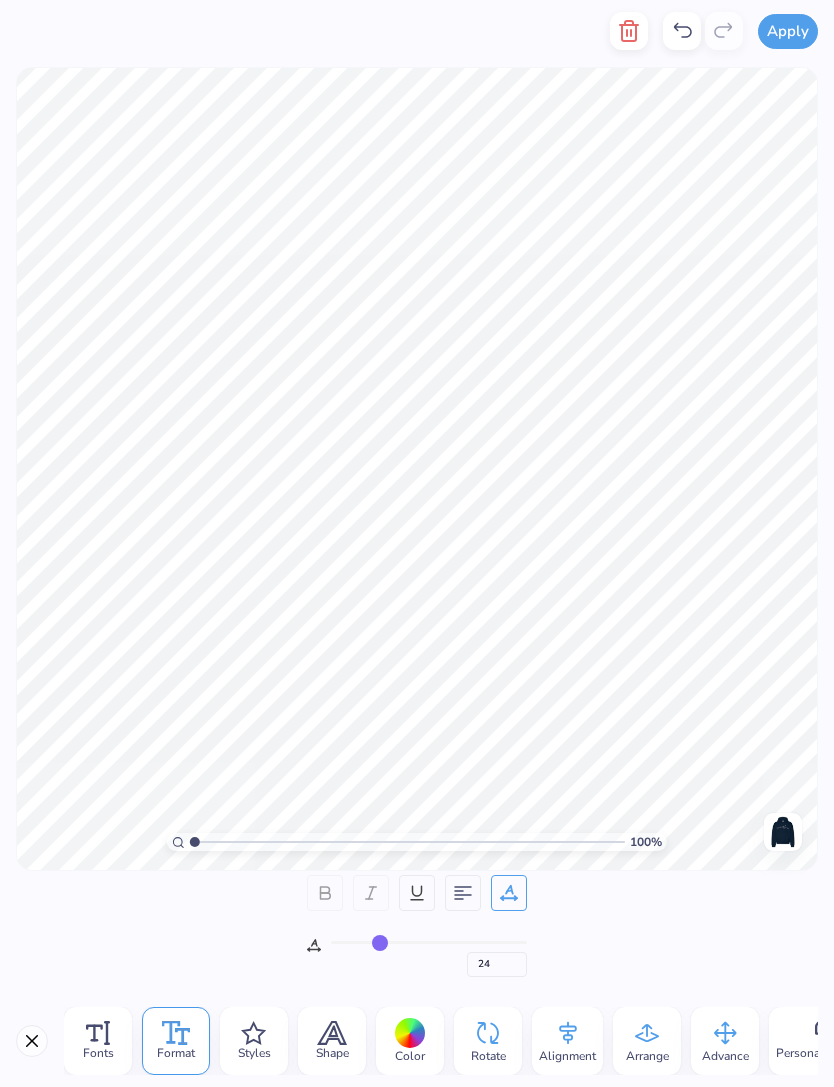 type on "23" 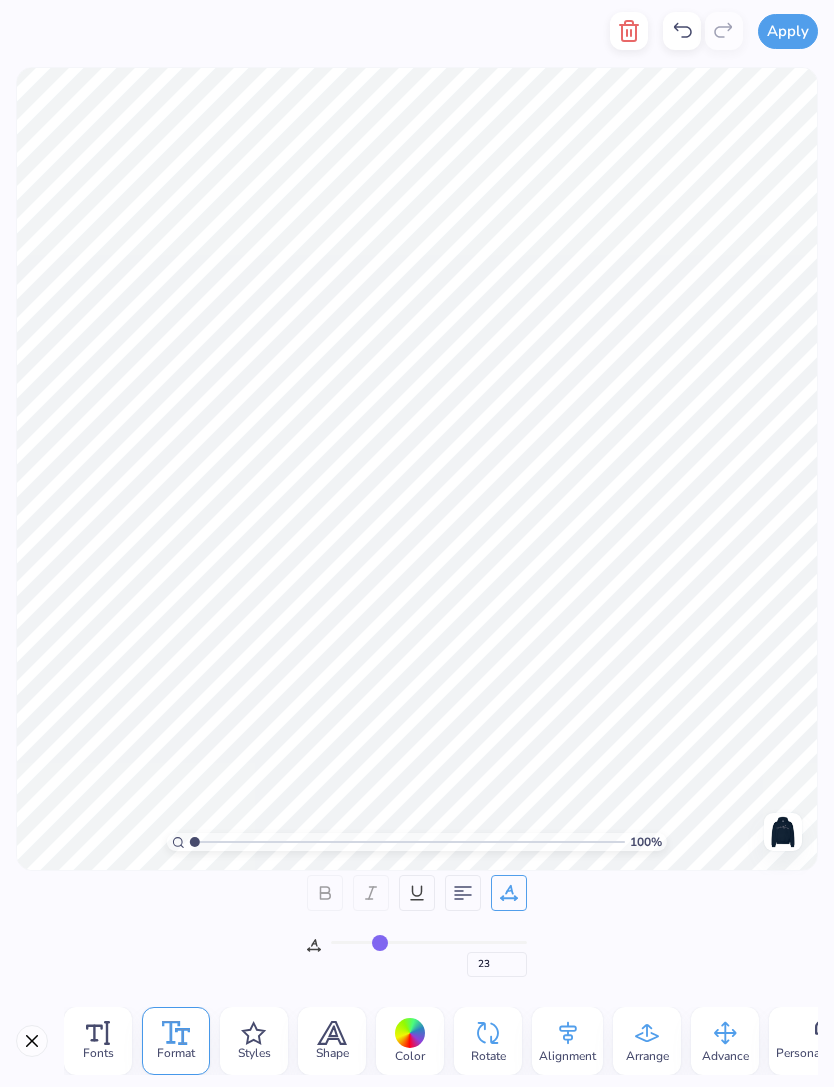 type on "22" 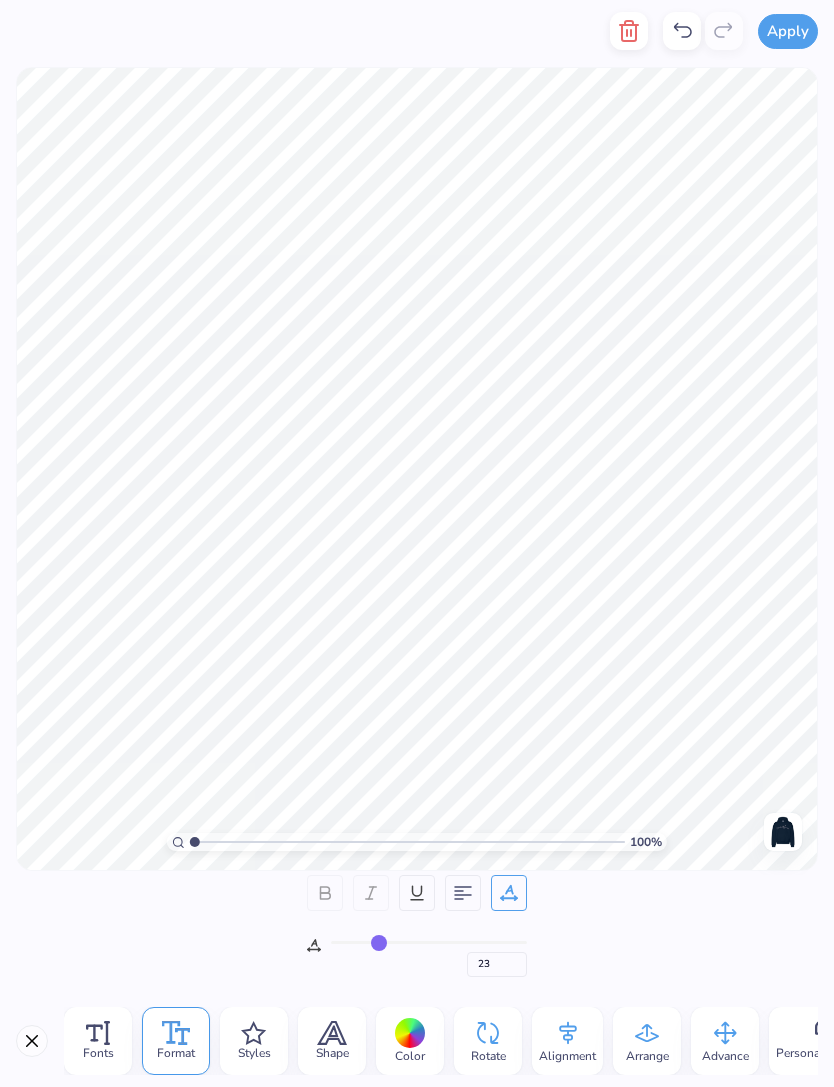 type on "22" 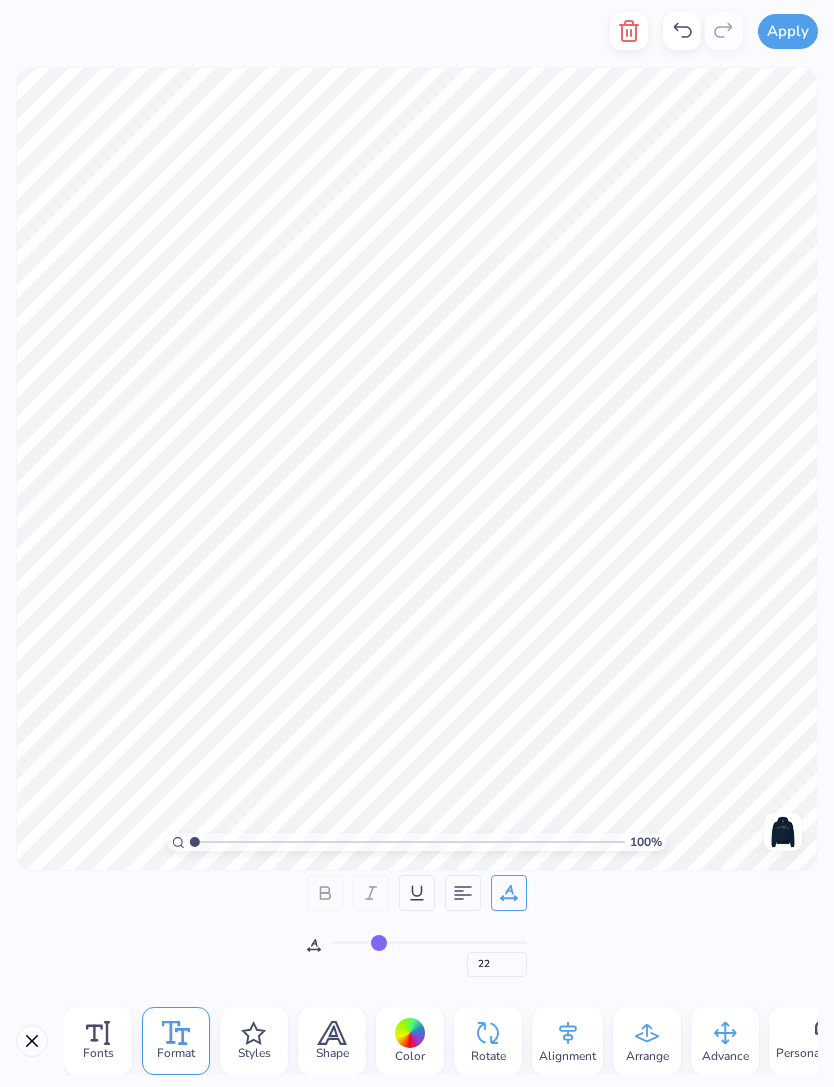 type on "23" 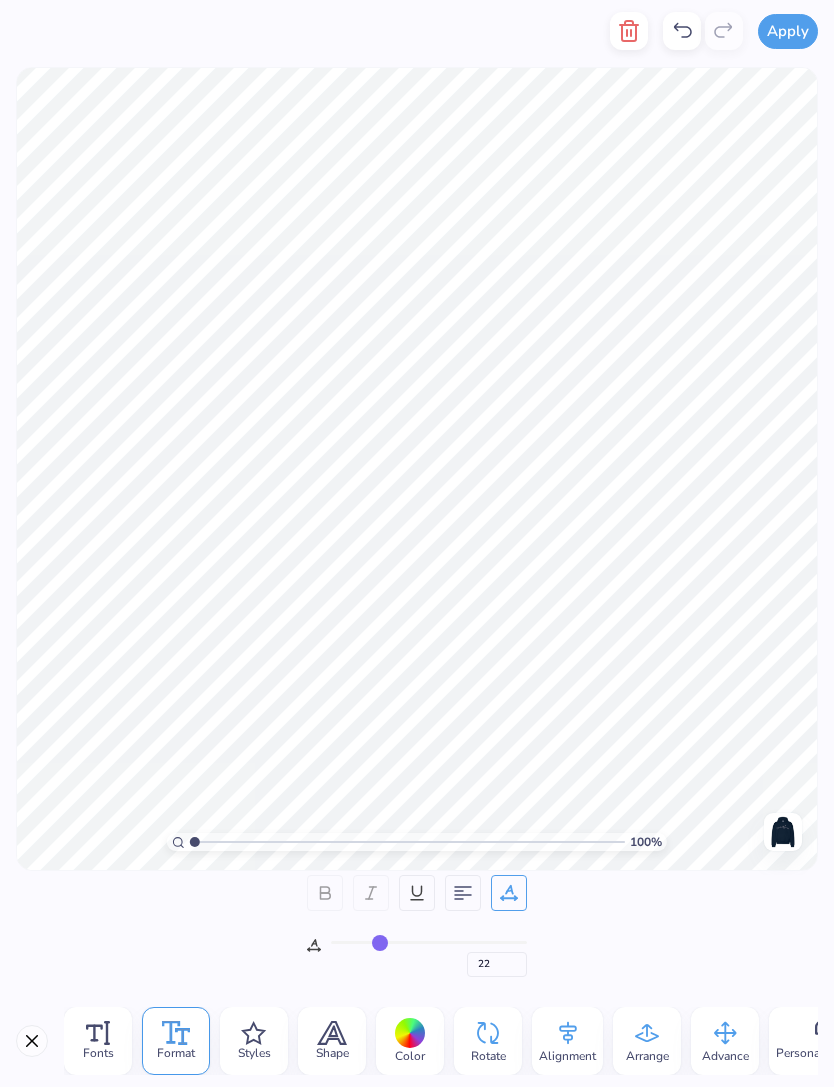 type on "23" 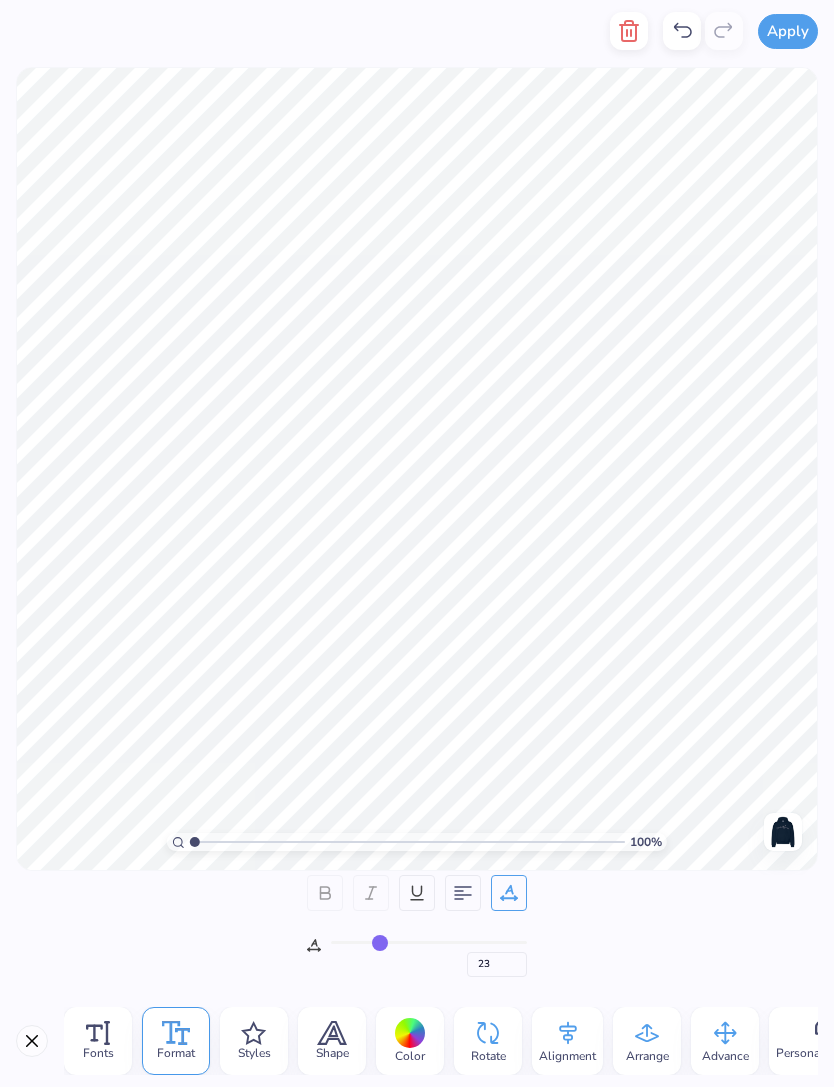 type on "24" 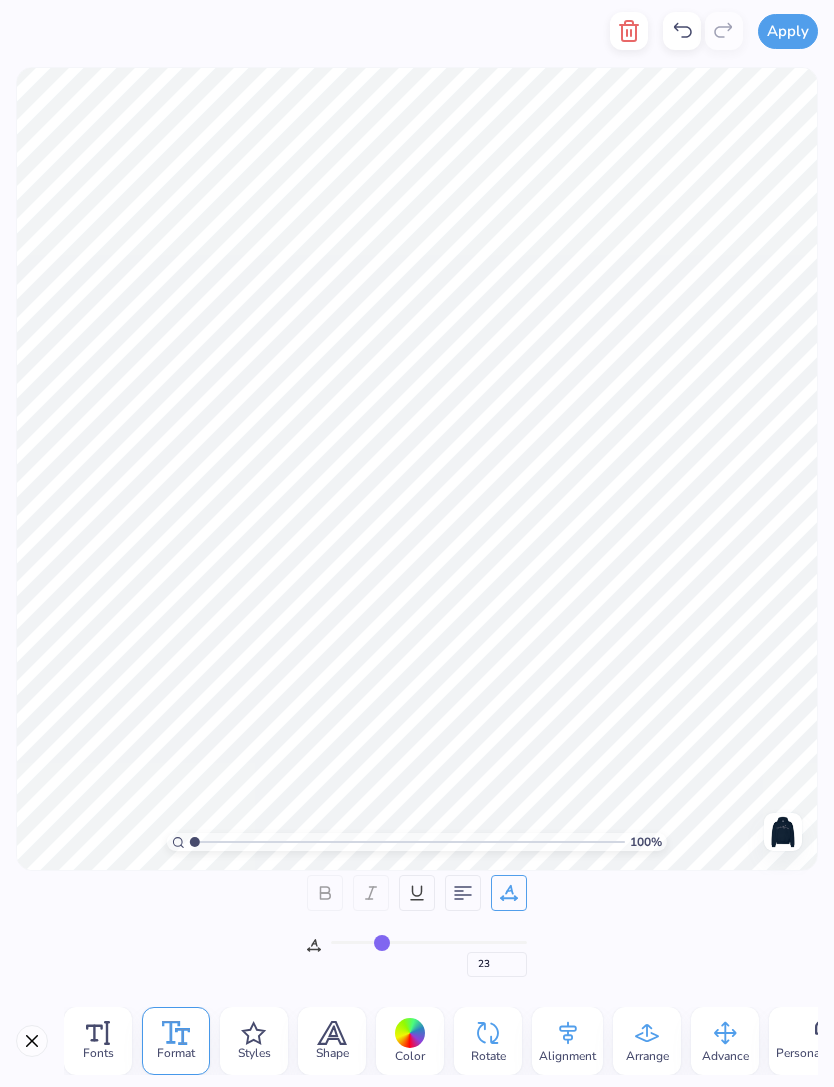 type on "24" 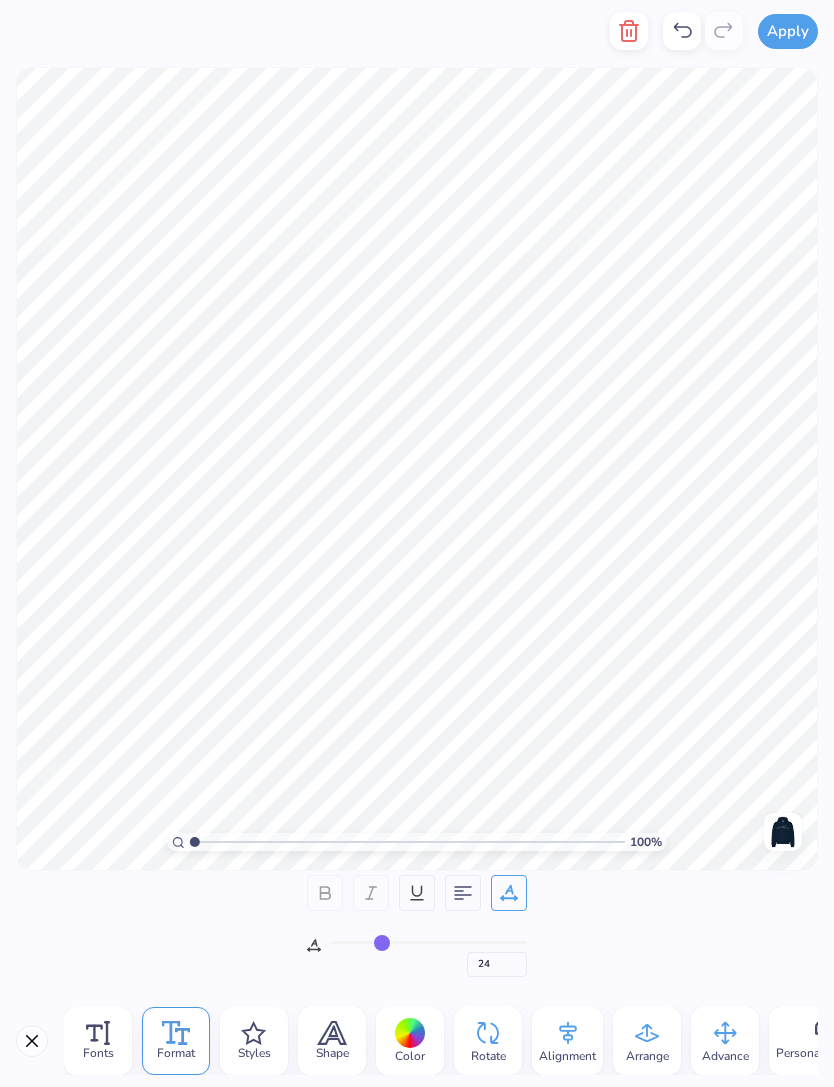 type on "25" 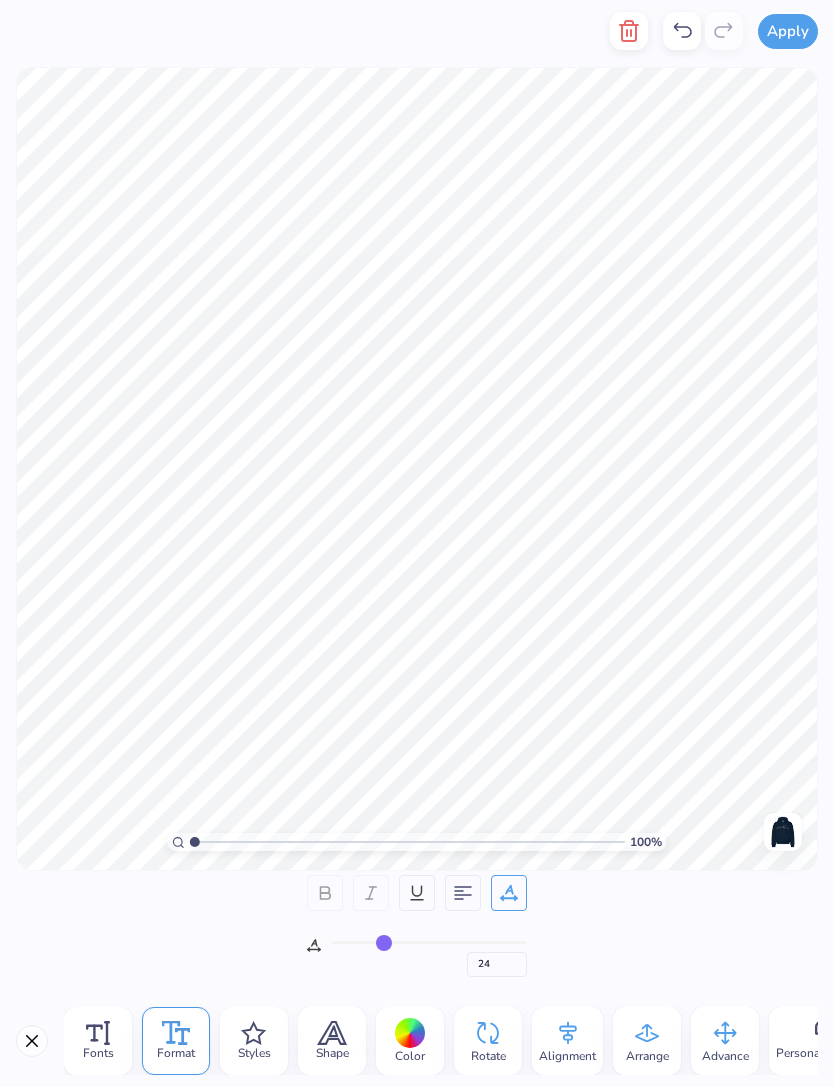 type on "25" 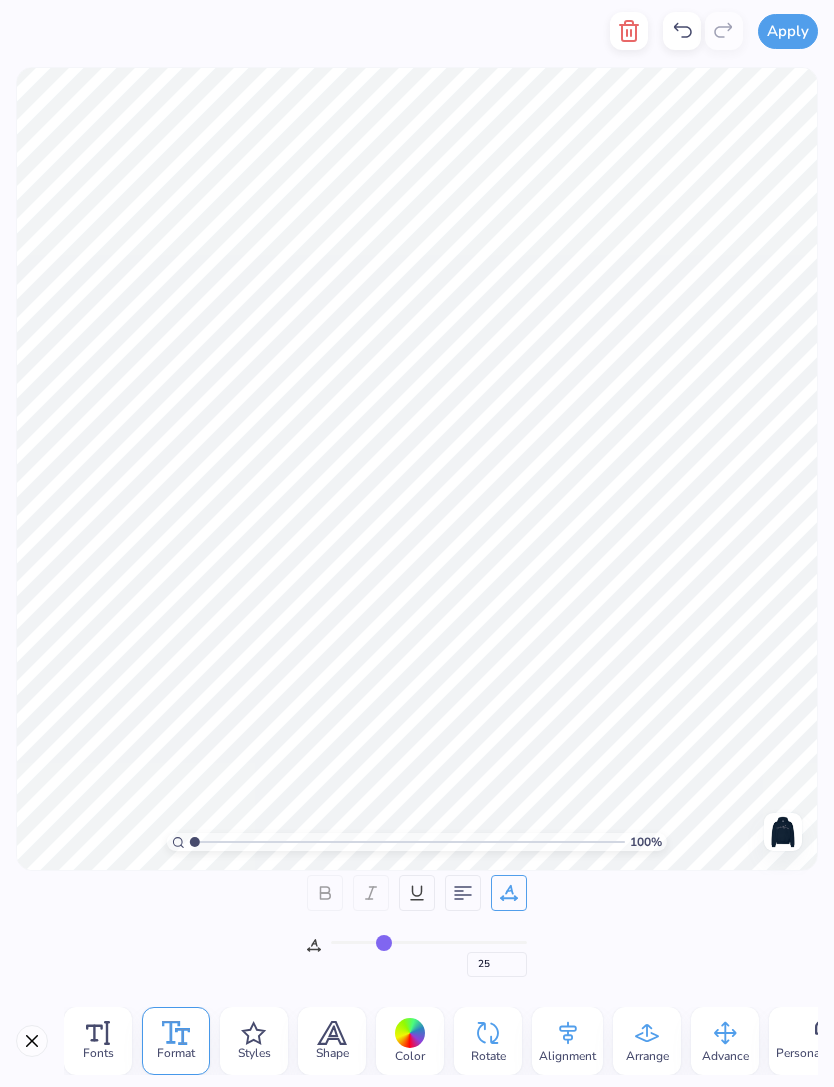 type on "26" 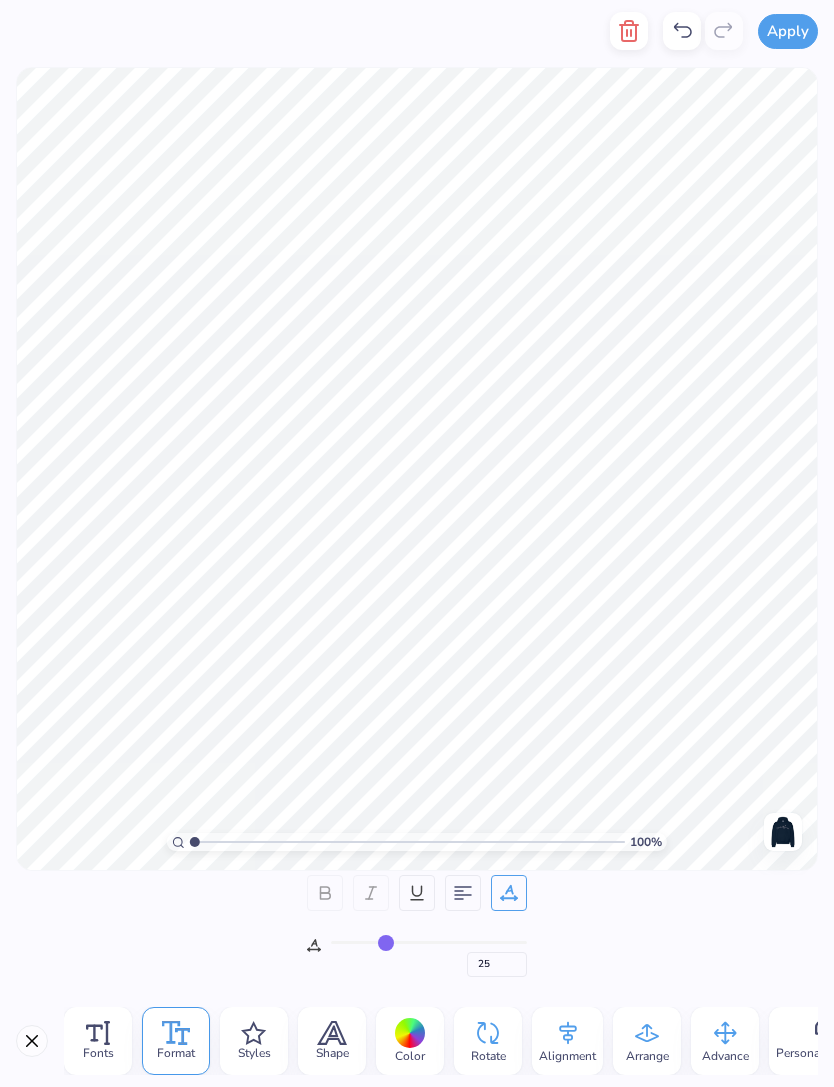 type on "26" 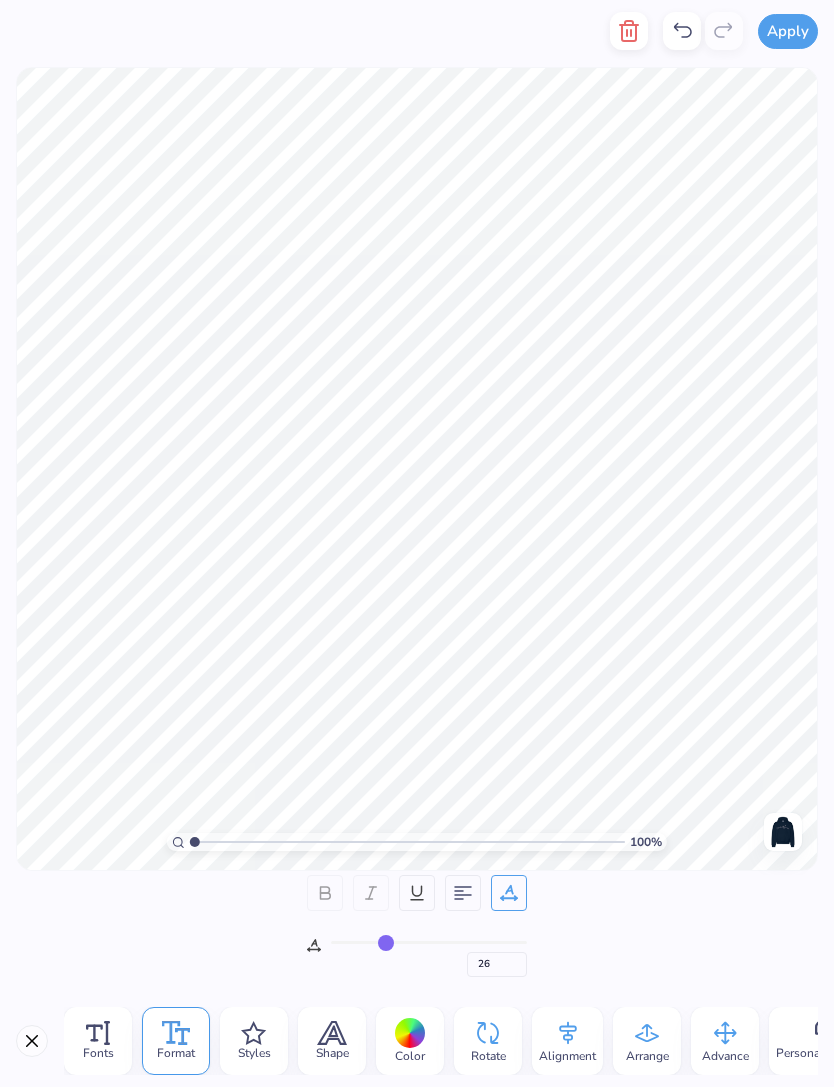 type on "25" 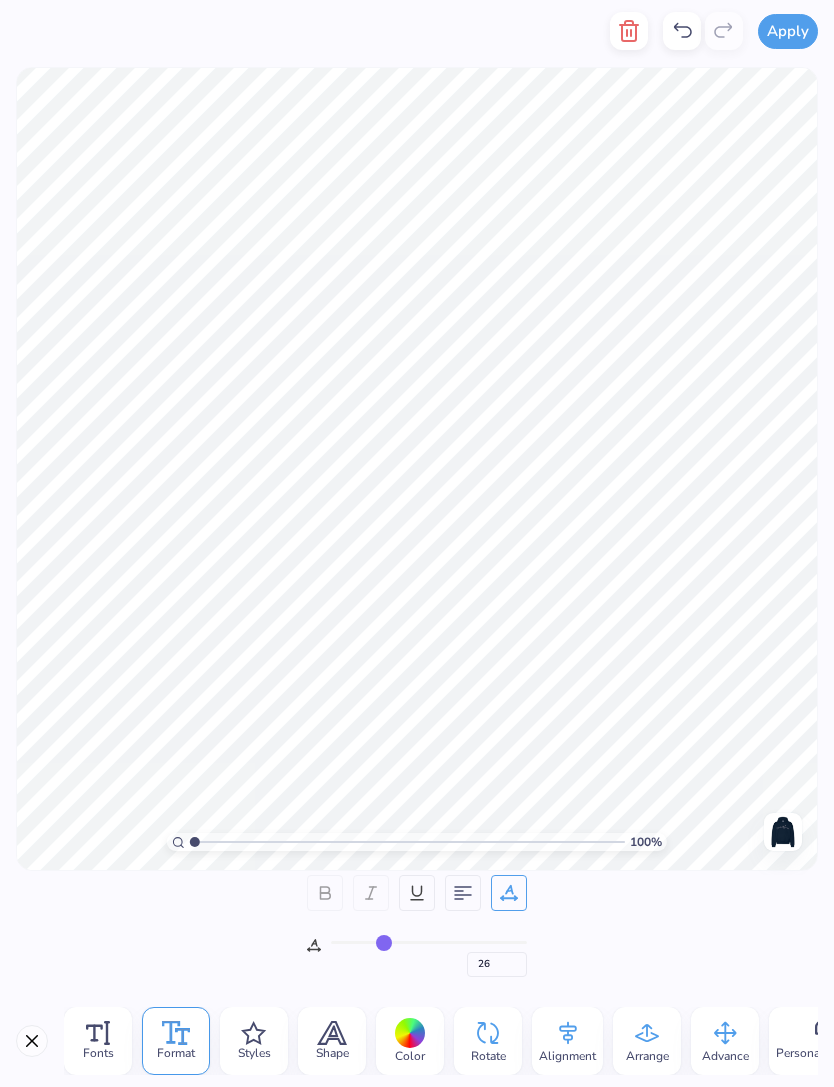 type on "25" 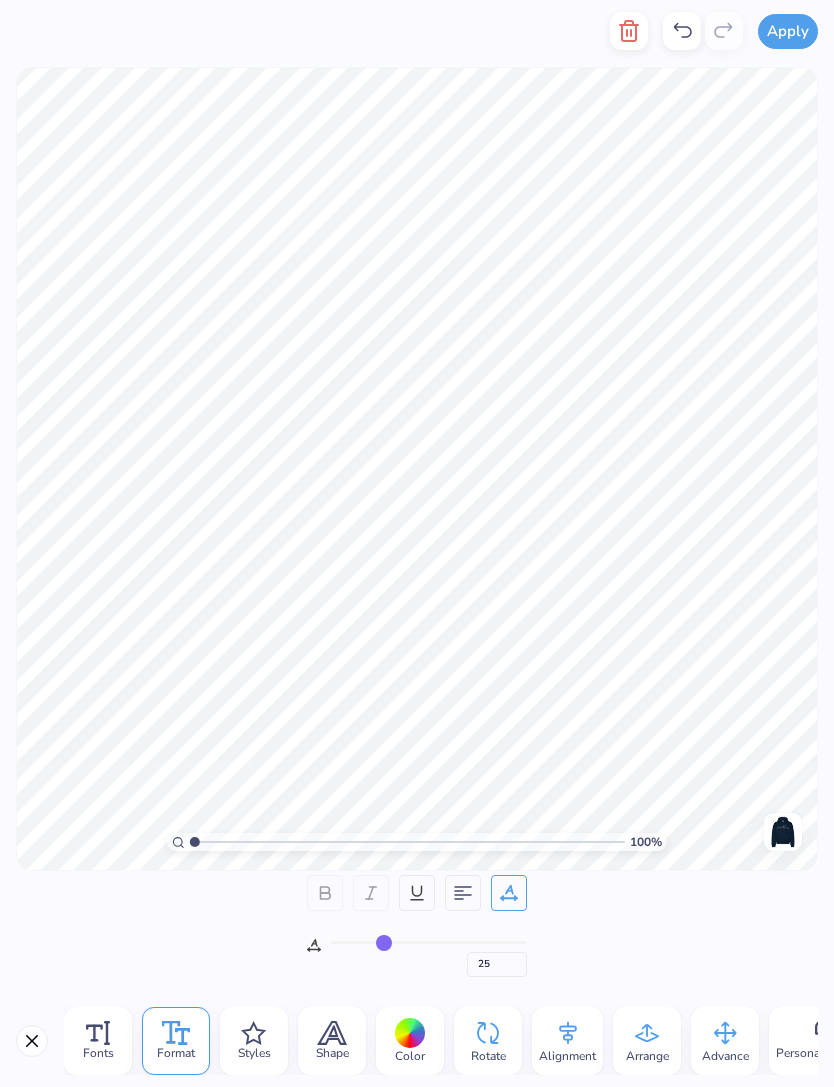 type on "24" 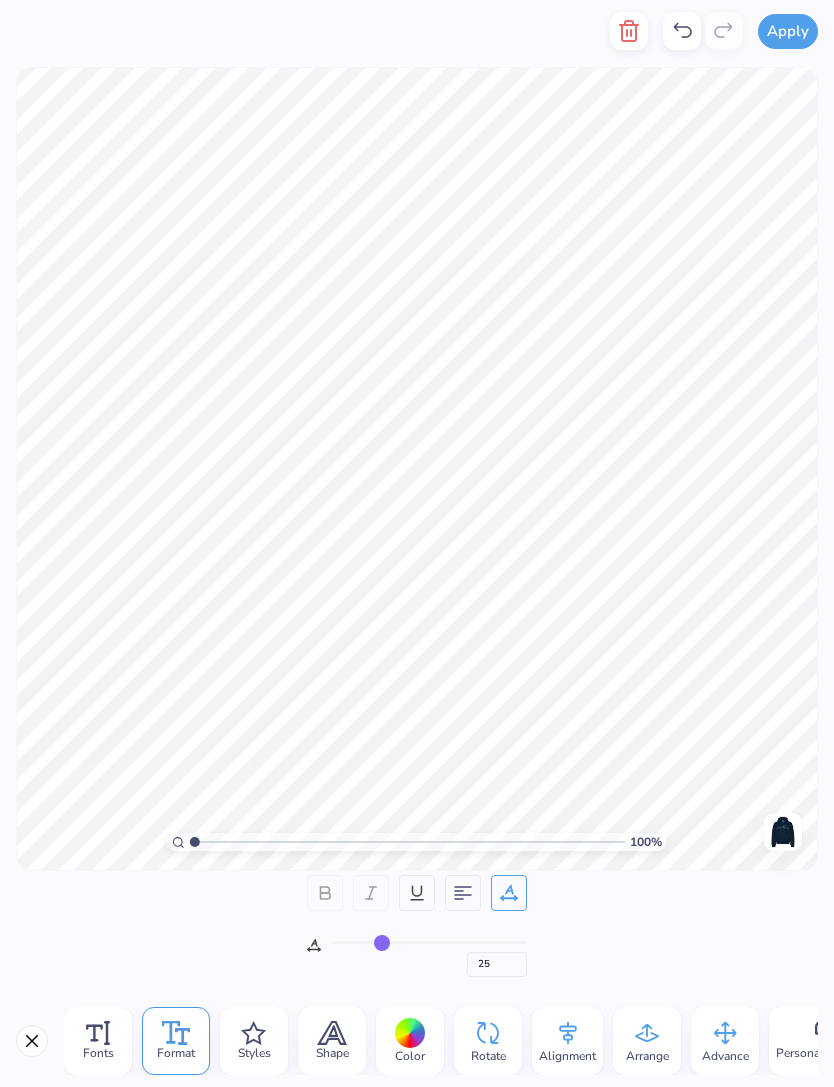 type on "24" 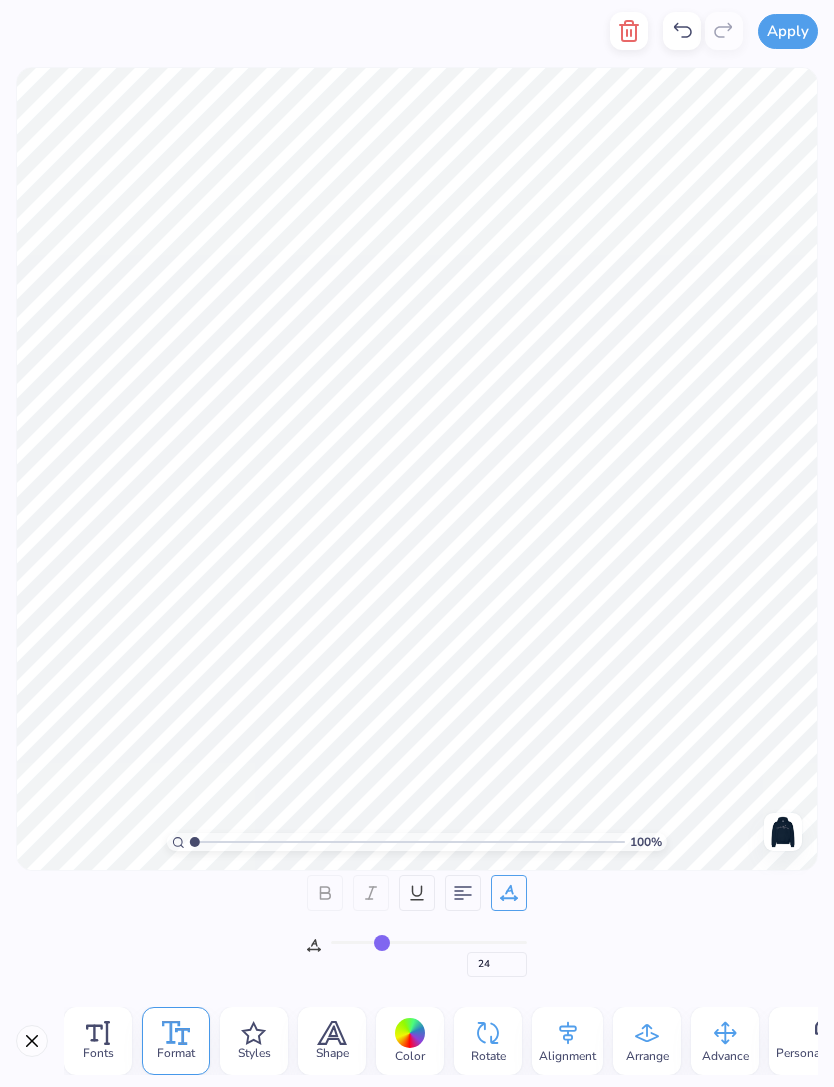 type on "23" 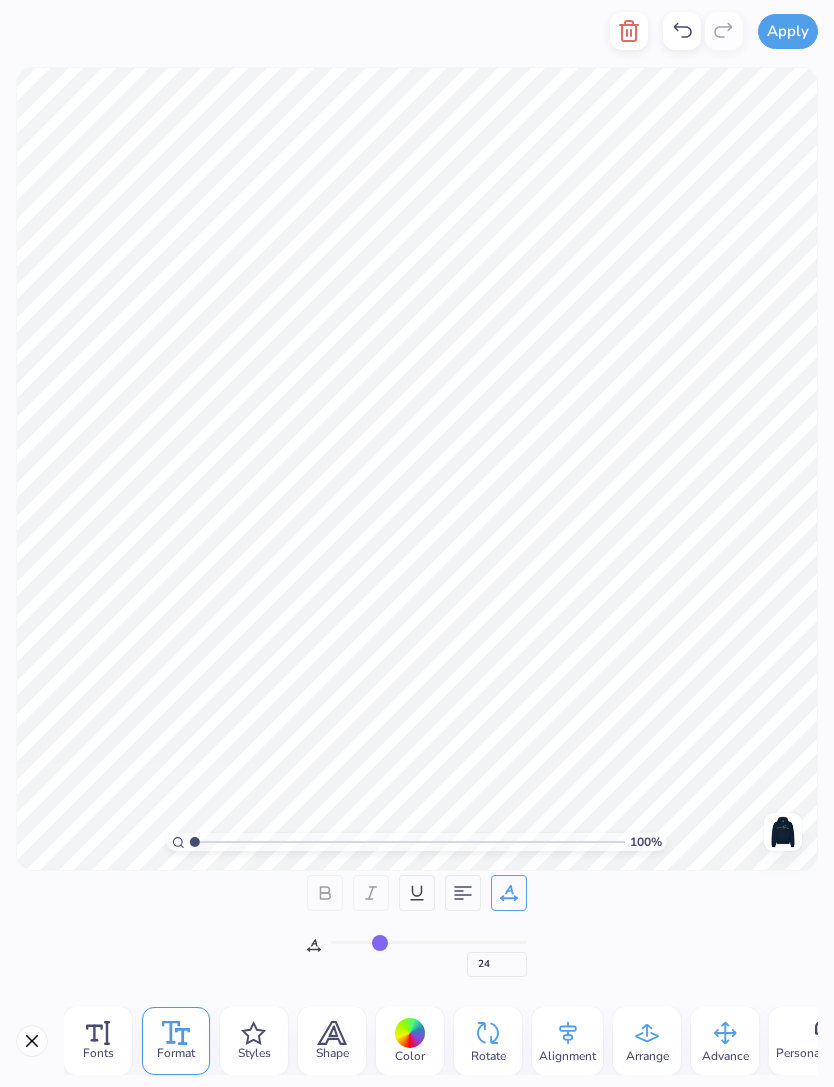 type on "23" 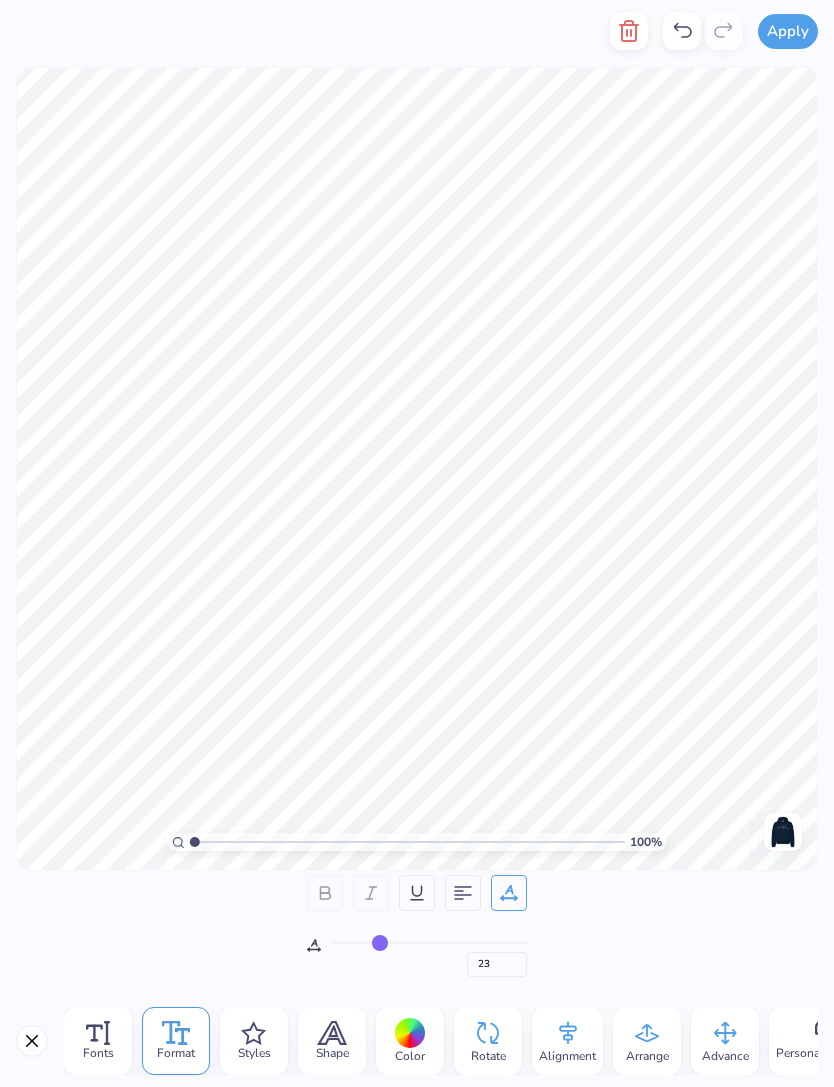 type on "22" 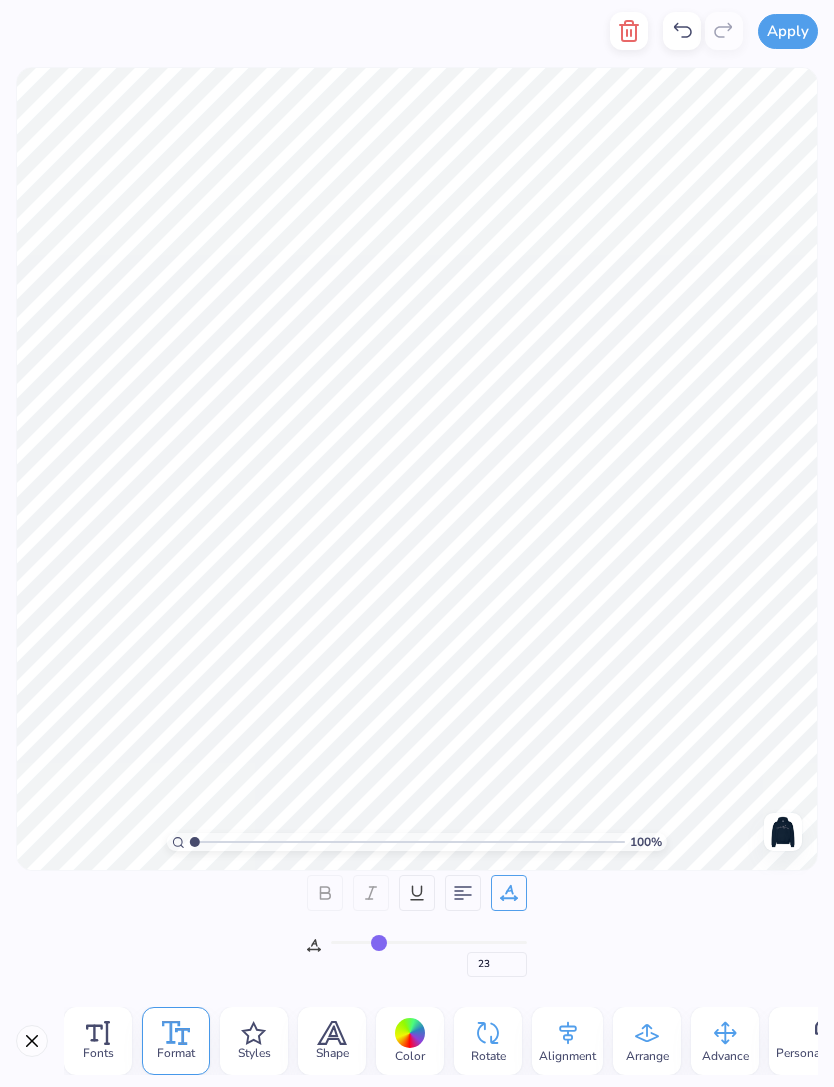 type on "22" 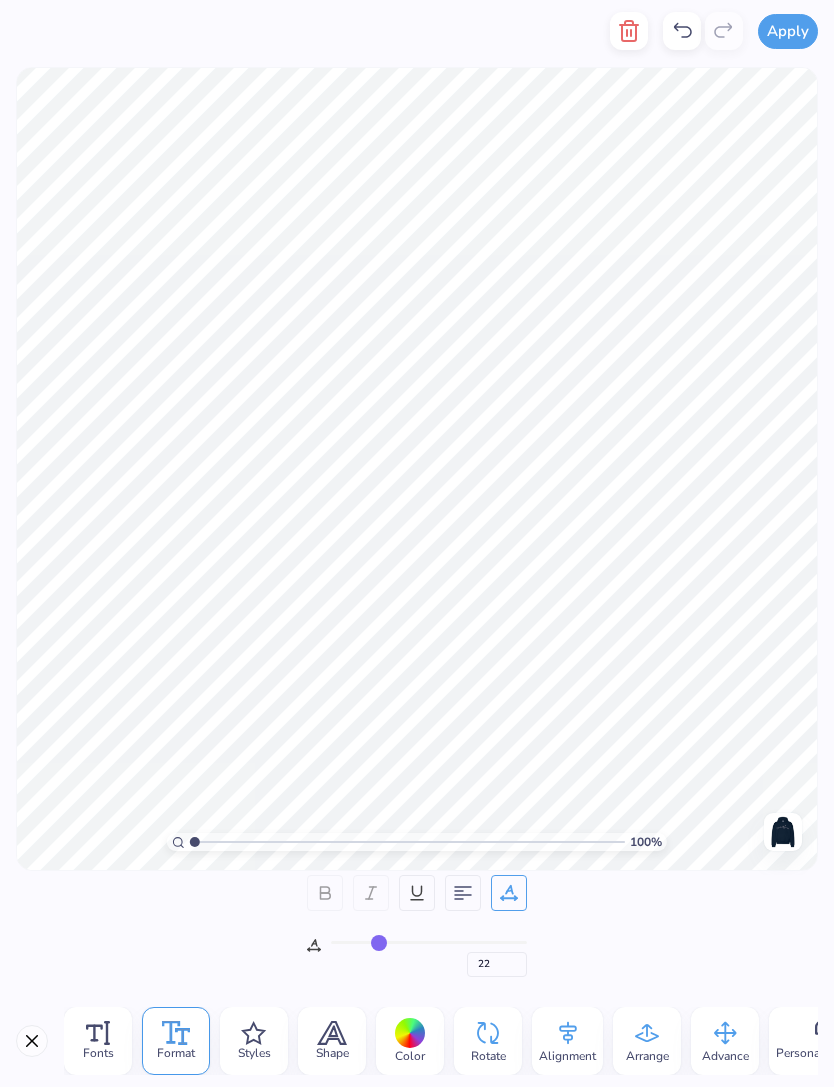 type on "21" 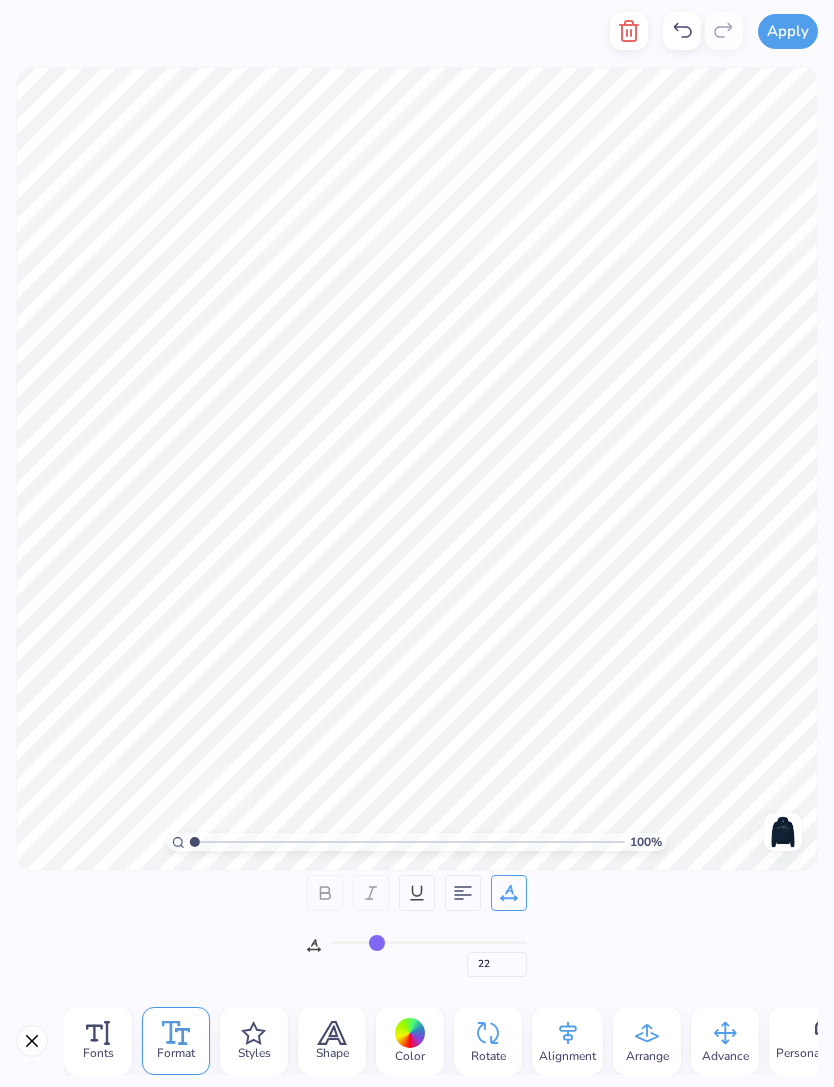 type on "21" 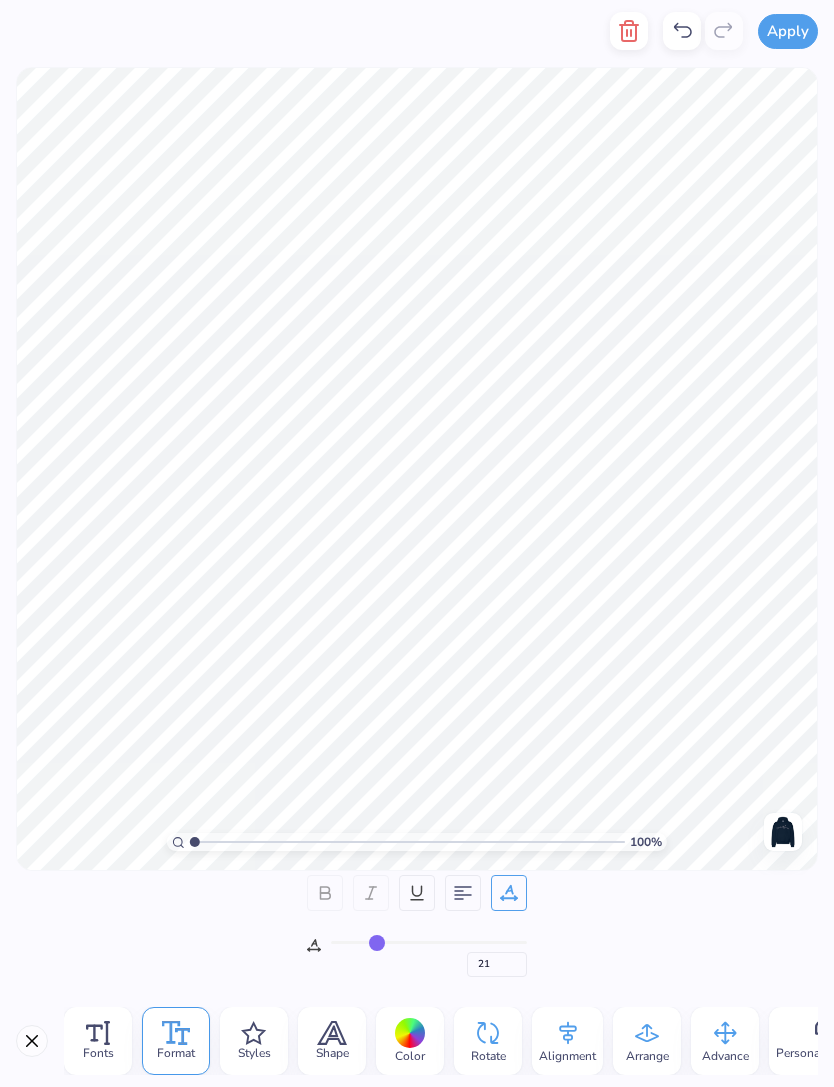 type on "19" 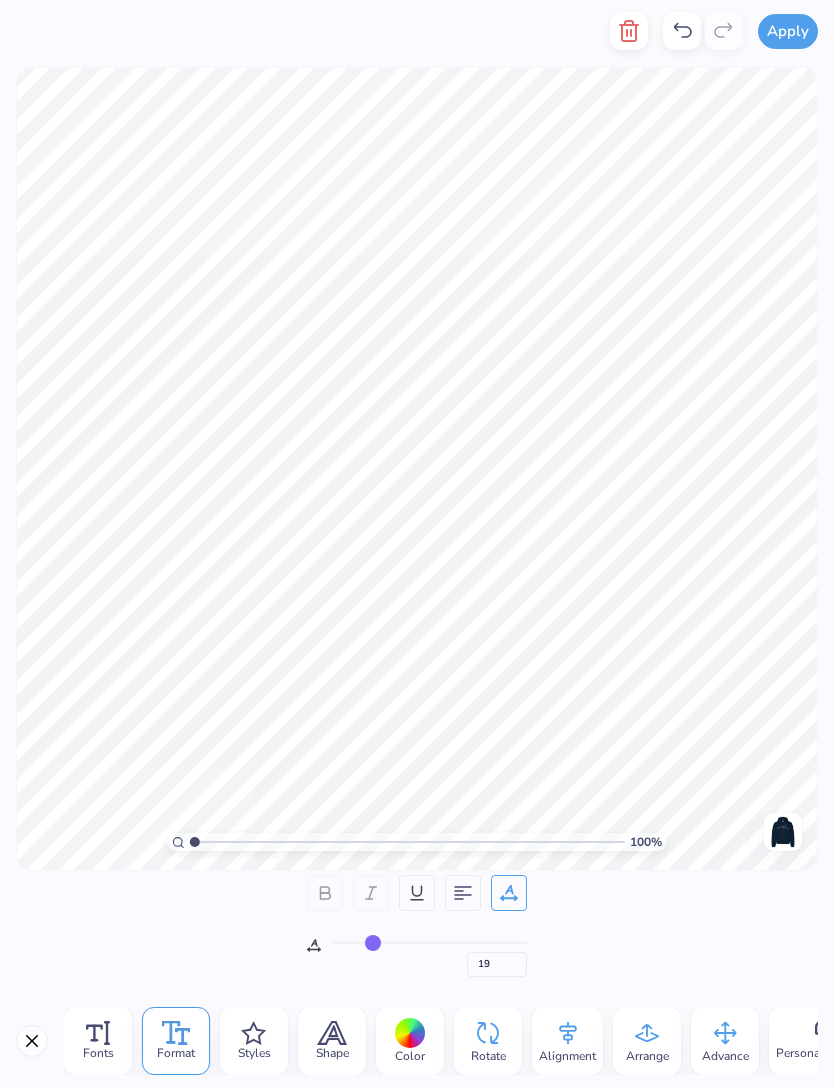 type on "16" 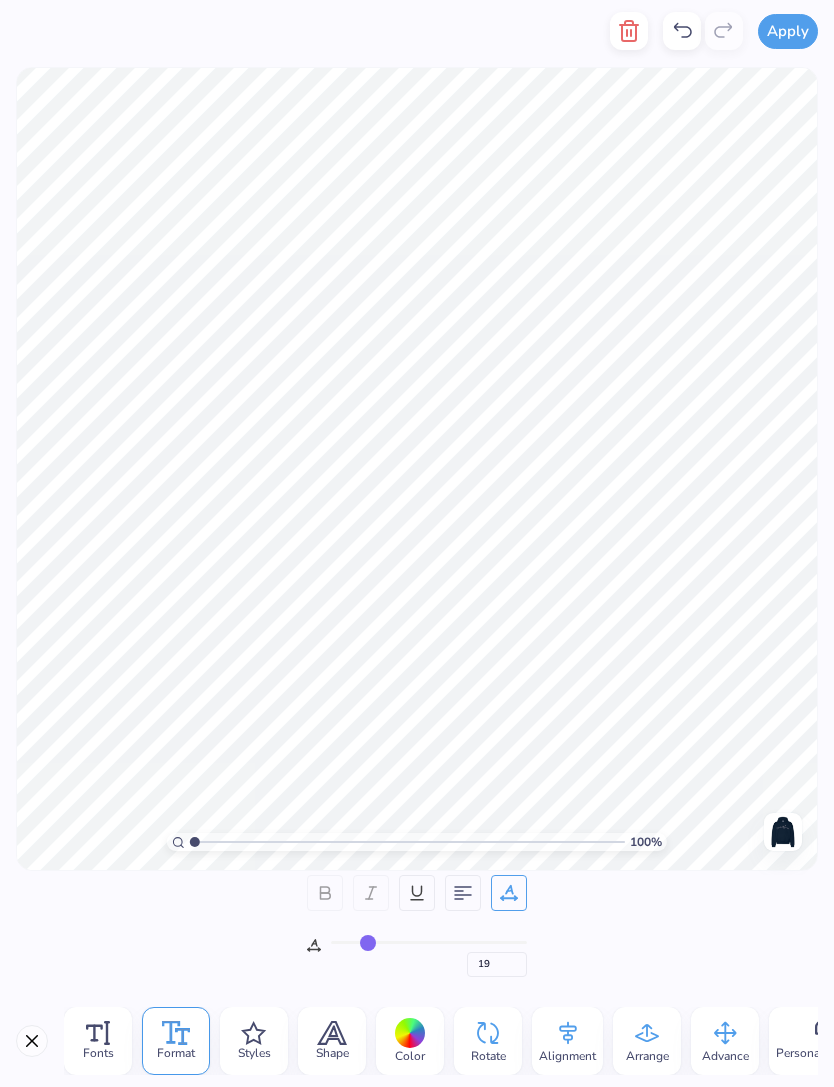 type on "16" 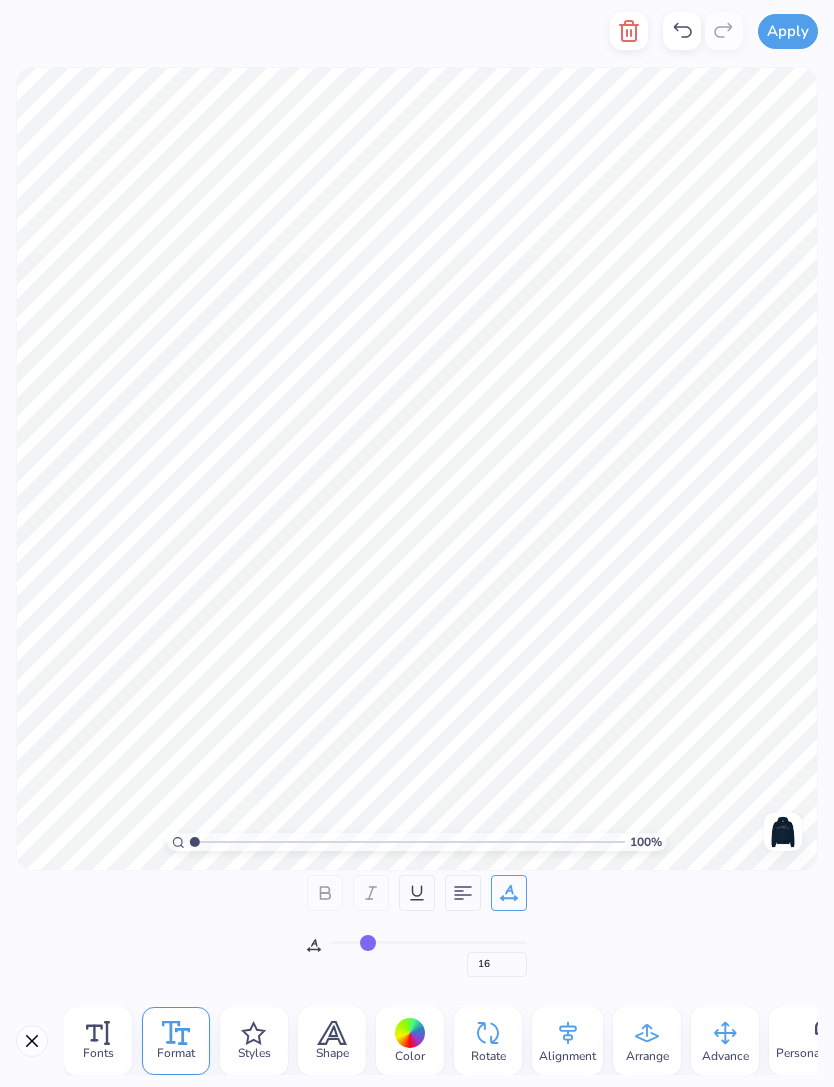 type on "13" 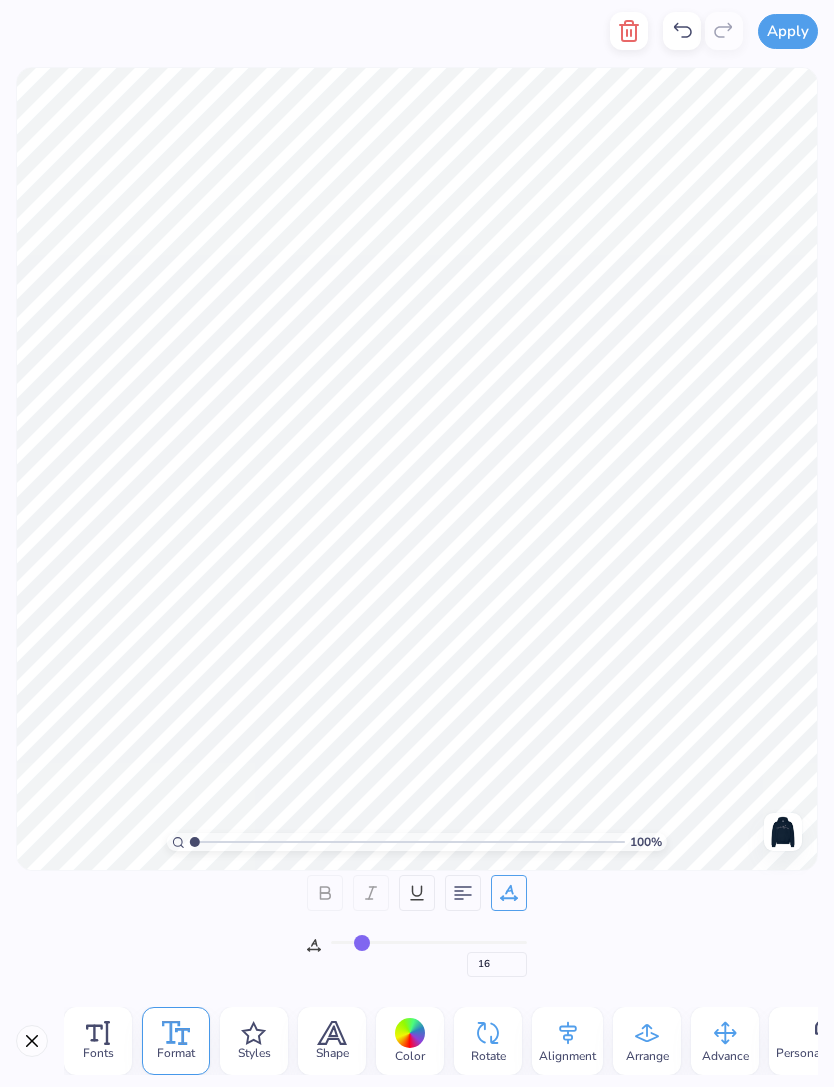 type on "13" 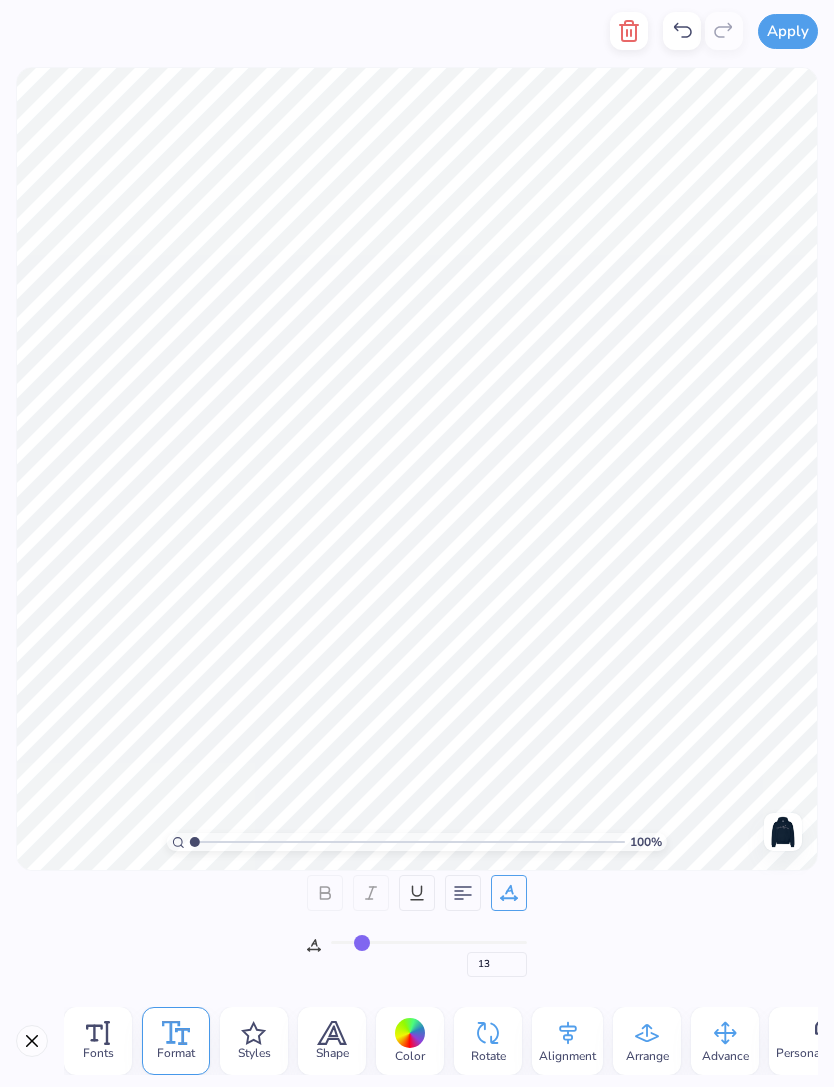 type on "10" 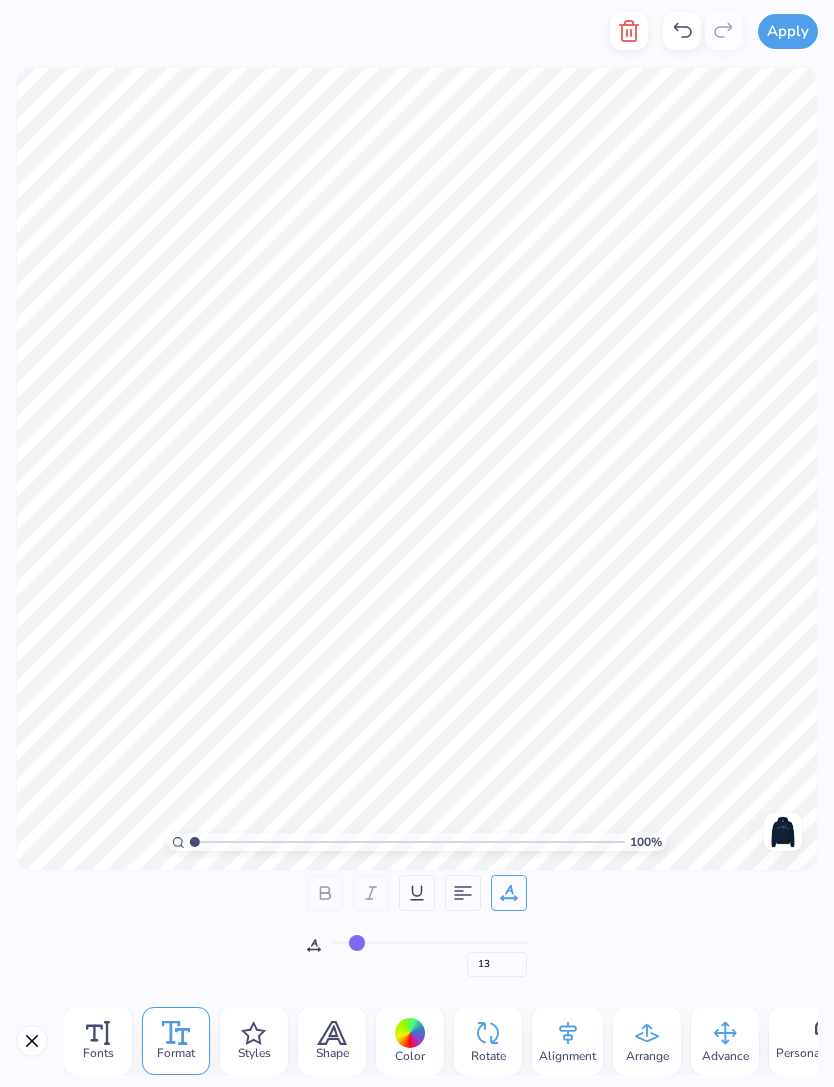 type on "10" 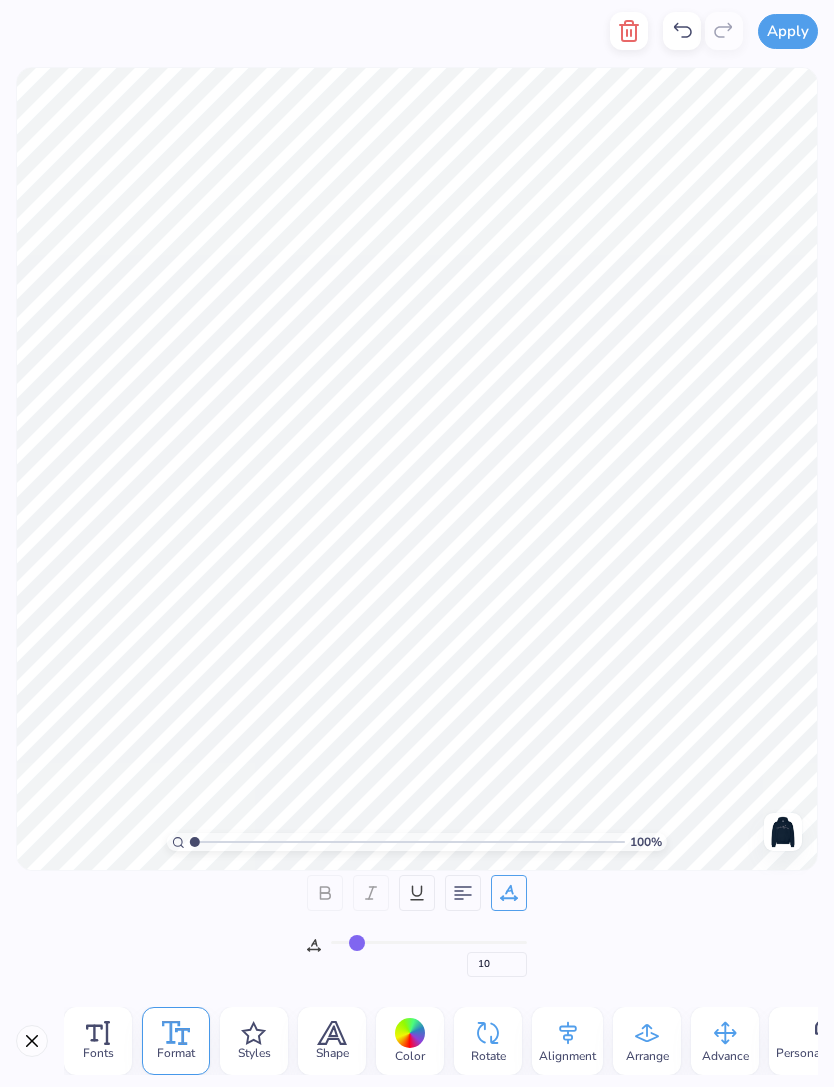 type on "9" 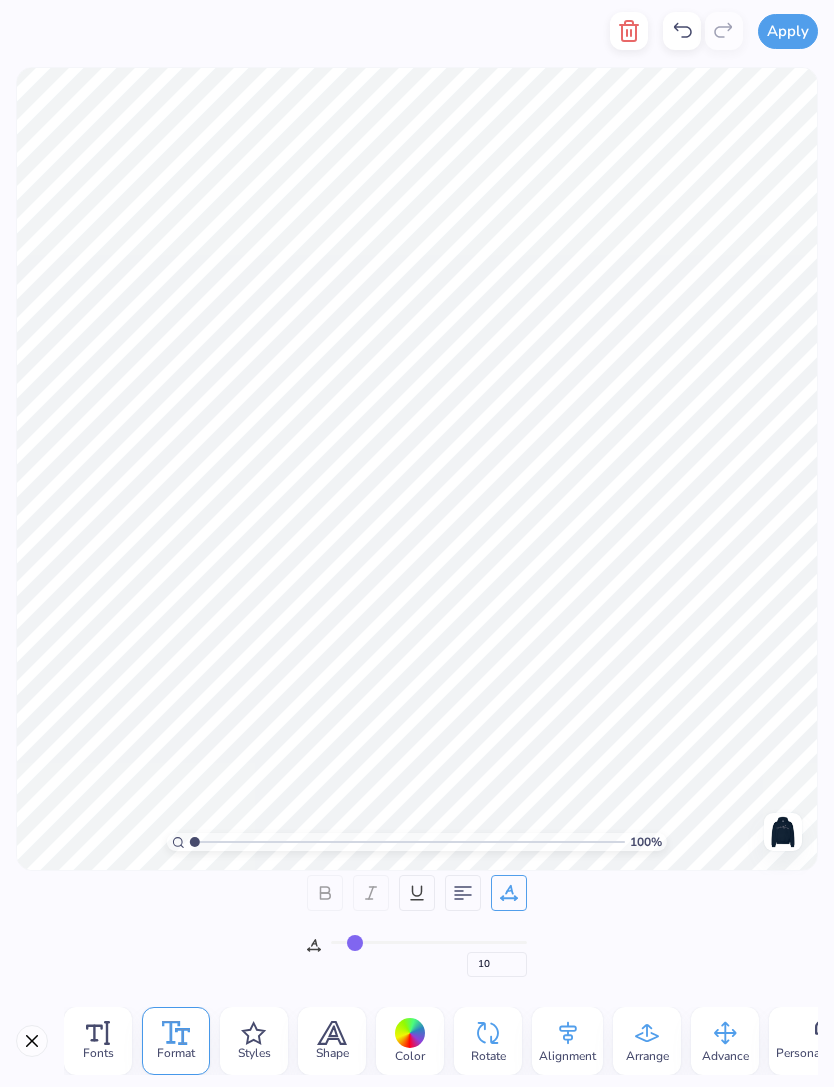 type on "9" 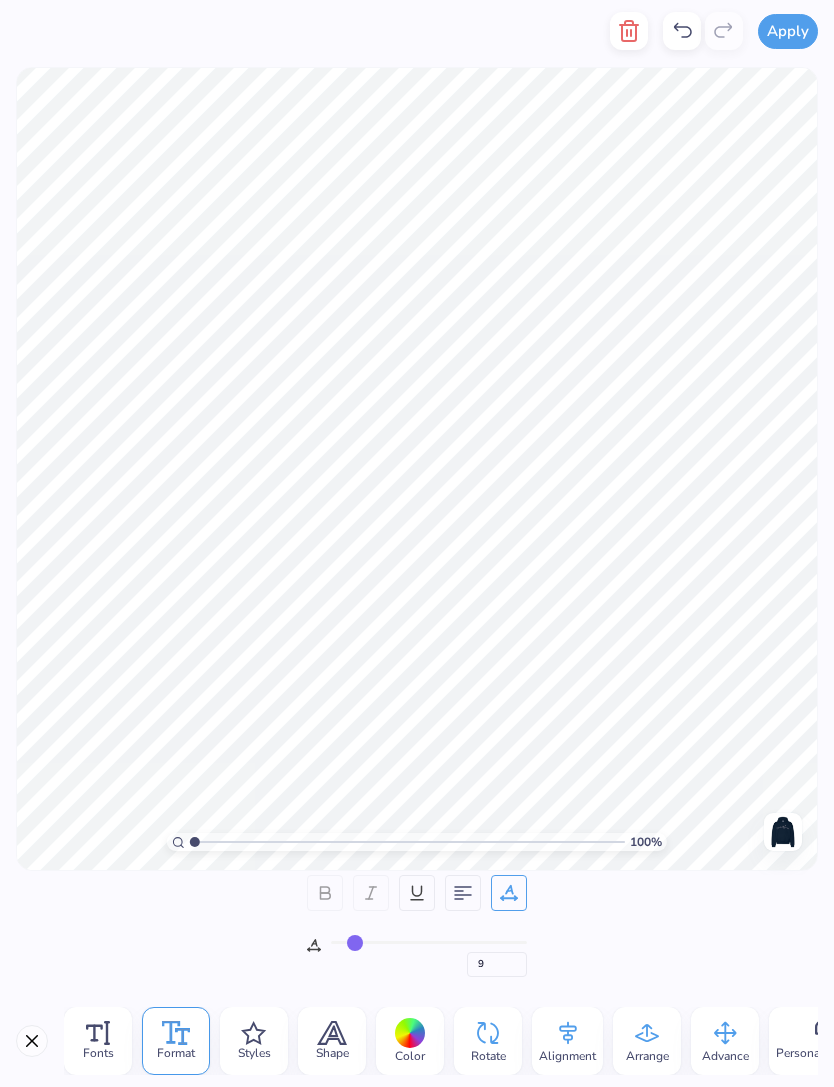 type on "8" 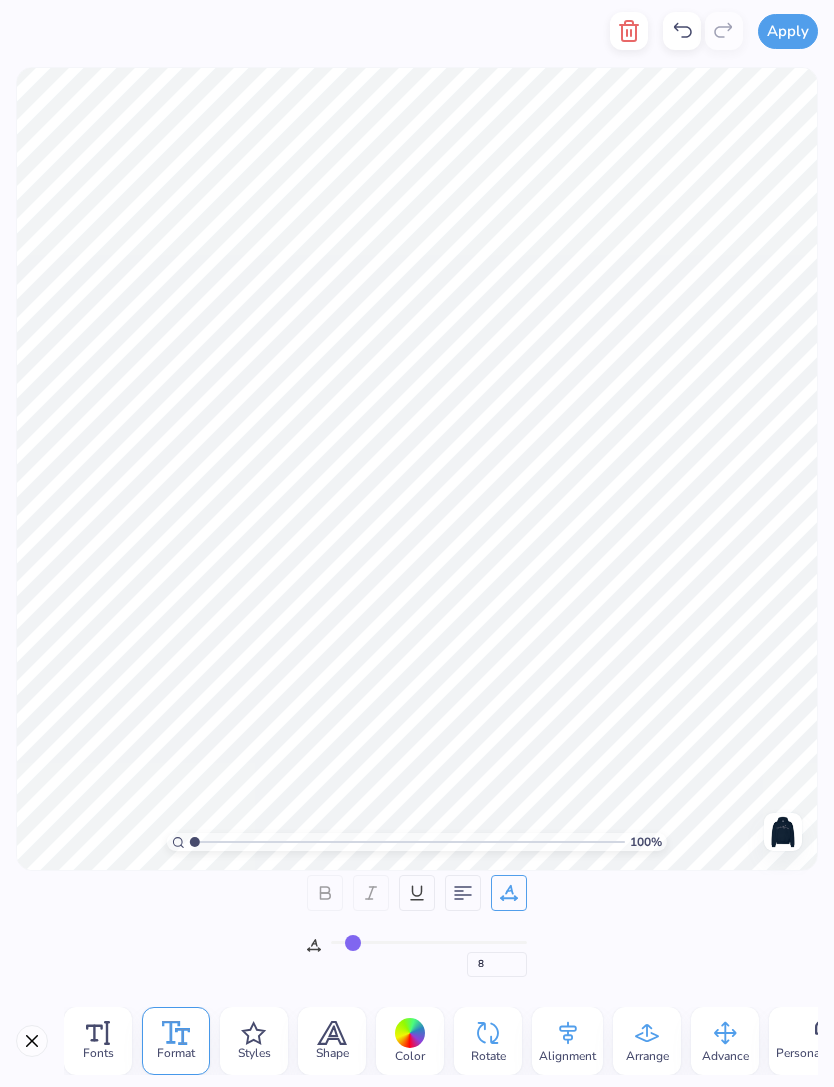 type on "5" 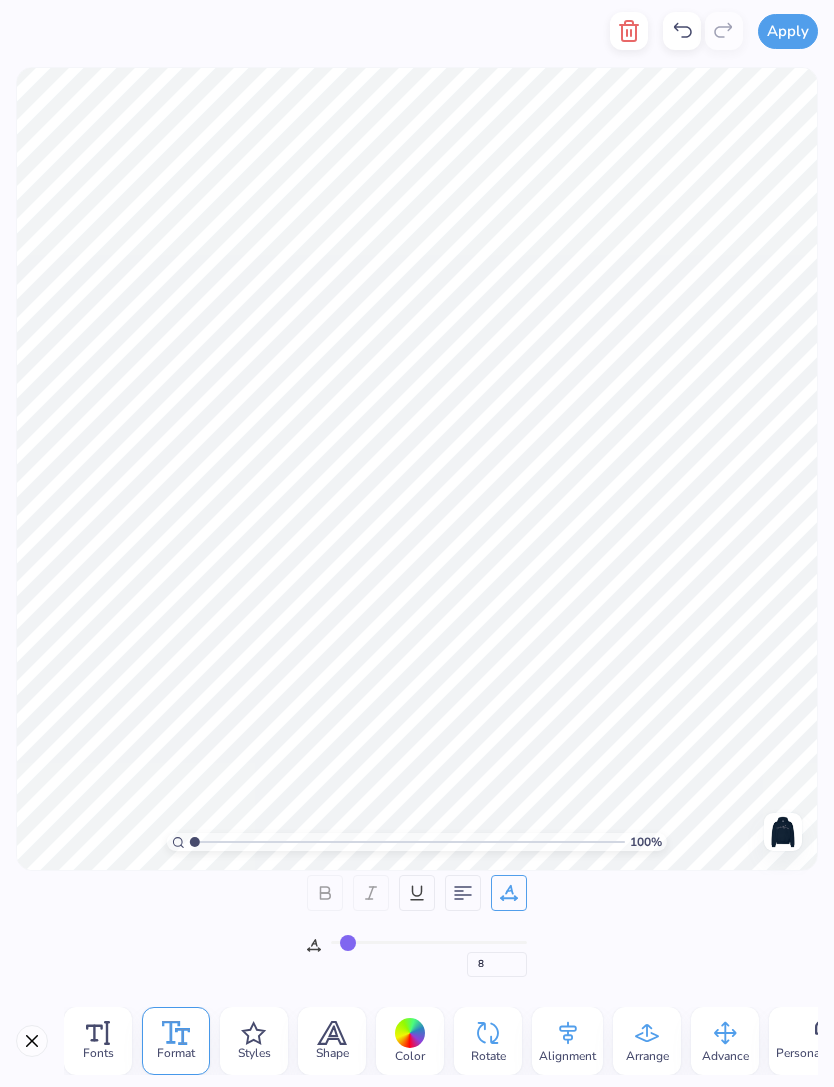 type on "5" 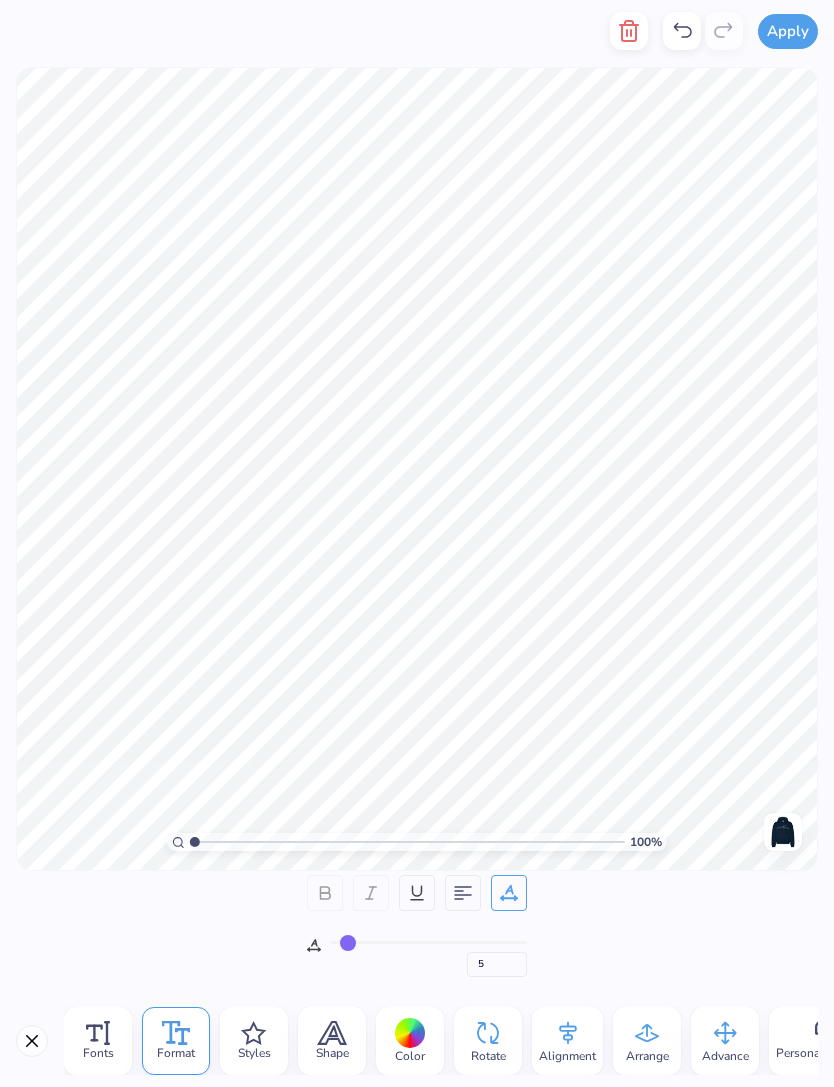 type on "3" 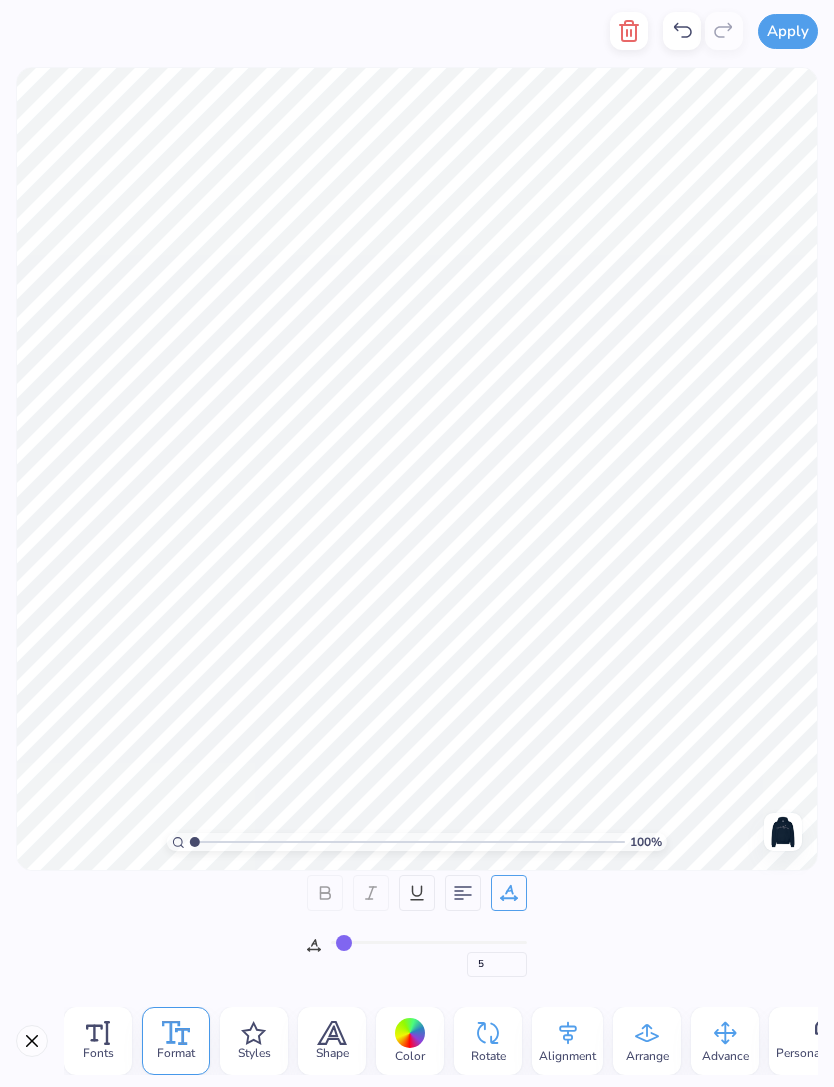 type on "3" 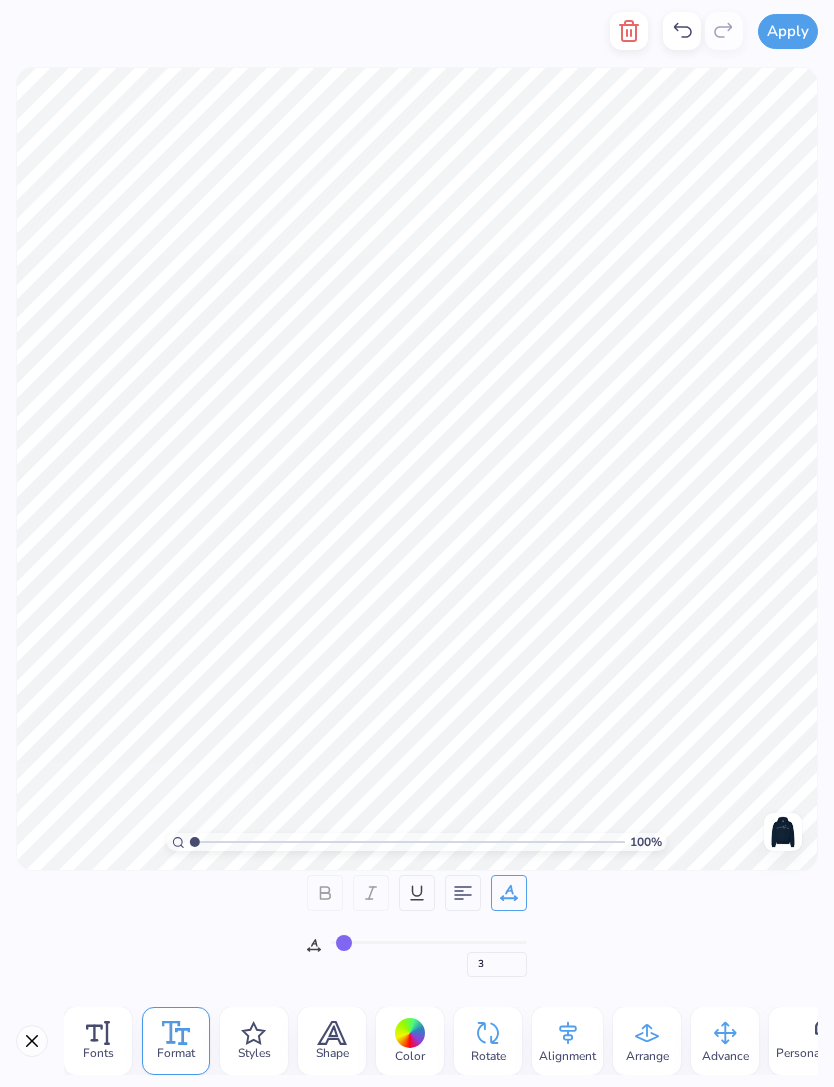 type on "0" 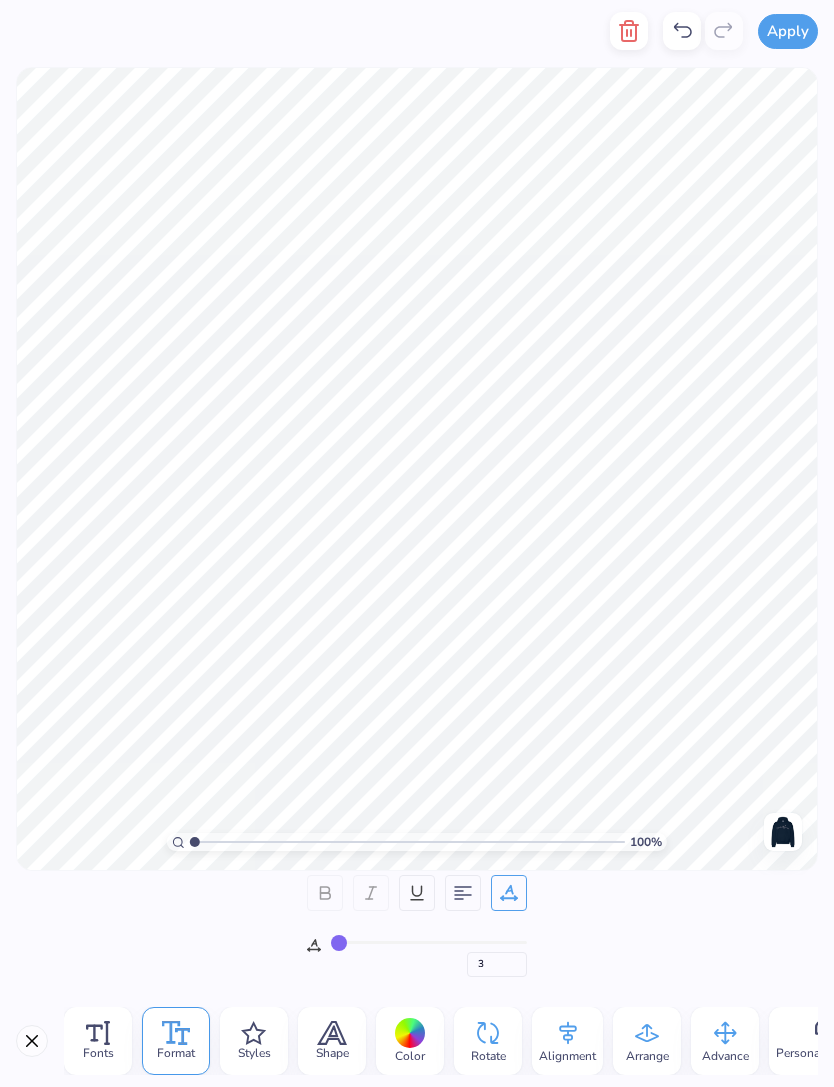 type on "0" 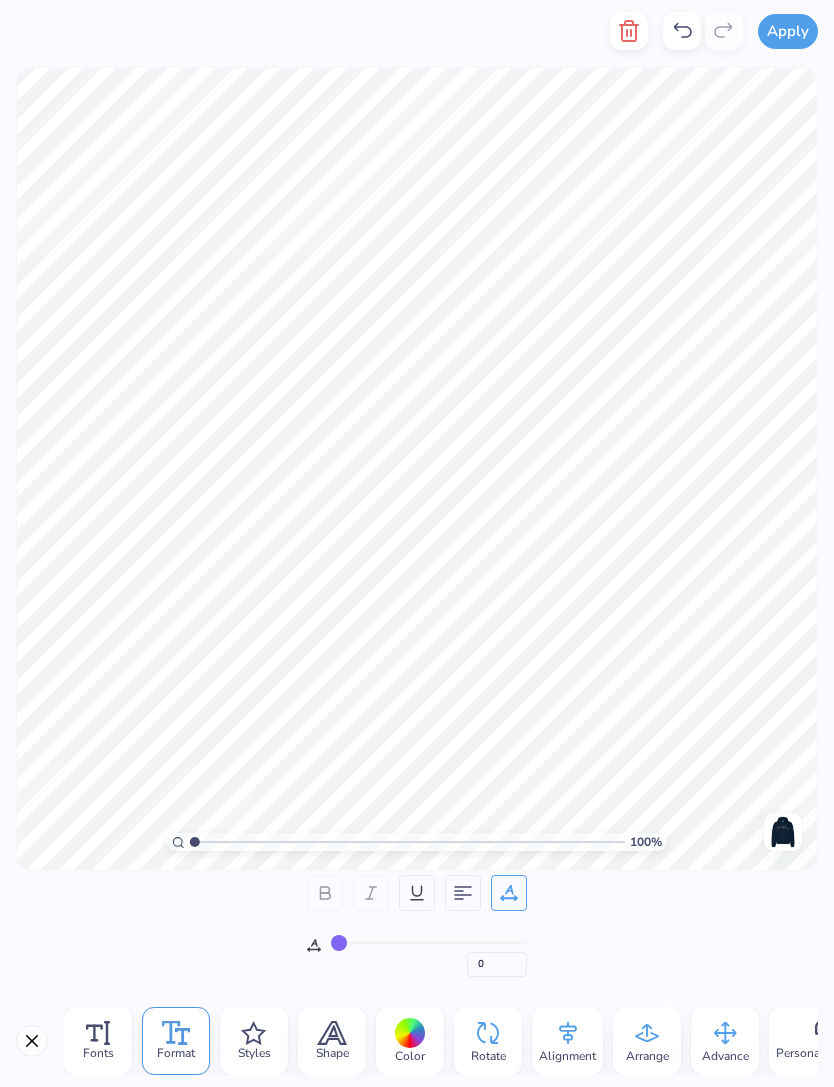 type on "0" 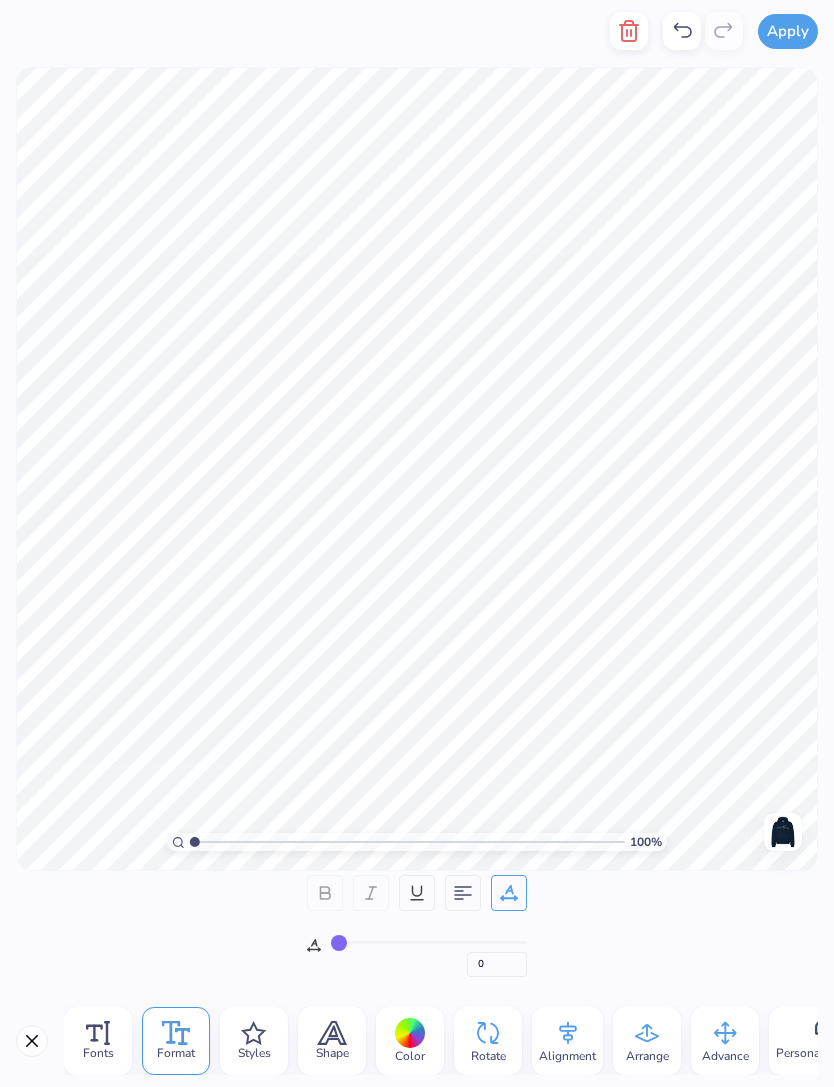 click on "Fonts Format Styles Shape Color Rotate Alignment Arrange Advance Personalized Names Personalized Numbers" at bounding box center [417, 1041] 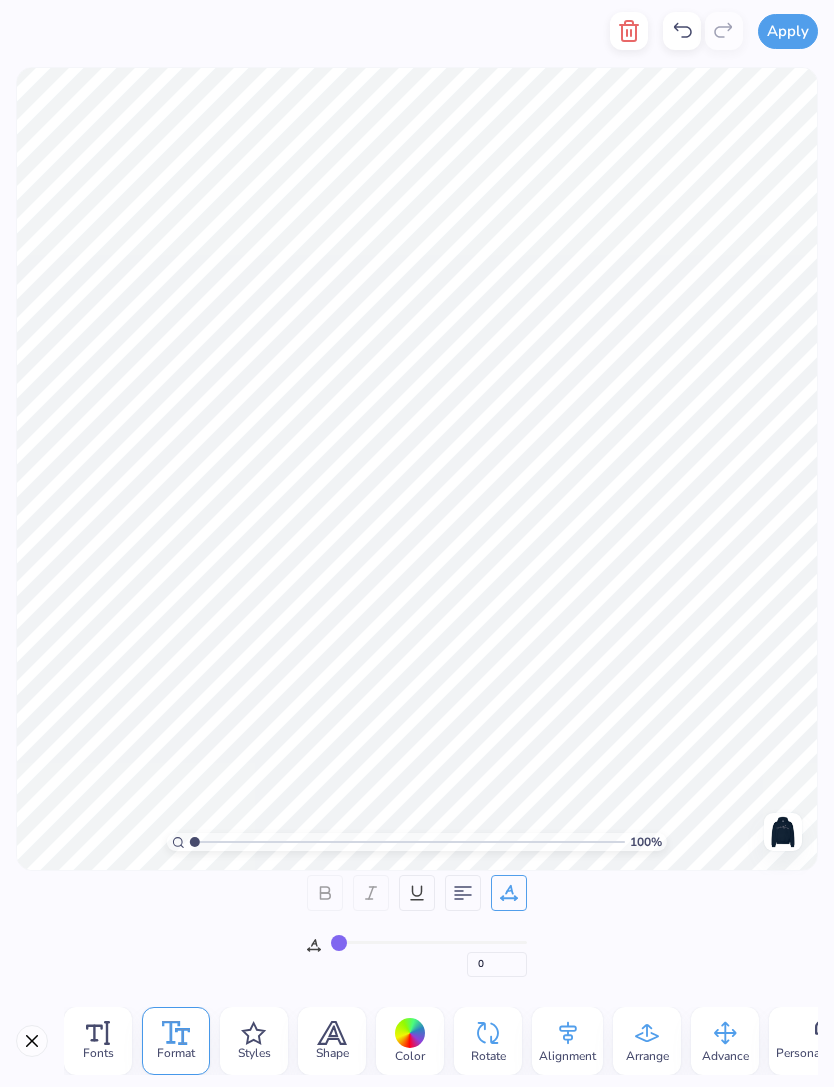 click on "Styles" at bounding box center (254, 1053) 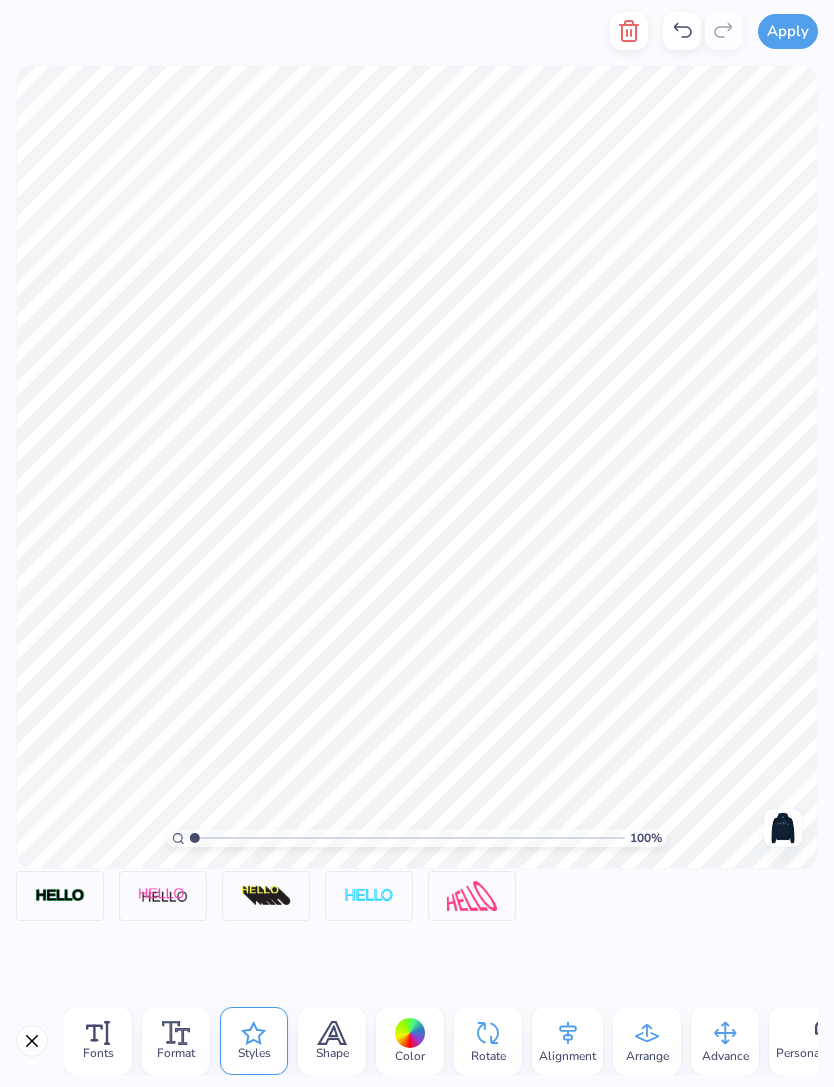 scroll, scrollTop: 3, scrollLeft: 2, axis: both 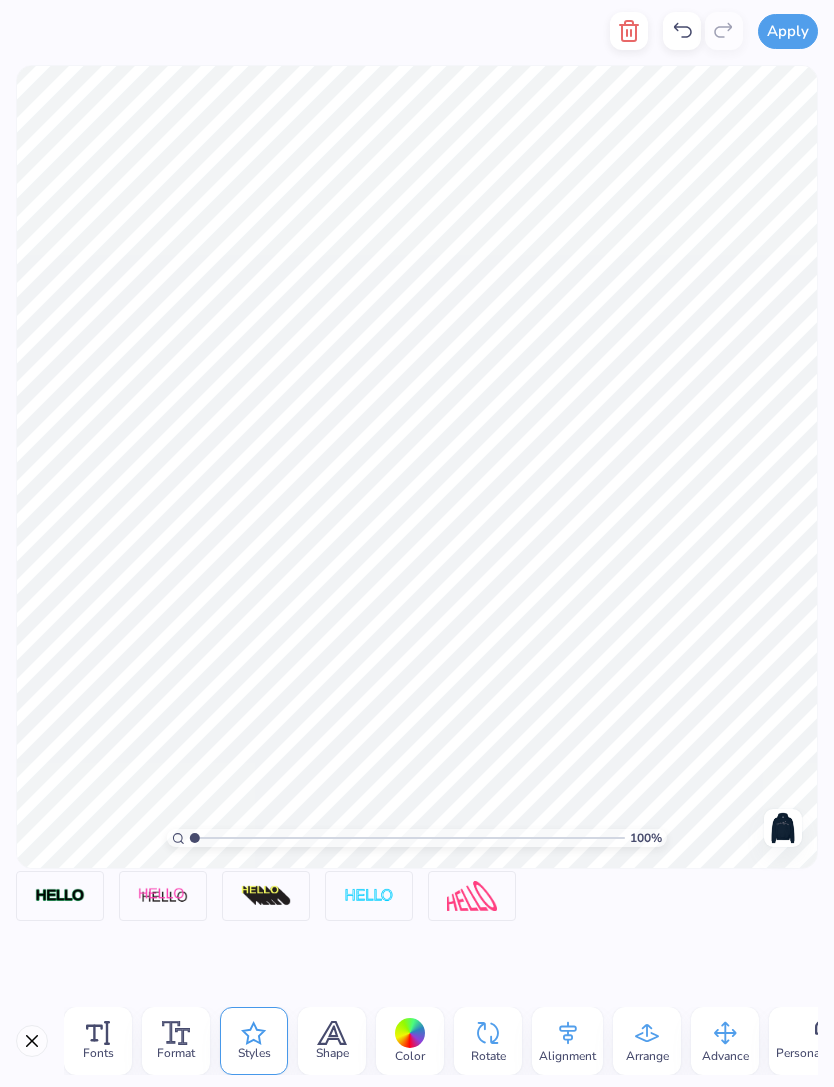 click at bounding box center [32, 1041] 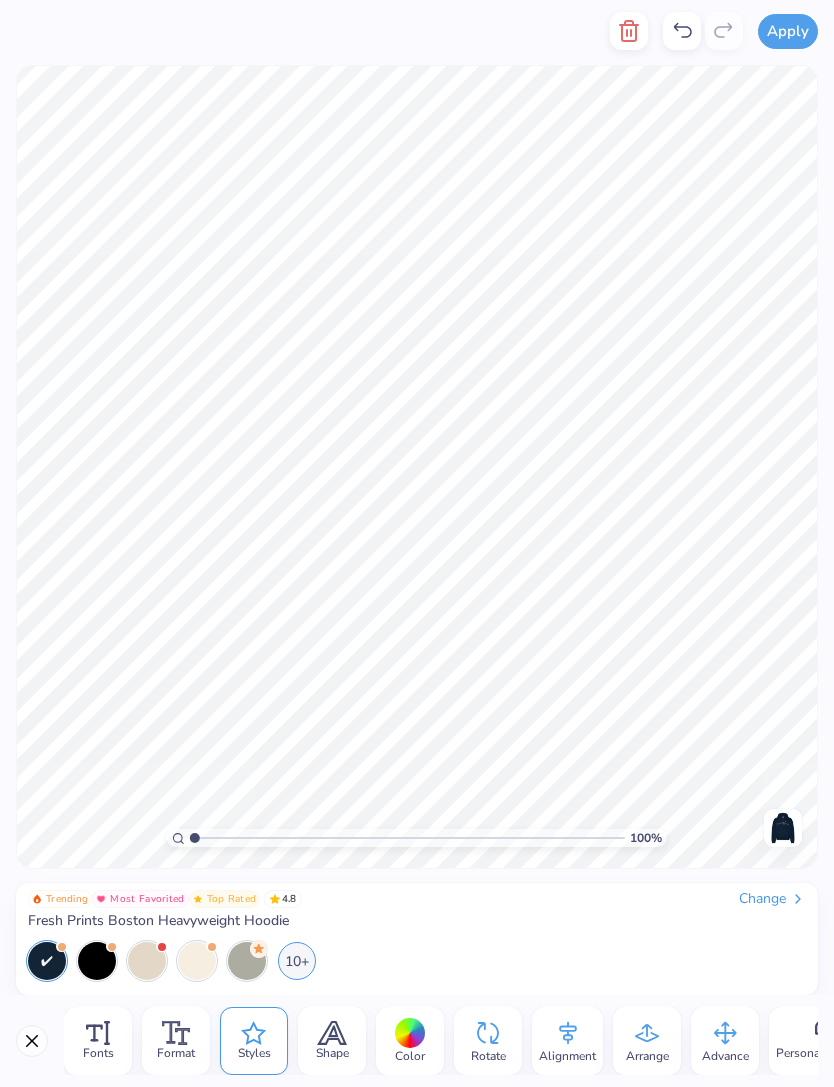 click at bounding box center (32, 1041) 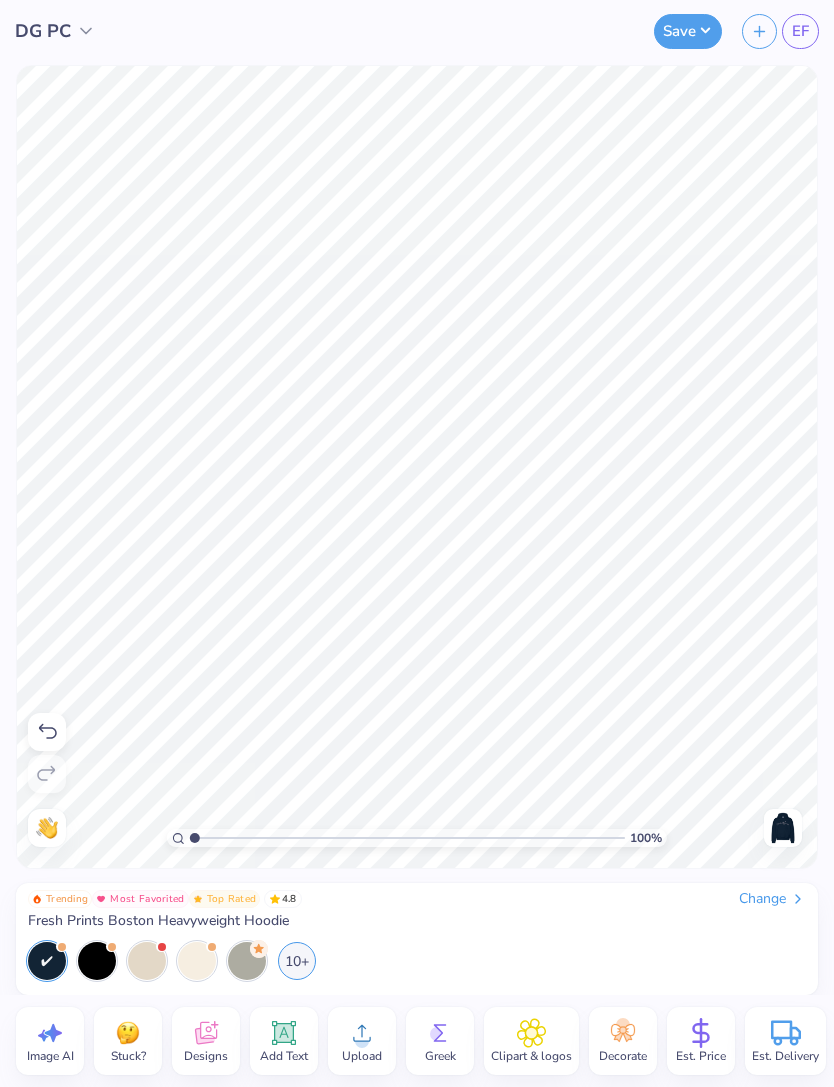 click on "Greek" at bounding box center [440, 1056] 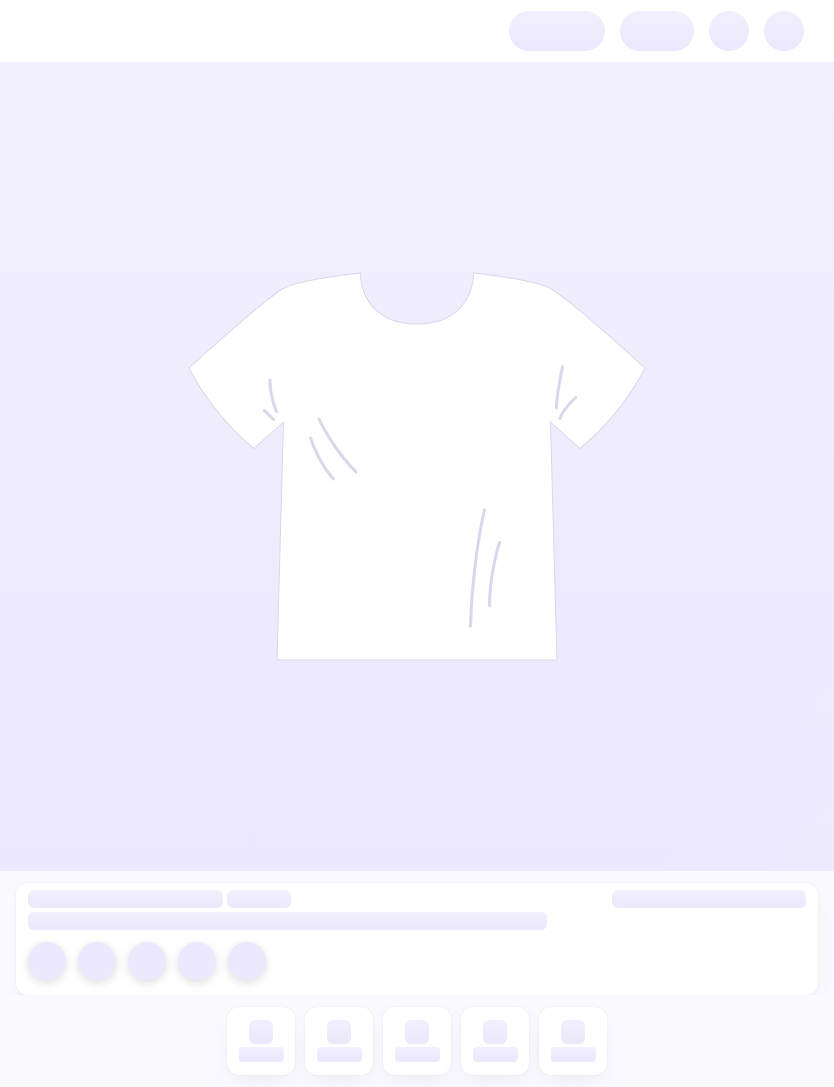 scroll, scrollTop: 0, scrollLeft: 0, axis: both 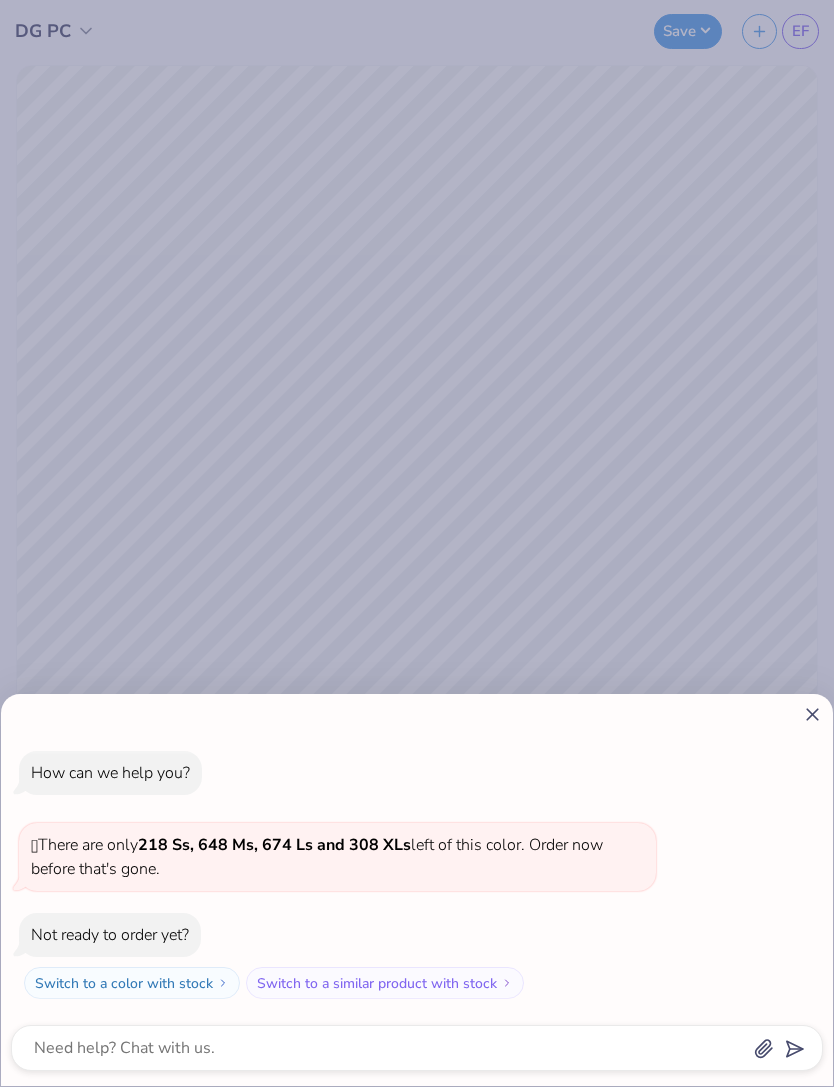 click 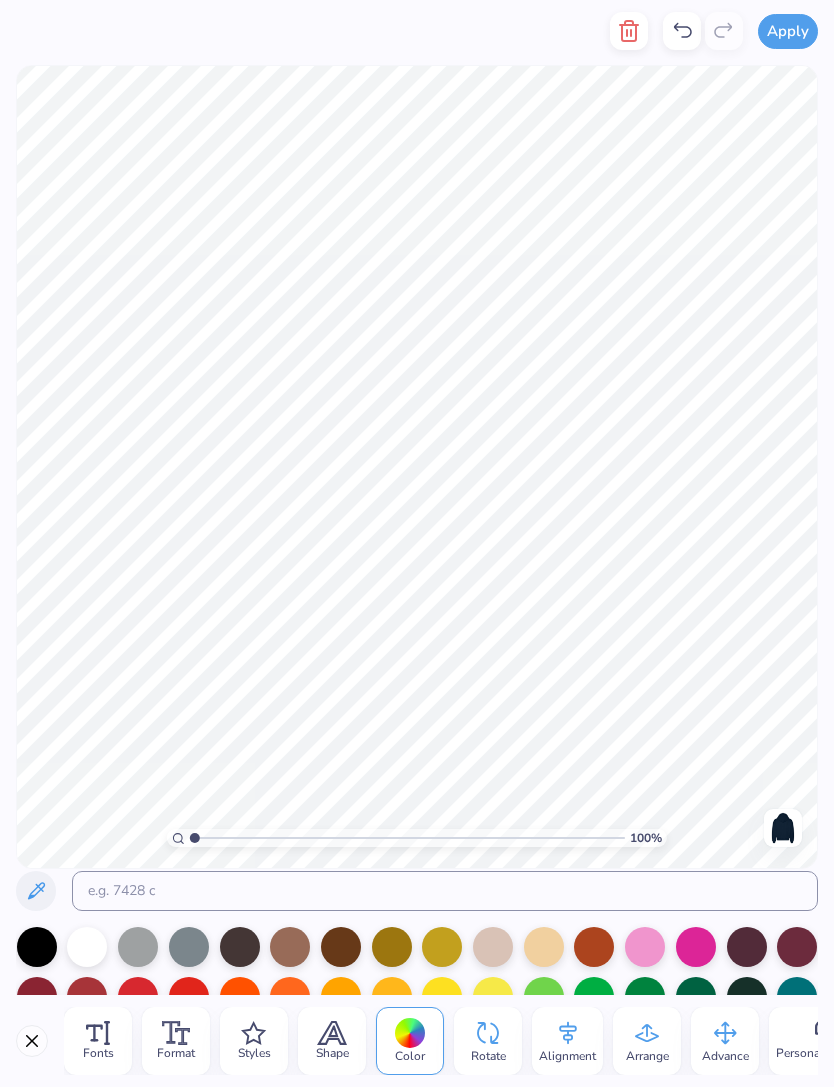 scroll, scrollTop: 1, scrollLeft: 5, axis: both 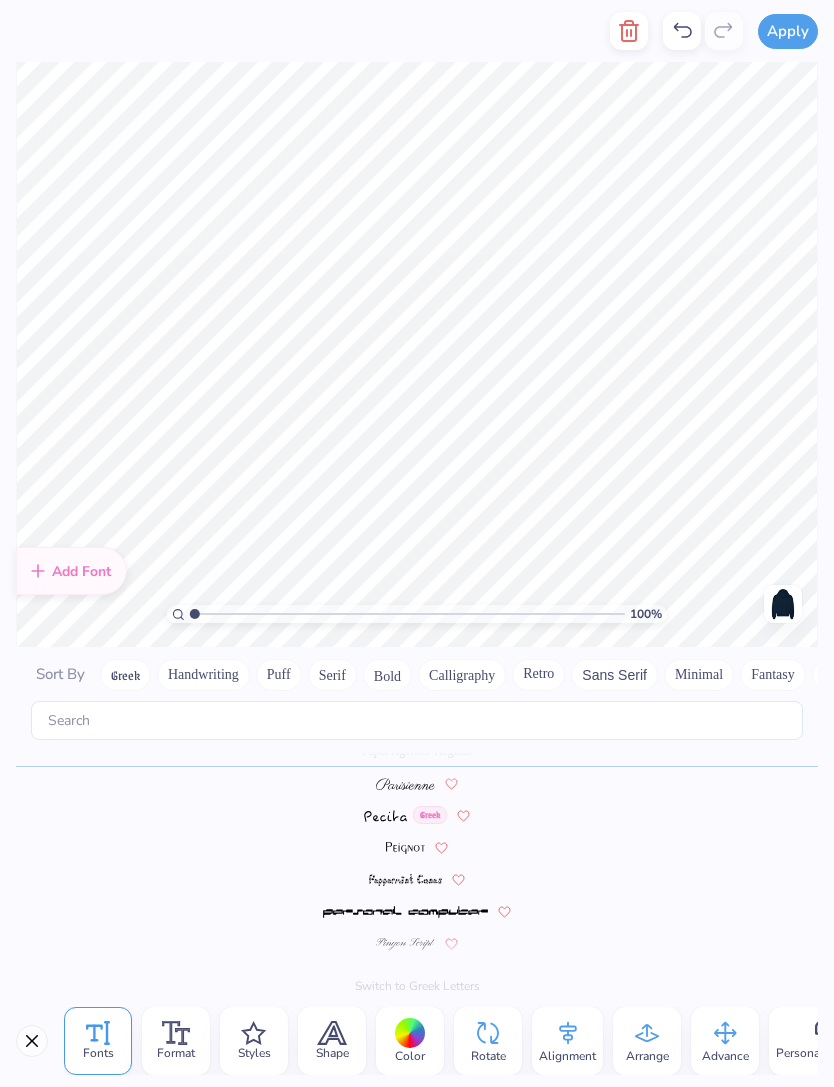 click on "Calligraphy" at bounding box center (462, 675) 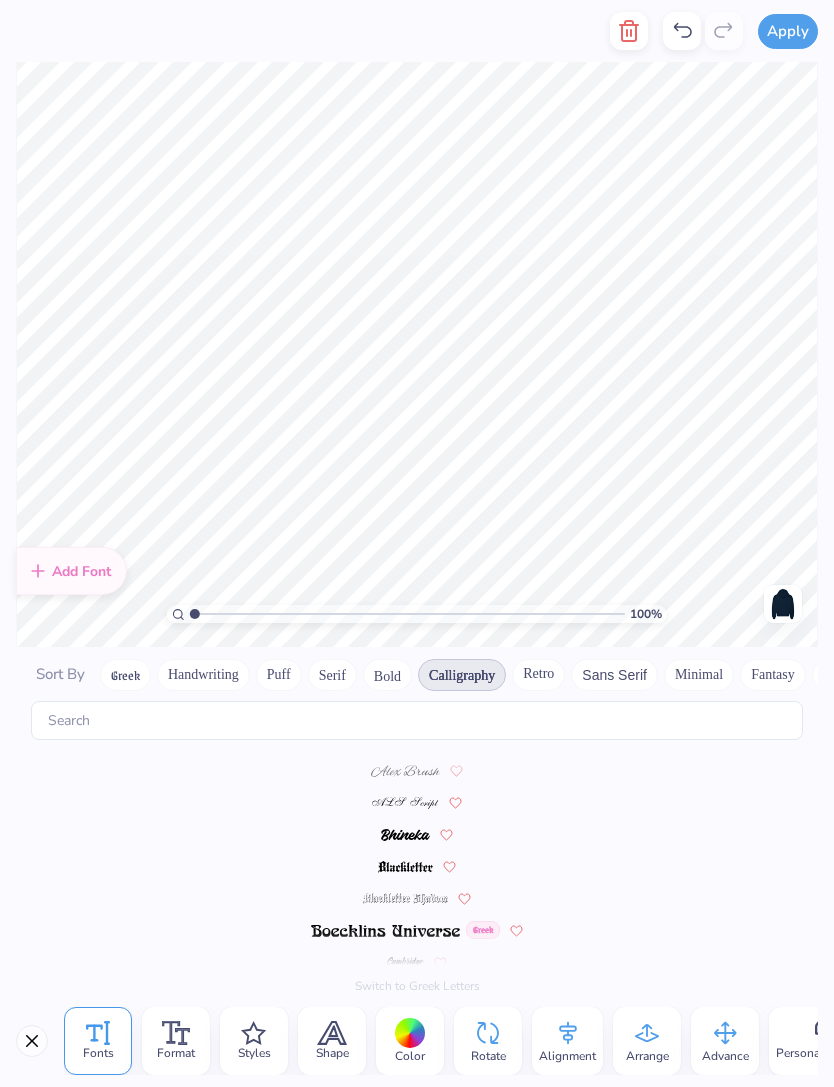 scroll, scrollTop: 0, scrollLeft: 0, axis: both 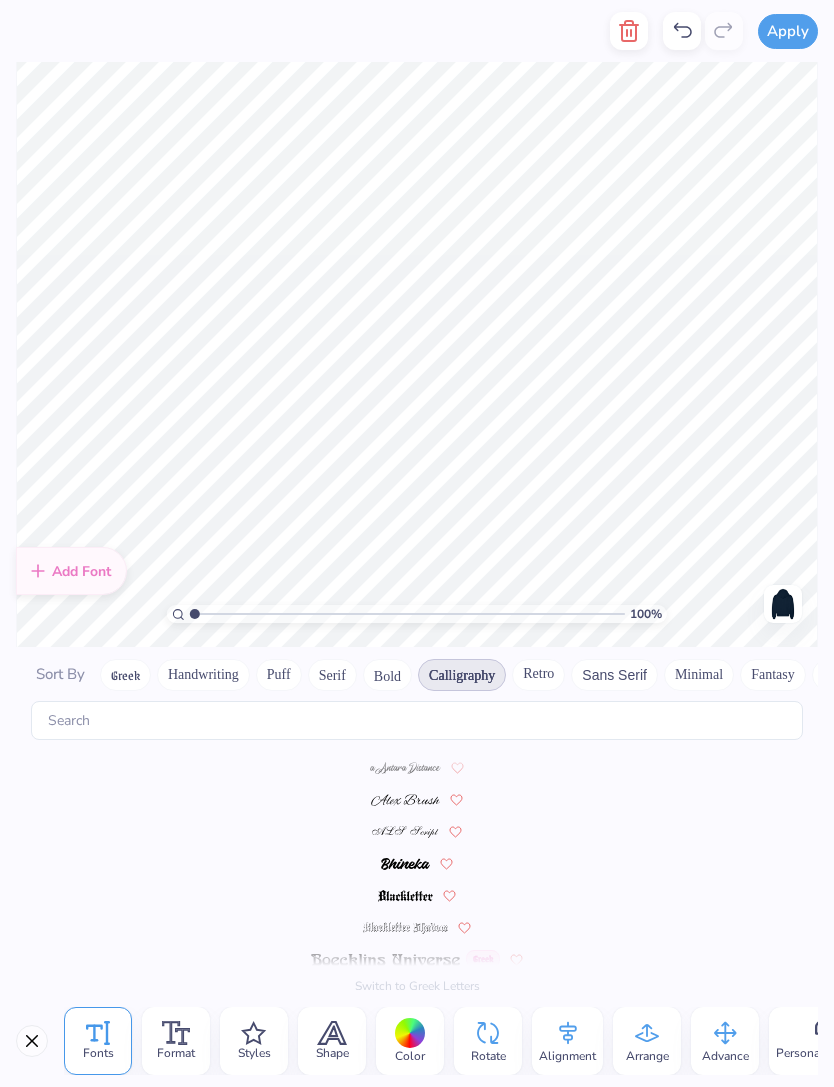 click at bounding box center (406, 832) 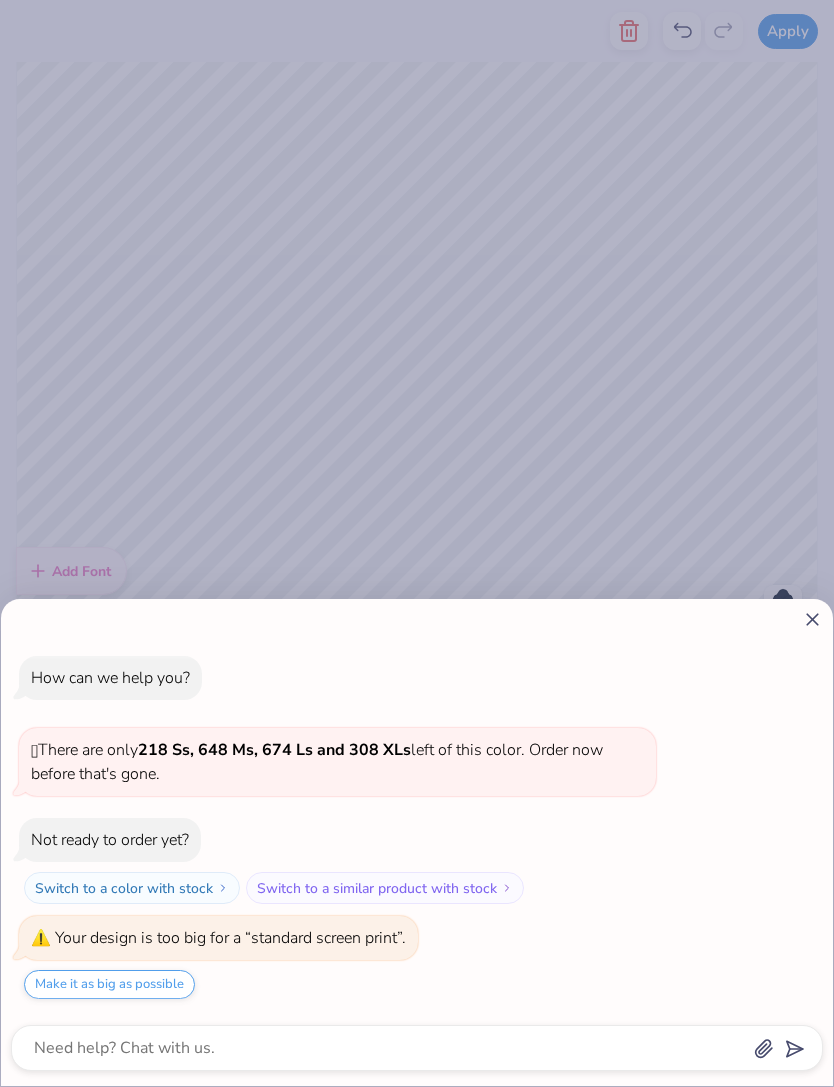 click 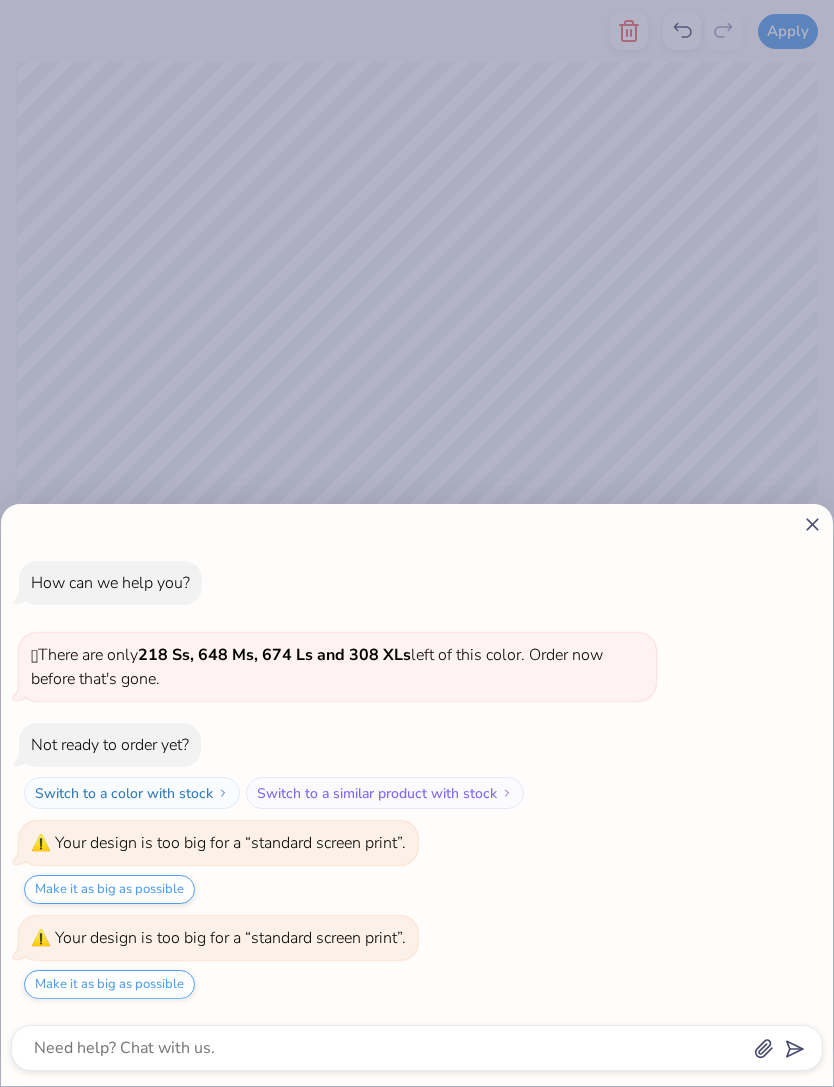 click on "How can we help you? 🫣 There are only  218 Ss, 648 Ms, 674 Ls and 308 XLs  left of this color. Order now before that's gone. Not ready to order yet? Switch to a color with stock Switch to a similar product with stock Your design is too big for a “standard screen print”. Make it as big as possible Your design is too big for a “standard screen print”. Make it as big as possible" at bounding box center (417, 543) 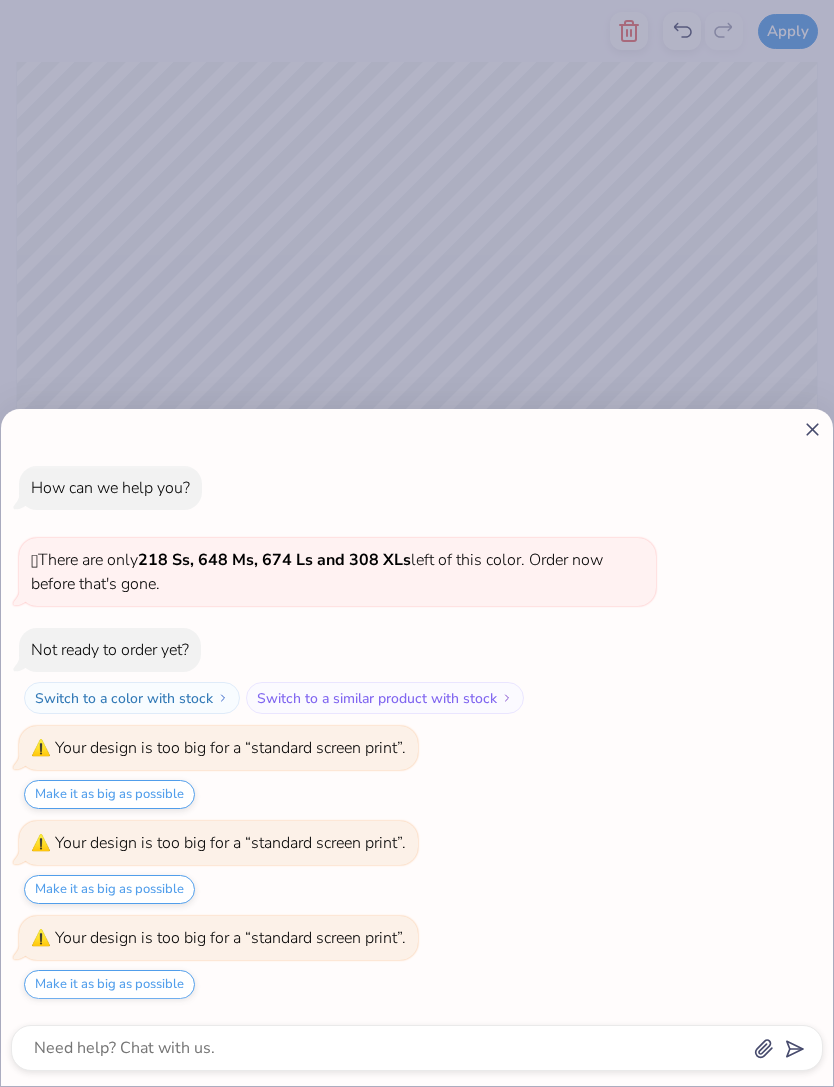 click on "Make it as big as possible" at bounding box center (109, 984) 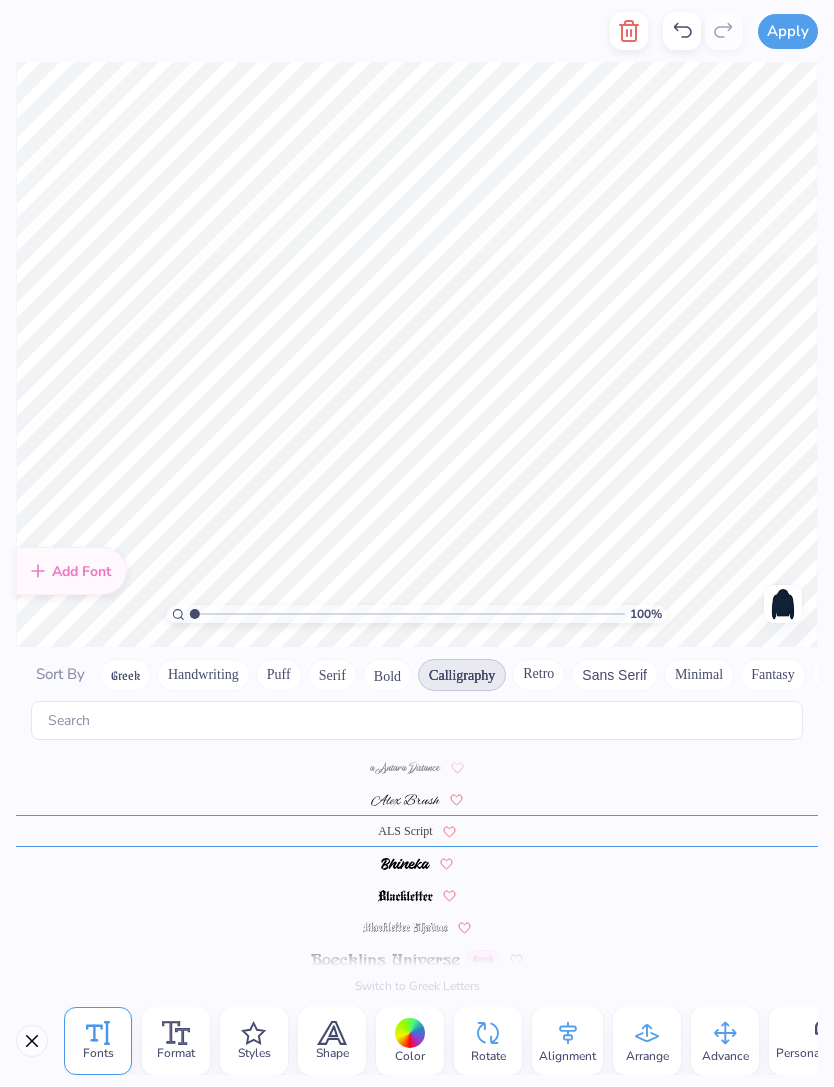 type on "x" 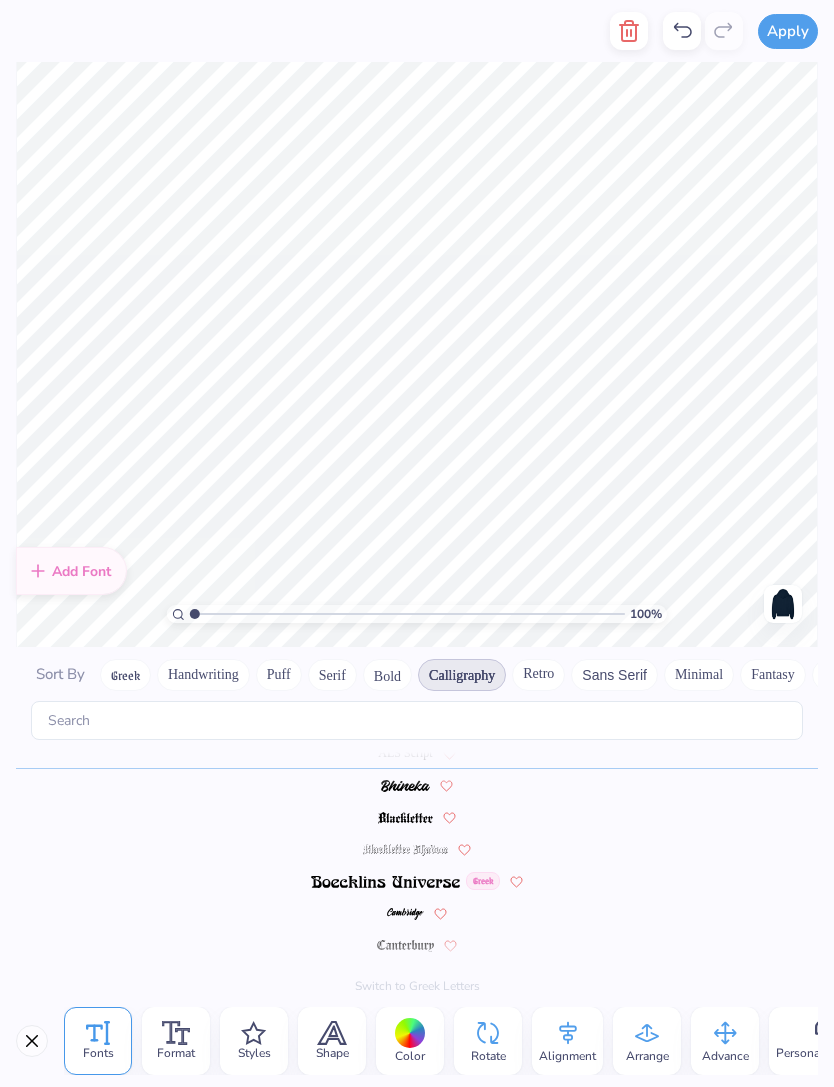 scroll, scrollTop: 80, scrollLeft: 0, axis: vertical 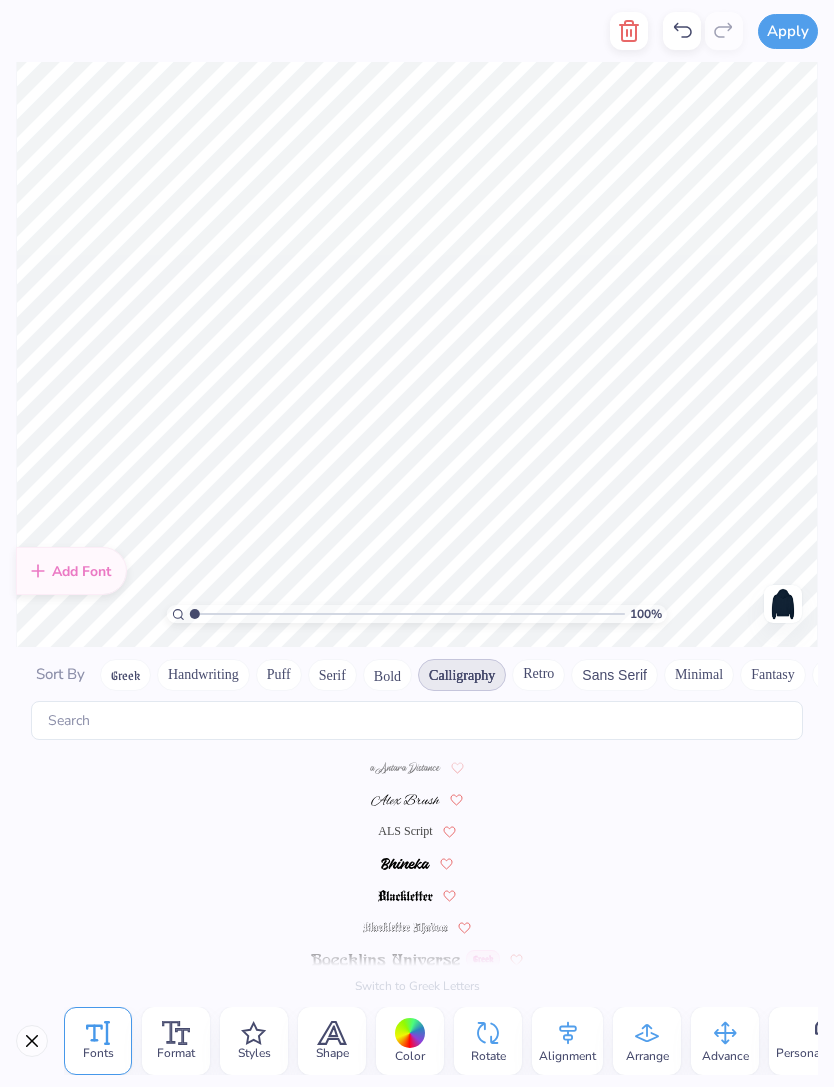 type on "est. 1873" 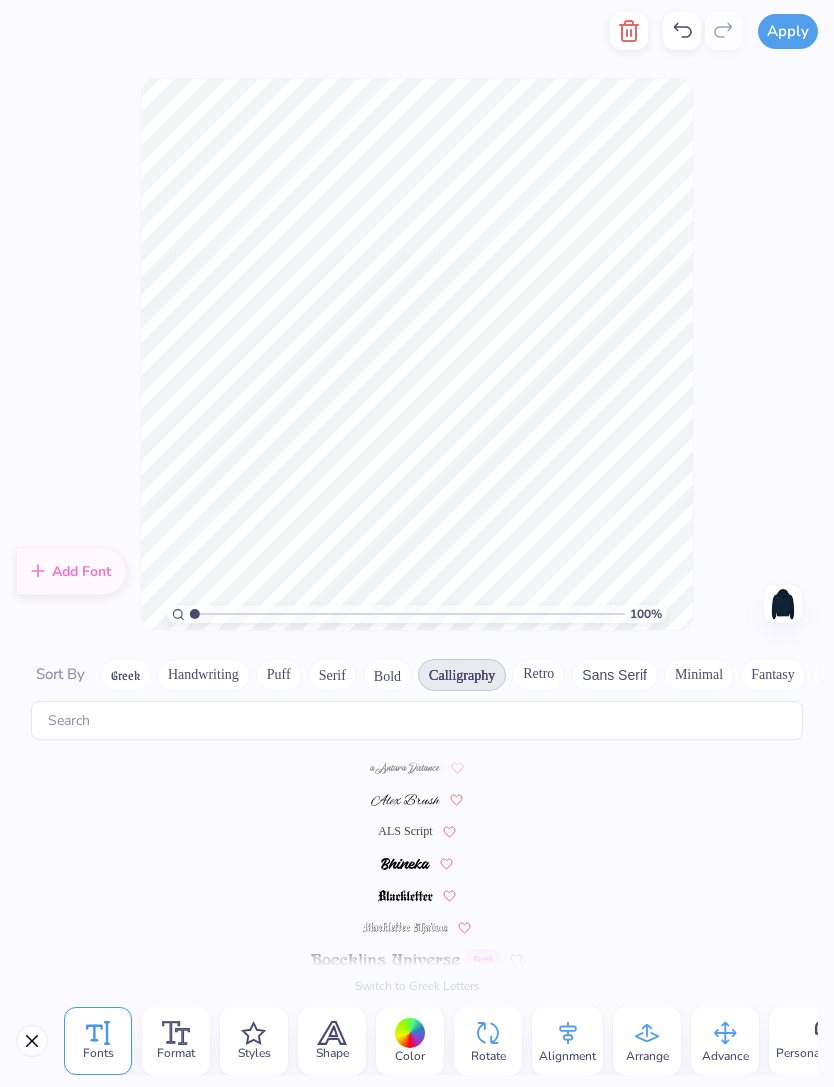 click on "Apply" at bounding box center (417, 31) 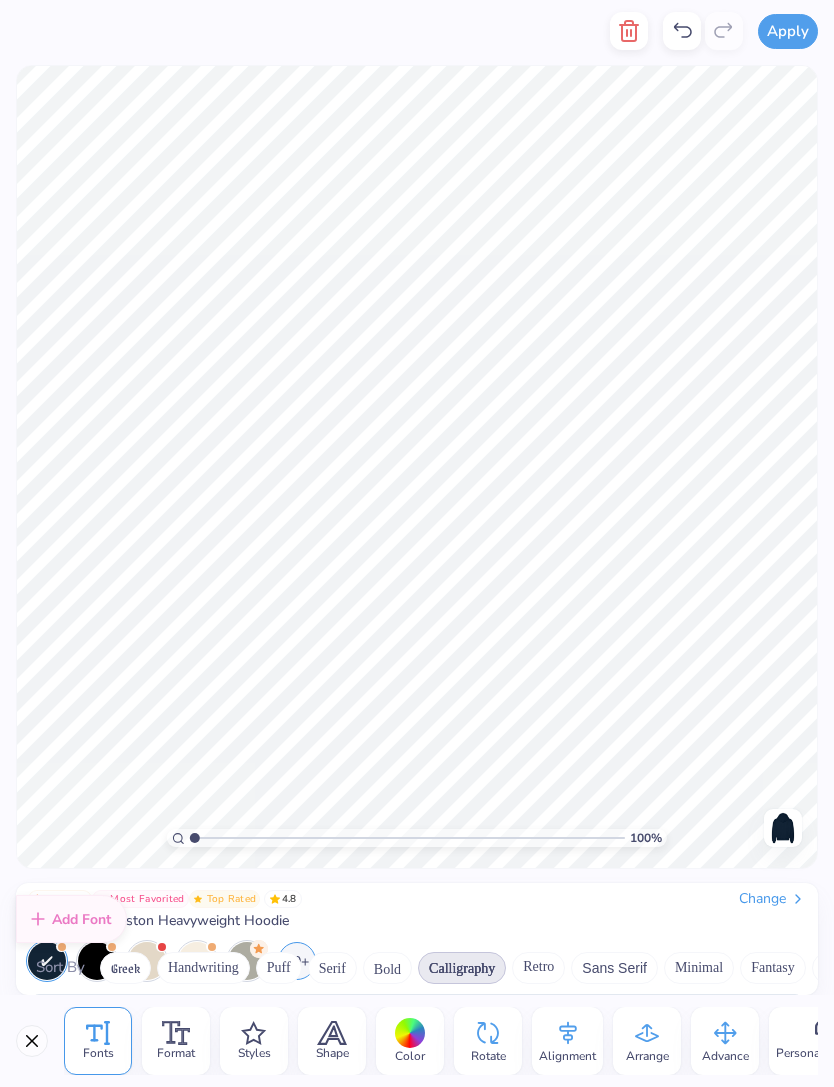 scroll, scrollTop: 0, scrollLeft: 0, axis: both 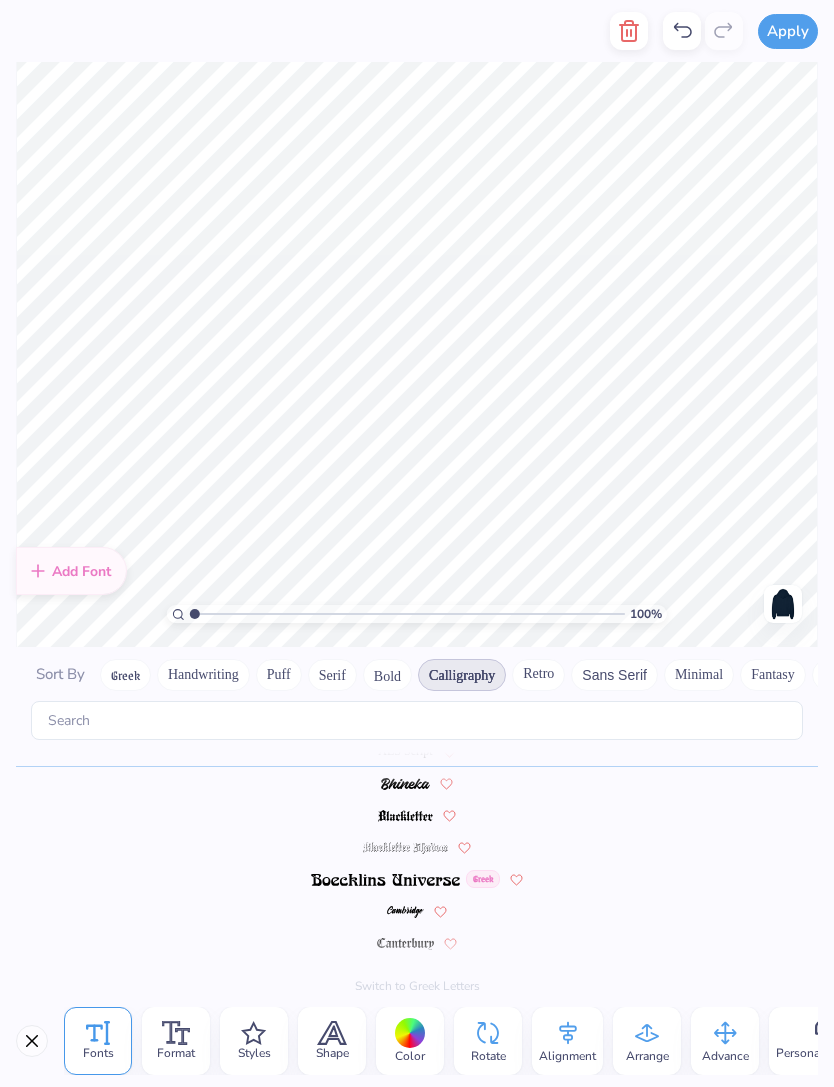 click on "Styles" at bounding box center (254, 1053) 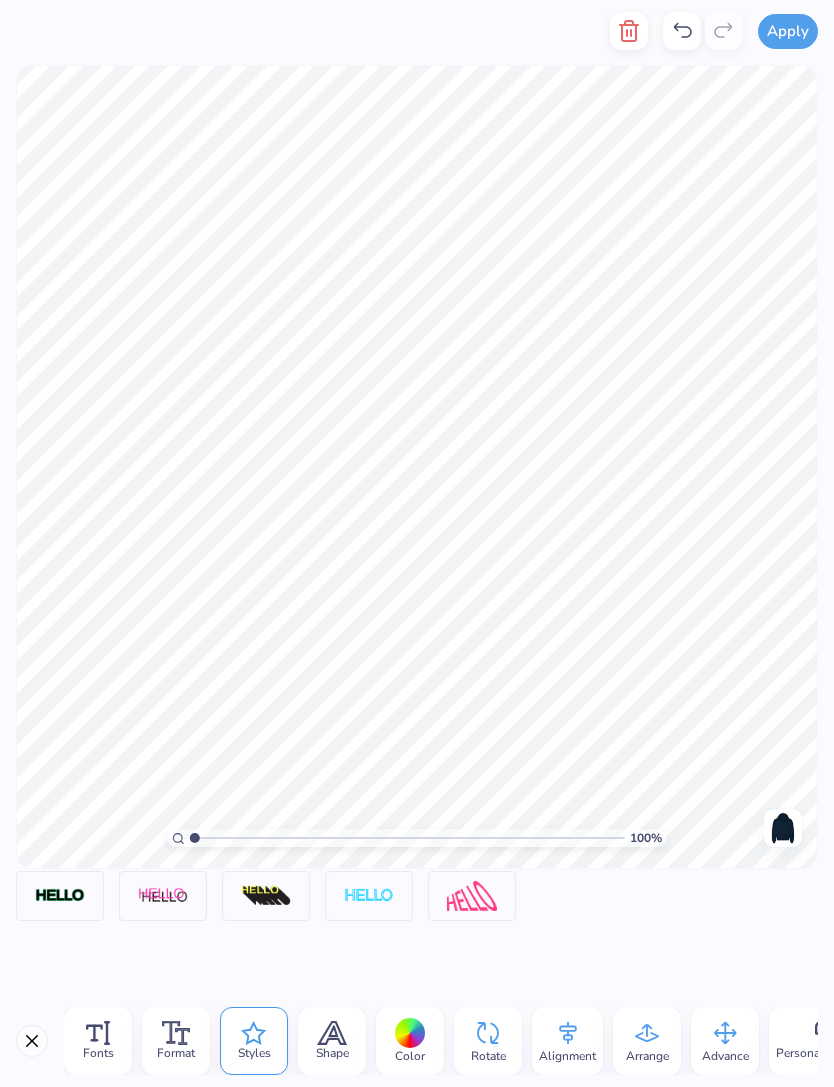 click on "Shape" at bounding box center [332, 1041] 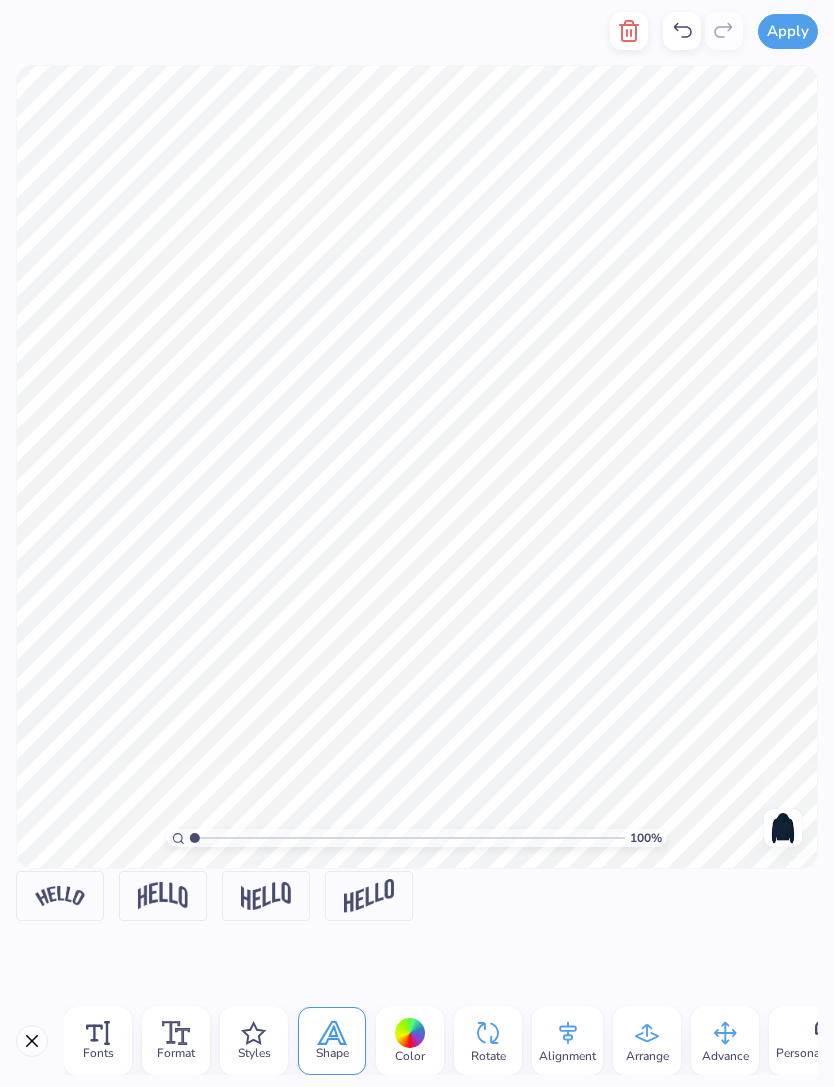 click at bounding box center (60, 895) 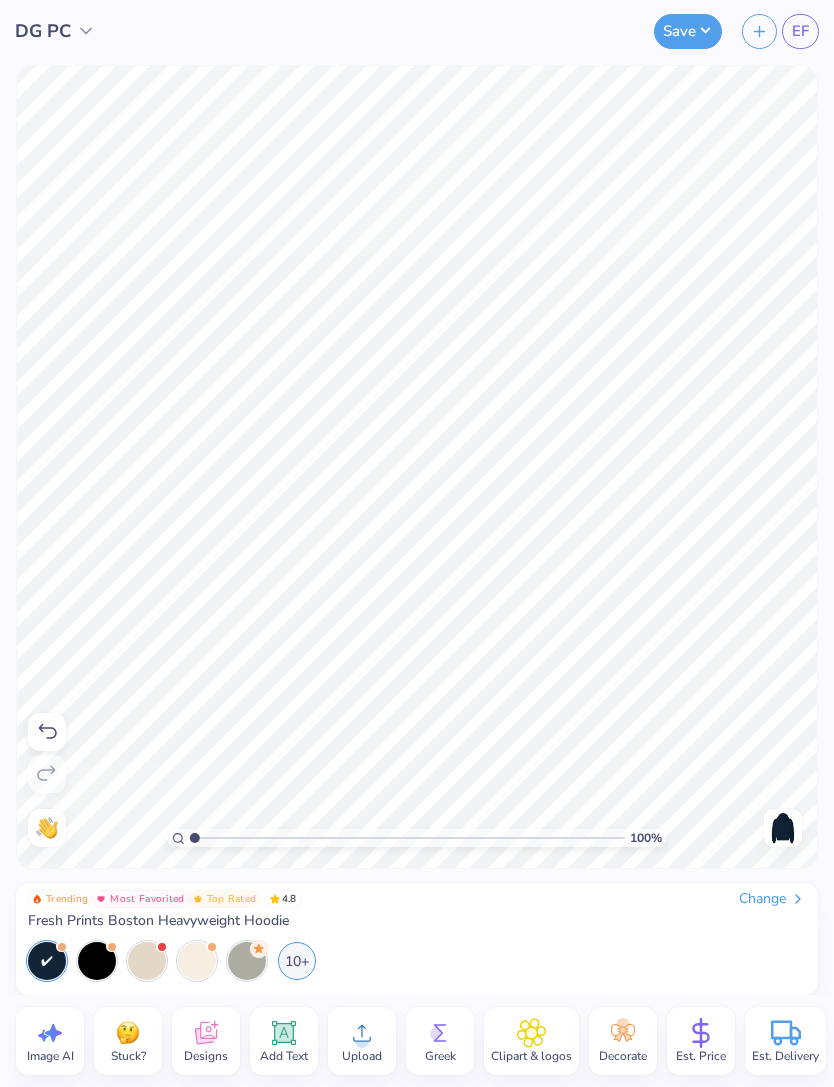 click on "Save" at bounding box center [688, 31] 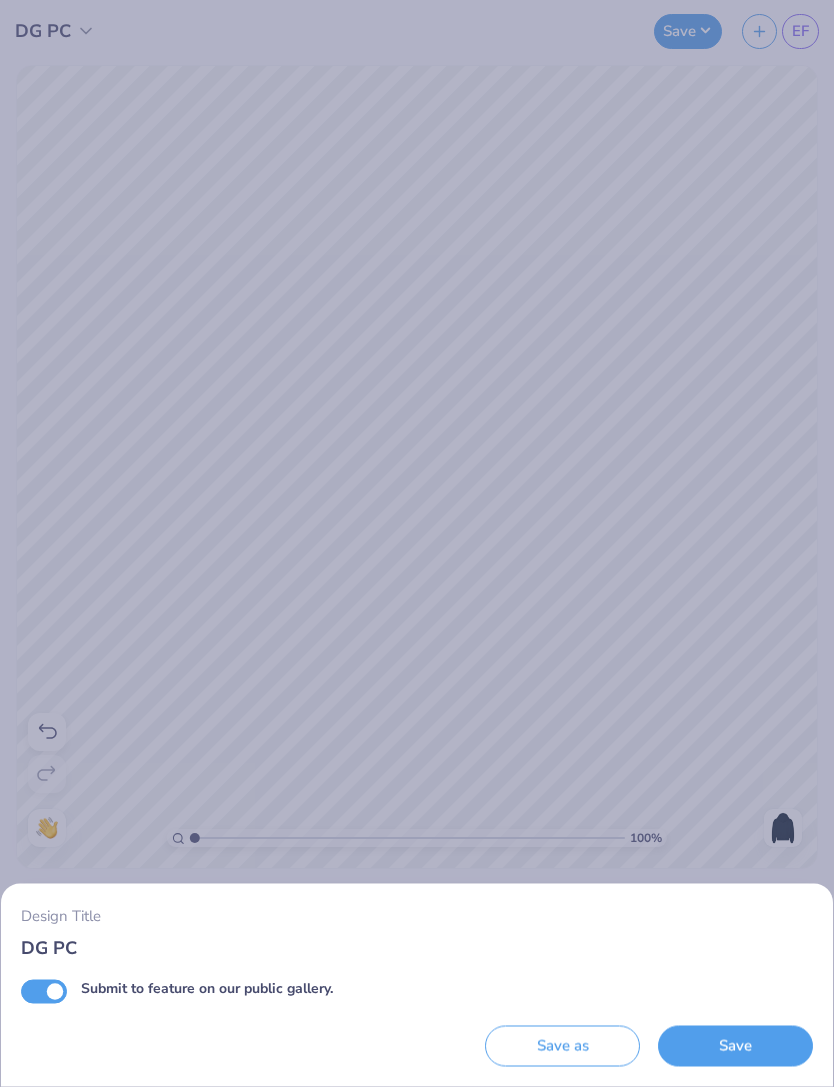 click on "Submit to feature on our public gallery." at bounding box center [44, 991] 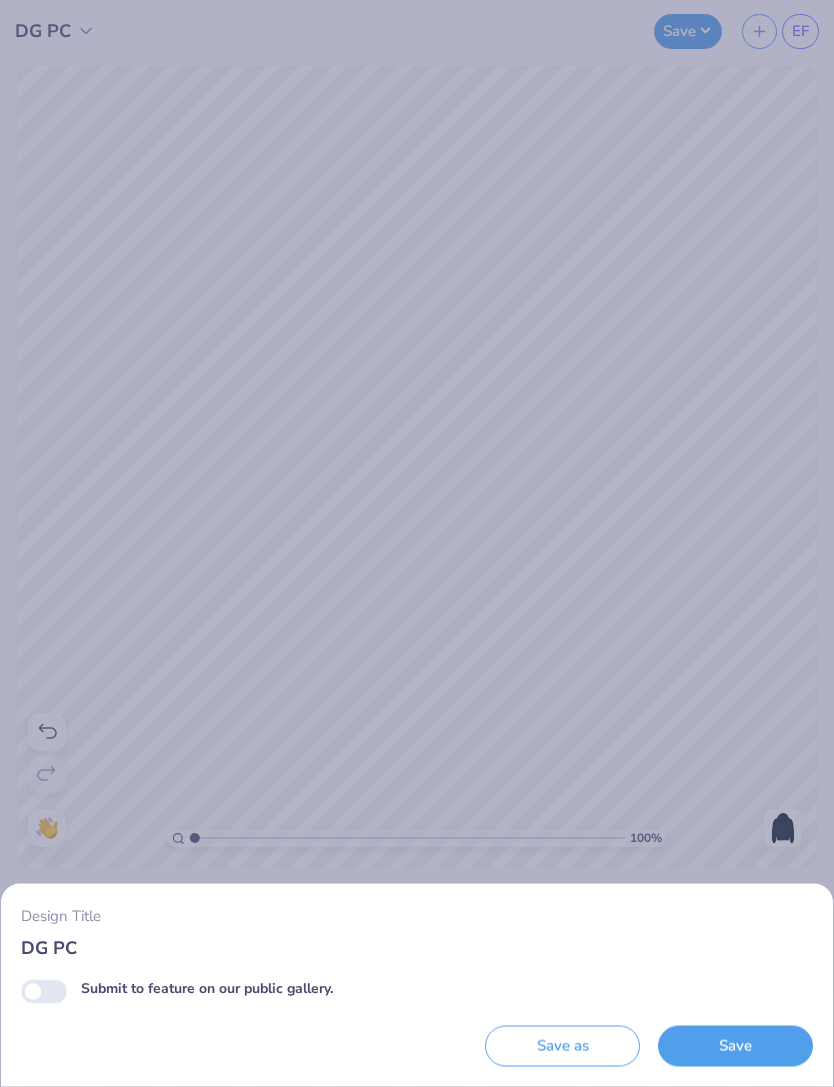 checkbox on "false" 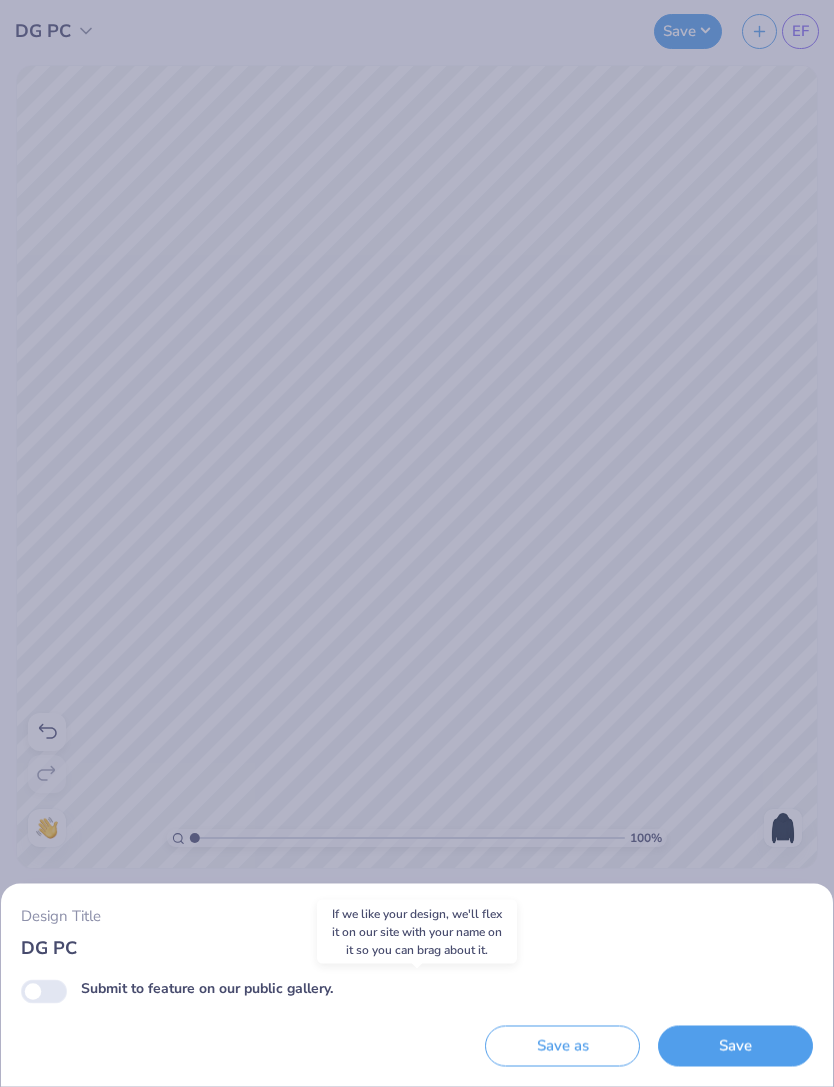 click on "Save" at bounding box center (735, 1046) 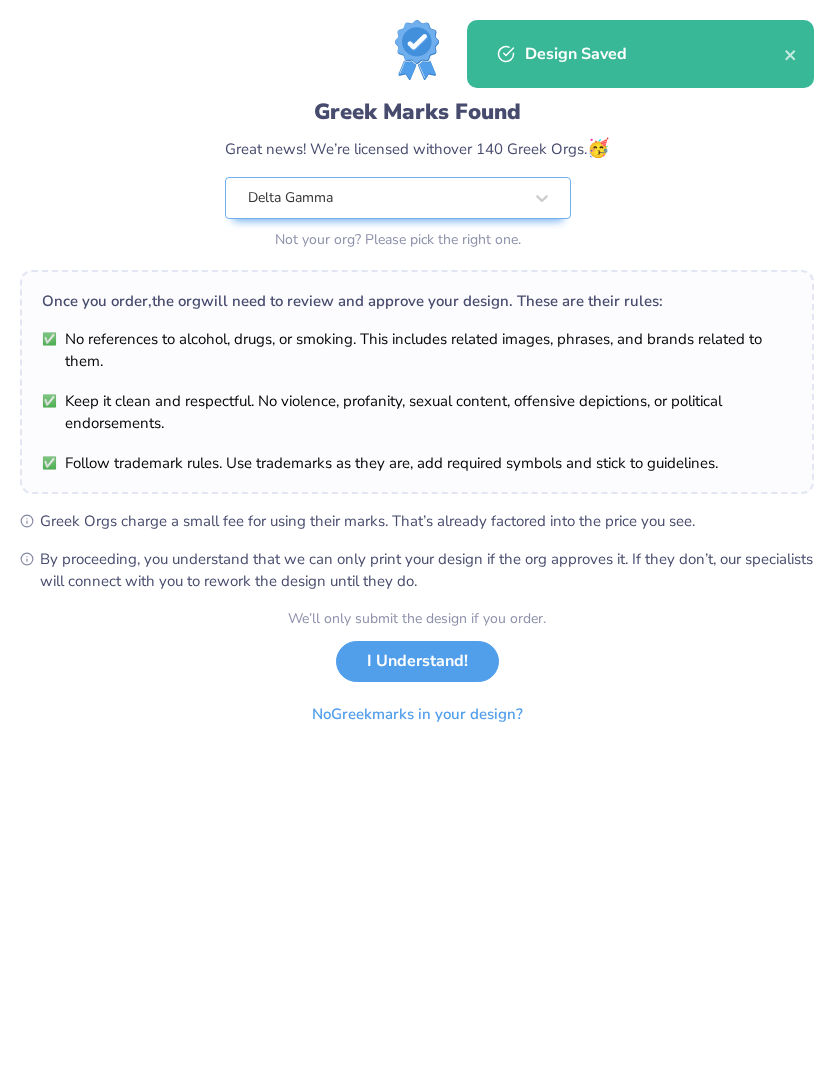 click on "Design Saved" at bounding box center [640, 54] 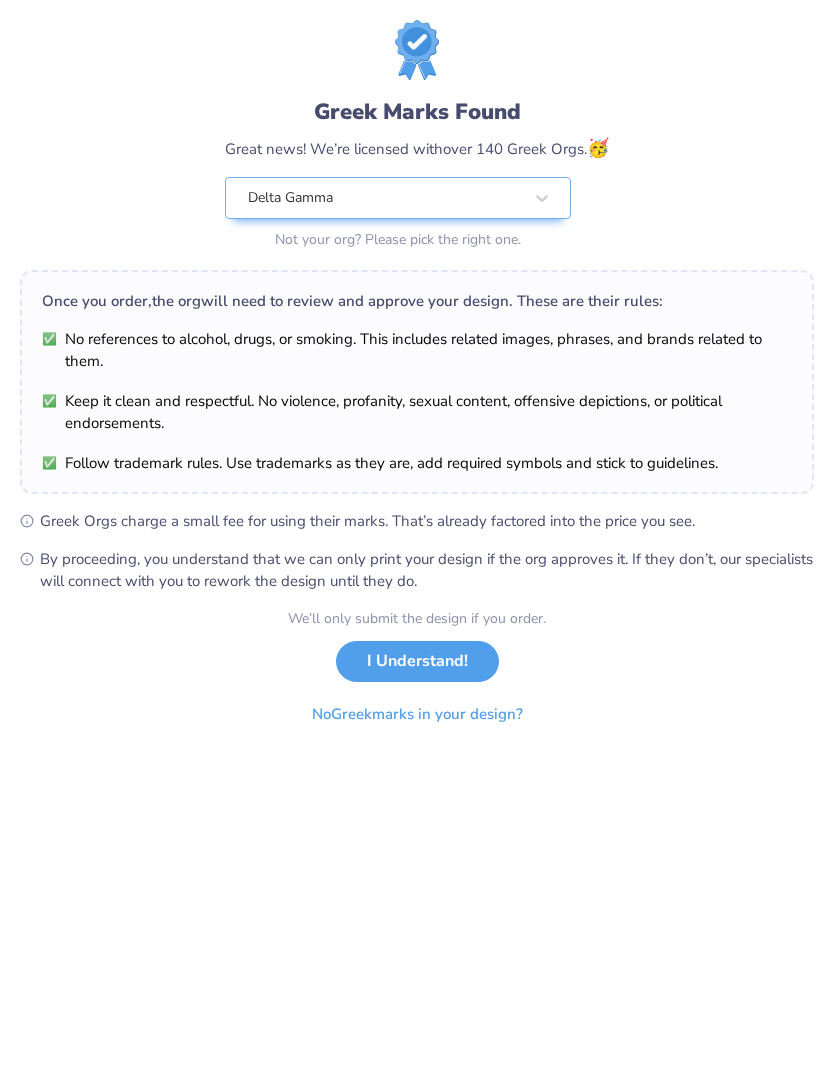 click on "I Understand!" at bounding box center (417, 661) 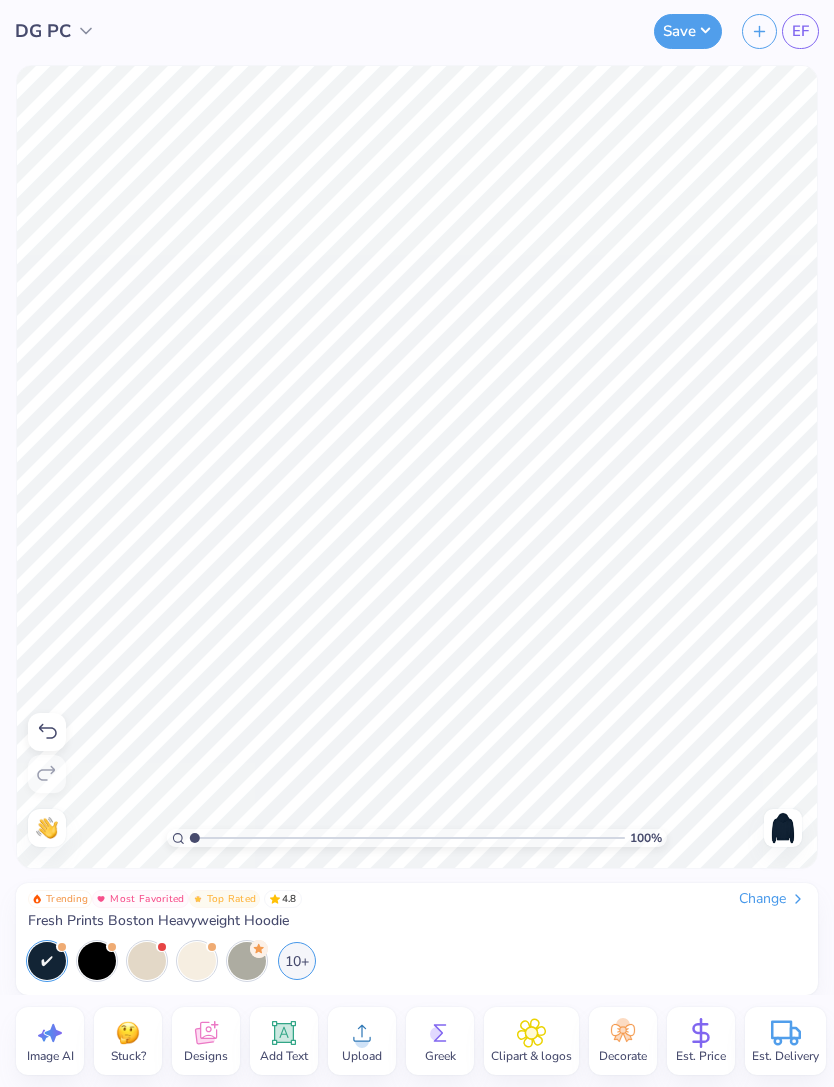click at bounding box center [783, 828] 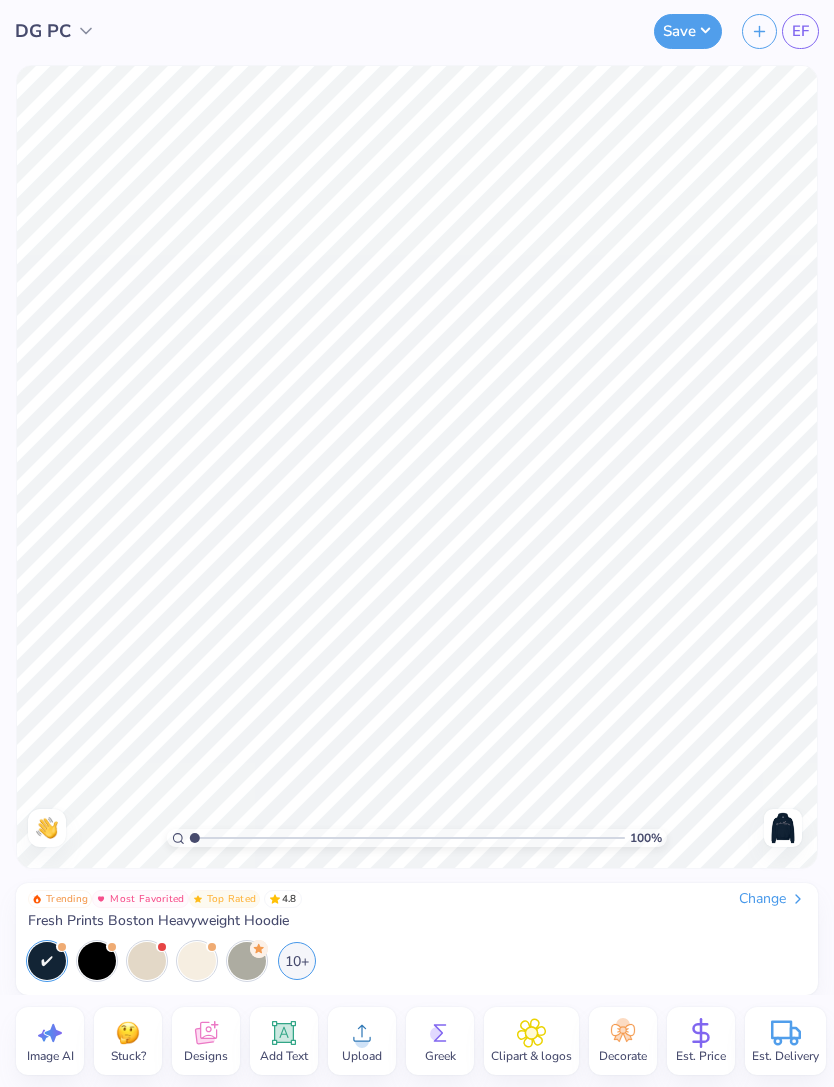 click 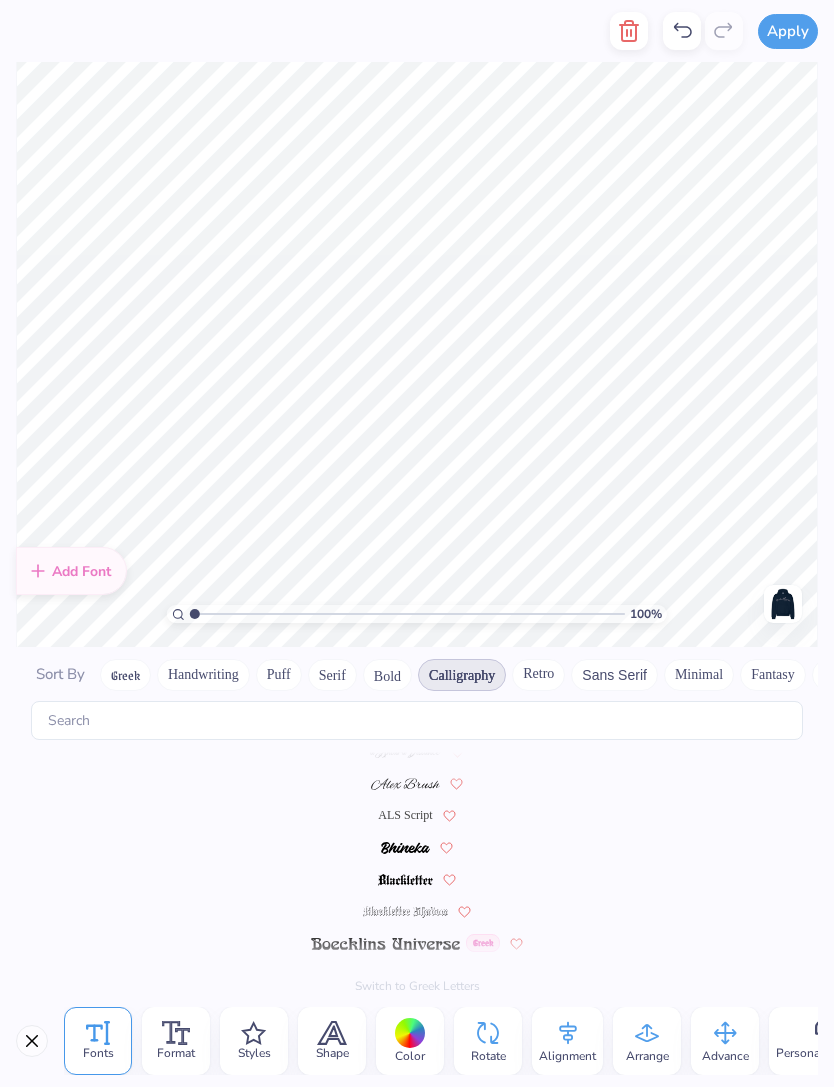scroll, scrollTop: 0, scrollLeft: 0, axis: both 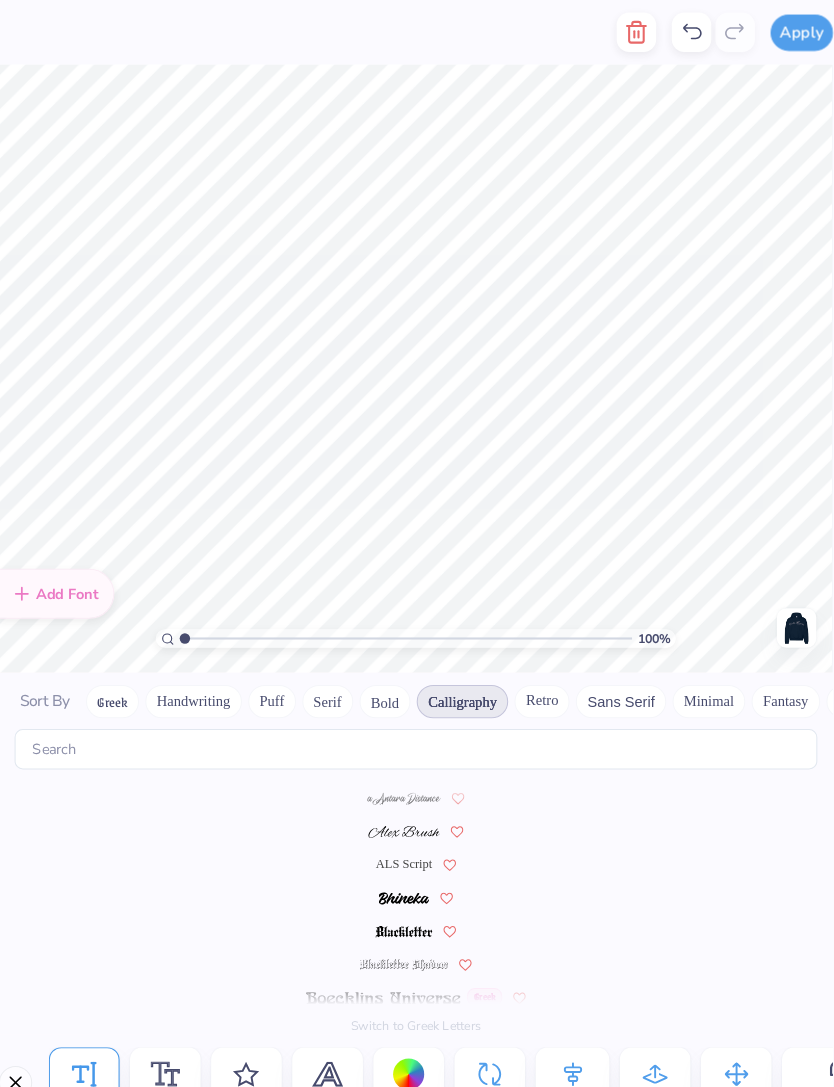 click on "Fonts Format Styles Shape Color Rotate Alignment Arrange Advance Personalized Names Personalized Numbers" at bounding box center [441, 1041] 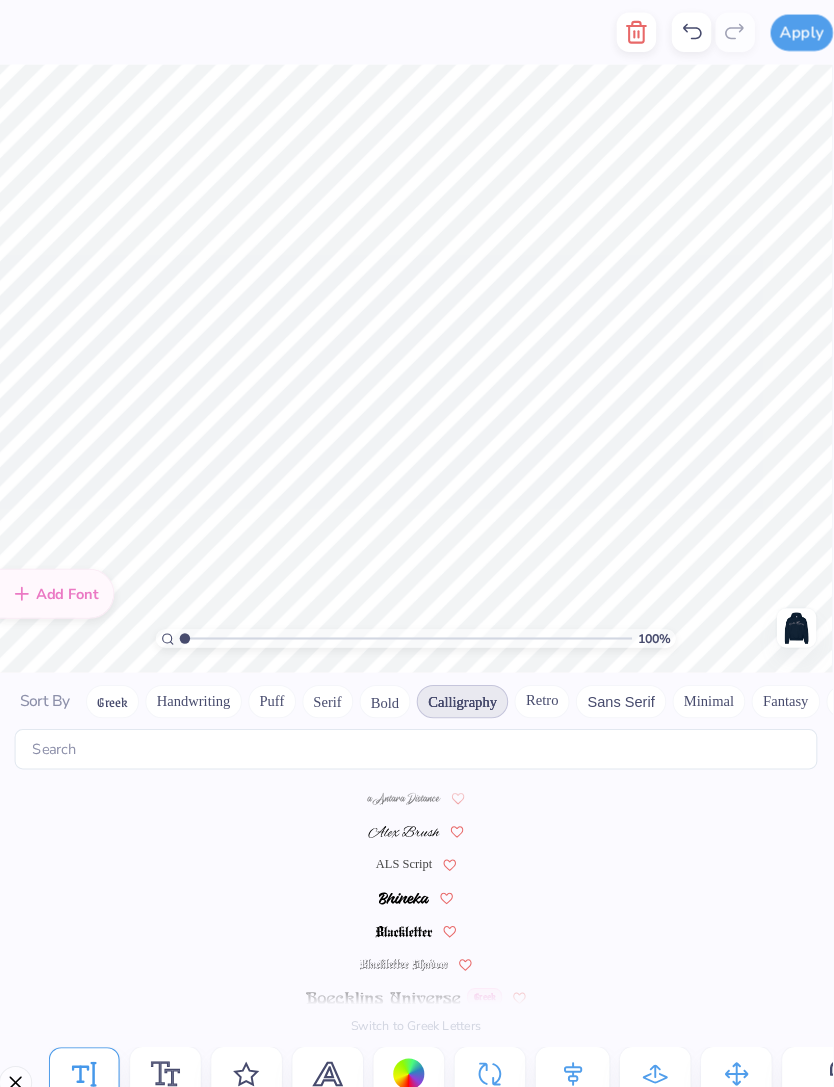 scroll, scrollTop: 3, scrollLeft: 2, axis: both 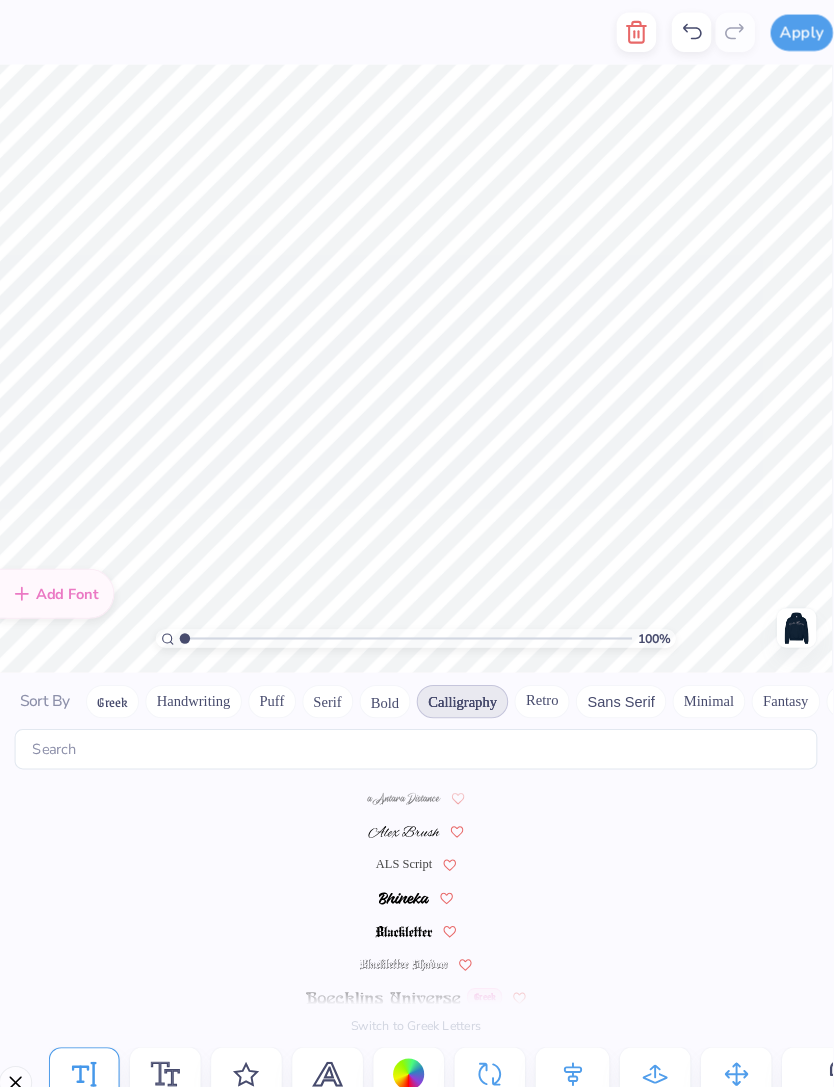 type on "Delta
Gamma
Girls" 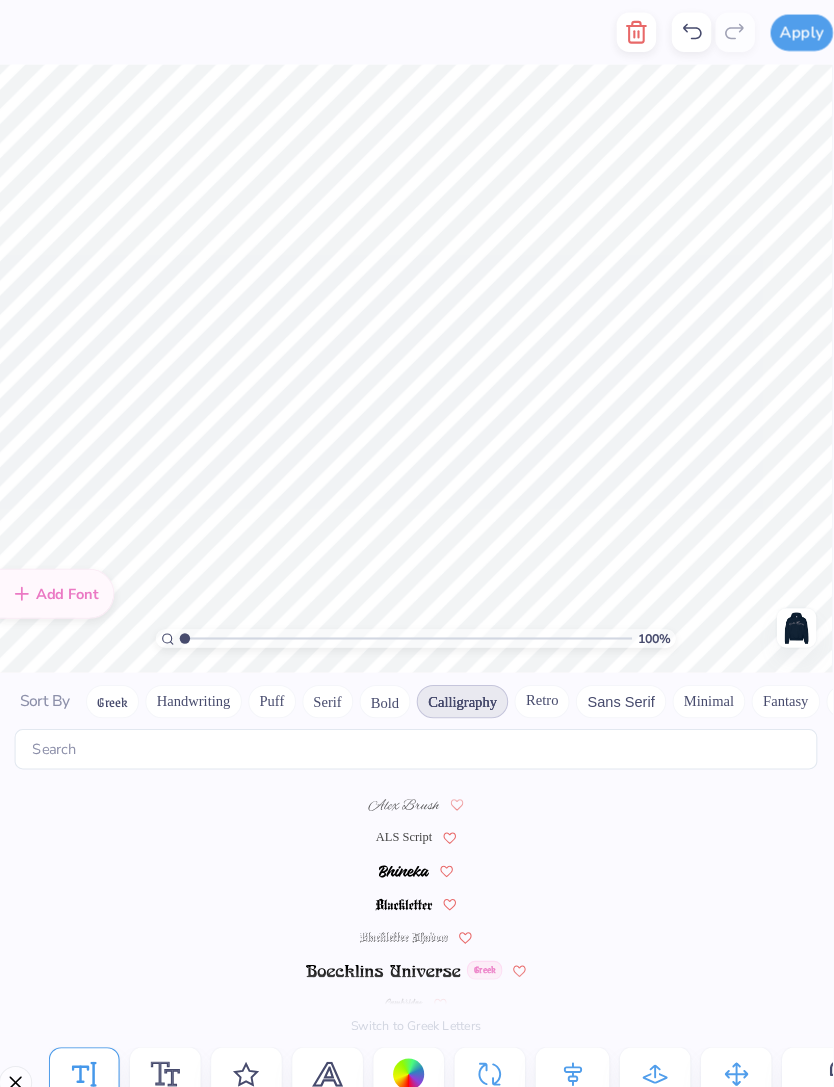 click on "ALS Script" at bounding box center [405, 805] 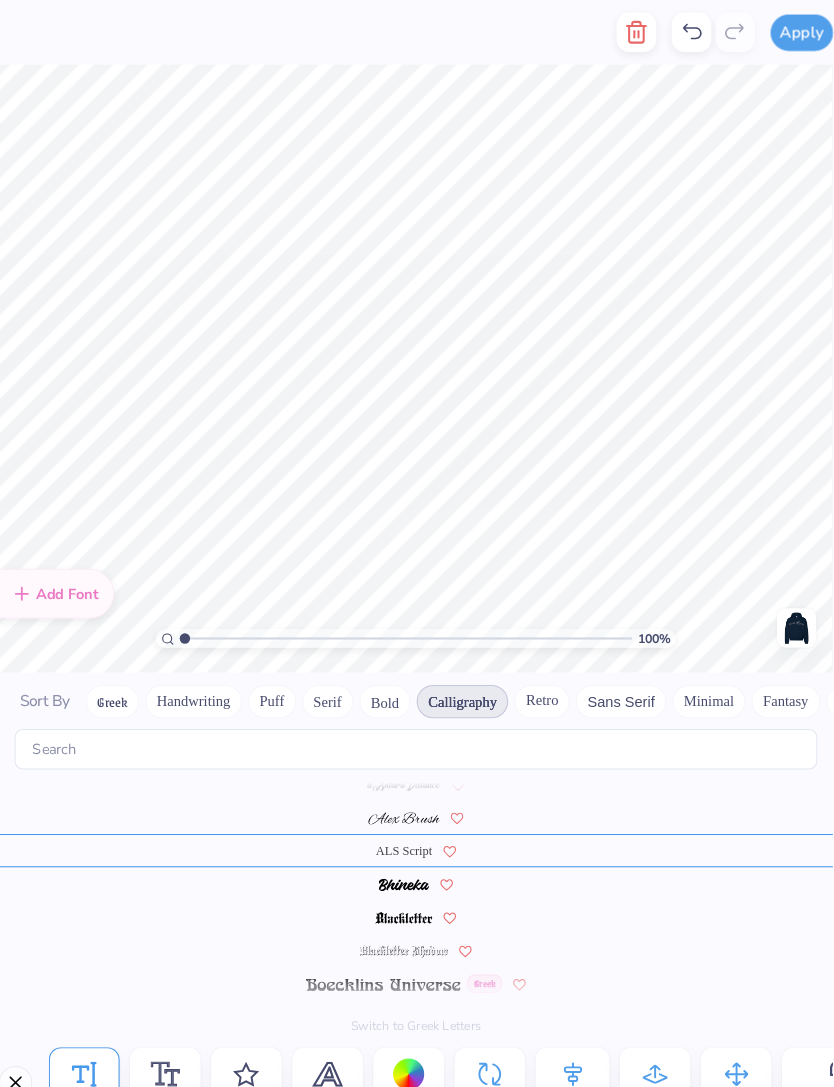 scroll, scrollTop: 0, scrollLeft: 0, axis: both 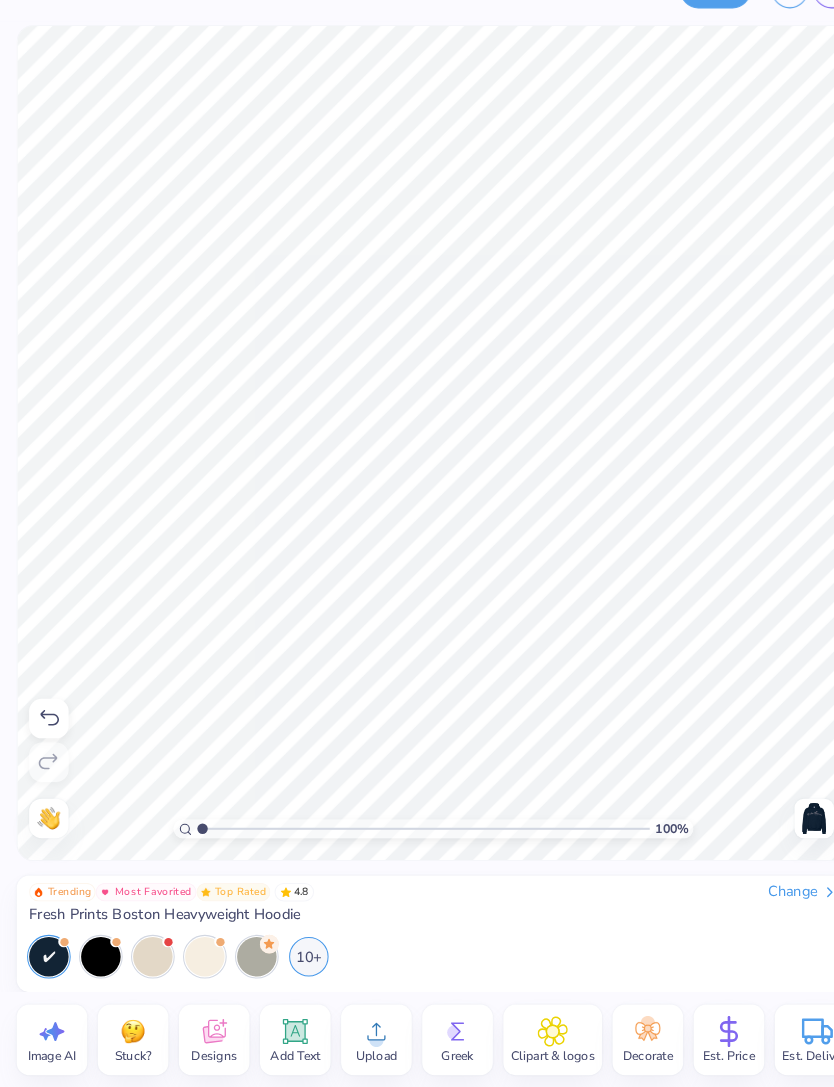 click 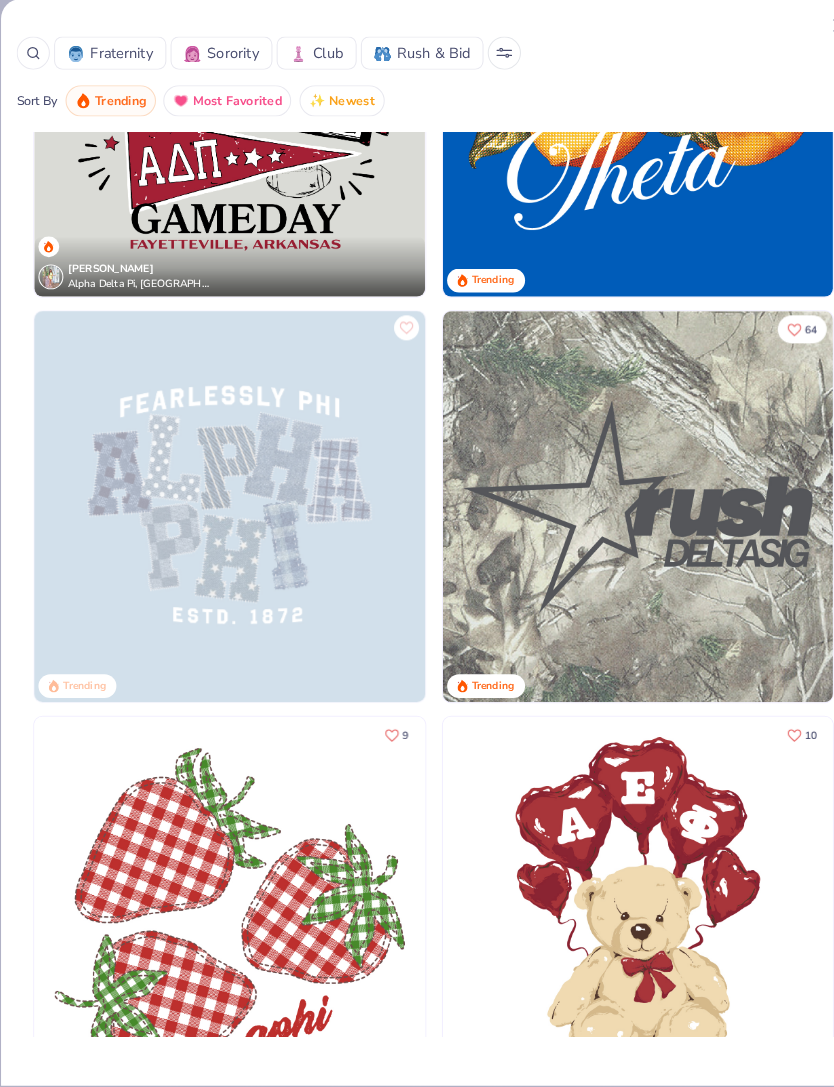 scroll, scrollTop: 1389, scrollLeft: 0, axis: vertical 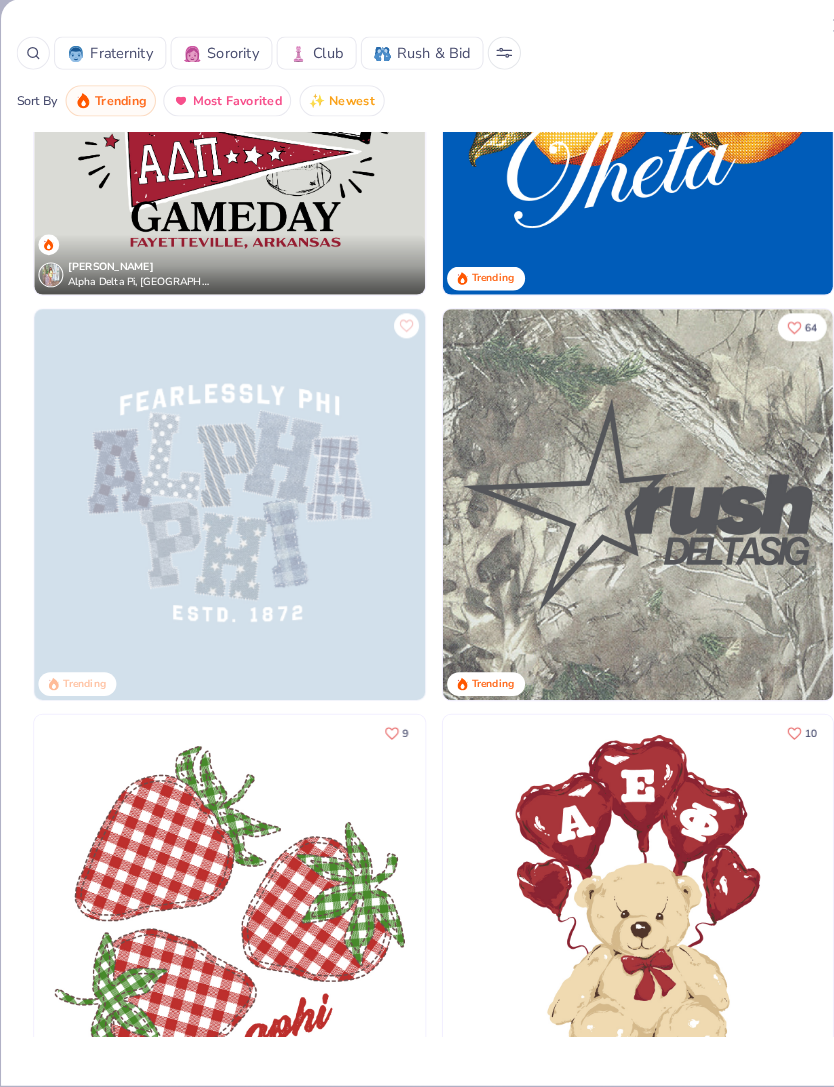 click at bounding box center [221, 526] 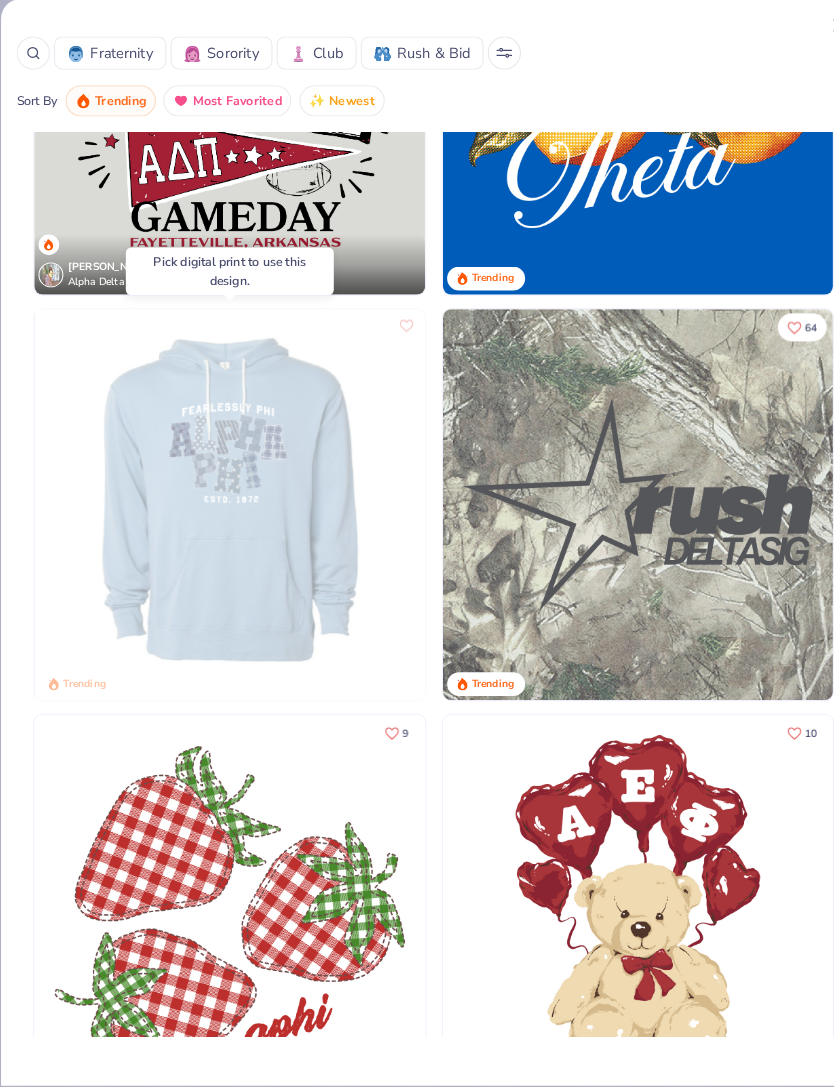 click at bounding box center (221, 526) 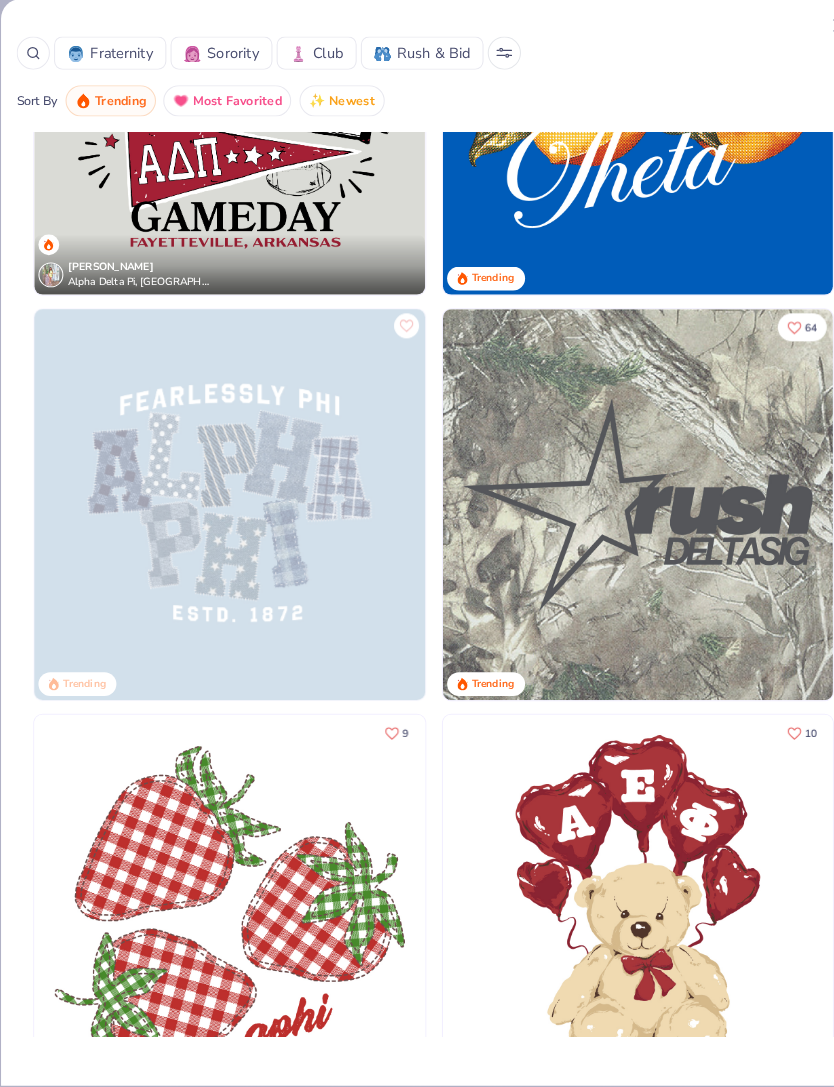 click at bounding box center [221, 526] 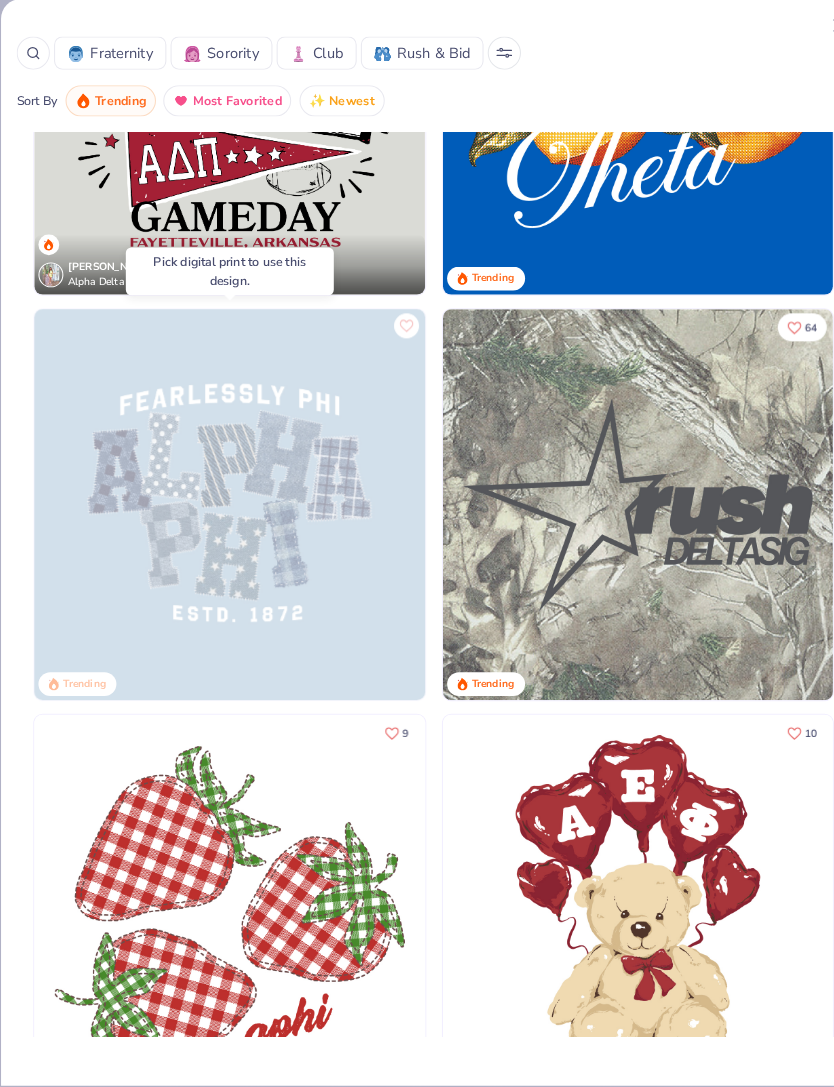 click at bounding box center [221, 526] 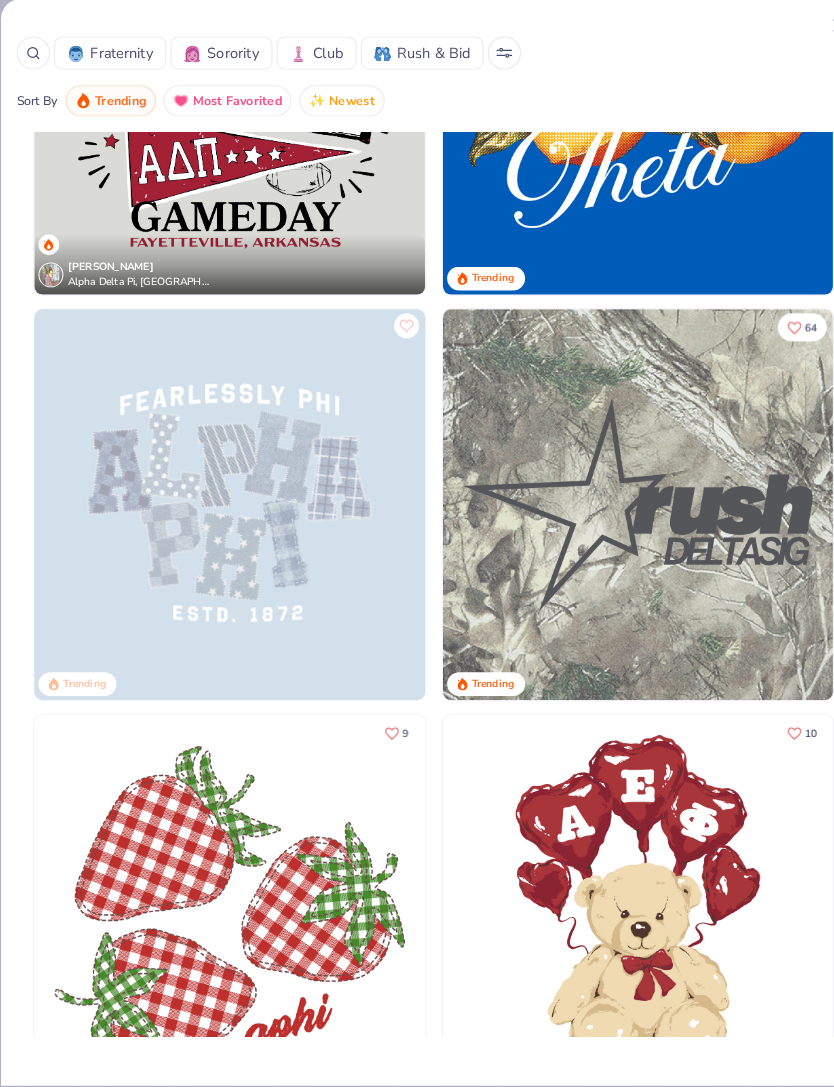 click at bounding box center [221, 526] 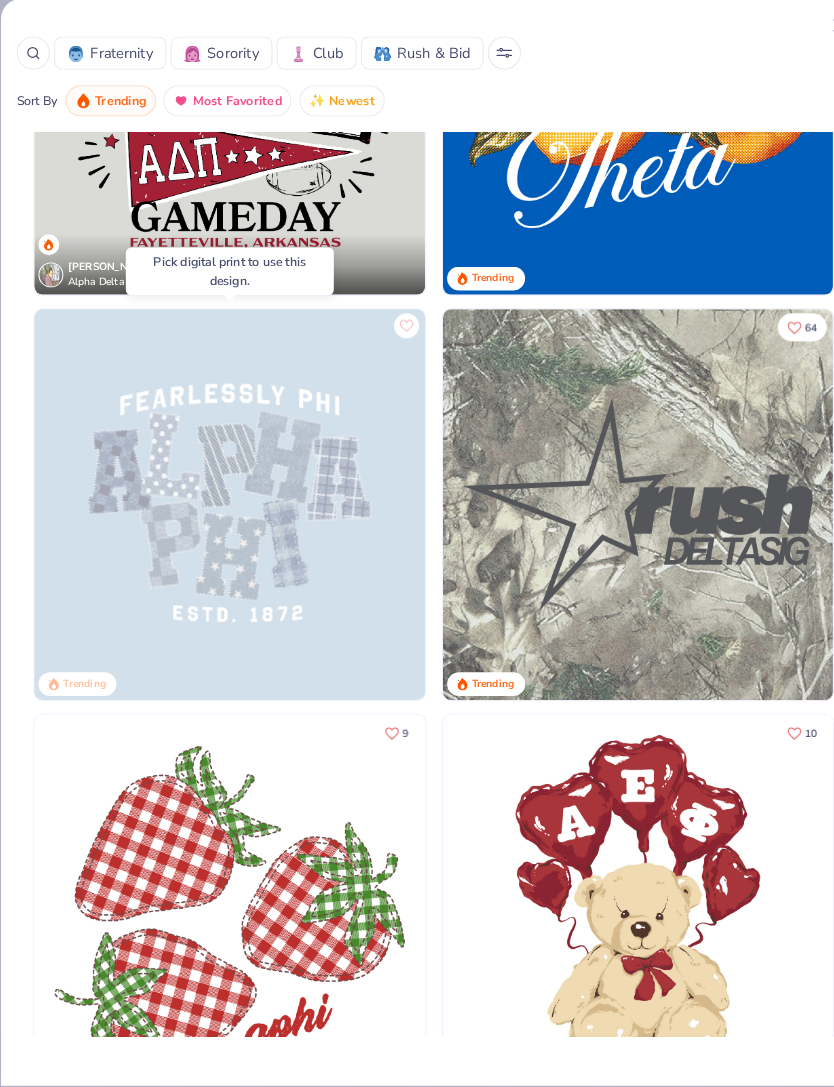 click at bounding box center [221, 526] 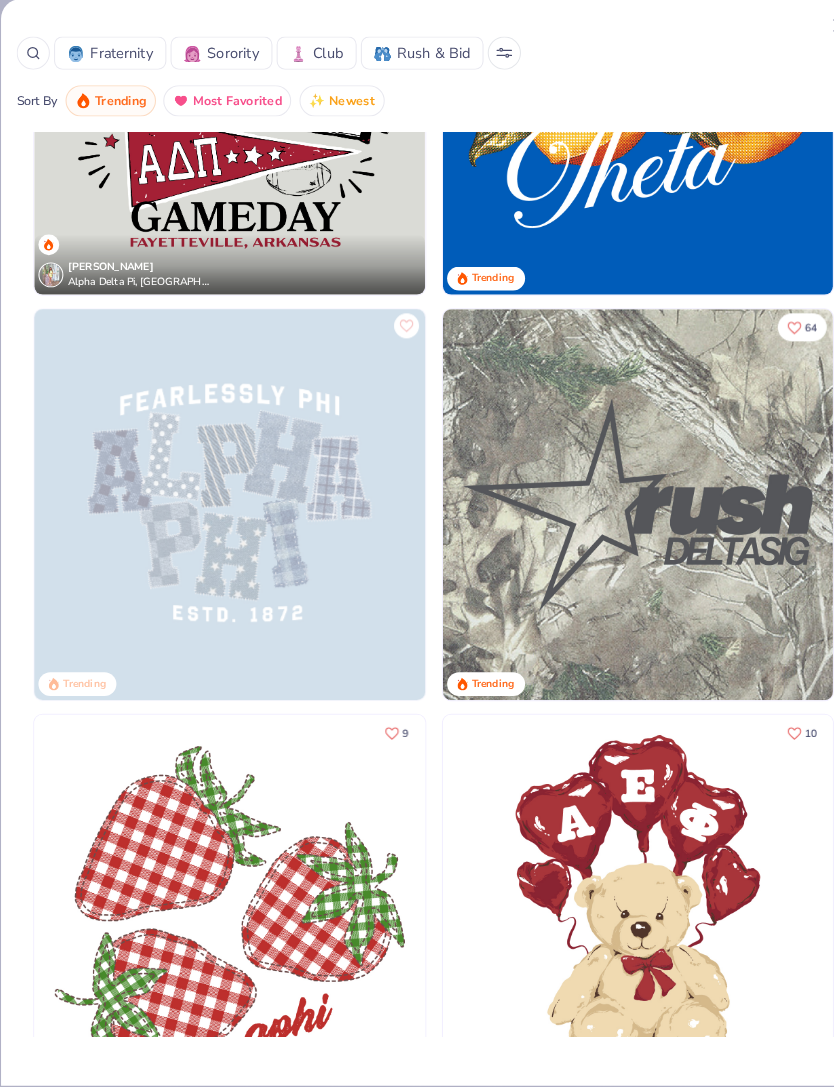 click at bounding box center (221, 526) 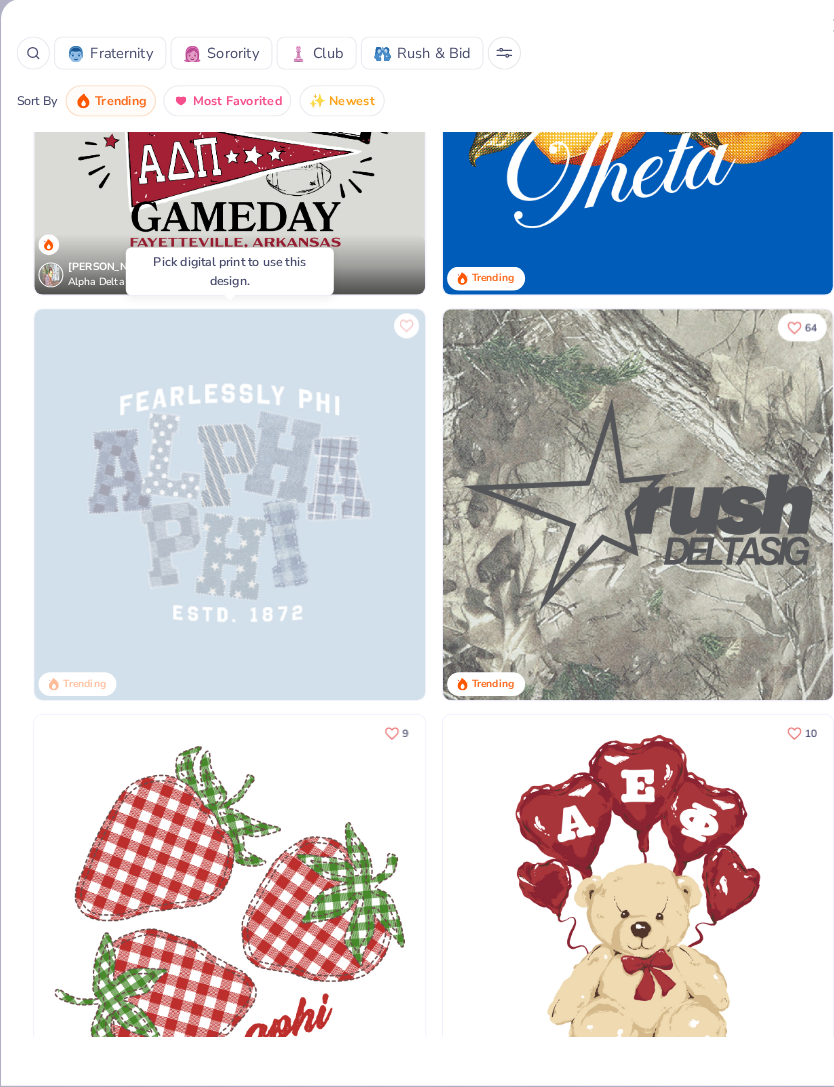 click at bounding box center [221, 526] 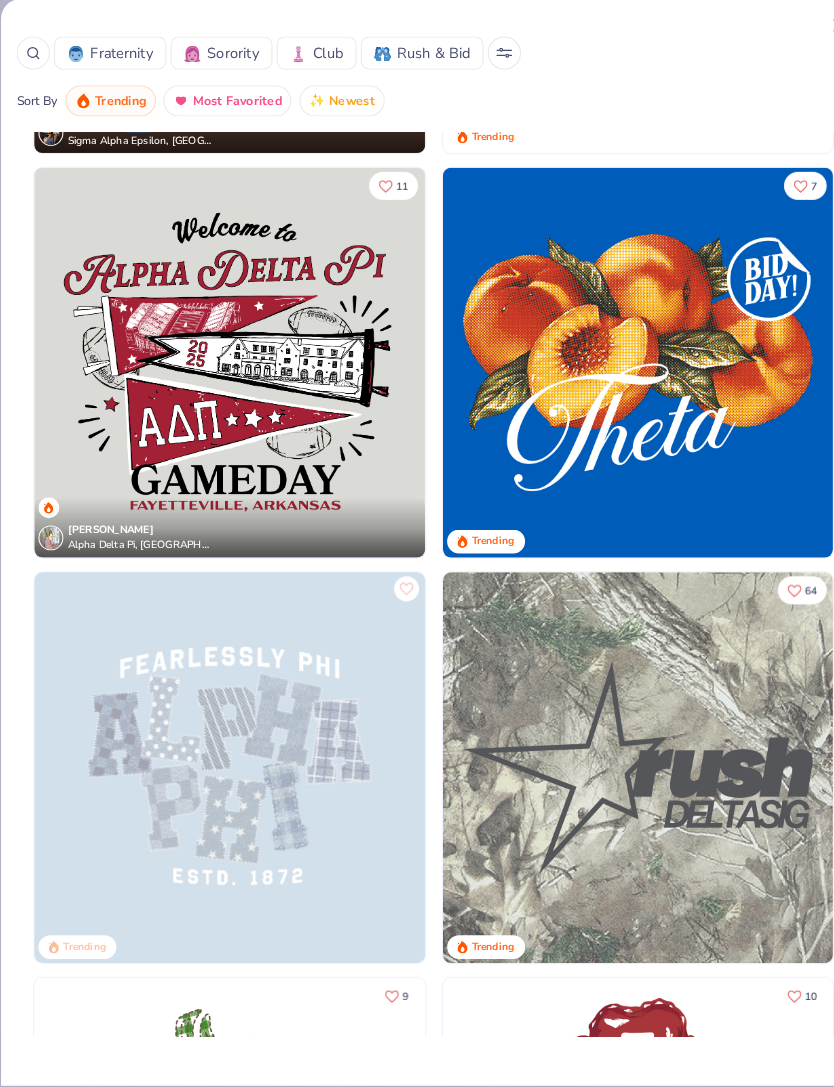 scroll, scrollTop: 1256, scrollLeft: 0, axis: vertical 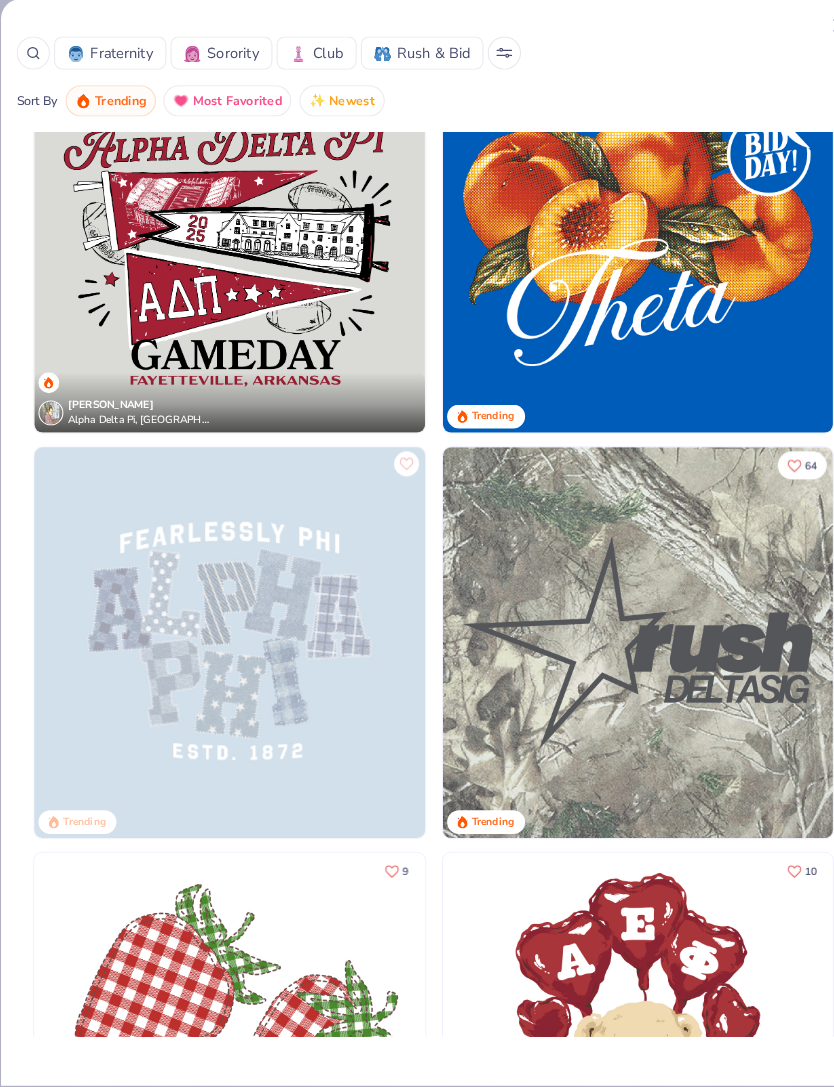 click at bounding box center [221, 659] 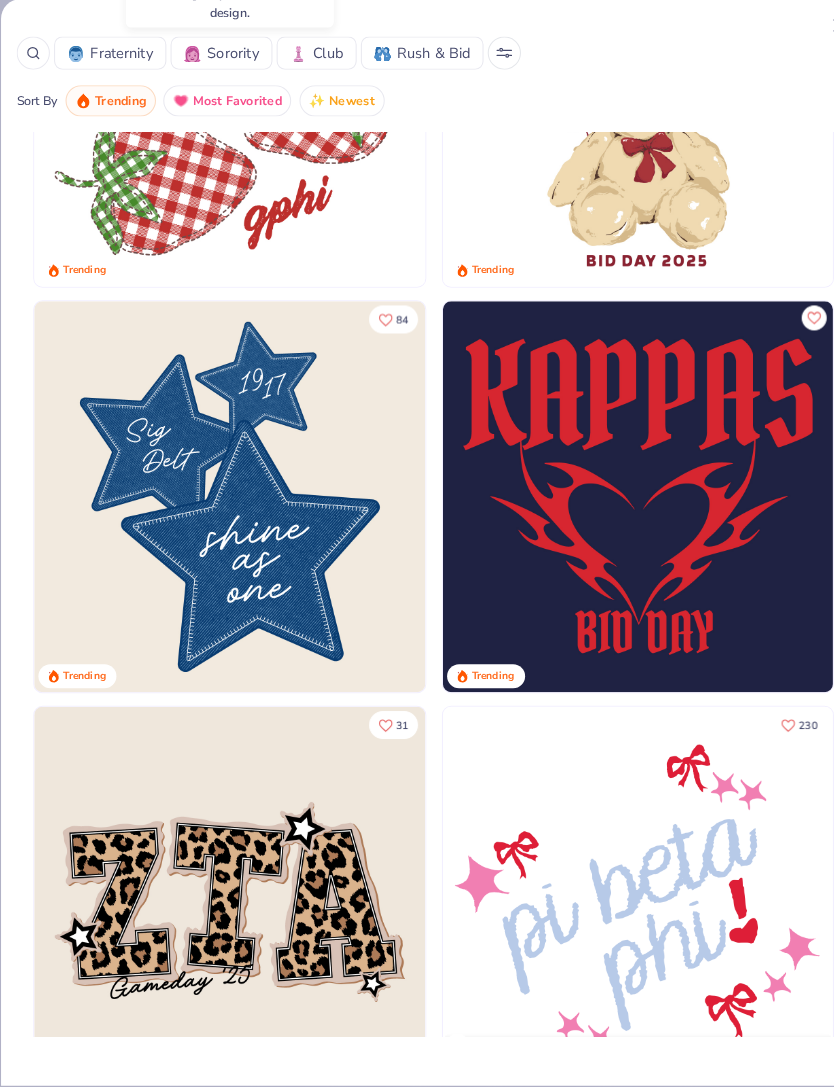 scroll, scrollTop: 2444, scrollLeft: 0, axis: vertical 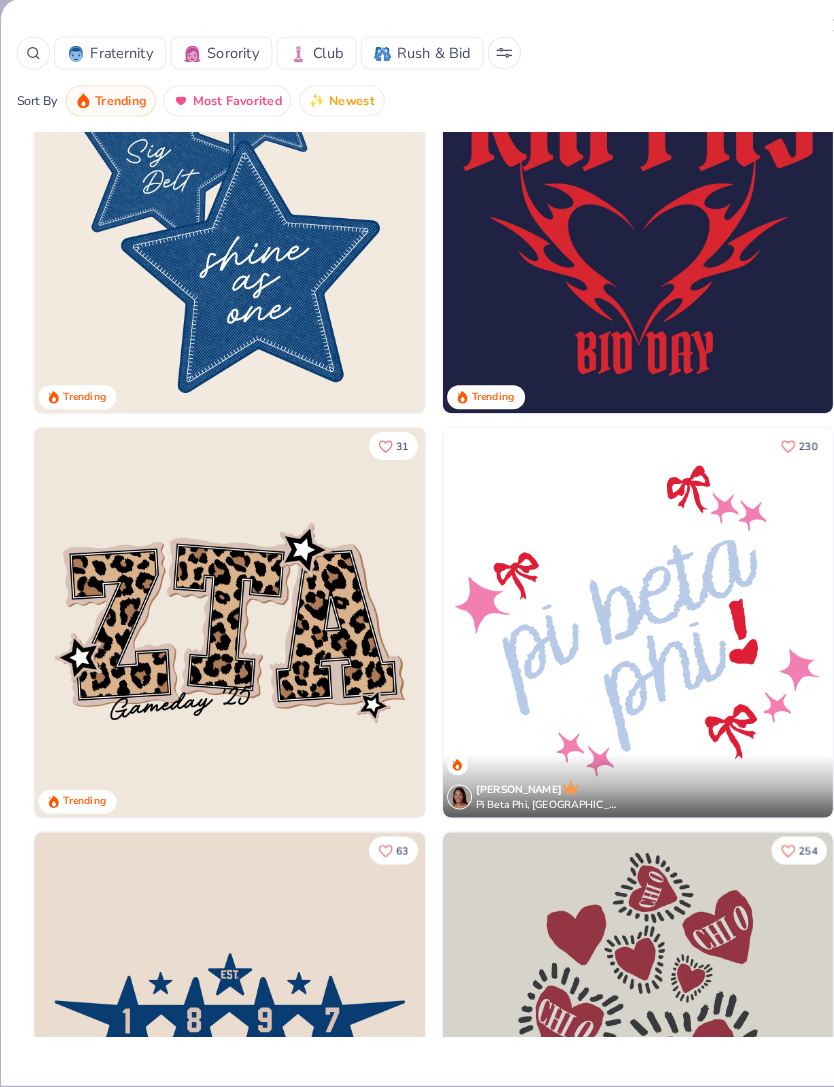 click at bounding box center (221, 640) 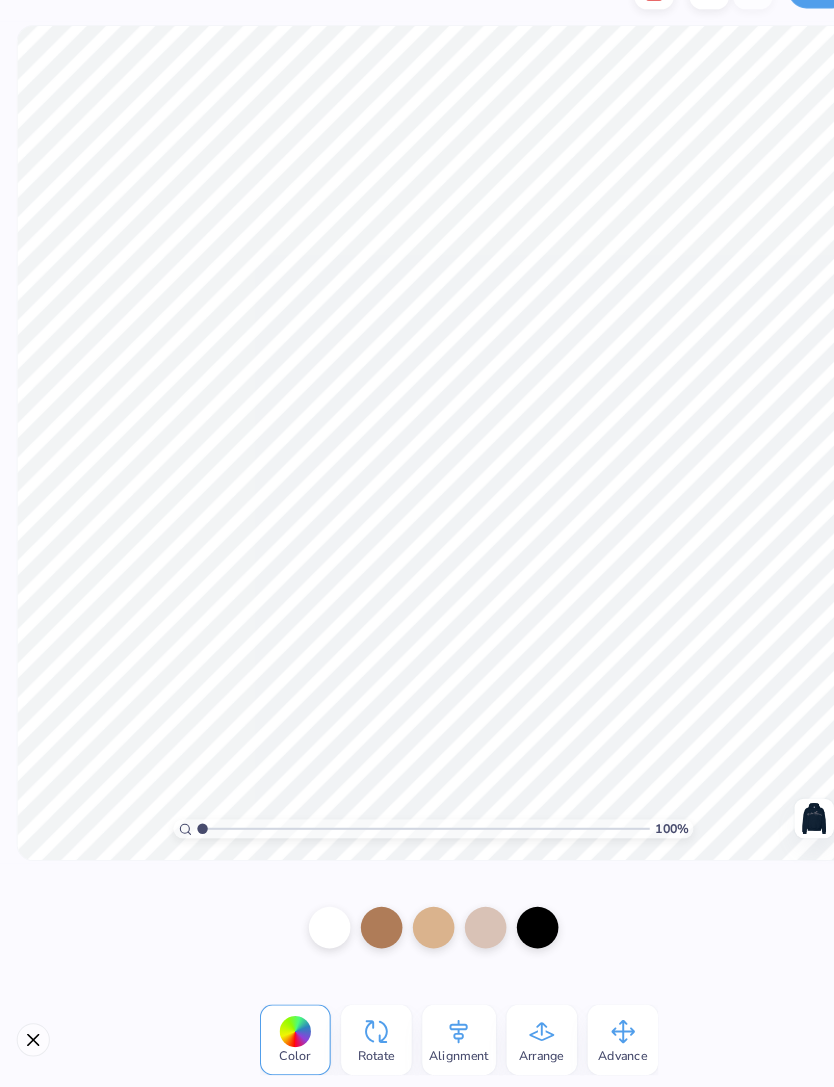 click at bounding box center (32, 1041) 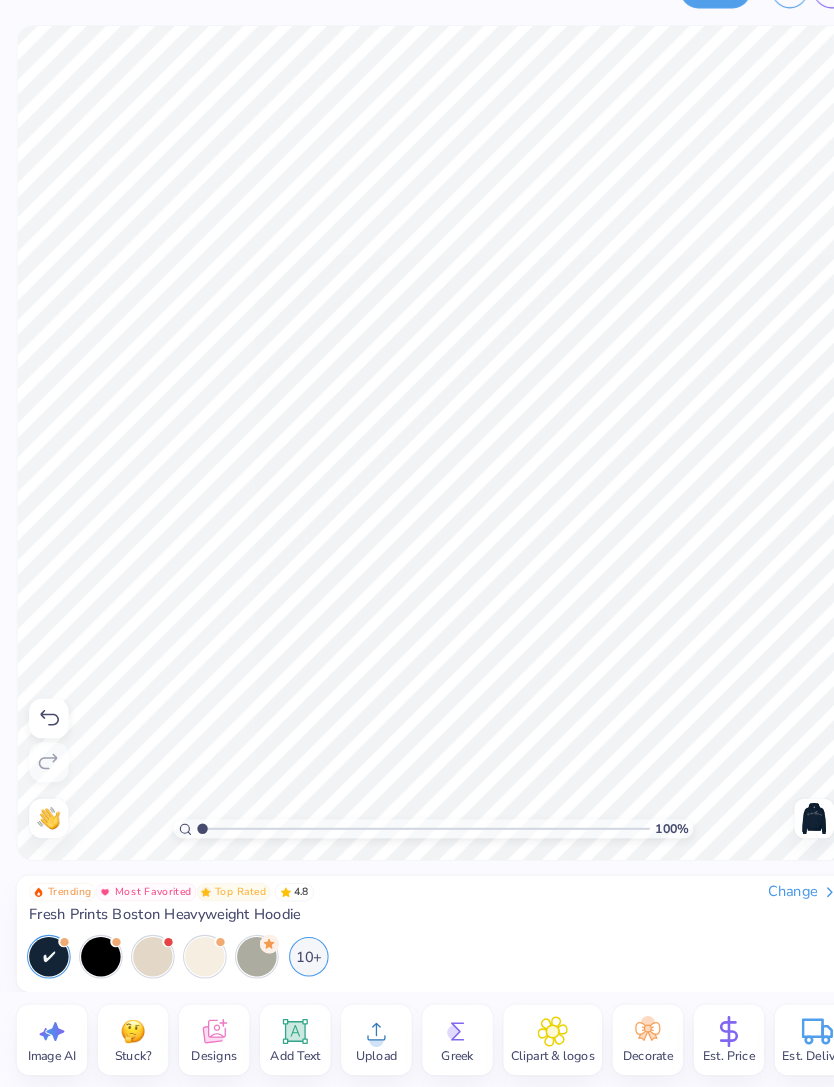 click at bounding box center [759, 31] 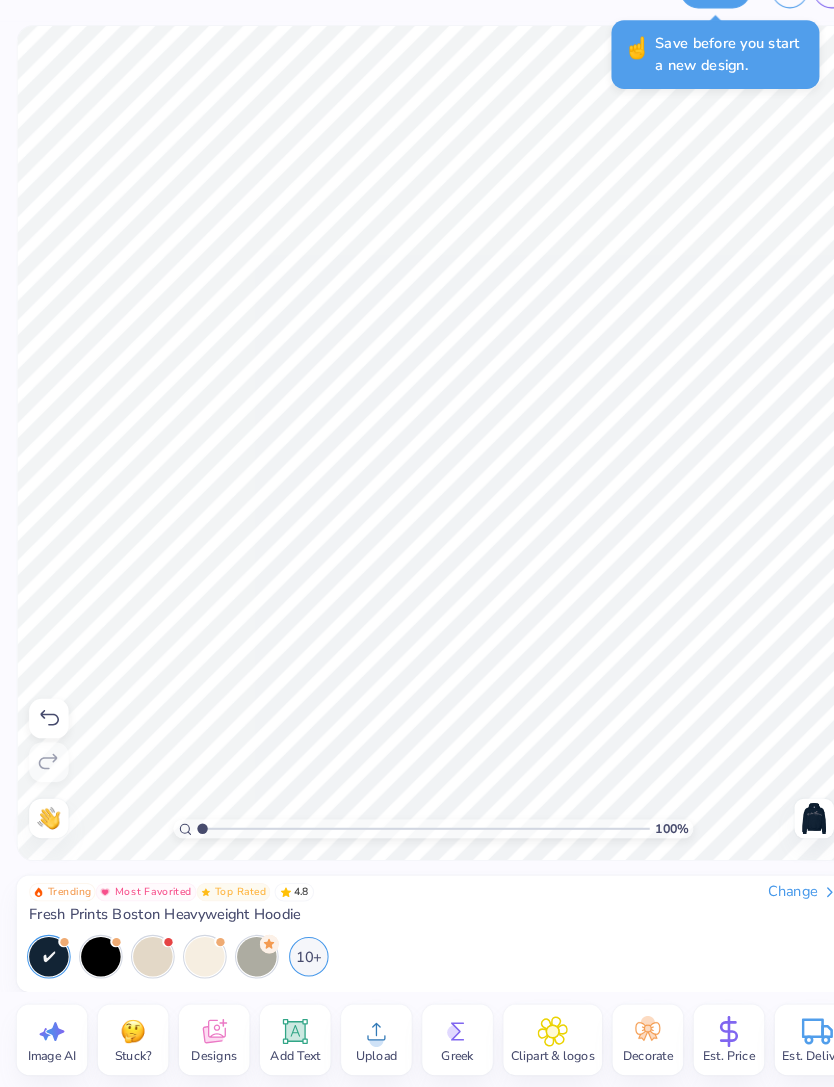 click at bounding box center [759, 31] 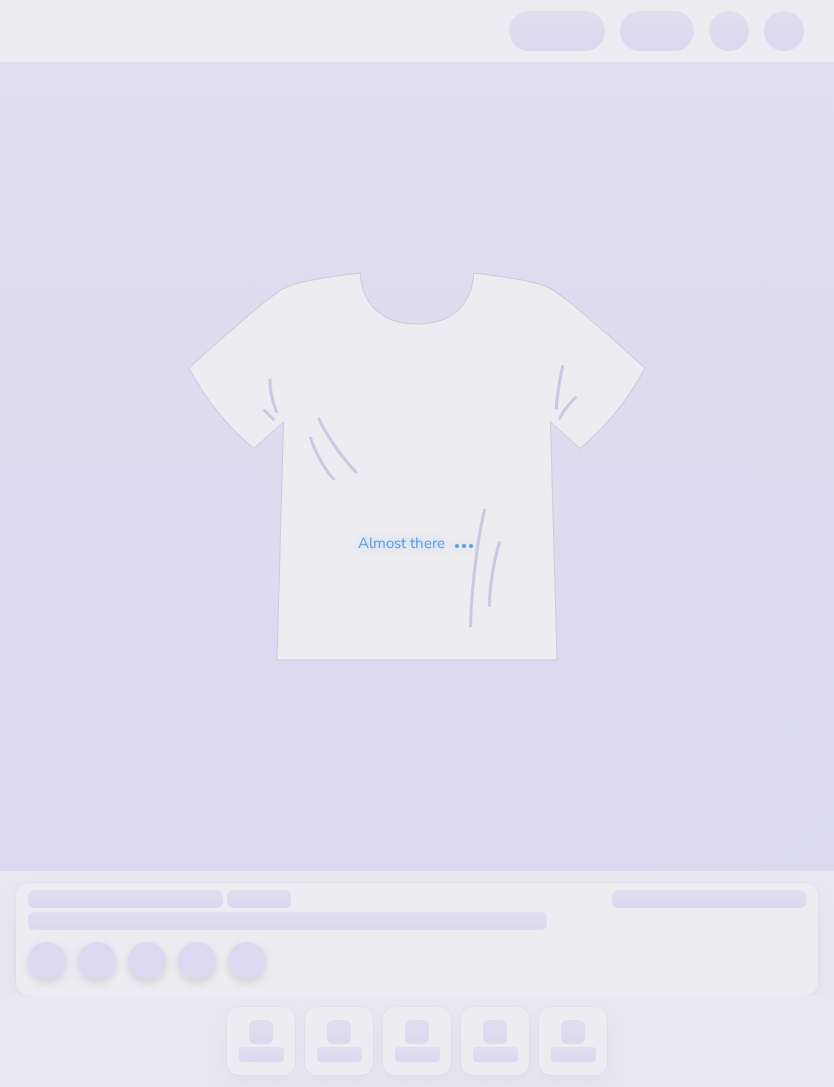 scroll, scrollTop: 0, scrollLeft: 0, axis: both 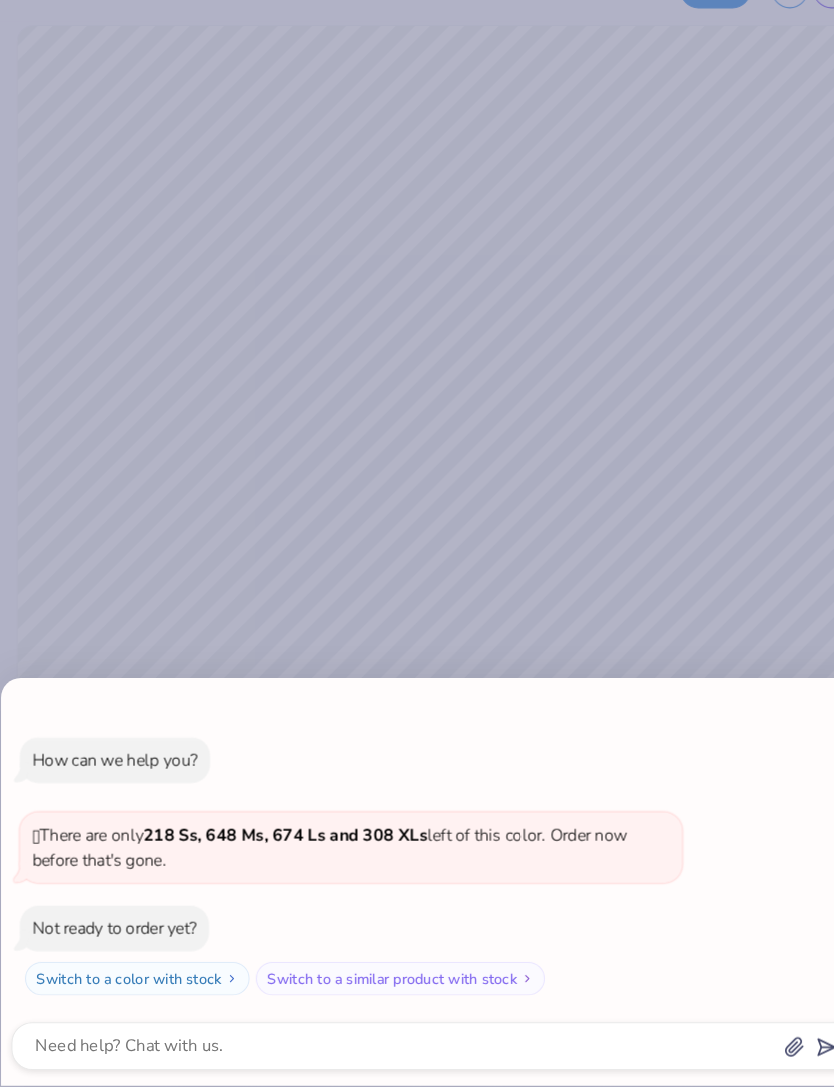 click on "How can we help you? 🫣 There are only  218 Ss, 648 Ms, 674 Ls and 308 XLs  left of this color. Order now before that's gone. Not ready to order yet? Switch to a color with stock Switch to a similar product with stock" at bounding box center [417, 543] 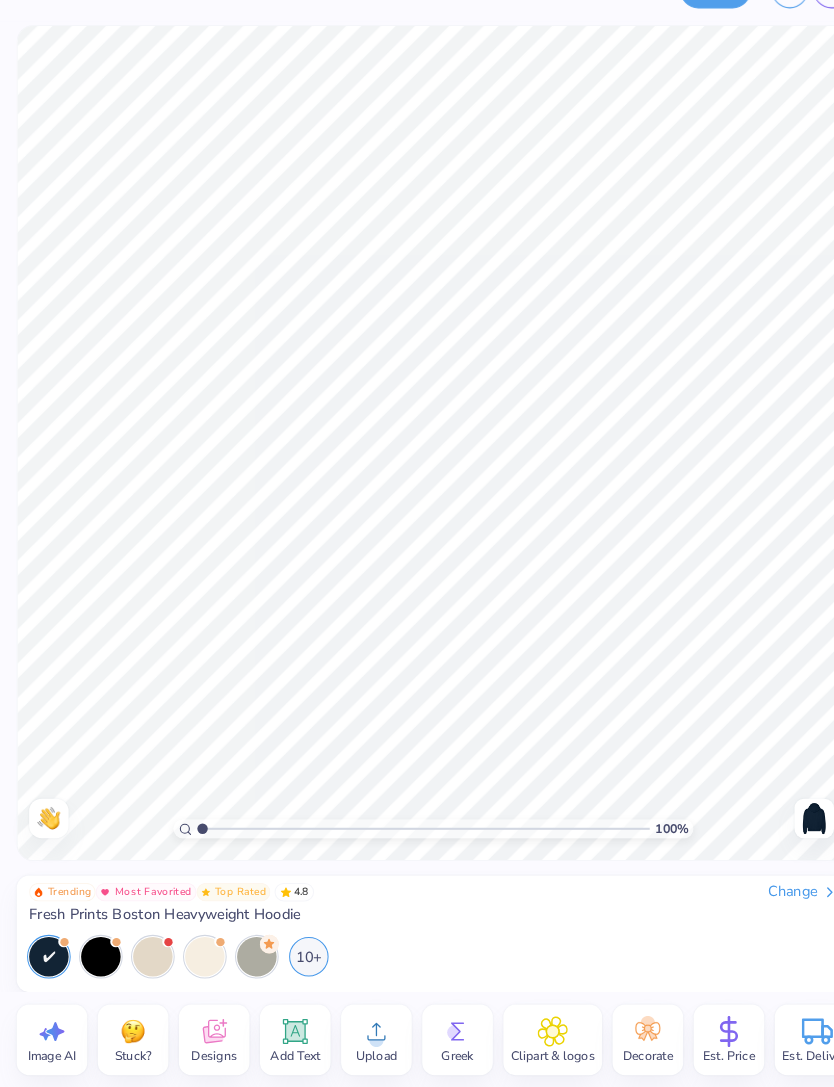 click at bounding box center (783, 828) 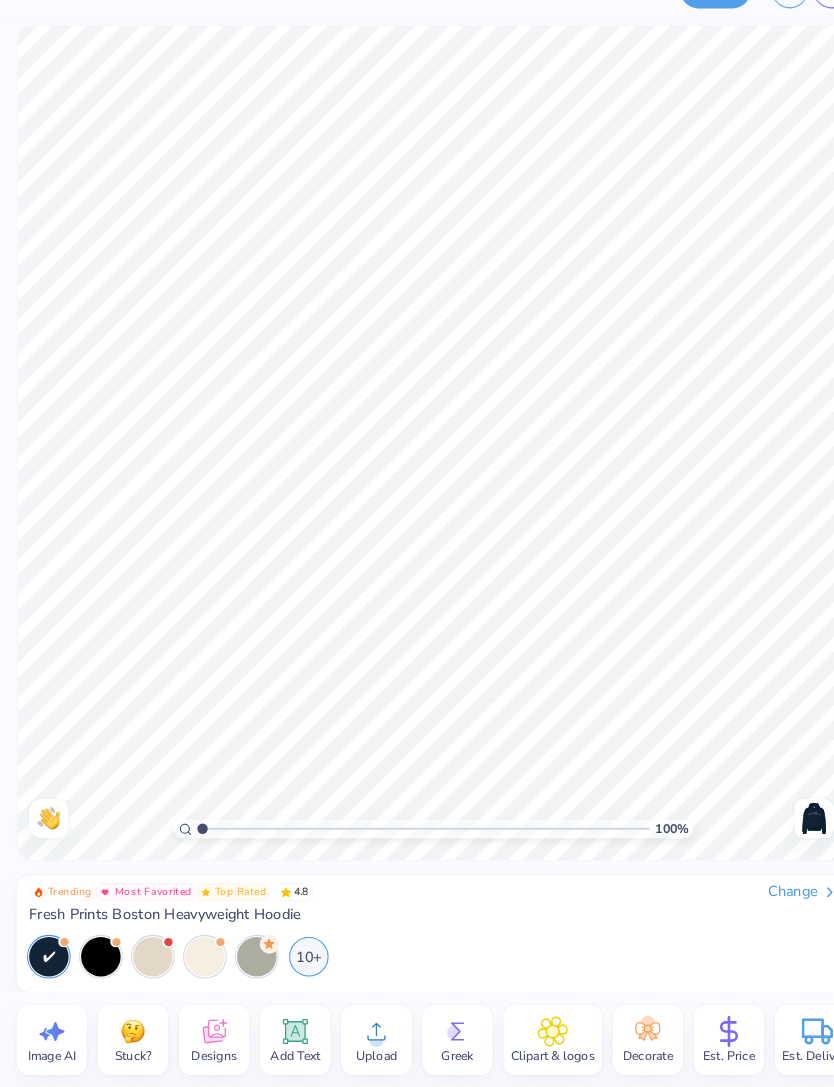 click at bounding box center [783, 828] 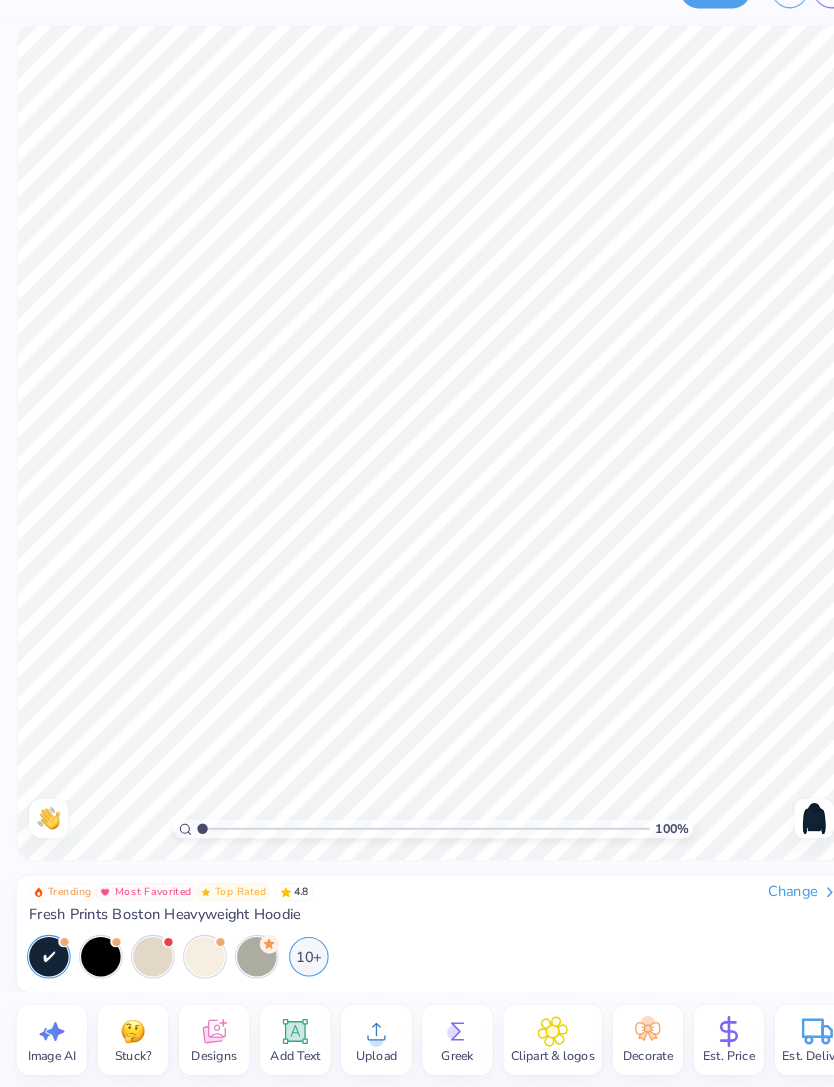 click at bounding box center (783, 828) 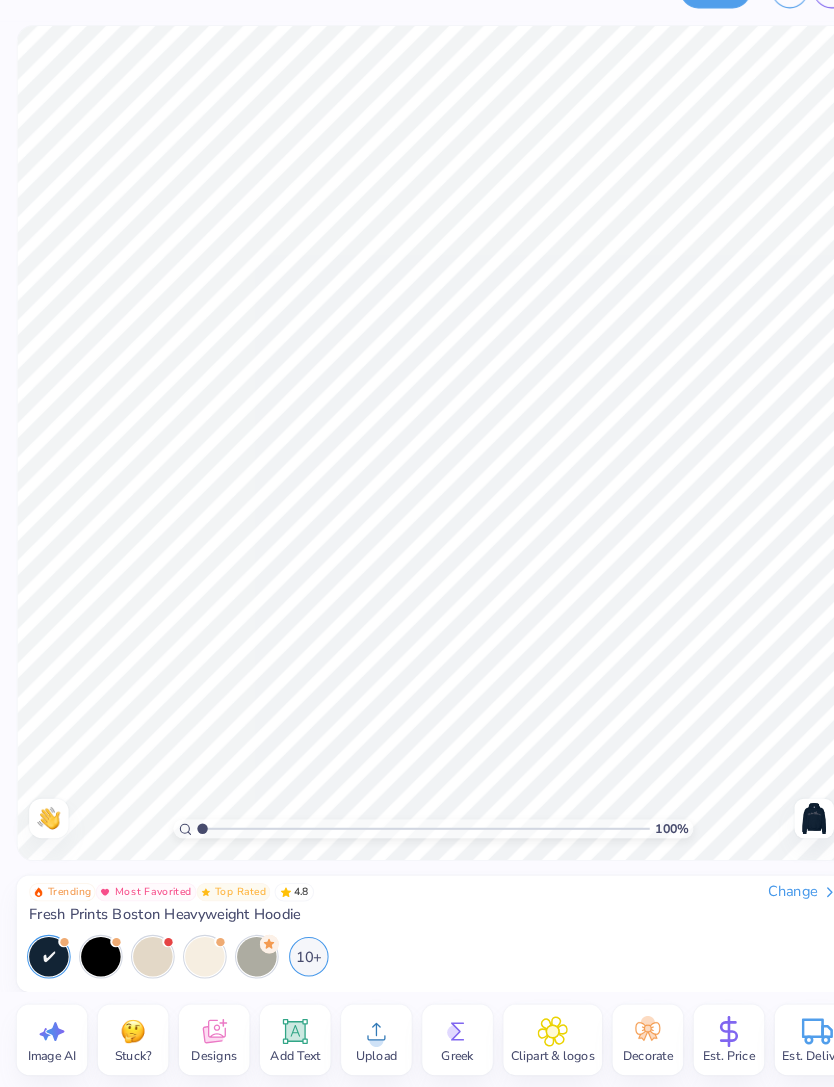 click at bounding box center (783, 828) 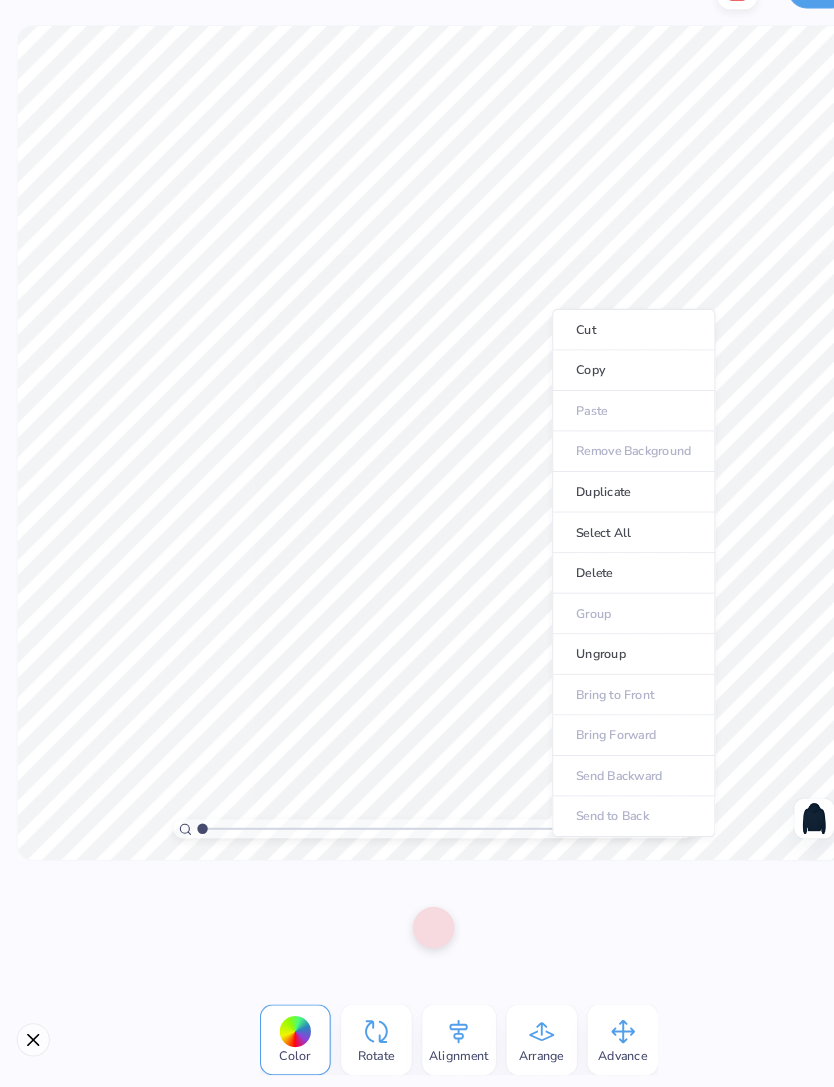 click on "Copy" at bounding box center [609, 397] 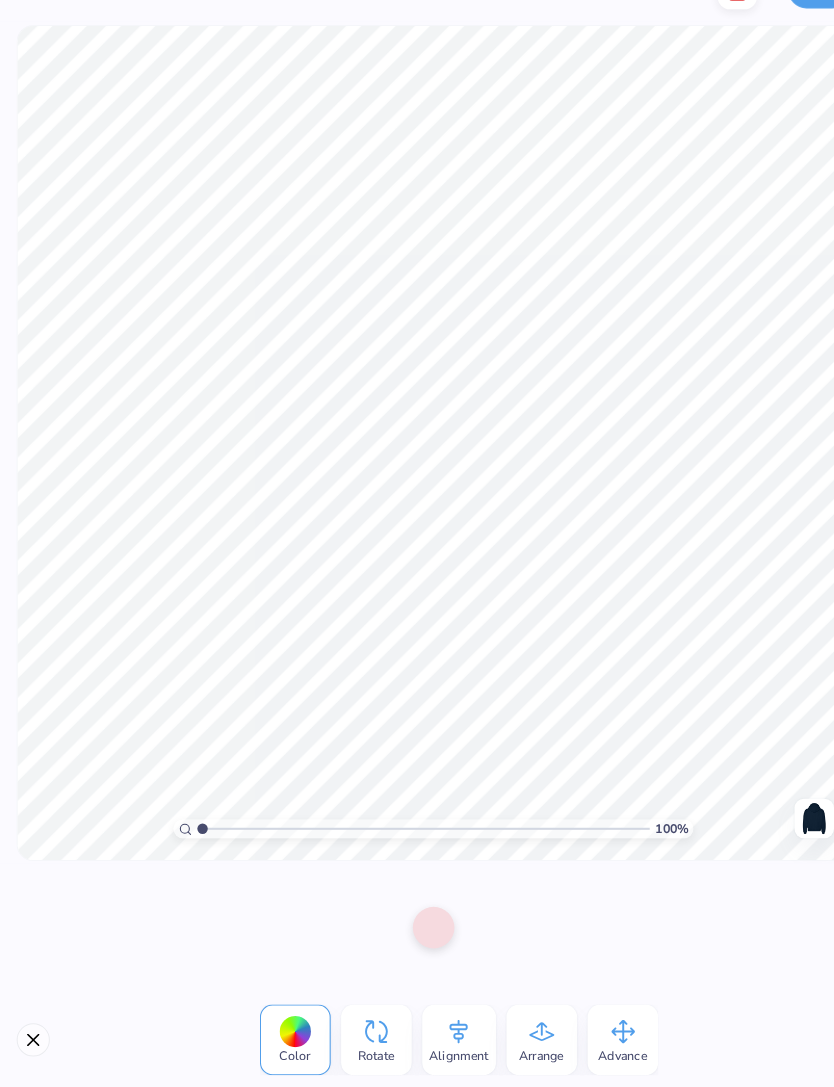 click at bounding box center (783, 828) 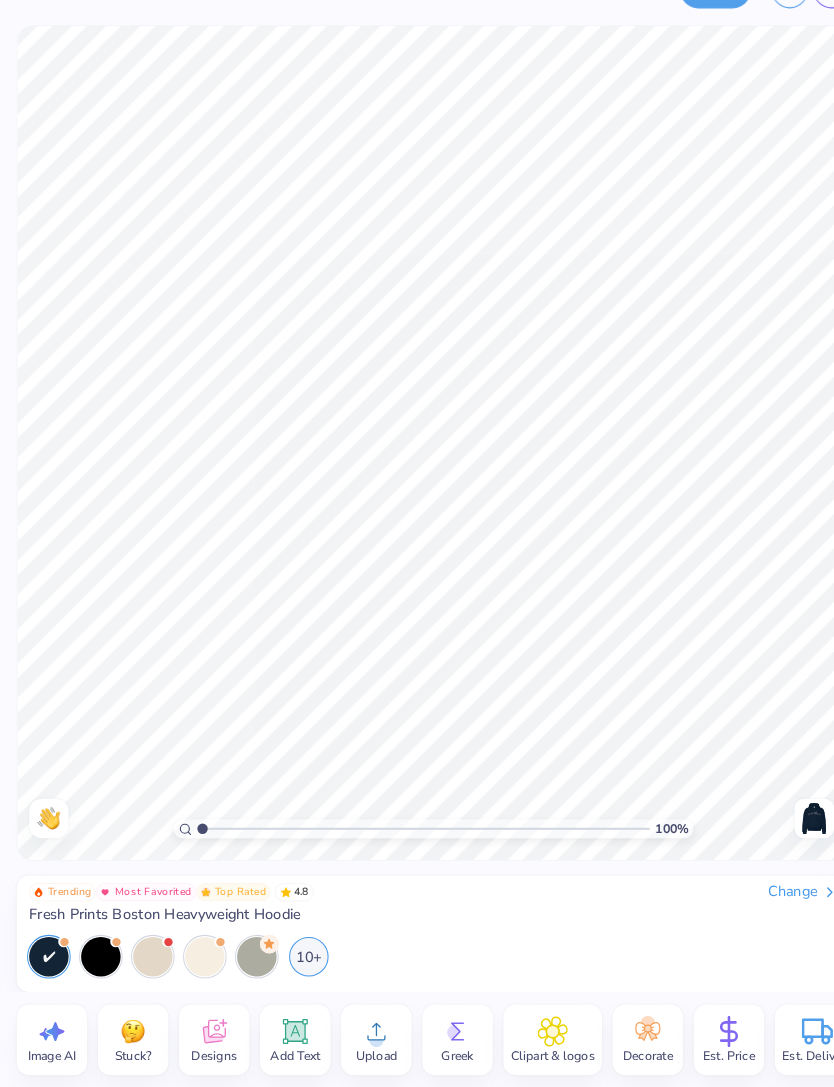 click 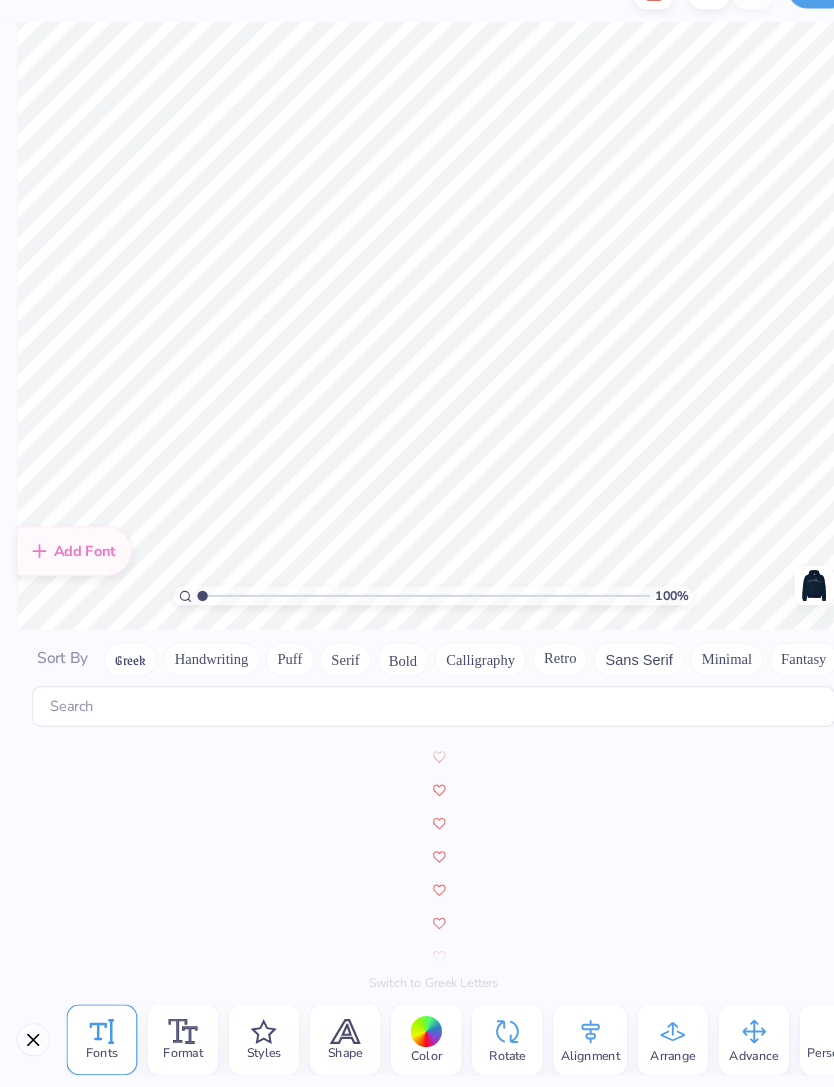scroll, scrollTop: 8720, scrollLeft: 0, axis: vertical 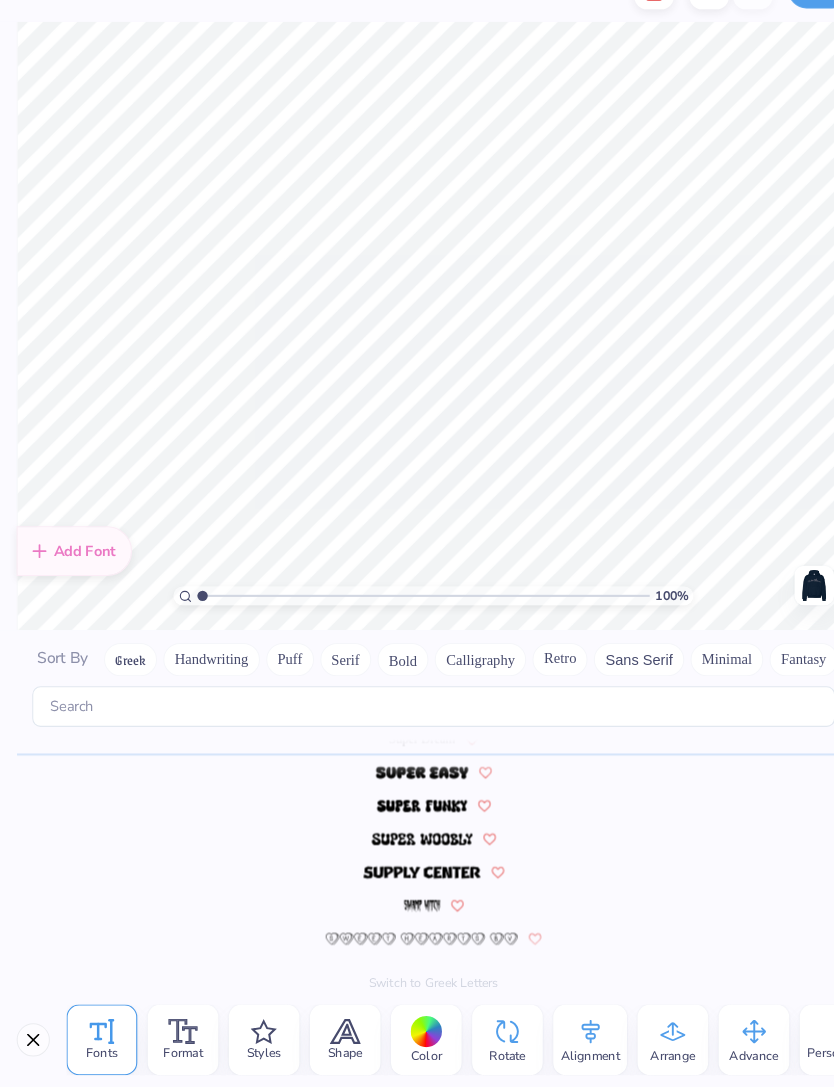 type 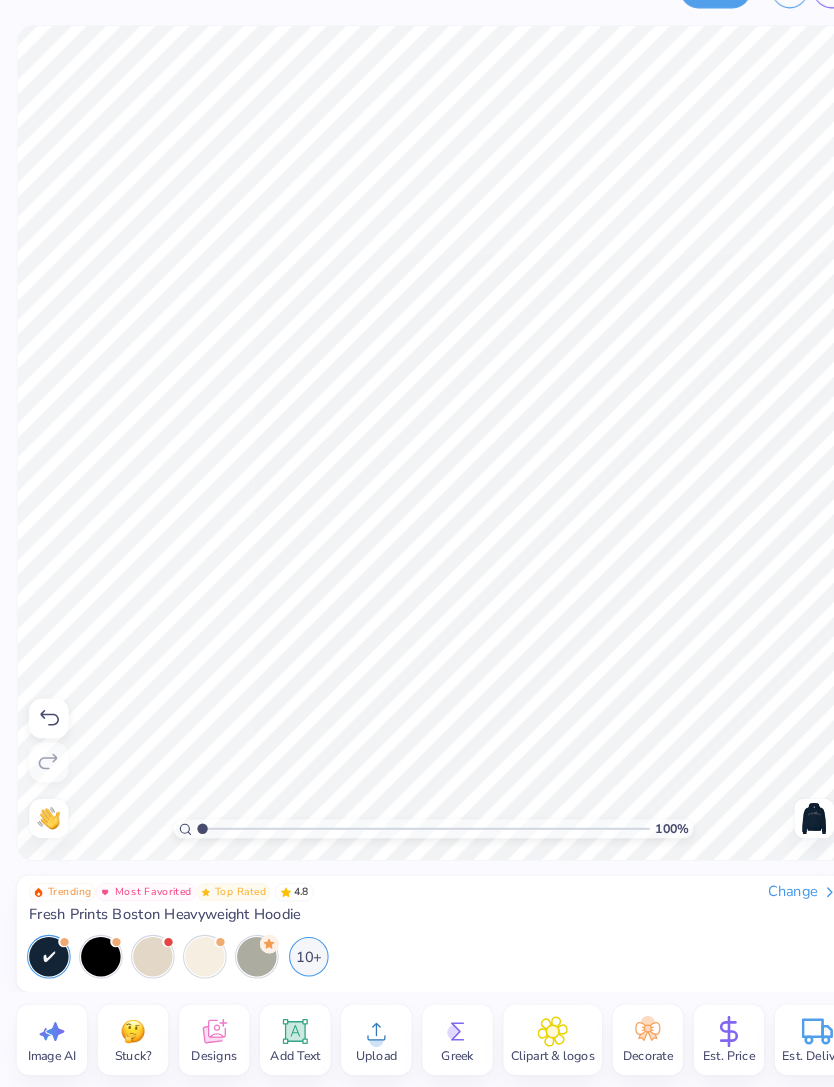 click on "Add Text" at bounding box center [284, 1041] 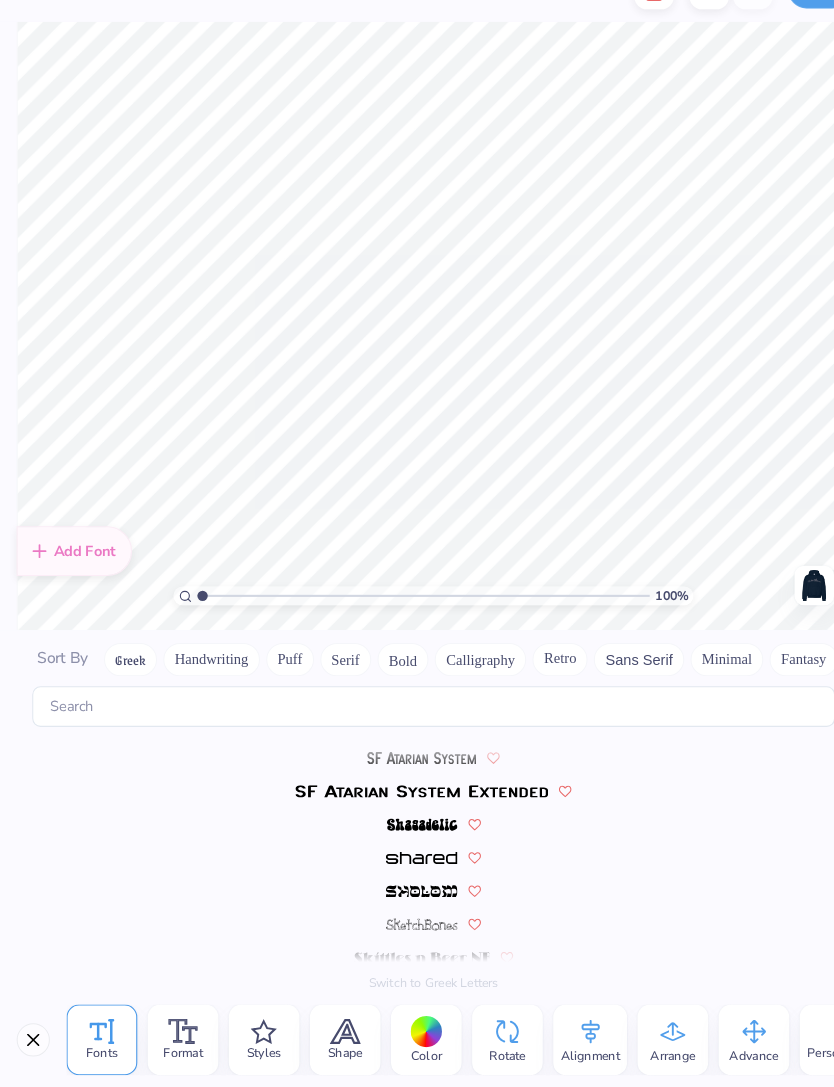 scroll, scrollTop: 8720, scrollLeft: 0, axis: vertical 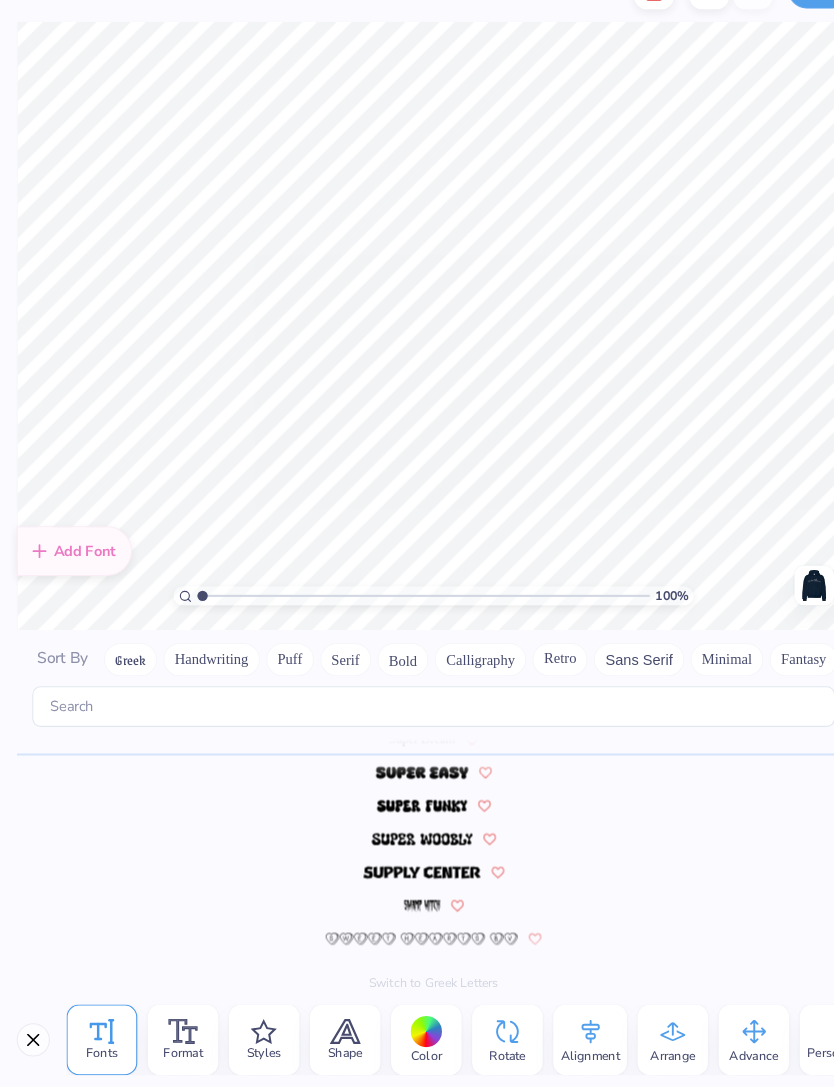 type on "T" 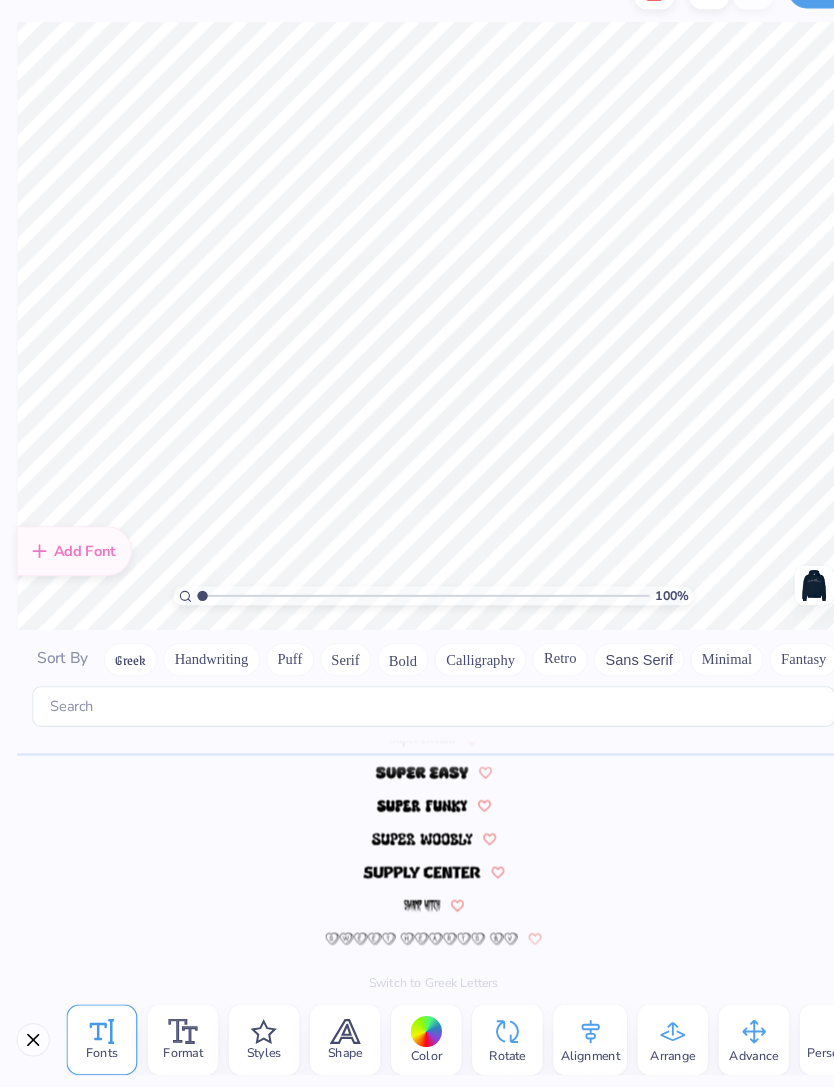 click on "Front" at bounding box center (783, 604) 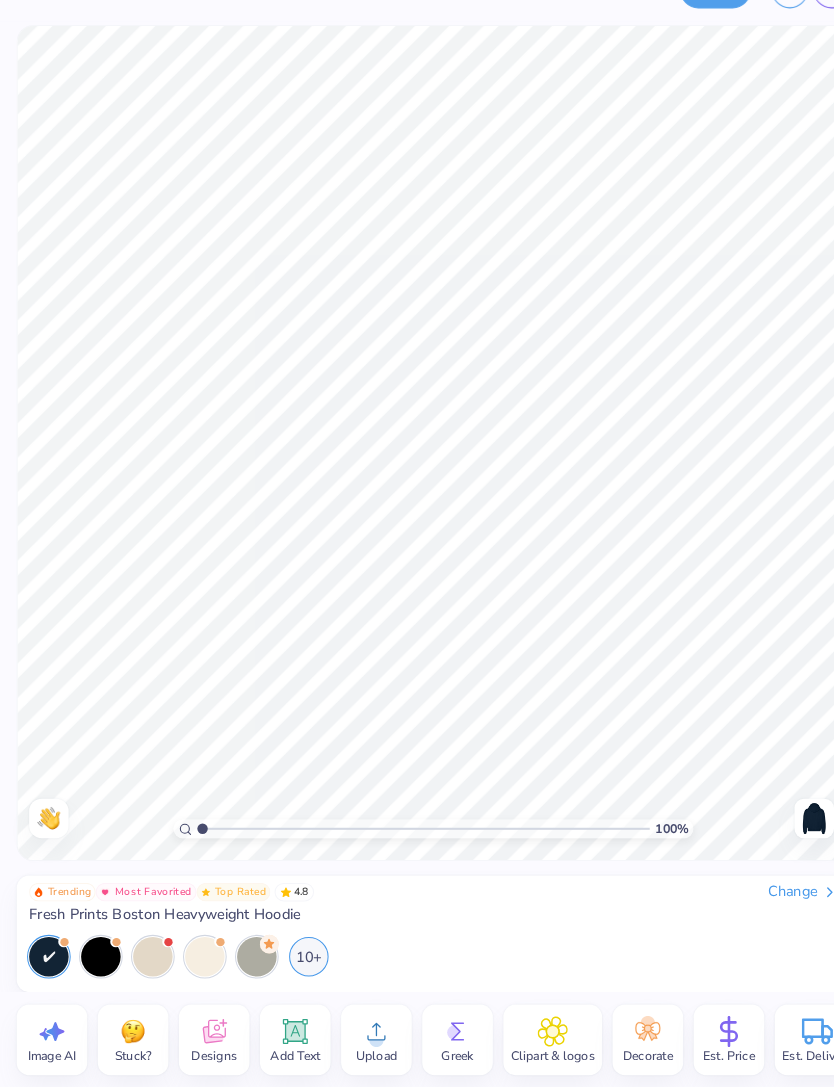 click at bounding box center [783, 828] 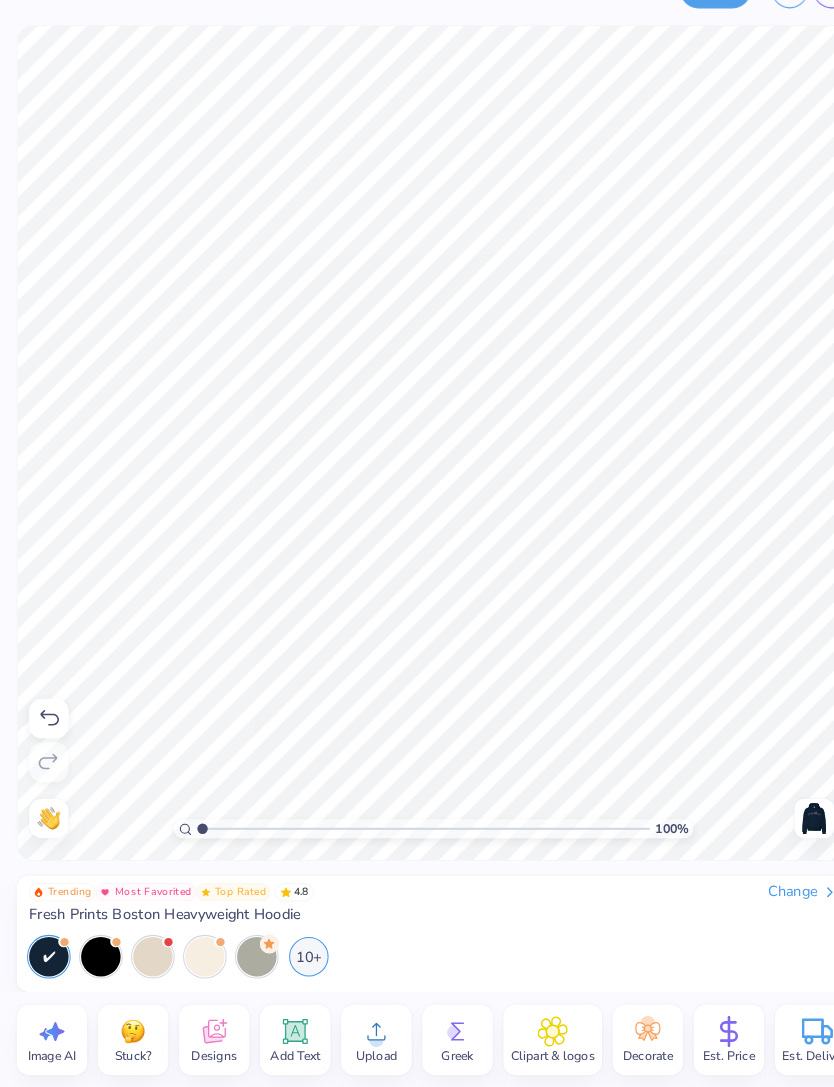 click at bounding box center (783, 828) 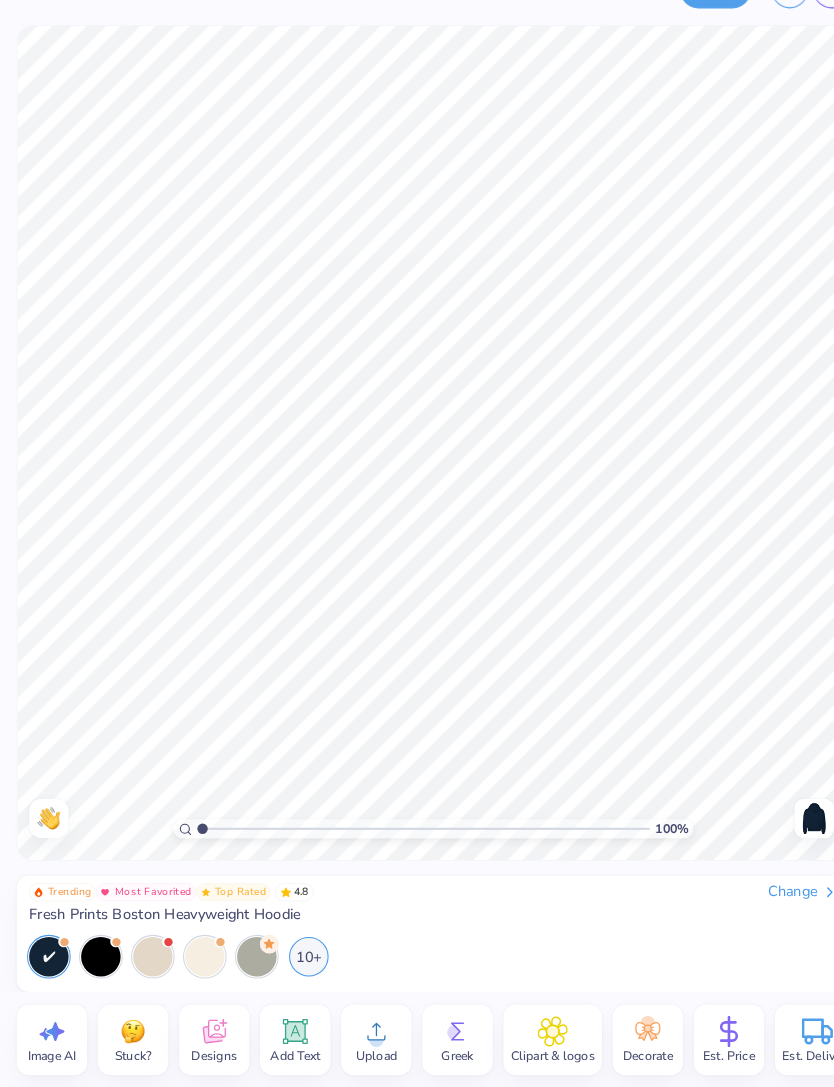 click at bounding box center (783, 828) 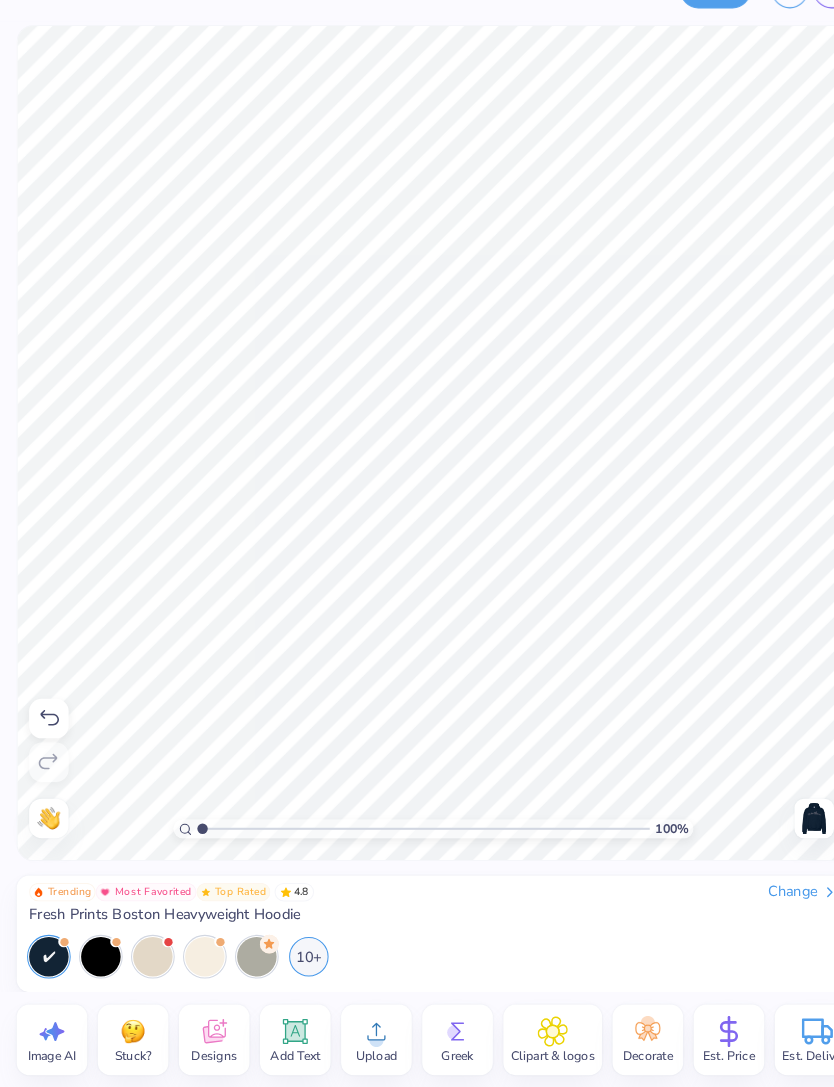 click 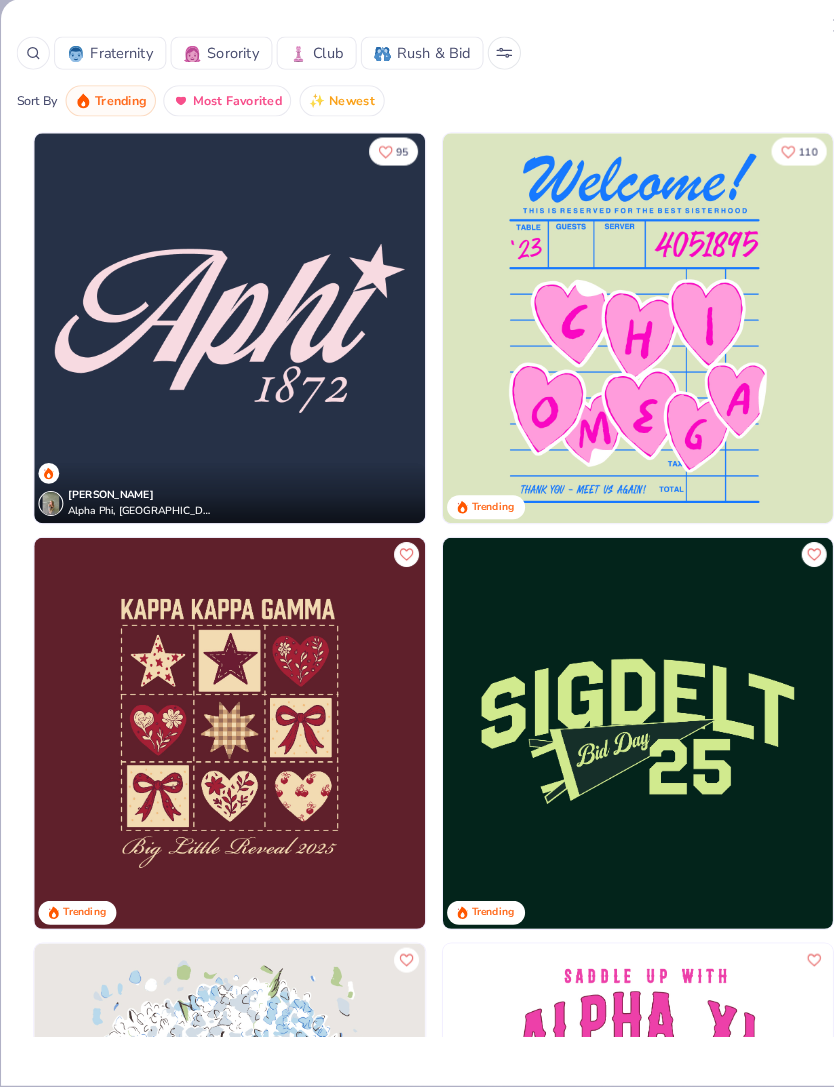scroll, scrollTop: 7198, scrollLeft: 0, axis: vertical 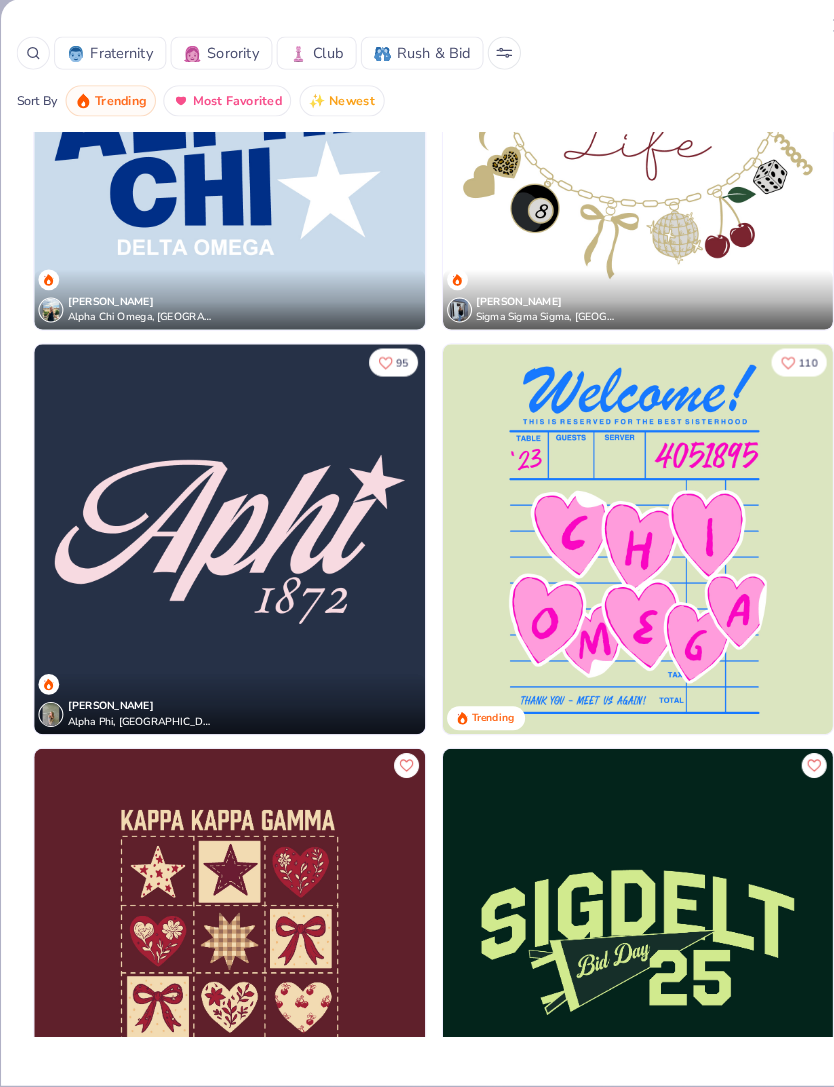 click at bounding box center [221, 560] 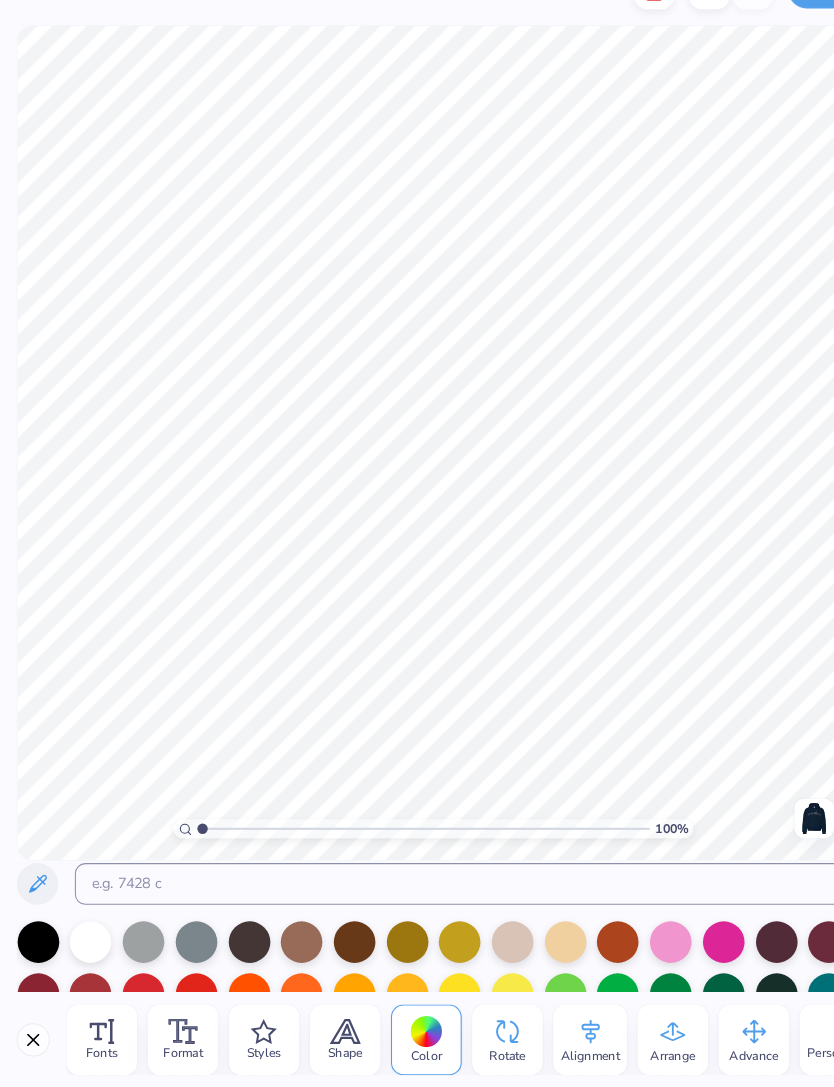 scroll, scrollTop: 0, scrollLeft: 5, axis: horizontal 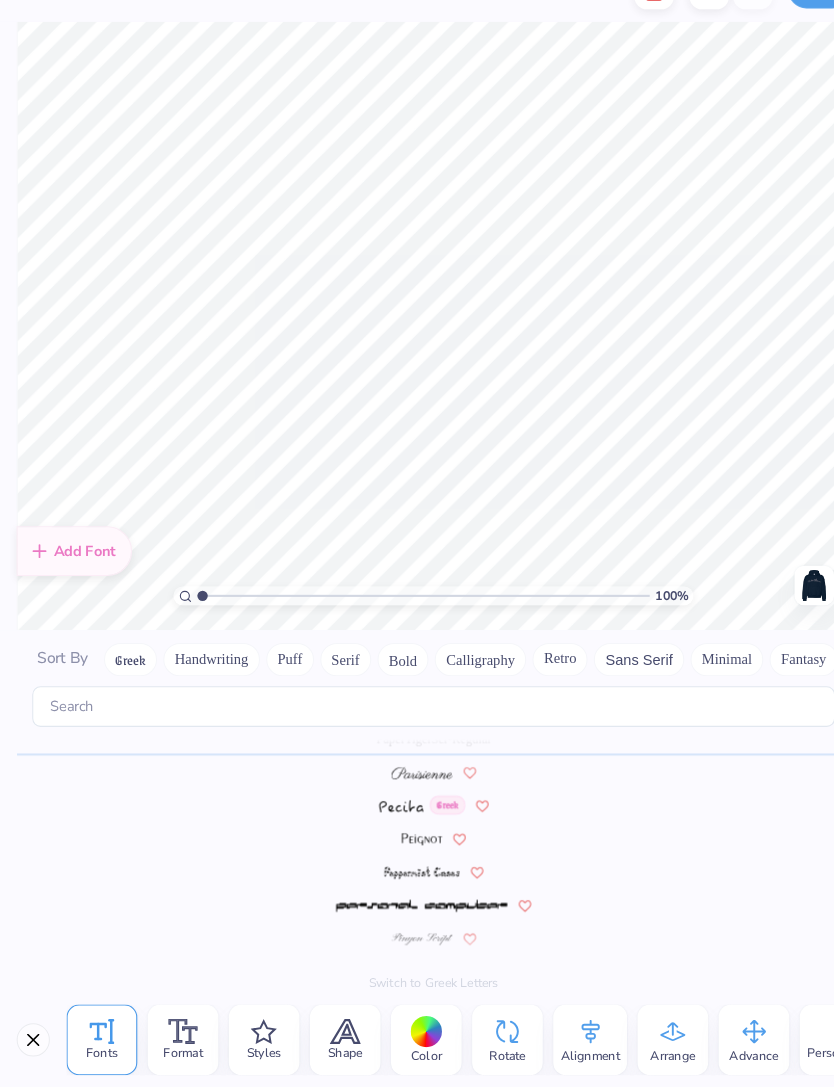 click on "Calligraphy" at bounding box center [462, 675] 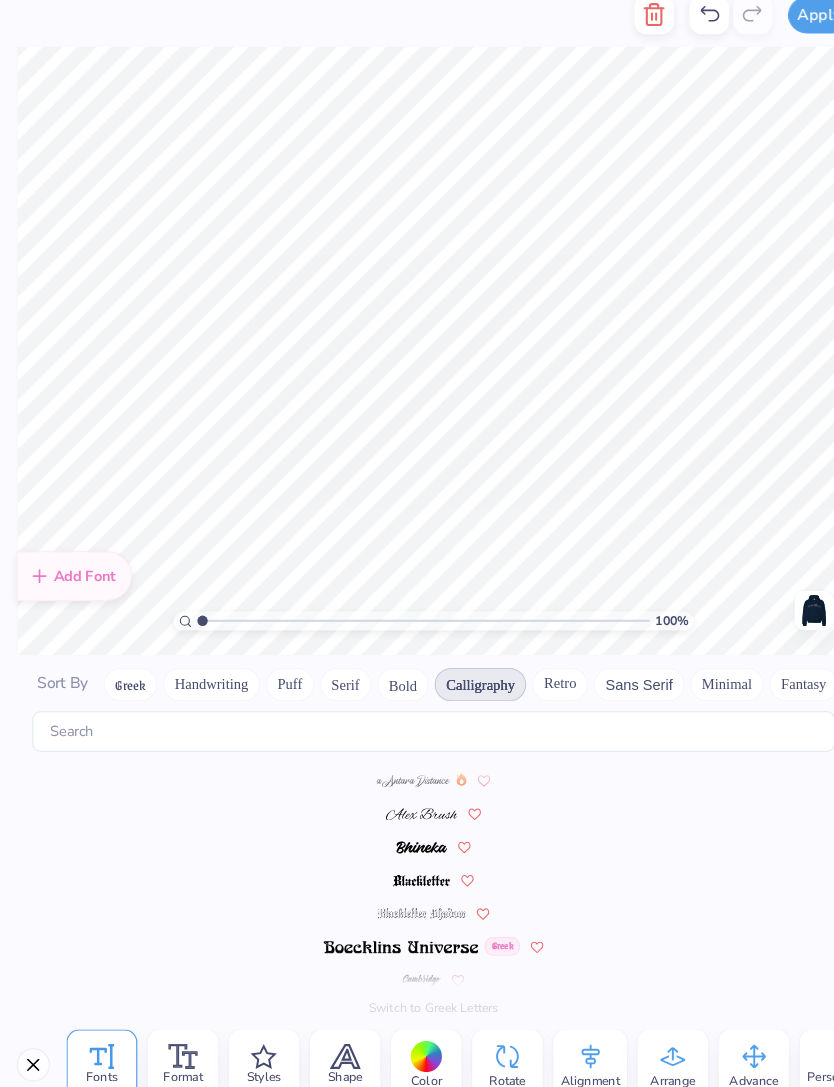 scroll, scrollTop: 0, scrollLeft: 0, axis: both 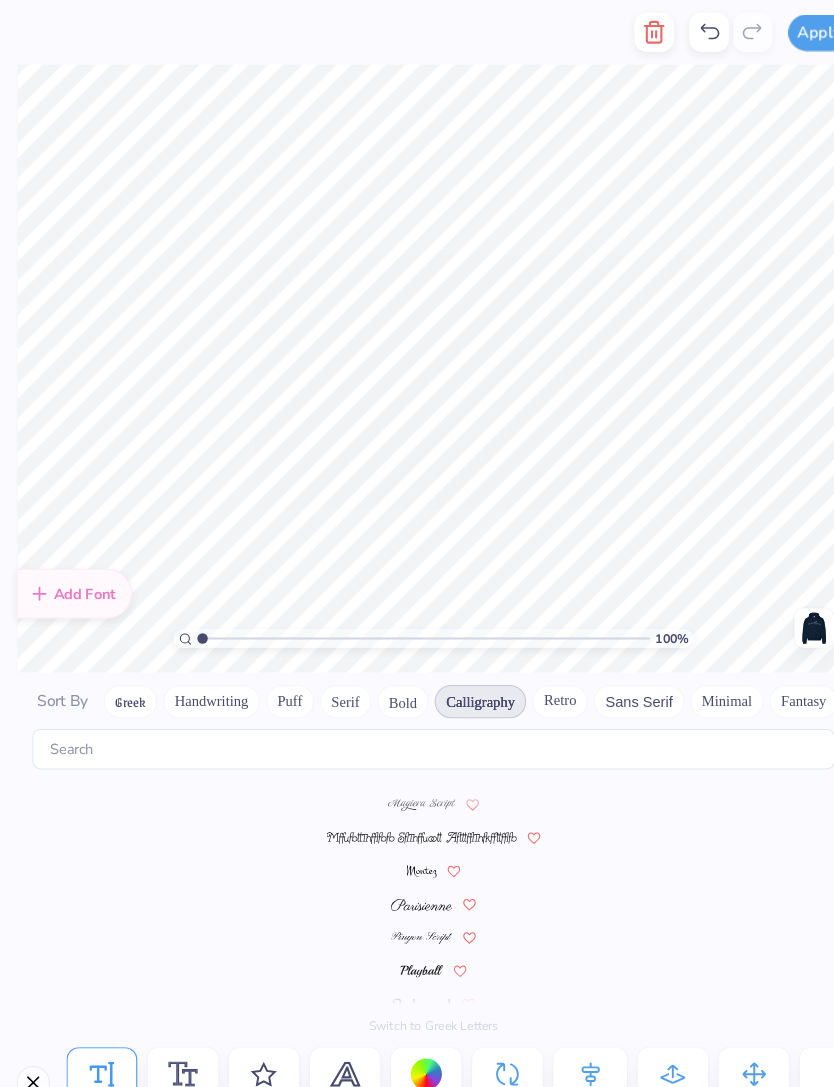 click at bounding box center [405, 902] 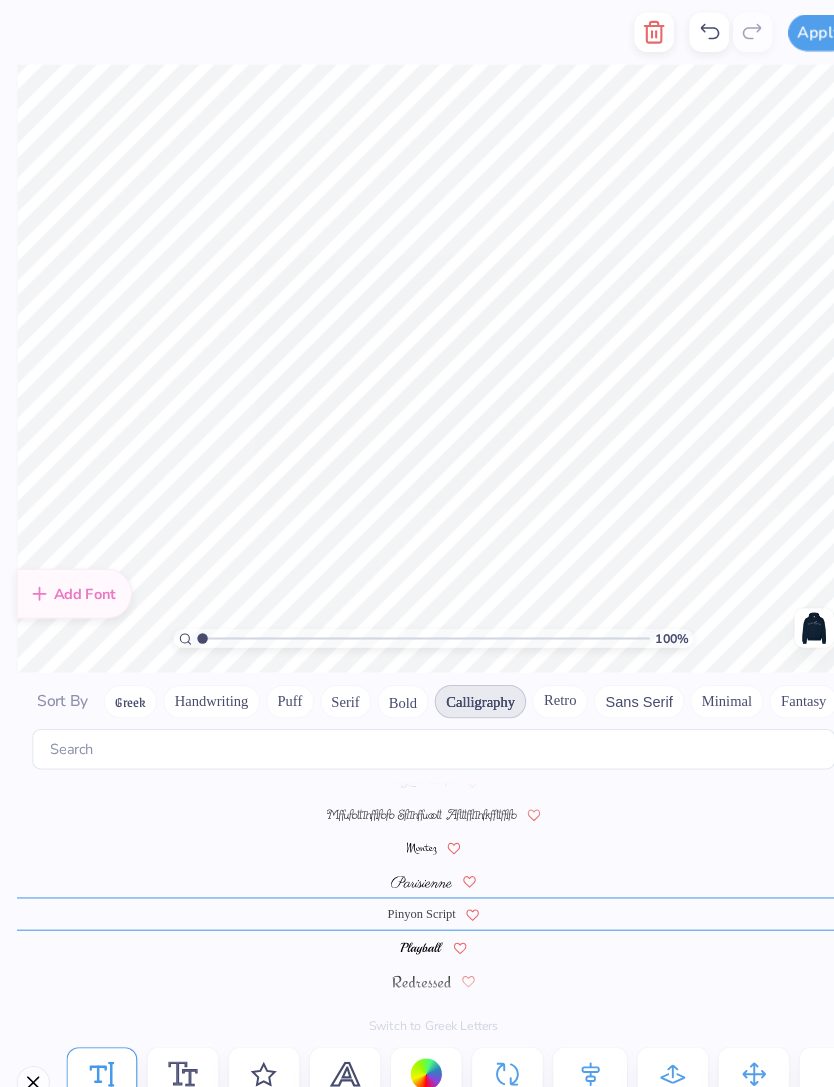 scroll, scrollTop: 602, scrollLeft: 0, axis: vertical 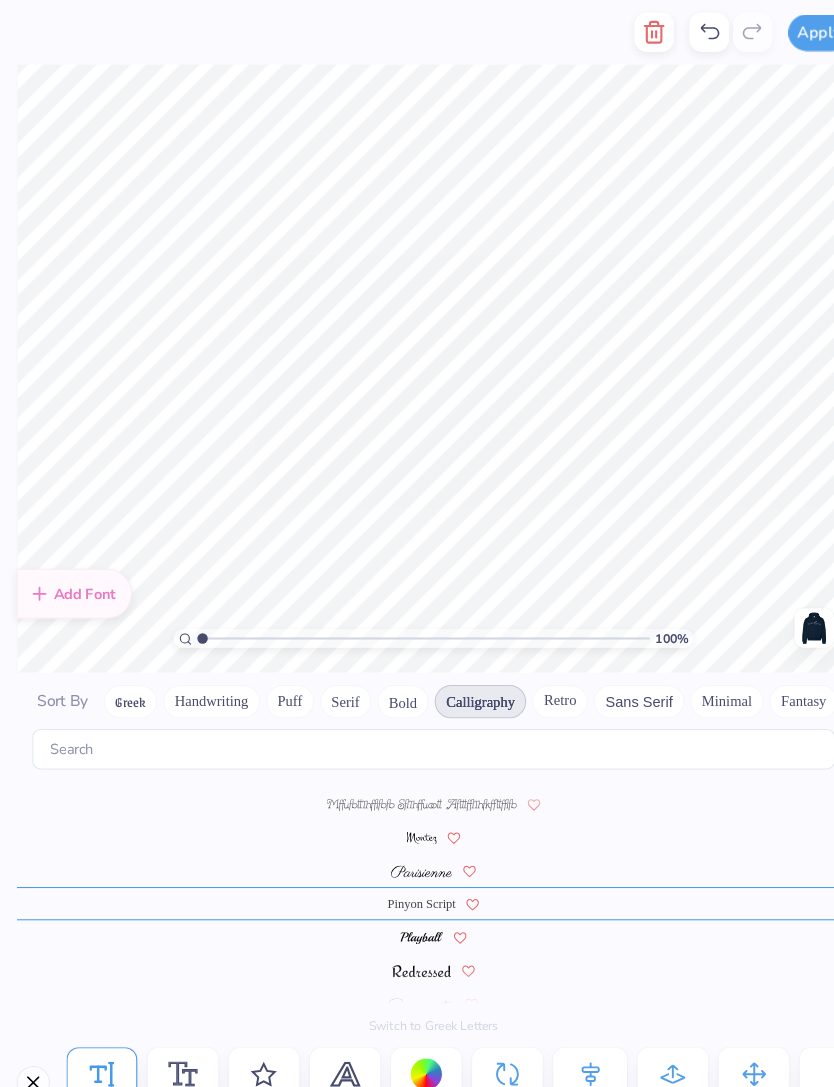 click at bounding box center [783, 604] 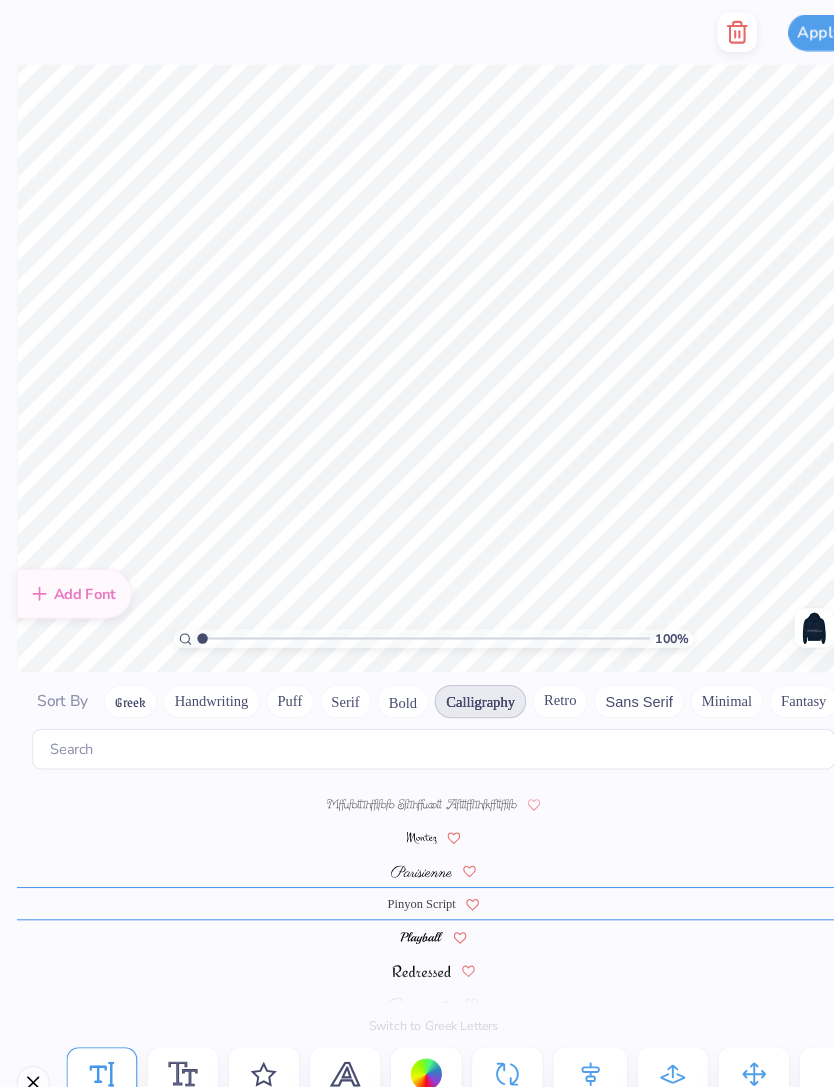 click at bounding box center (783, 604) 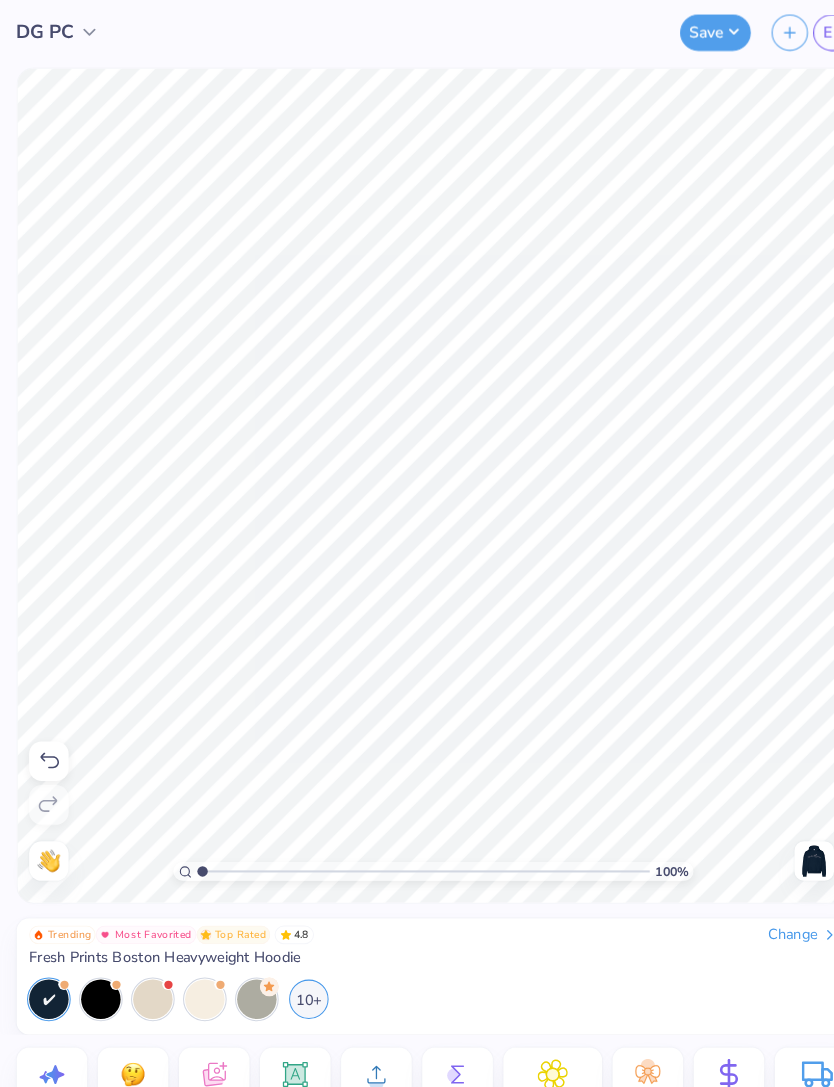 click at bounding box center (783, 828) 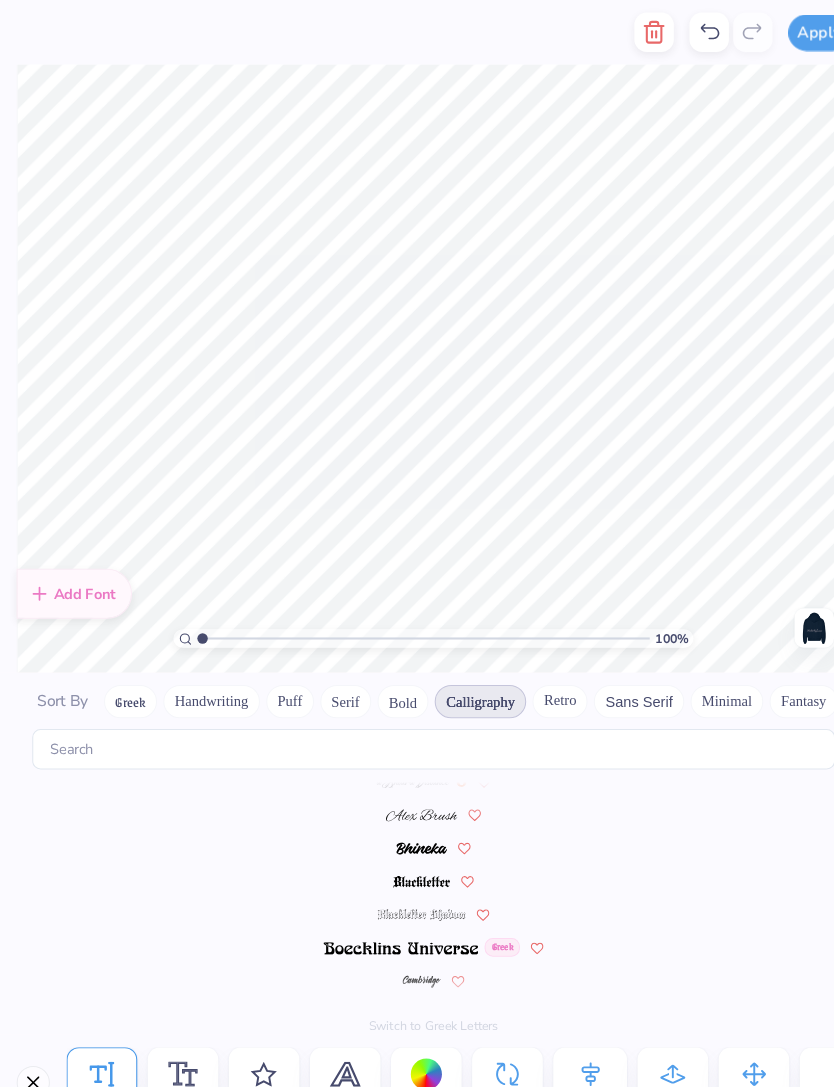 scroll, scrollTop: 0, scrollLeft: 0, axis: both 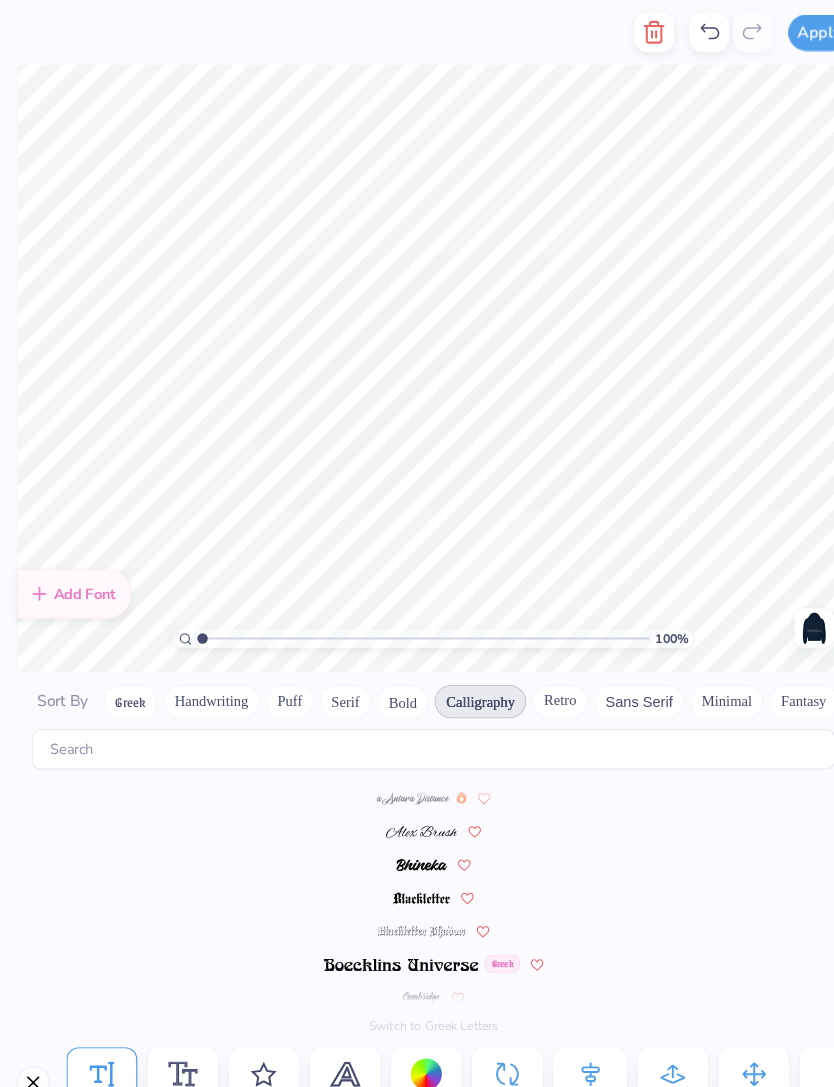 click on "Calligraphy" at bounding box center (462, 675) 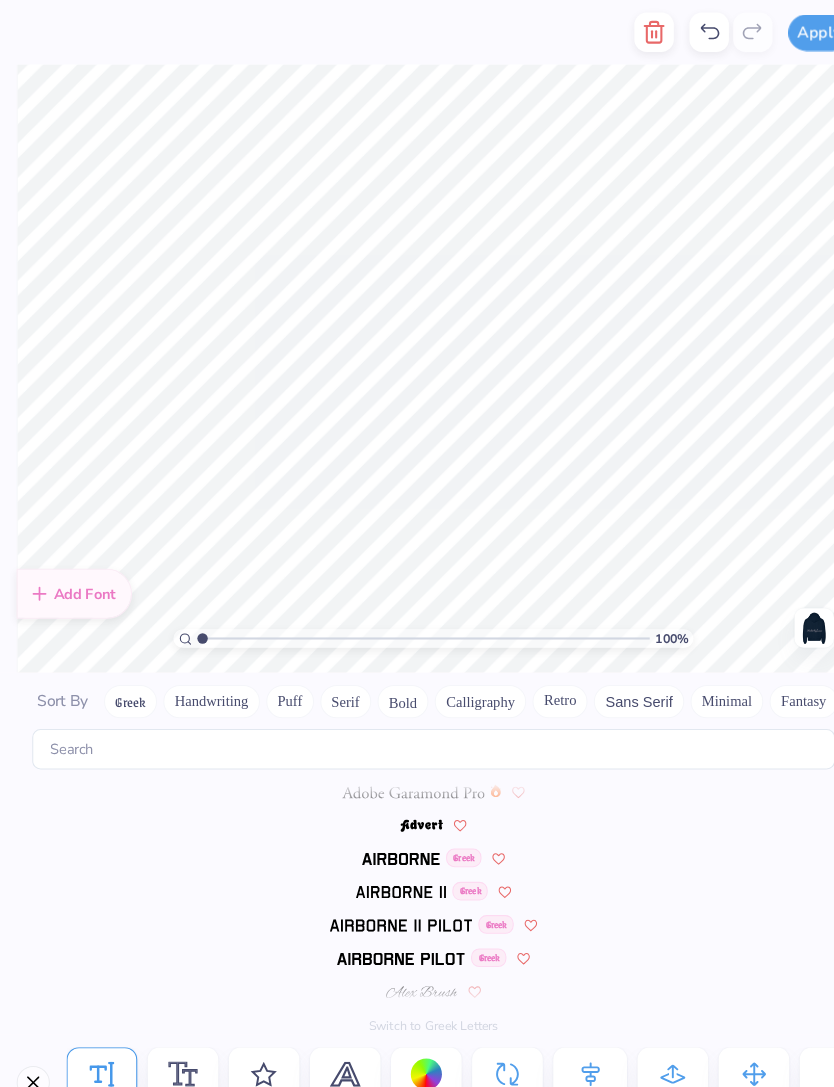 scroll, scrollTop: 378, scrollLeft: 0, axis: vertical 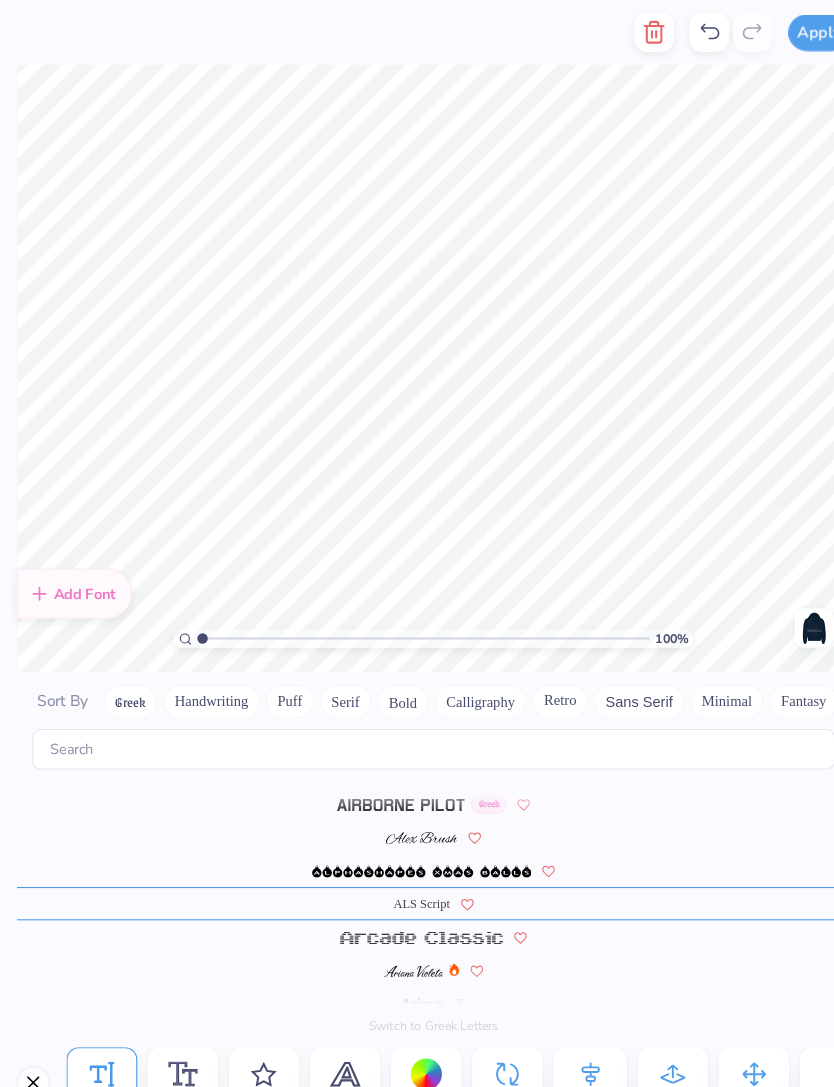 click at bounding box center (783, 604) 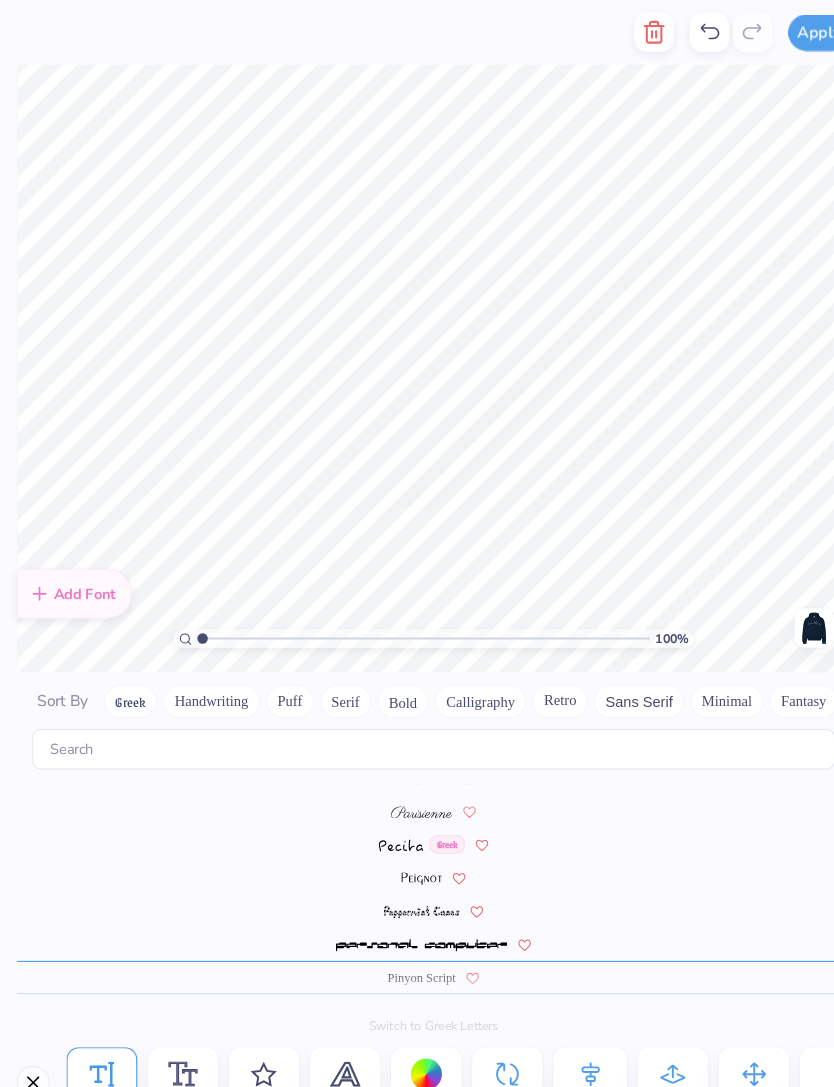 scroll, scrollTop: 7440, scrollLeft: 0, axis: vertical 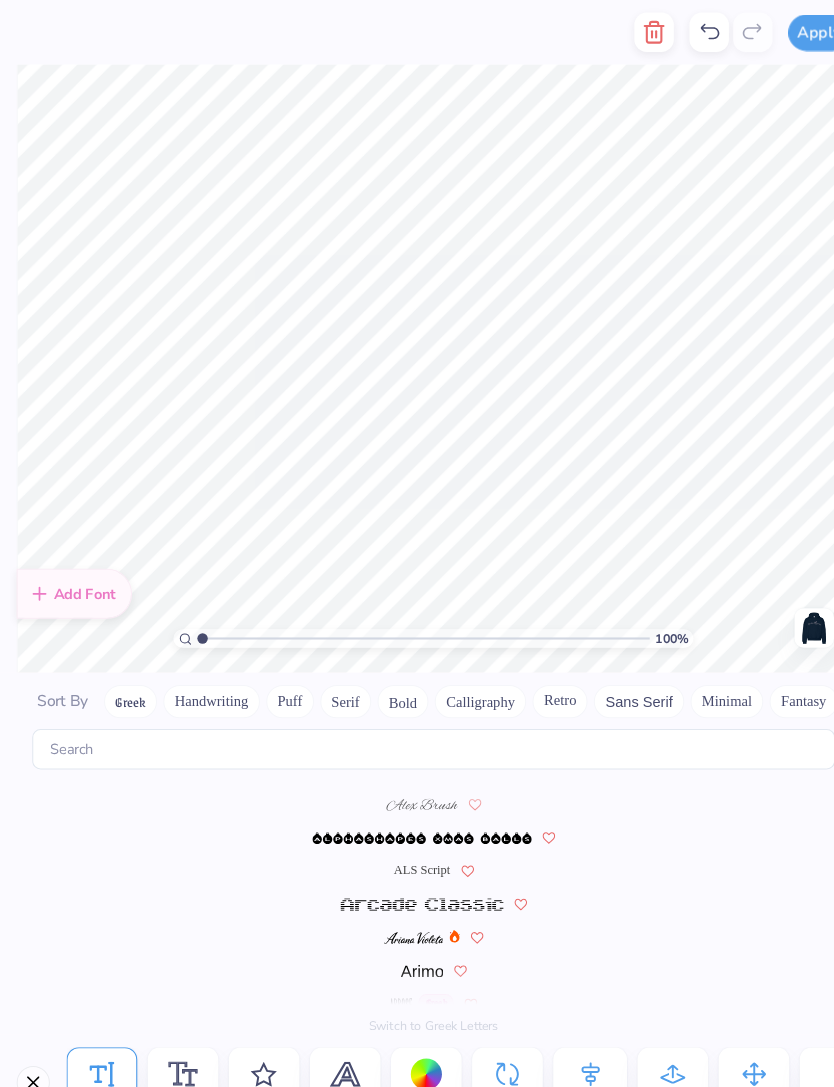 click on "ALS Script" at bounding box center (405, 837) 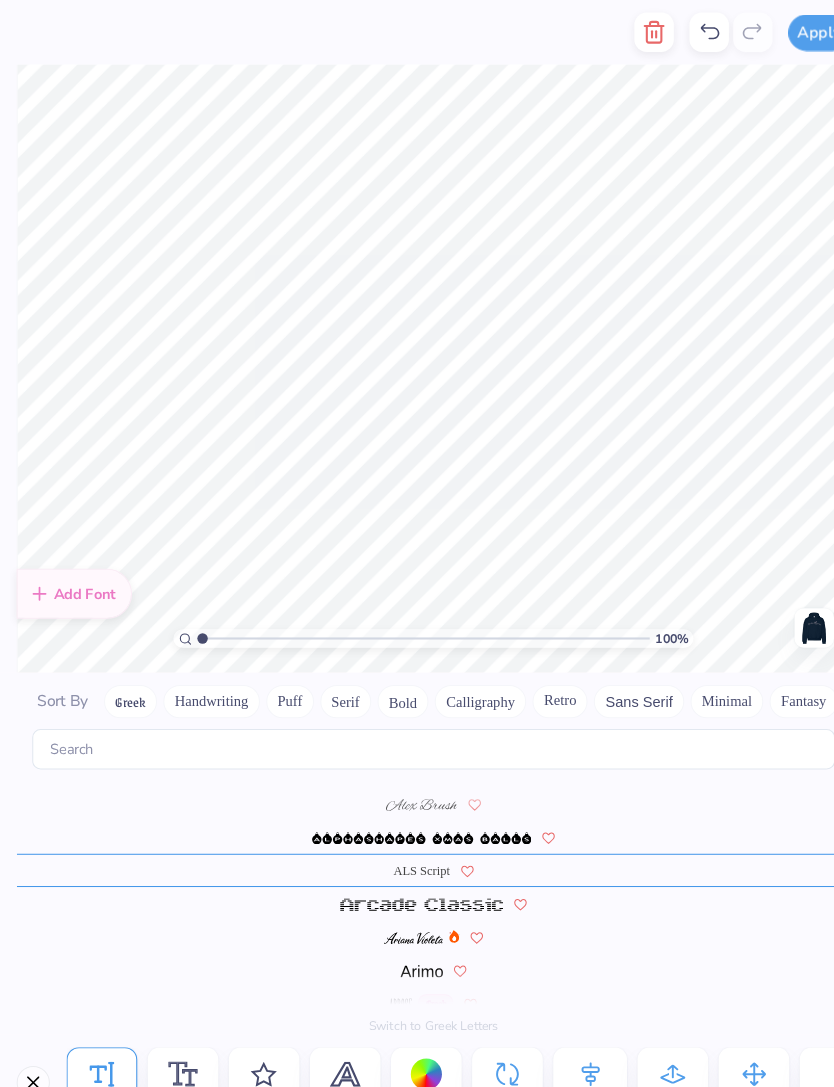 scroll, scrollTop: 0, scrollLeft: 5, axis: horizontal 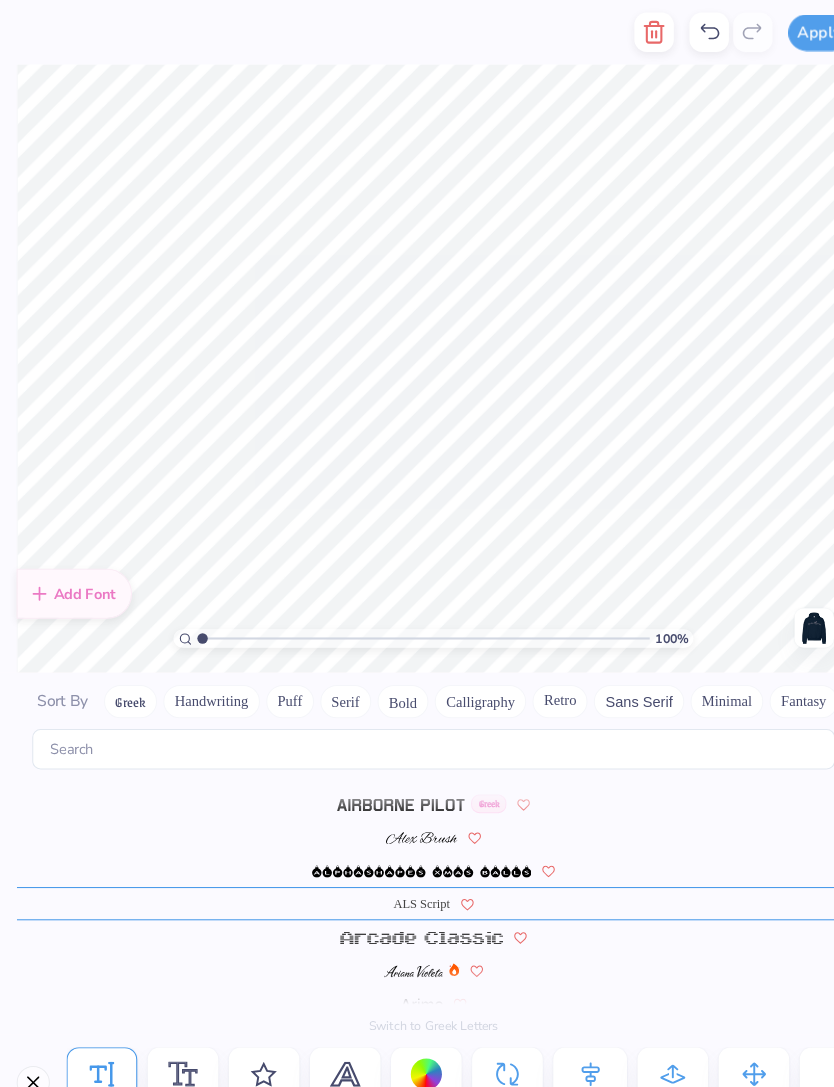 click on "Format" at bounding box center [176, 1041] 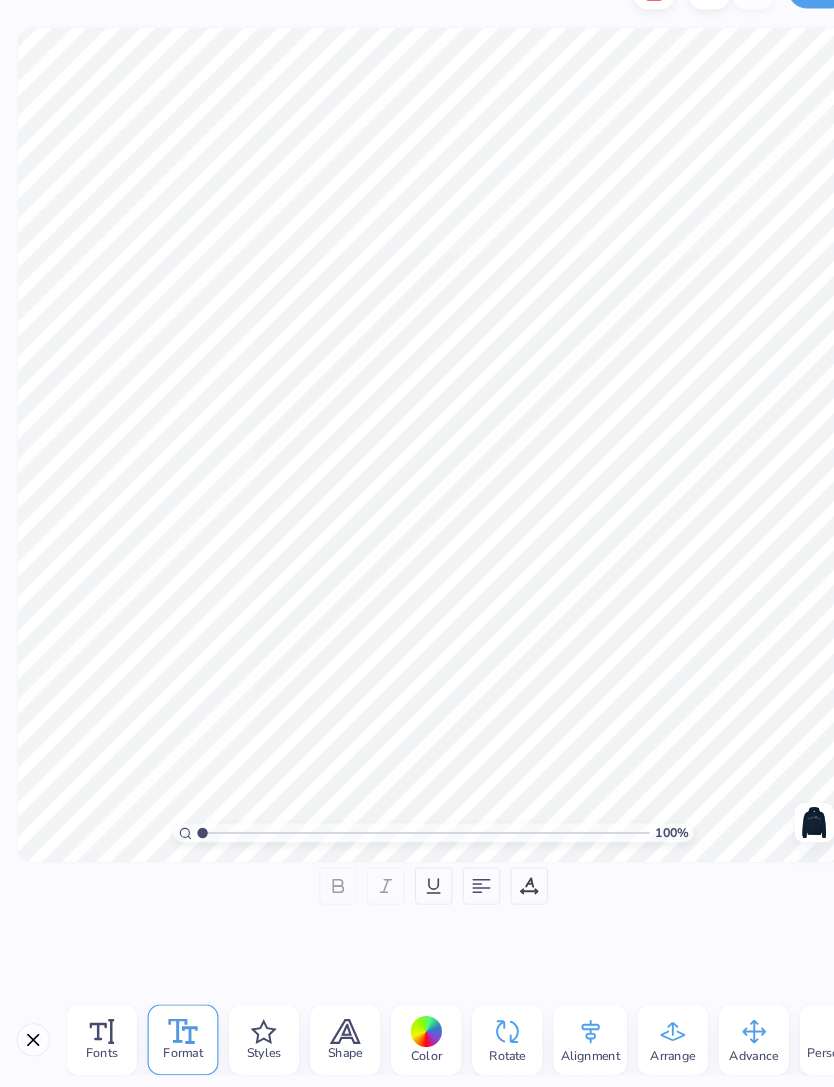 click 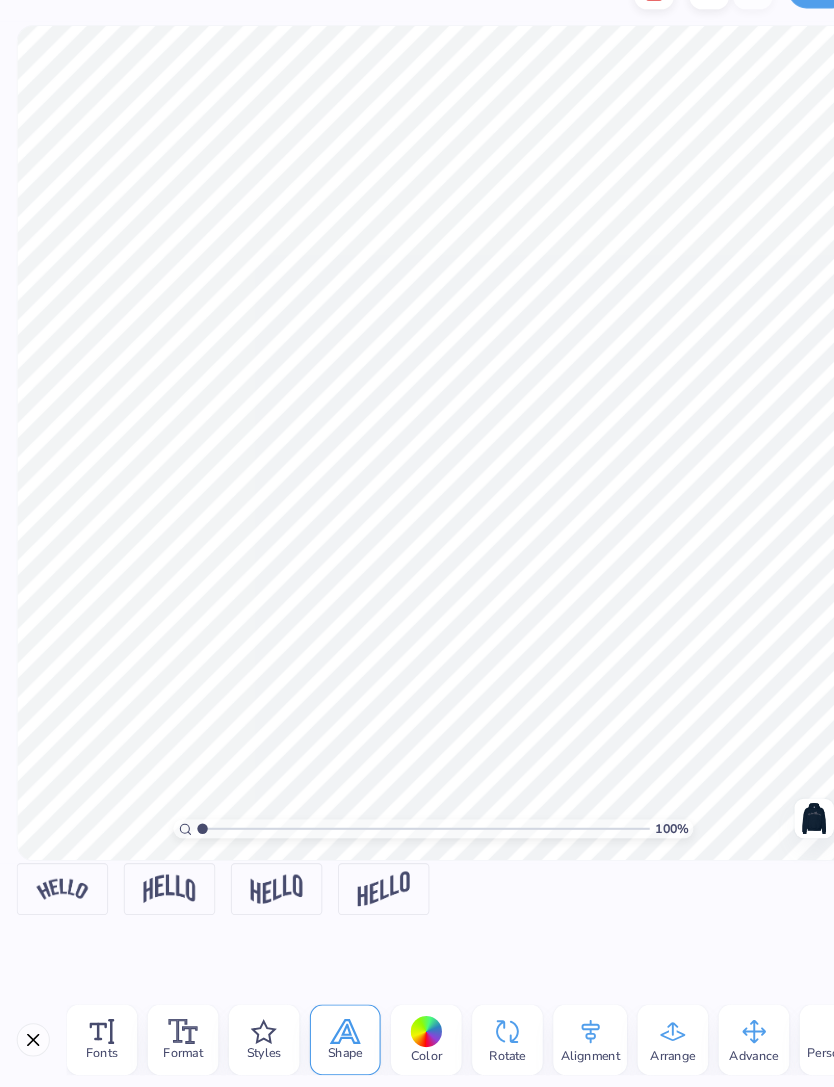 click at bounding box center (60, 895) 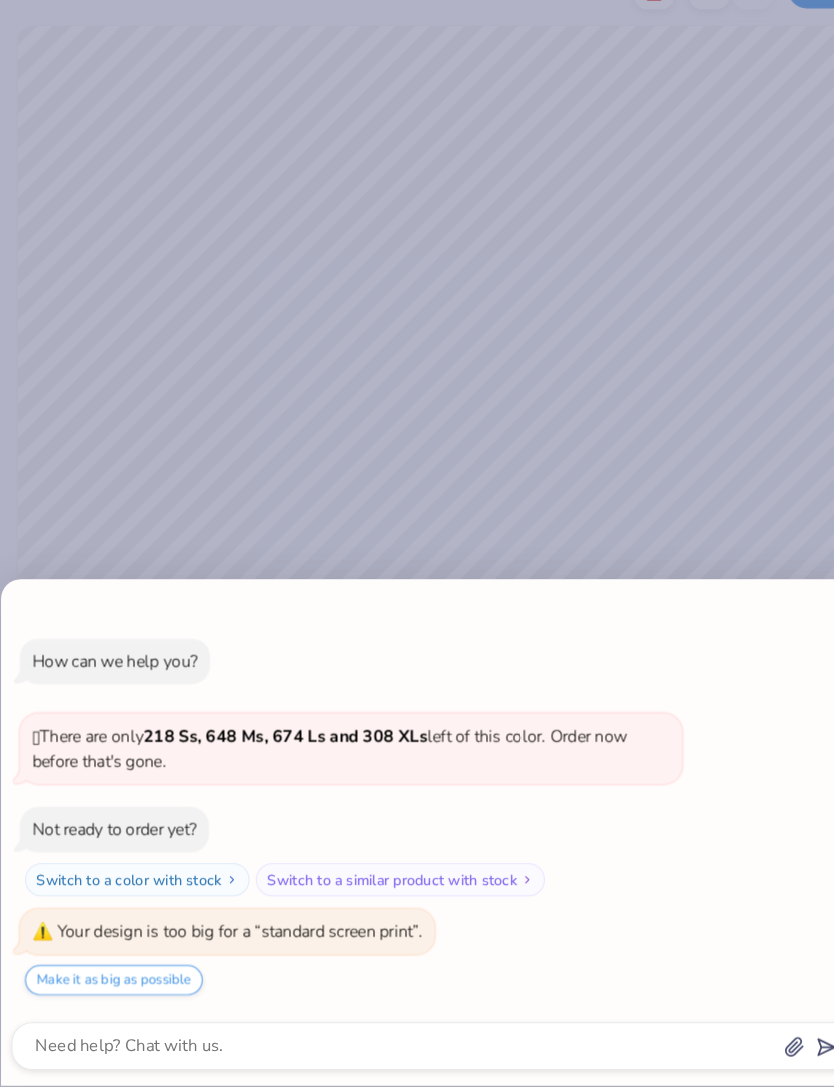 click on "How can we help you? 🫣 There are only  218 Ss, 648 Ms, 674 Ls and 308 XLs  left of this color. Order now before that's gone. Not ready to order yet? Switch to a color with stock Switch to a similar product with stock Your design is too big for a “standard screen print”. Make it as big as possible" at bounding box center (417, 543) 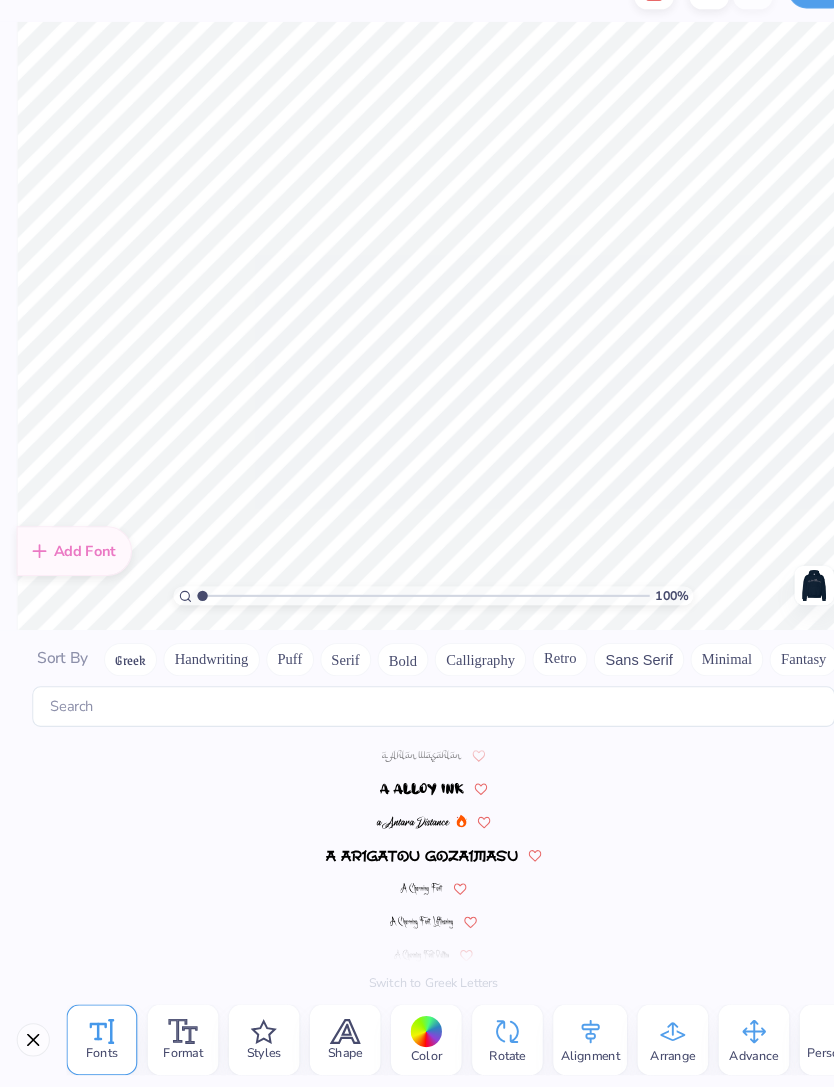 scroll, scrollTop: 496, scrollLeft: 0, axis: vertical 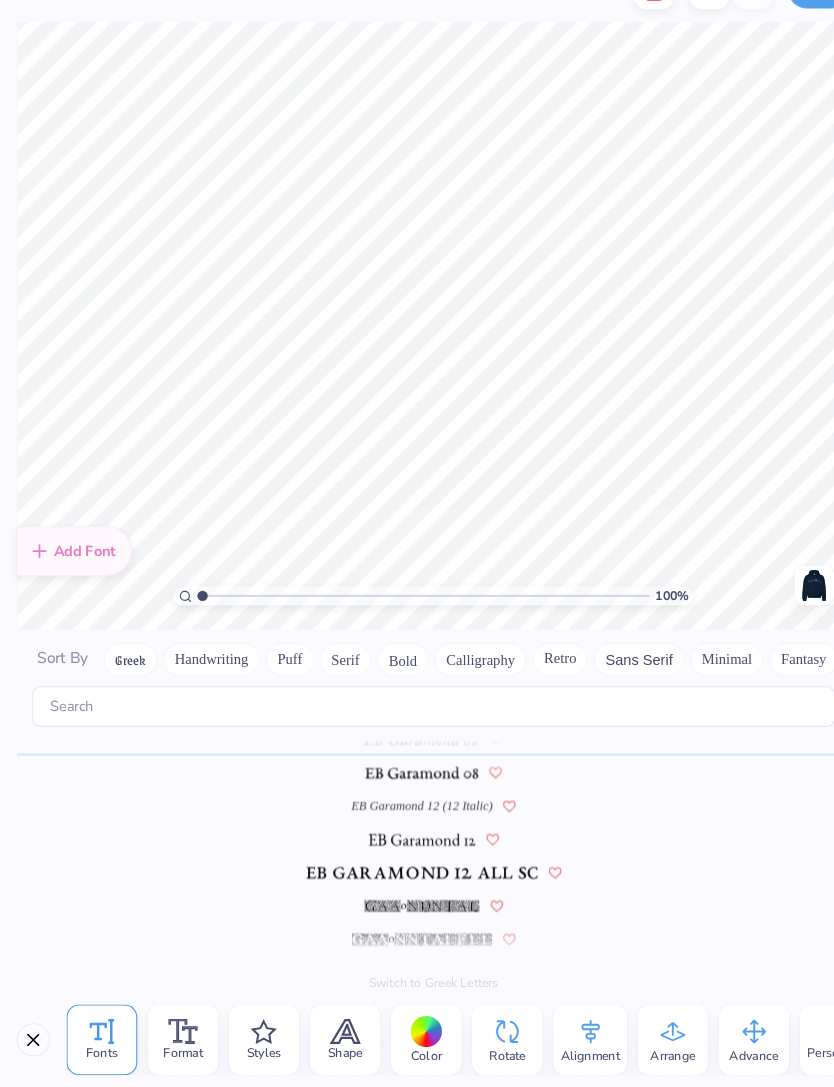 type on "est. 1873" 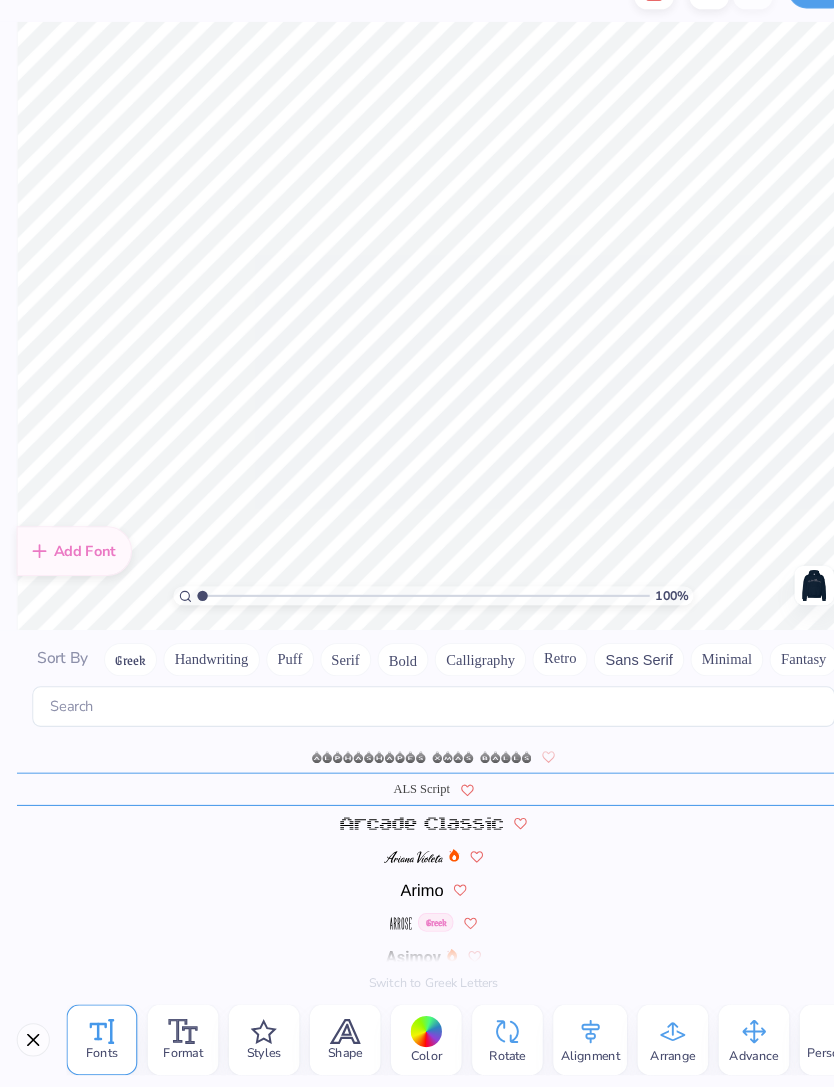 scroll, scrollTop: 496, scrollLeft: 0, axis: vertical 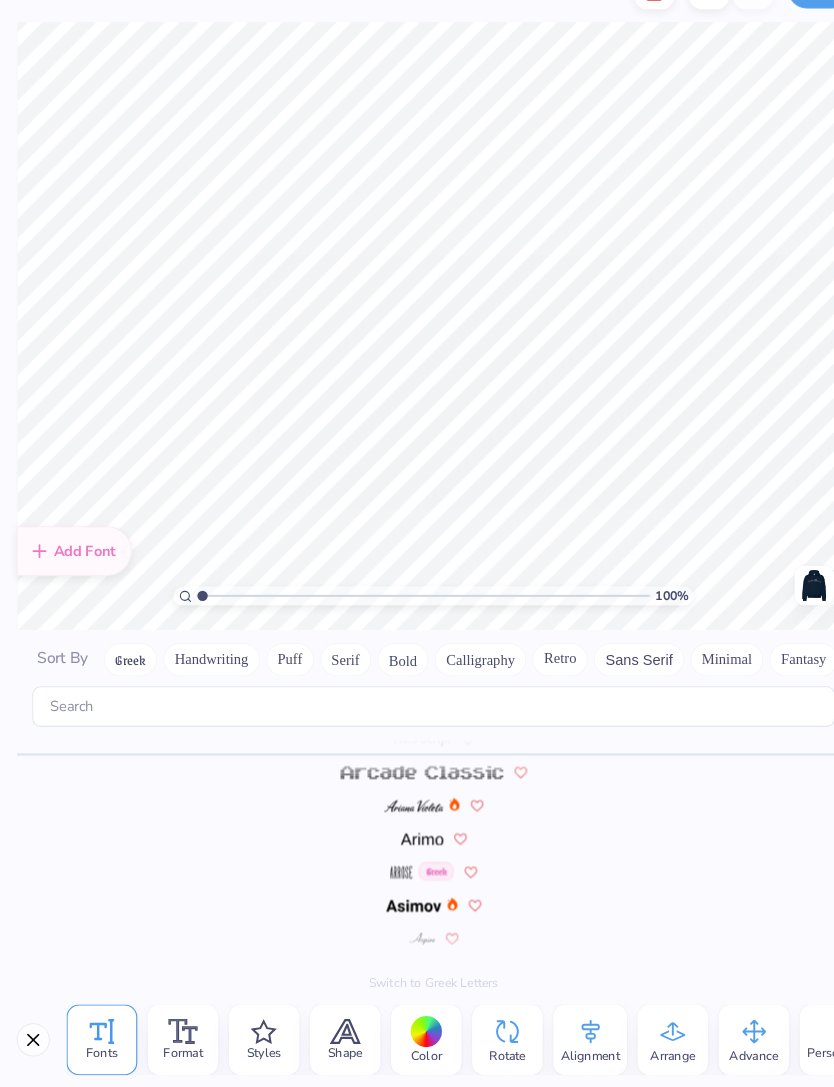 click on "Alignment" at bounding box center [567, 1041] 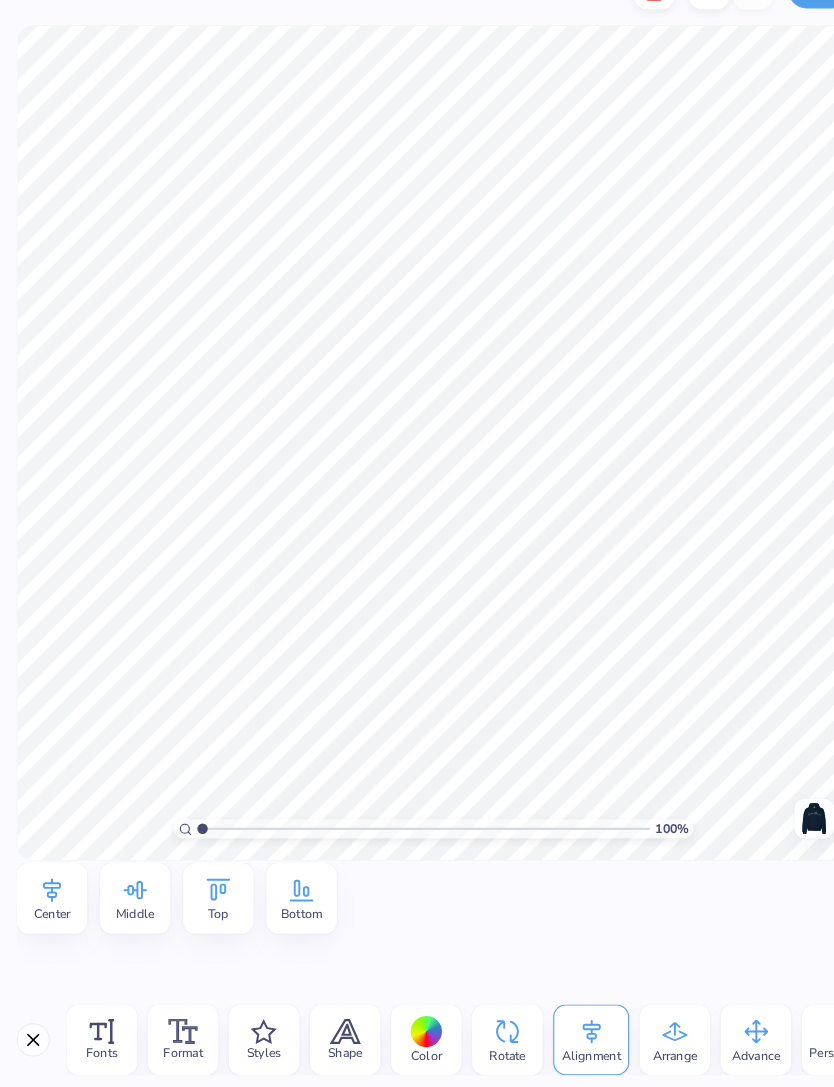 click on "Top" at bounding box center [210, 920] 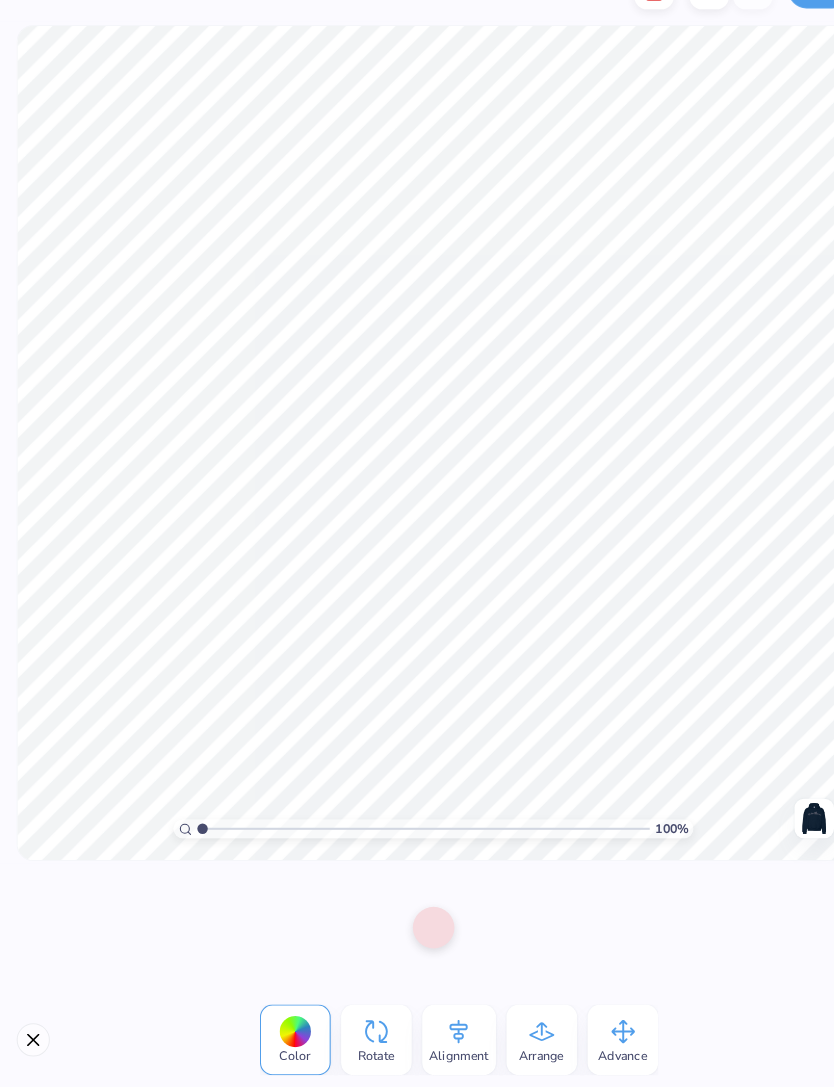 click at bounding box center (783, 828) 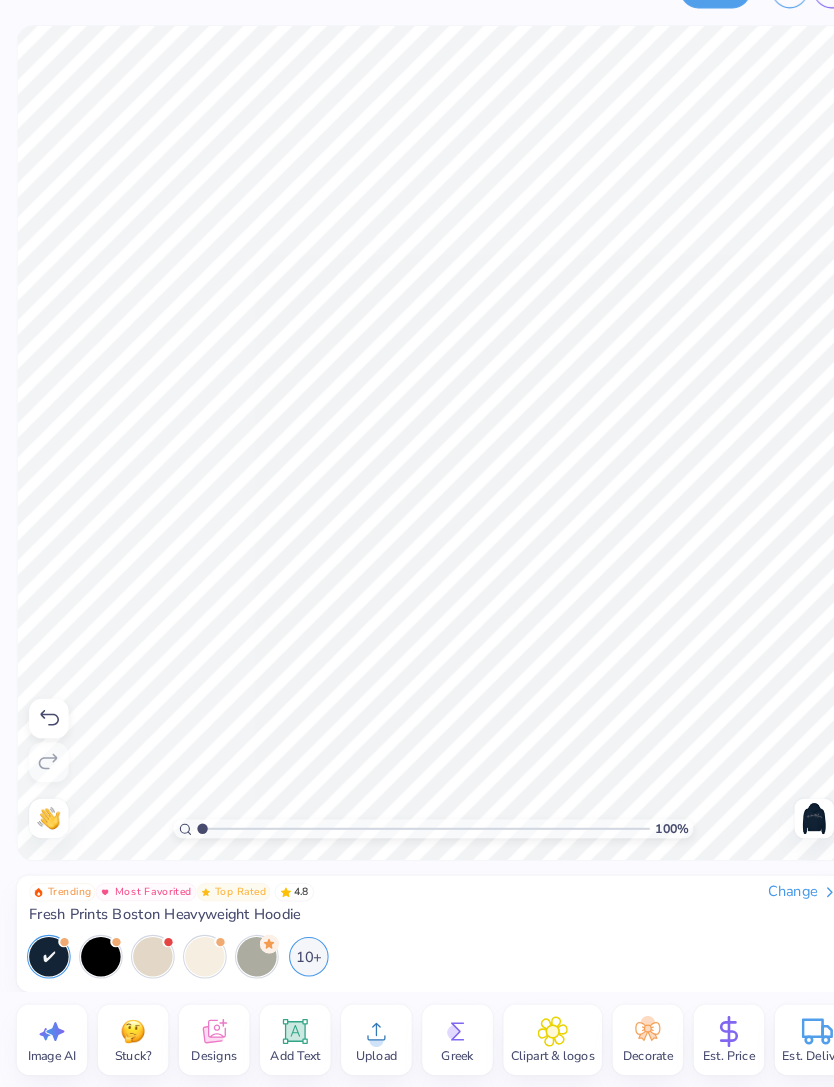 click at bounding box center [783, 828] 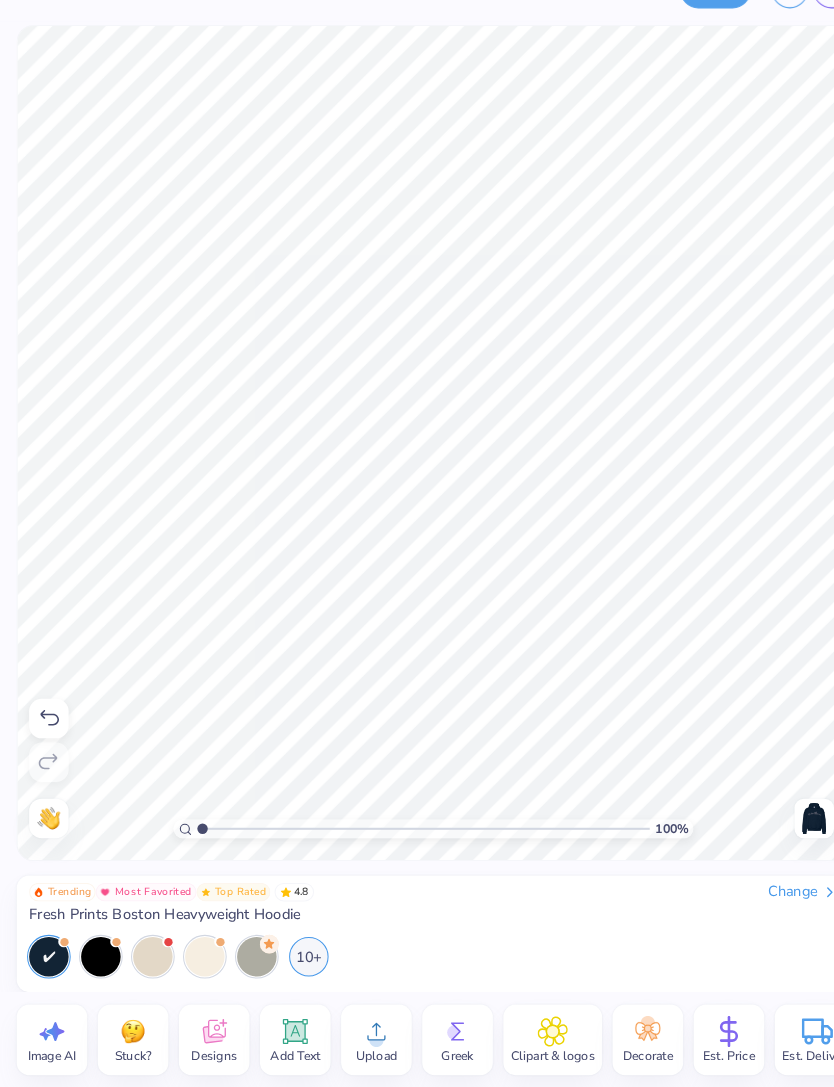 click at bounding box center (783, 828) 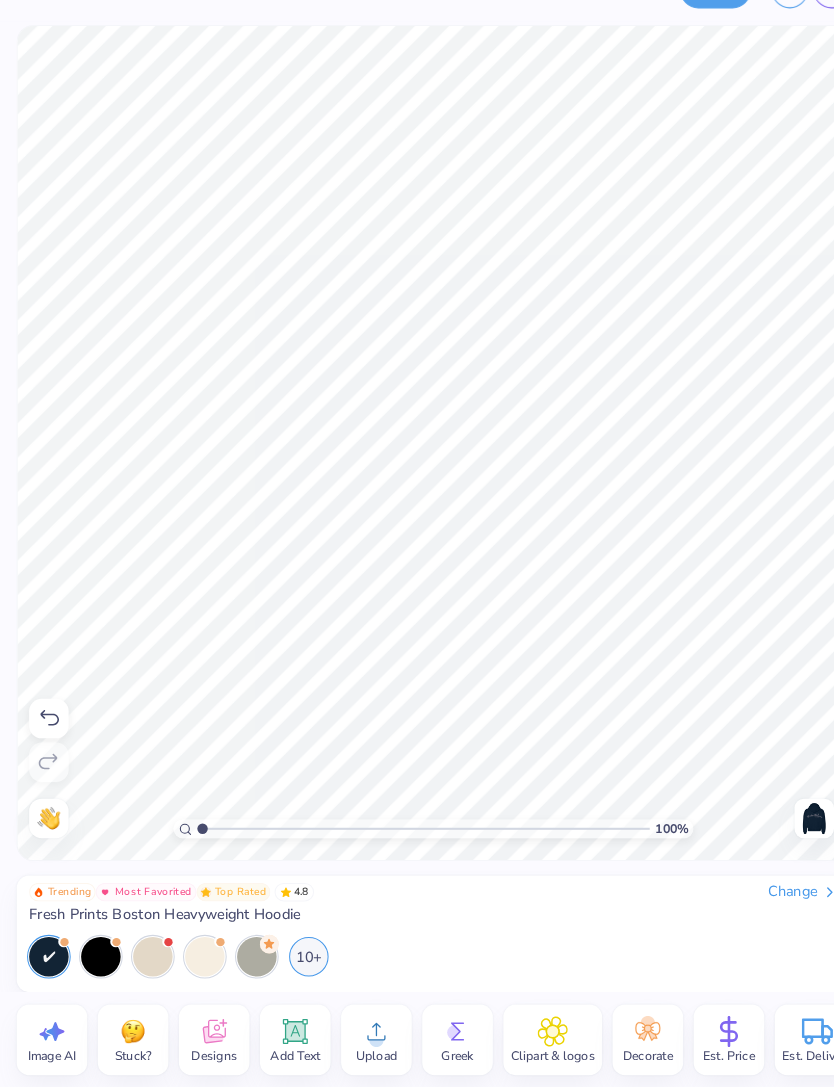 click at bounding box center (783, 828) 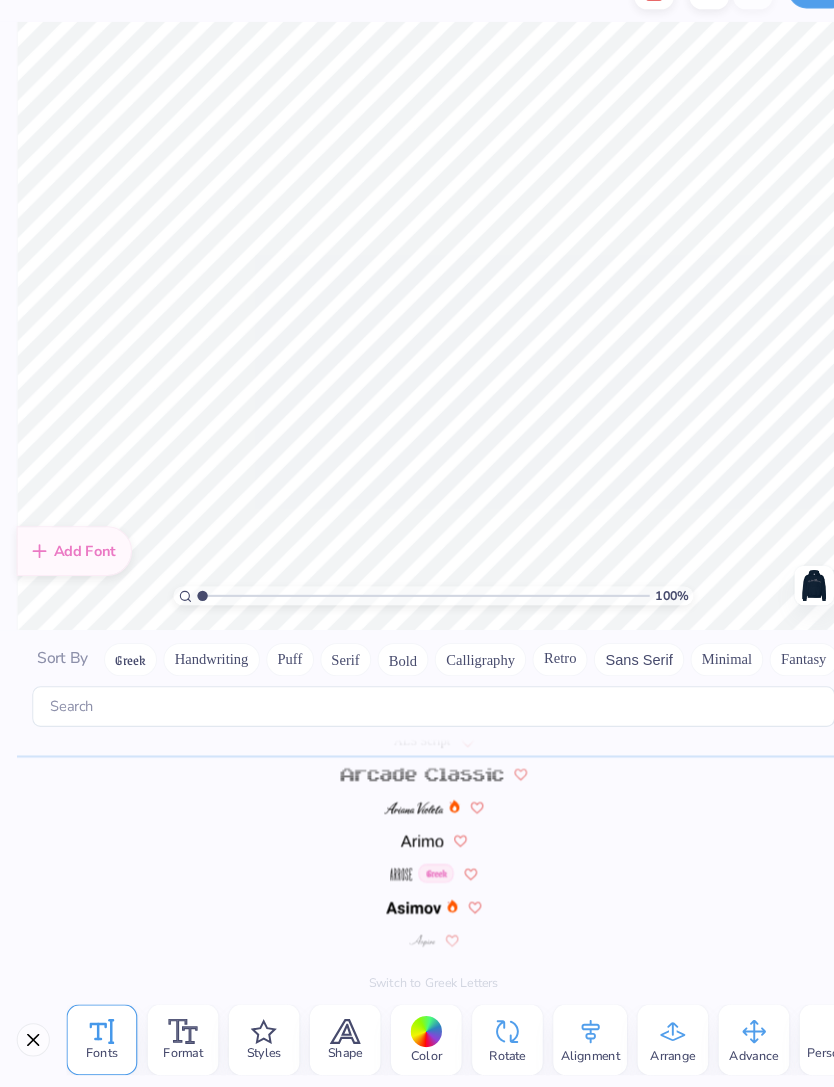 scroll, scrollTop: 496, scrollLeft: 0, axis: vertical 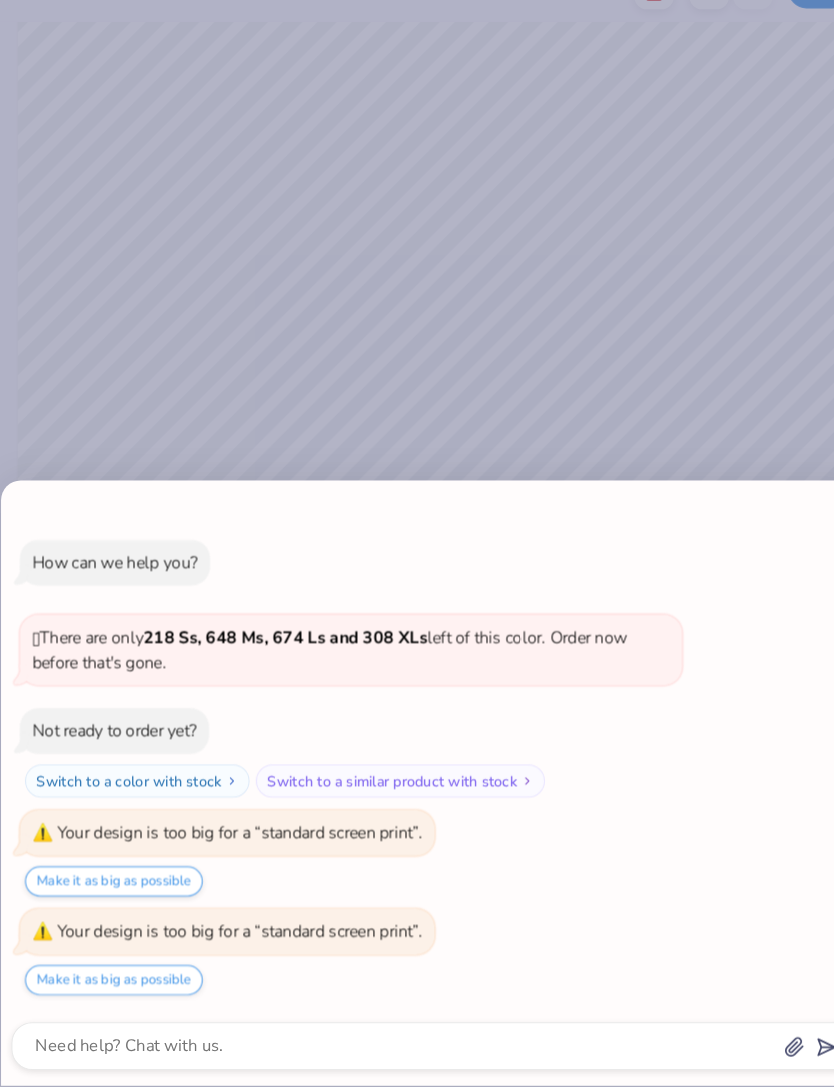 click on "Make it as big as possible" at bounding box center [109, 983] 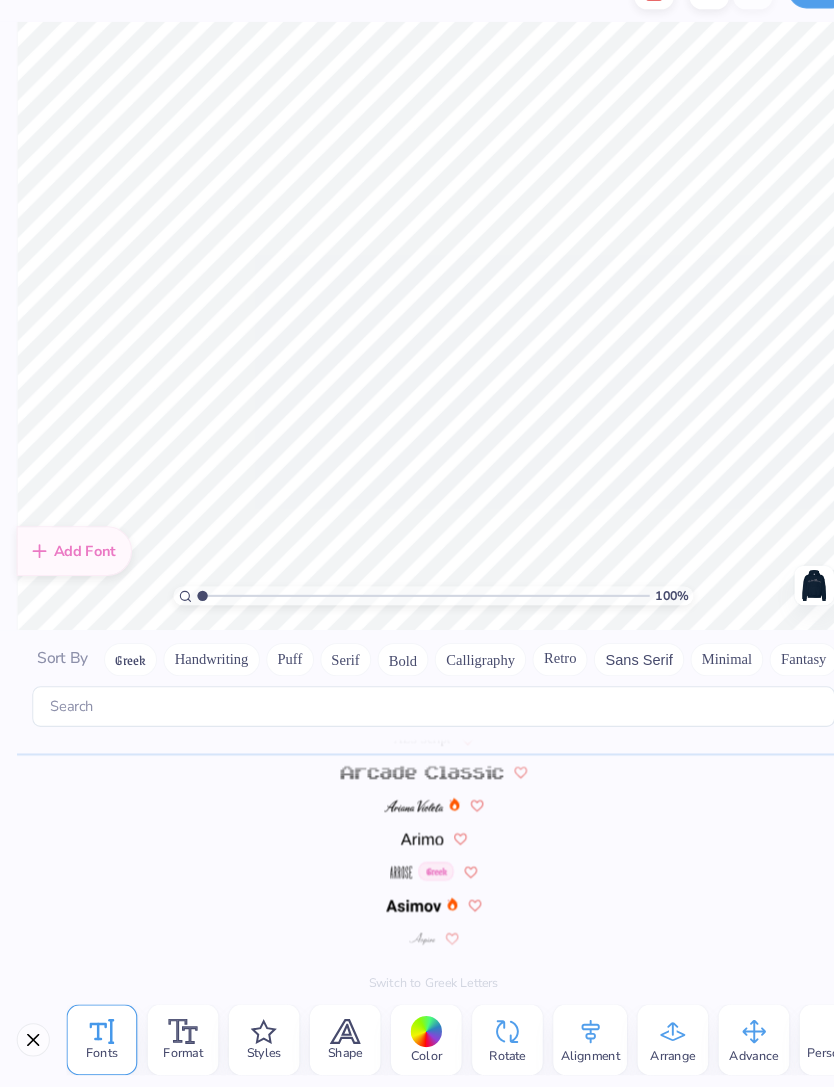 type on "x" 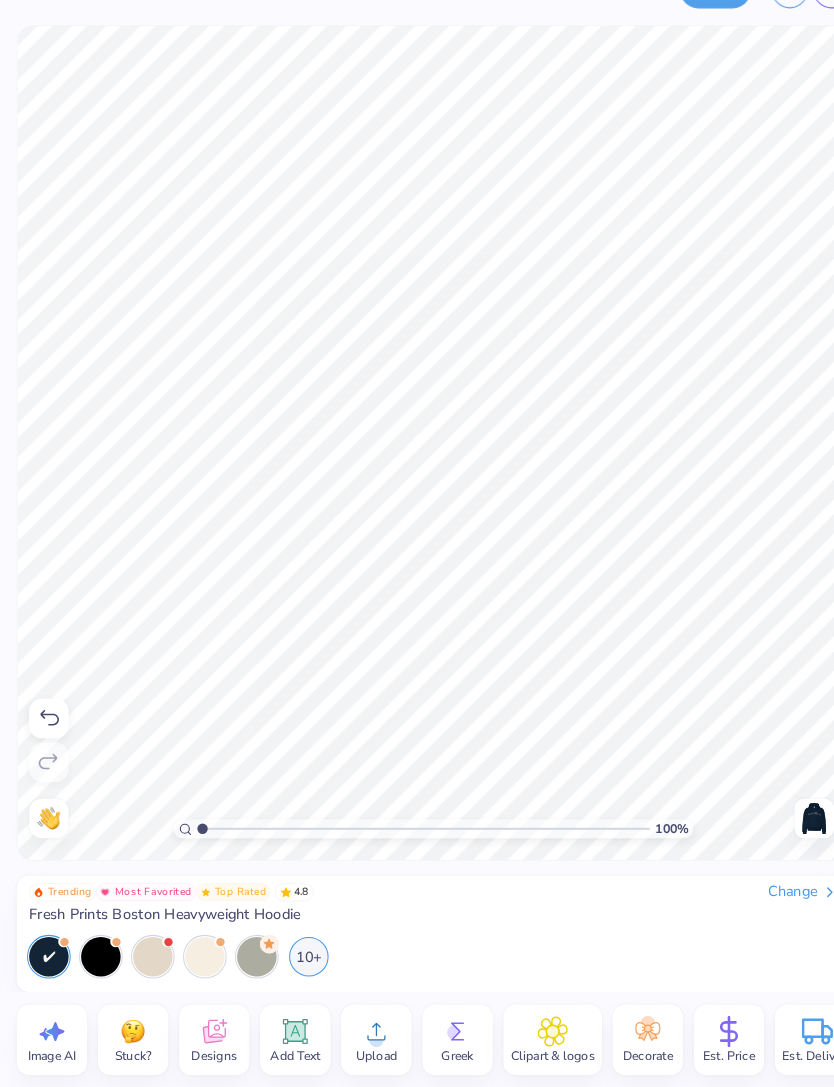 click at bounding box center [783, 828] 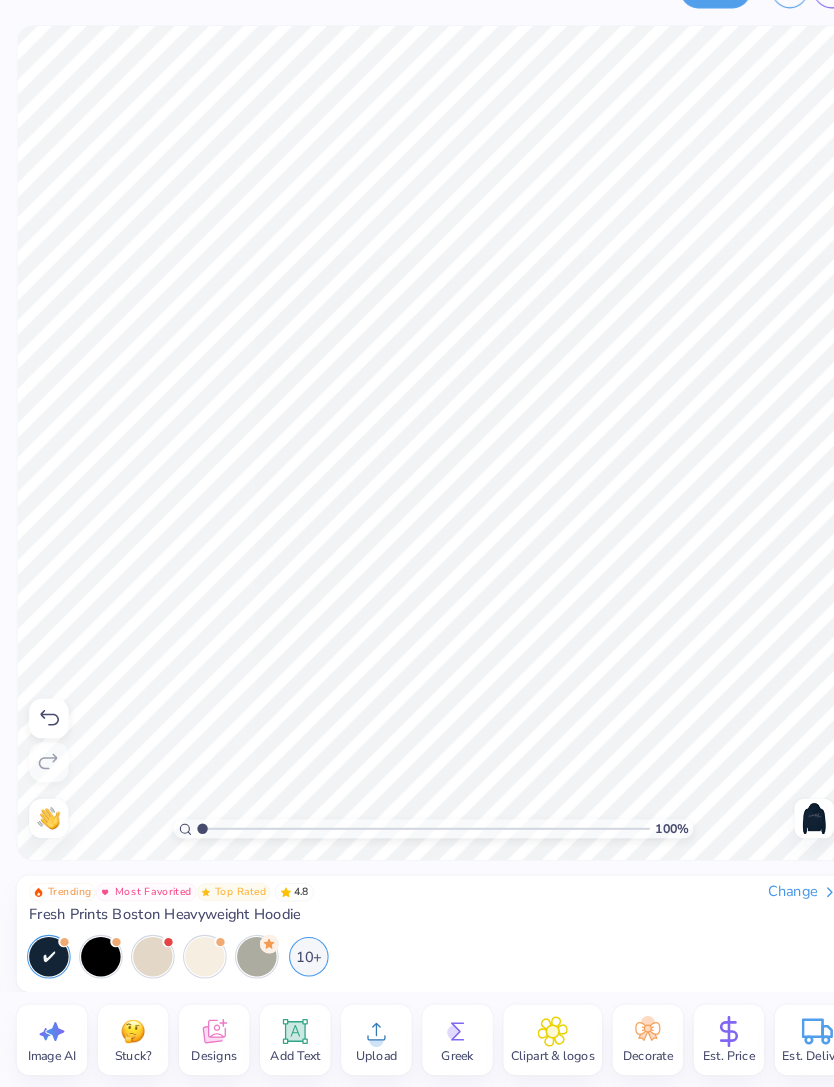 click at bounding box center [783, 828] 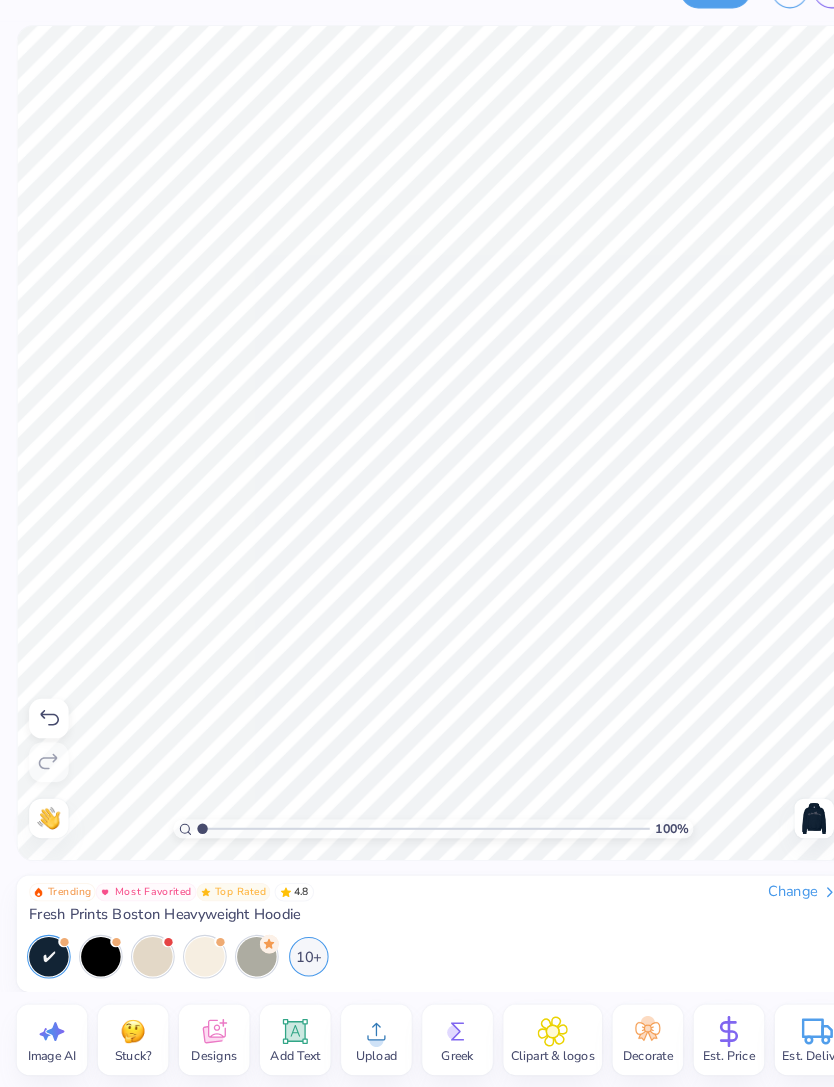 click at bounding box center [783, 828] 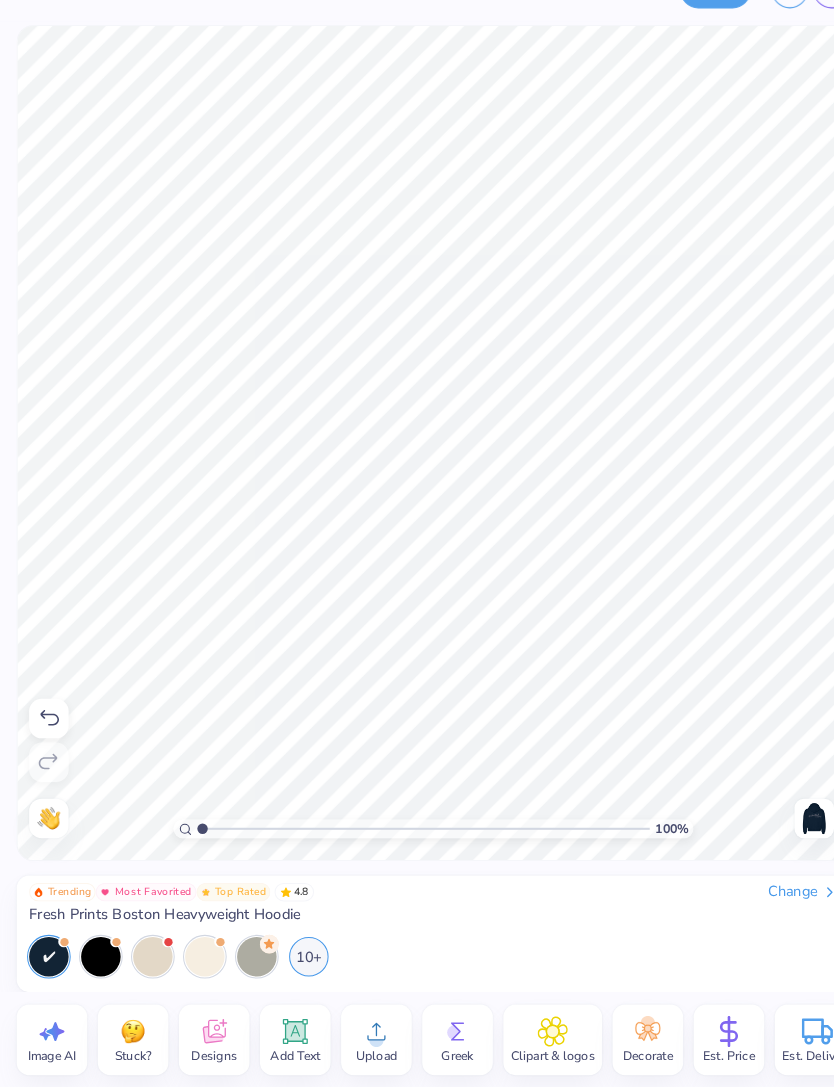 click on "Save" at bounding box center [688, 31] 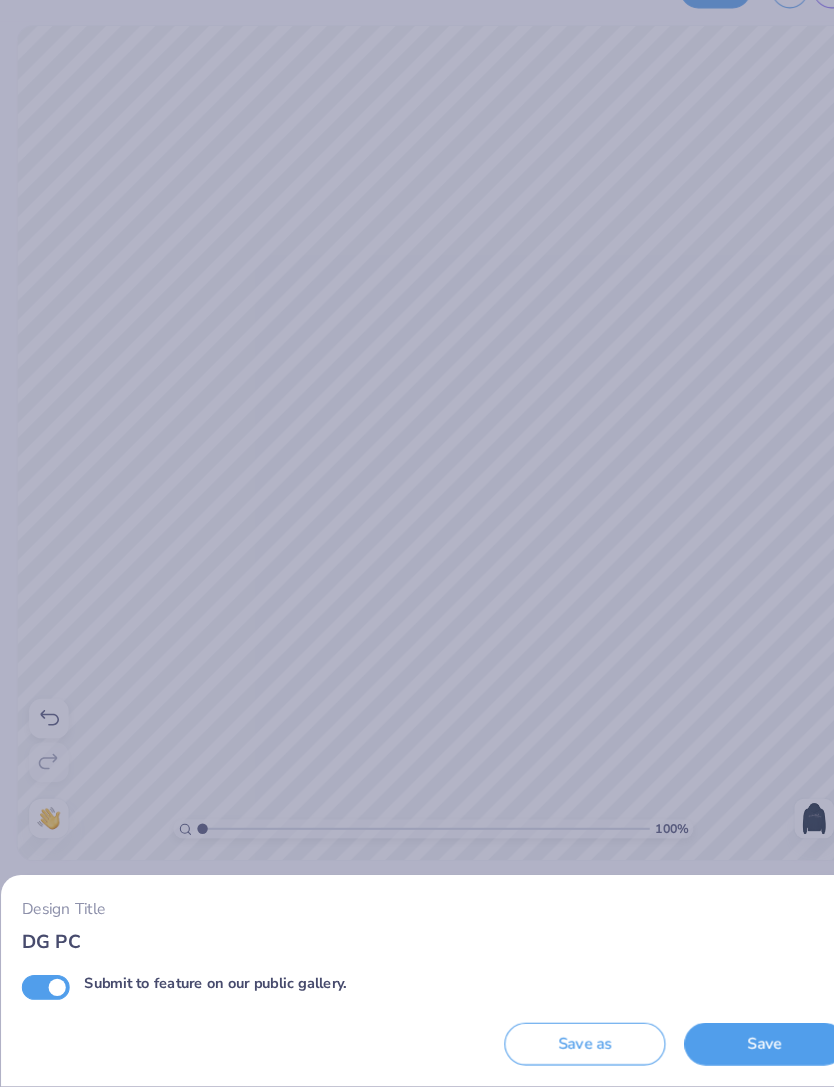 click on "Save" at bounding box center (735, 1045) 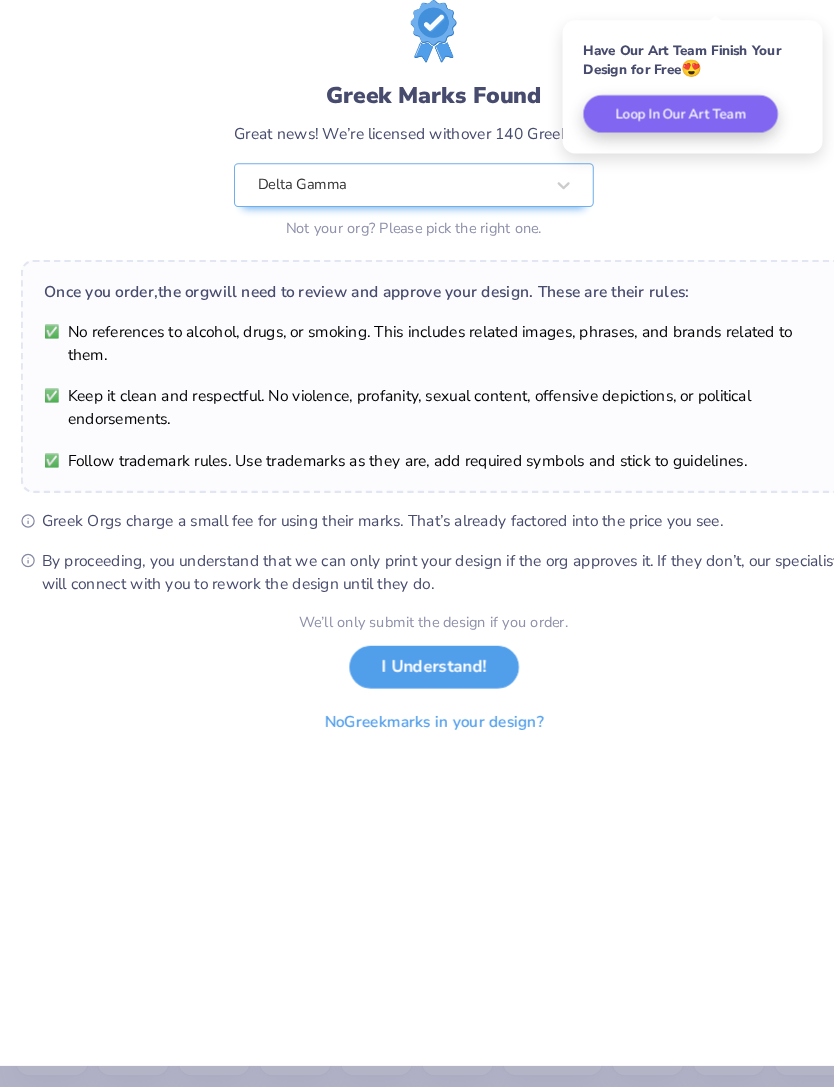 click on "I Understand!" at bounding box center [417, 682] 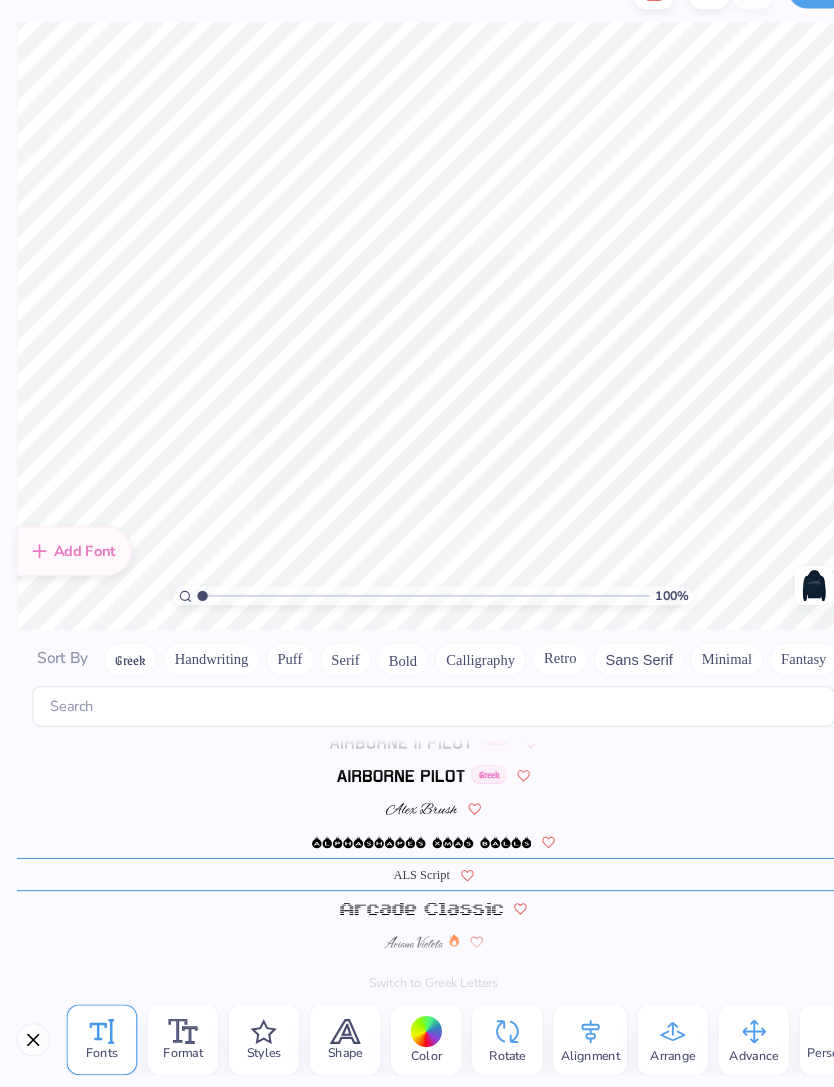 scroll, scrollTop: 496, scrollLeft: 0, axis: vertical 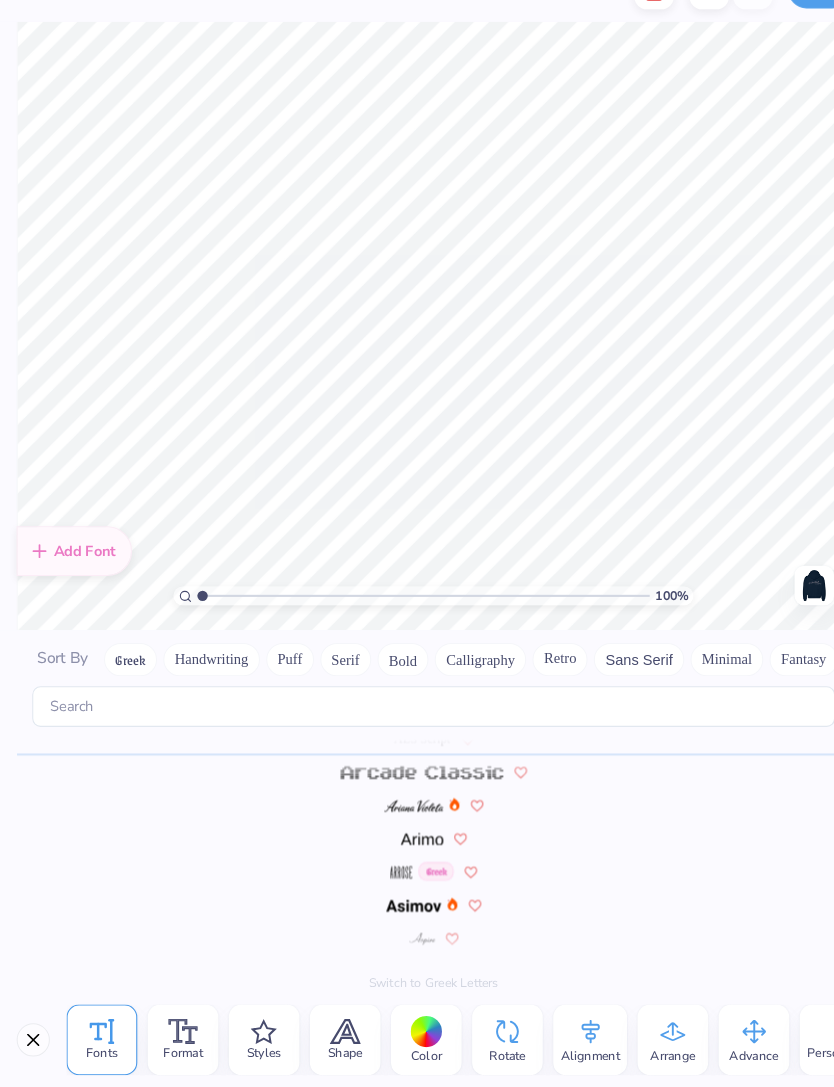 click on "Shape" at bounding box center [332, 1053] 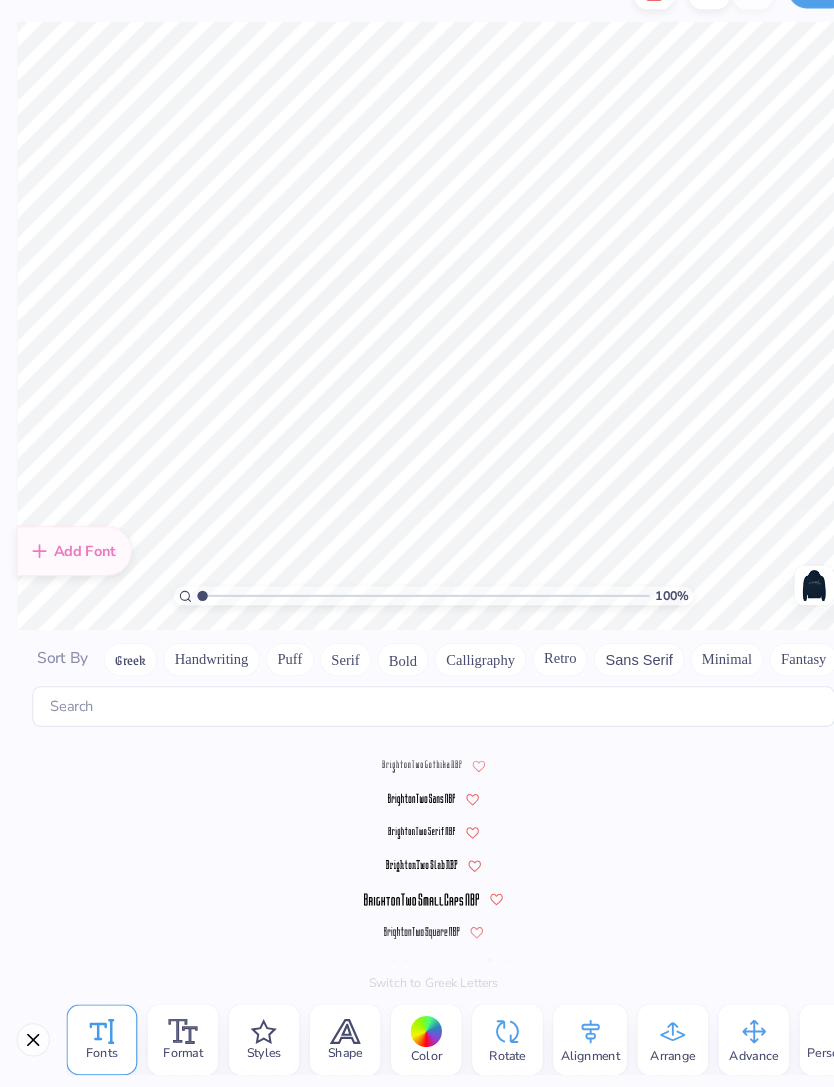 scroll, scrollTop: 496, scrollLeft: 0, axis: vertical 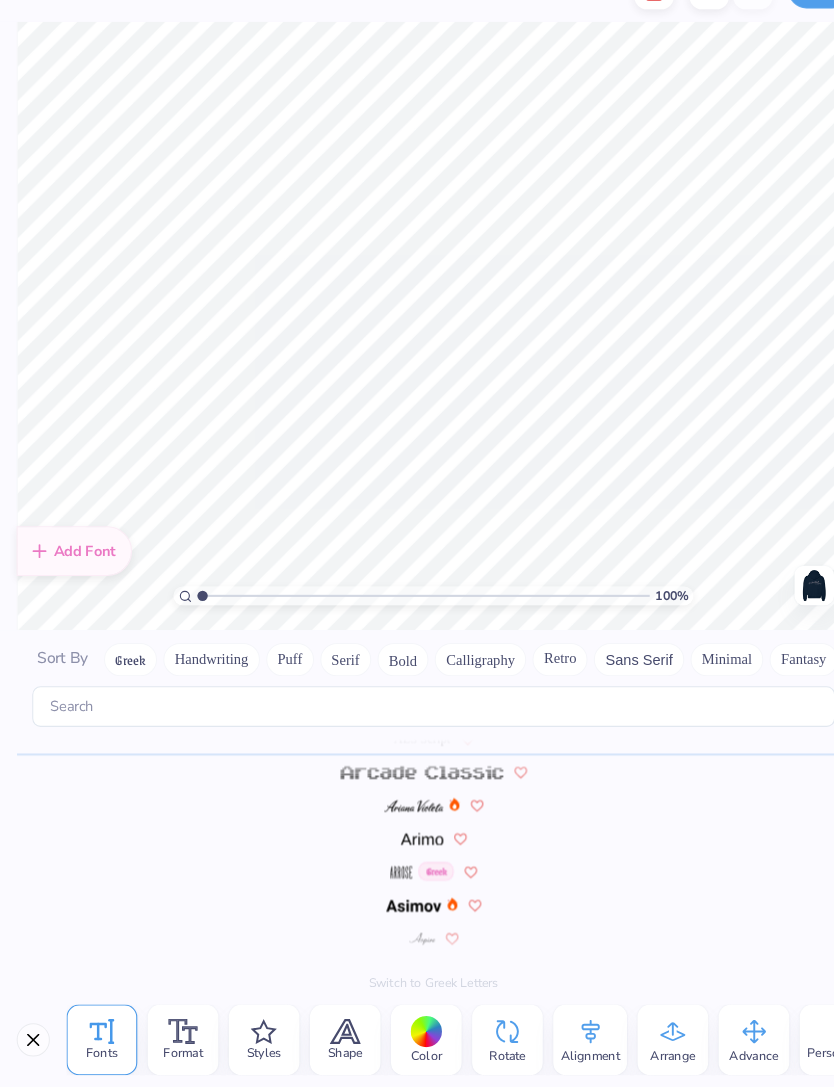 click on "Shape" at bounding box center (332, 1041) 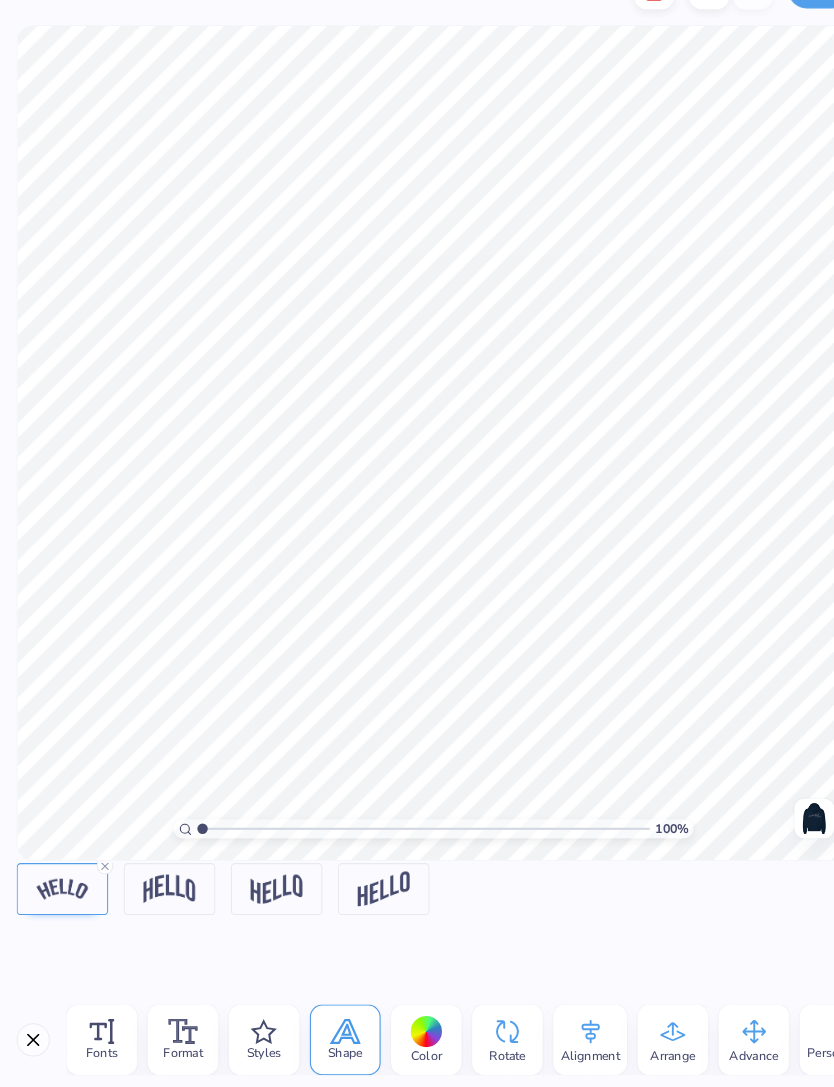 click 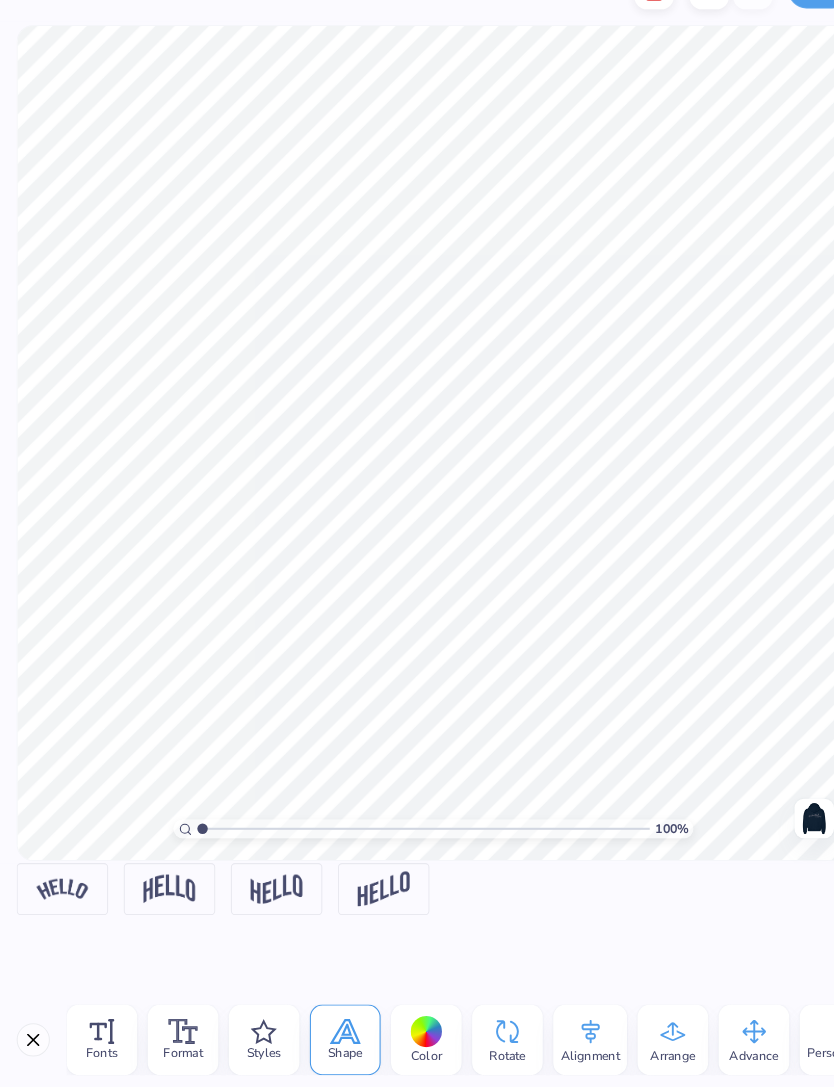 click at bounding box center [60, 896] 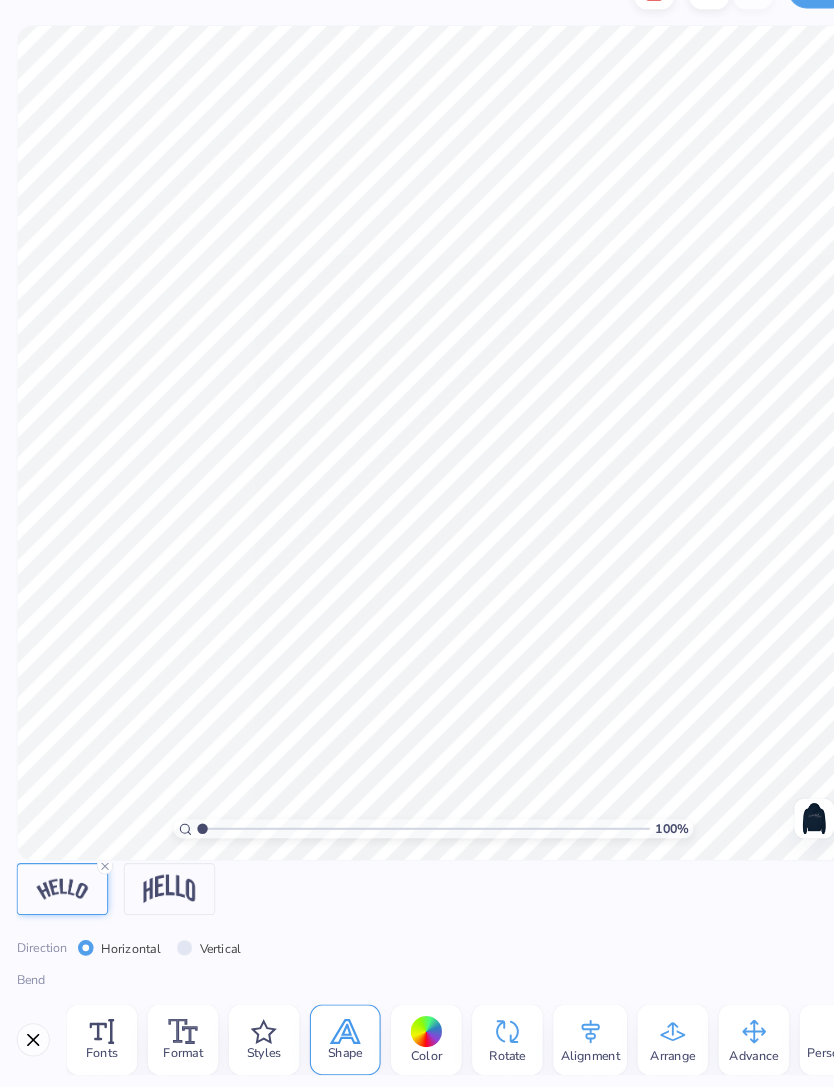 click 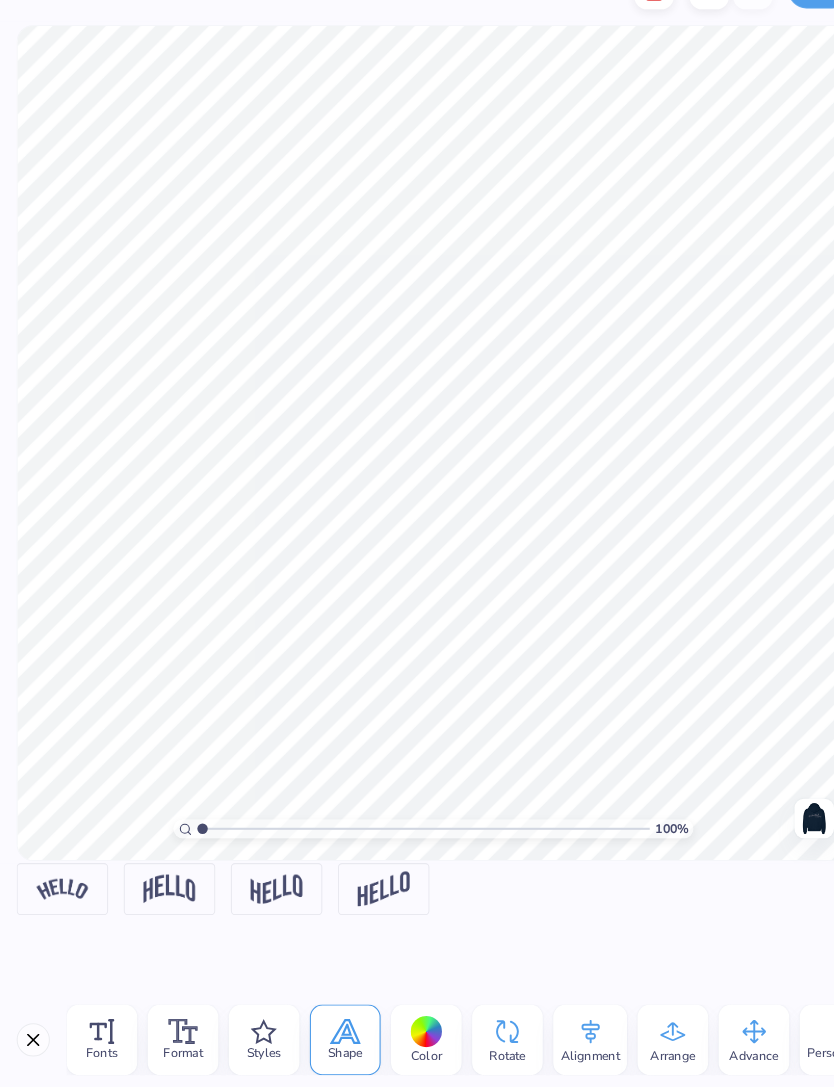 click on "Fonts" at bounding box center (98, 1041) 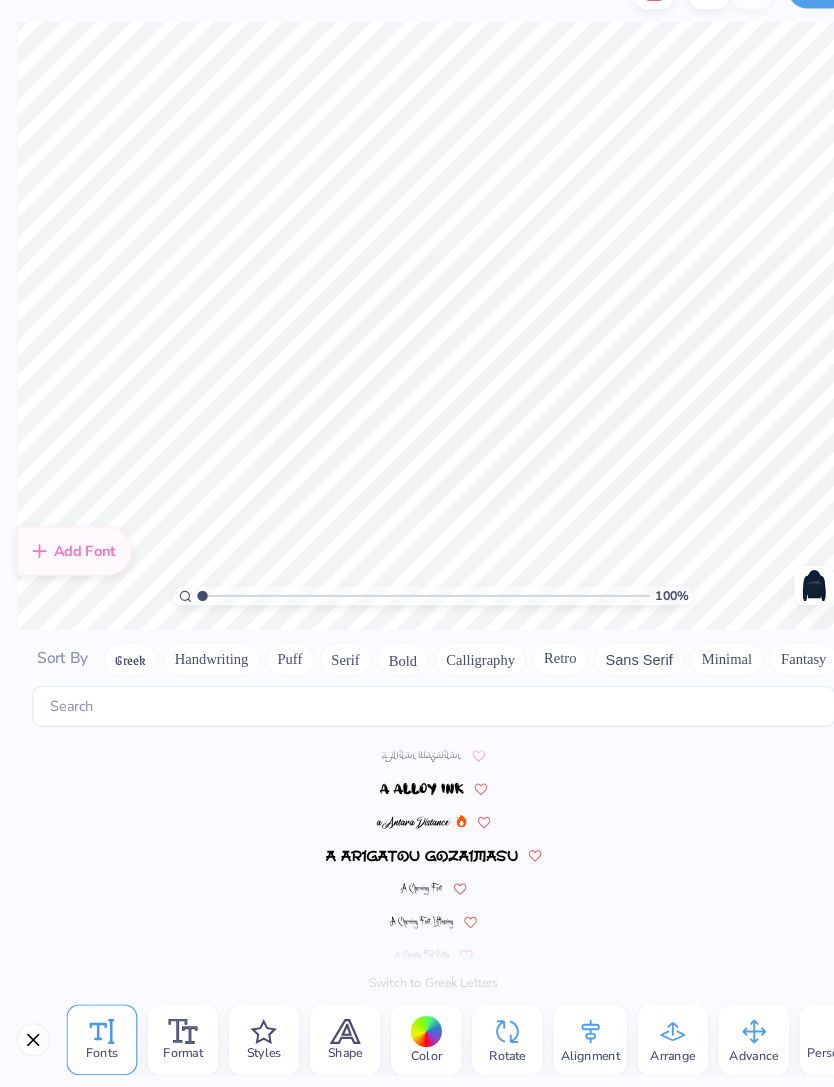scroll, scrollTop: 496, scrollLeft: 0, axis: vertical 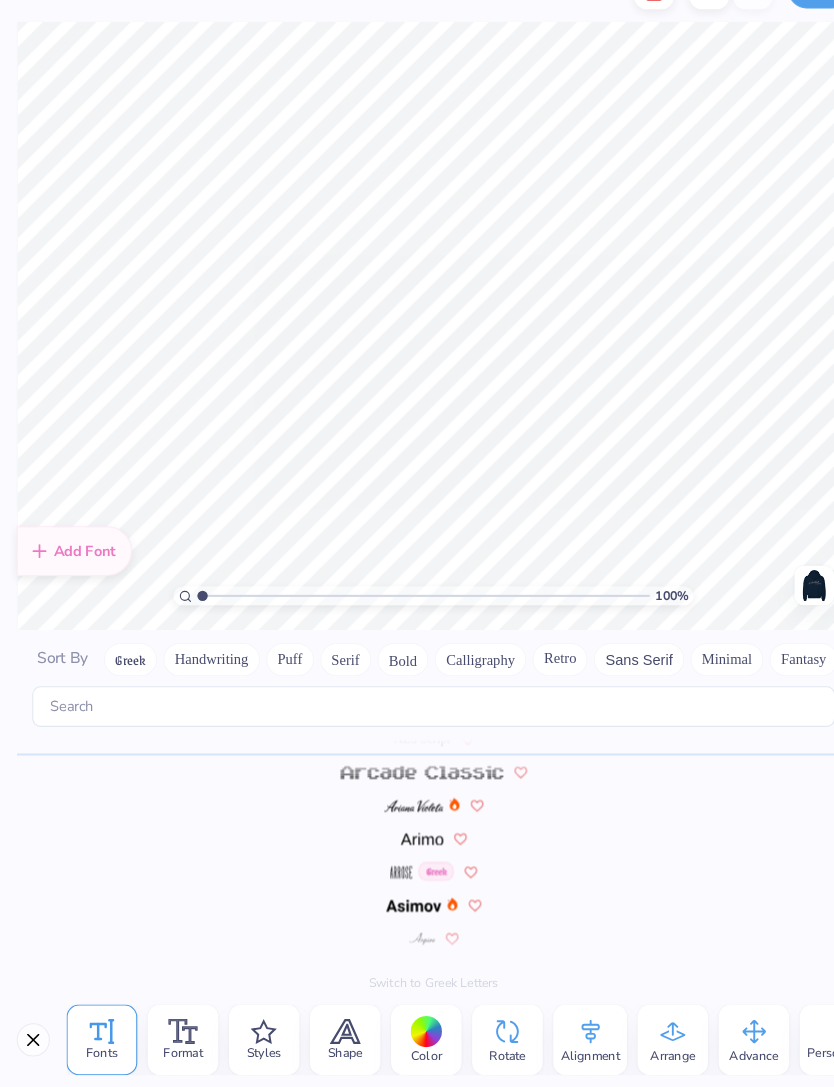 type on "Delta
Gamma" 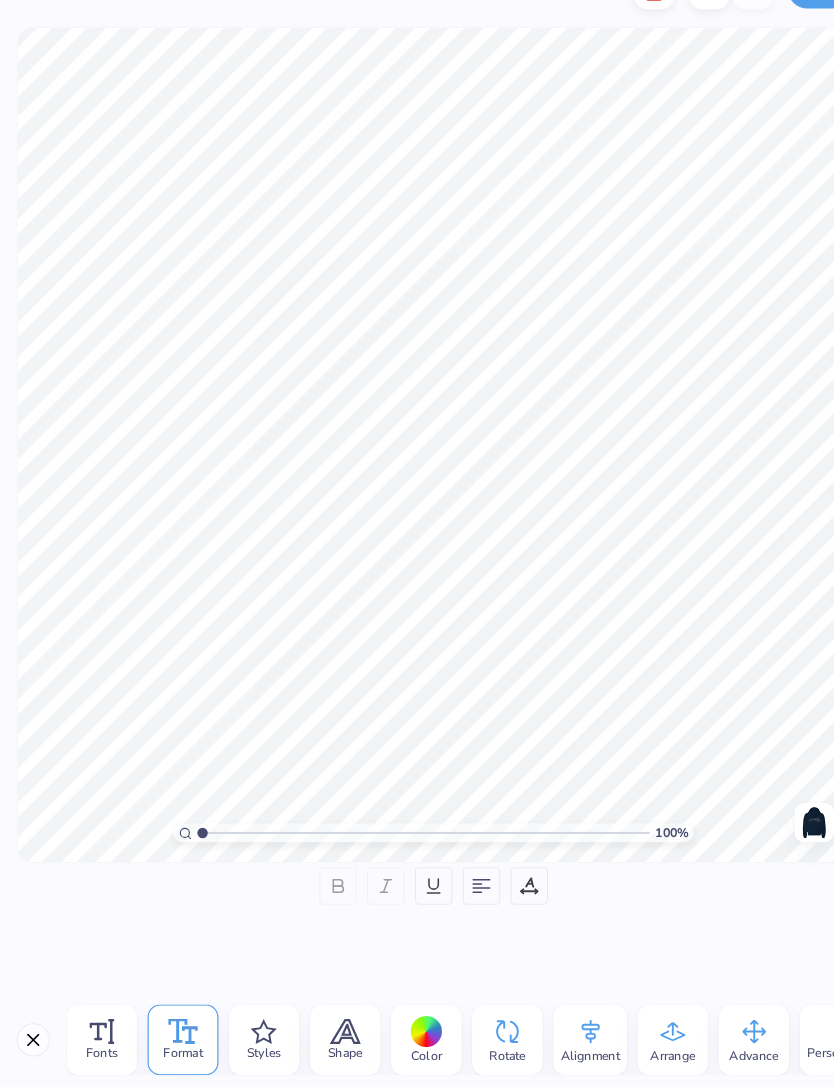 click 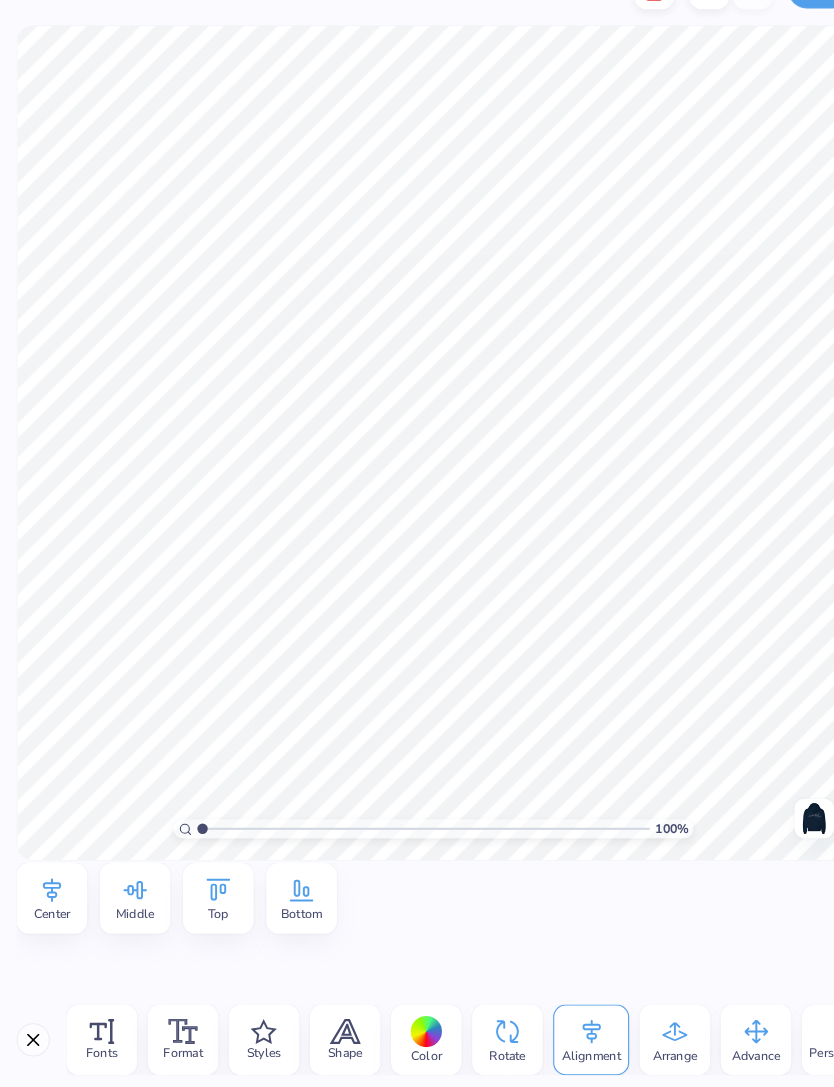 click 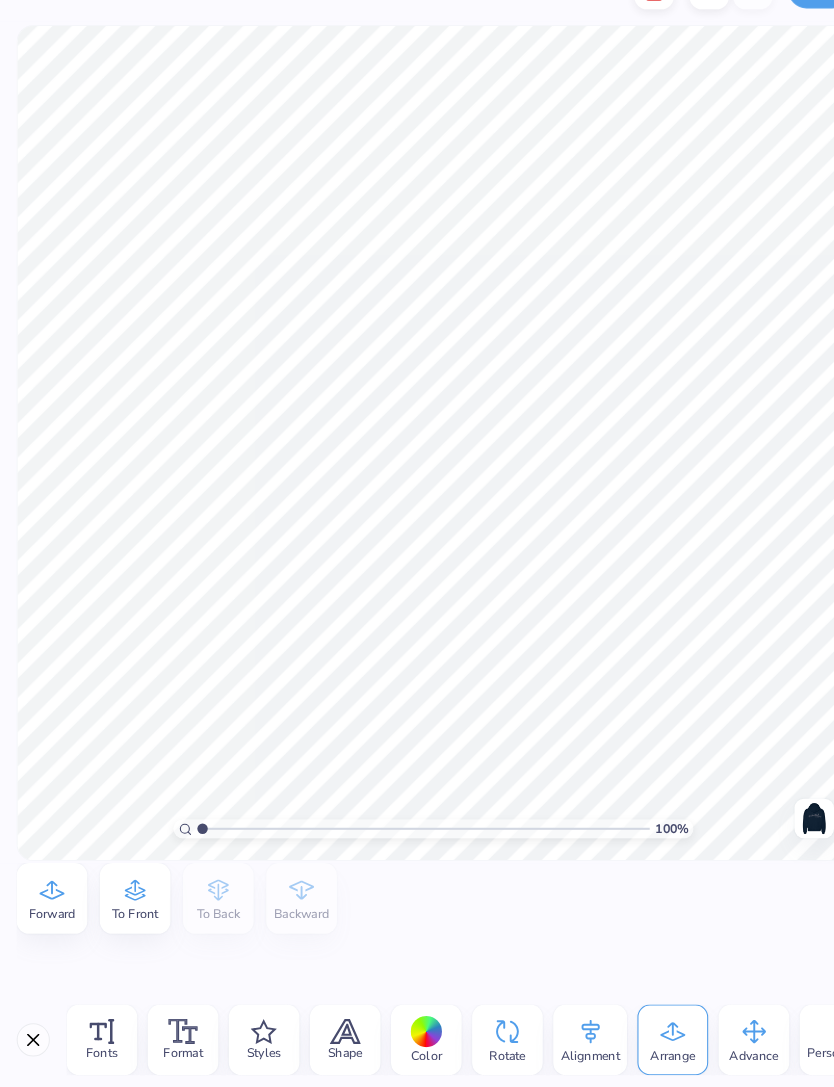click on "Rotate" at bounding box center (488, 1041) 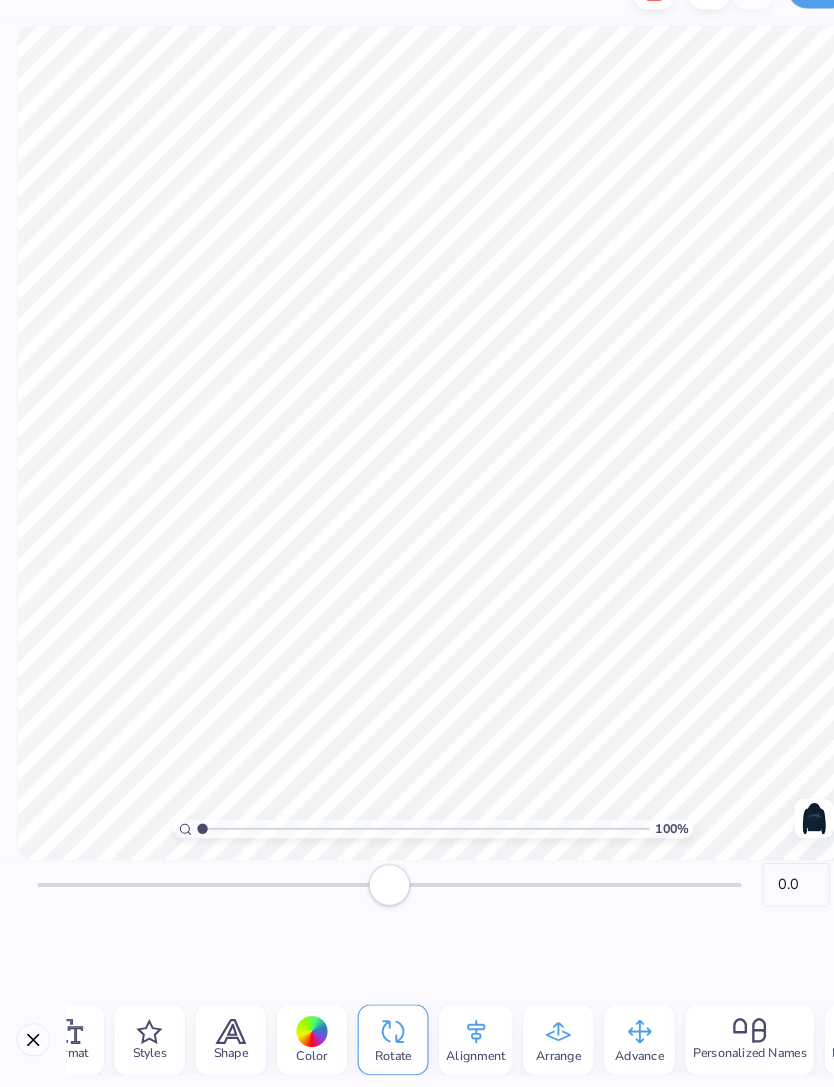 scroll, scrollTop: 0, scrollLeft: 107, axis: horizontal 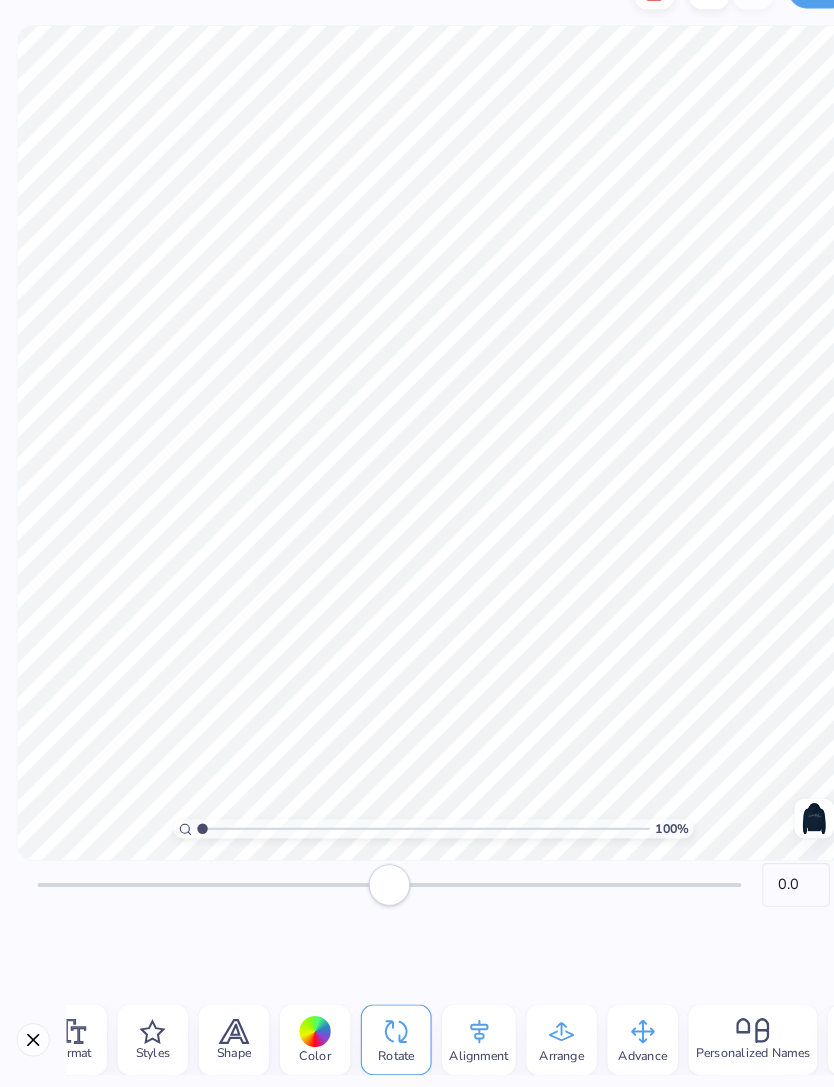 click 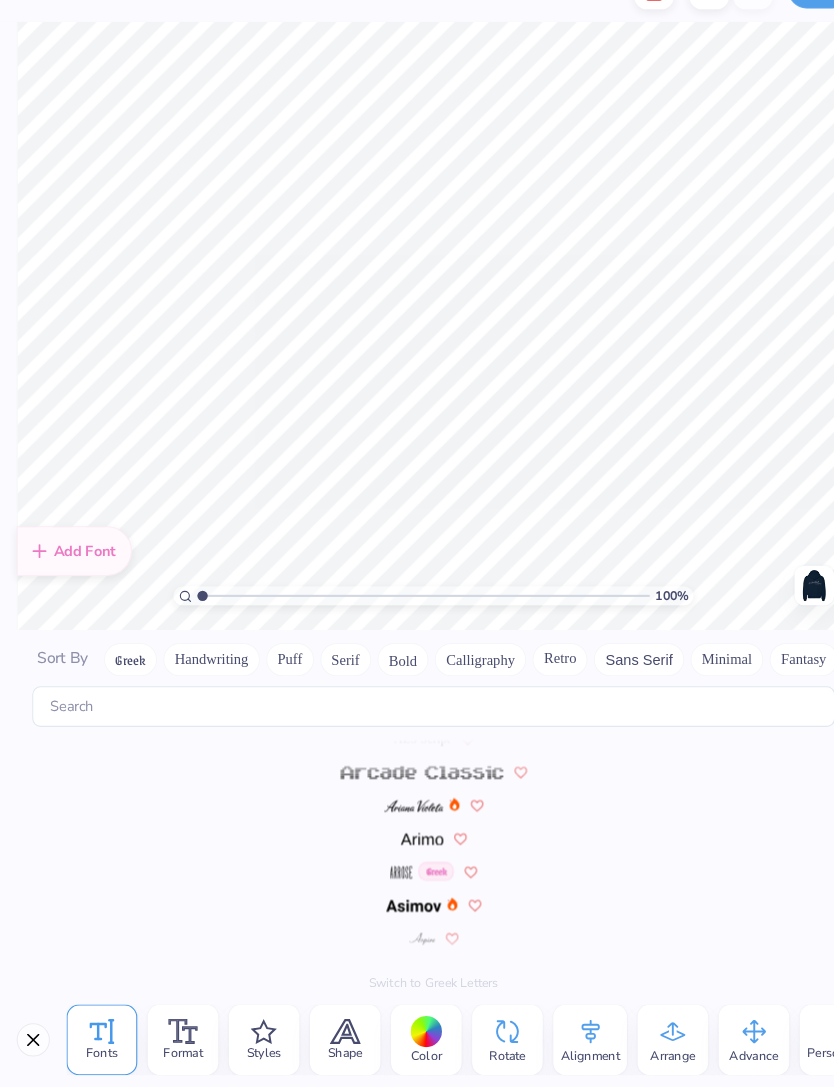 scroll, scrollTop: 3098, scrollLeft: 0, axis: vertical 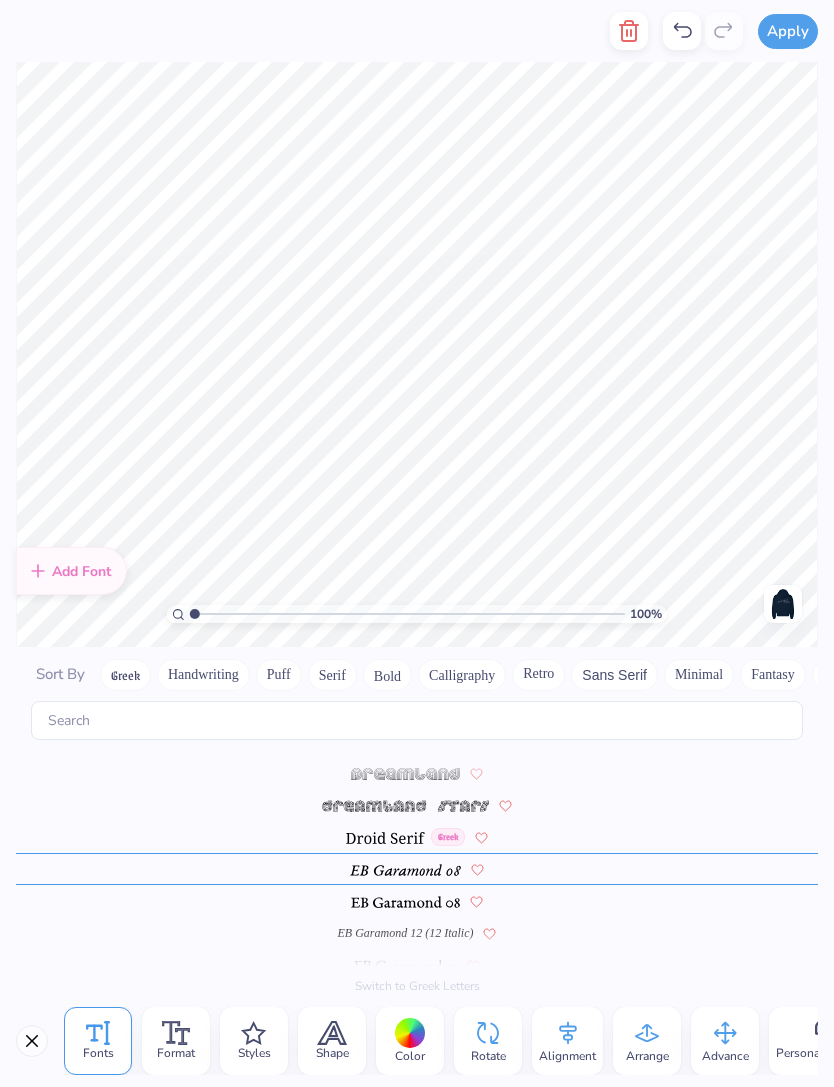 type on "et. 1873" 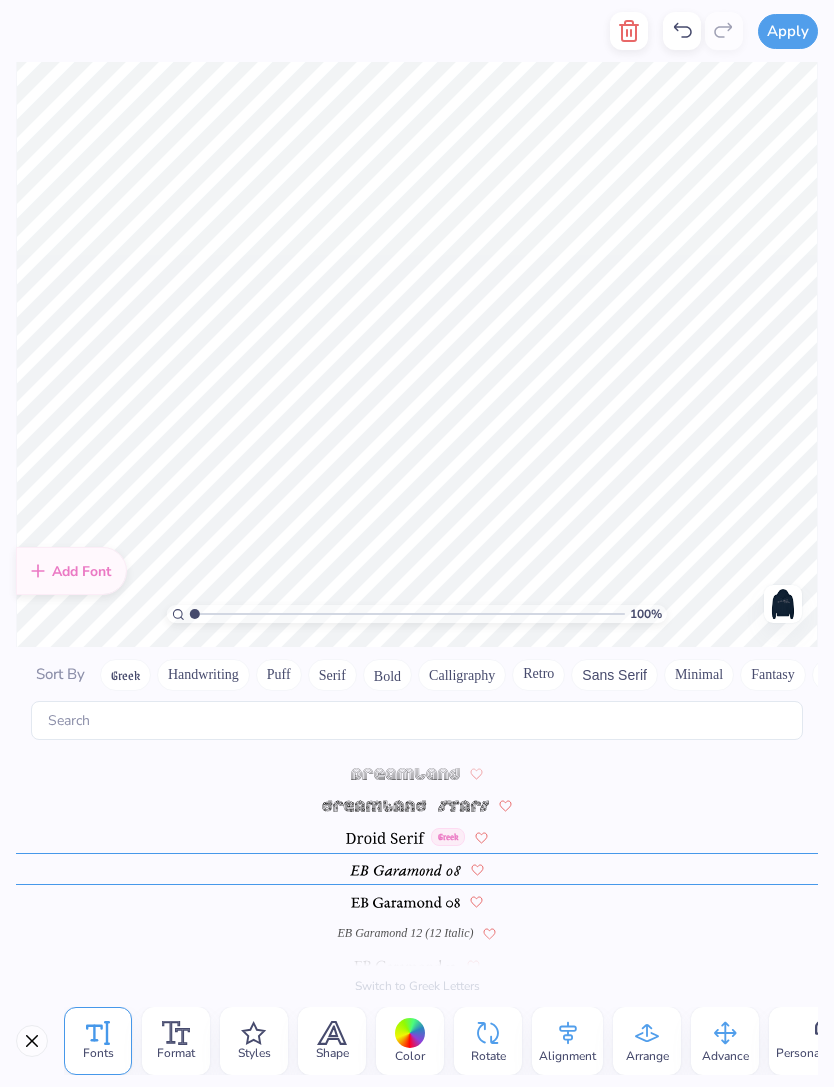 click 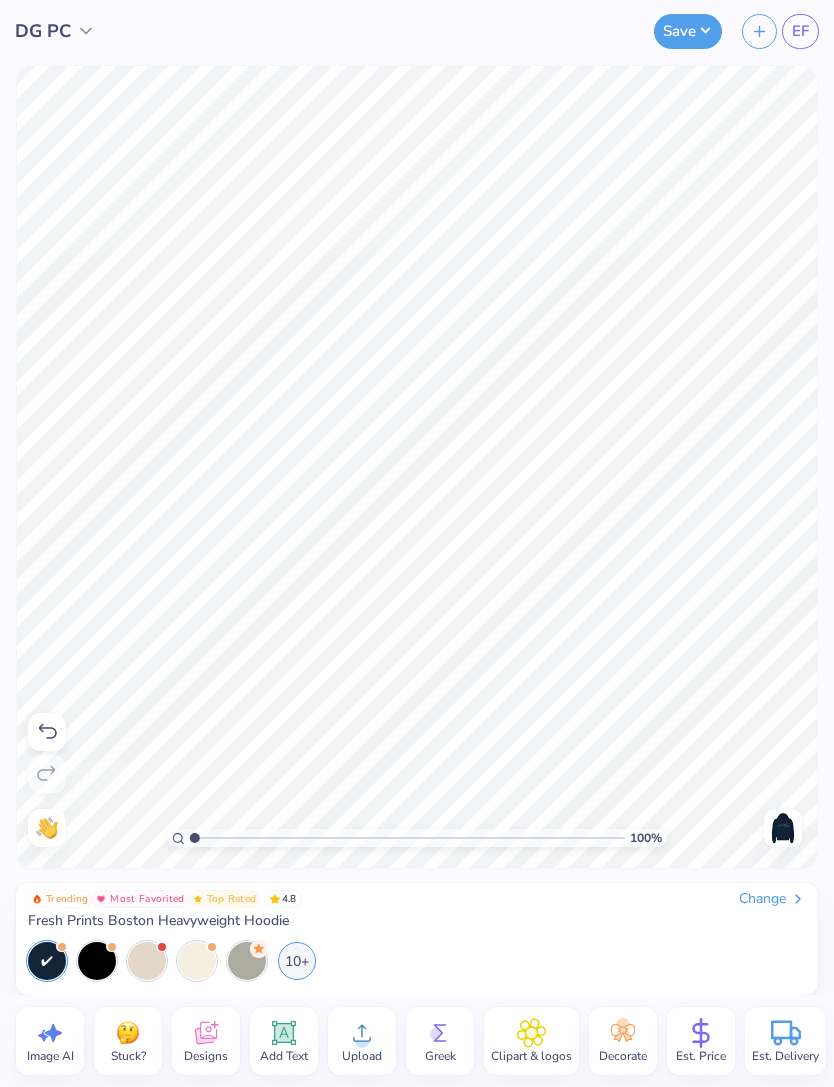 click on "Trending Most Favorited Top Rated 4.8 Change Fresh Prints Boston Heavyweight Hoodie   10+" at bounding box center (417, 939) 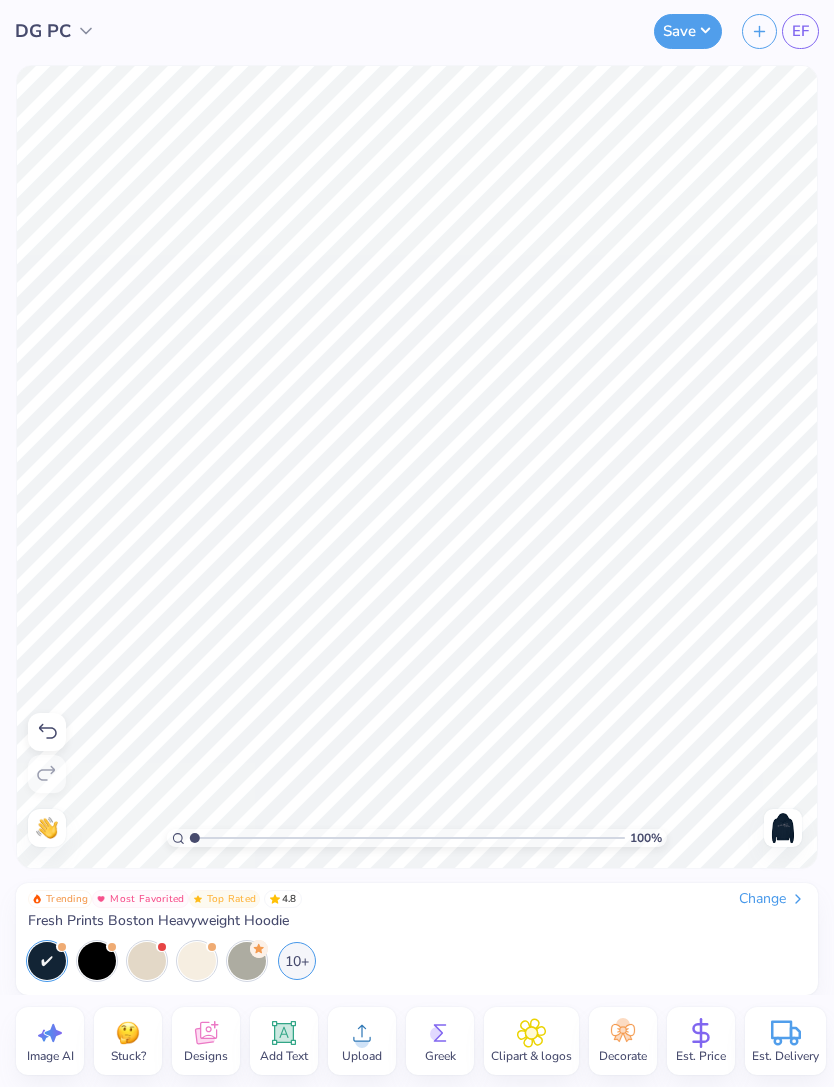 click on "Clipart & logos" at bounding box center [531, 1041] 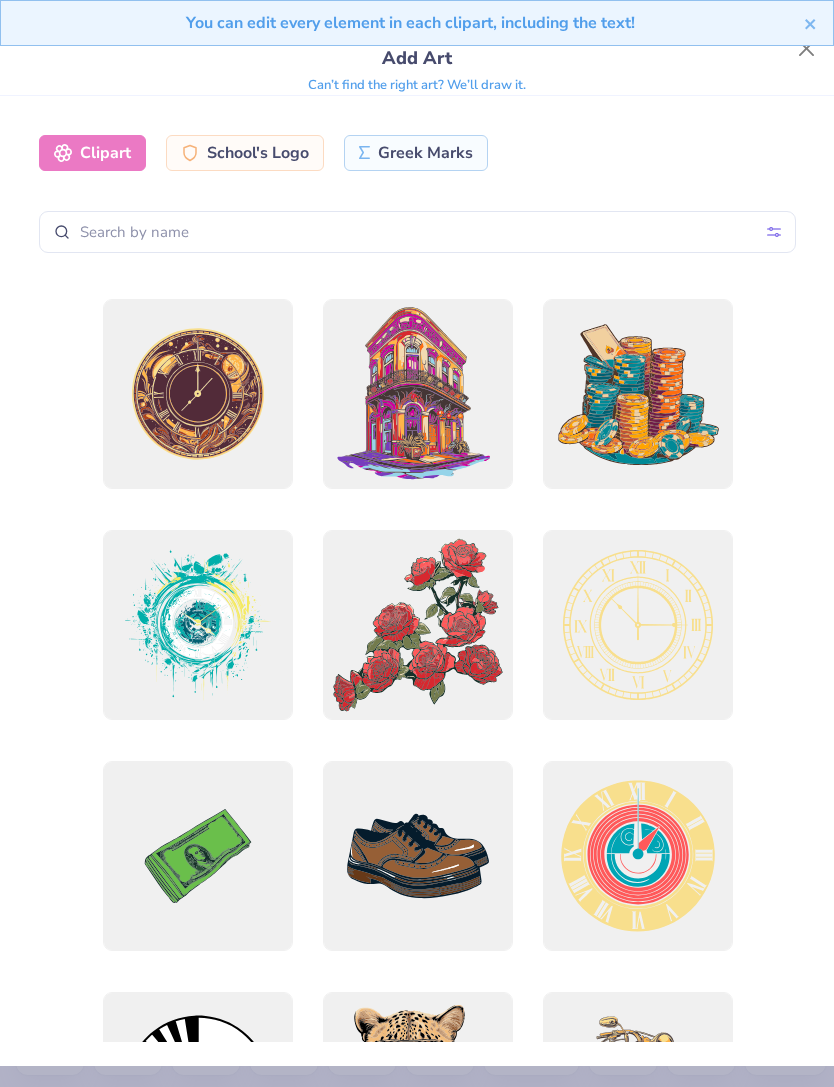 click at bounding box center (807, 49) 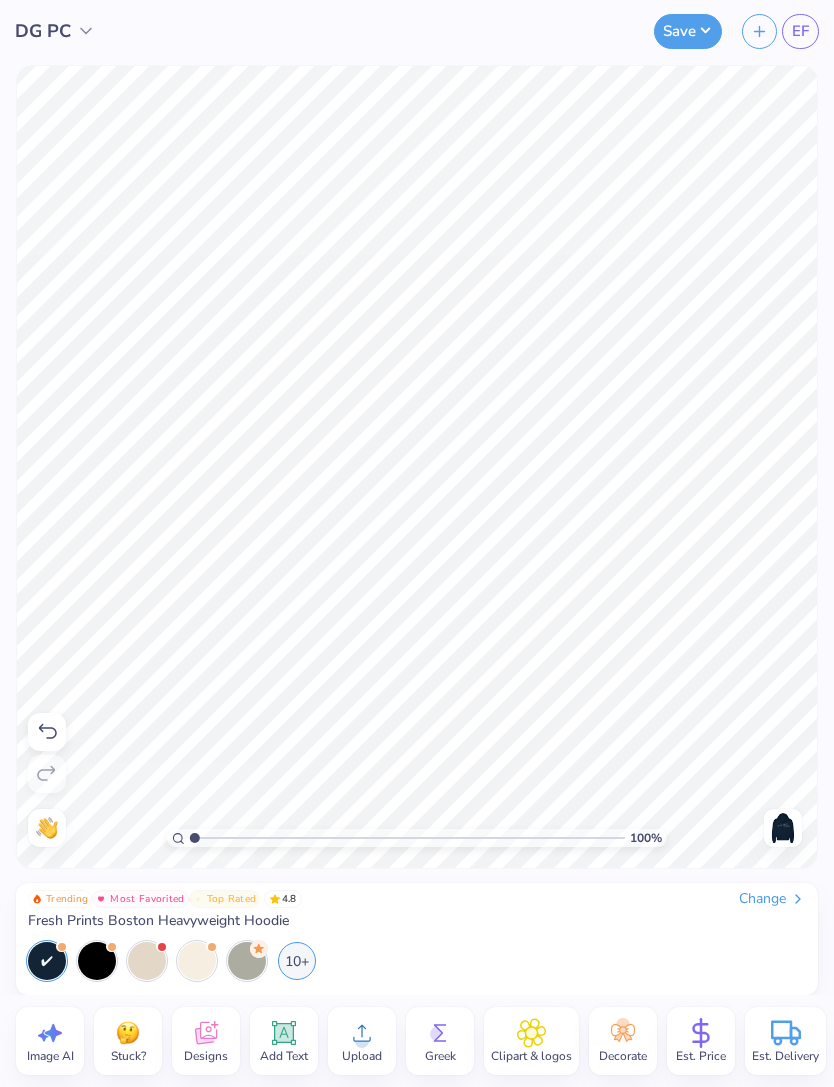 click 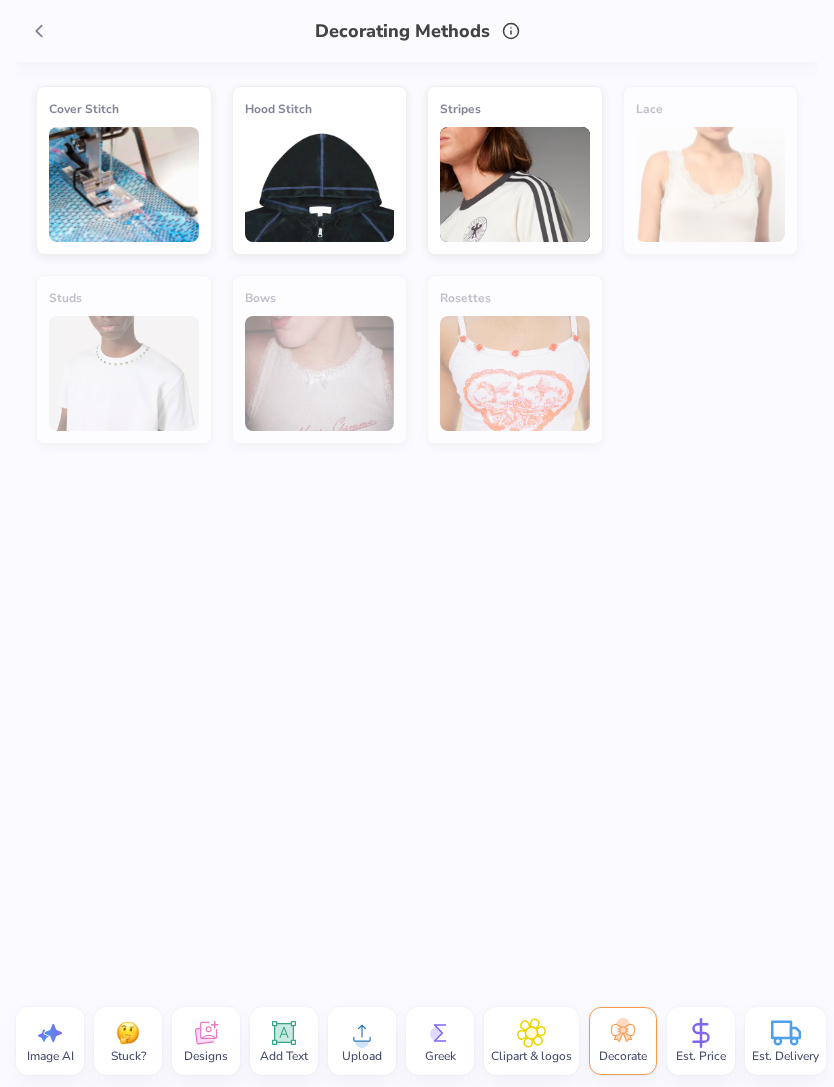 click 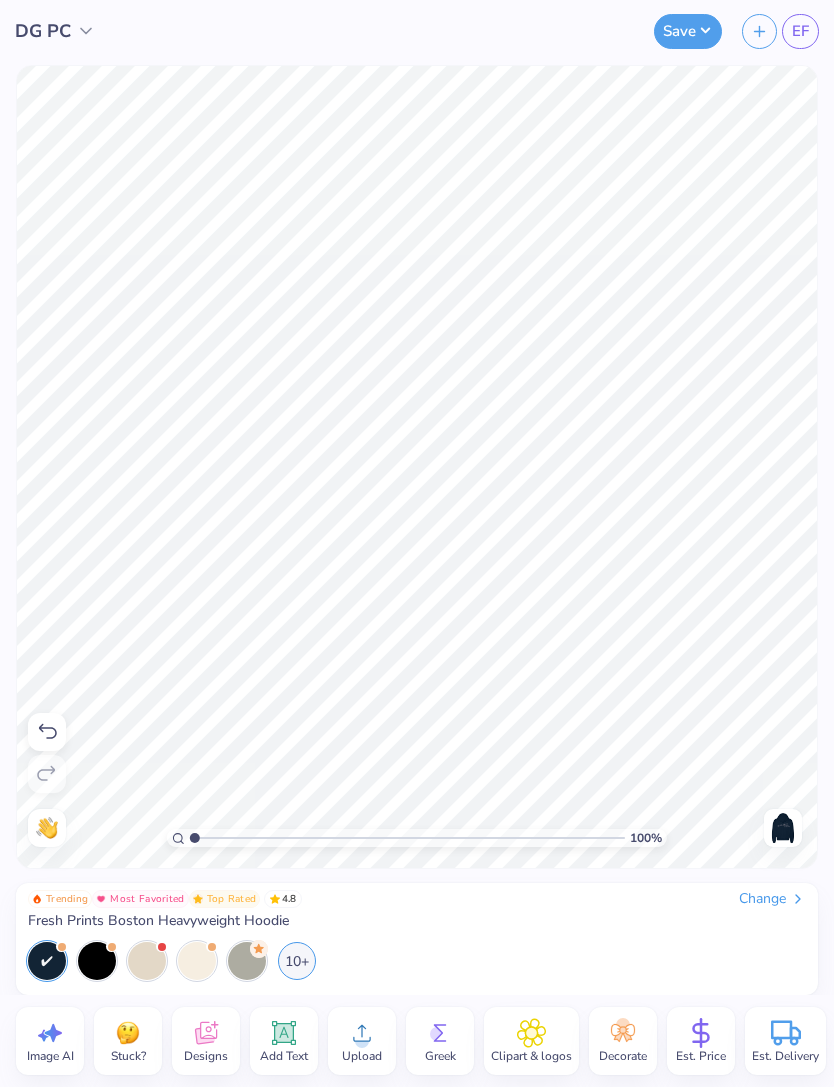 click 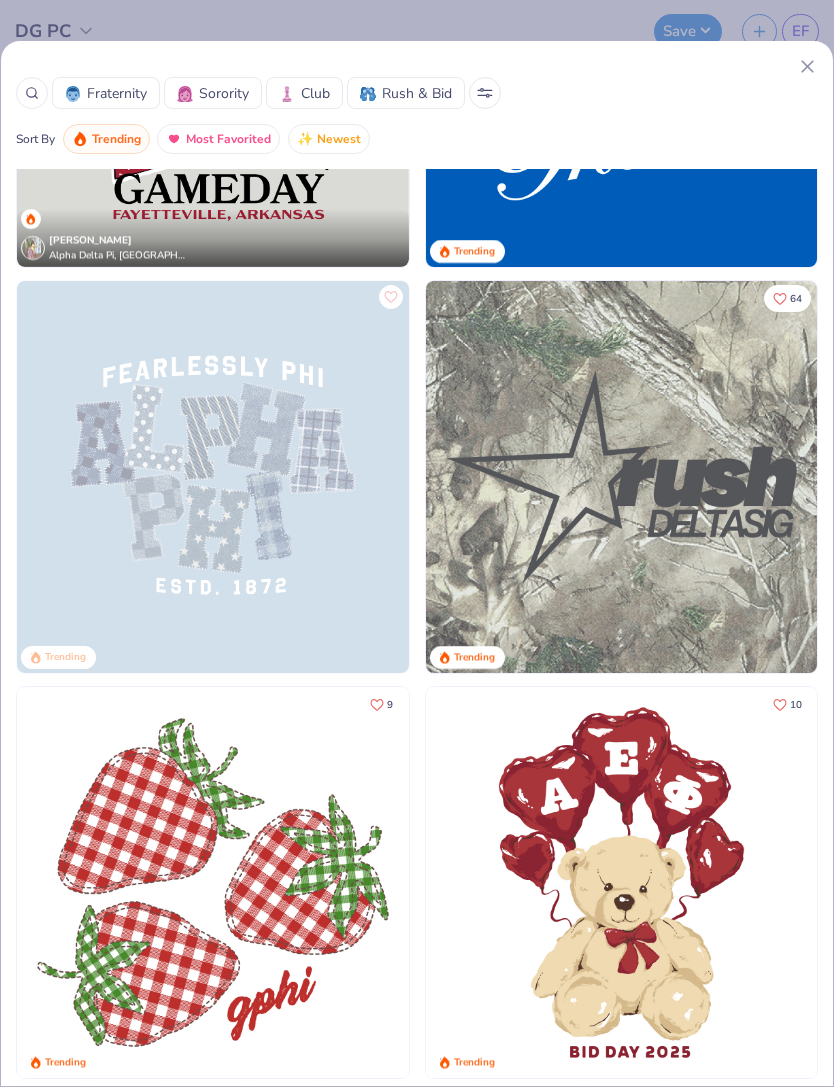 scroll, scrollTop: 1510, scrollLeft: 0, axis: vertical 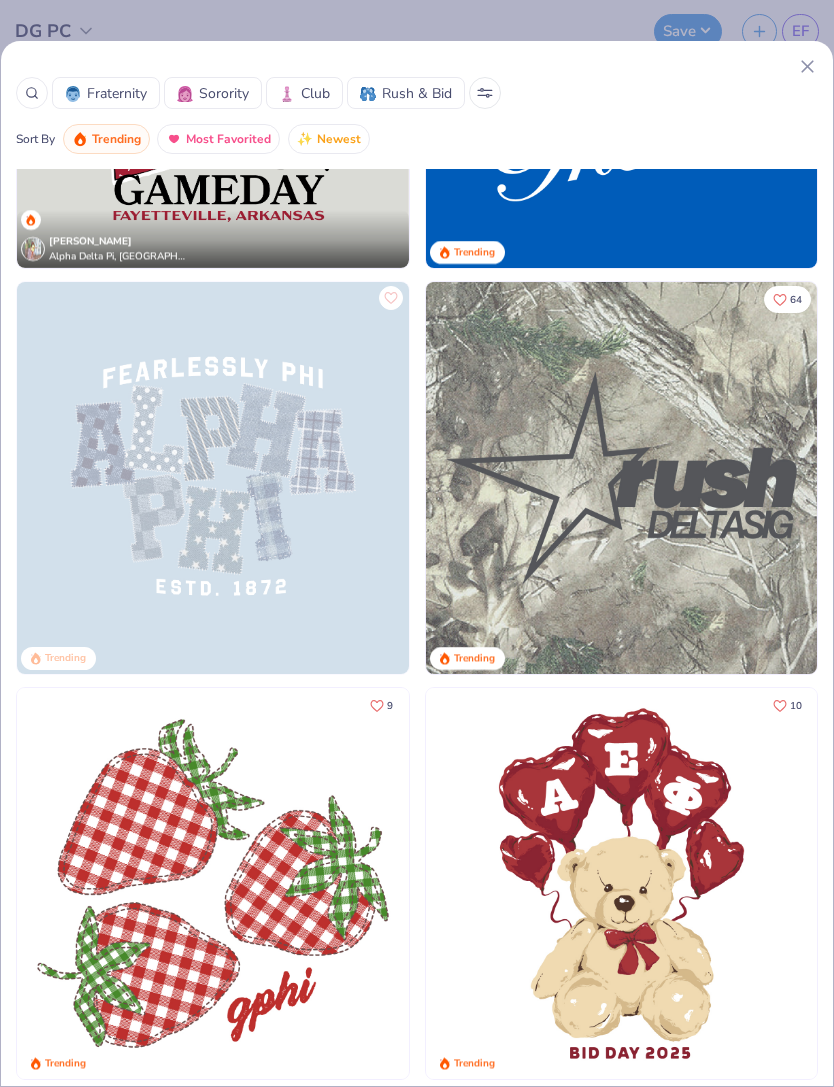 click at bounding box center [213, 478] 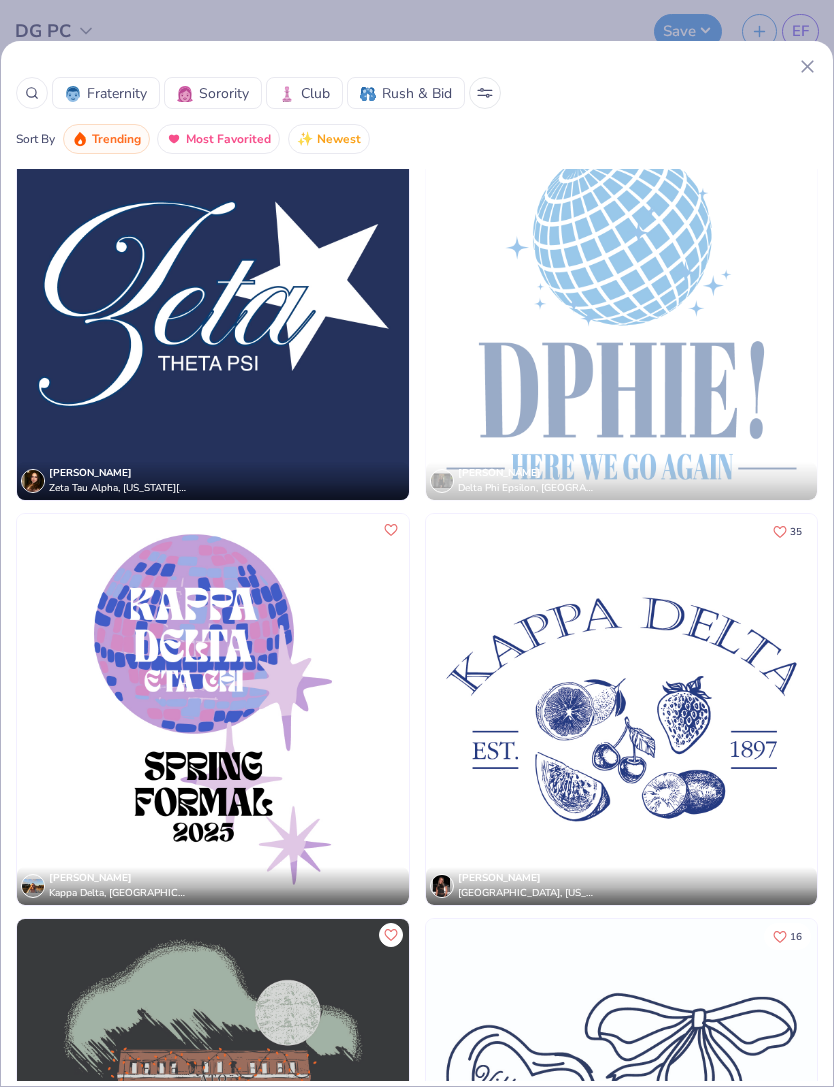 scroll, scrollTop: 35456, scrollLeft: 0, axis: vertical 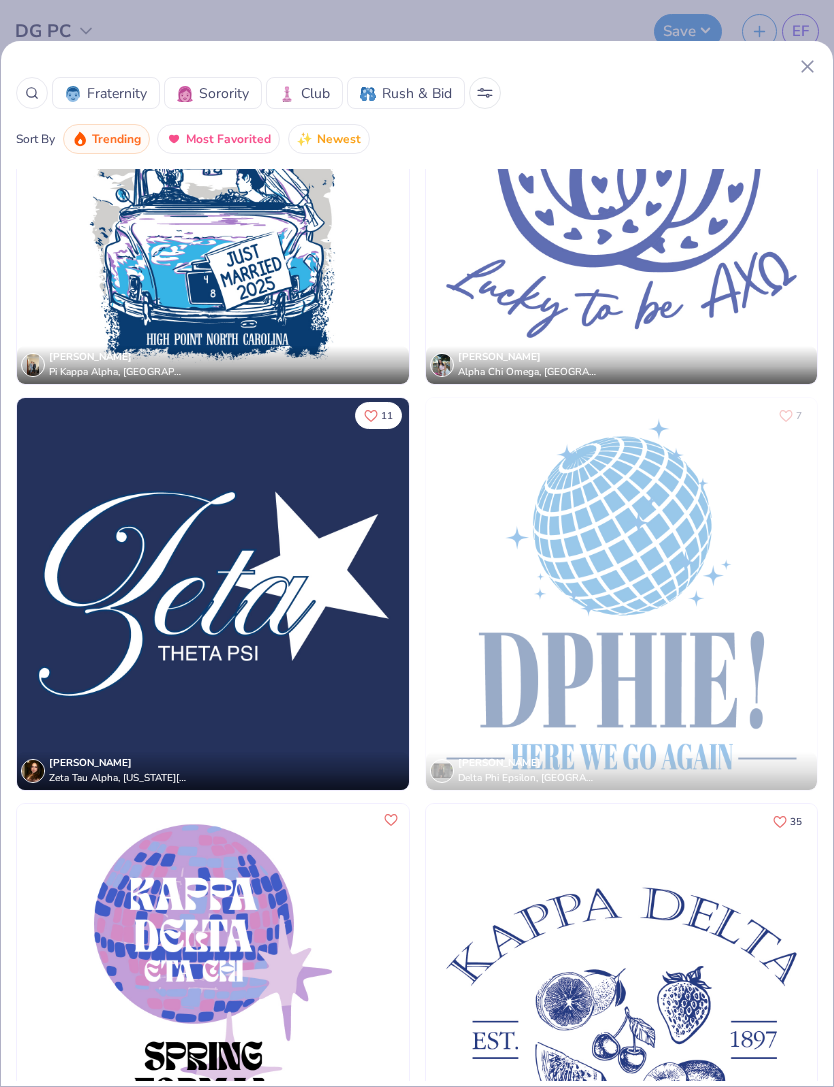 click at bounding box center [213, 594] 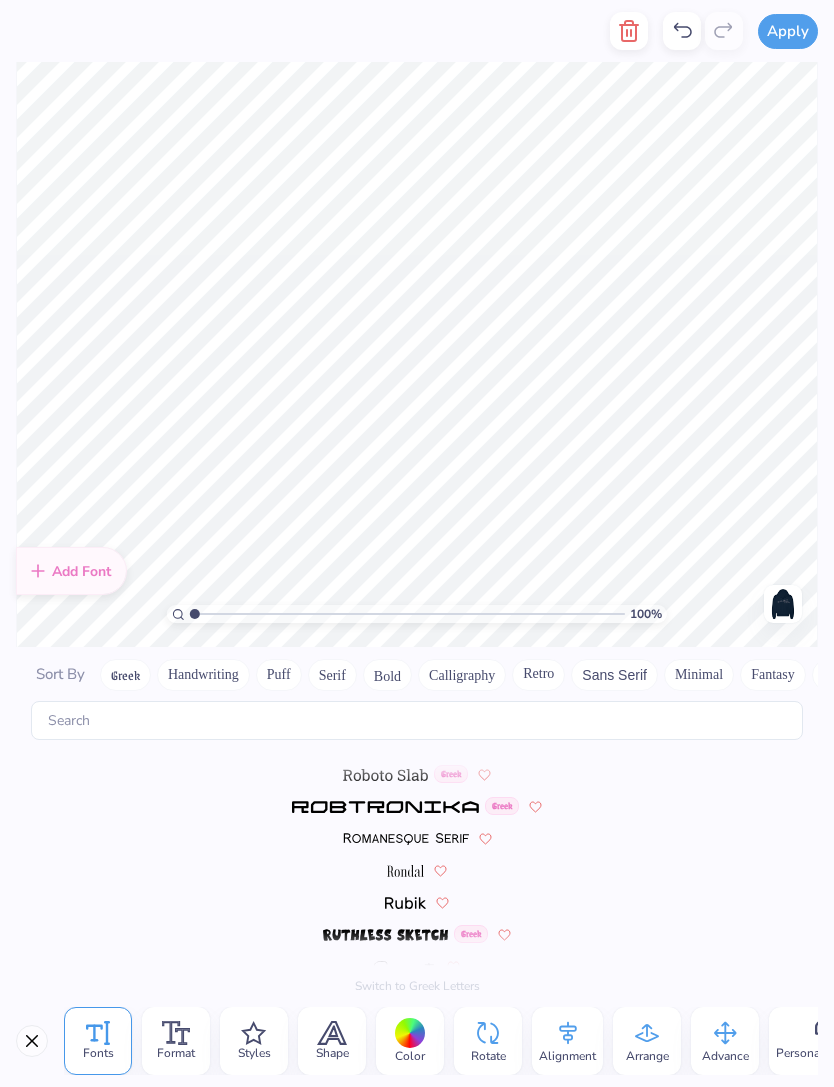 scroll, scrollTop: 9136, scrollLeft: 0, axis: vertical 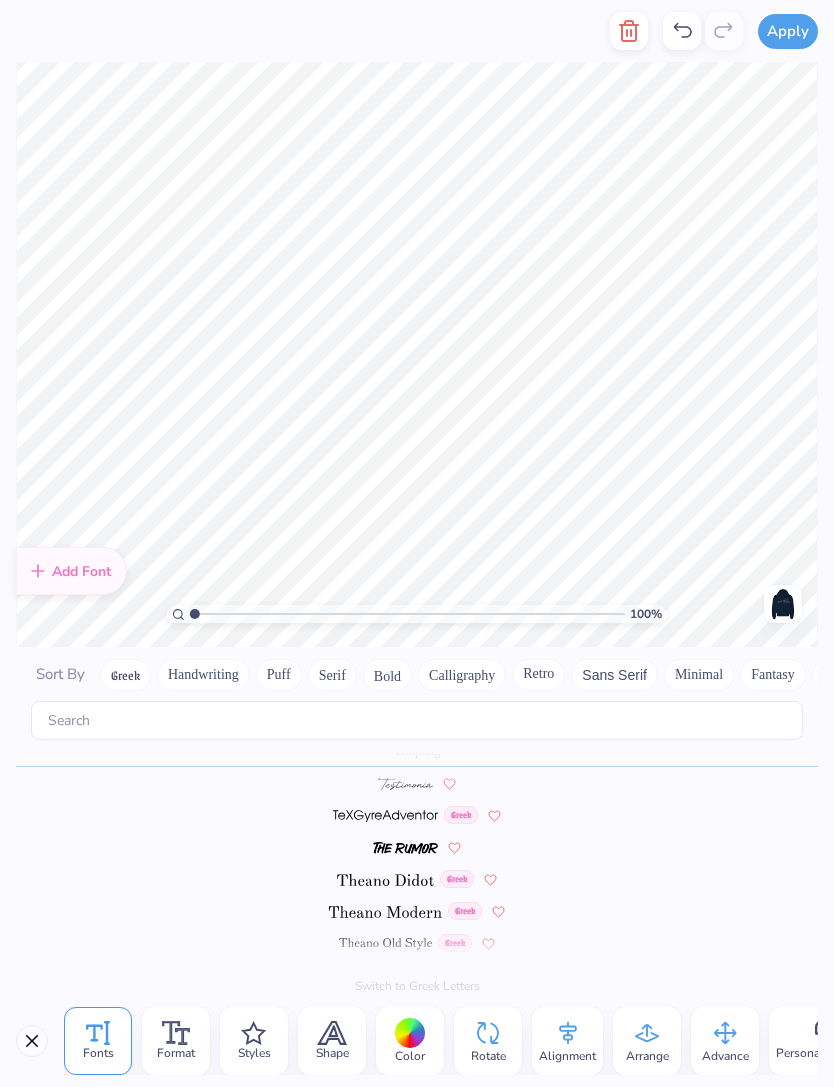 type on "1873" 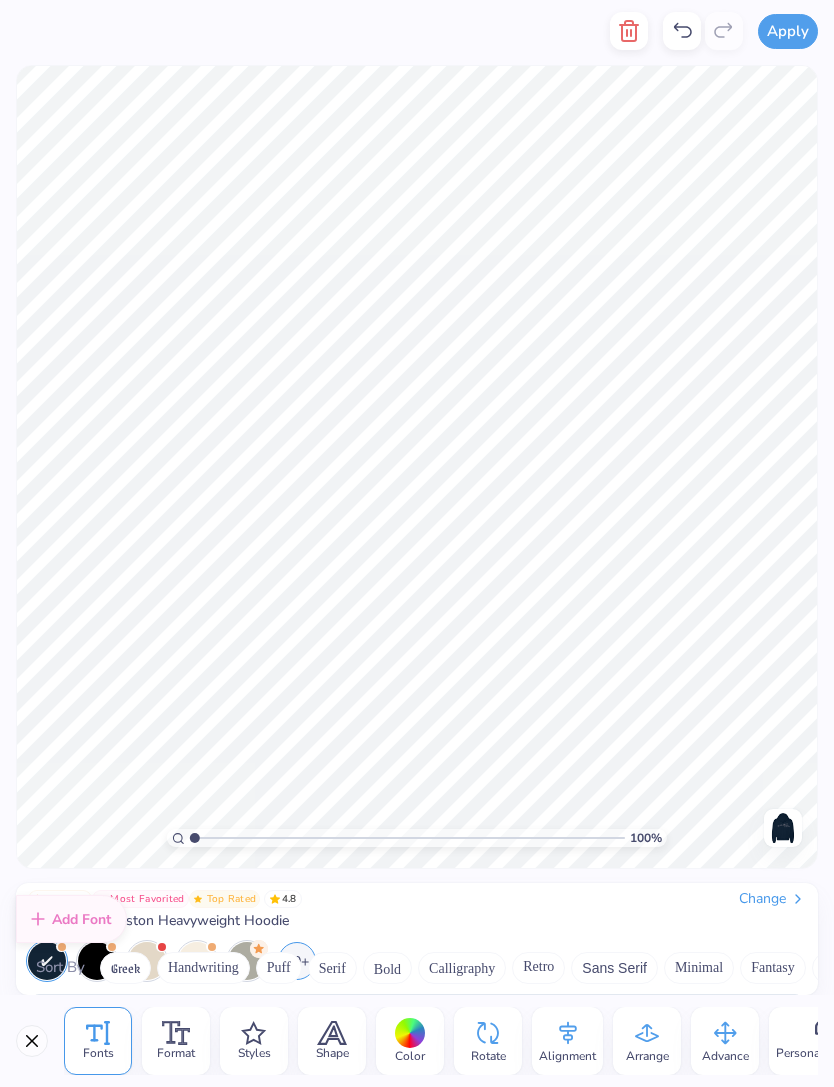 scroll, scrollTop: 0, scrollLeft: 0, axis: both 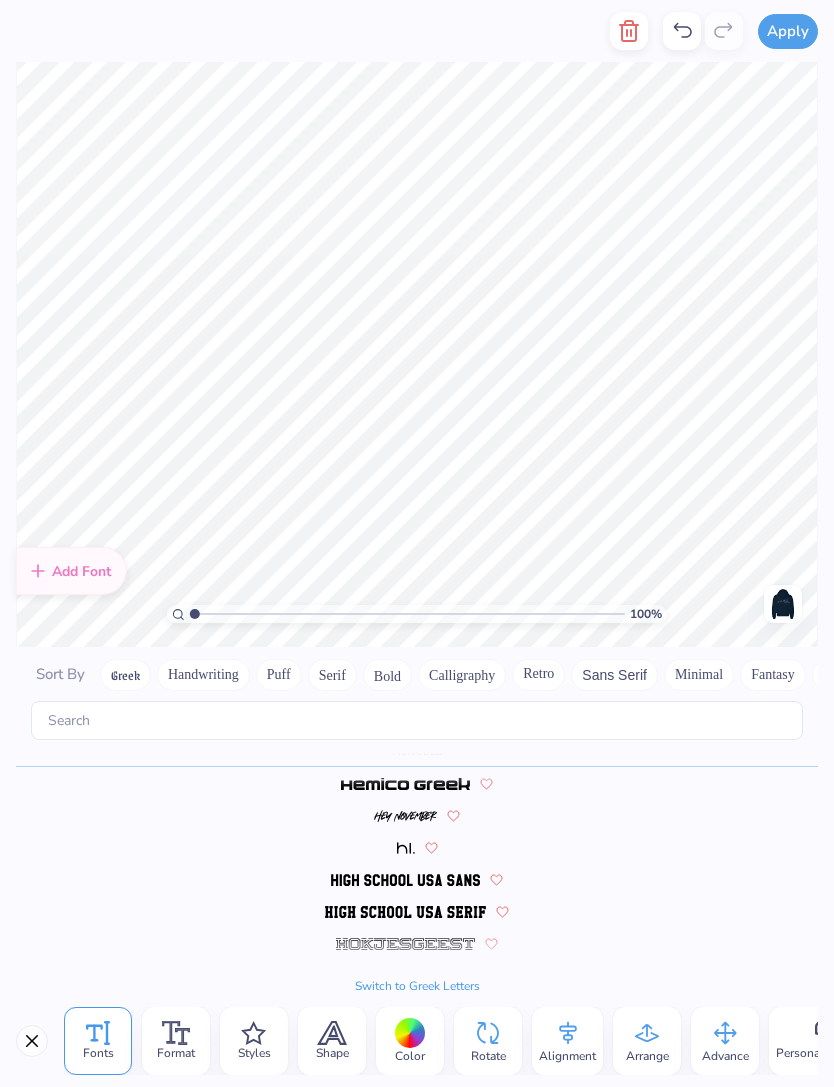 click 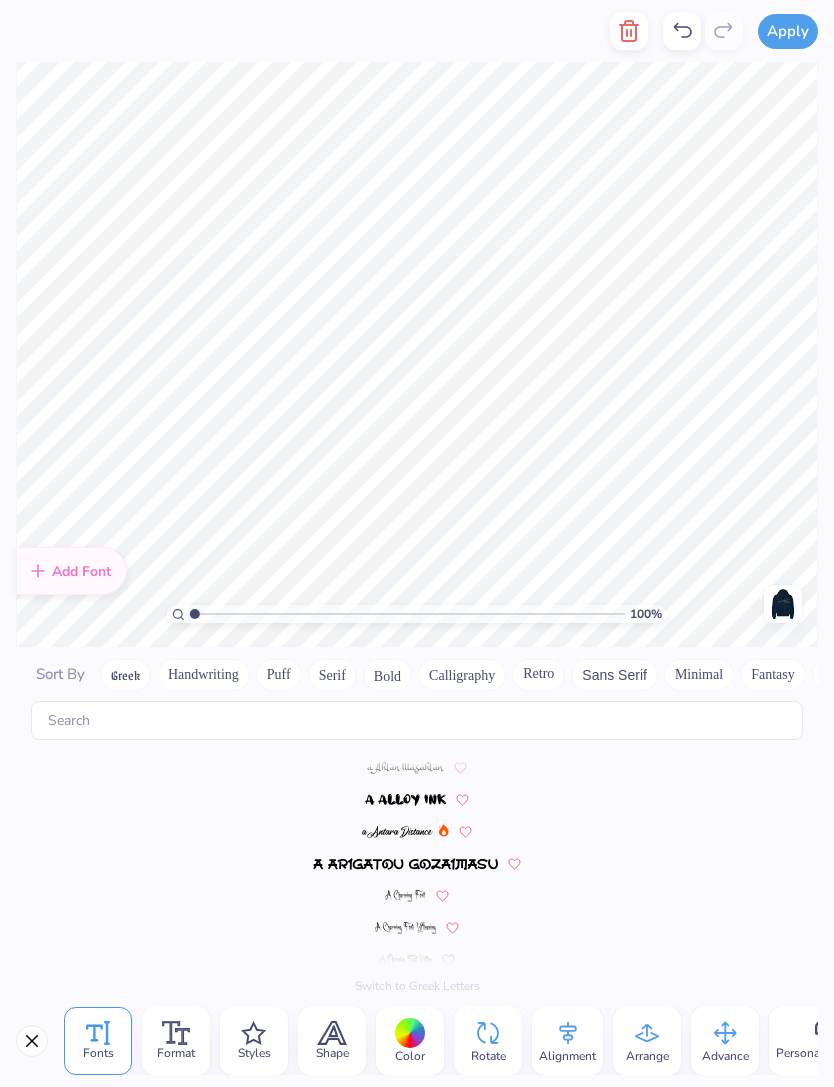 scroll, scrollTop: 9136, scrollLeft: 0, axis: vertical 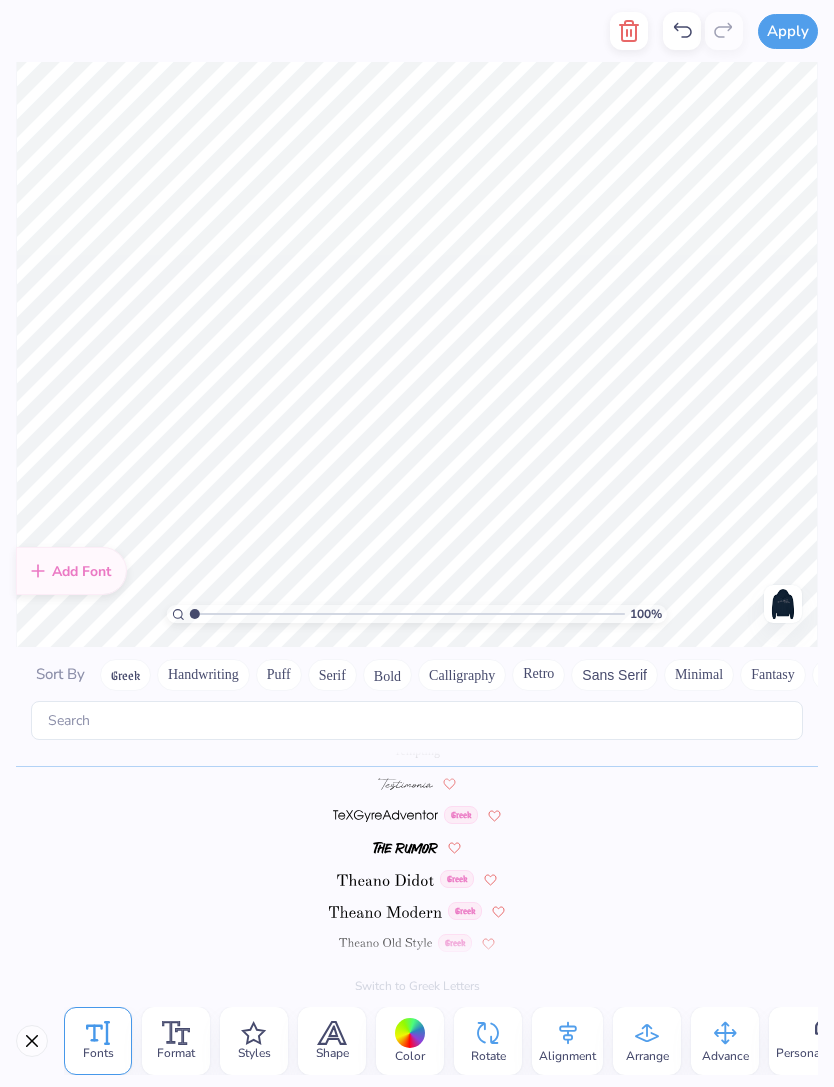 click 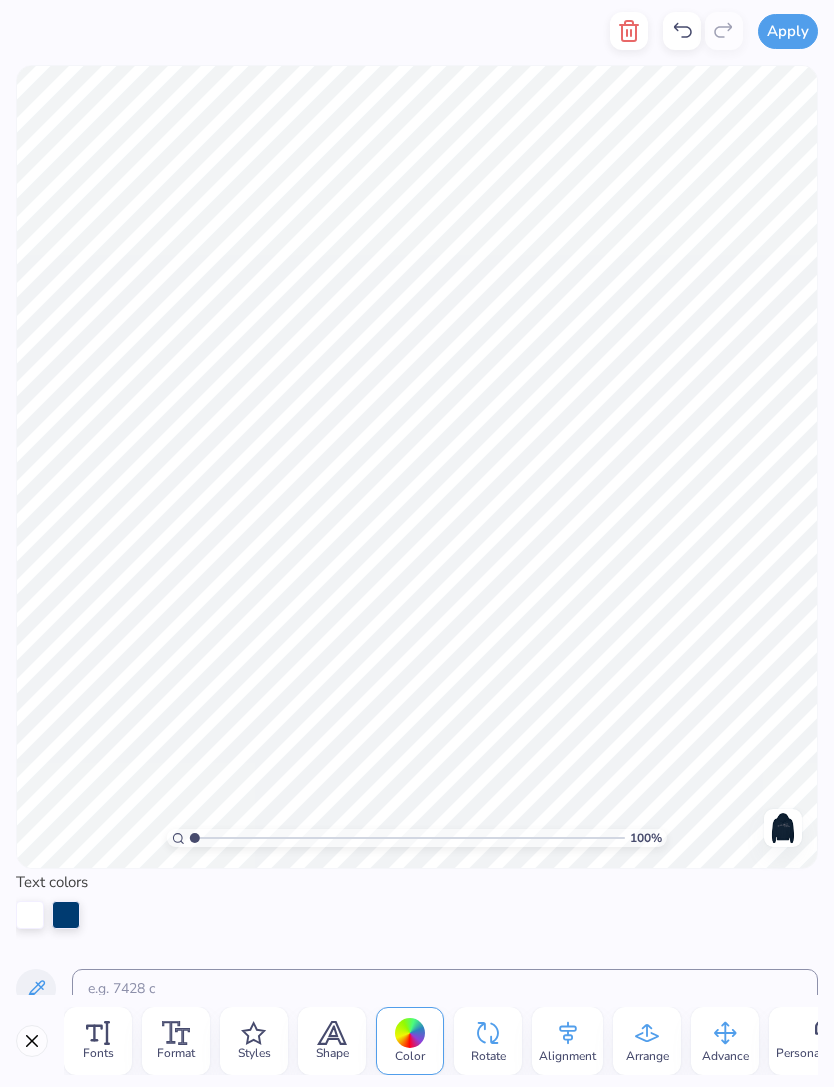 click at bounding box center (66, 915) 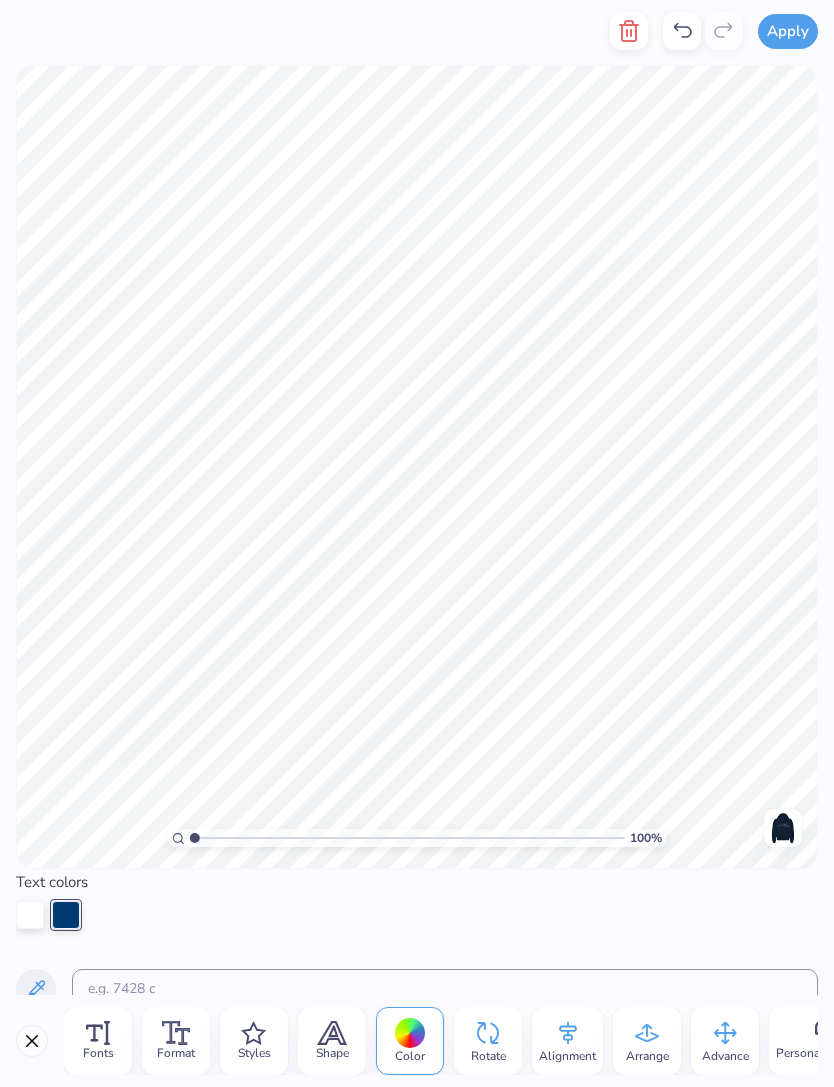 click 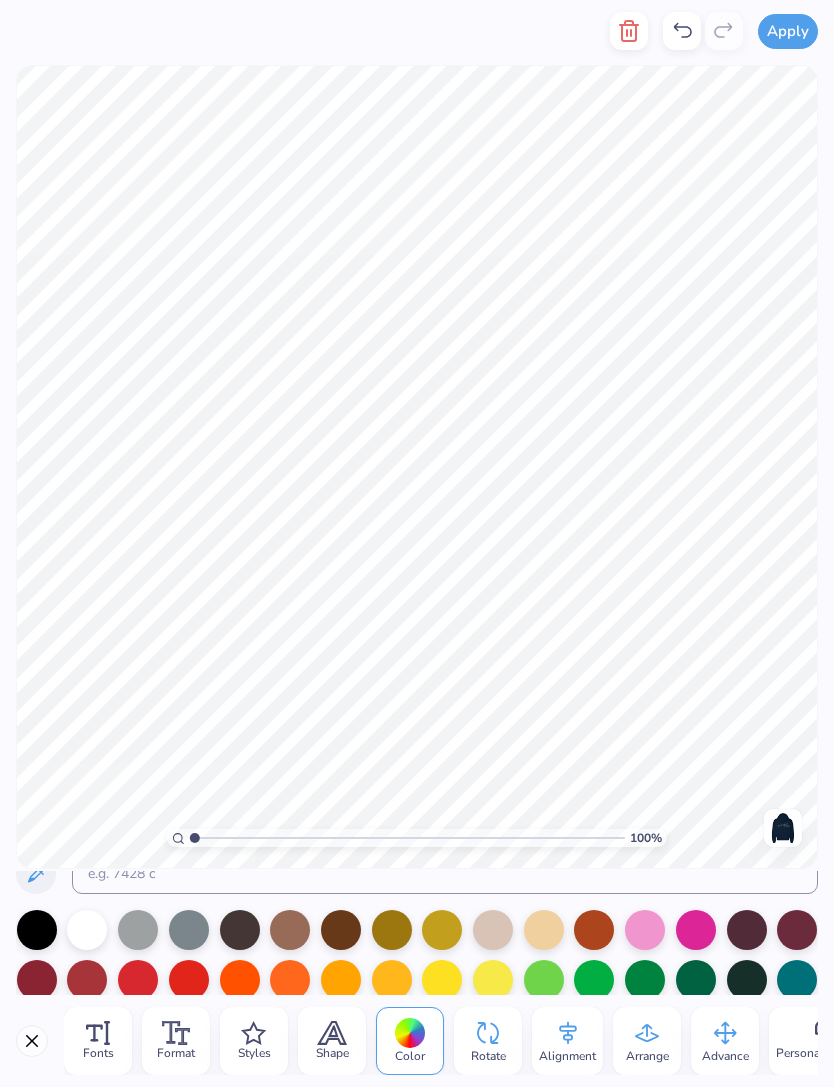 scroll, scrollTop: 110, scrollLeft: 0, axis: vertical 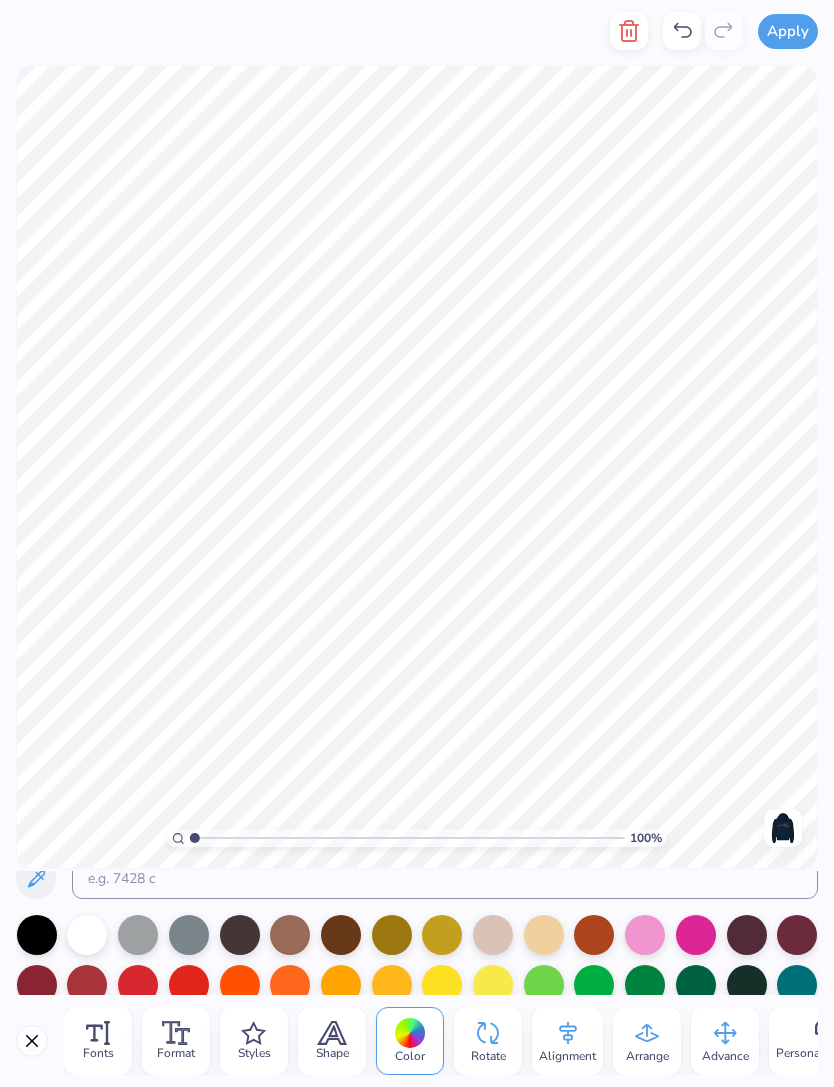 click at bounding box center [87, 935] 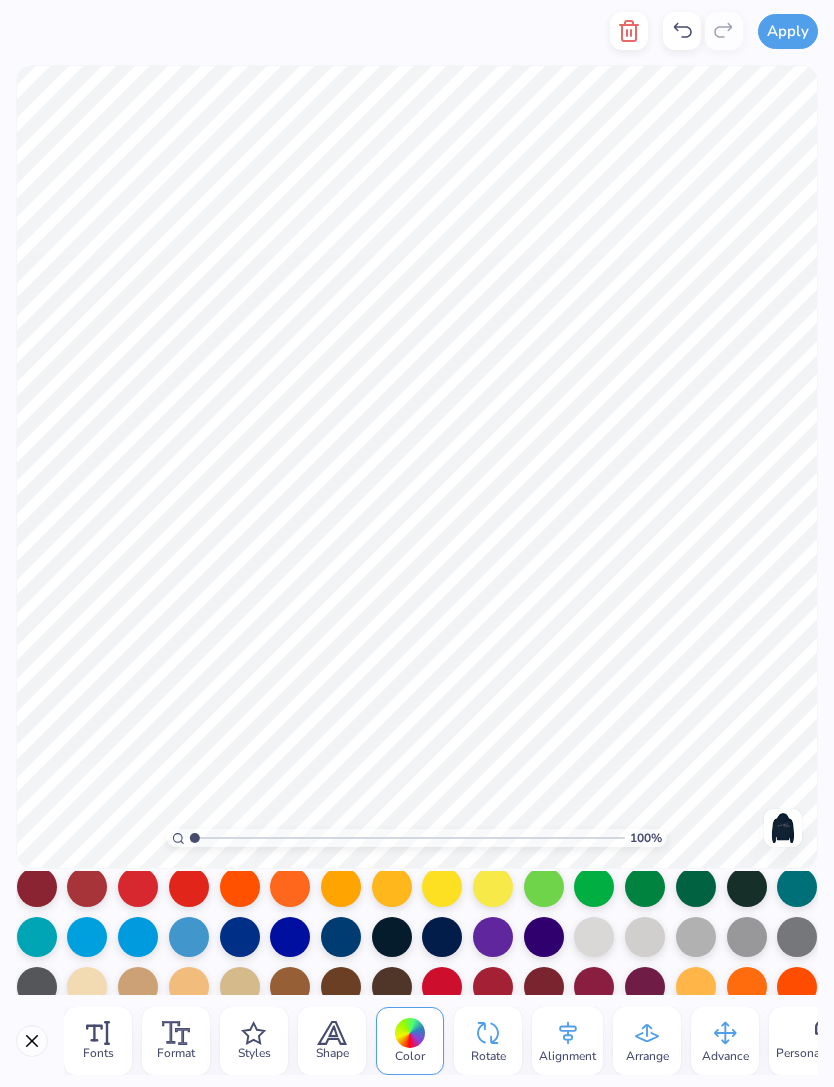 click 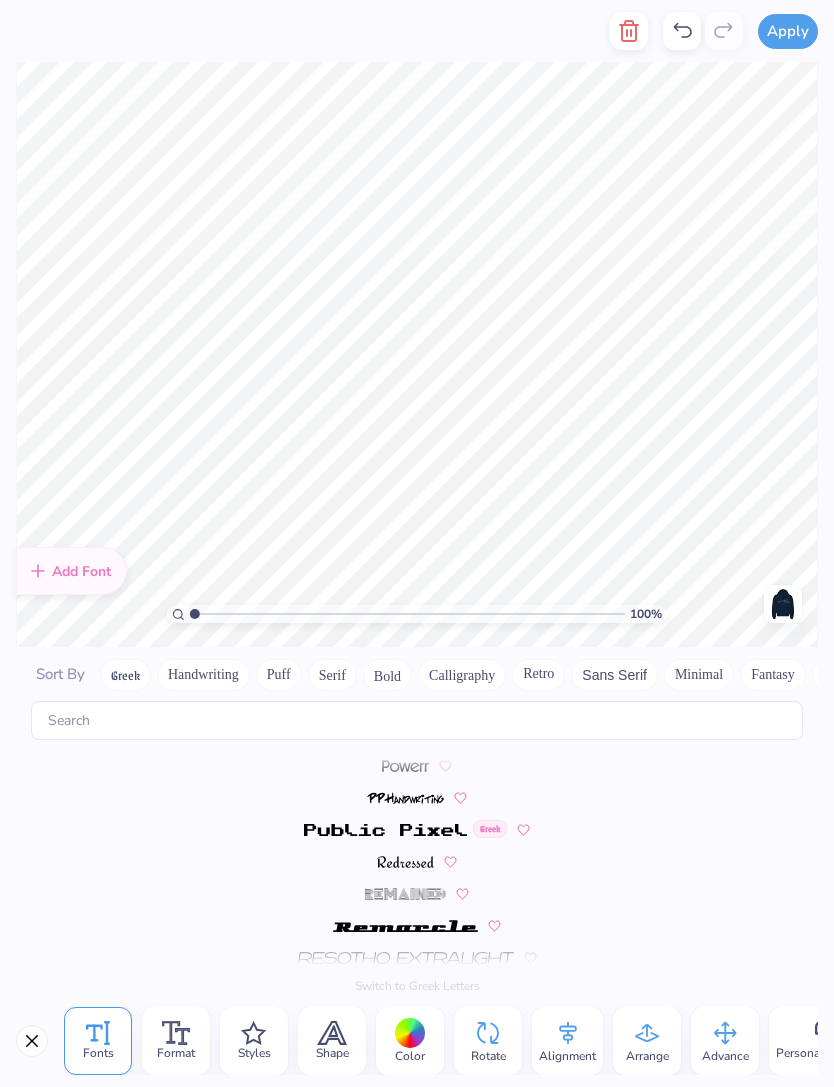 scroll, scrollTop: 9136, scrollLeft: 0, axis: vertical 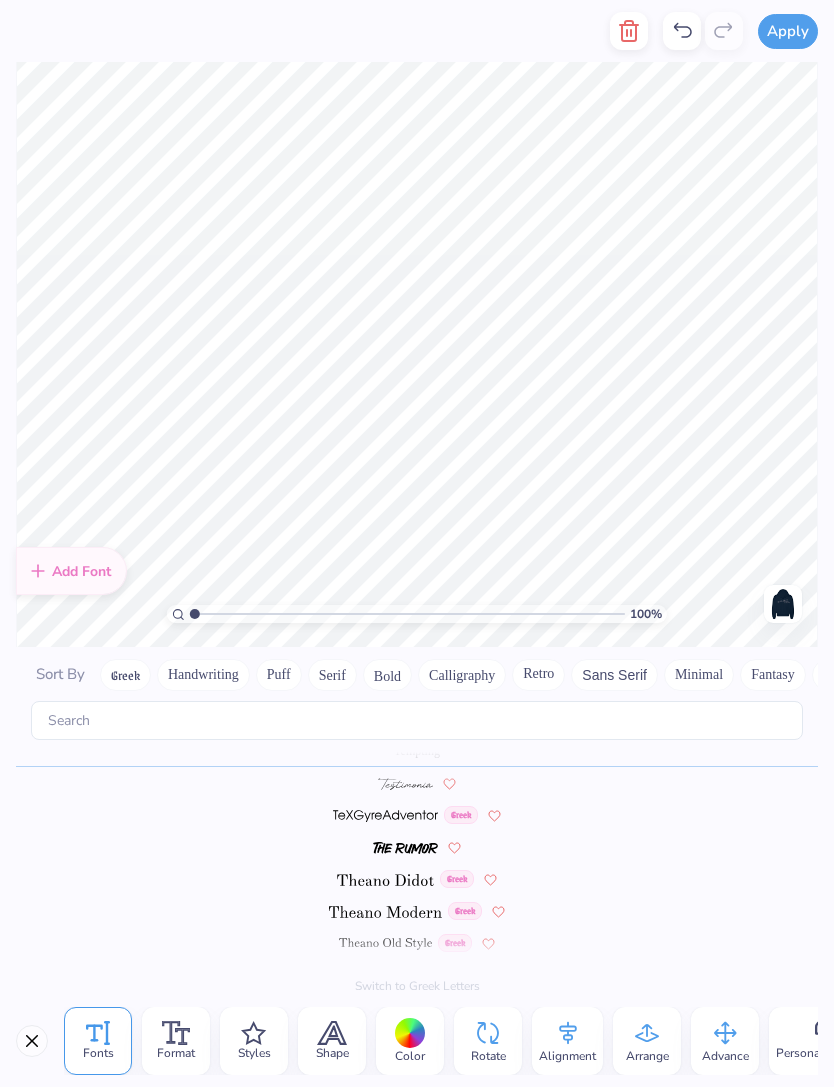 click at bounding box center [385, 880] 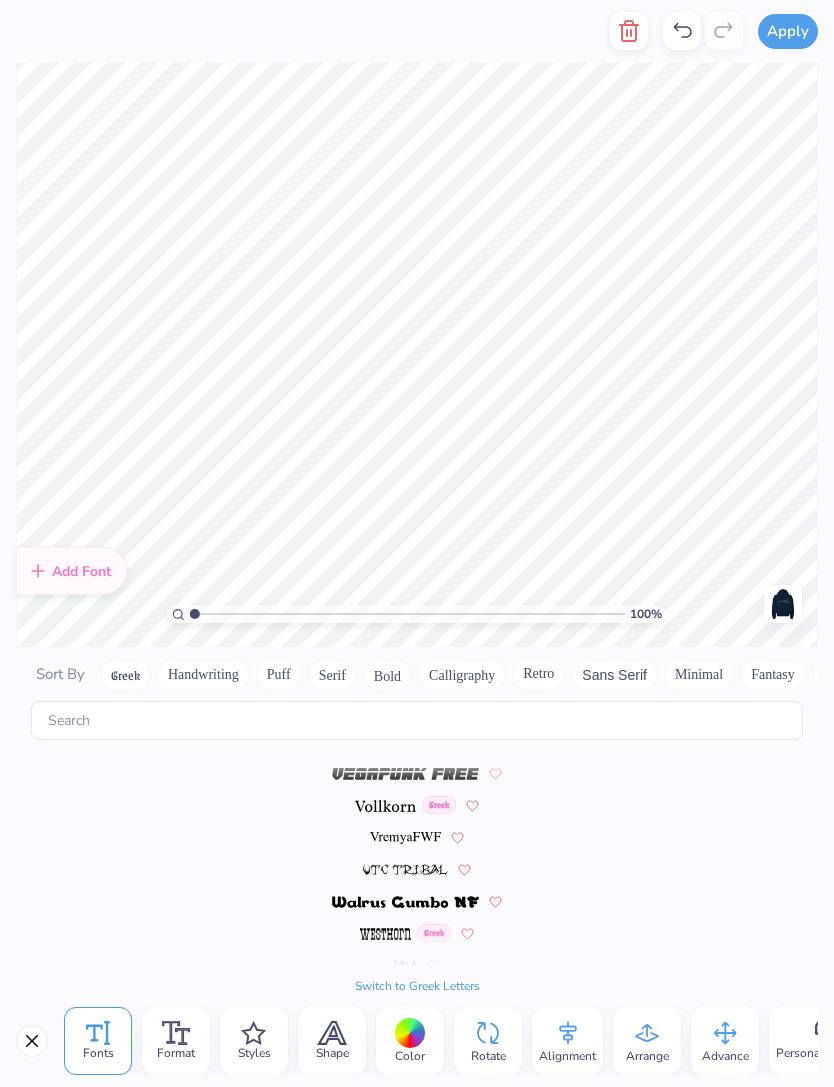 scroll, scrollTop: 9626, scrollLeft: 0, axis: vertical 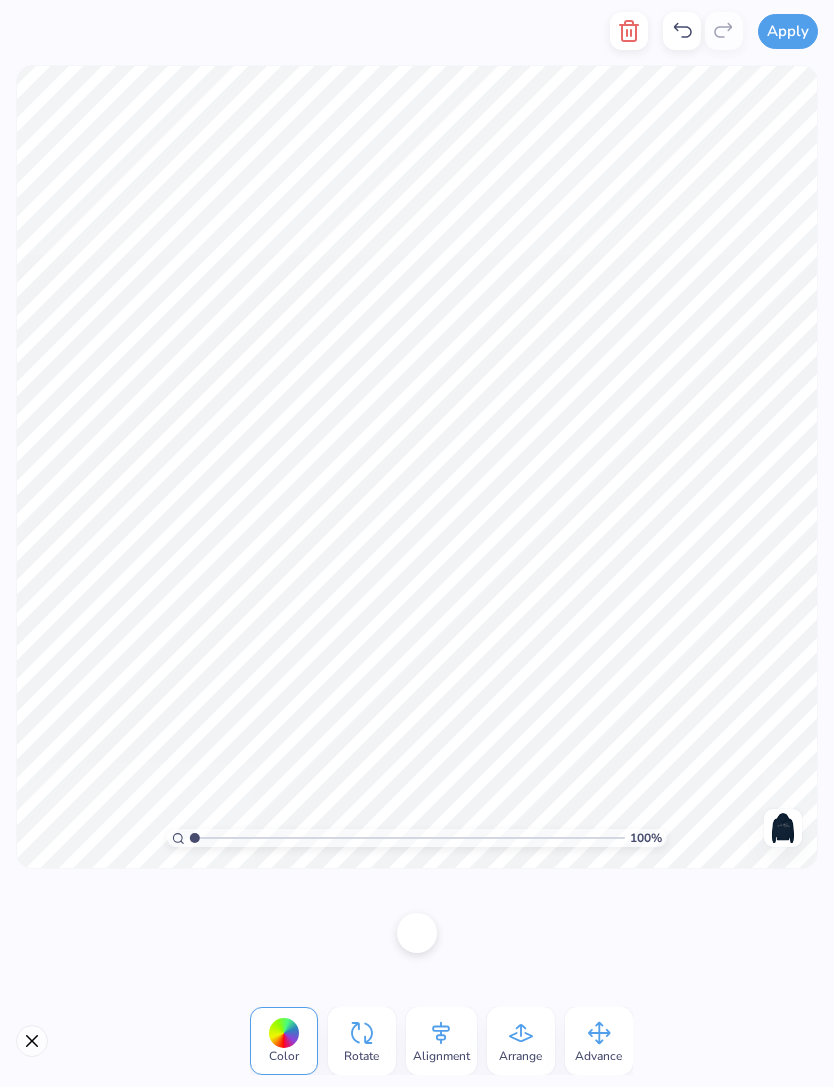 click 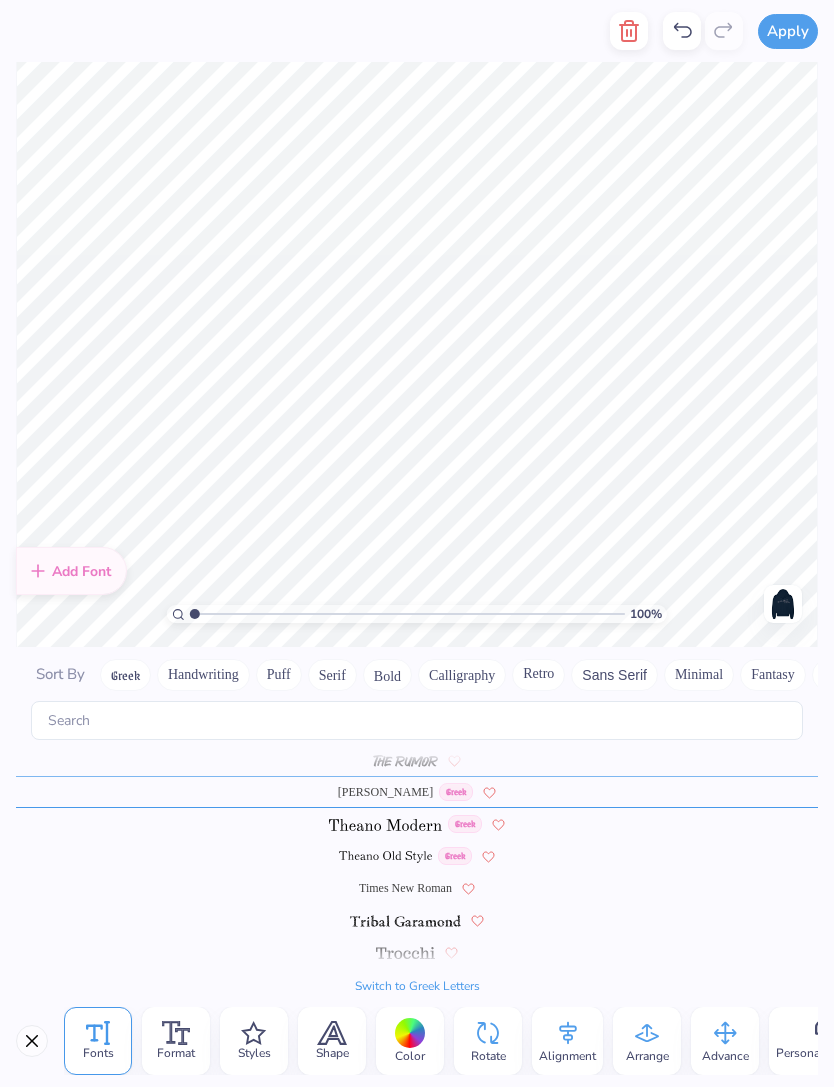 scroll, scrollTop: 9264, scrollLeft: 0, axis: vertical 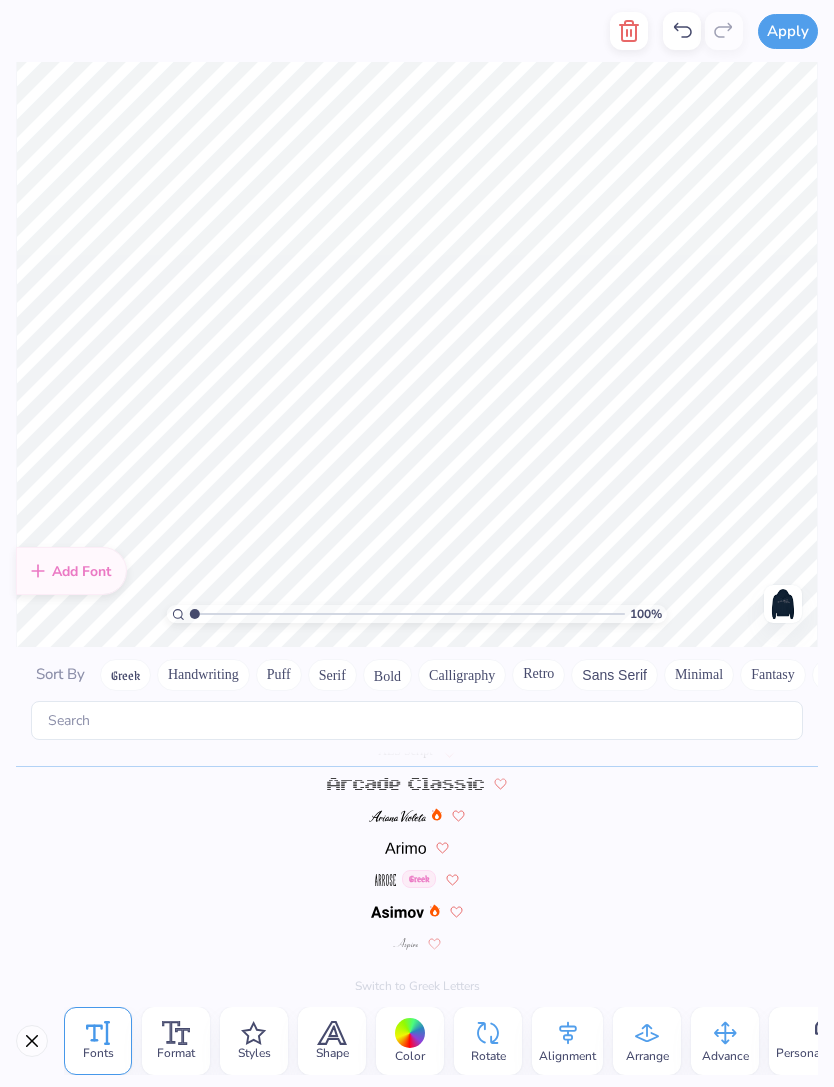 click 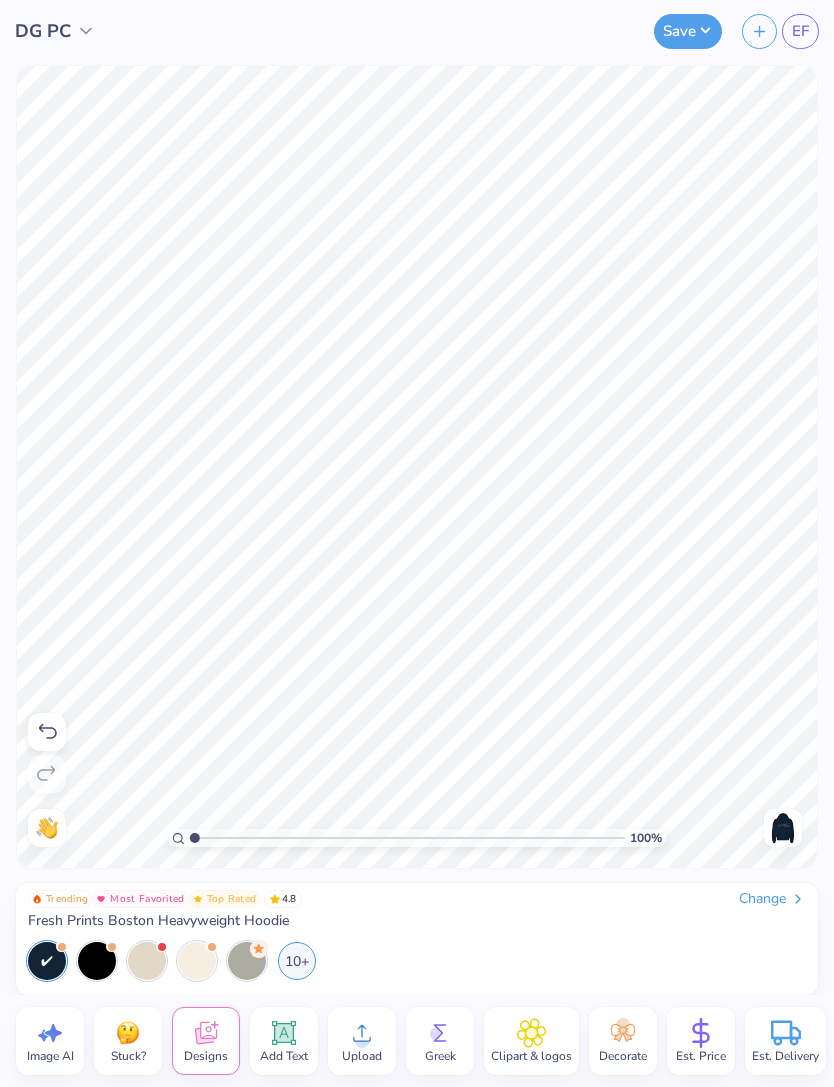 scroll, scrollTop: 2, scrollLeft: 3, axis: both 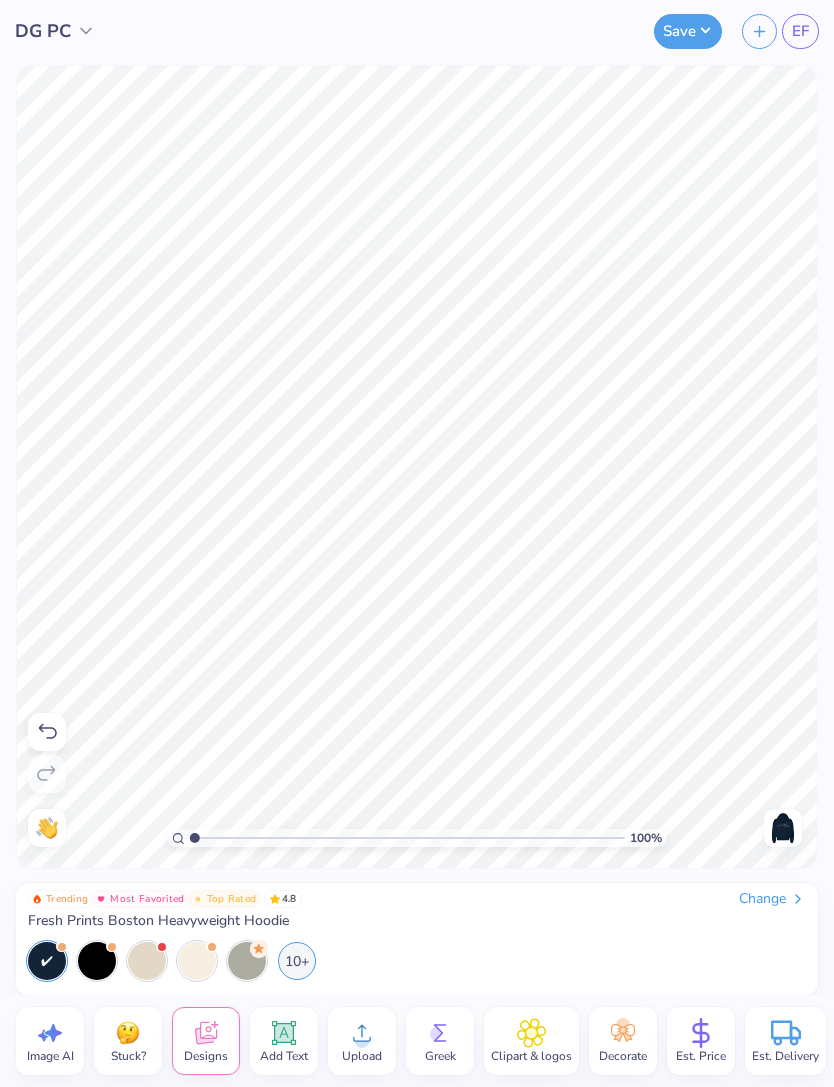 type on "Delta
Gamma" 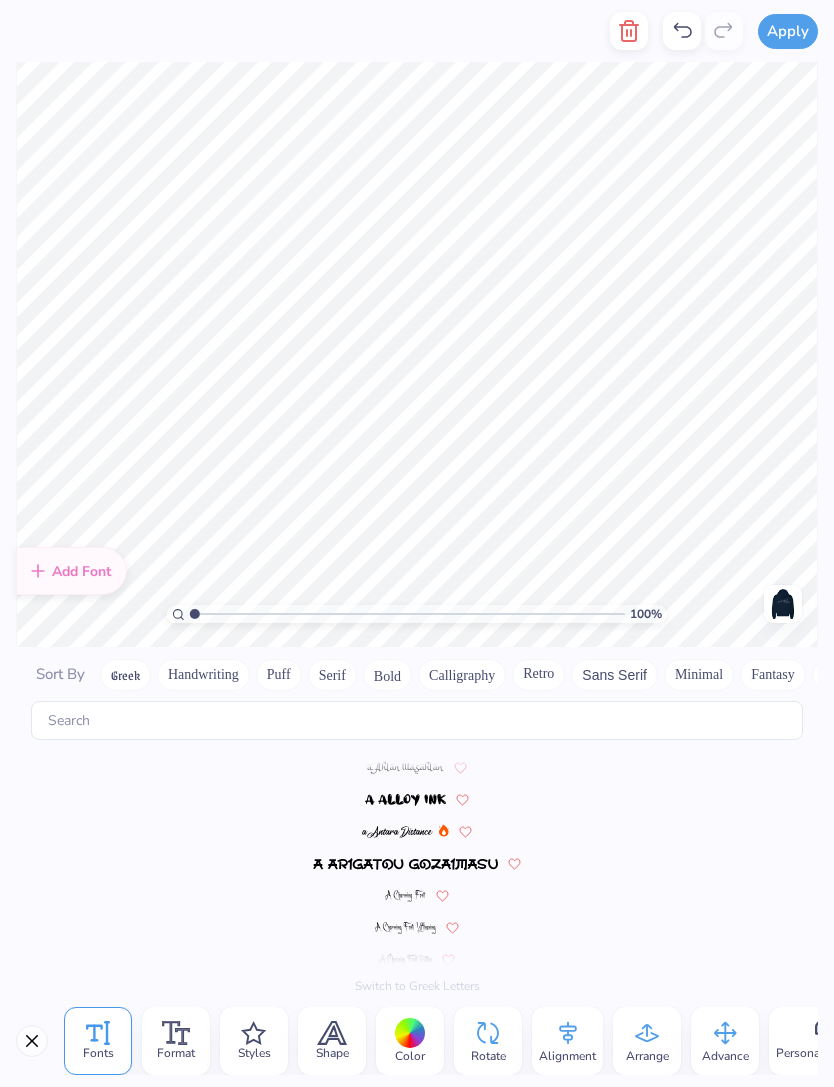 scroll, scrollTop: 496, scrollLeft: 0, axis: vertical 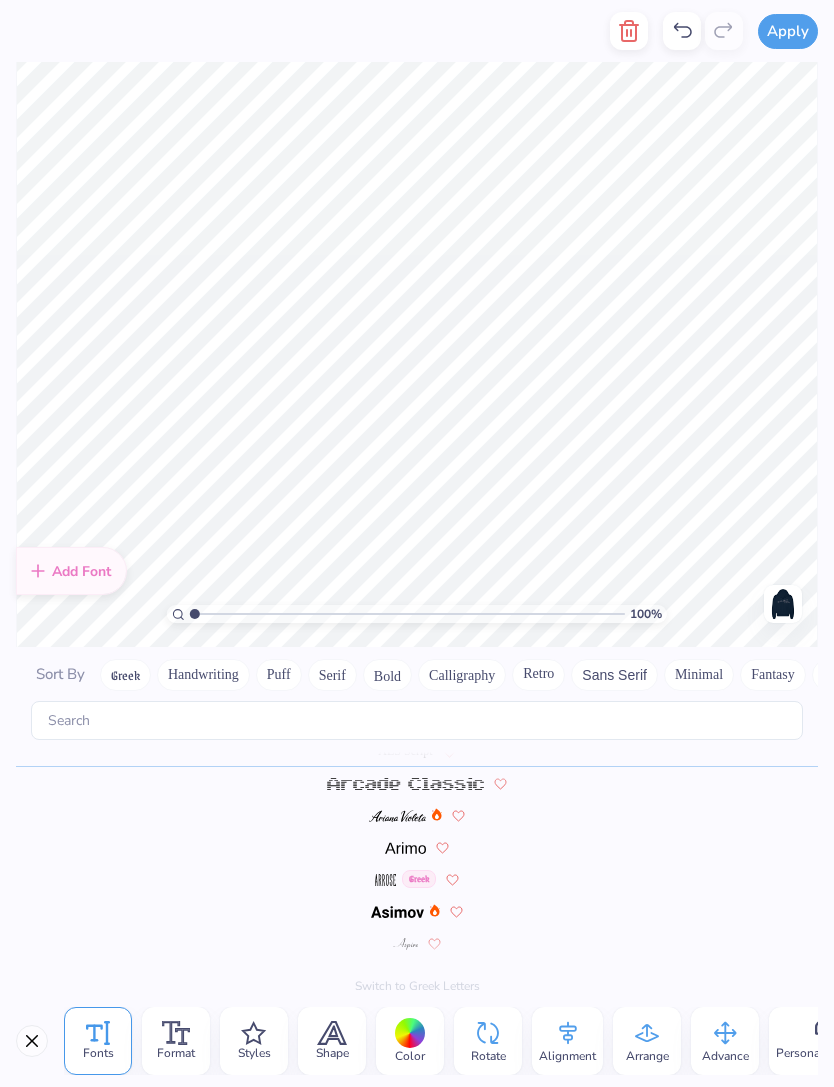 type on "Delta" 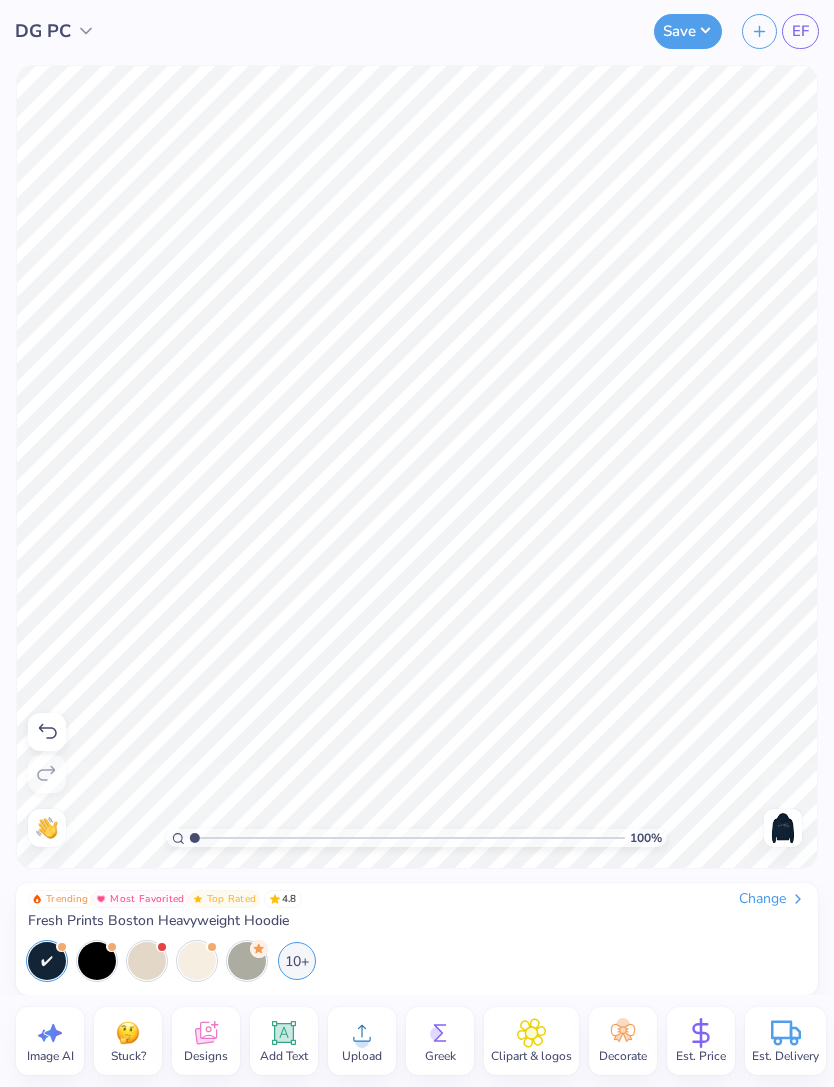 click 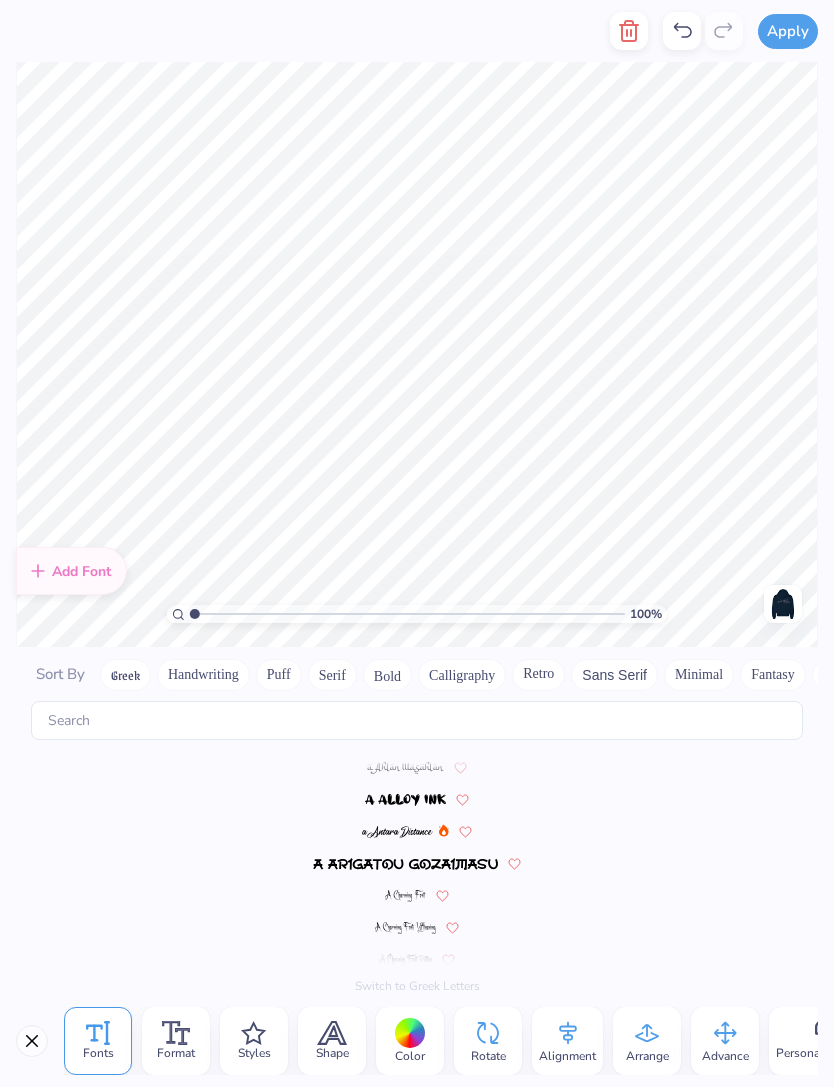 scroll, scrollTop: 8784, scrollLeft: 0, axis: vertical 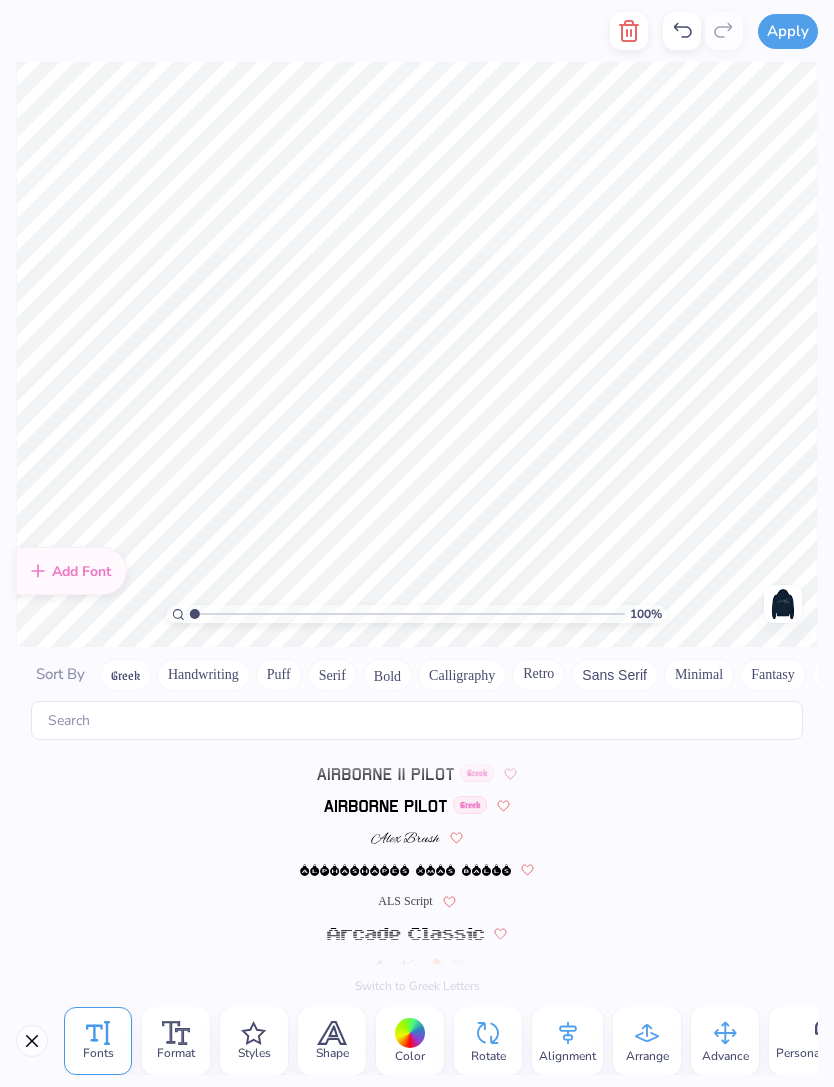type on "Gamma" 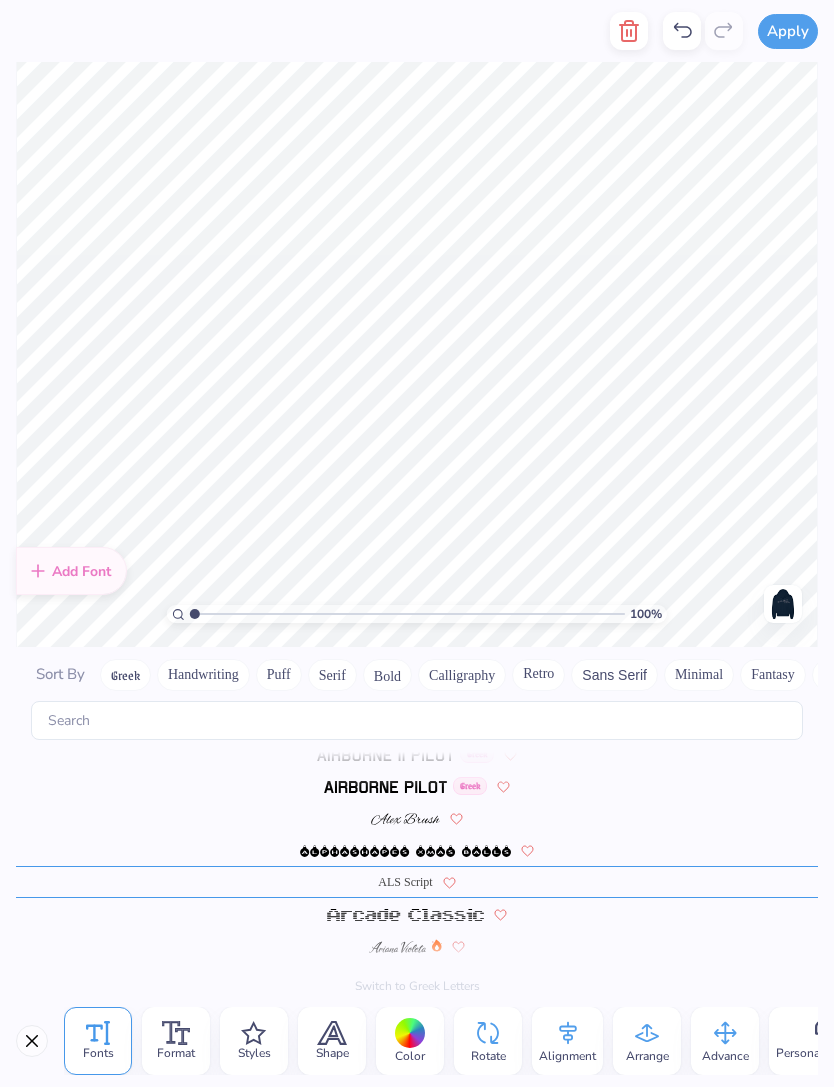 scroll, scrollTop: 378, scrollLeft: 0, axis: vertical 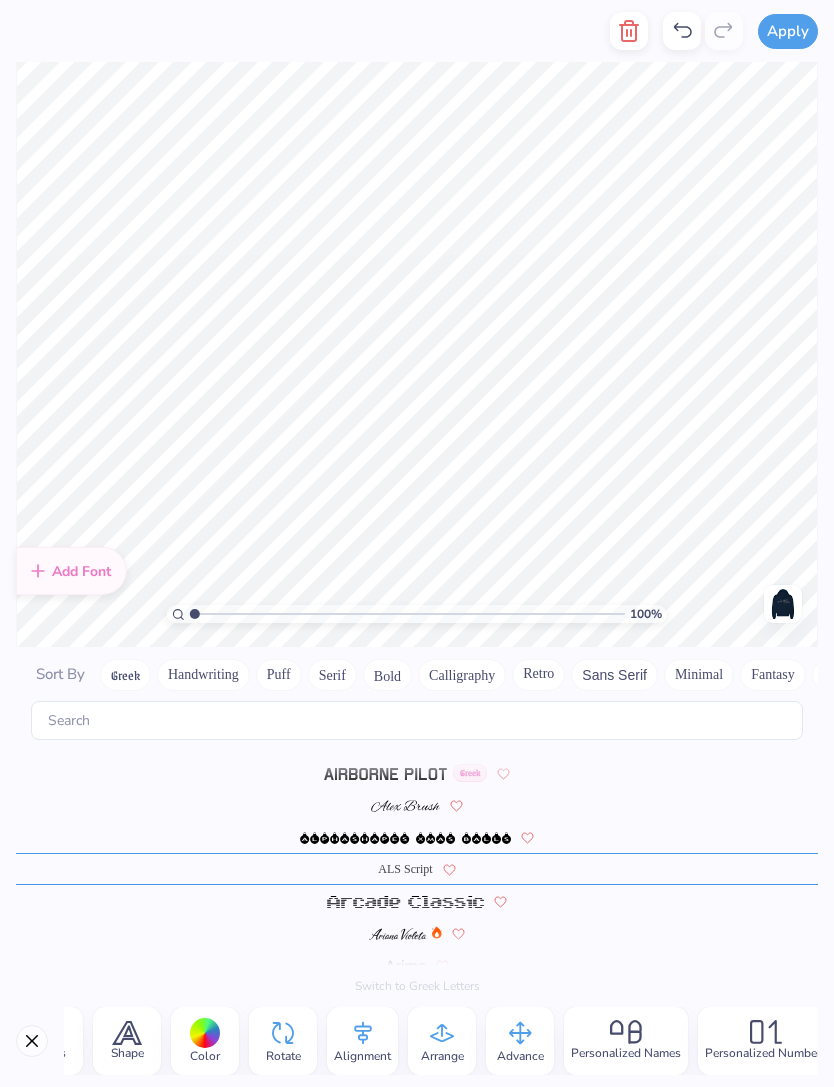 click 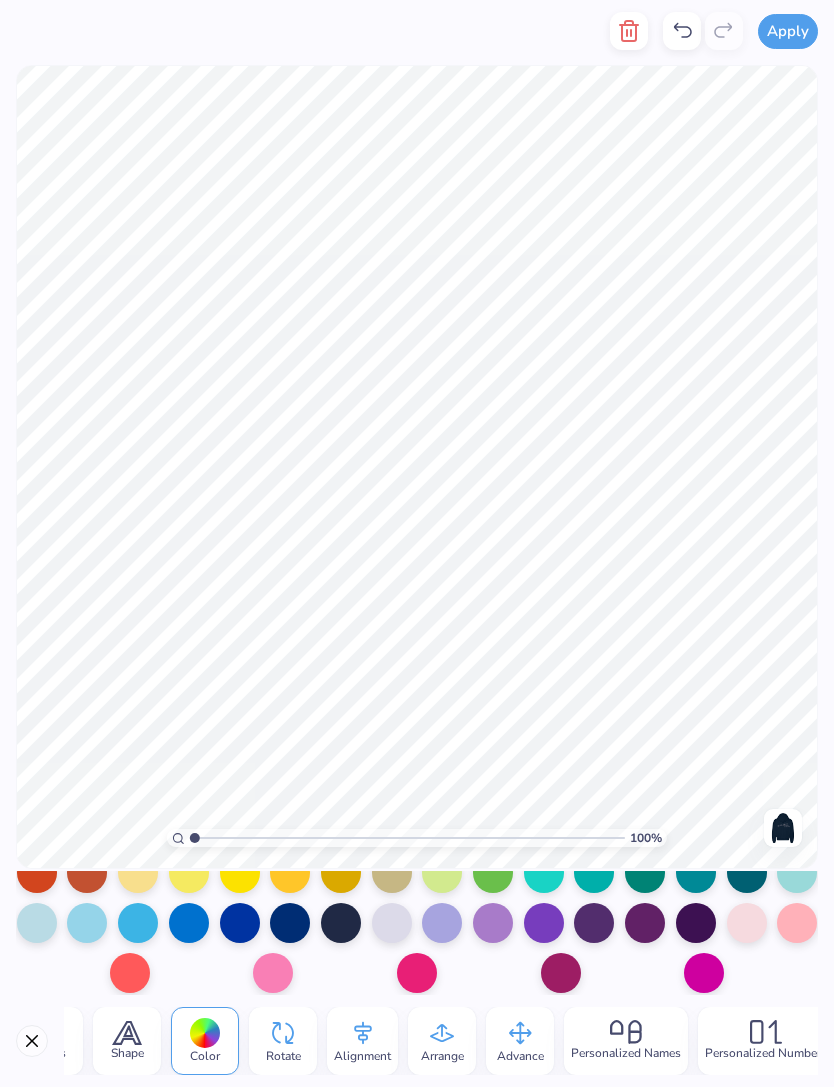 scroll, scrollTop: 278, scrollLeft: 0, axis: vertical 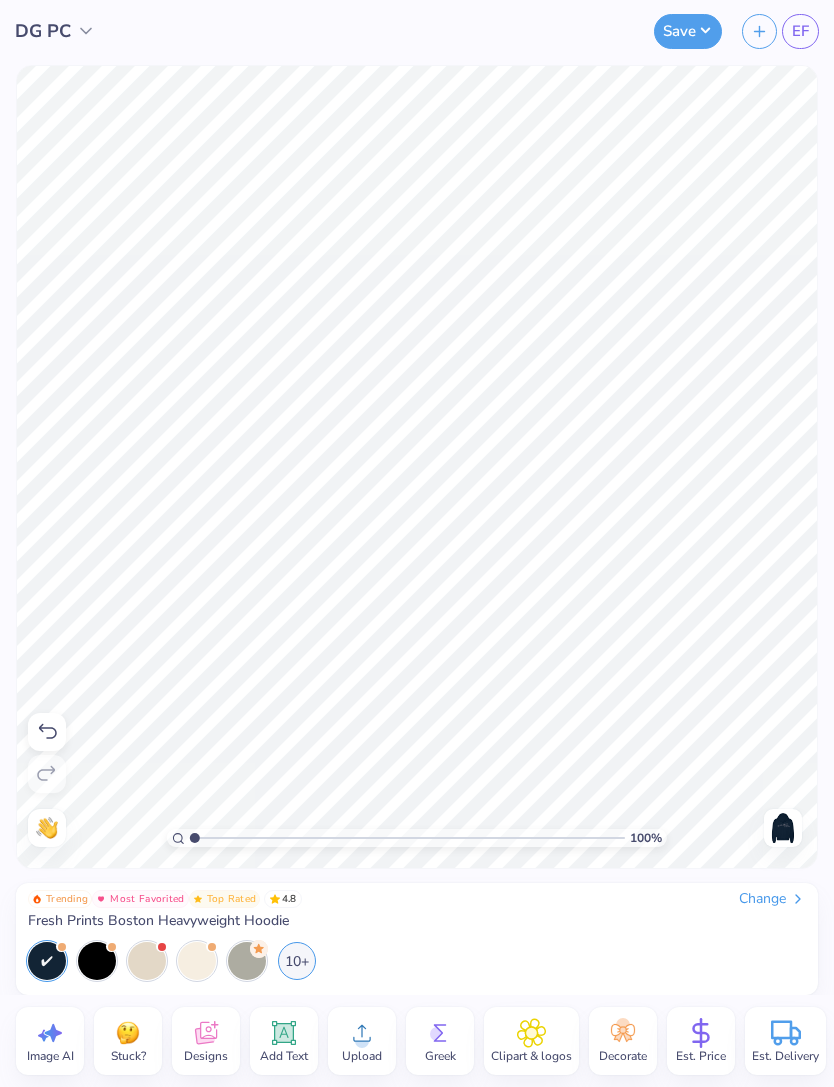 type on "1" 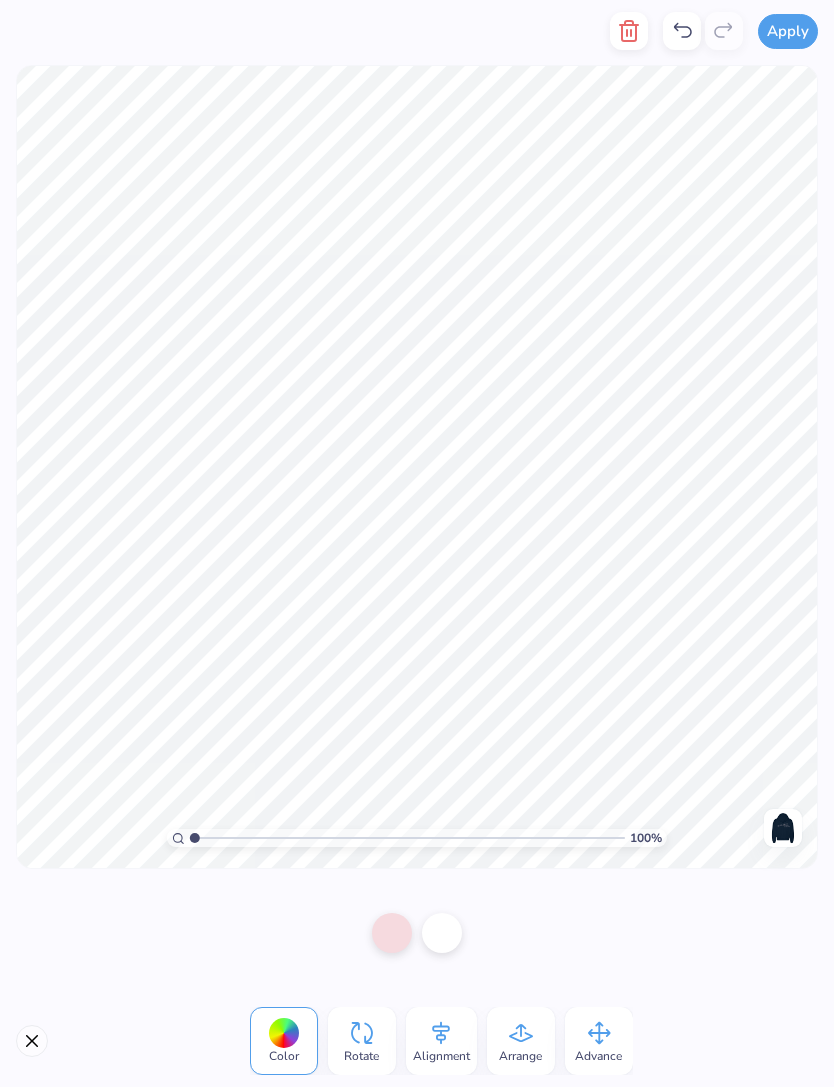 click at bounding box center [32, 1041] 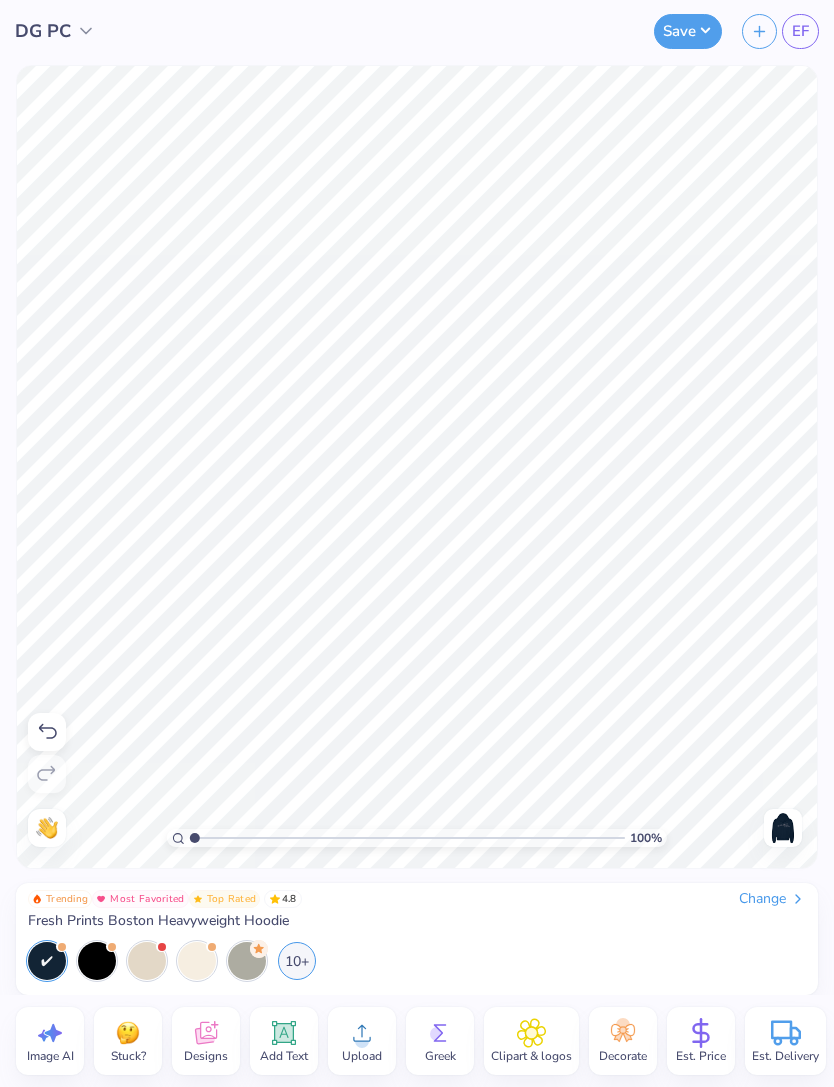 click on "Add Text" at bounding box center (284, 1041) 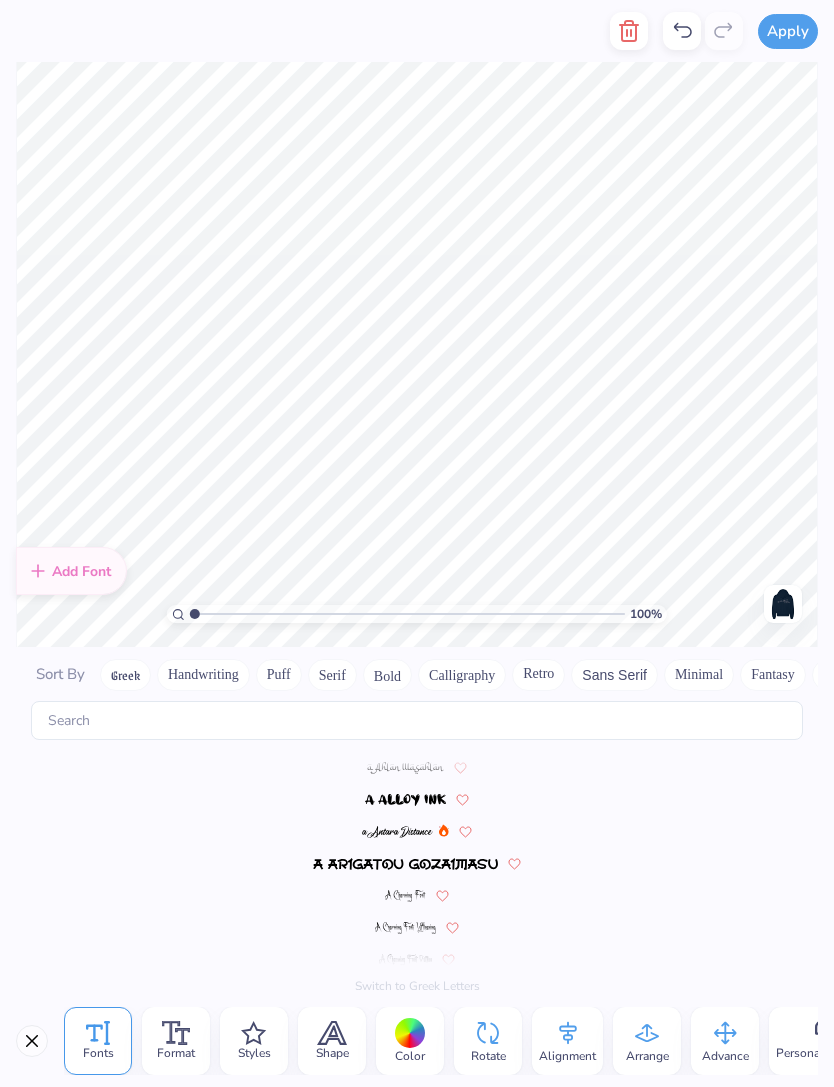 scroll, scrollTop: 8784, scrollLeft: 0, axis: vertical 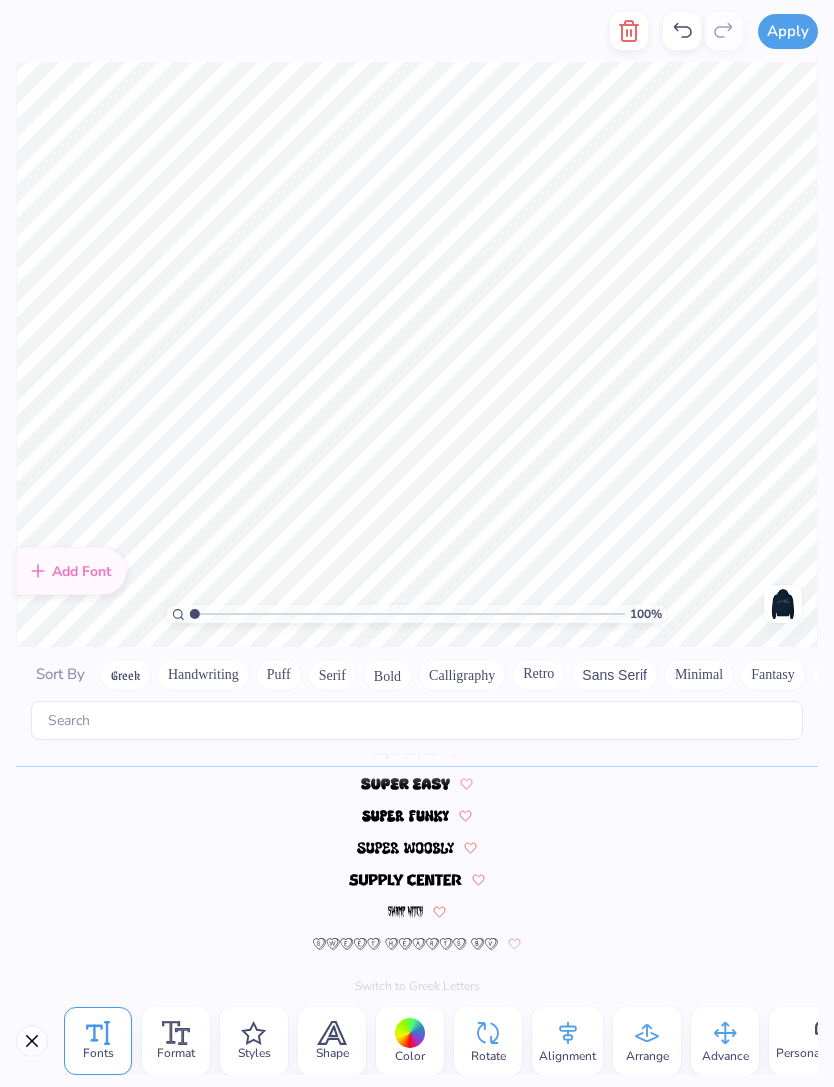 click 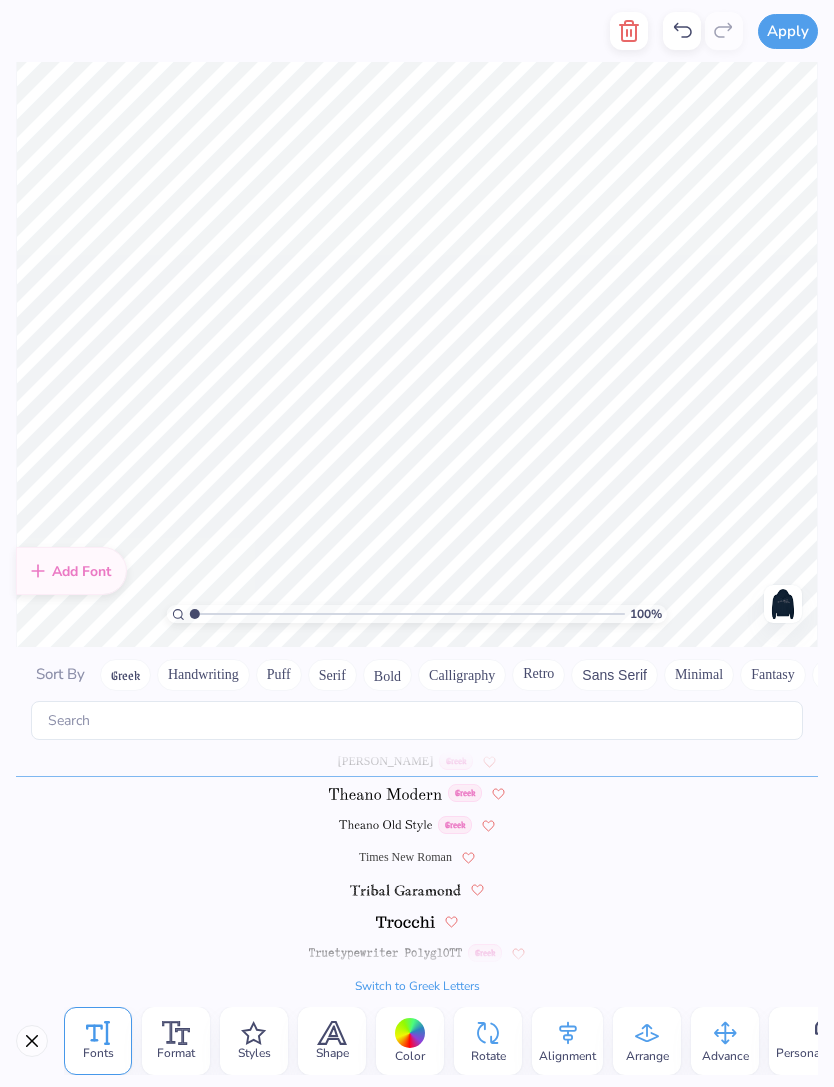scroll, scrollTop: 9264, scrollLeft: 0, axis: vertical 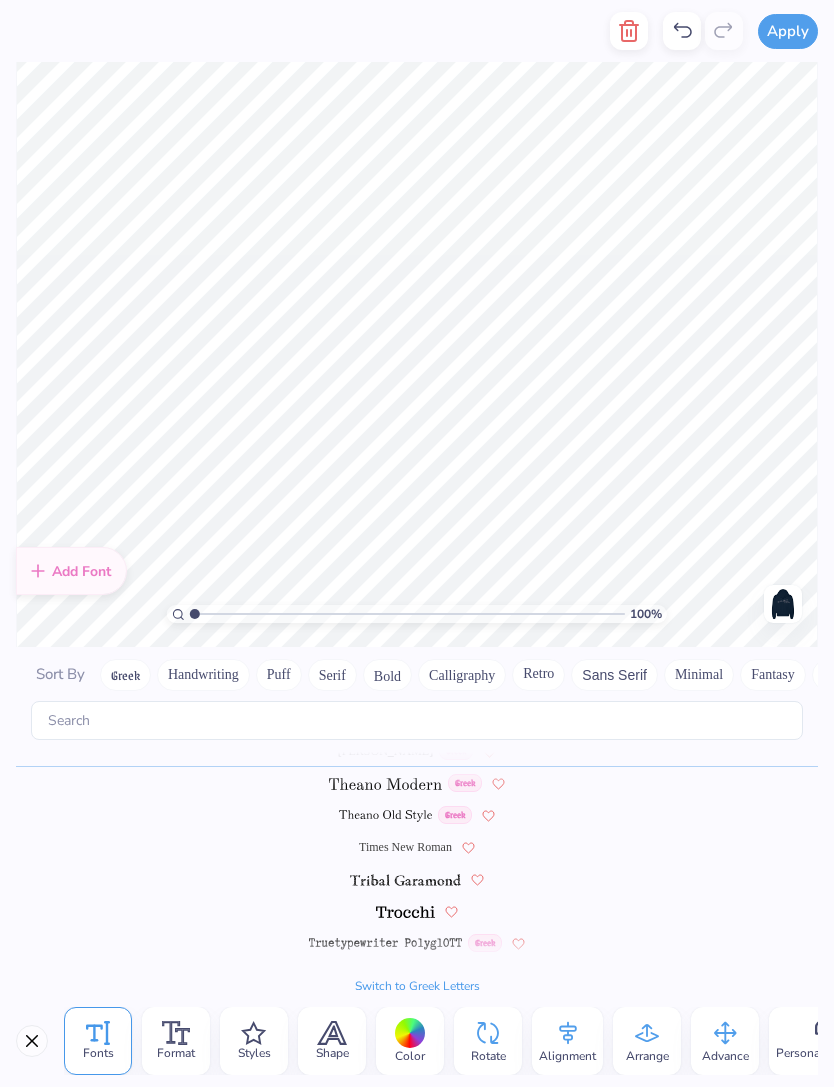 click at bounding box center (405, 912) 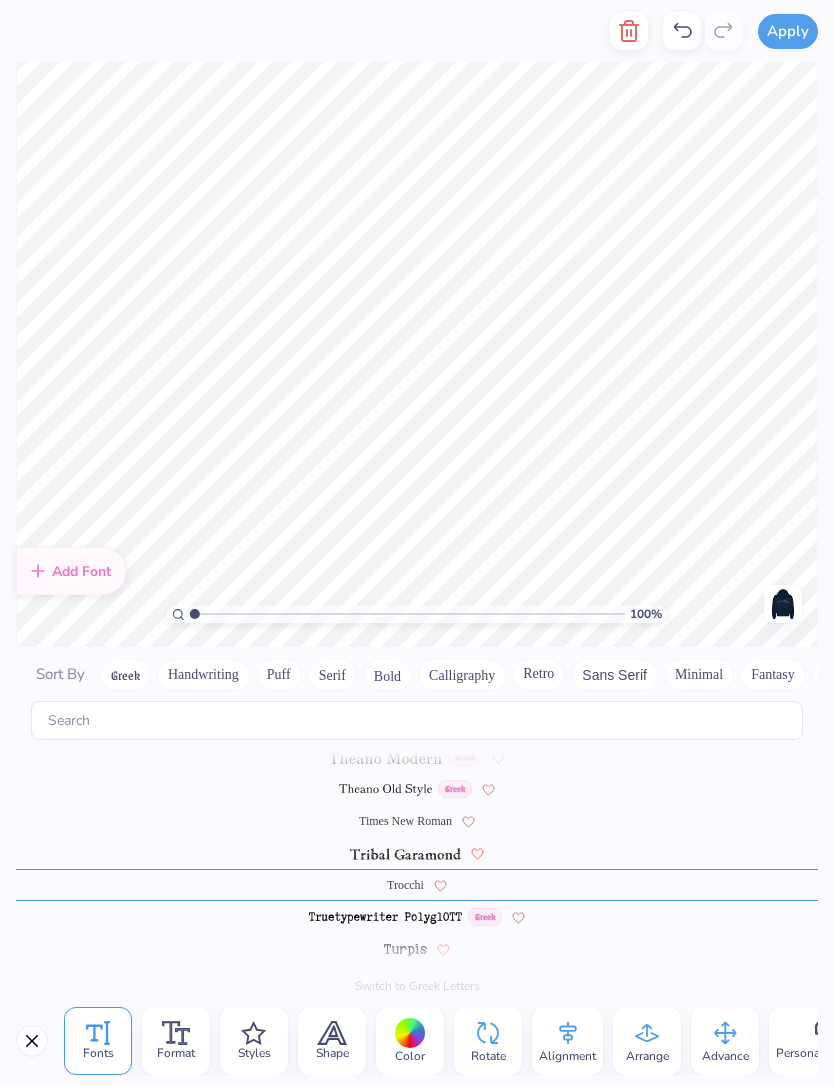 scroll, scrollTop: 9306, scrollLeft: 0, axis: vertical 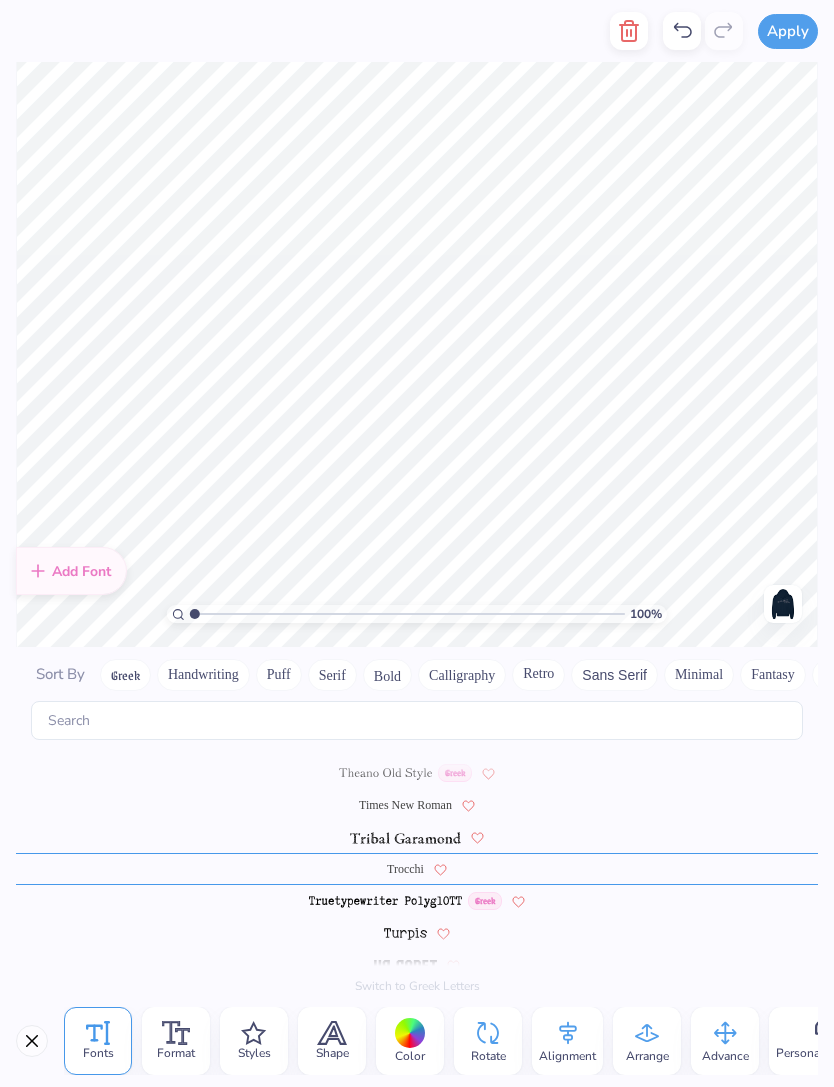 click at bounding box center [406, 838] 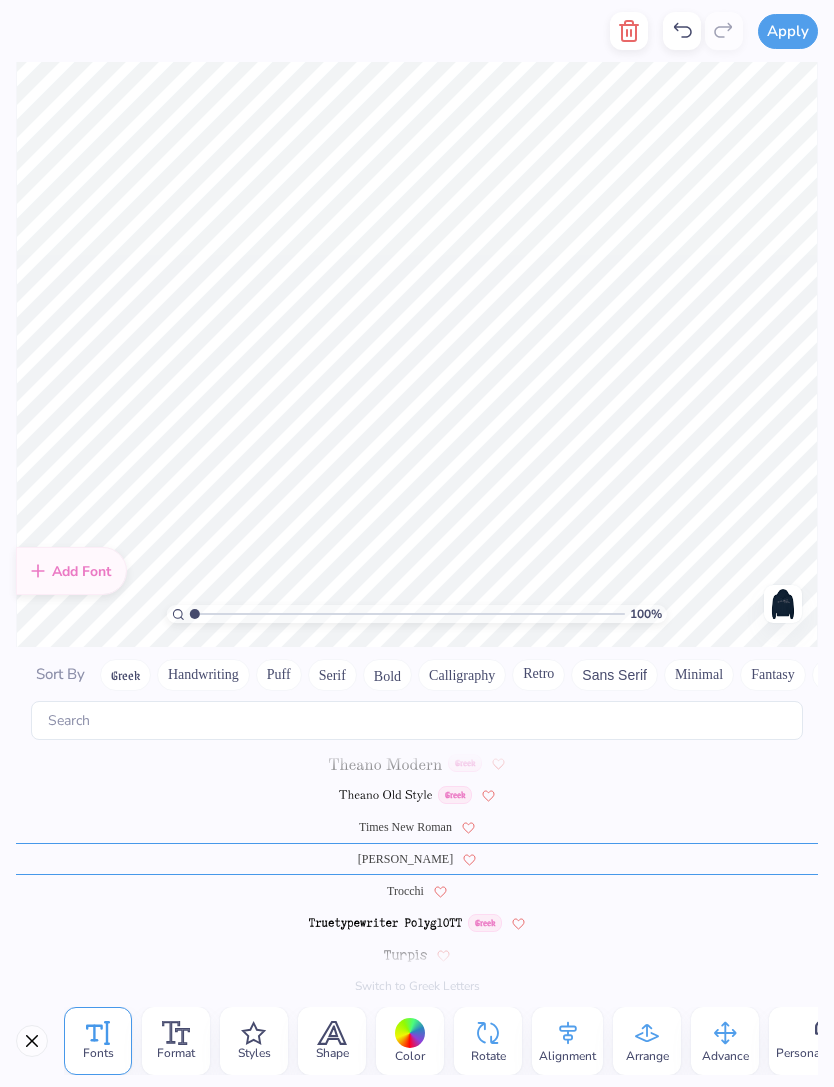 scroll, scrollTop: 9274, scrollLeft: 0, axis: vertical 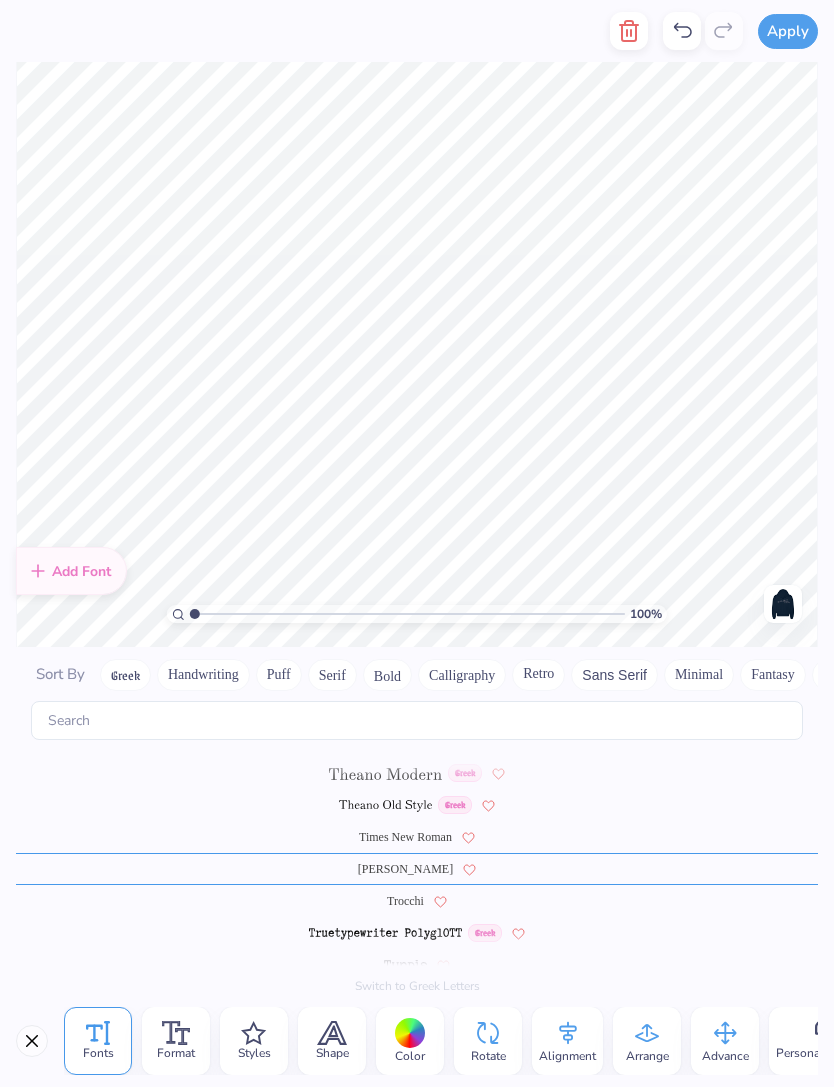 click on "Trocchi" at bounding box center [417, 901] 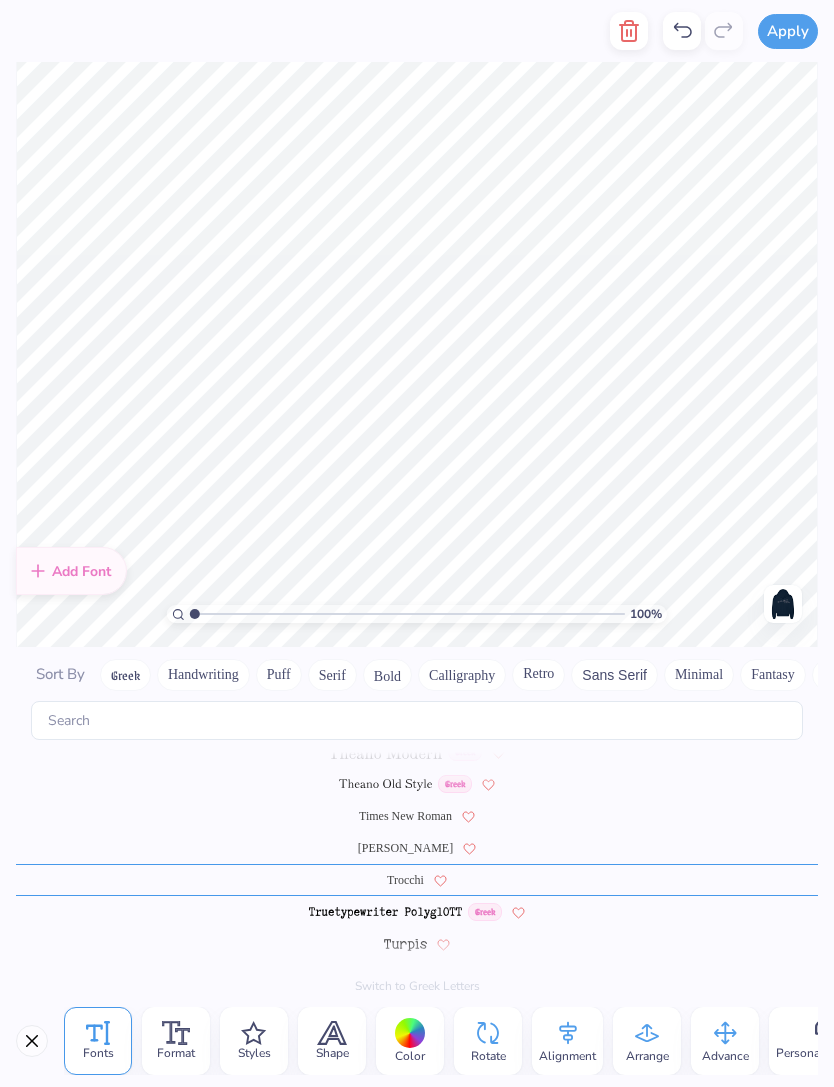 scroll, scrollTop: 9306, scrollLeft: 0, axis: vertical 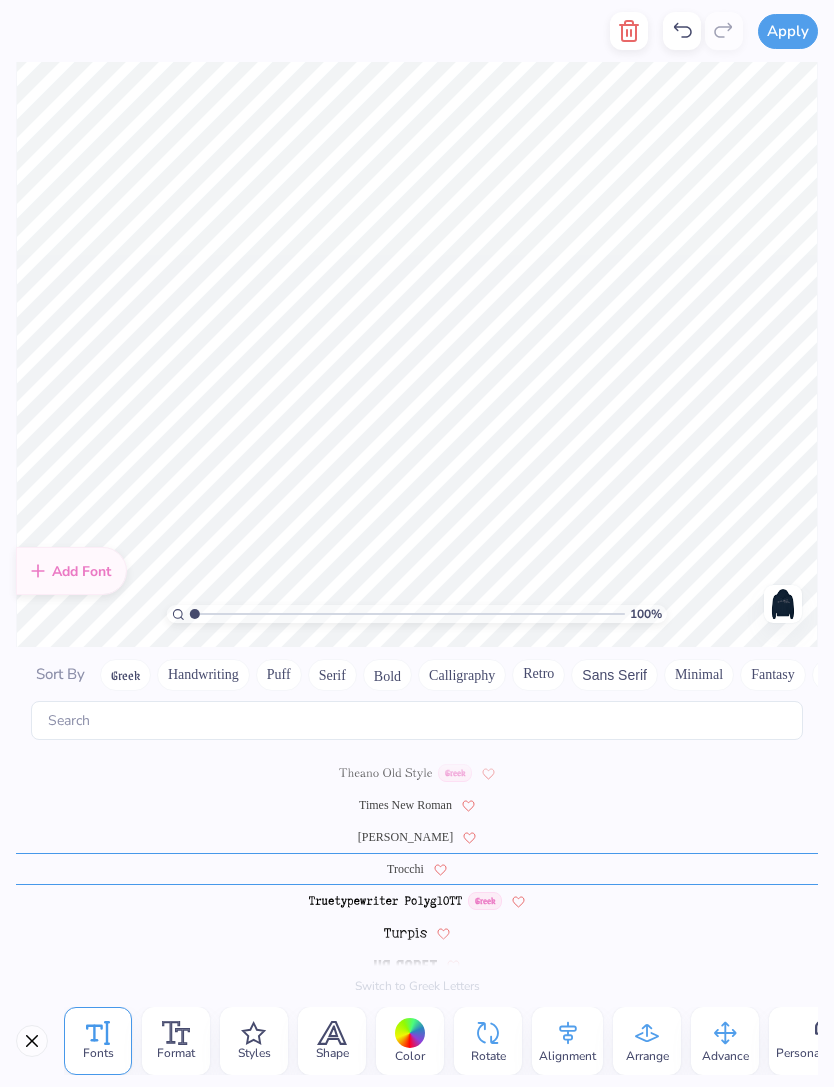 click on "Styles" at bounding box center [254, 1041] 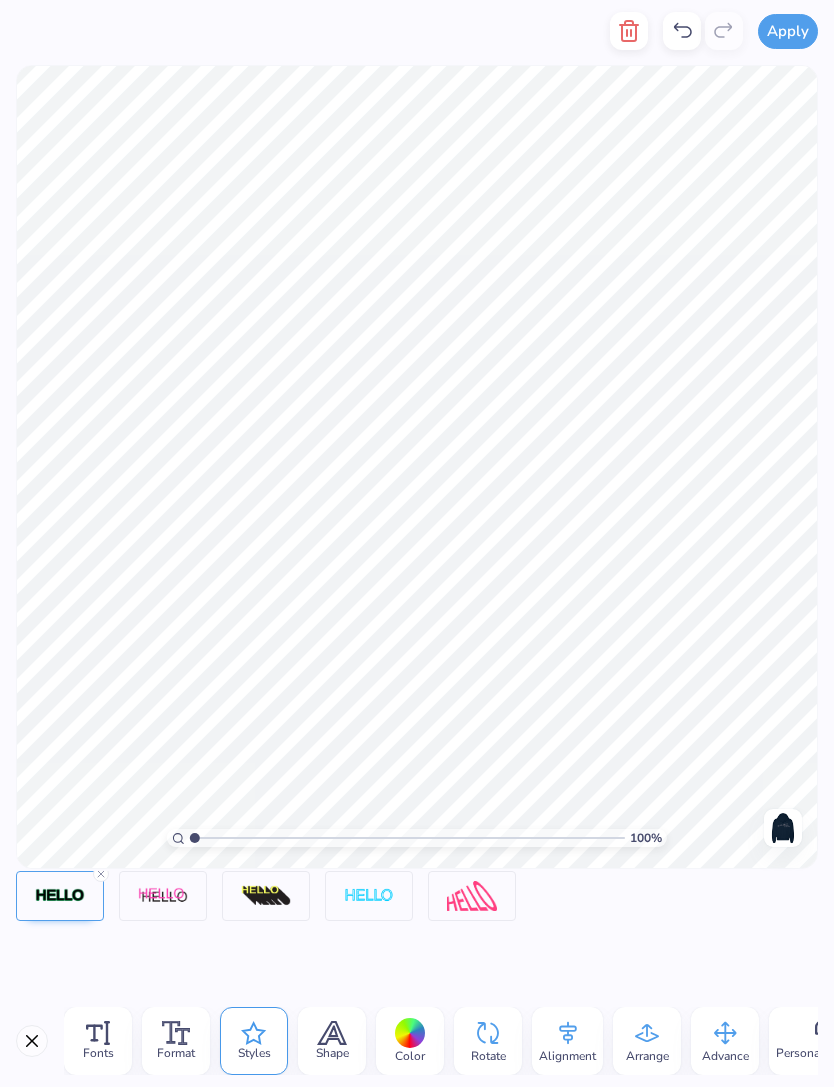 click on "Shape" at bounding box center [332, 1053] 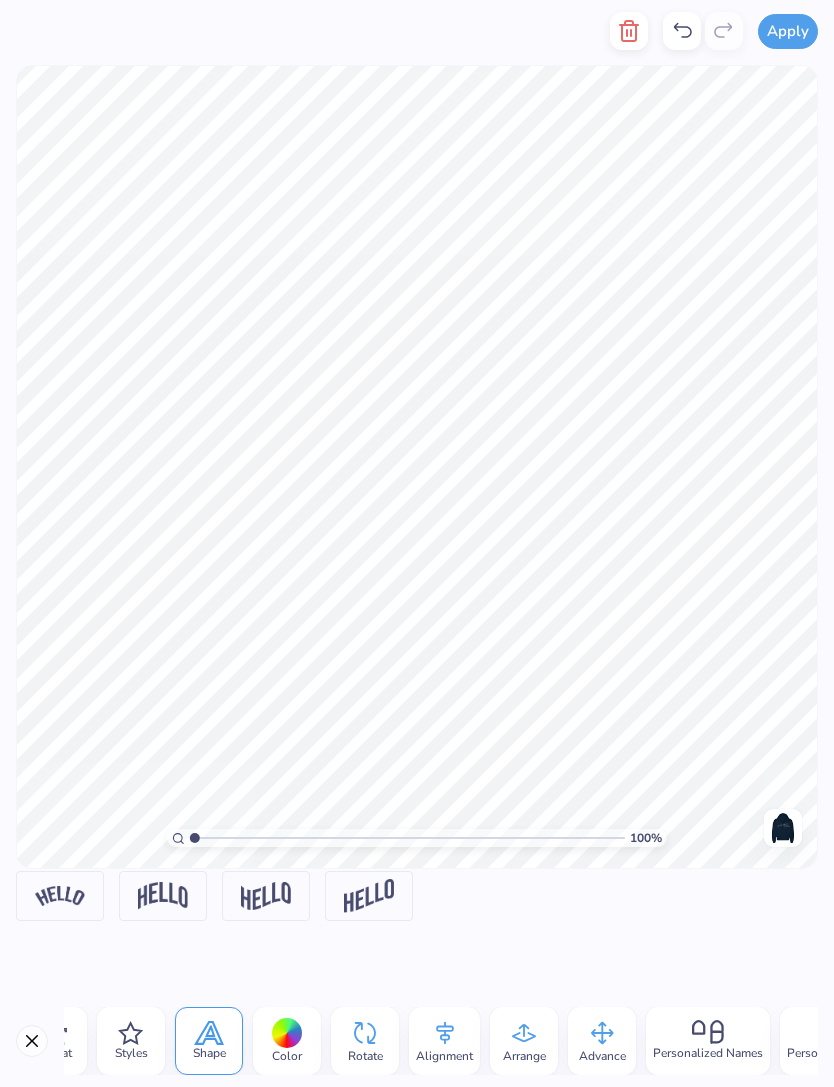 scroll, scrollTop: 0, scrollLeft: 148, axis: horizontal 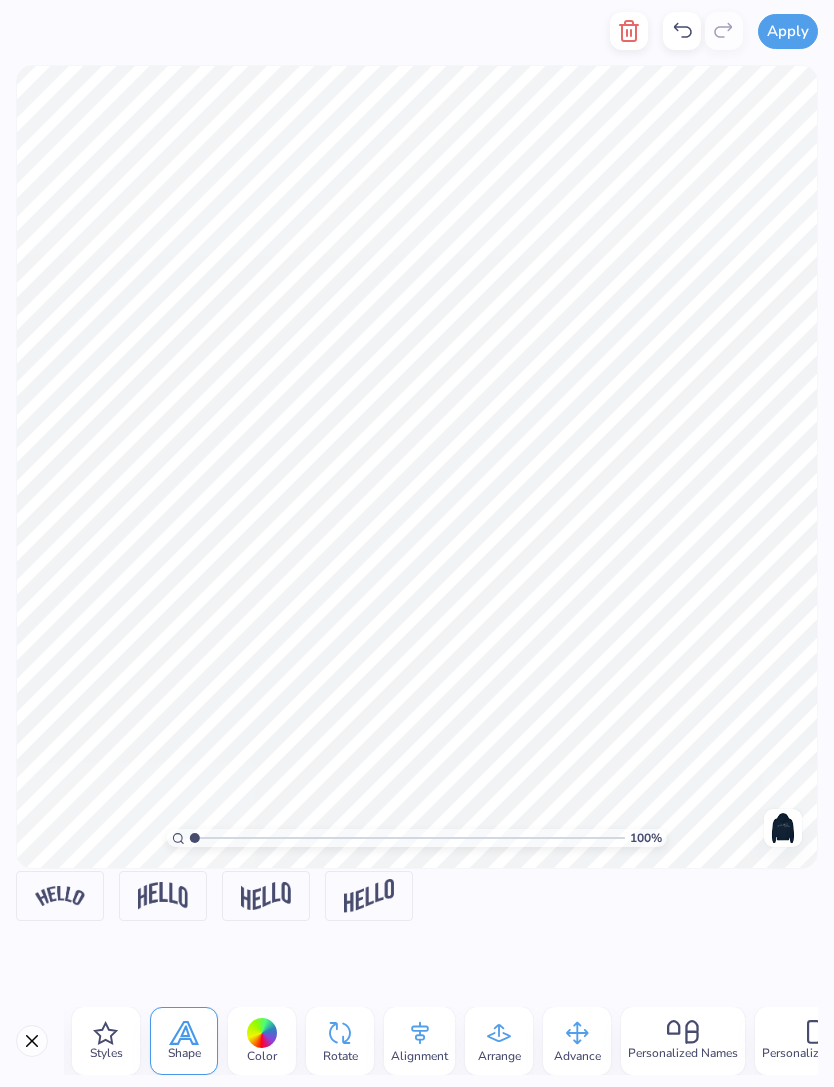 click at bounding box center (783, 828) 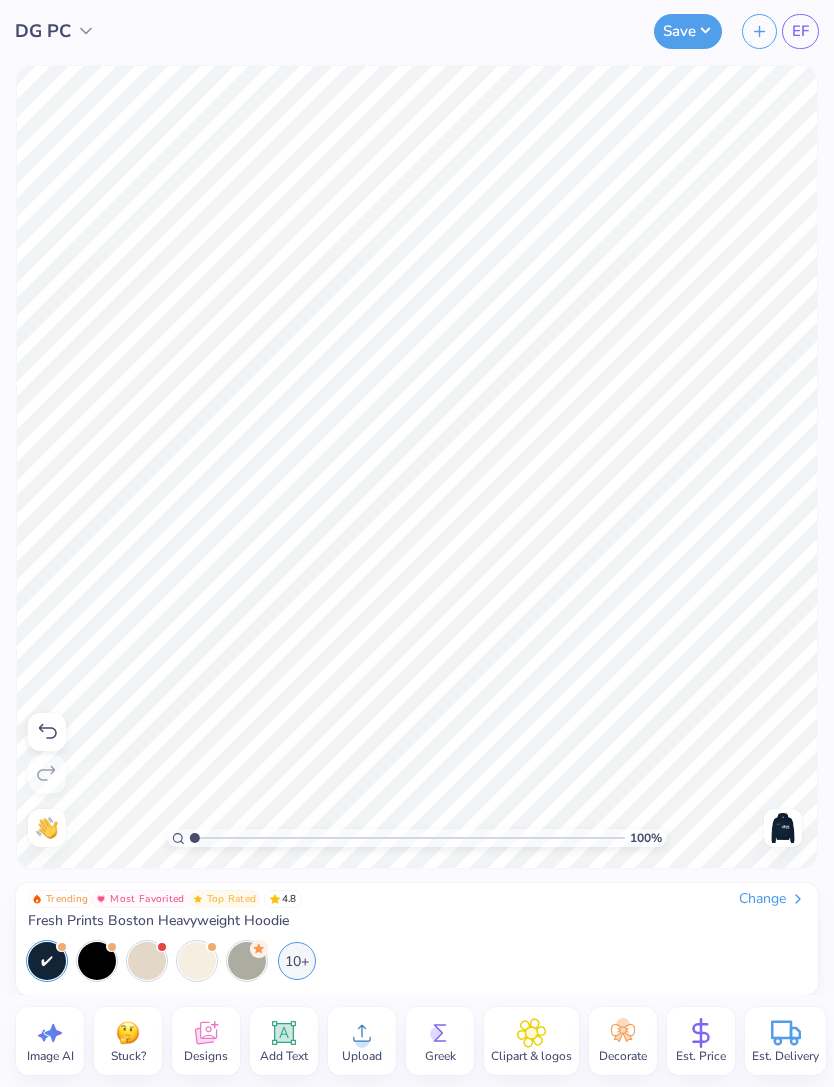 click on "Clipart & logos" at bounding box center (531, 1056) 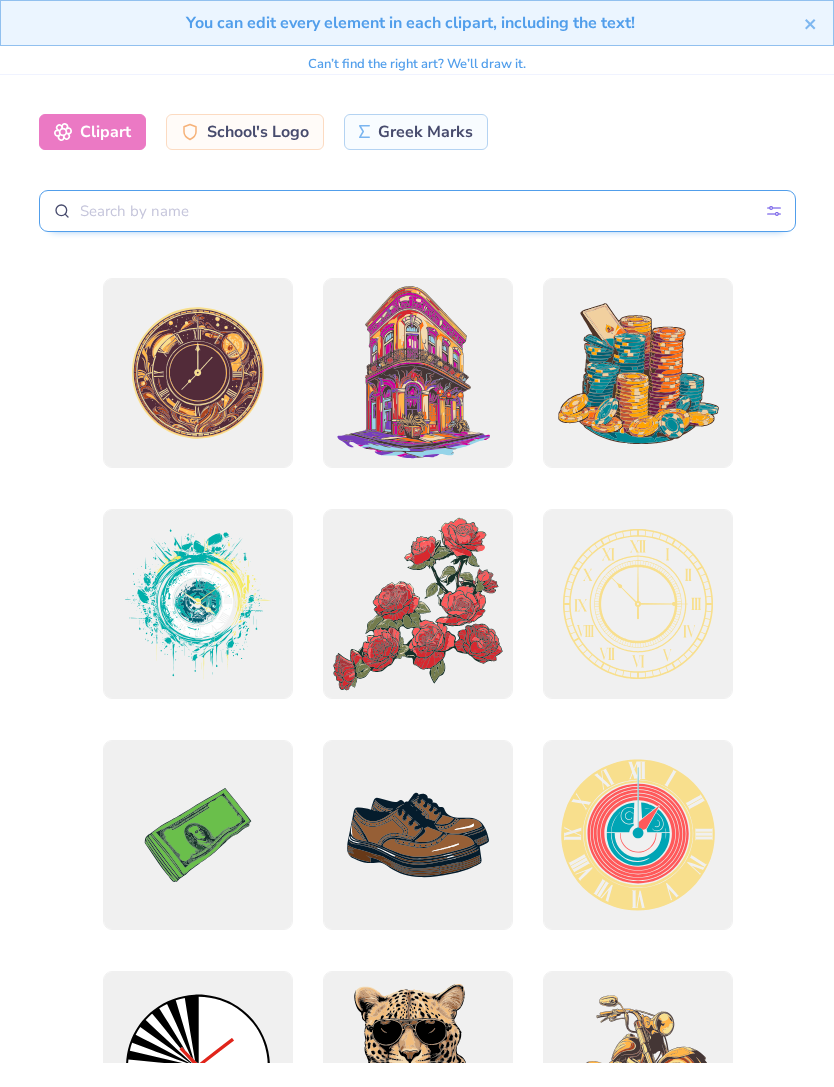 click at bounding box center (417, 211) 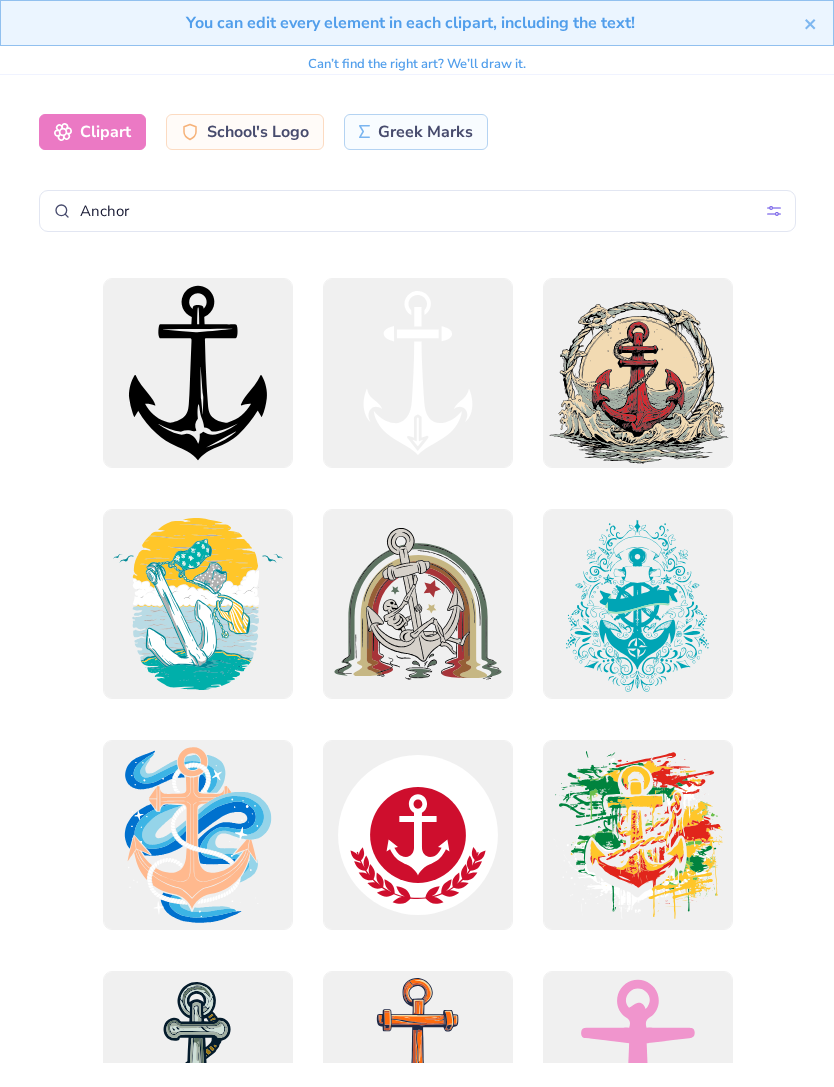 click at bounding box center [417, 373] 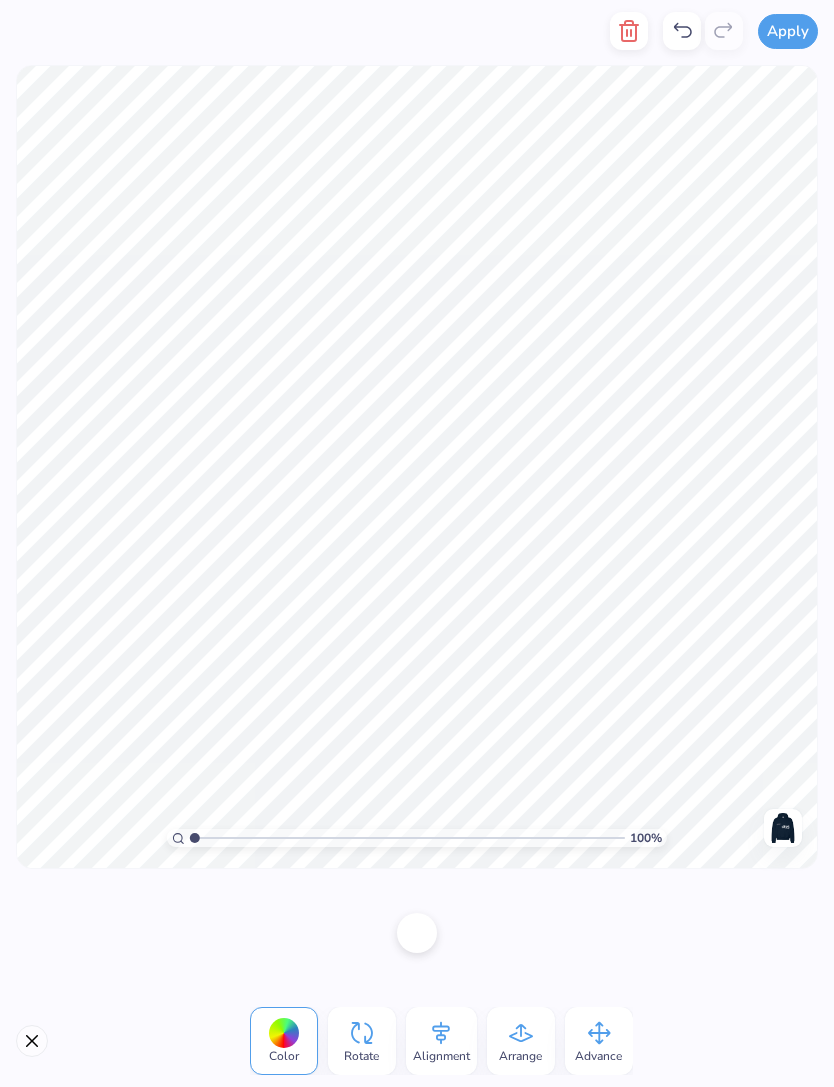 click 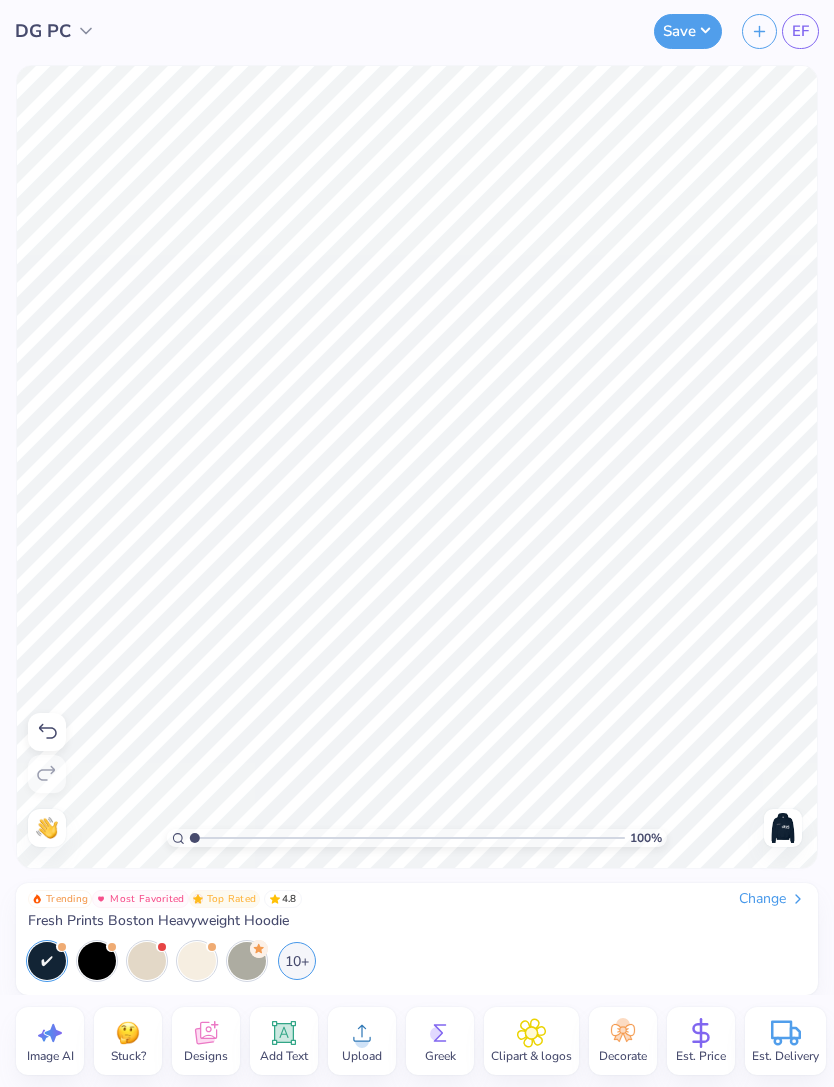 click on "Clipart & logos" at bounding box center [531, 1056] 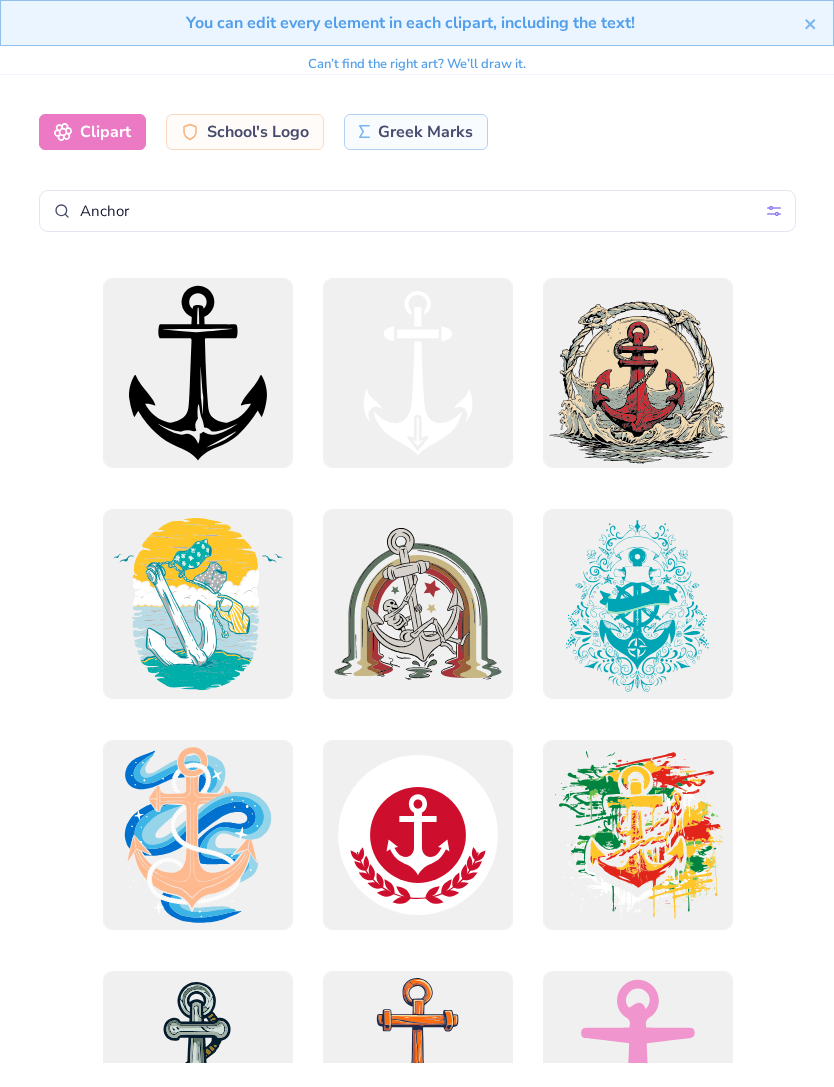 click 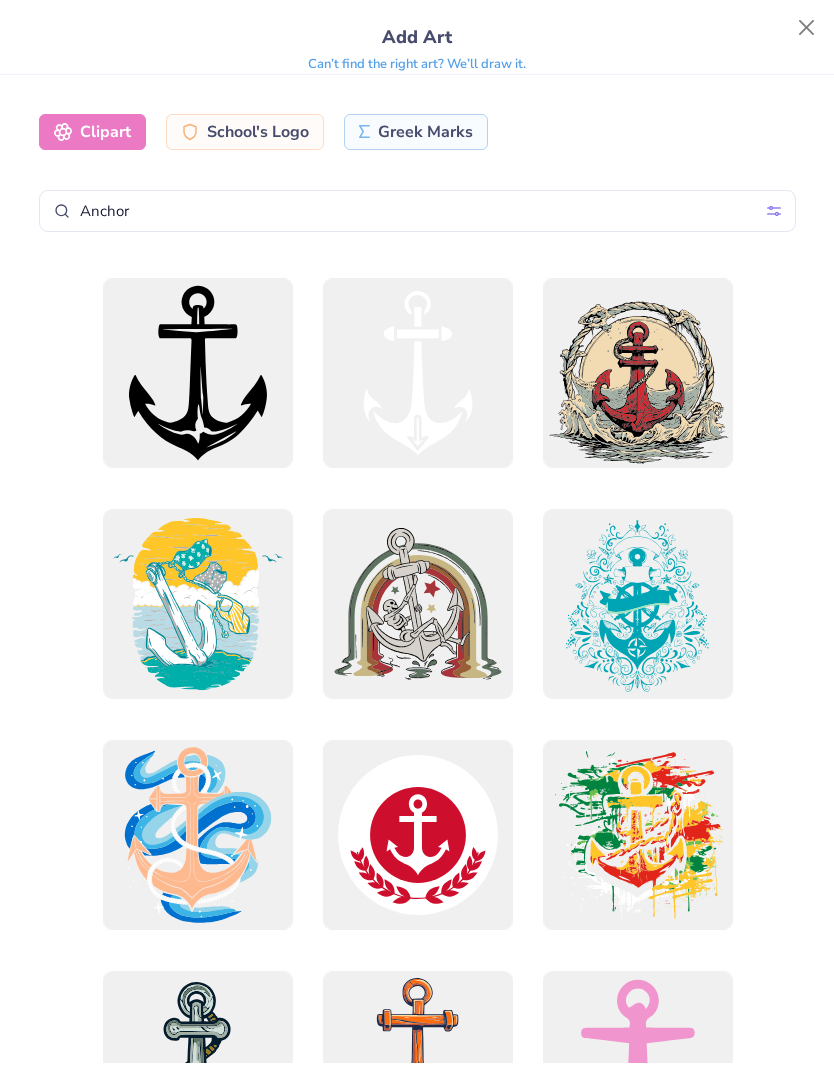 click at bounding box center (807, 28) 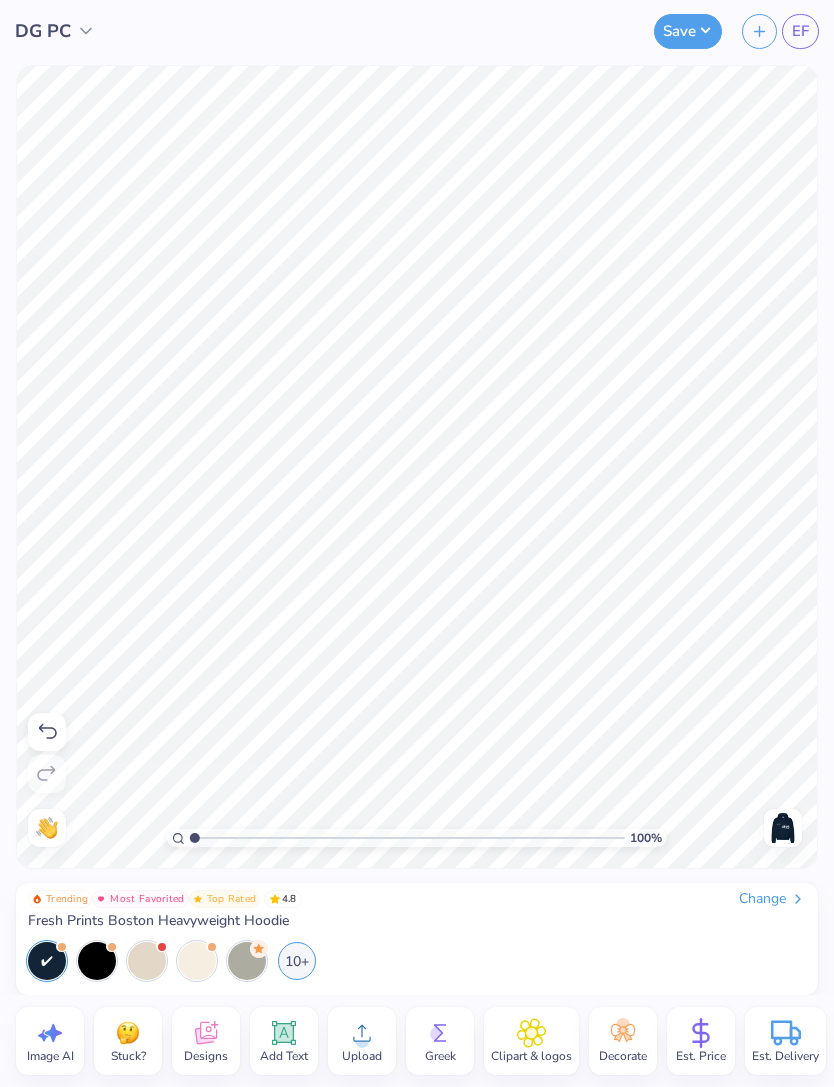 click 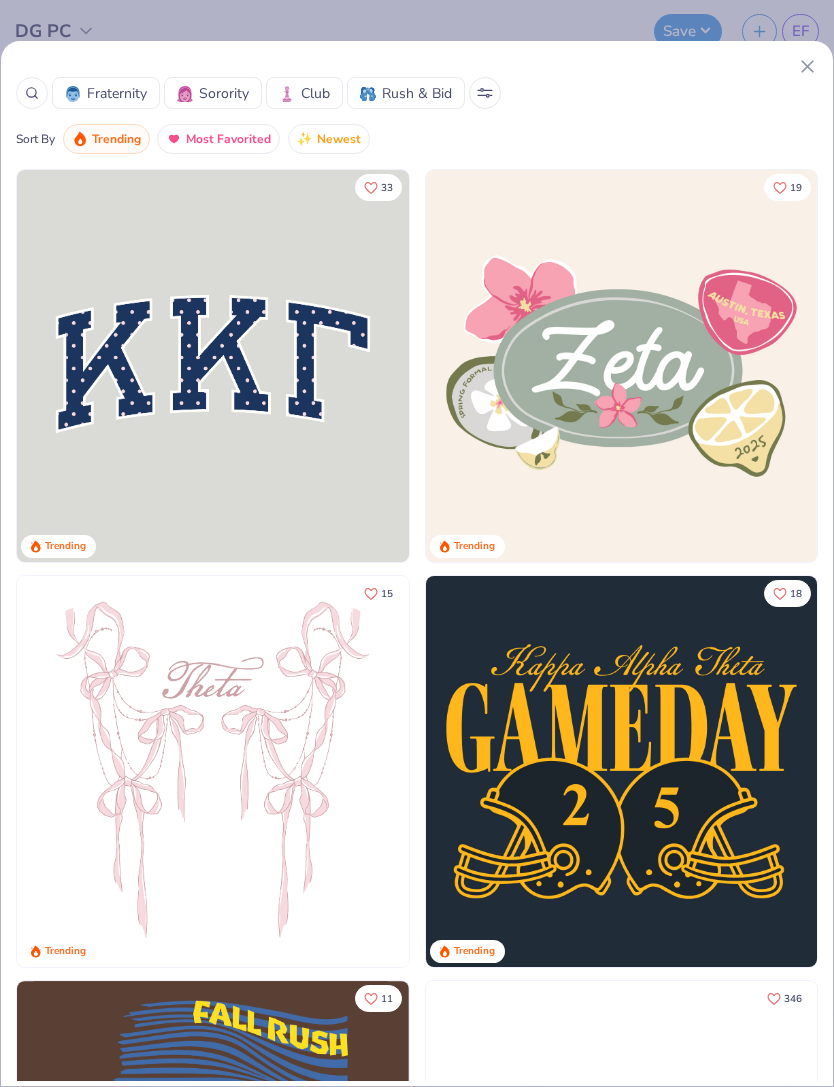 click at bounding box center (32, 93) 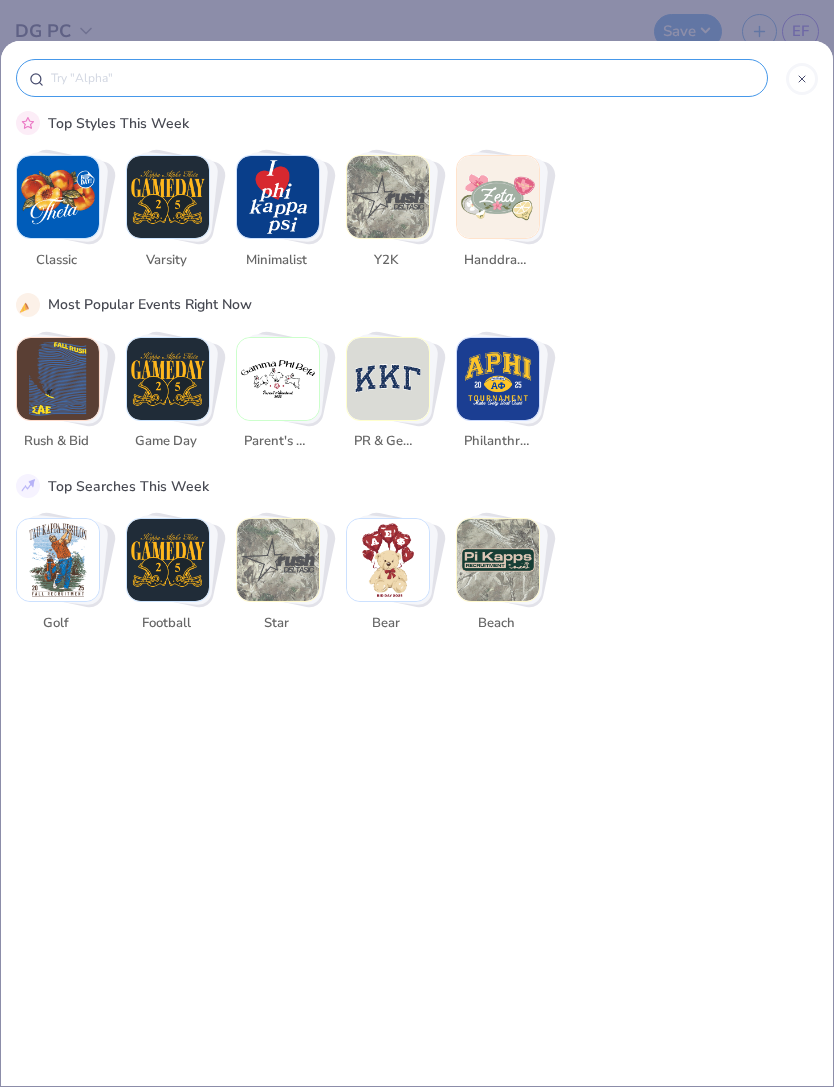 click at bounding box center [402, 78] 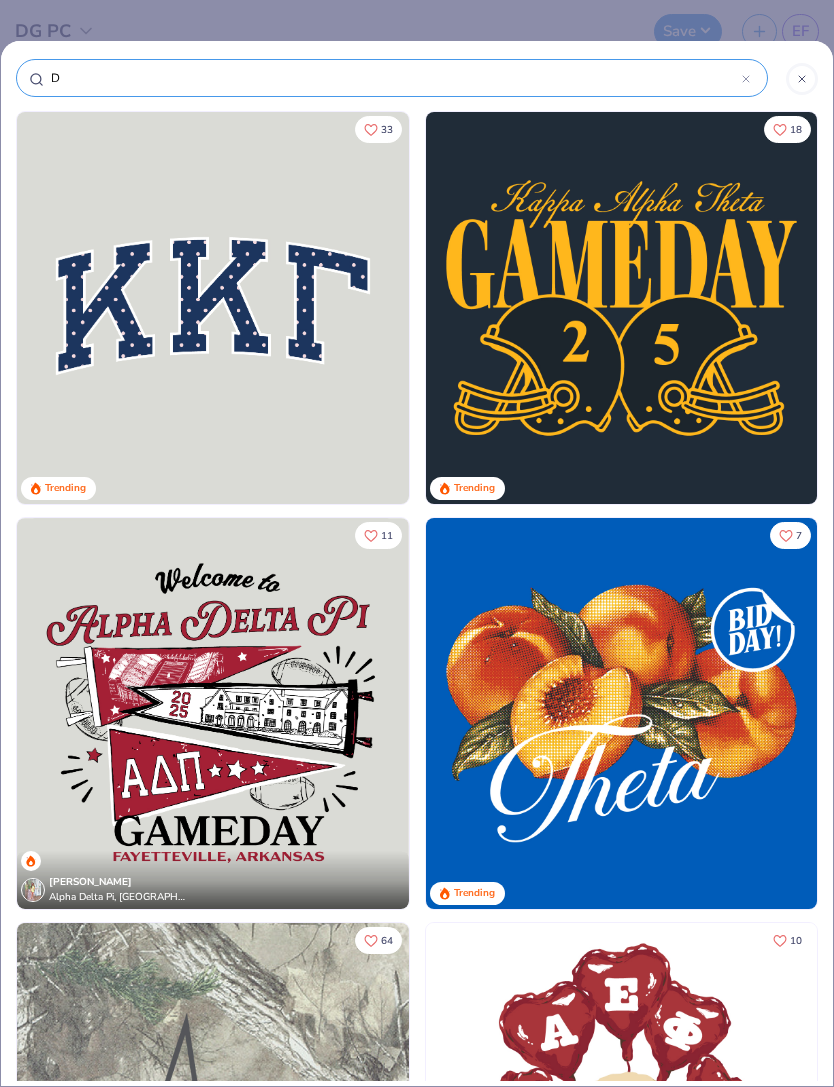 type on "Dg" 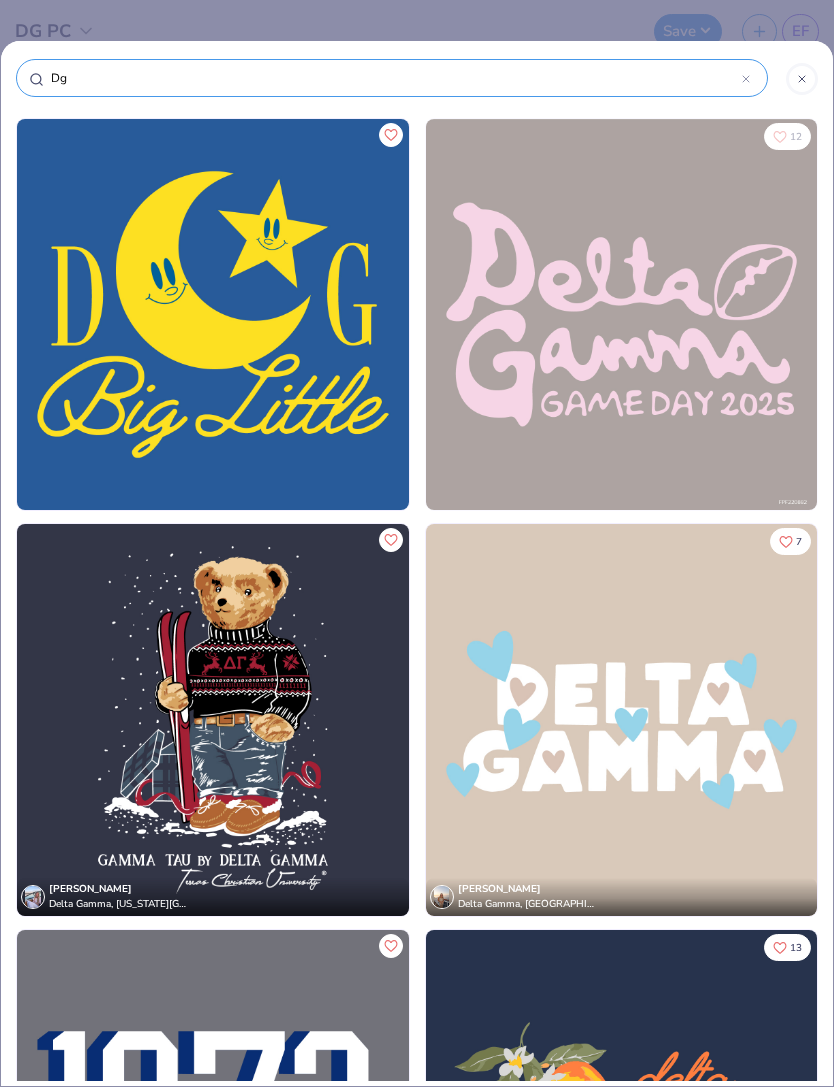 scroll, scrollTop: 8510, scrollLeft: 0, axis: vertical 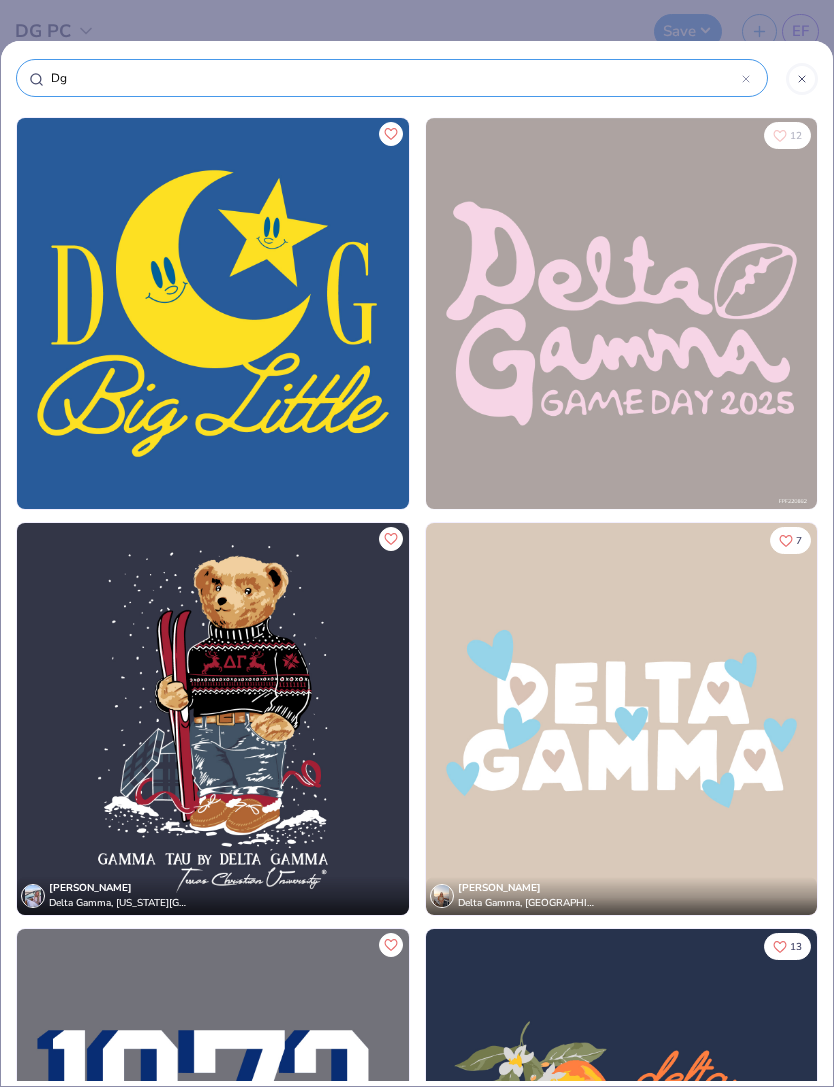 type on "Dg" 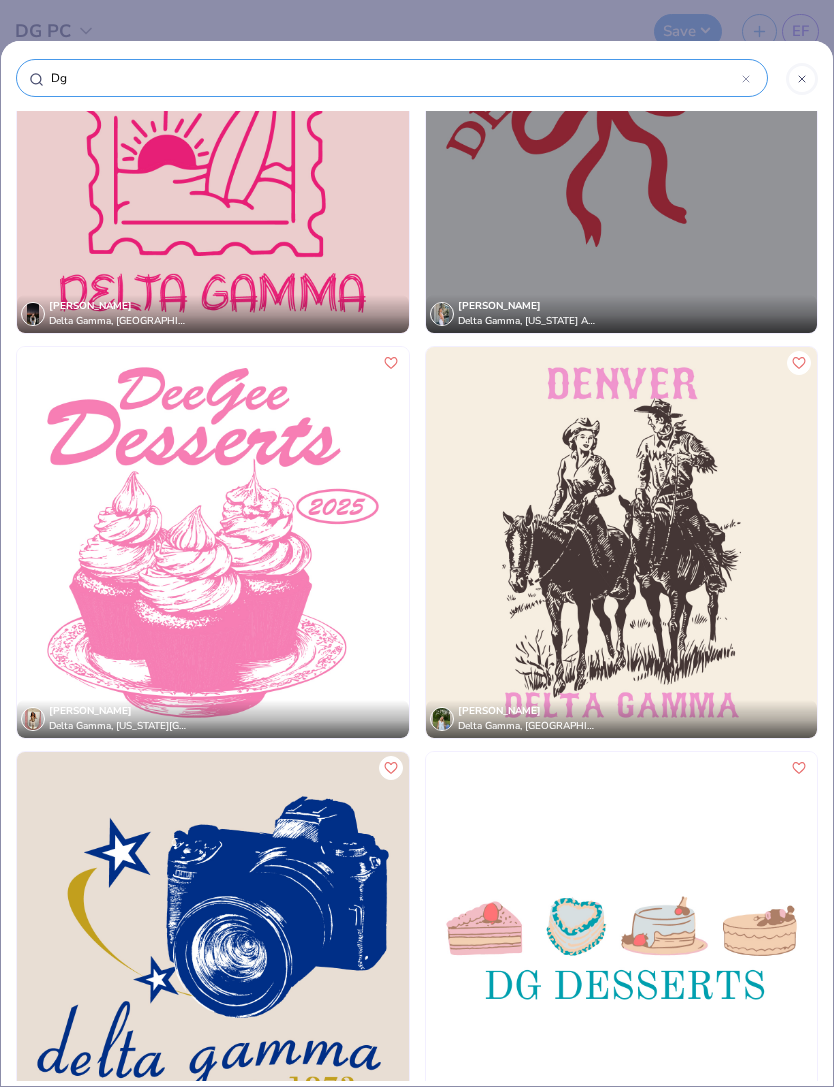 scroll, scrollTop: 12334, scrollLeft: 0, axis: vertical 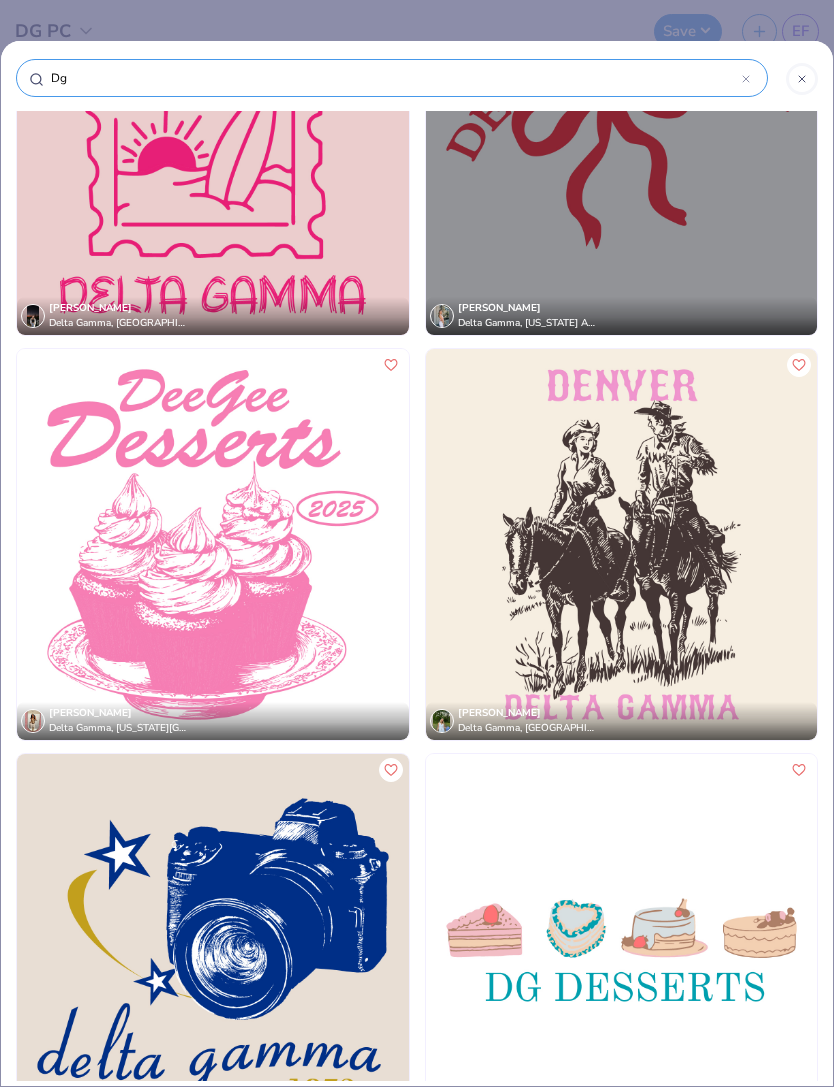 click 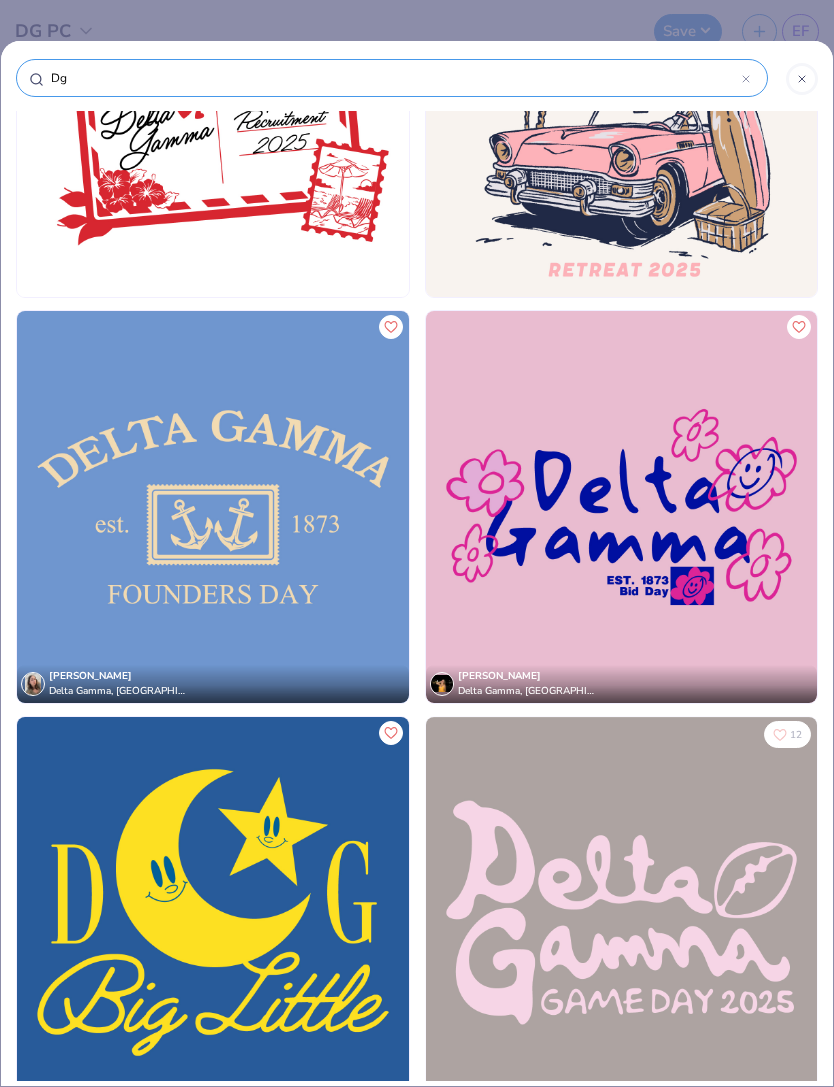 scroll, scrollTop: 7903, scrollLeft: 0, axis: vertical 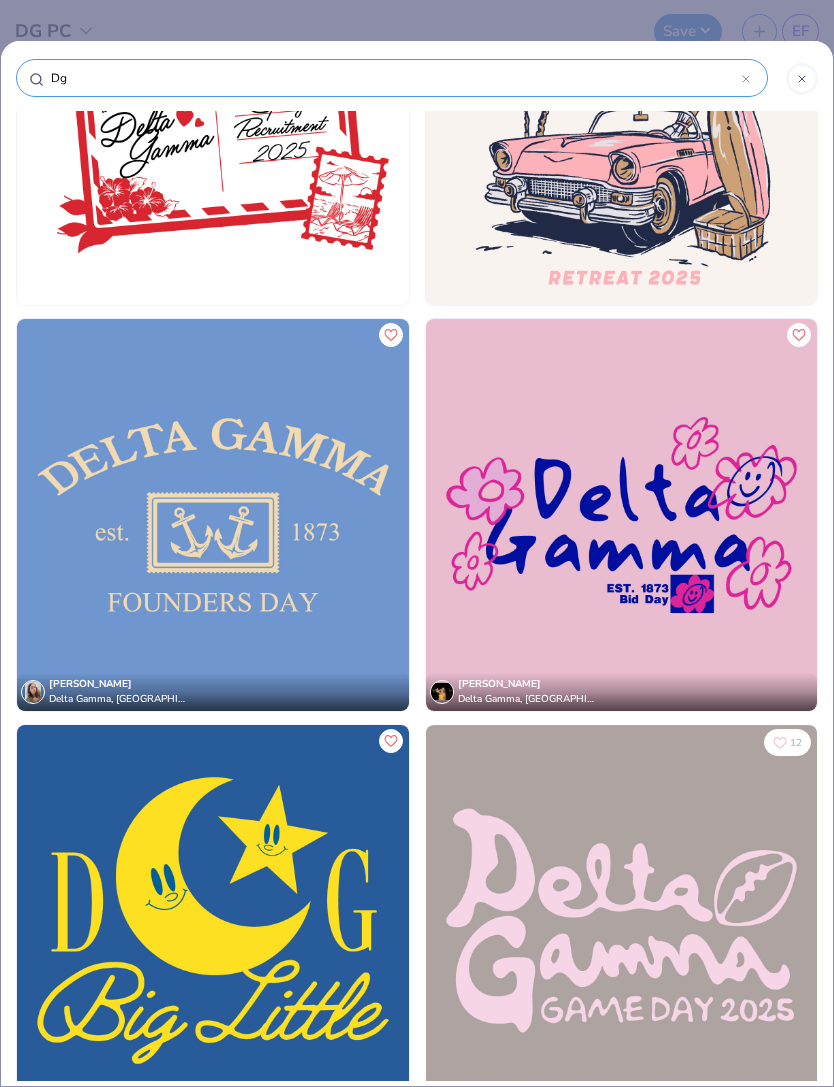 click at bounding box center (213, 515) 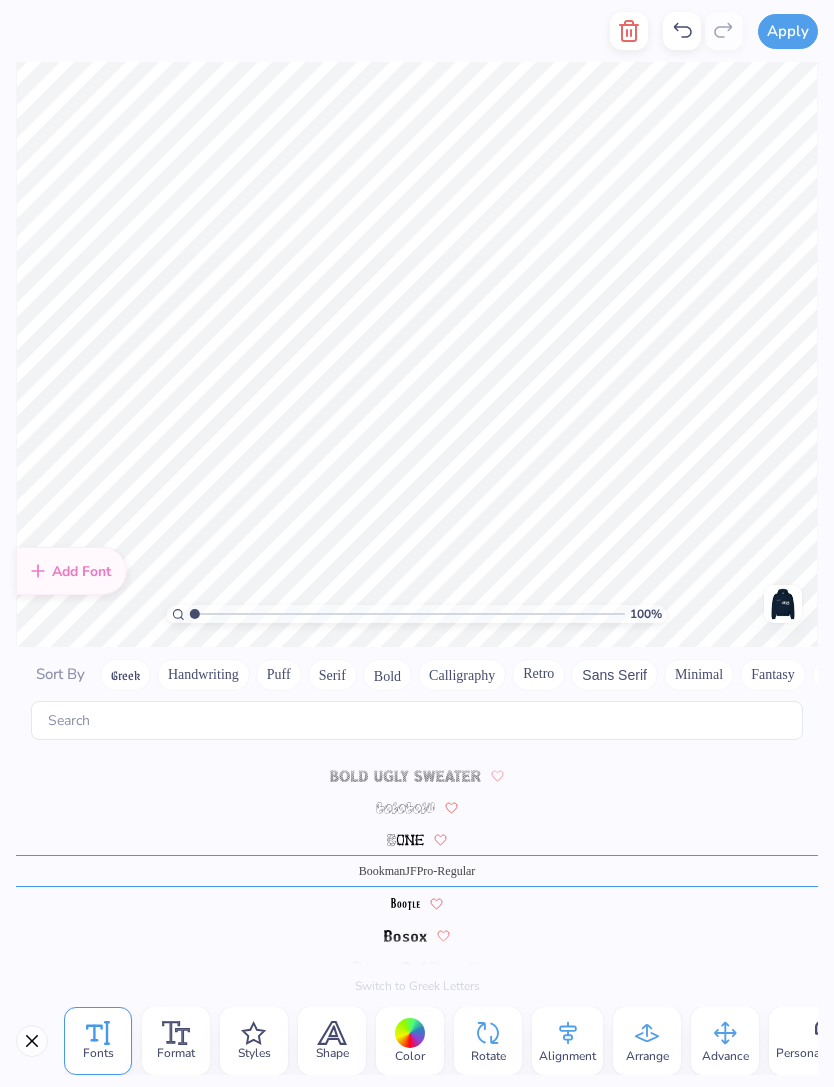 scroll, scrollTop: 1168, scrollLeft: 0, axis: vertical 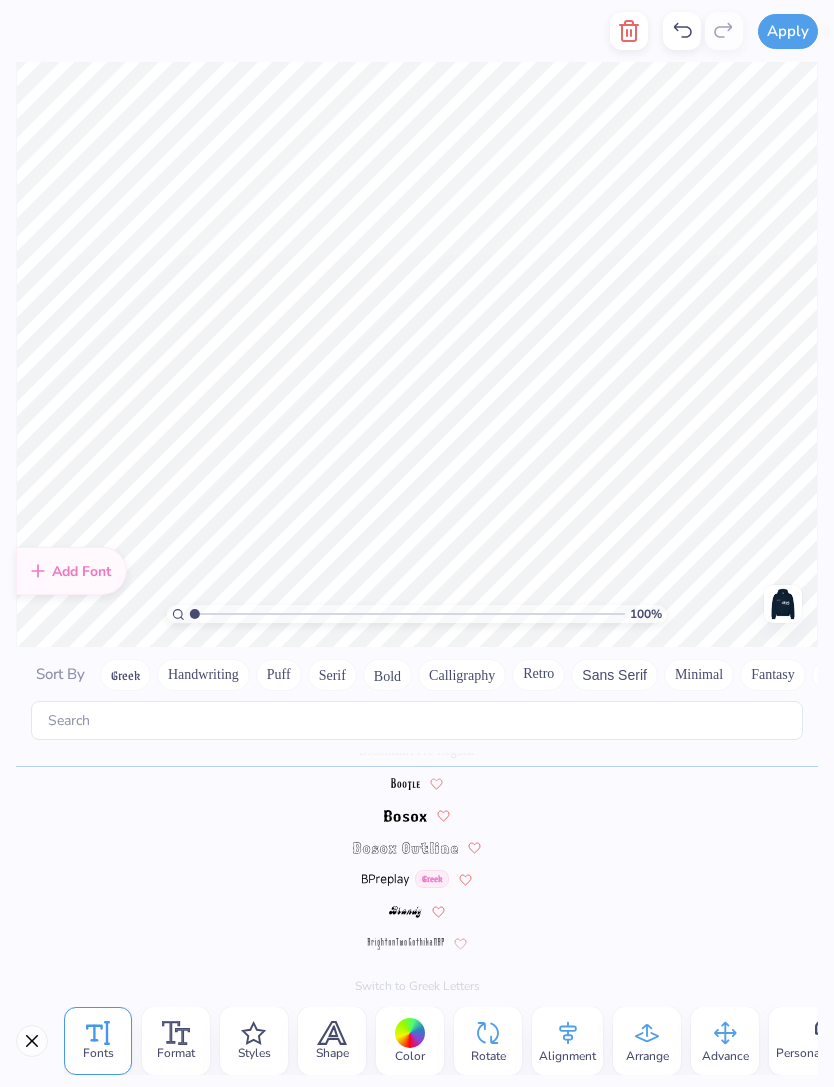 click 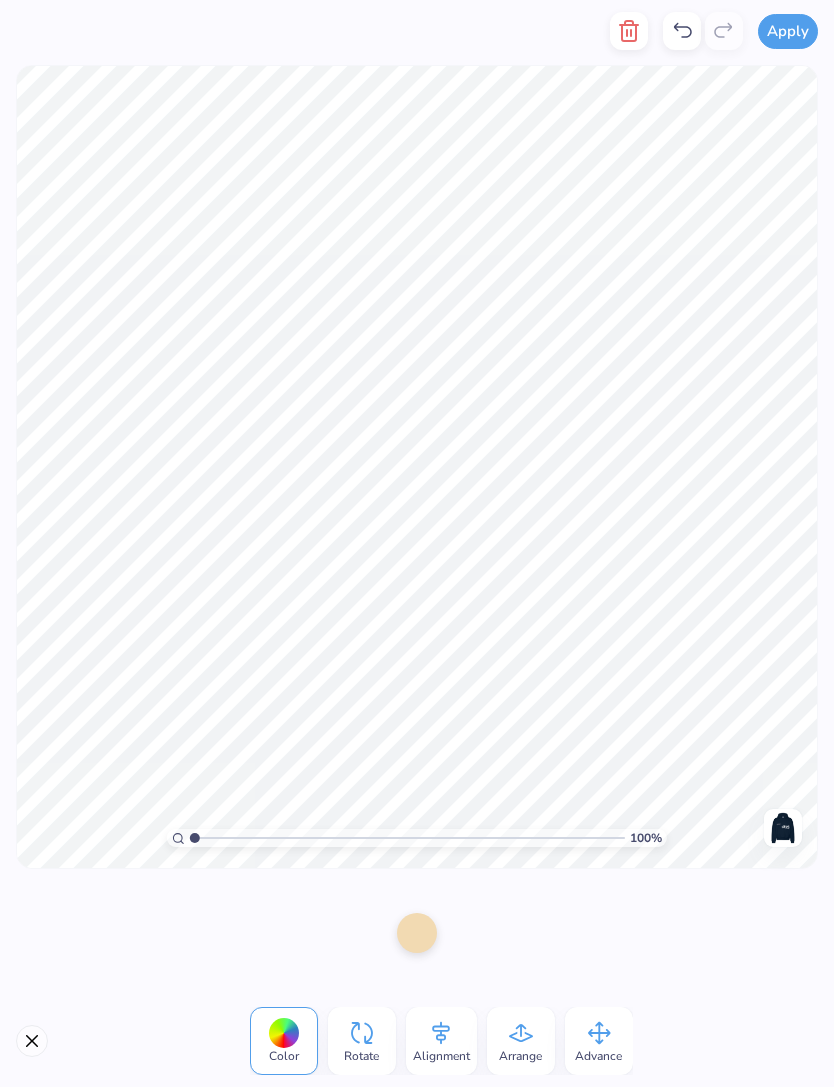 scroll, scrollTop: 1, scrollLeft: 7, axis: both 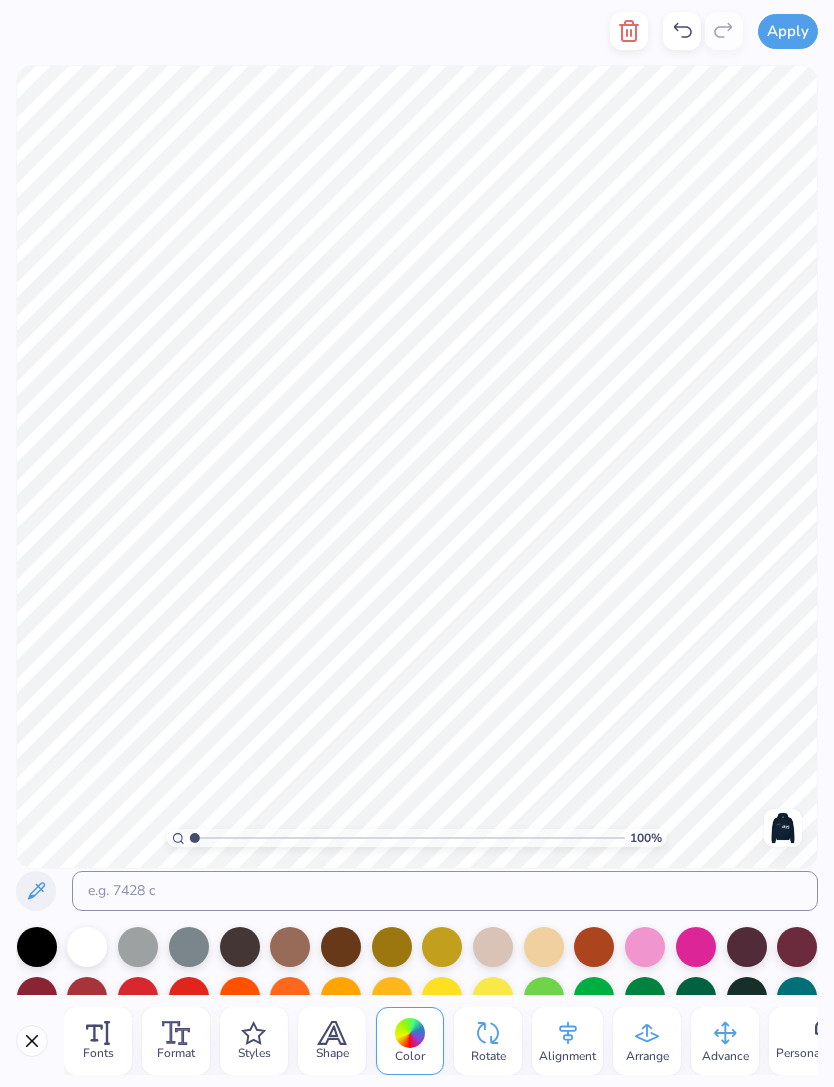 click 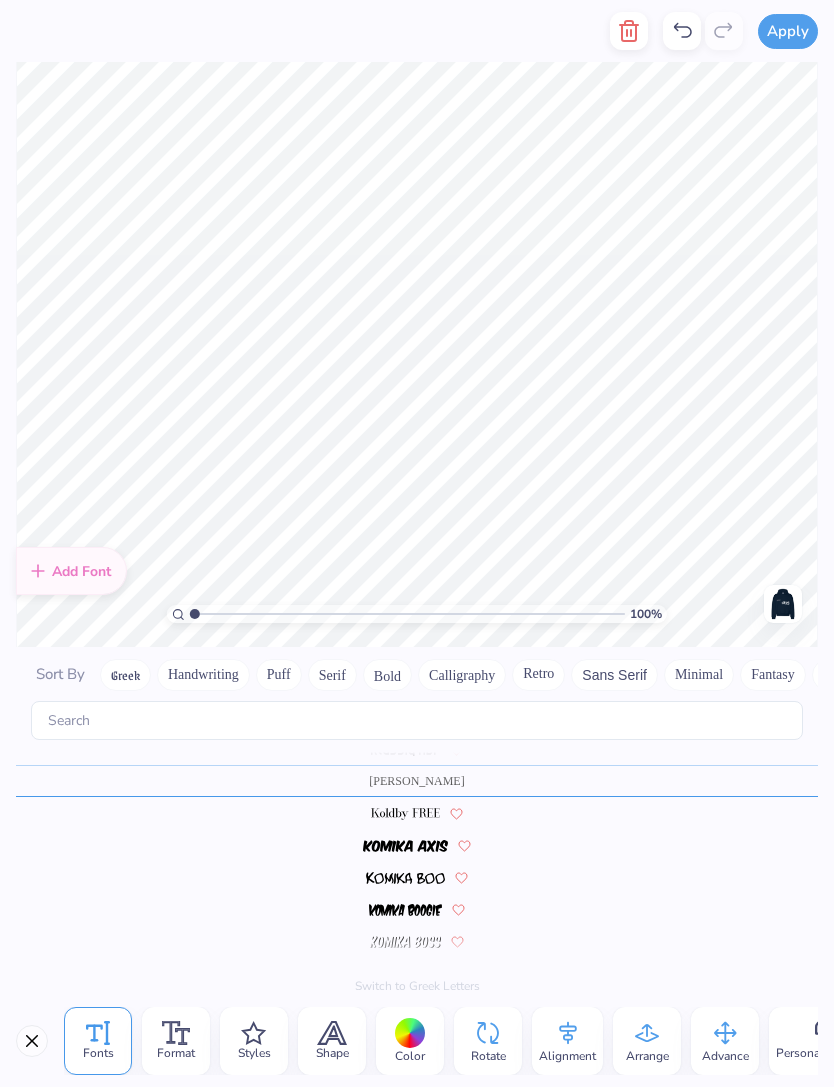scroll, scrollTop: 5168, scrollLeft: 0, axis: vertical 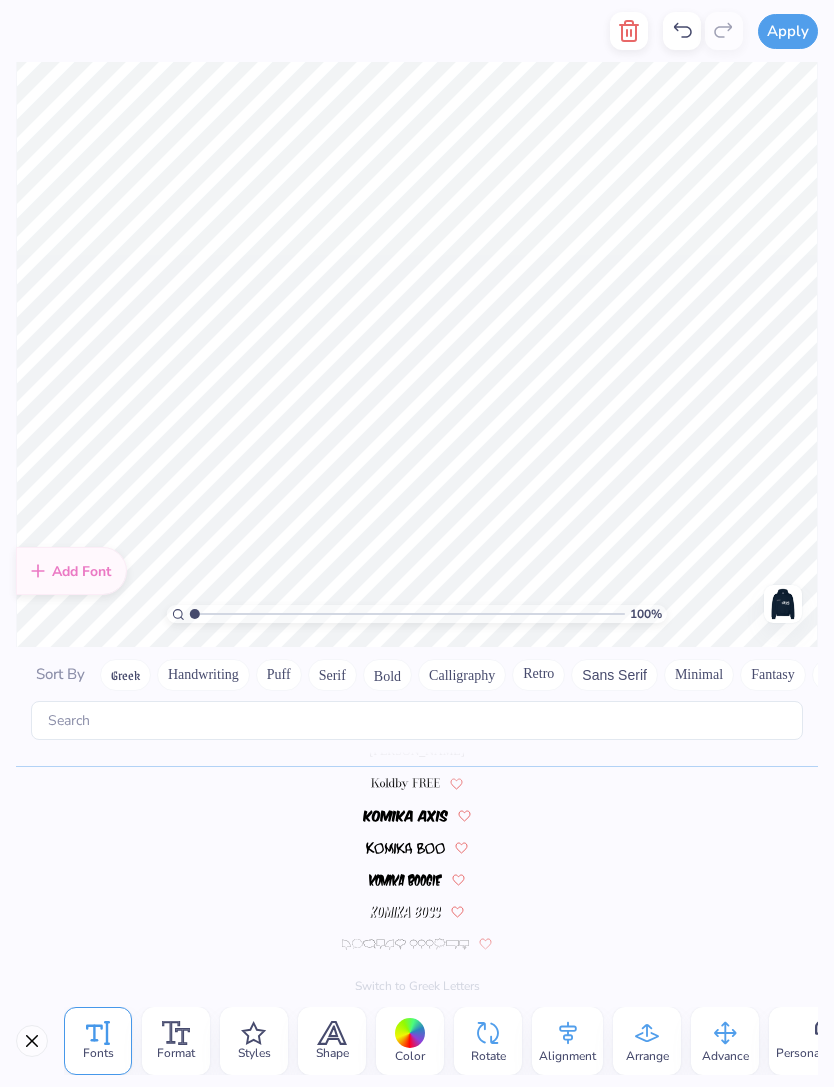 type on "DAY" 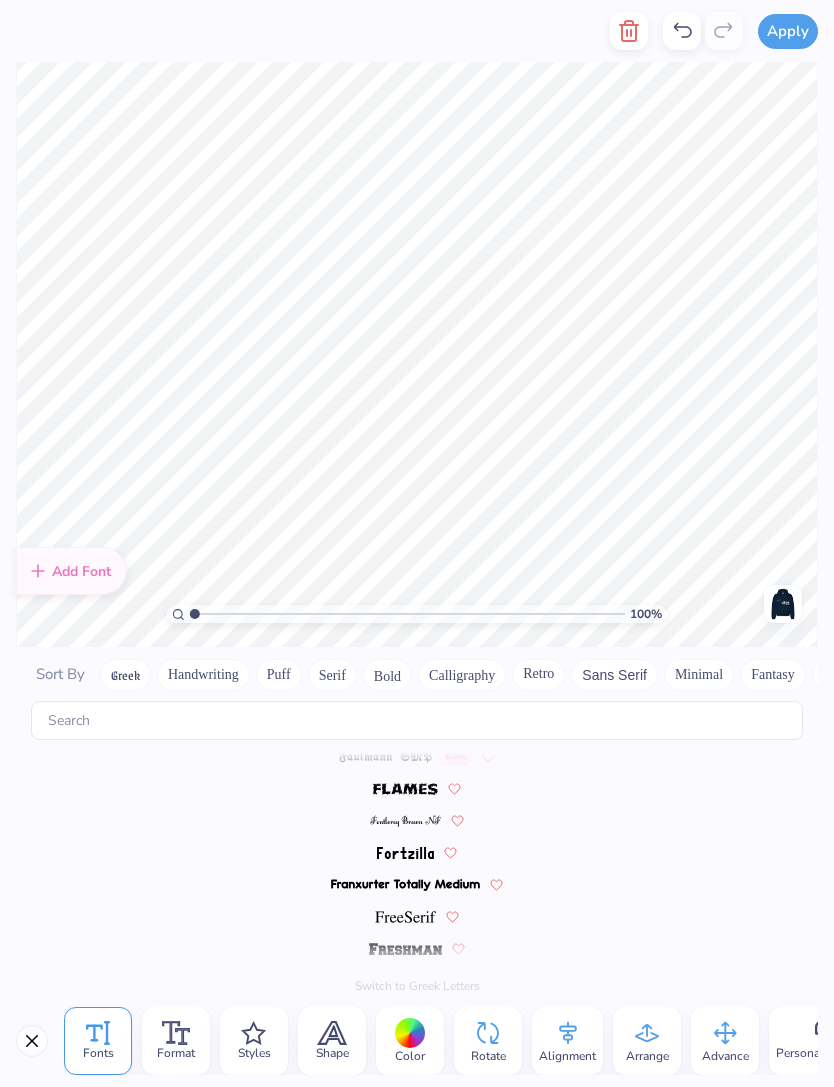 scroll, scrollTop: 0, scrollLeft: 2, axis: horizontal 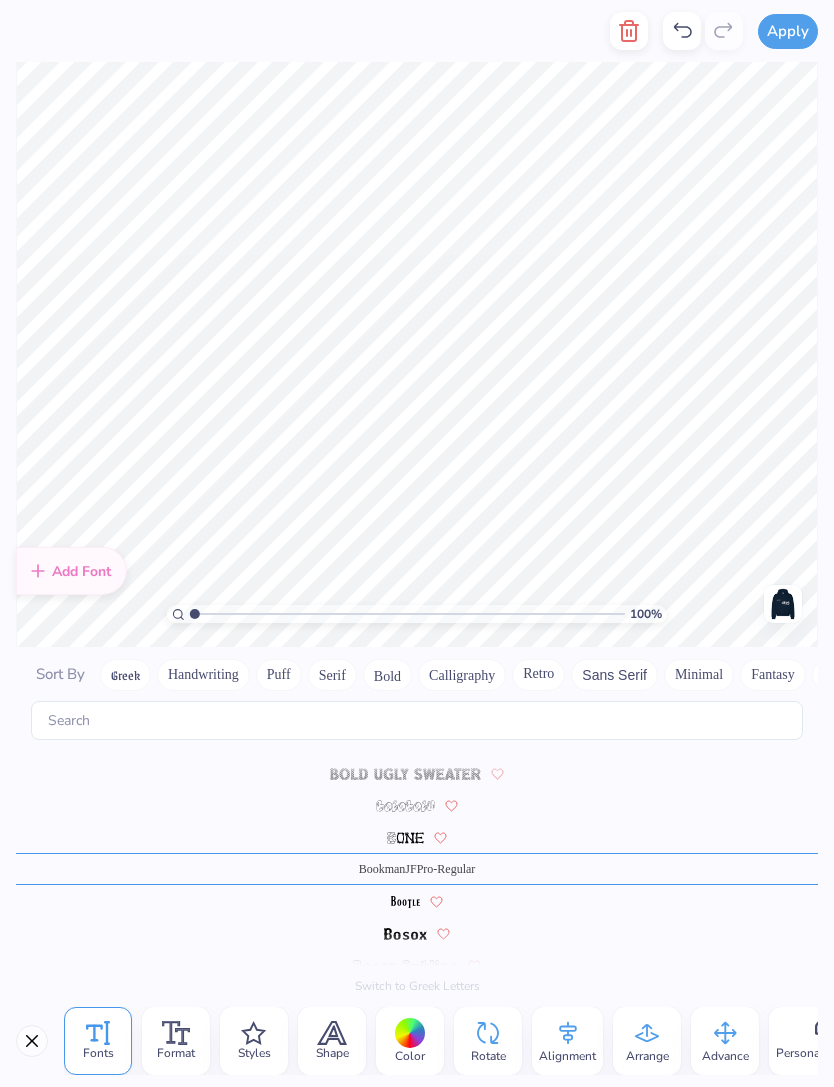 click 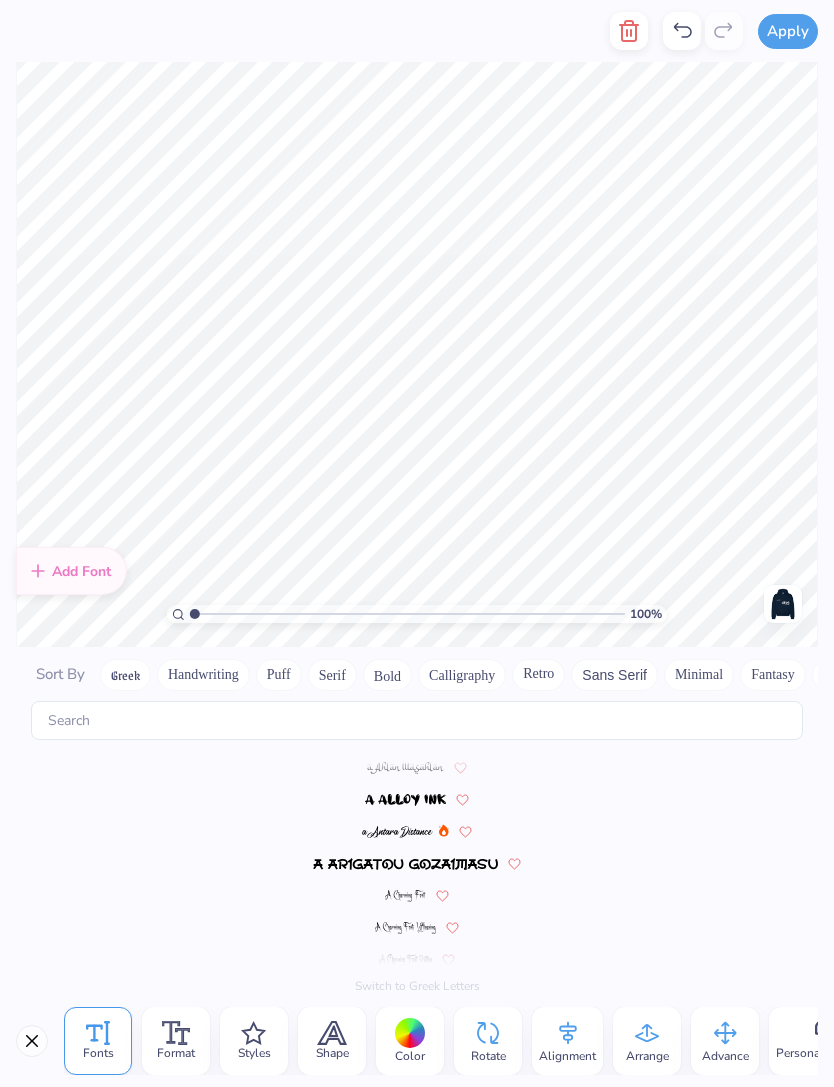 scroll, scrollTop: 5168, scrollLeft: 0, axis: vertical 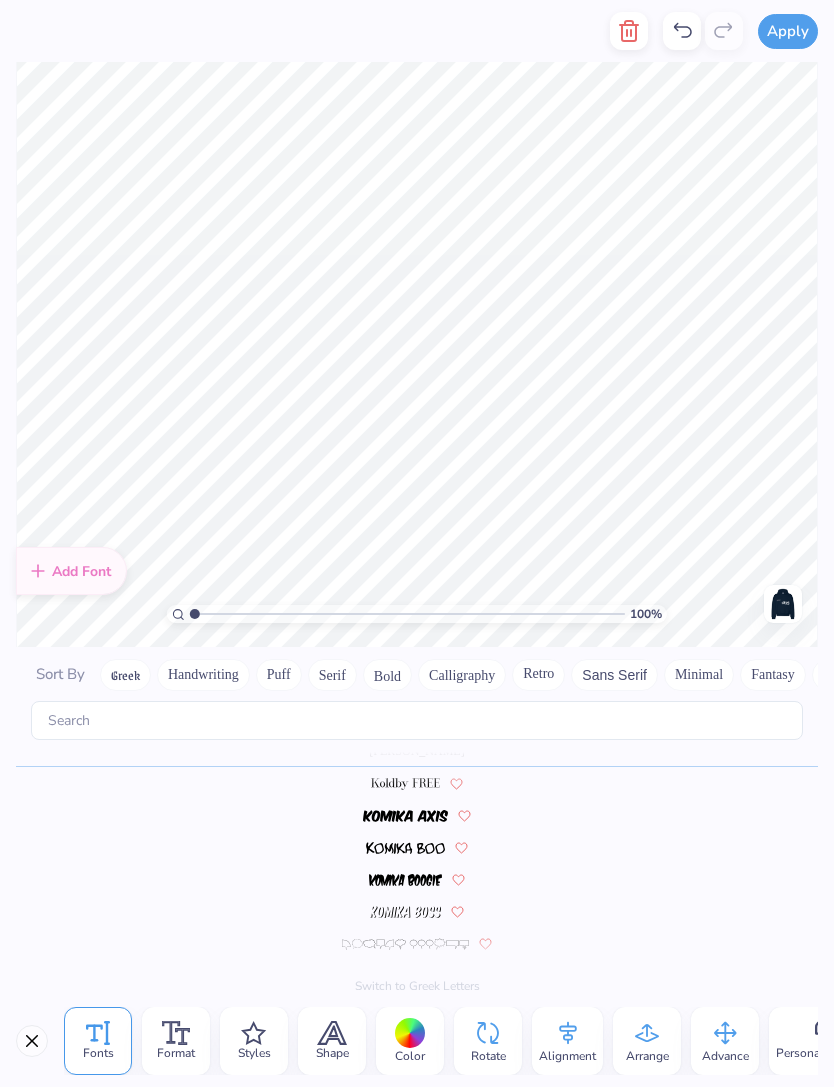 click 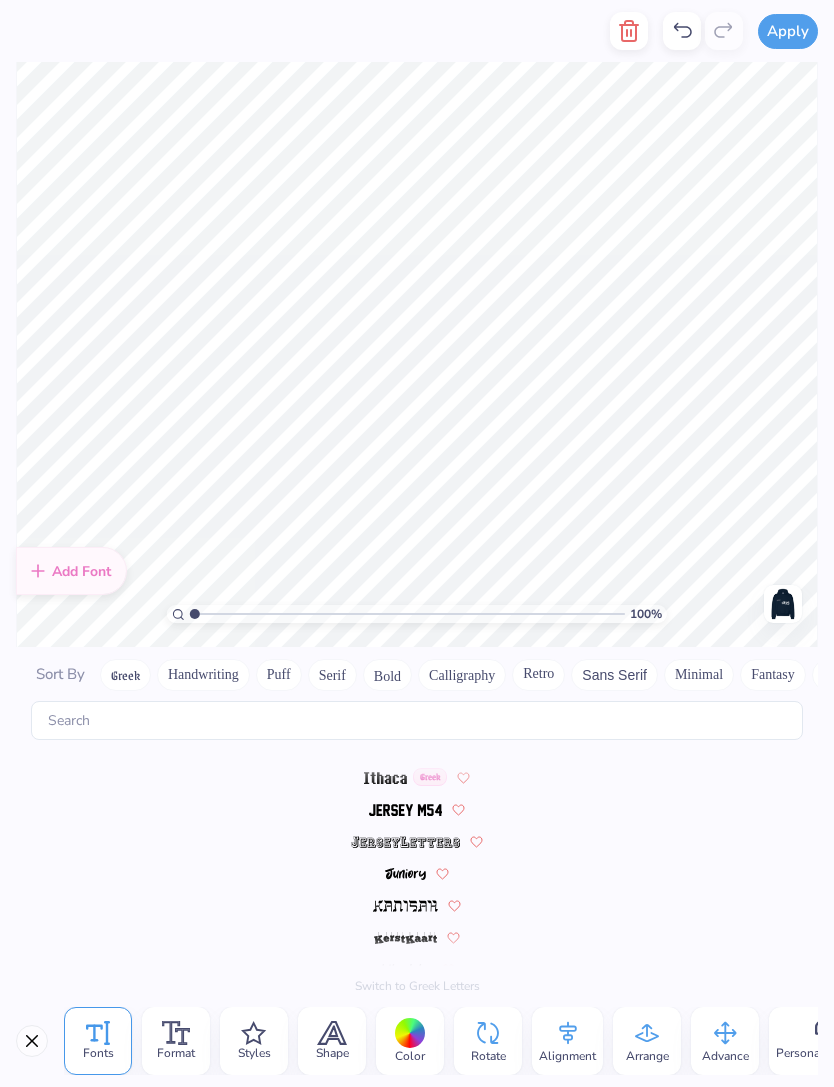 scroll, scrollTop: 5168, scrollLeft: 0, axis: vertical 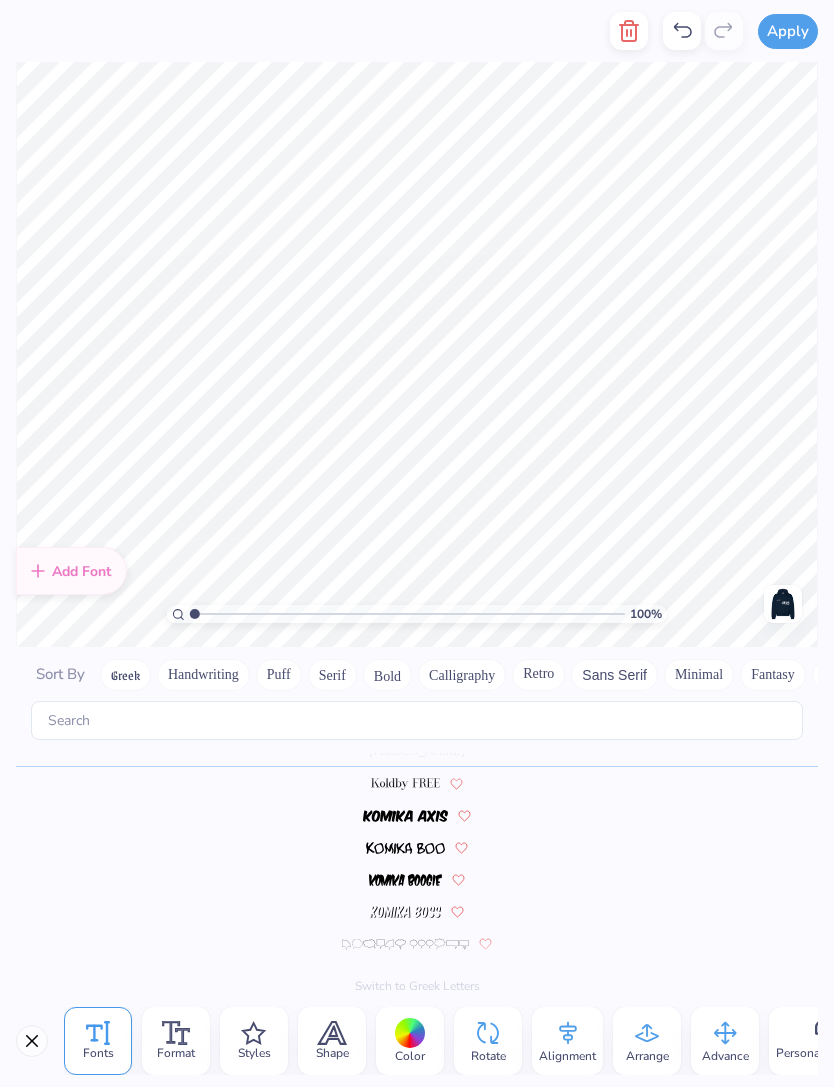 click 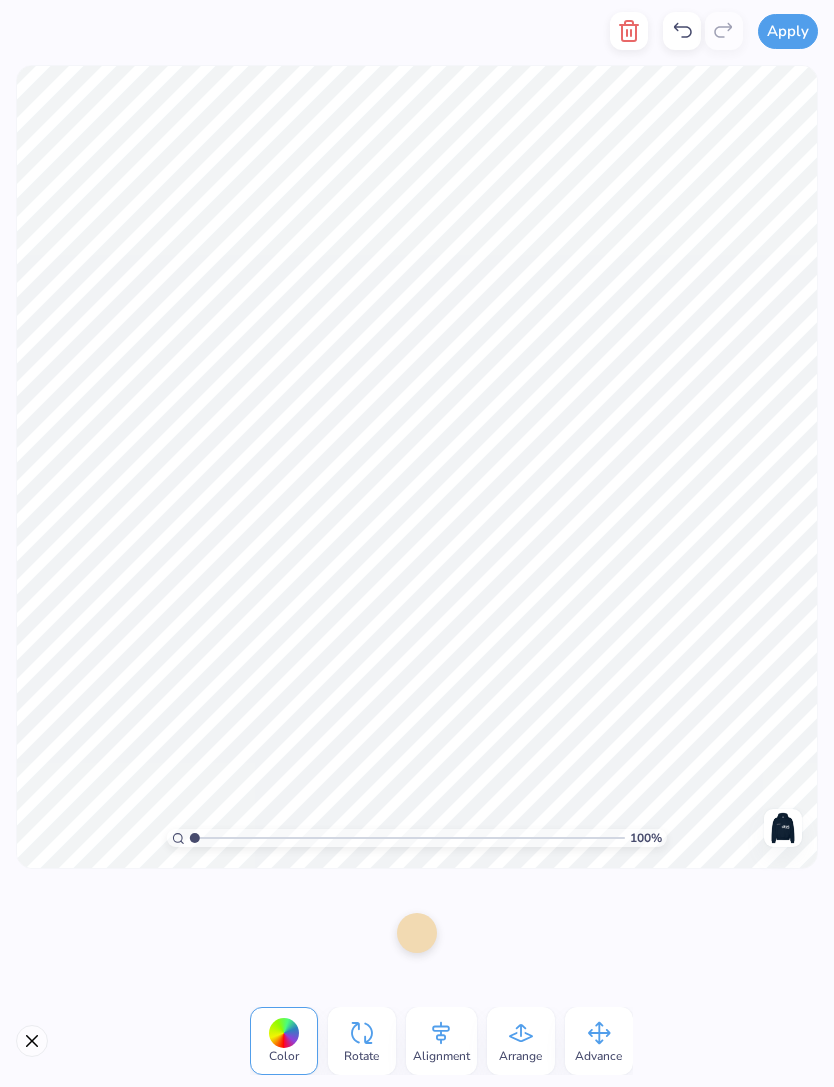 click at bounding box center [417, 933] 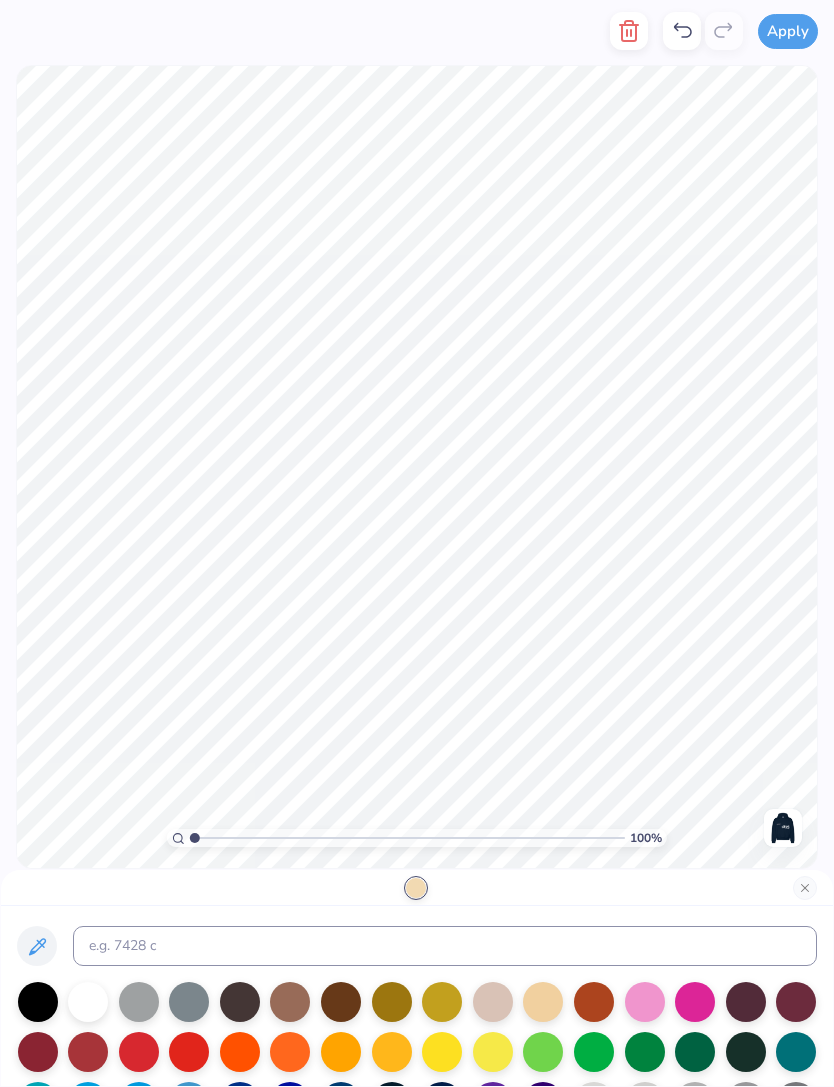 click at bounding box center (645, 1002) 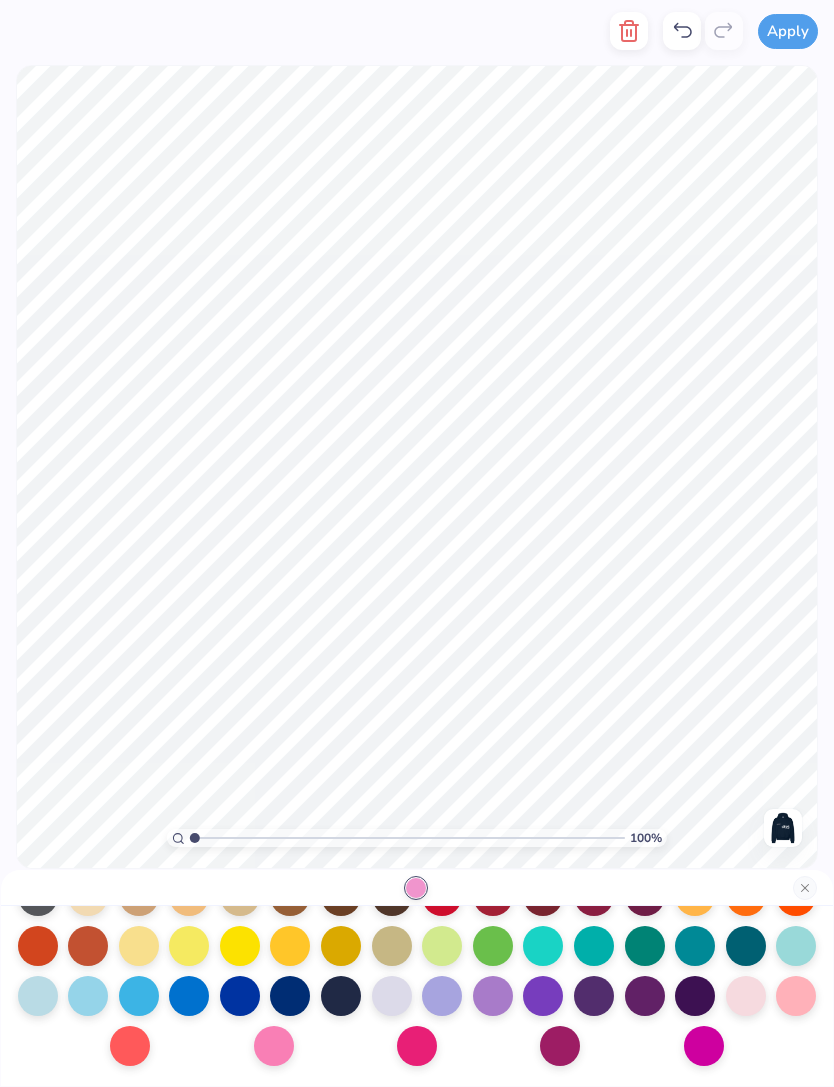 scroll, scrollTop: 260, scrollLeft: 0, axis: vertical 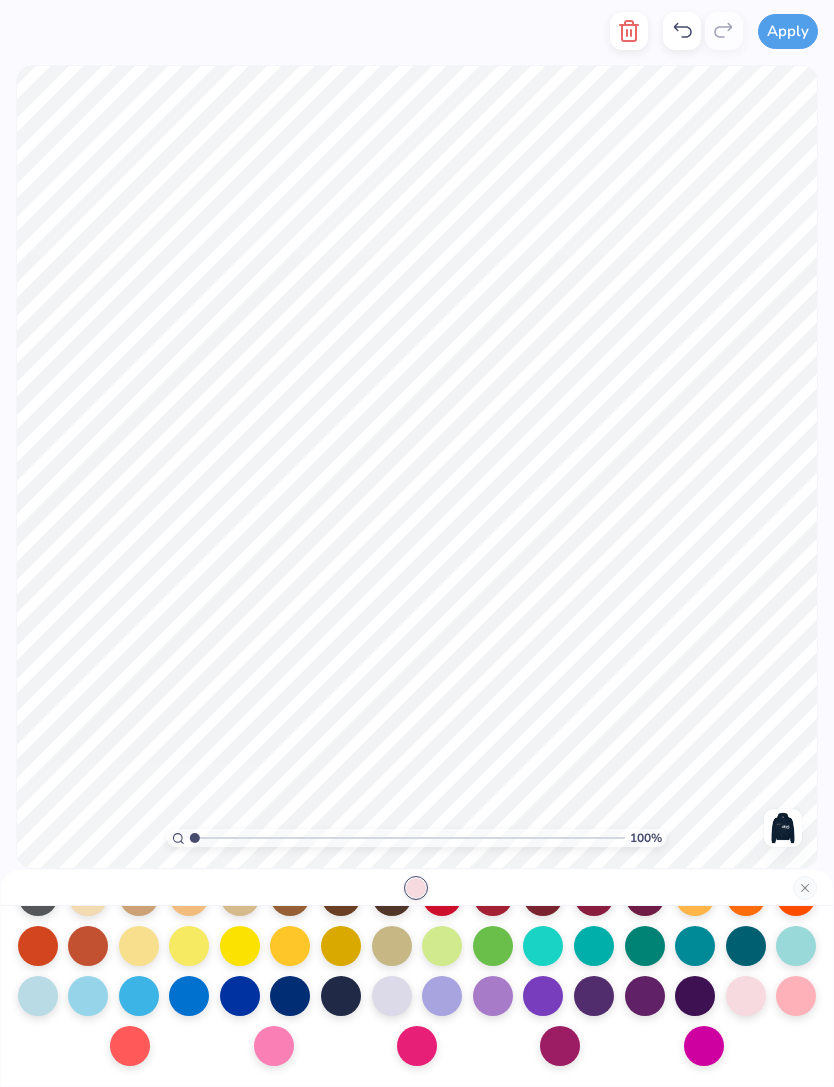click at bounding box center (746, 996) 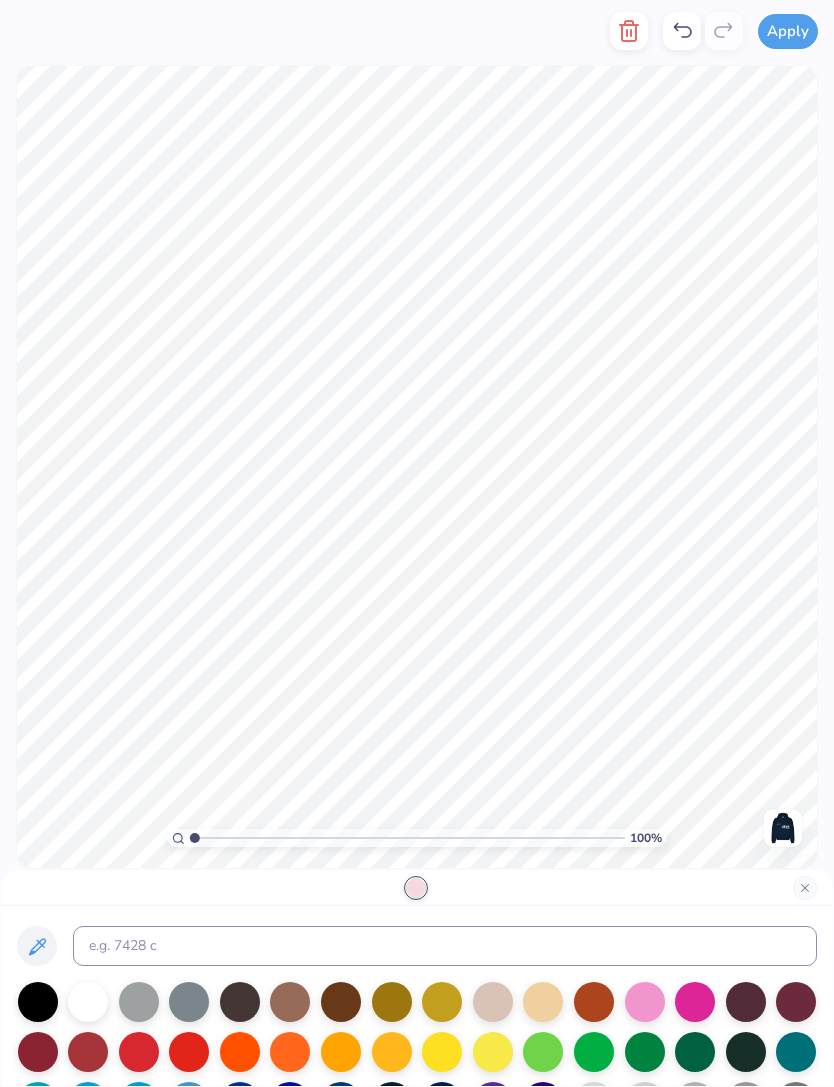 scroll, scrollTop: 0, scrollLeft: 0, axis: both 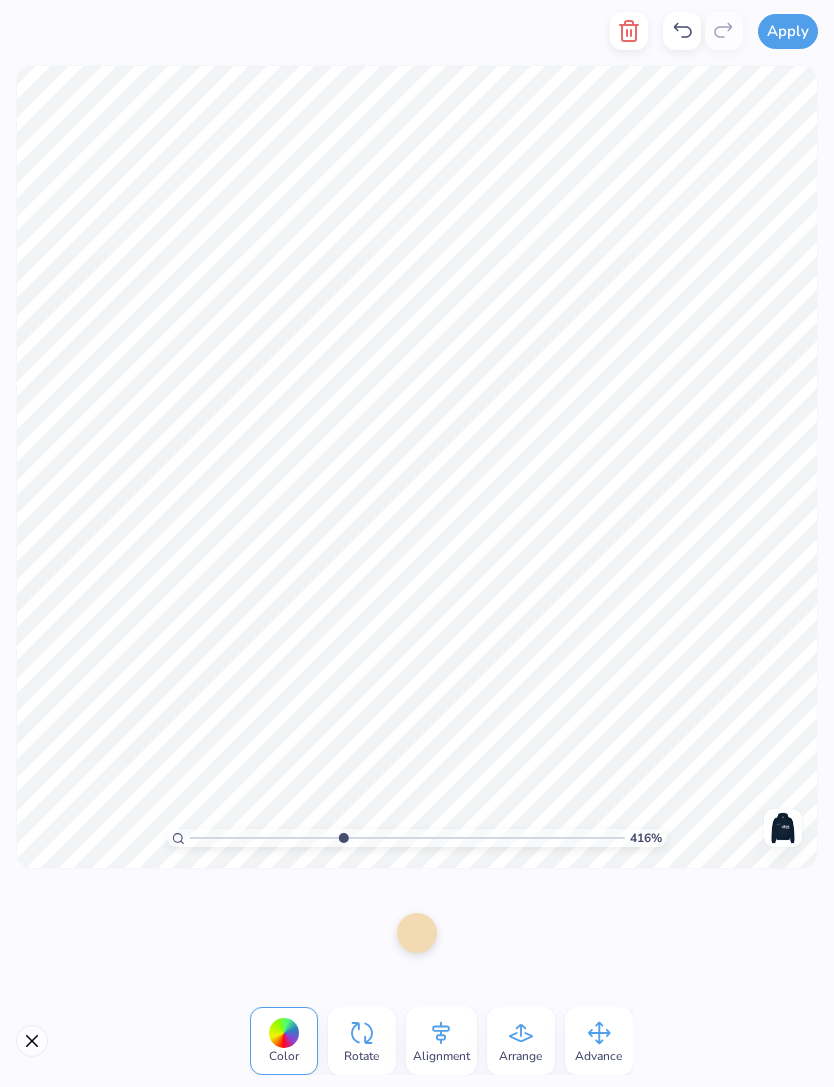 click at bounding box center [417, 933] 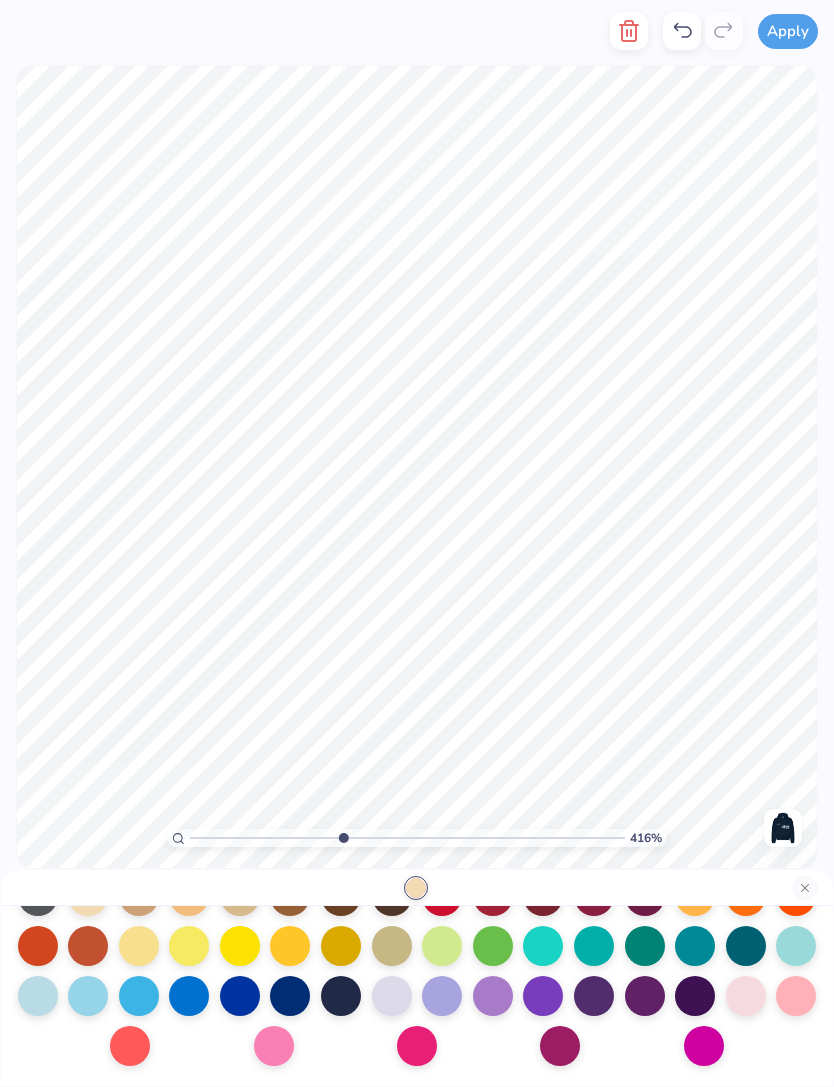 scroll, scrollTop: 260, scrollLeft: 0, axis: vertical 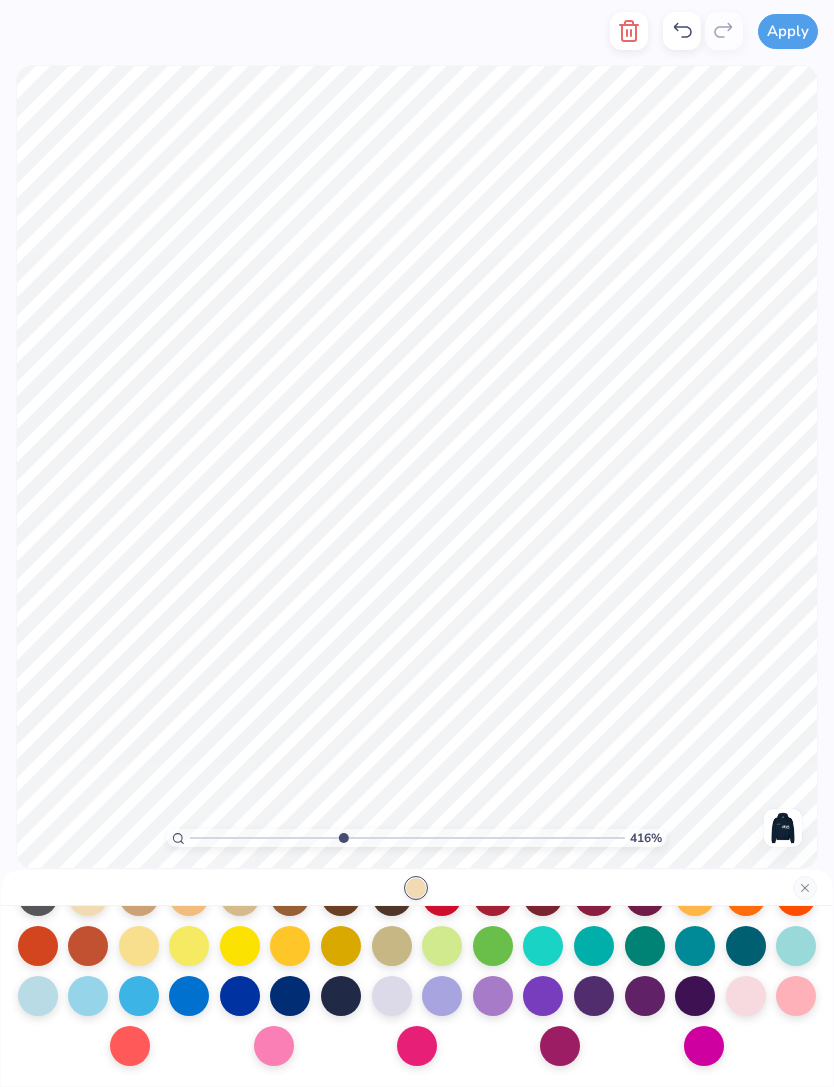 click at bounding box center [746, 996] 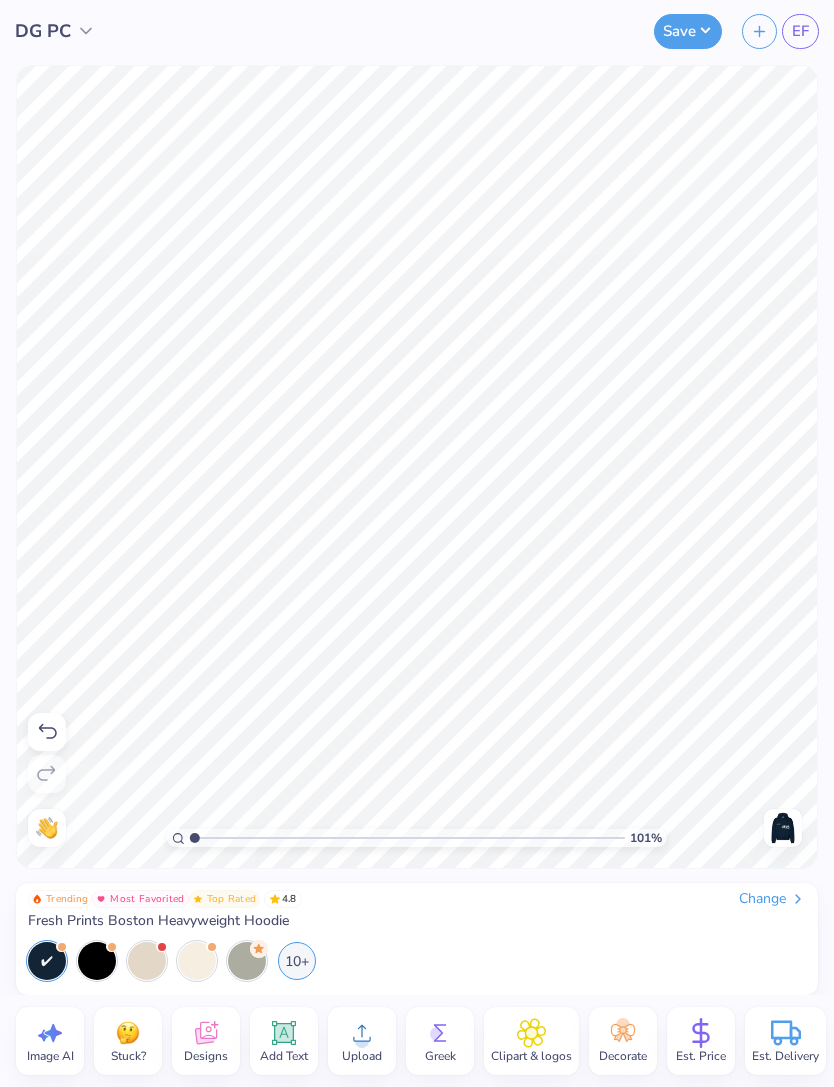 type on "1" 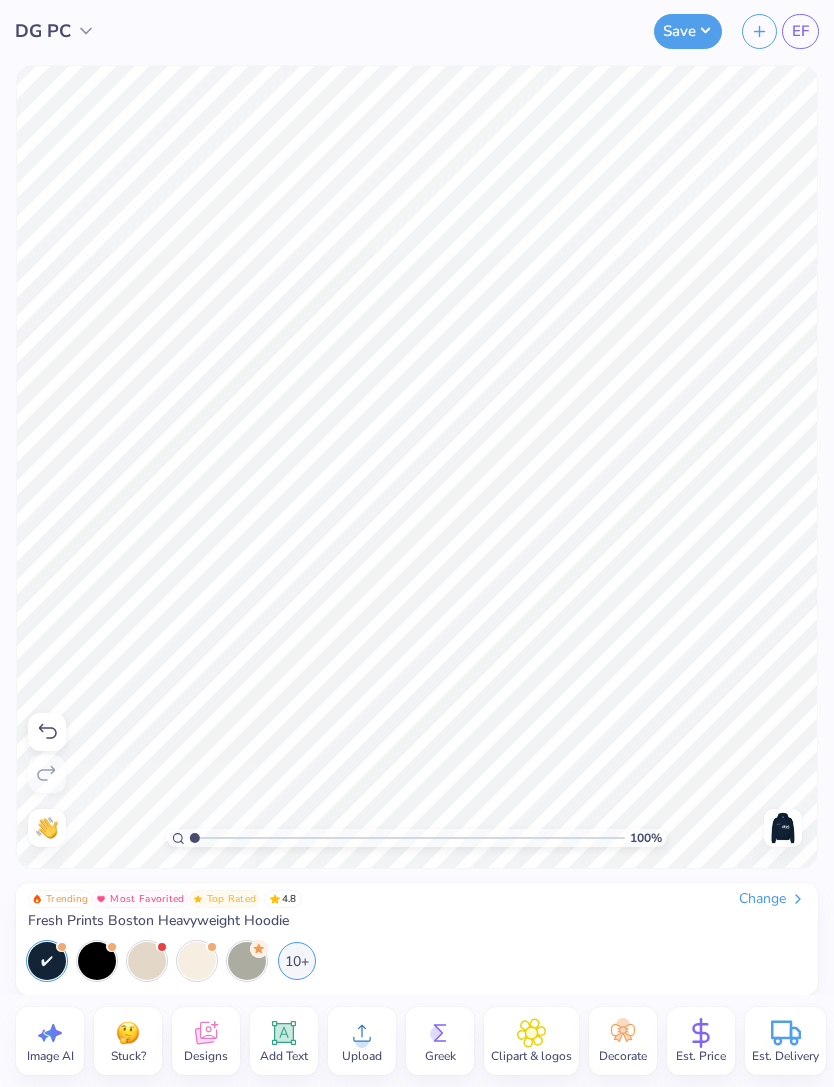 click on "Save" at bounding box center [688, 31] 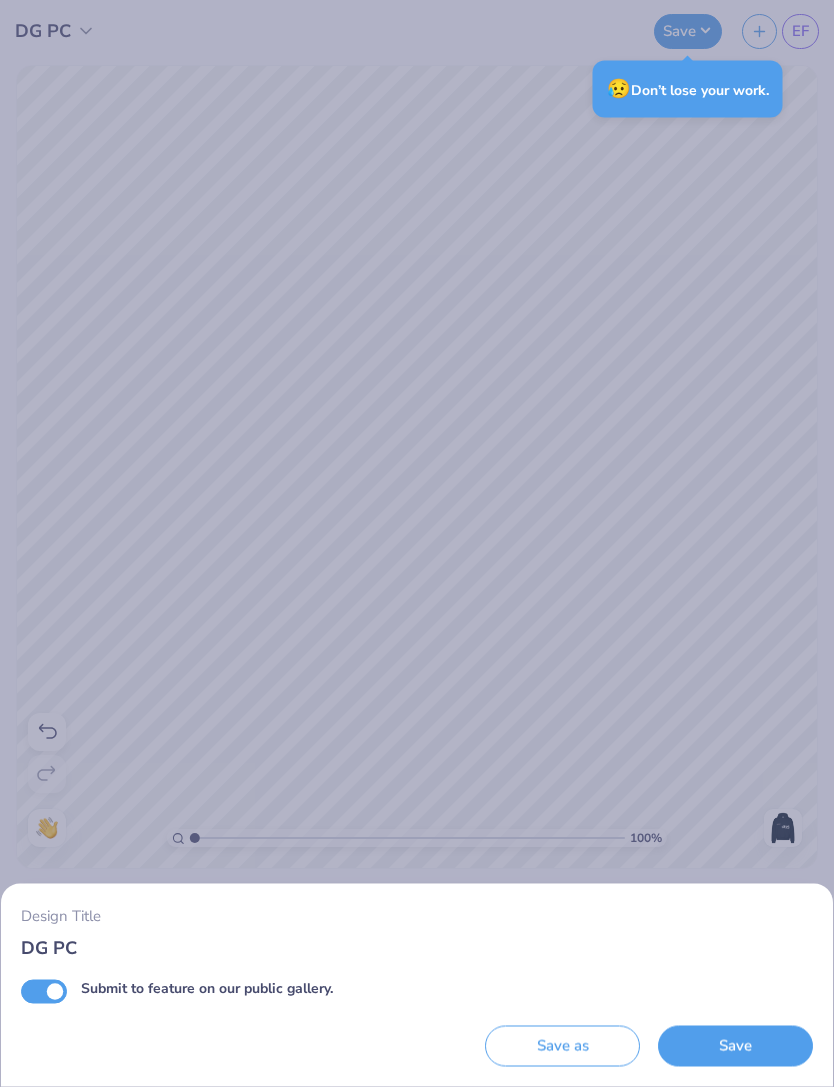 click on "Submit to feature on our public gallery." at bounding box center (44, 991) 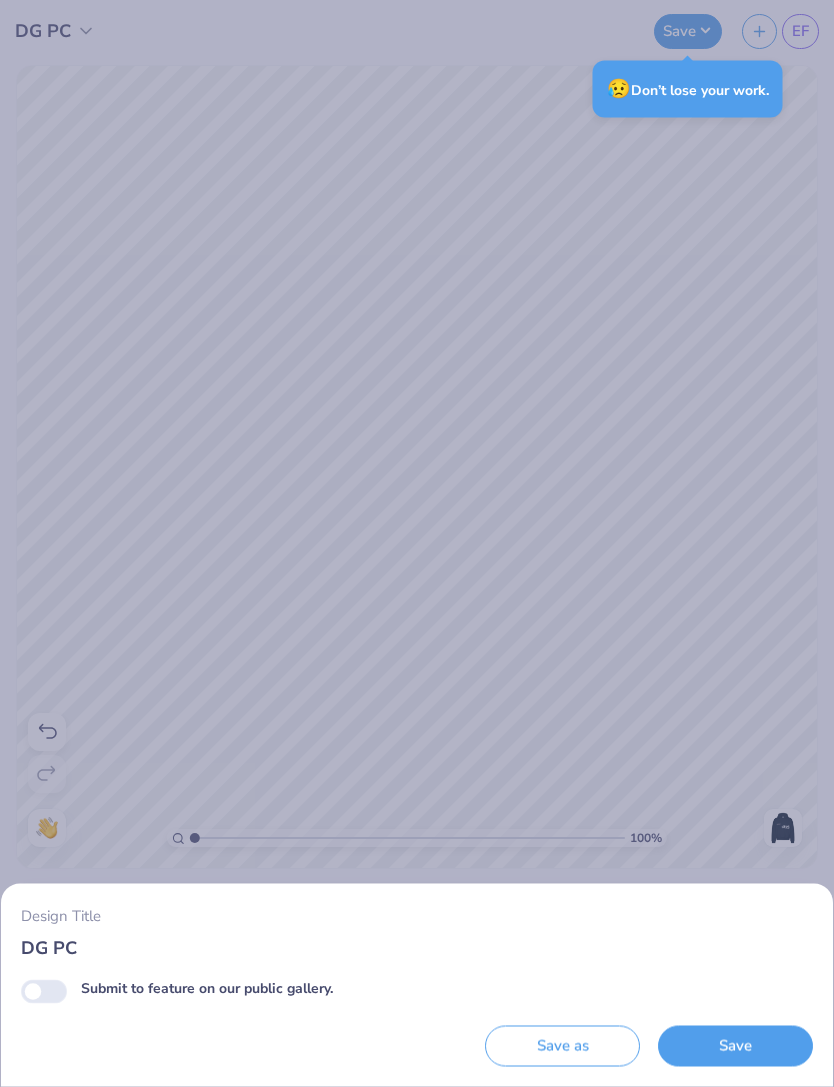 checkbox on "false" 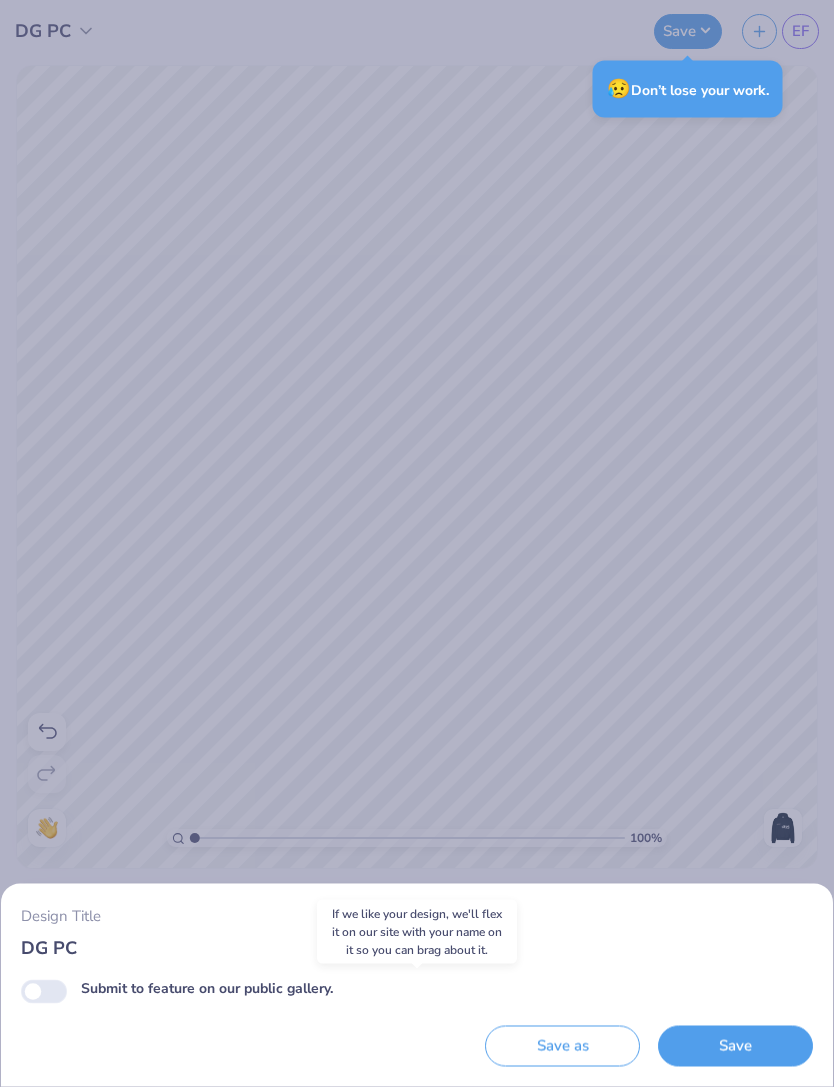 click on "Save" at bounding box center [735, 1046] 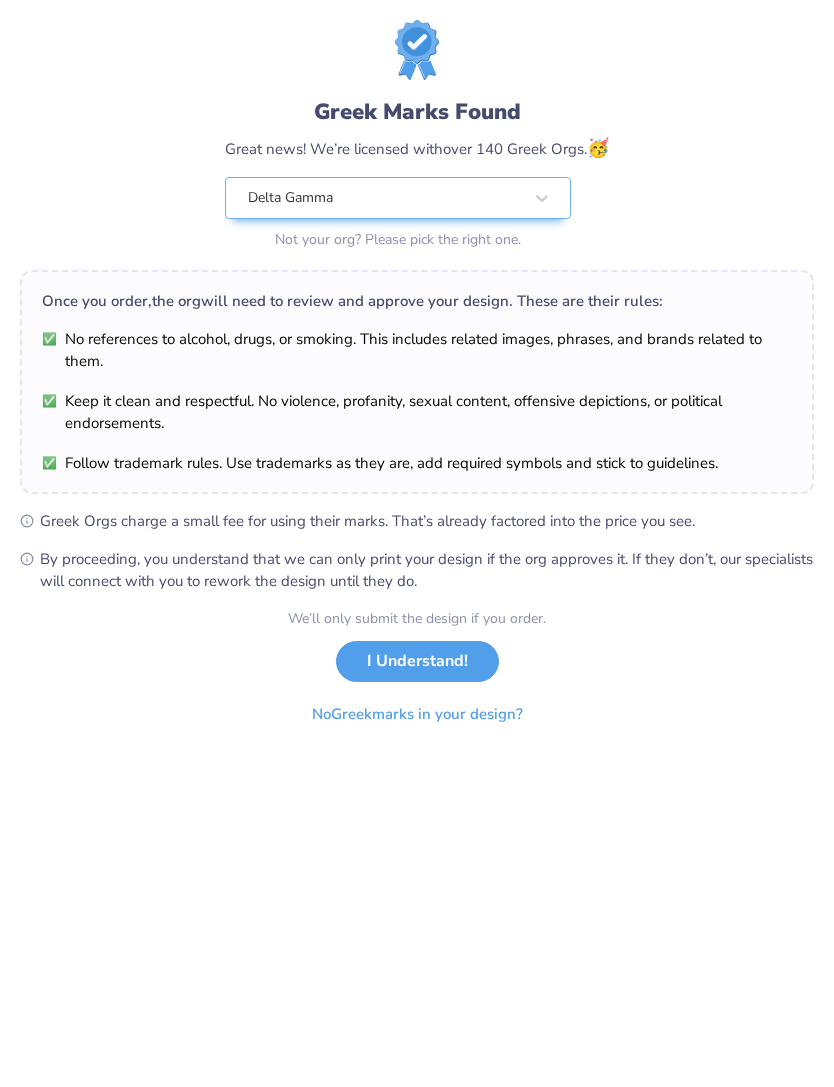 click on "I Understand!" at bounding box center (417, 661) 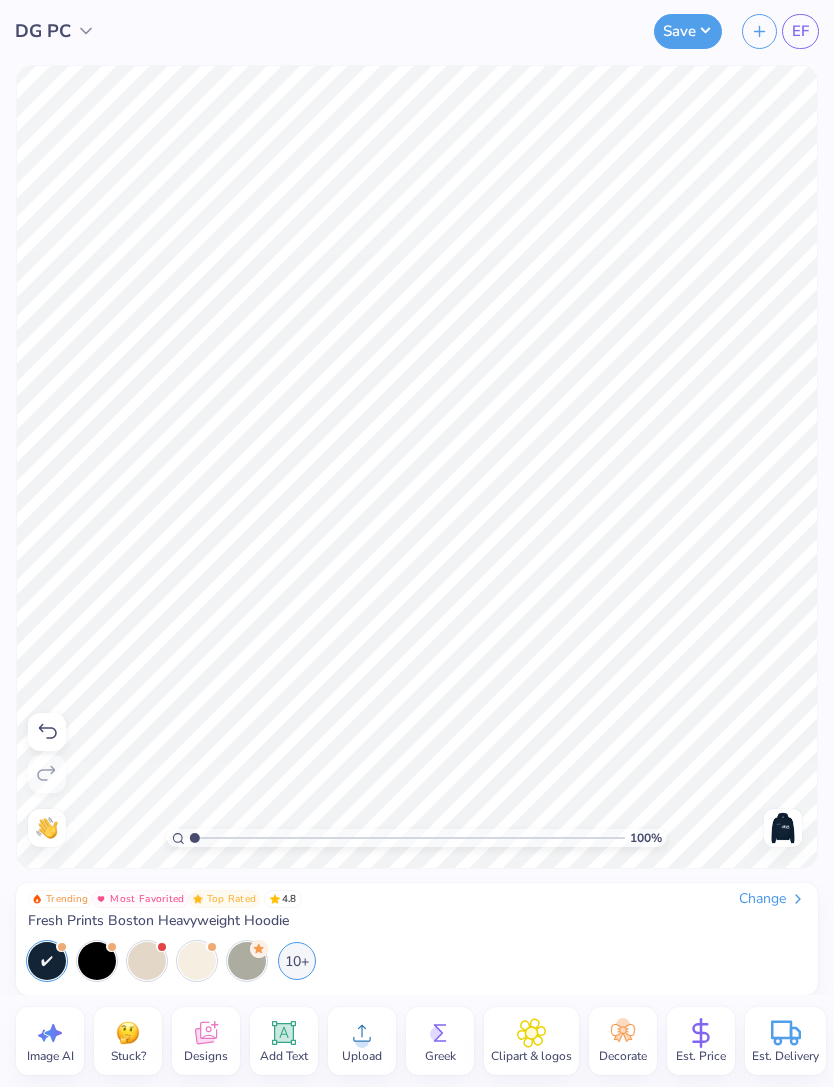 click at bounding box center [783, 828] 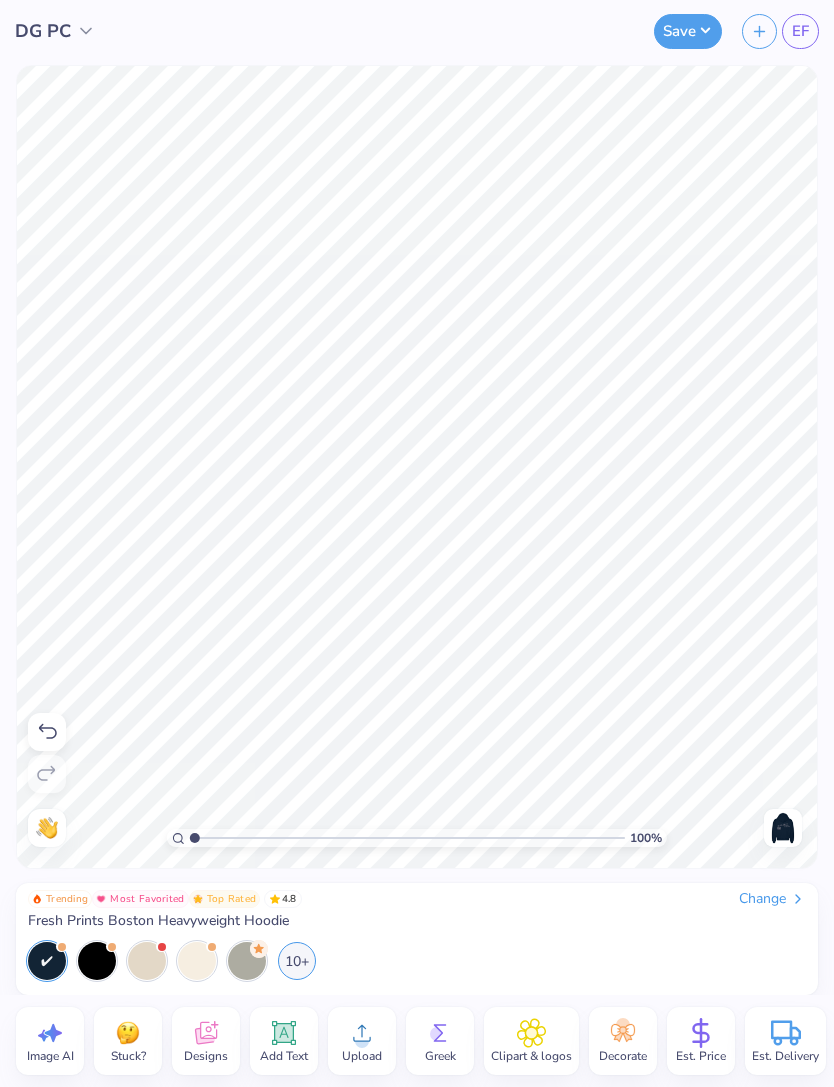 click on "Save" at bounding box center [688, 31] 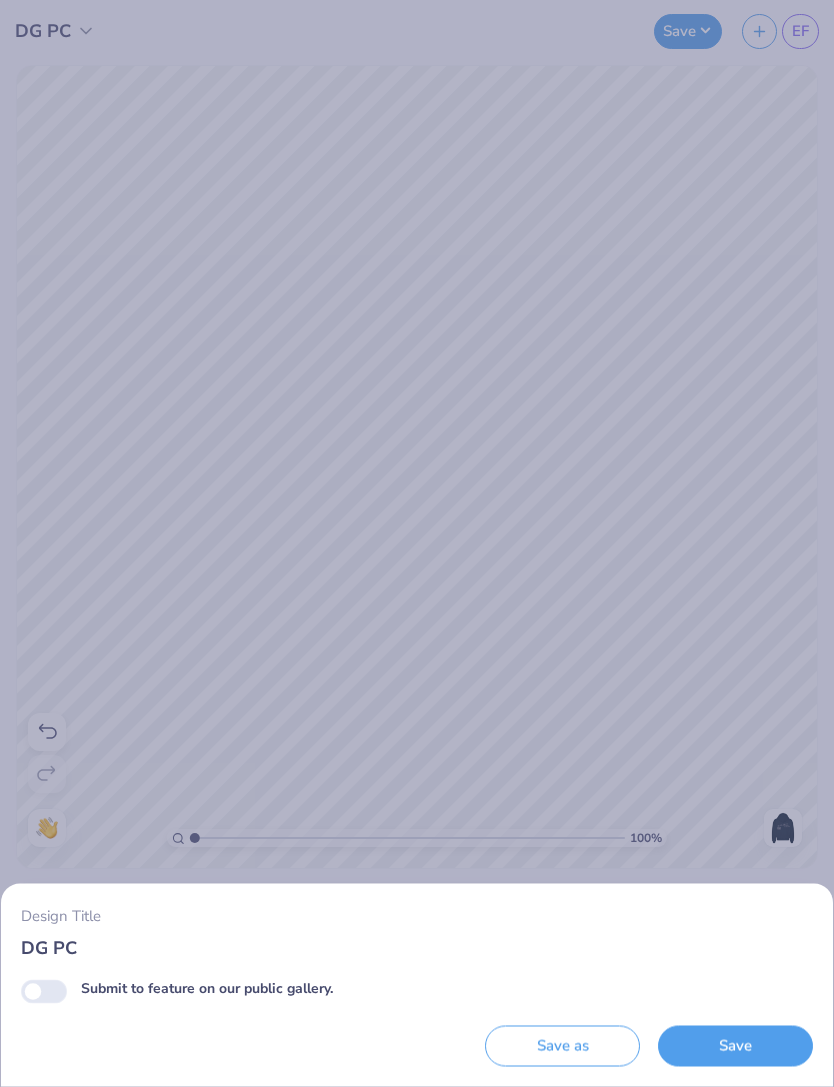click on "Save" at bounding box center [735, 1046] 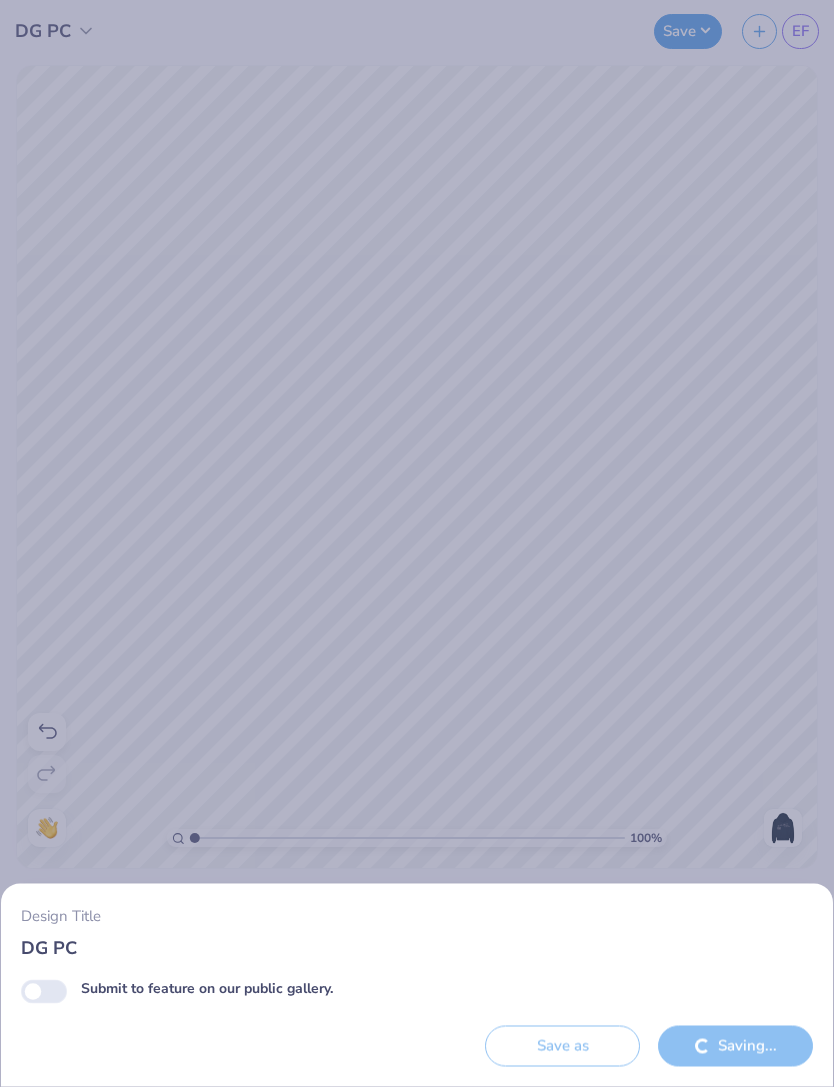 click on "Saving..." at bounding box center (735, 1046) 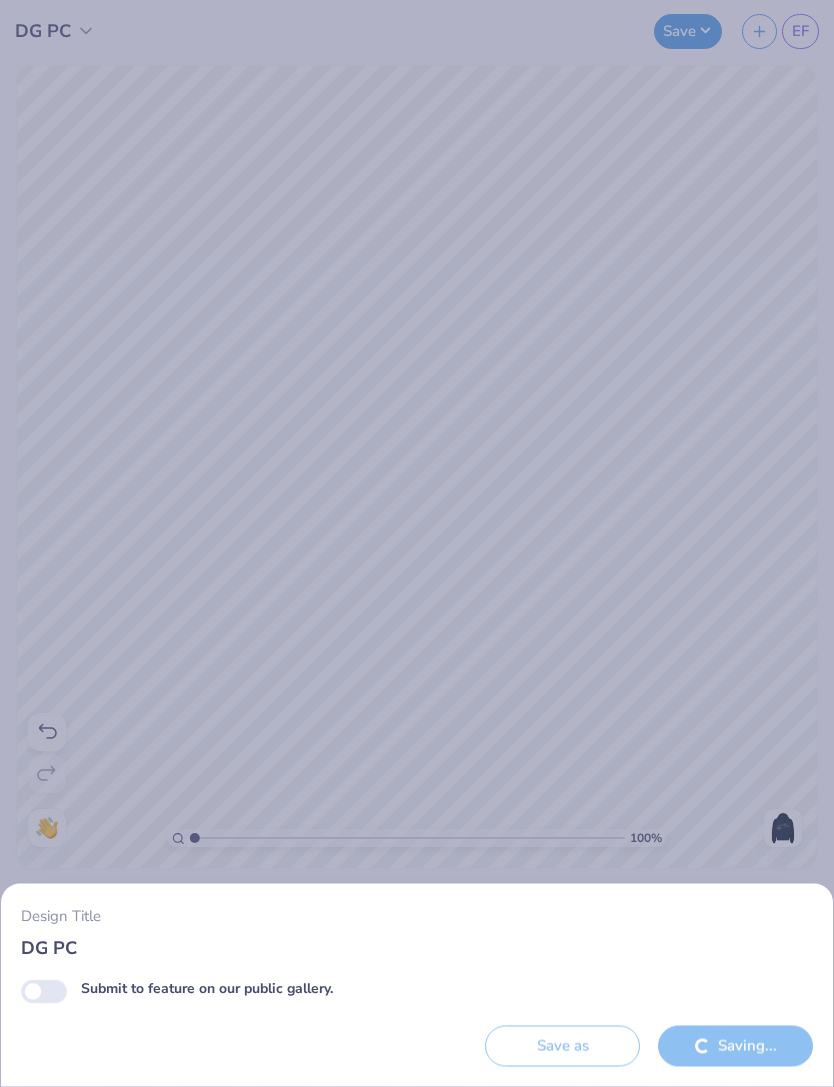 click on "Design Title DG PC Submit to feature on our public gallery. Save as Saving..." at bounding box center (417, 543) 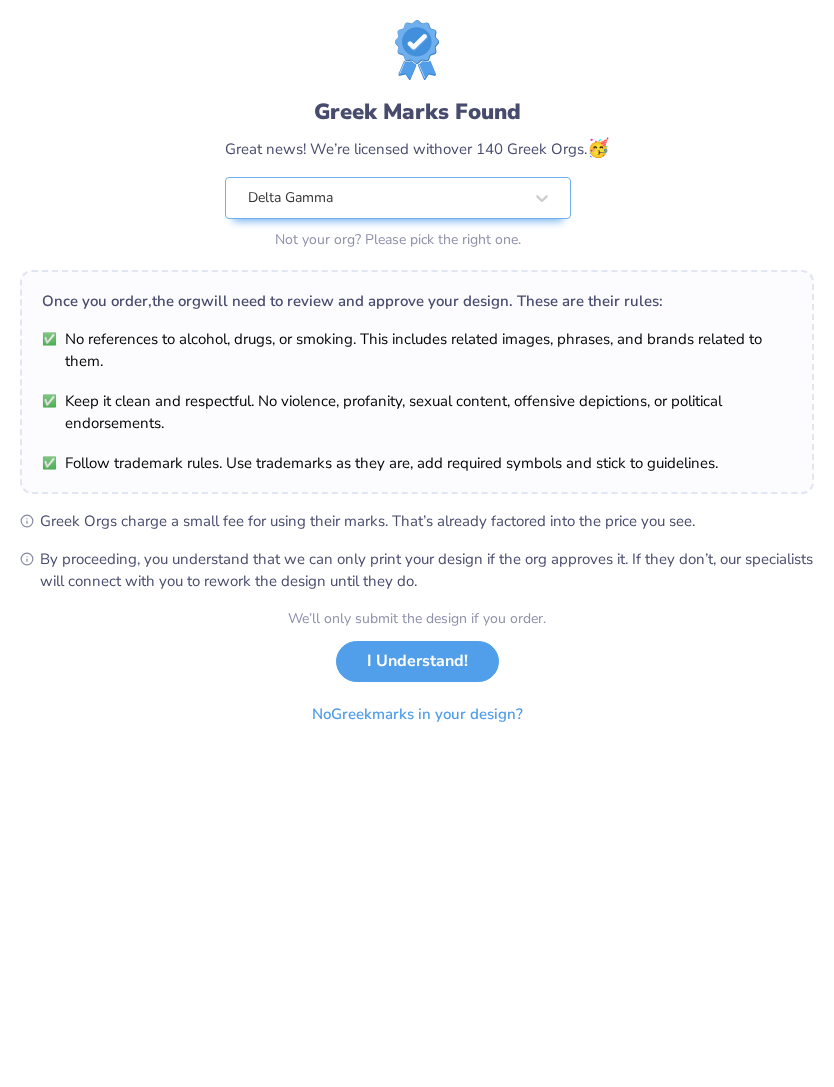 click on "I Understand!" at bounding box center [417, 661] 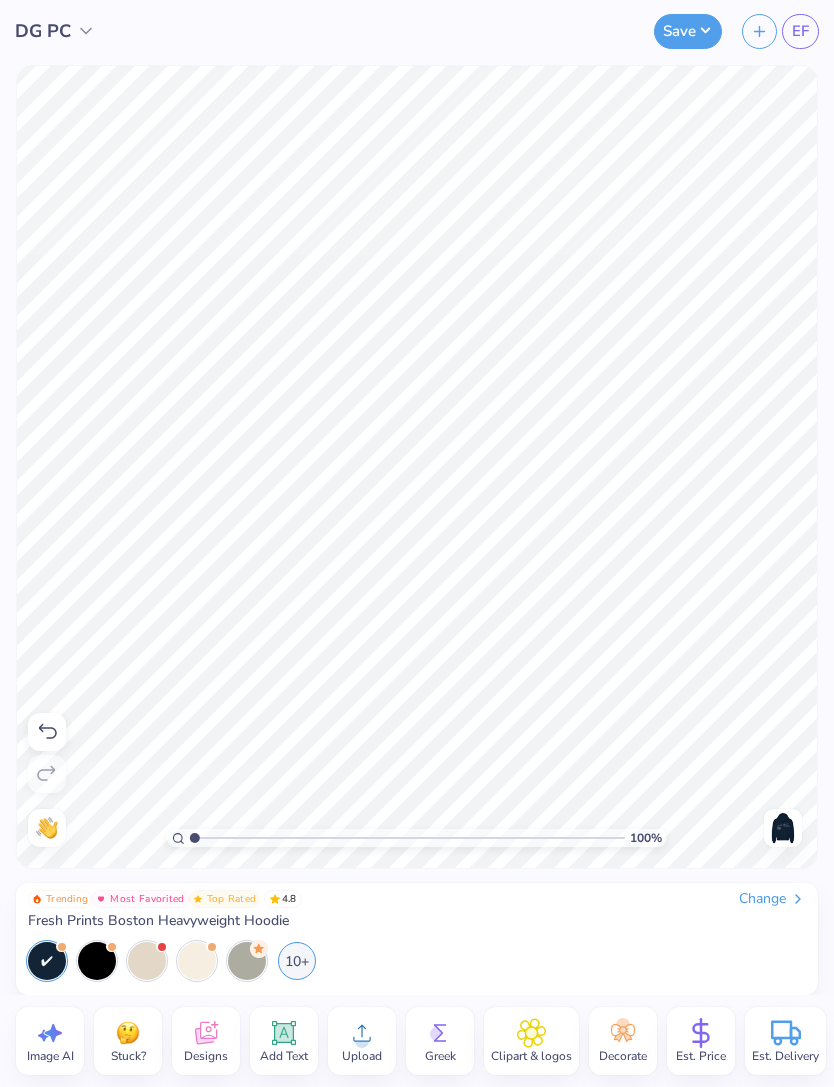 click on "EF" at bounding box center [800, 31] 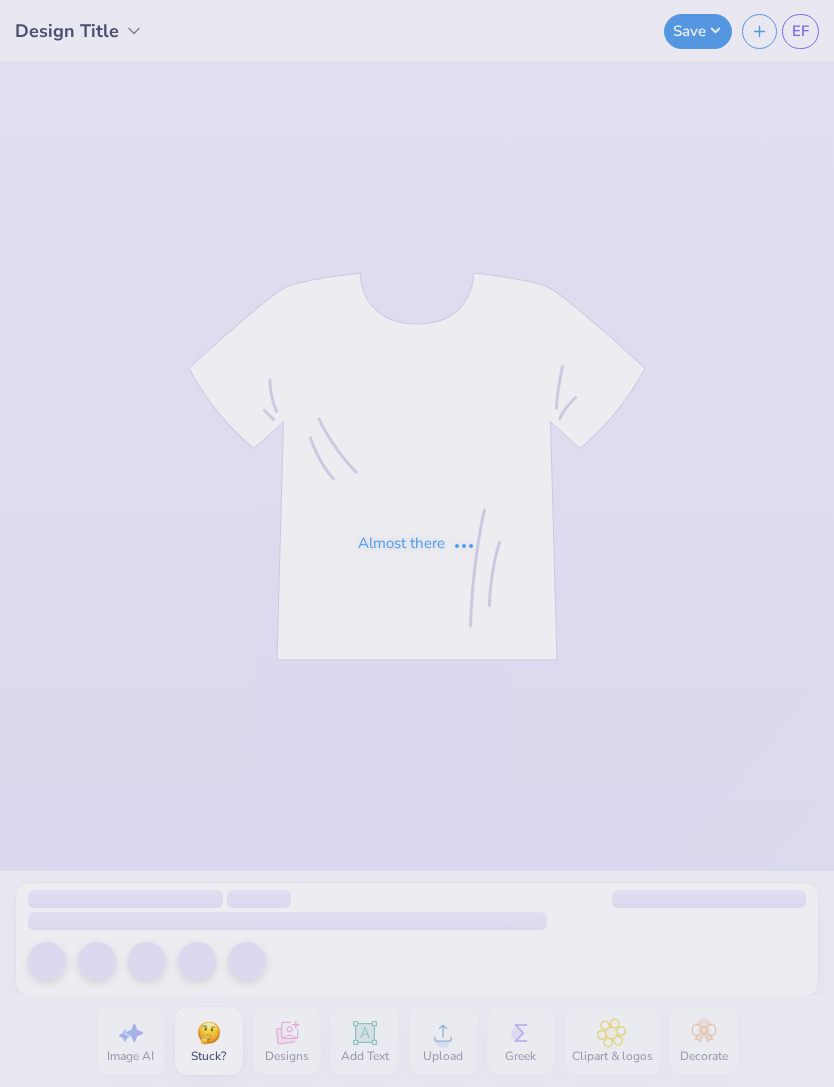 scroll, scrollTop: 0, scrollLeft: 0, axis: both 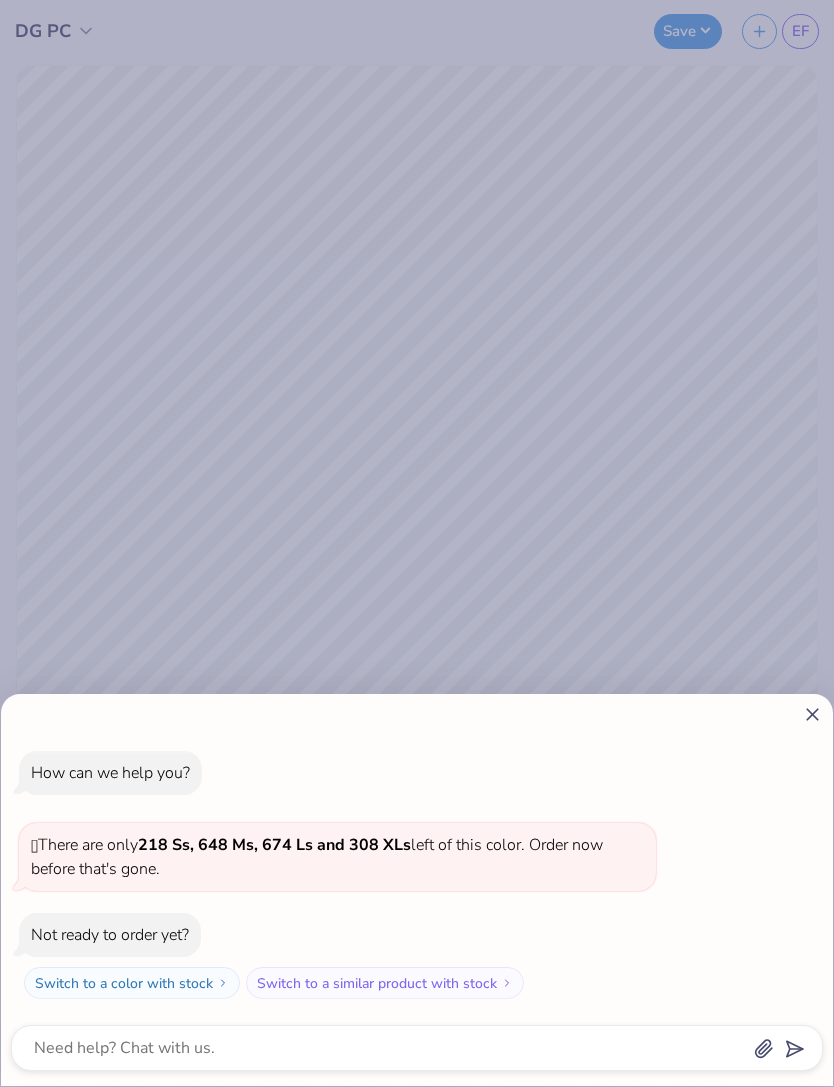click 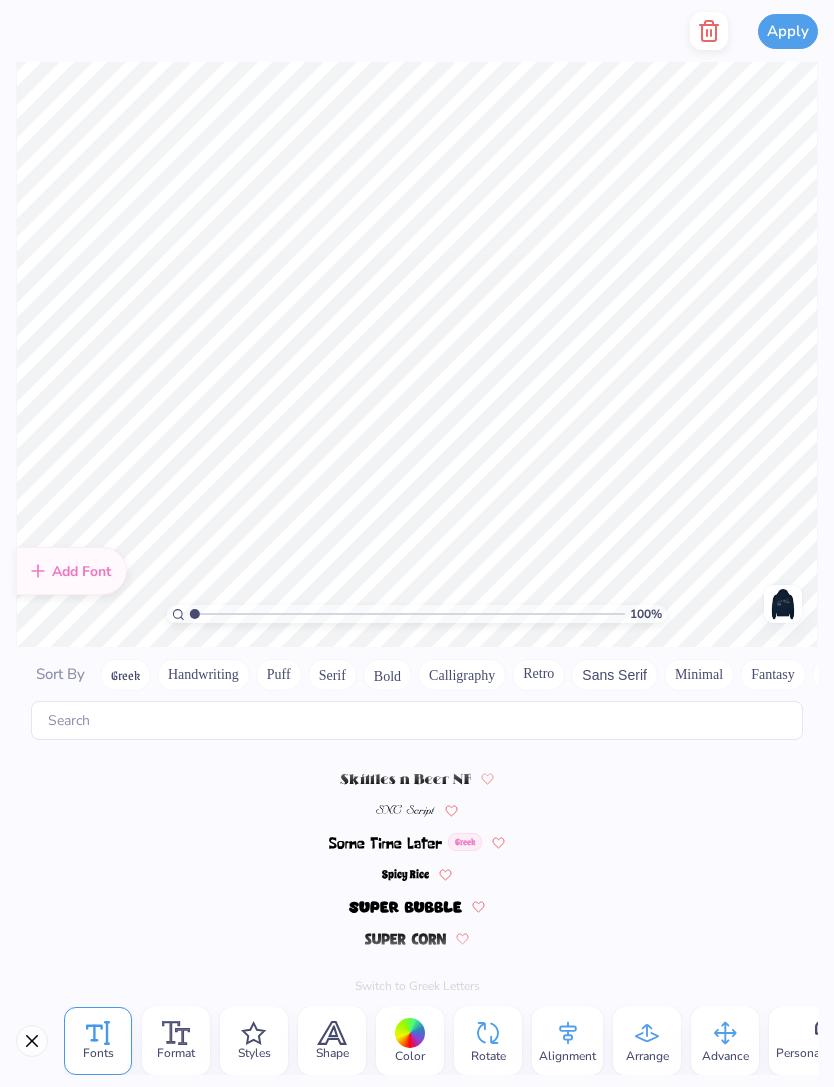 scroll, scrollTop: 9360, scrollLeft: 0, axis: vertical 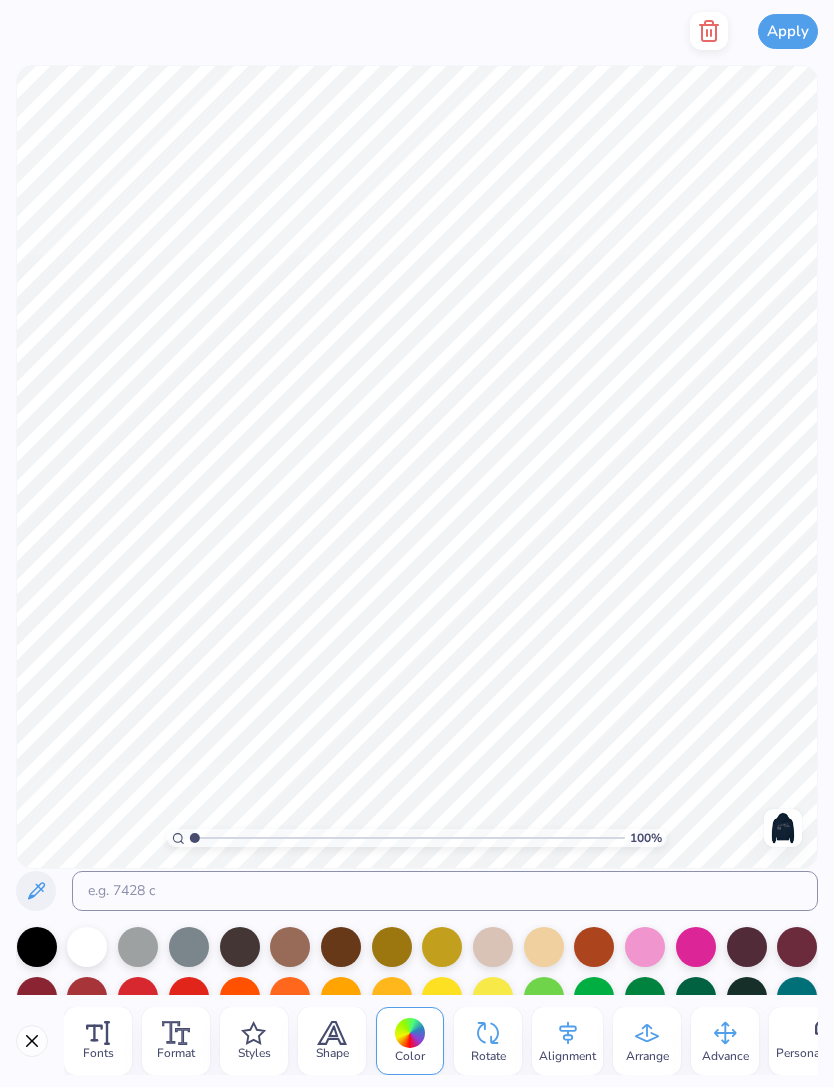 click on "Fonts" at bounding box center (98, 1053) 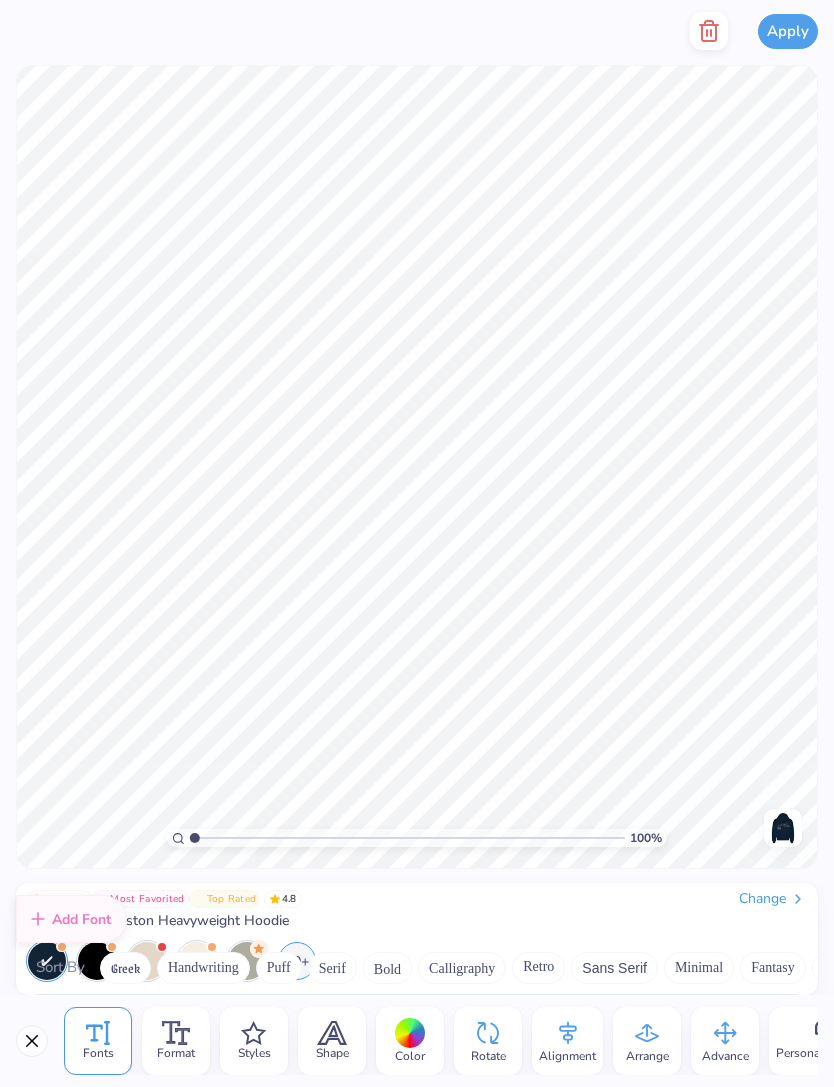 scroll, scrollTop: 9255, scrollLeft: 0, axis: vertical 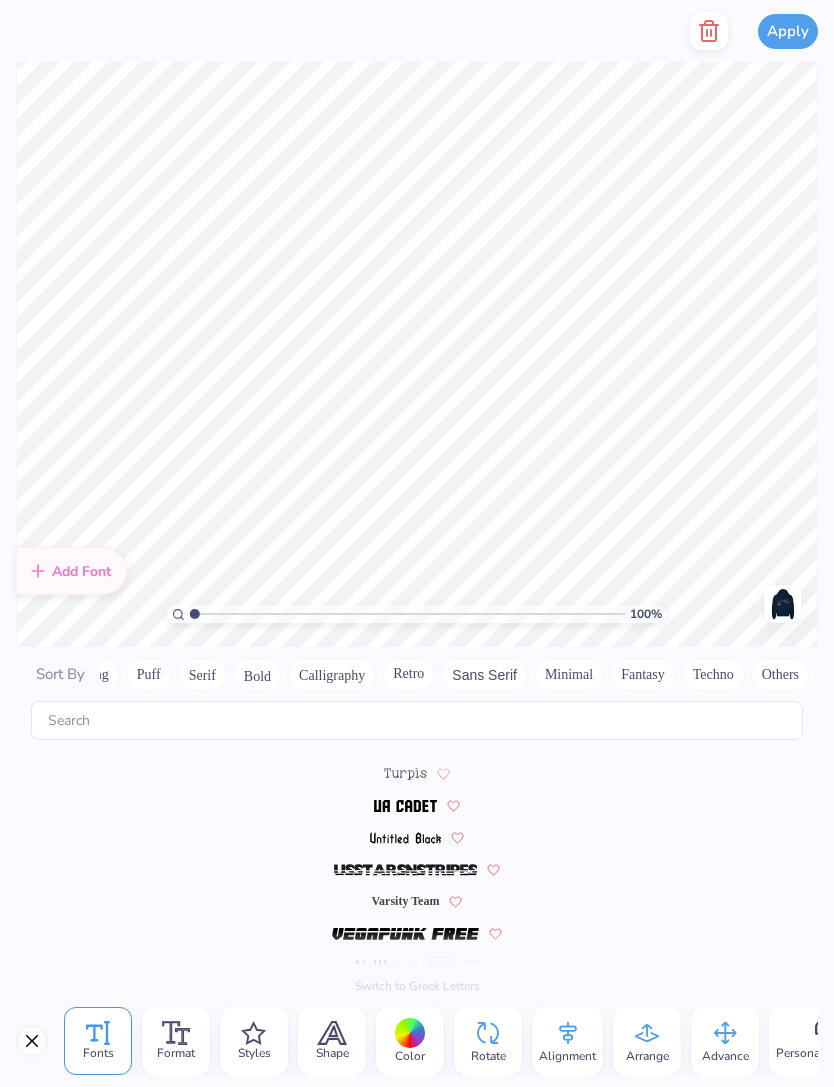click at bounding box center [405, 806] 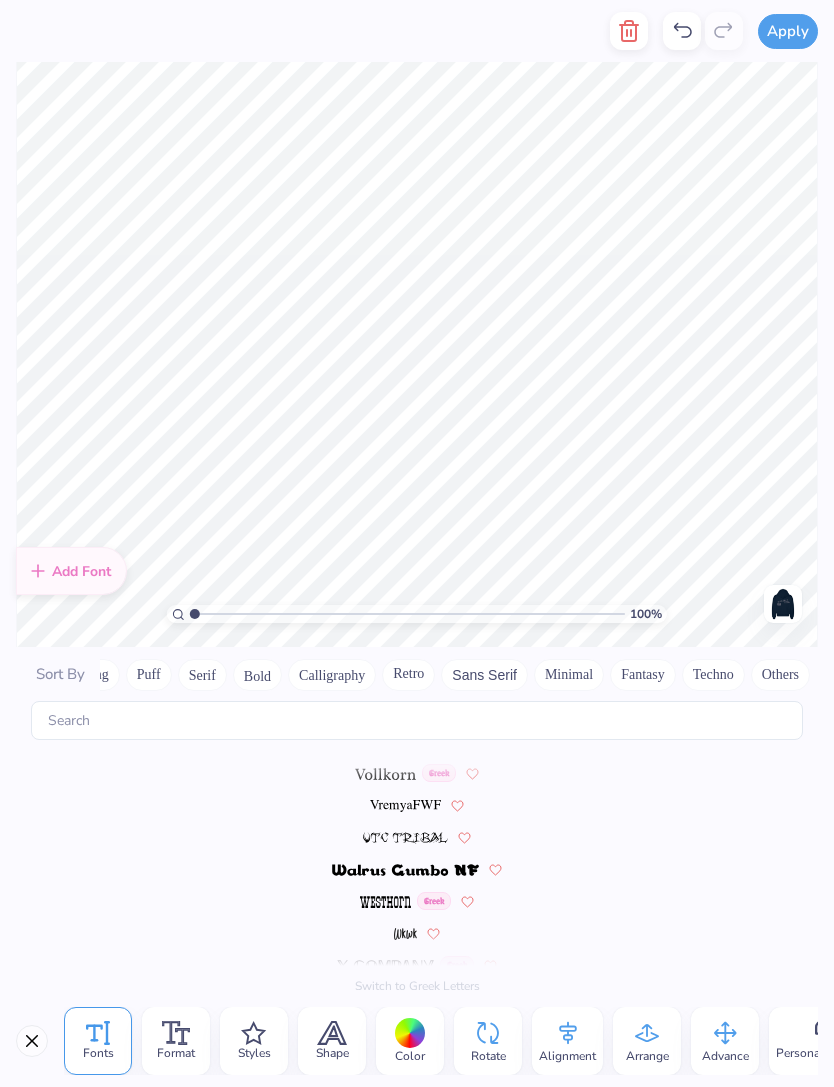 scroll, scrollTop: 9594, scrollLeft: 0, axis: vertical 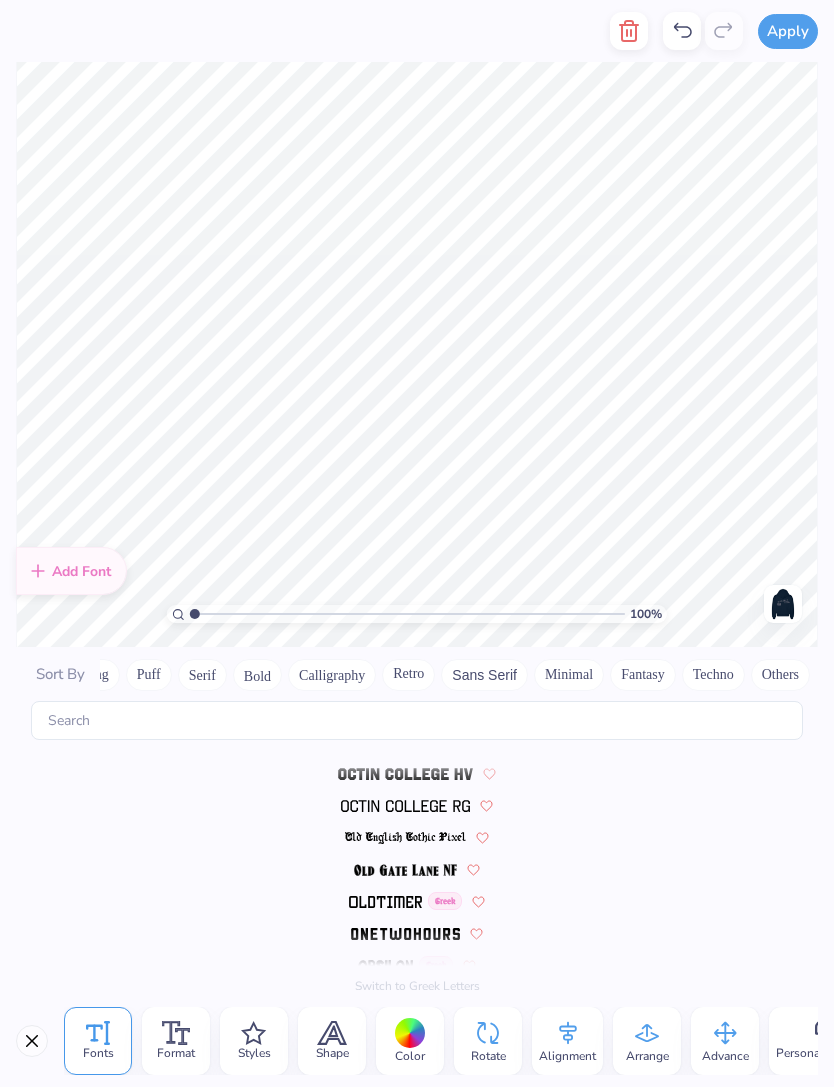 click at bounding box center [405, 934] 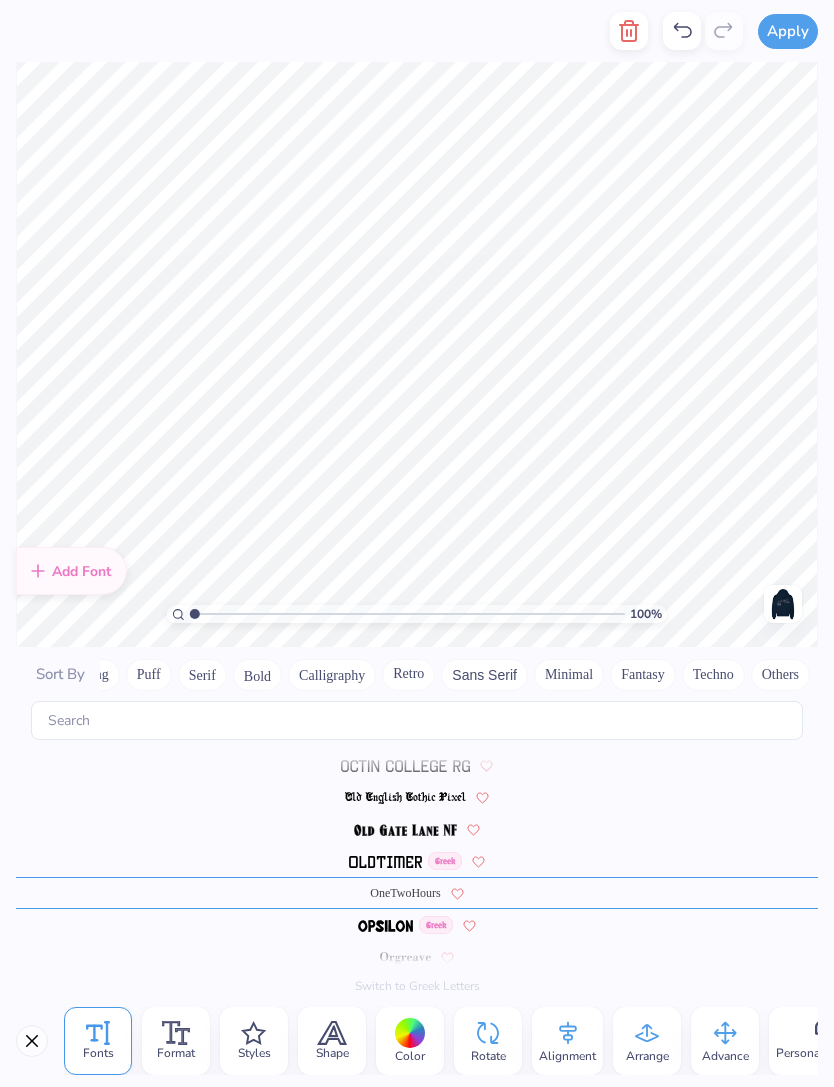scroll, scrollTop: 7034, scrollLeft: 0, axis: vertical 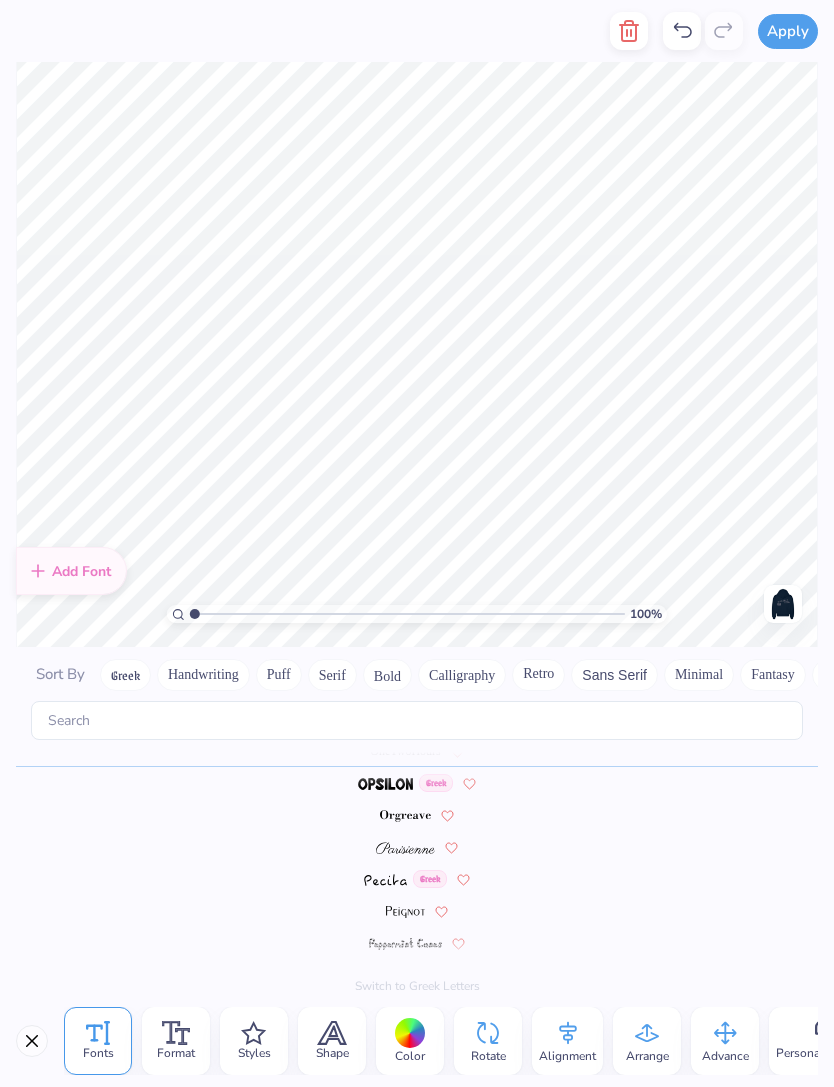 click on "Color" at bounding box center (410, 1041) 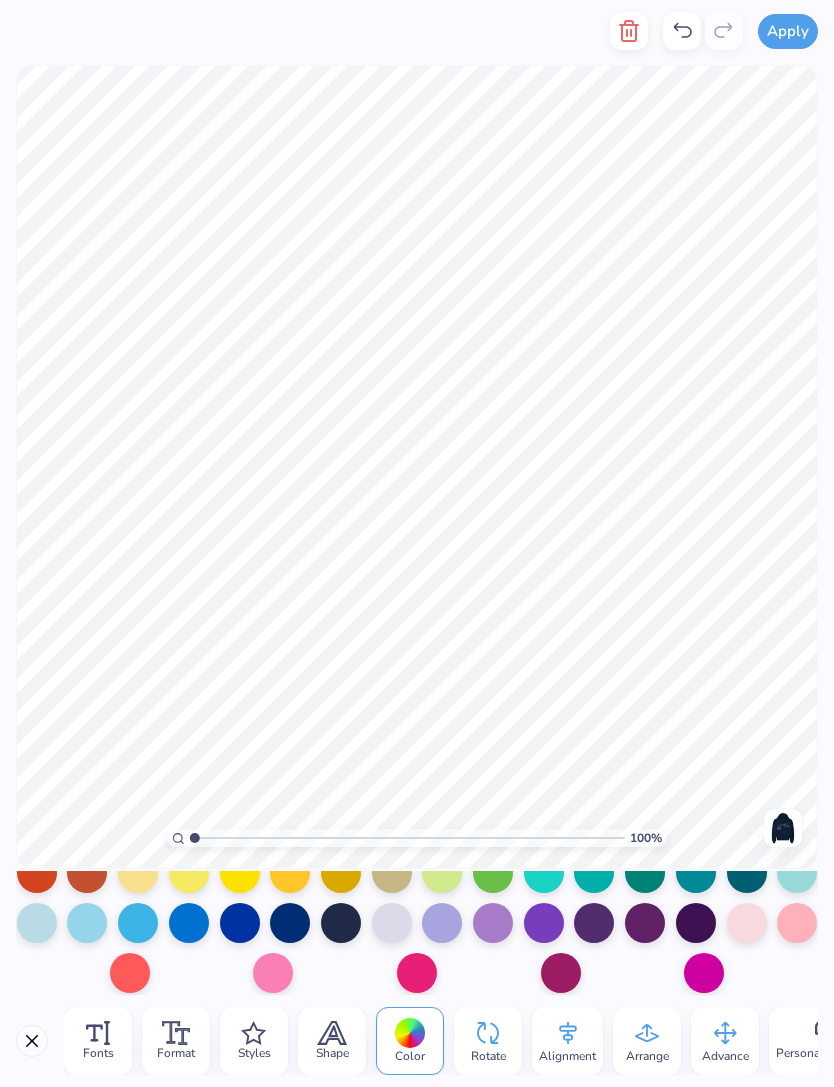 scroll, scrollTop: 278, scrollLeft: 0, axis: vertical 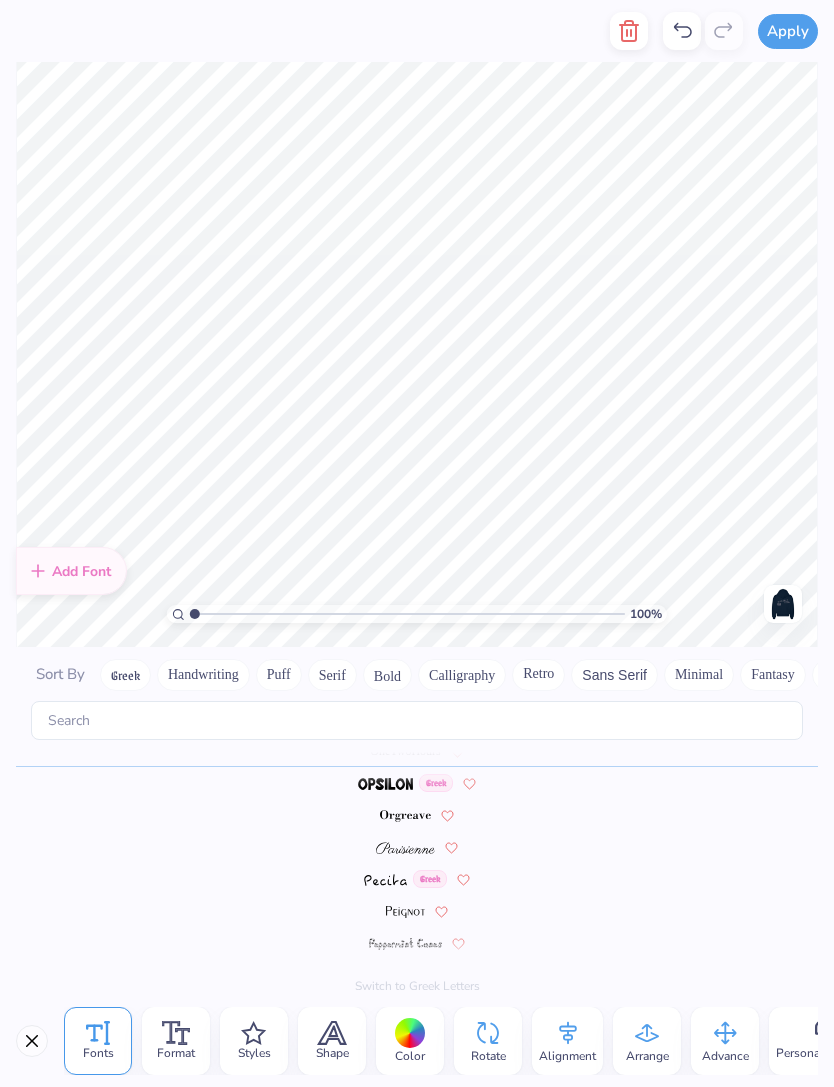 click on "Color" at bounding box center [410, 1056] 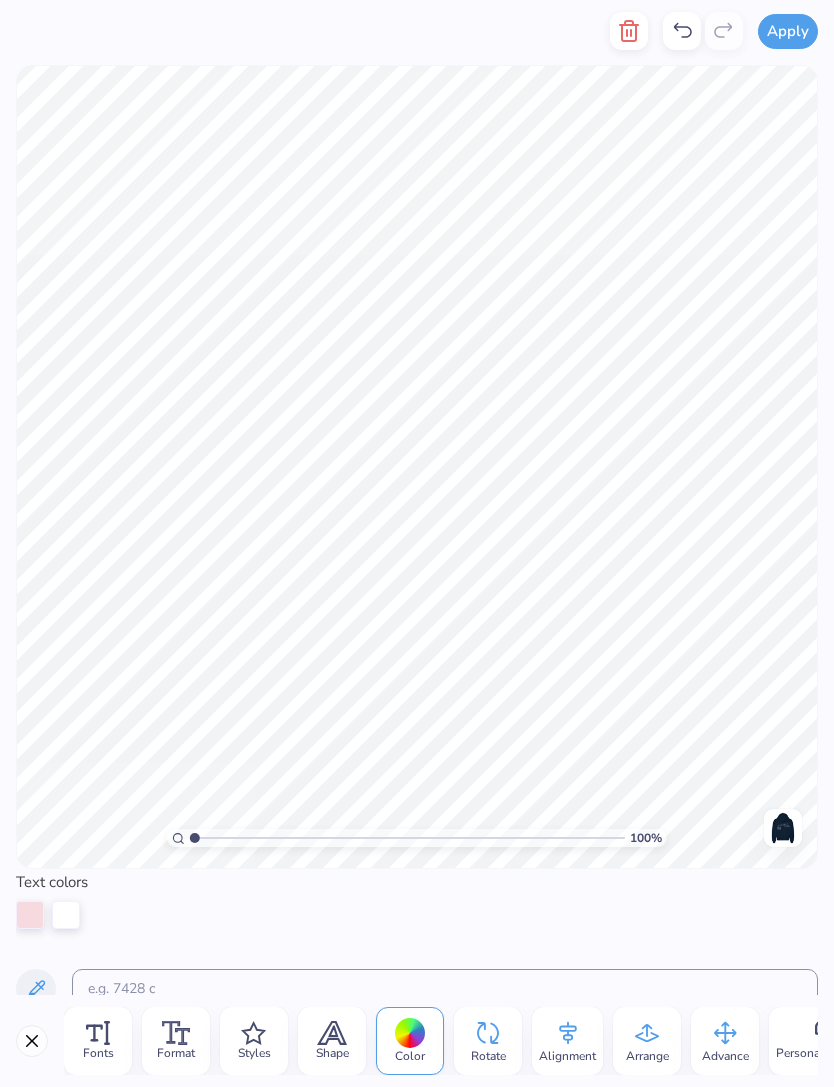 click at bounding box center [66, 915] 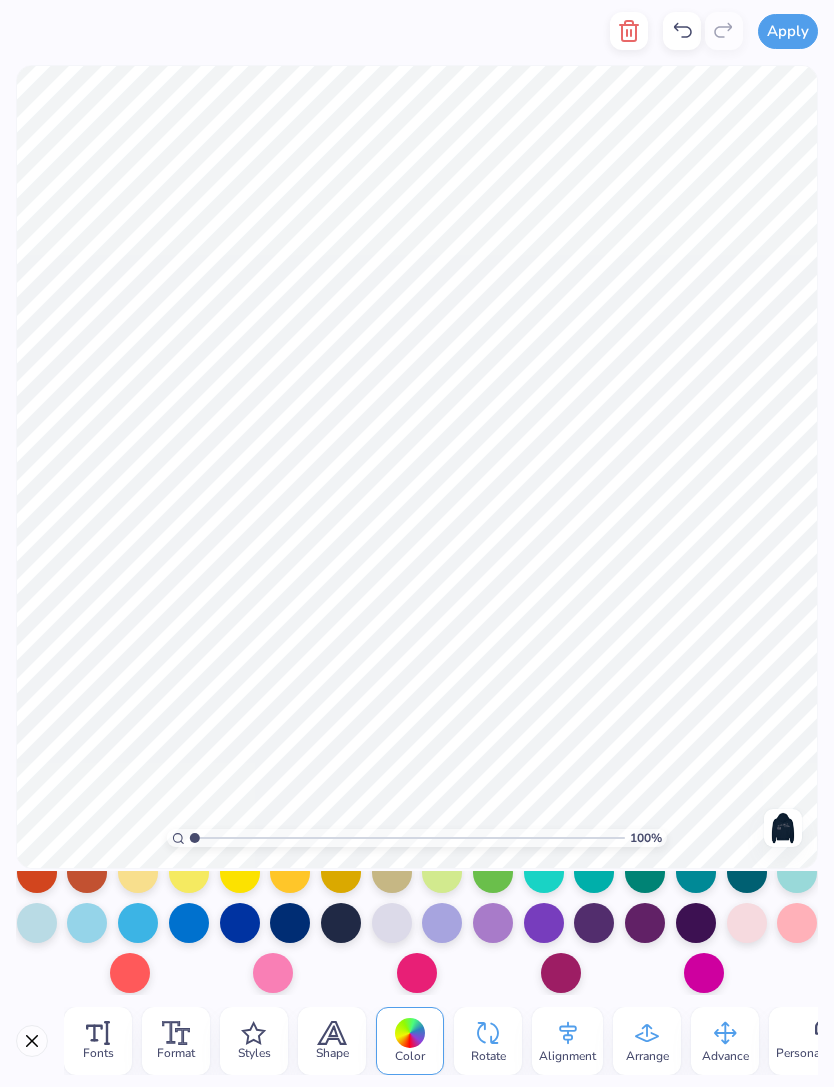 scroll, scrollTop: 377, scrollLeft: -1, axis: both 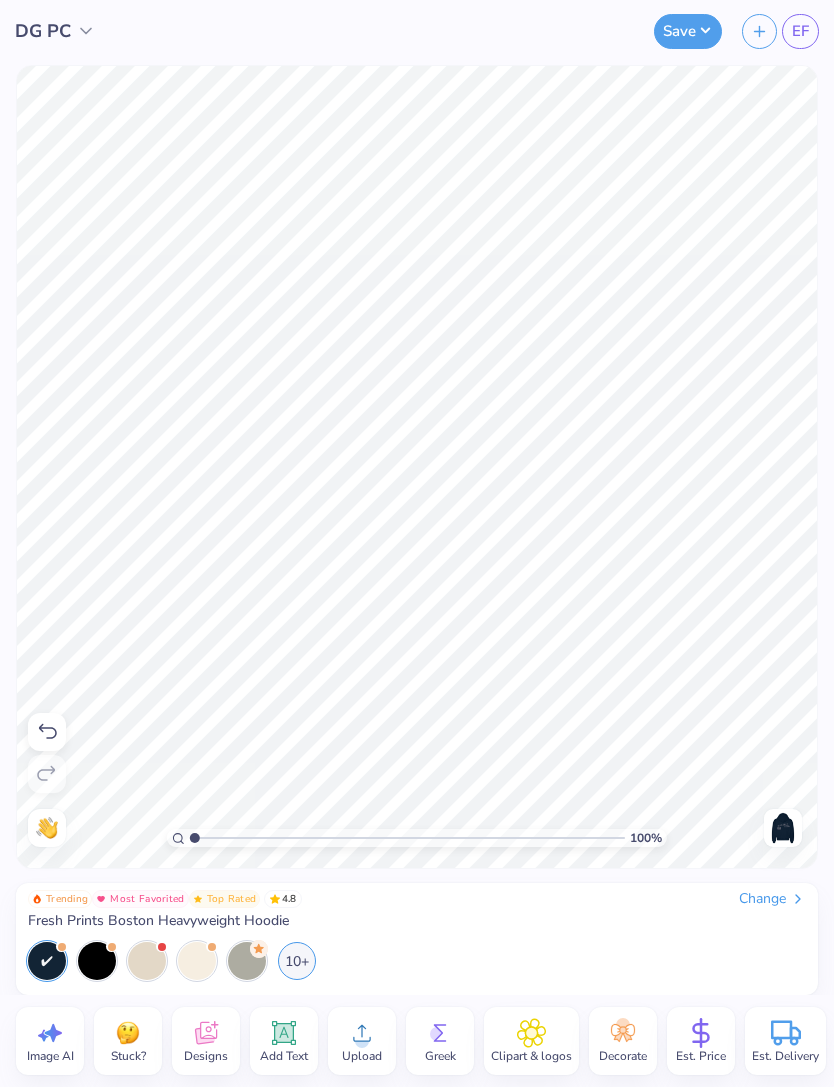 click at bounding box center (783, 828) 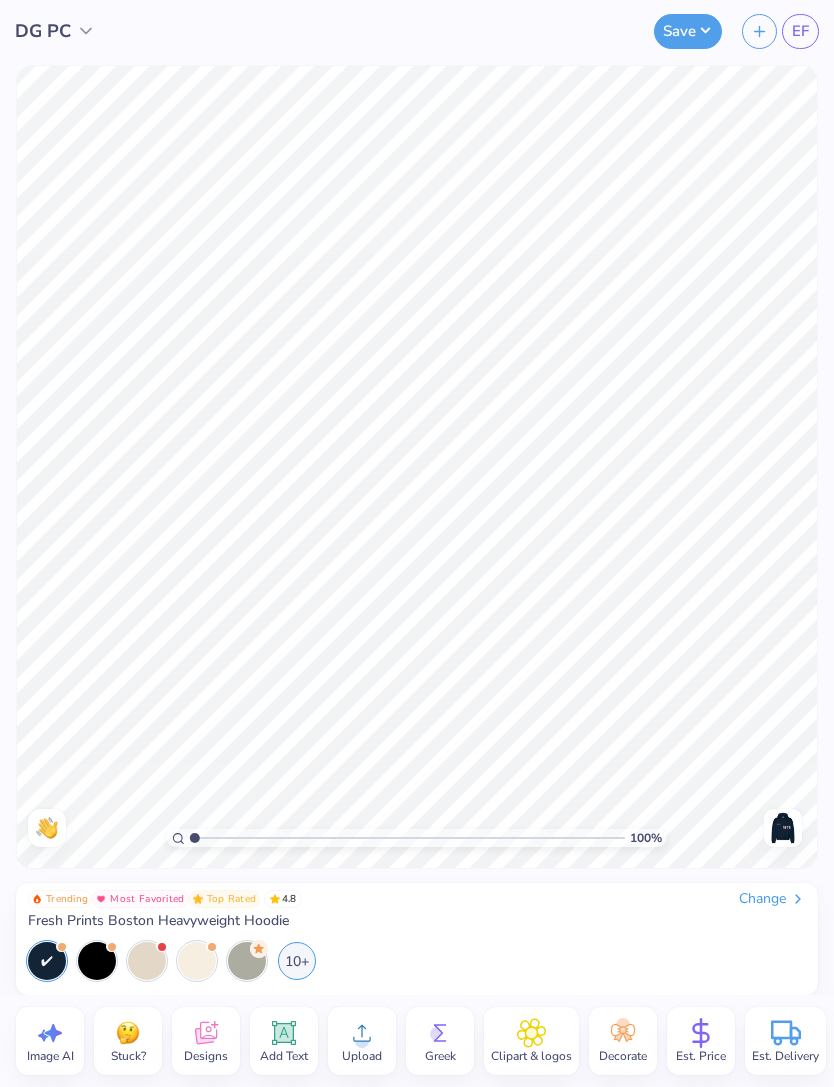 click at bounding box center [783, 828] 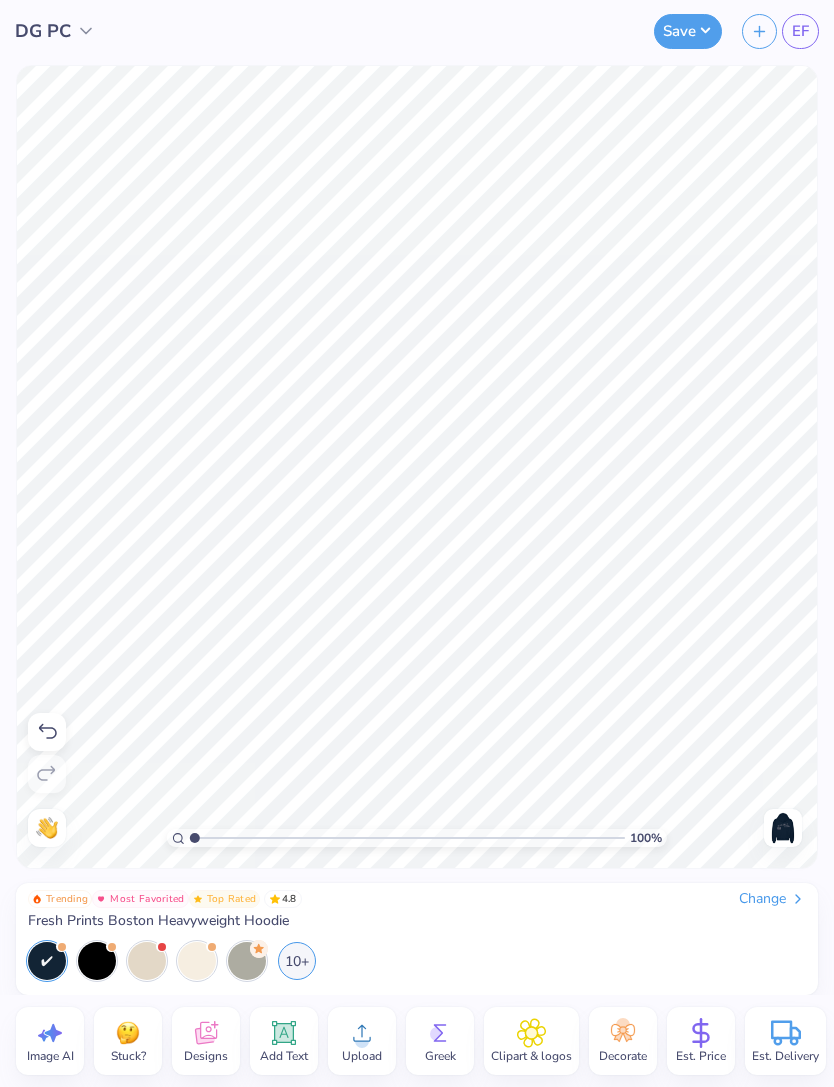 click at bounding box center (783, 828) 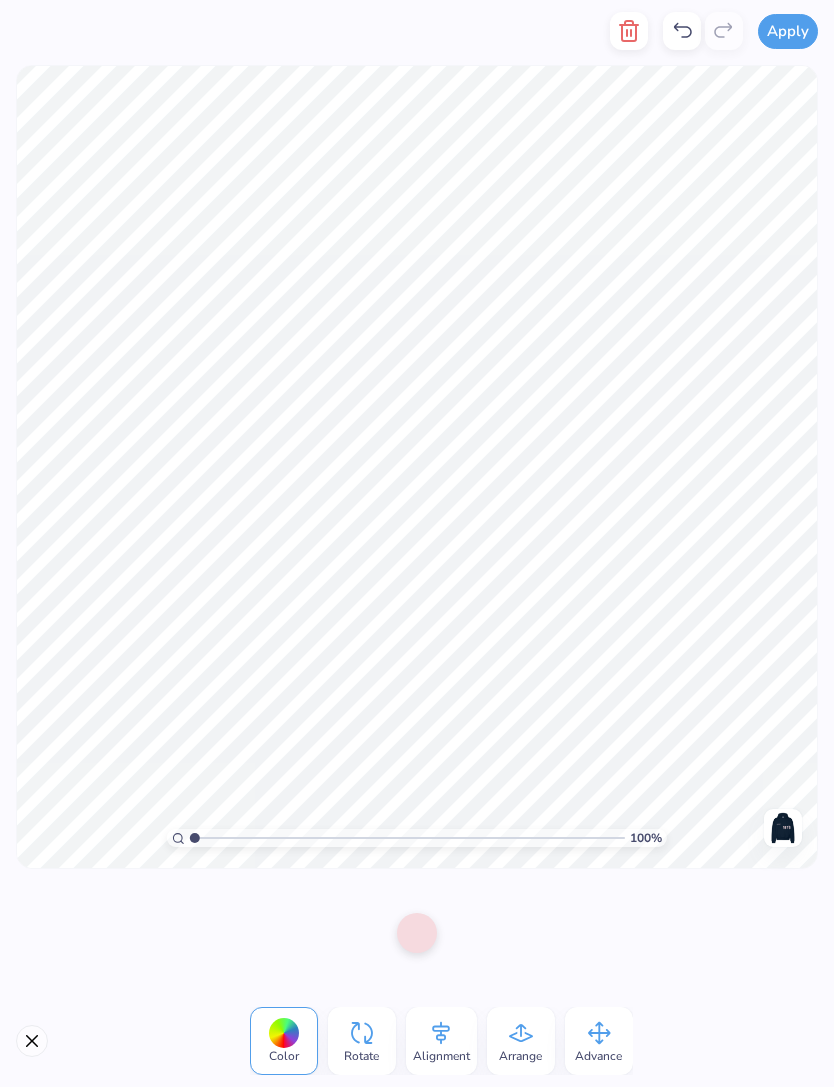 click at bounding box center [32, 1041] 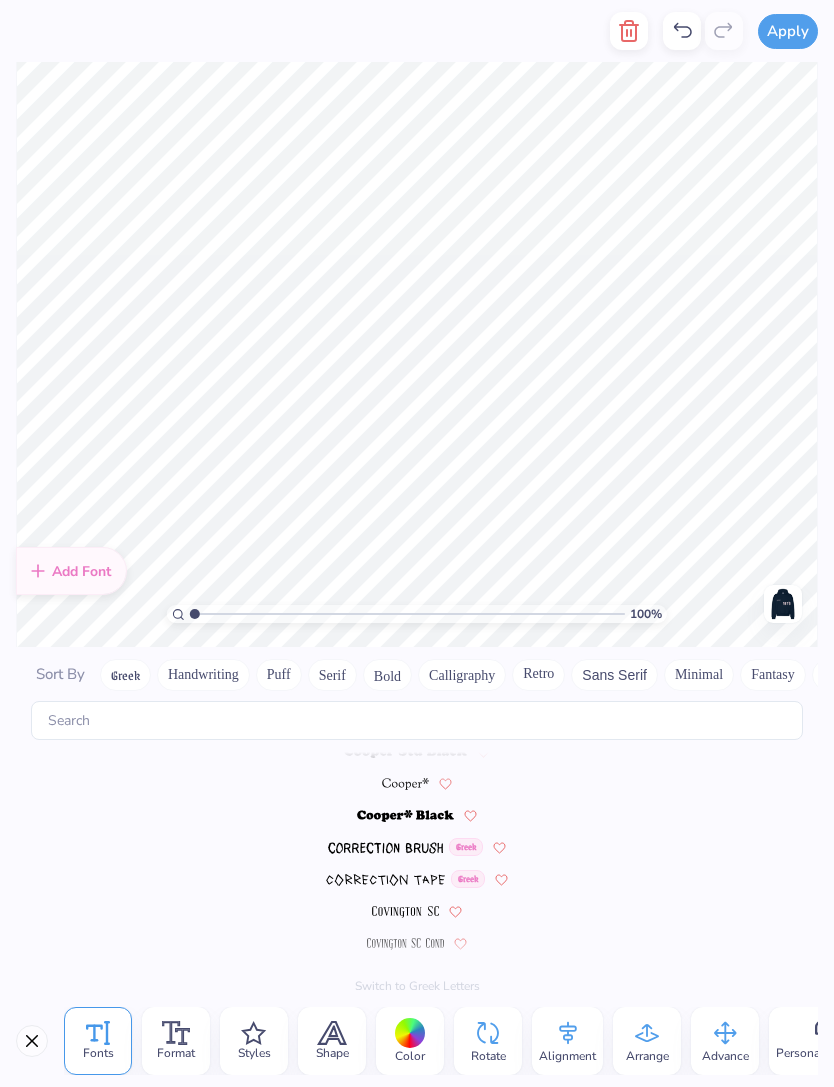 scroll, scrollTop: 3216, scrollLeft: 0, axis: vertical 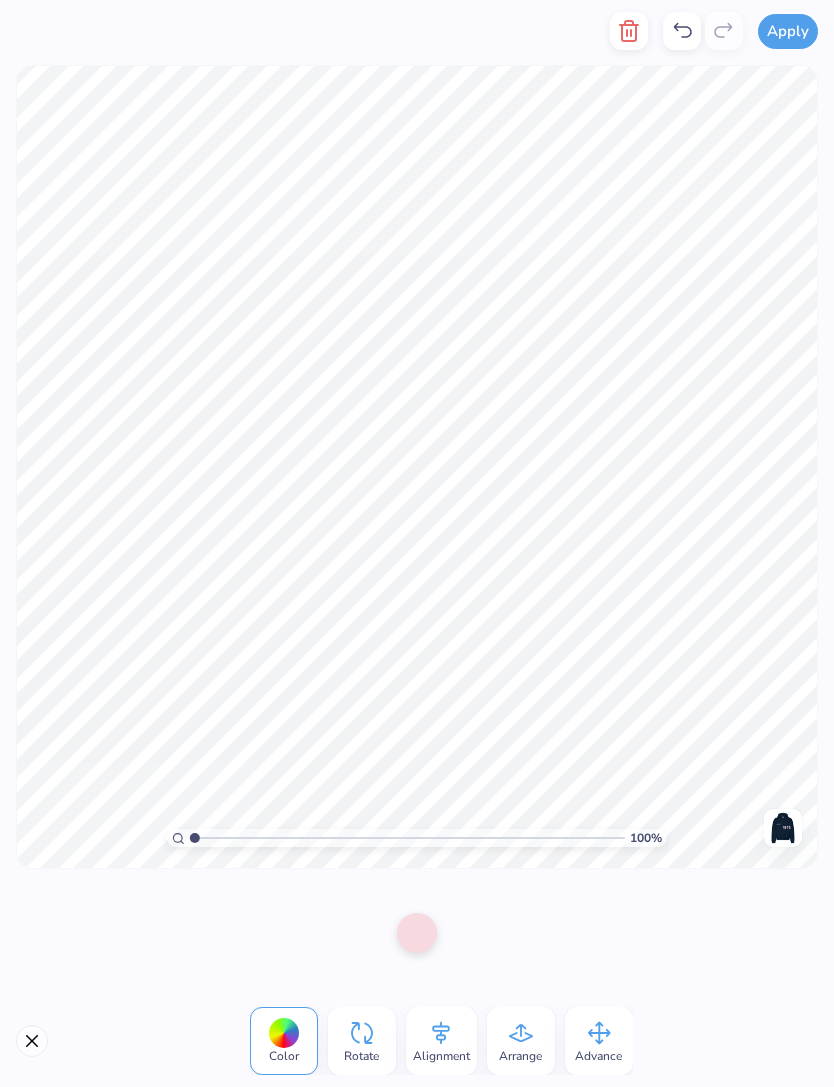 click at bounding box center [629, 31] 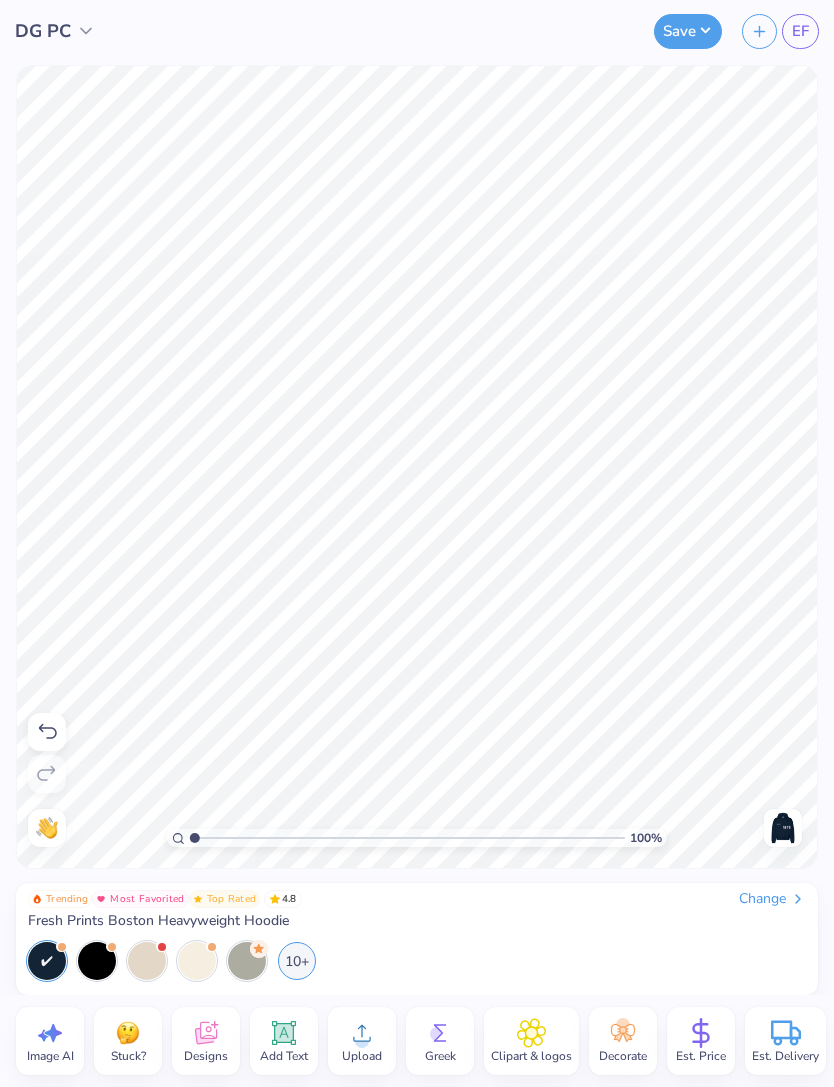 click at bounding box center (783, 828) 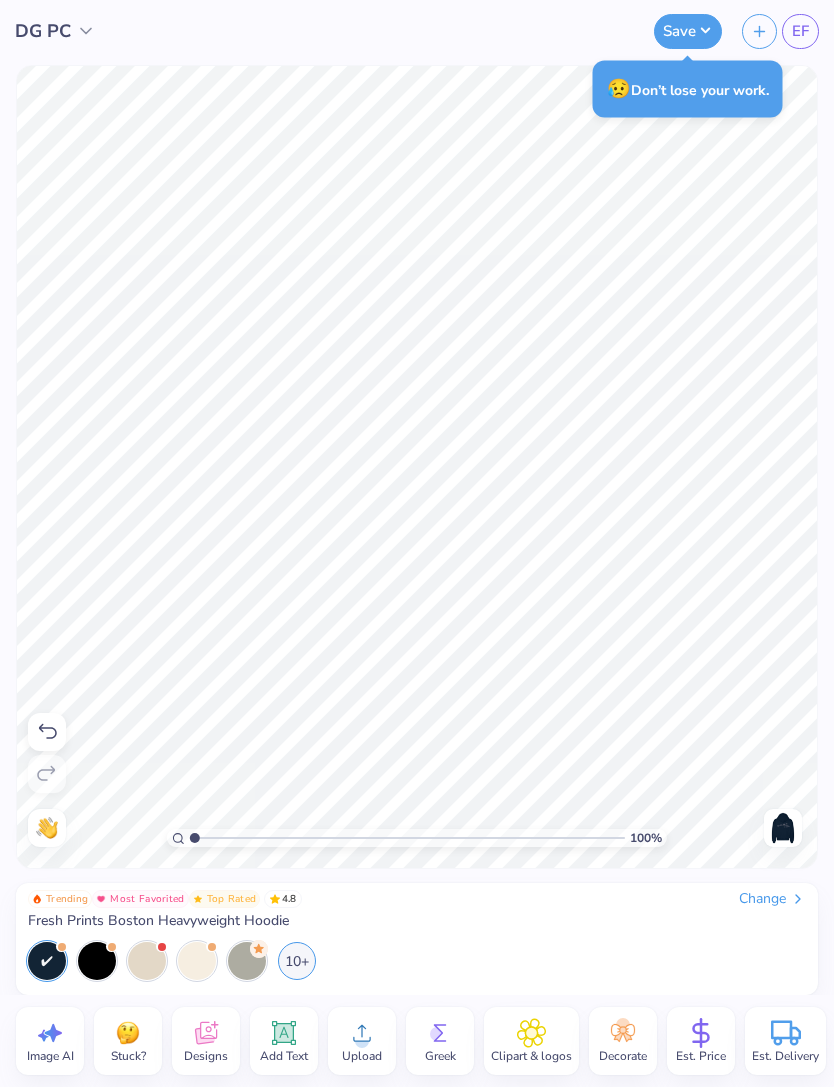 click at bounding box center (783, 828) 